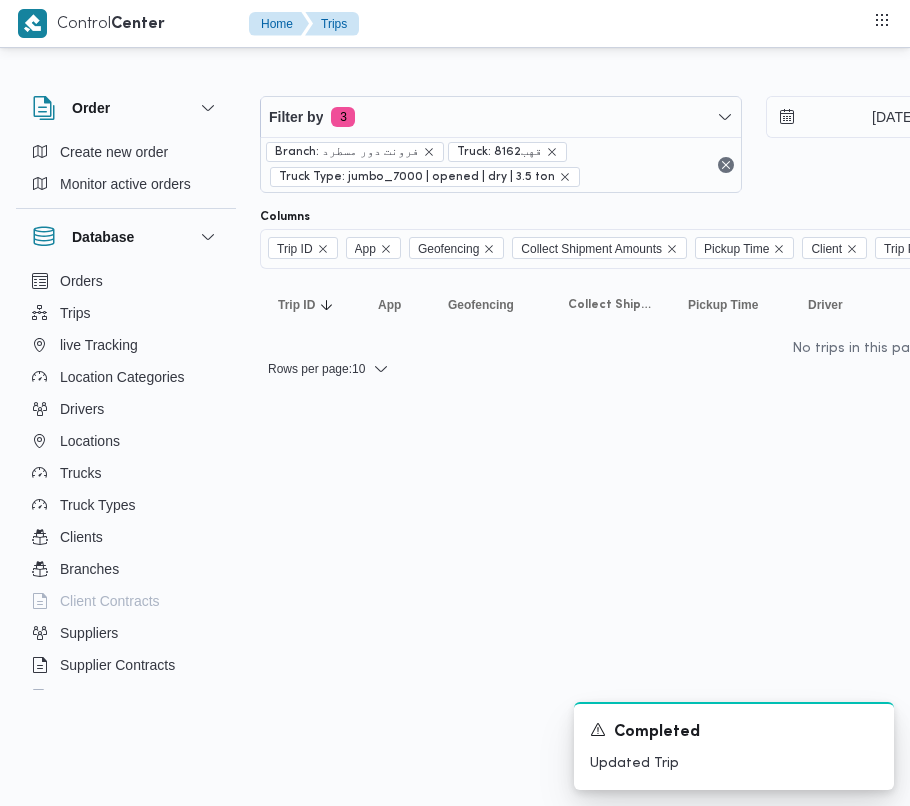 scroll, scrollTop: 0, scrollLeft: 0, axis: both 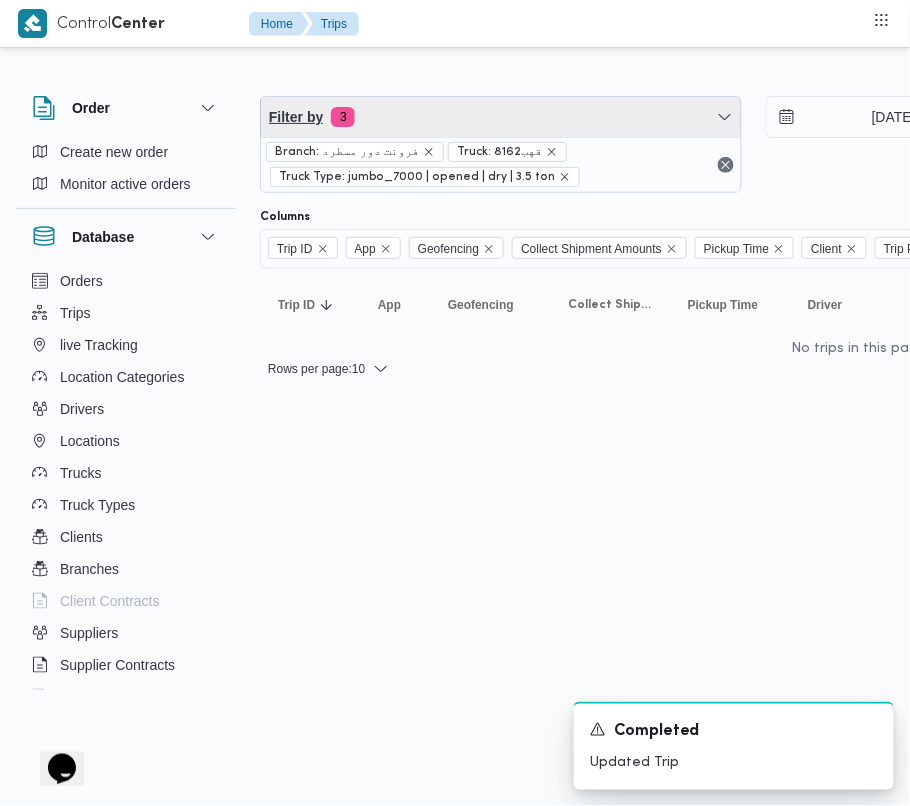 click on "Filter by 3" at bounding box center (501, 117) 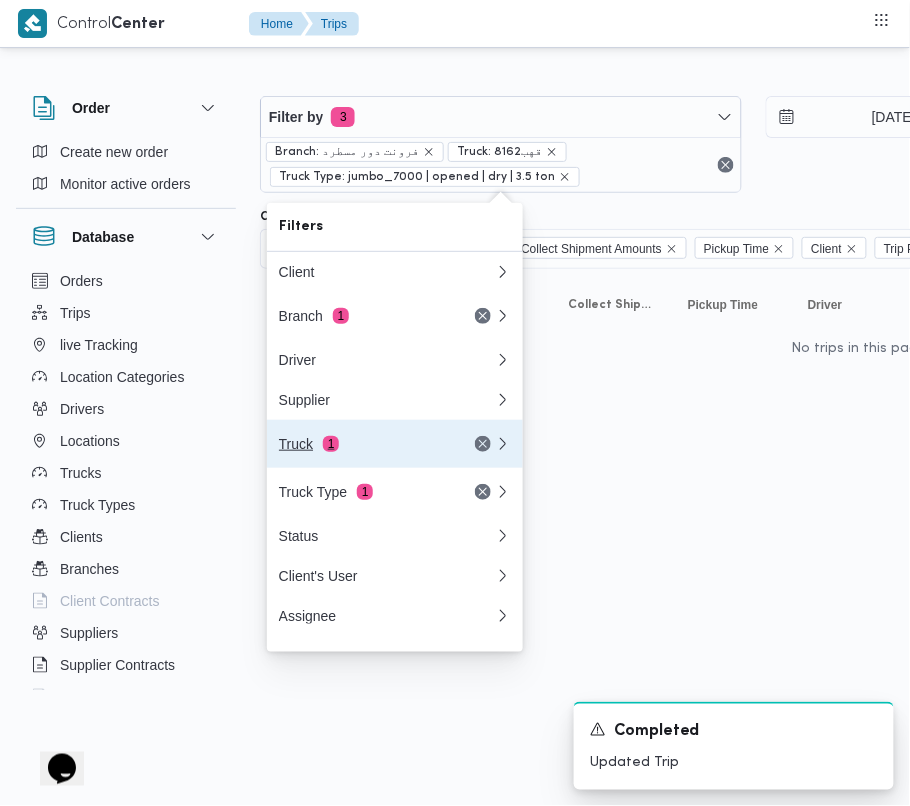 click on "Truck 1" at bounding box center [387, 444] 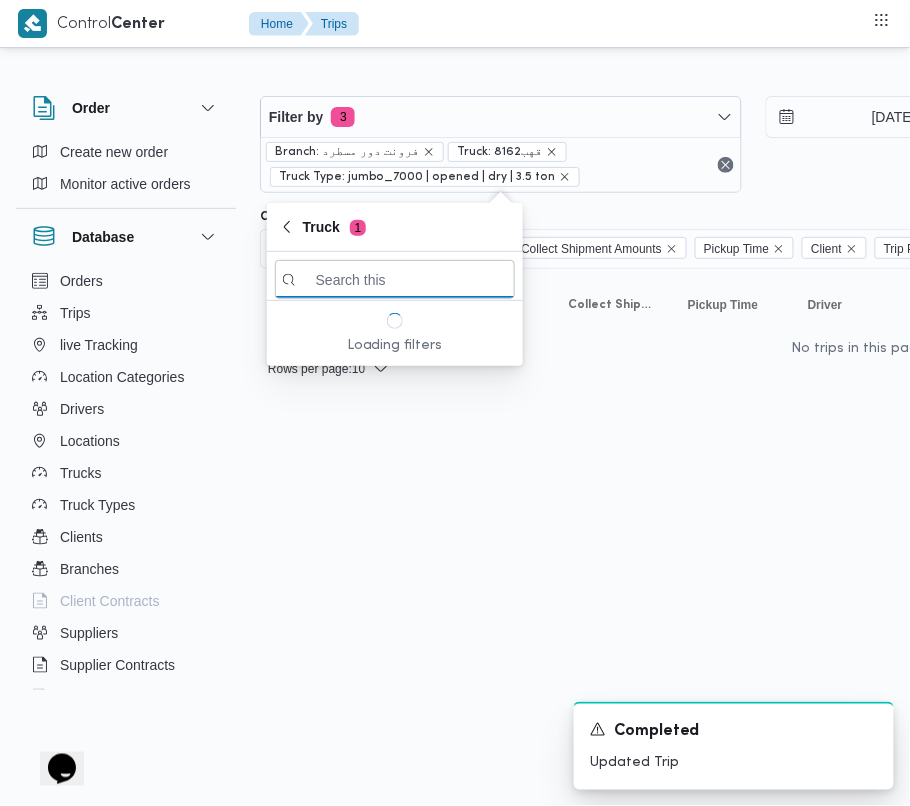 paste on "7854" 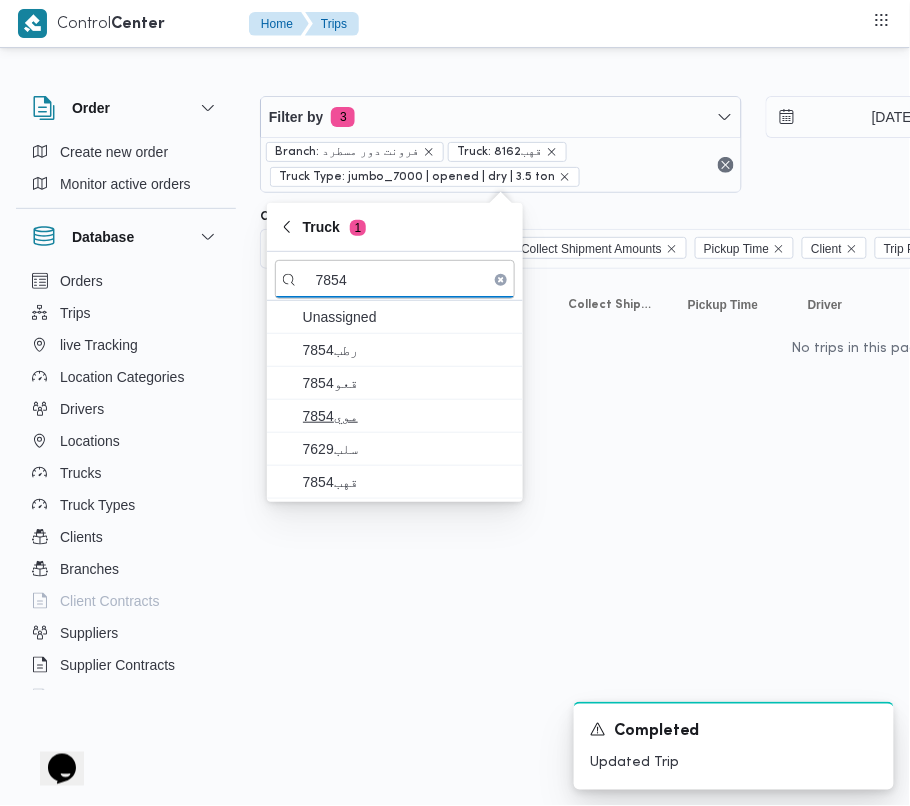 type on "7854" 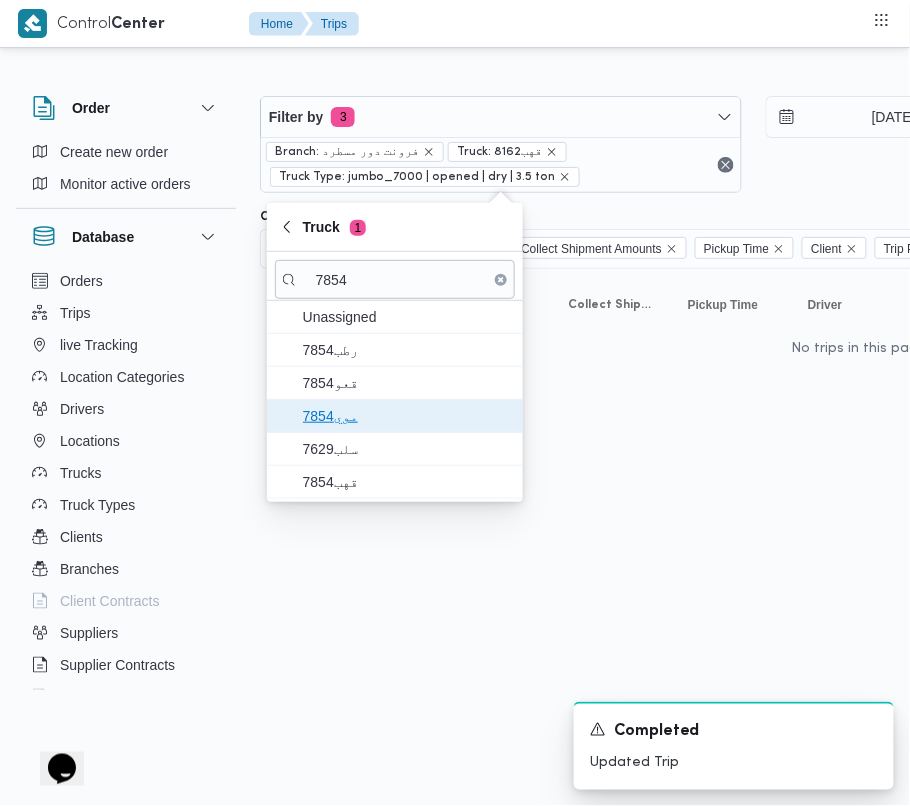 click on "7854موي" at bounding box center [407, 416] 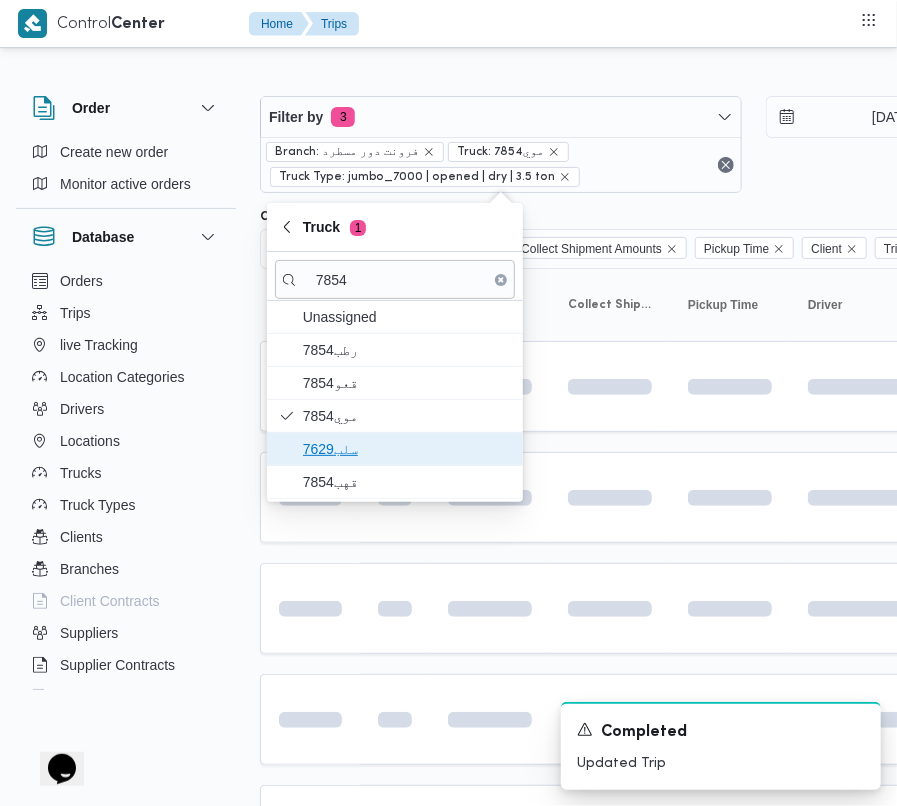 click on "سلب7629" at bounding box center (407, 449) 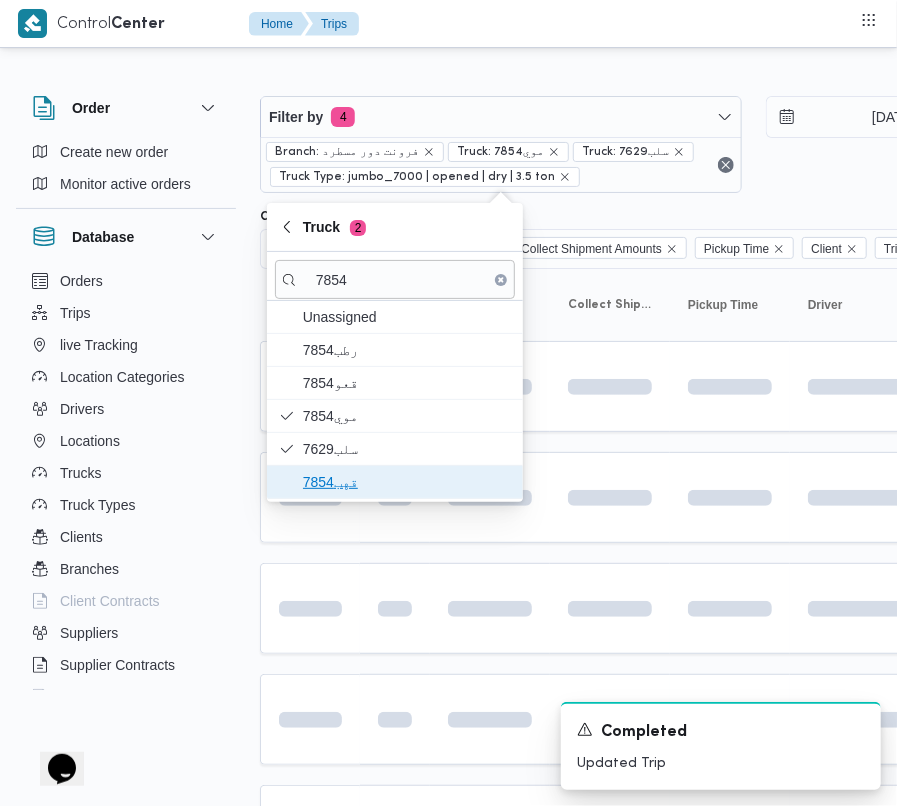 click on "قهب7854" at bounding box center [395, 482] 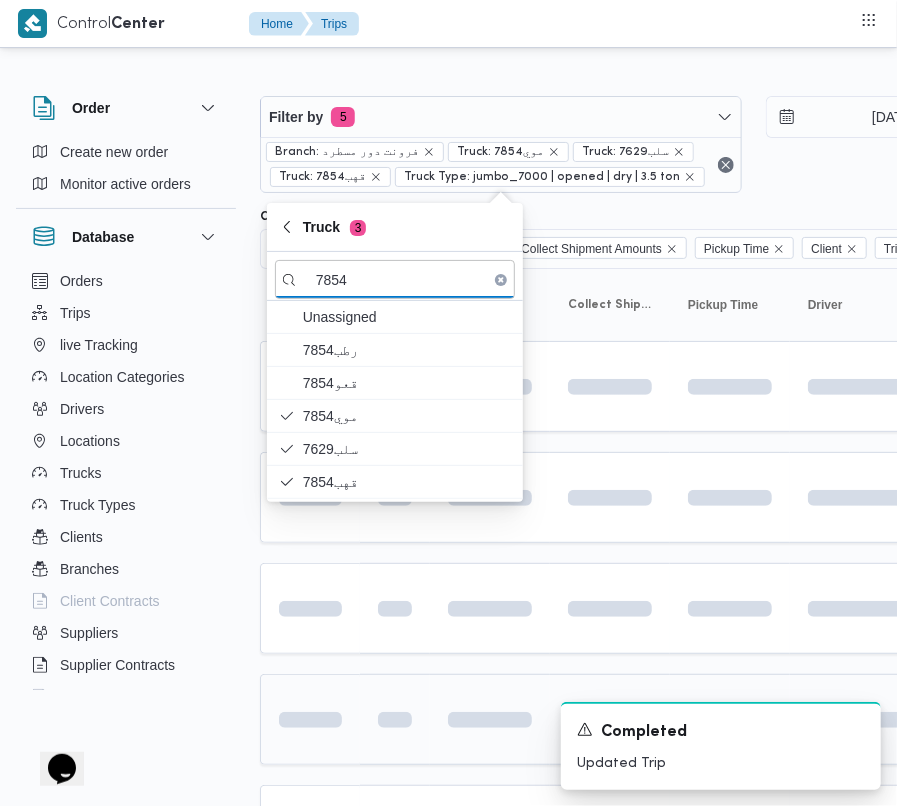 click at bounding box center (310, 719) 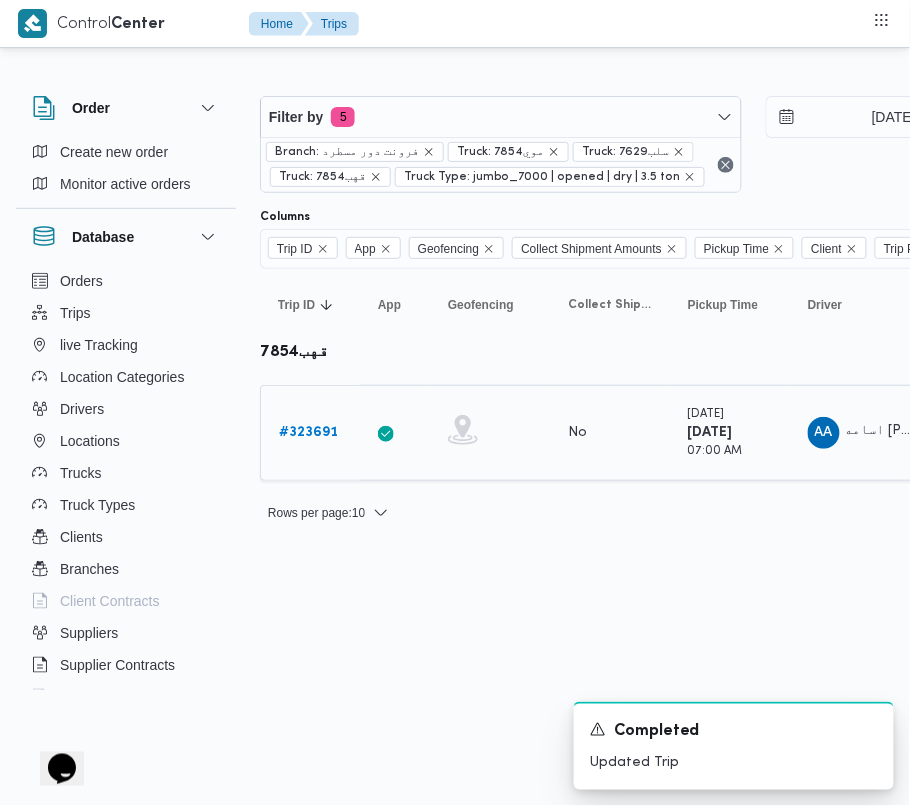 click on "# 323691" at bounding box center (308, 432) 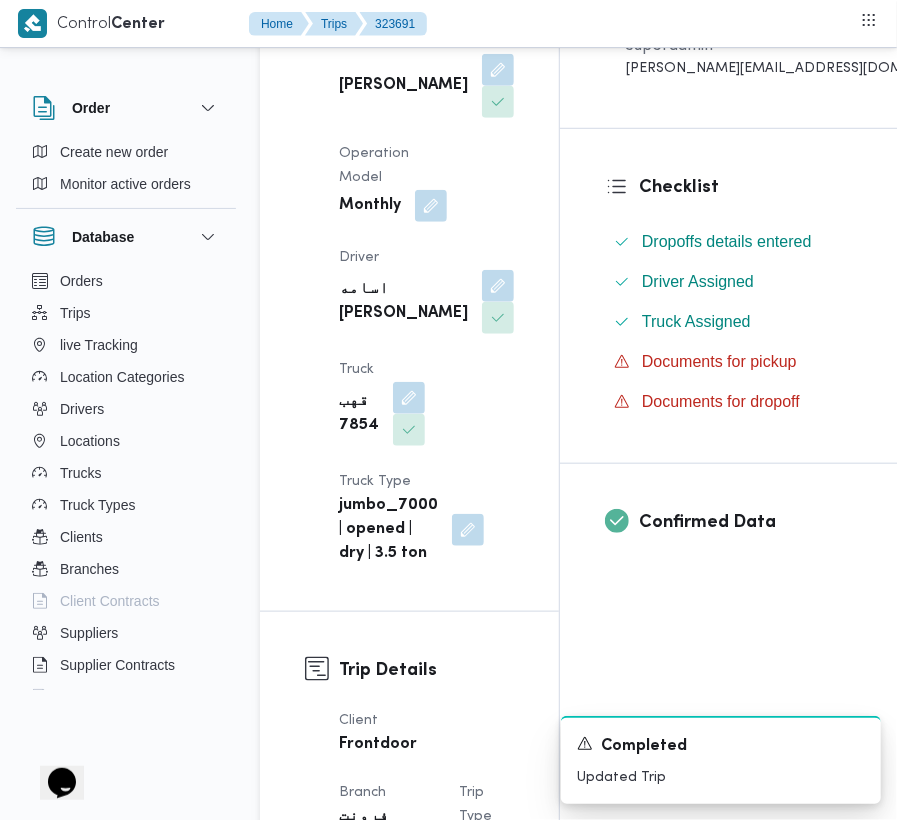 scroll, scrollTop: 442, scrollLeft: 0, axis: vertical 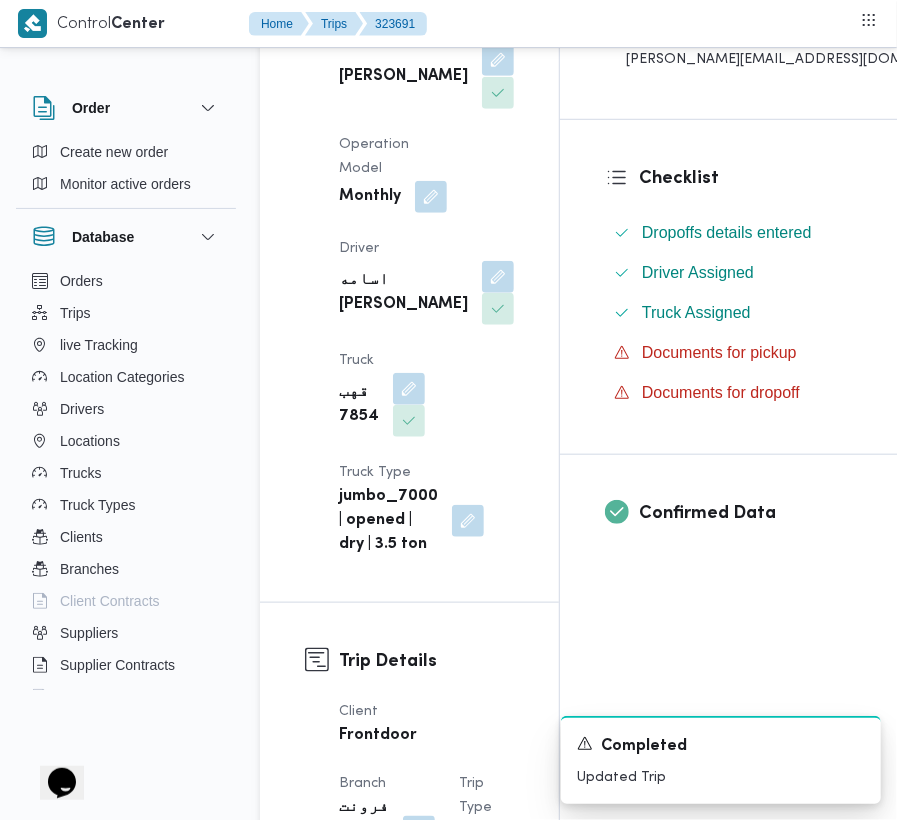 click at bounding box center (498, 60) 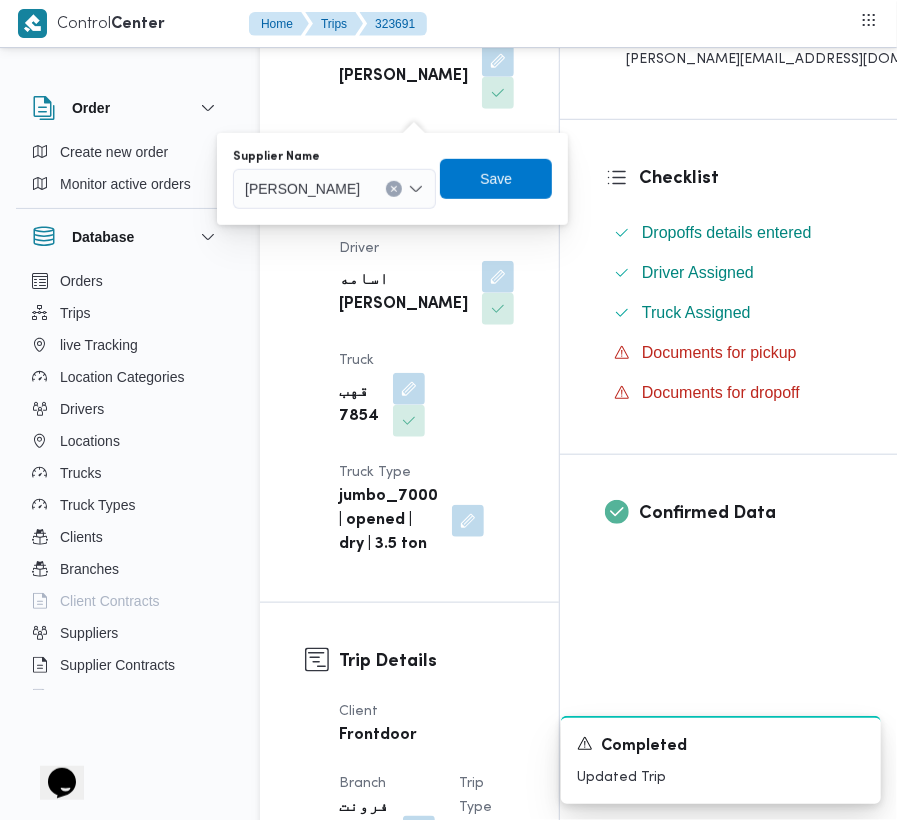 click on "[PERSON_NAME]" at bounding box center (302, 188) 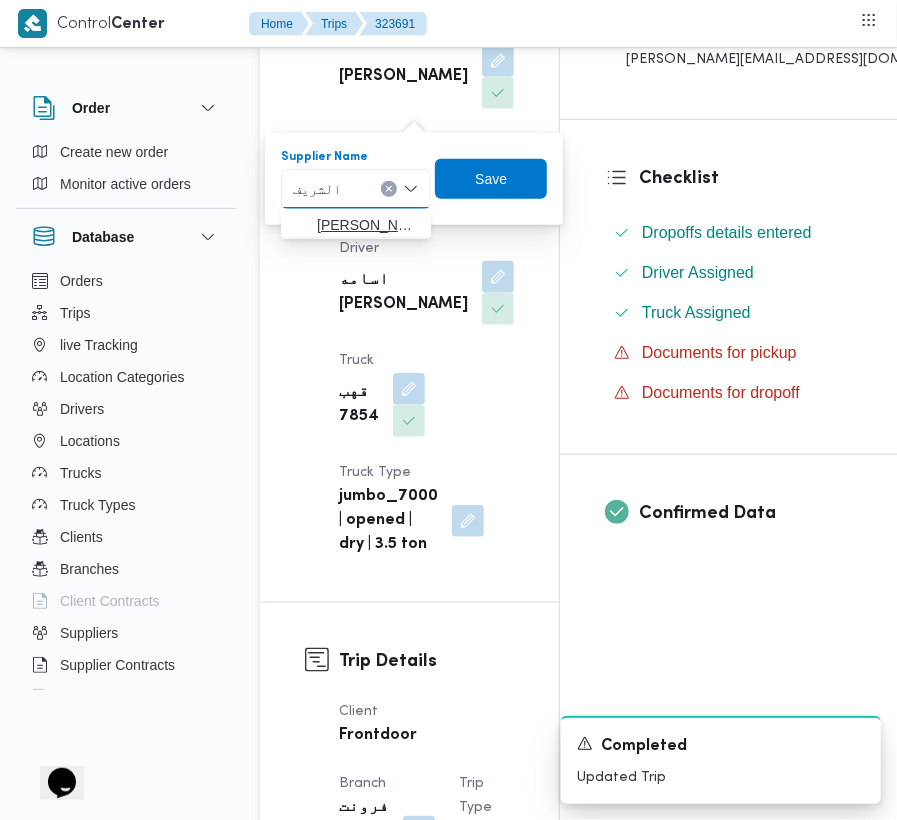 type on "الشريف" 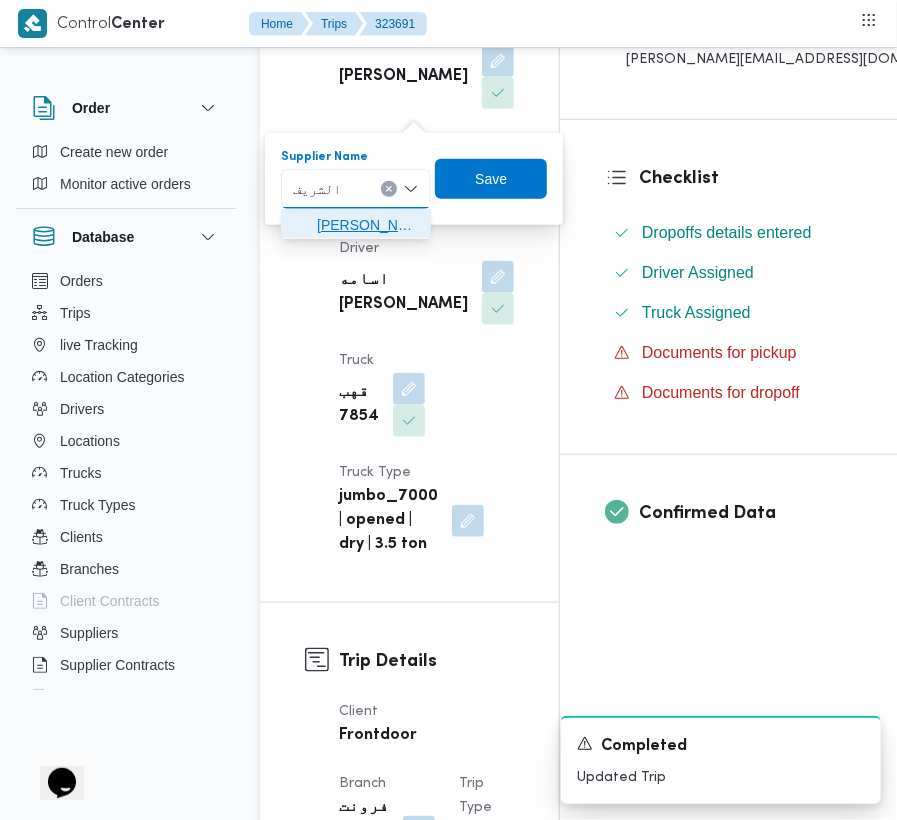 click on "[PERSON_NAME]" at bounding box center (368, 225) 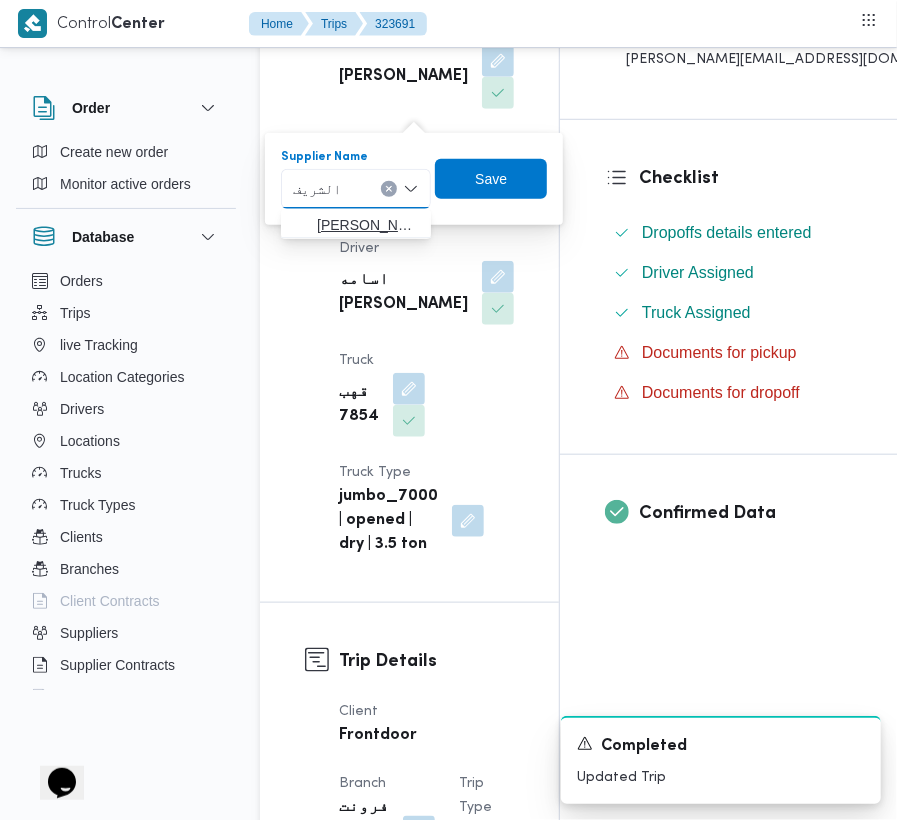 type 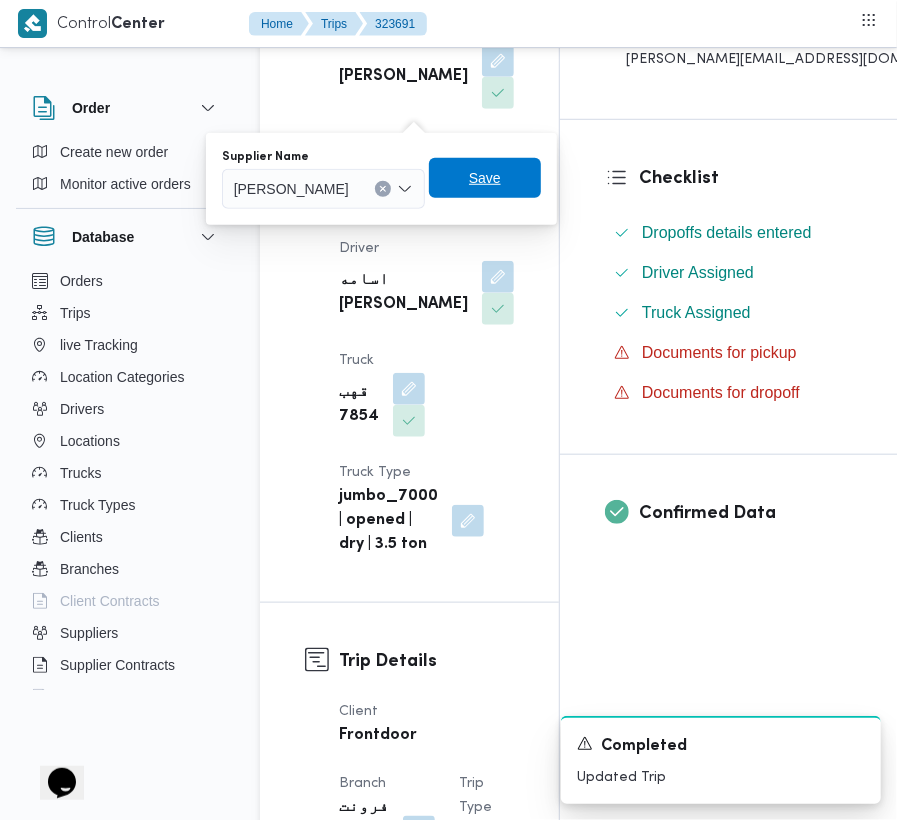 click on "Save" at bounding box center (485, 178) 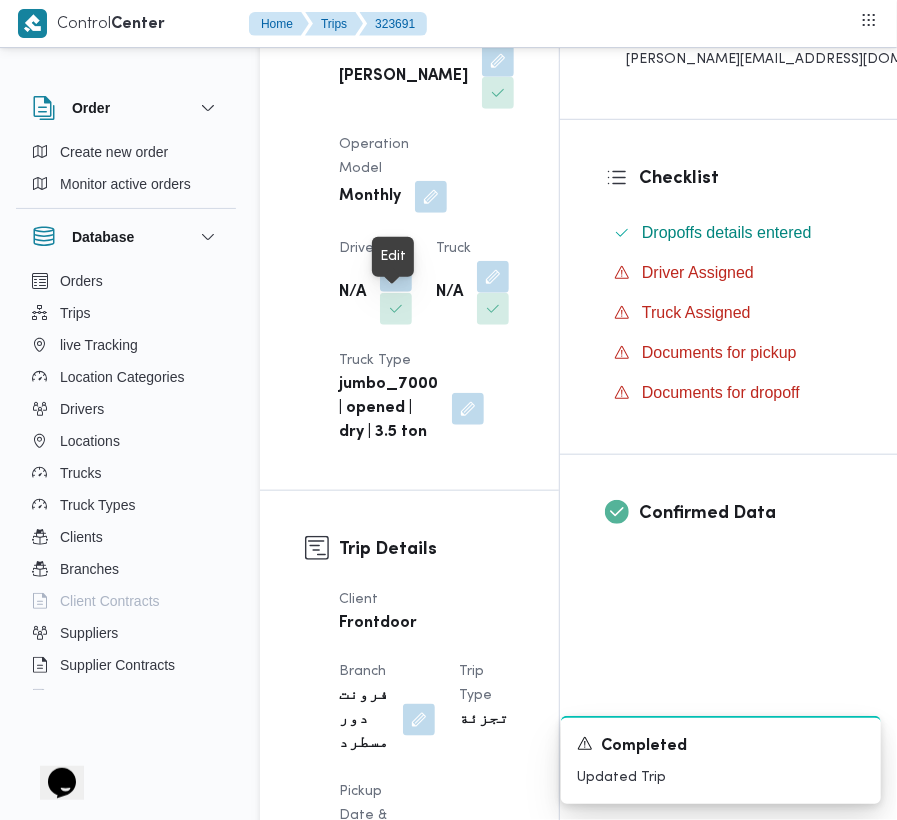 click at bounding box center [396, 276] 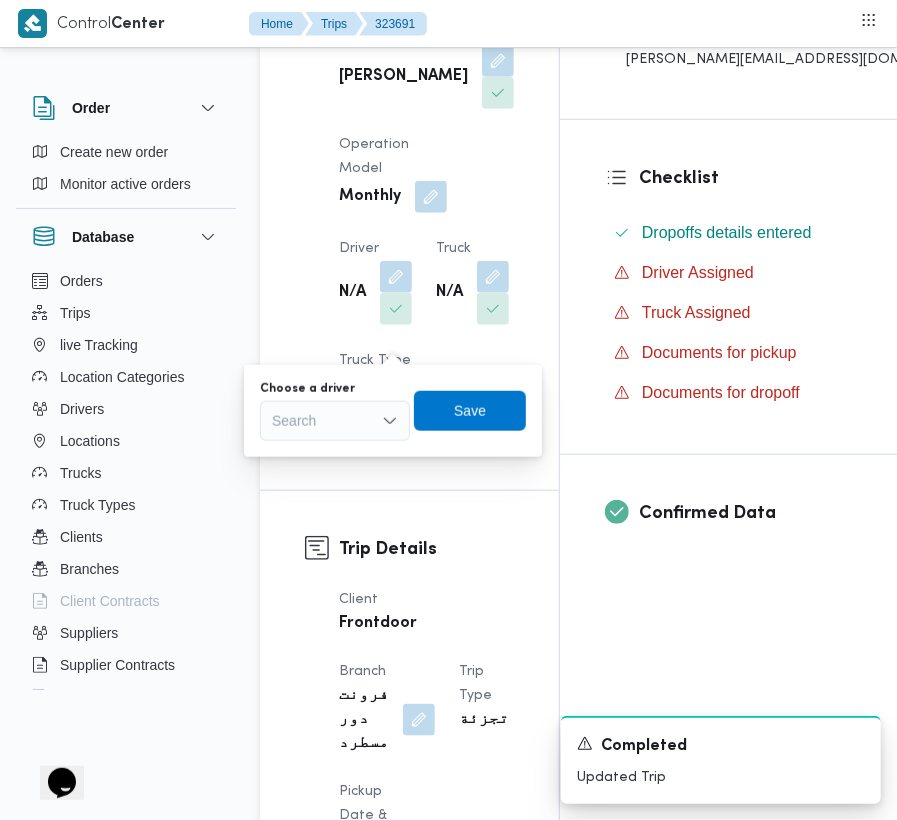 type 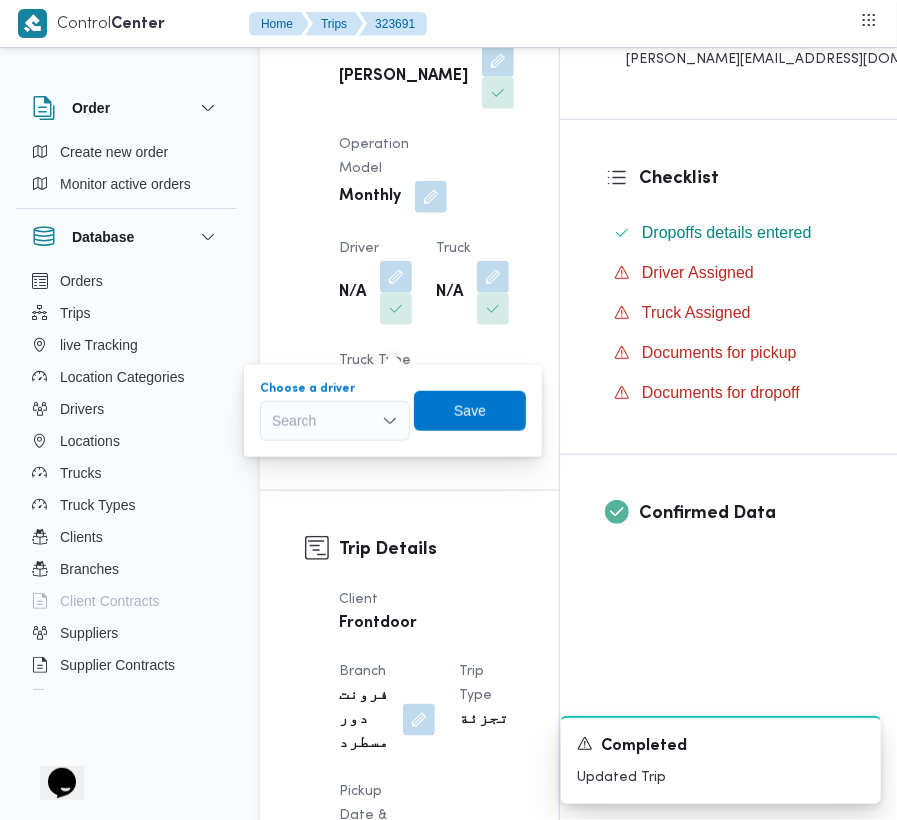 click on "Search" at bounding box center [335, 421] 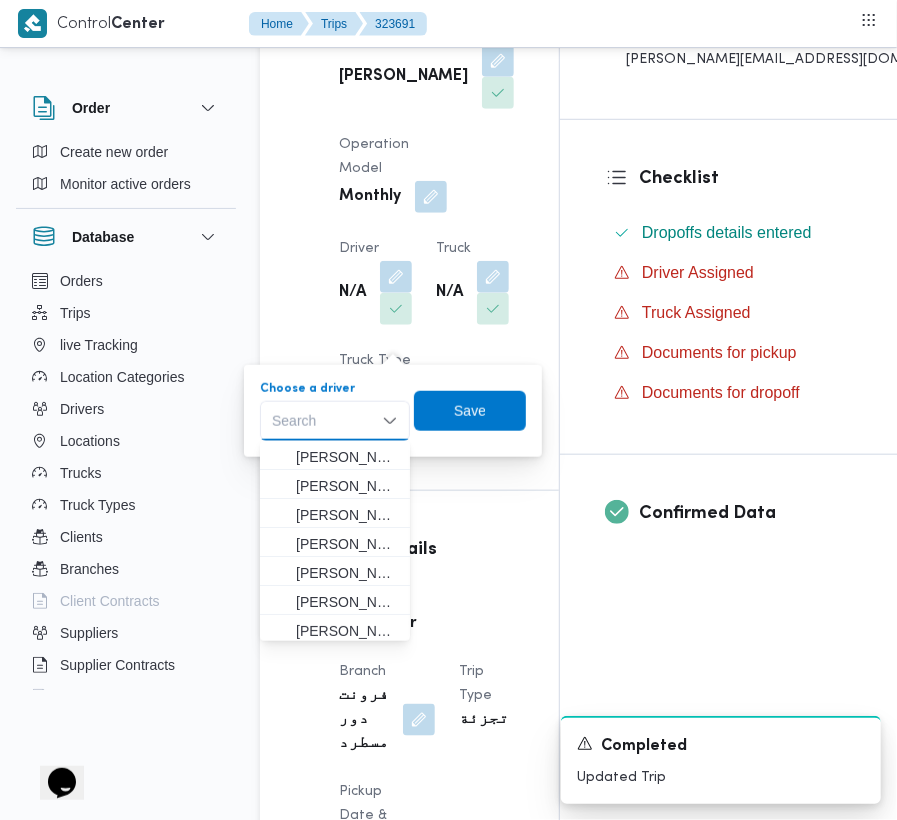 paste on "[PERSON_NAME]" 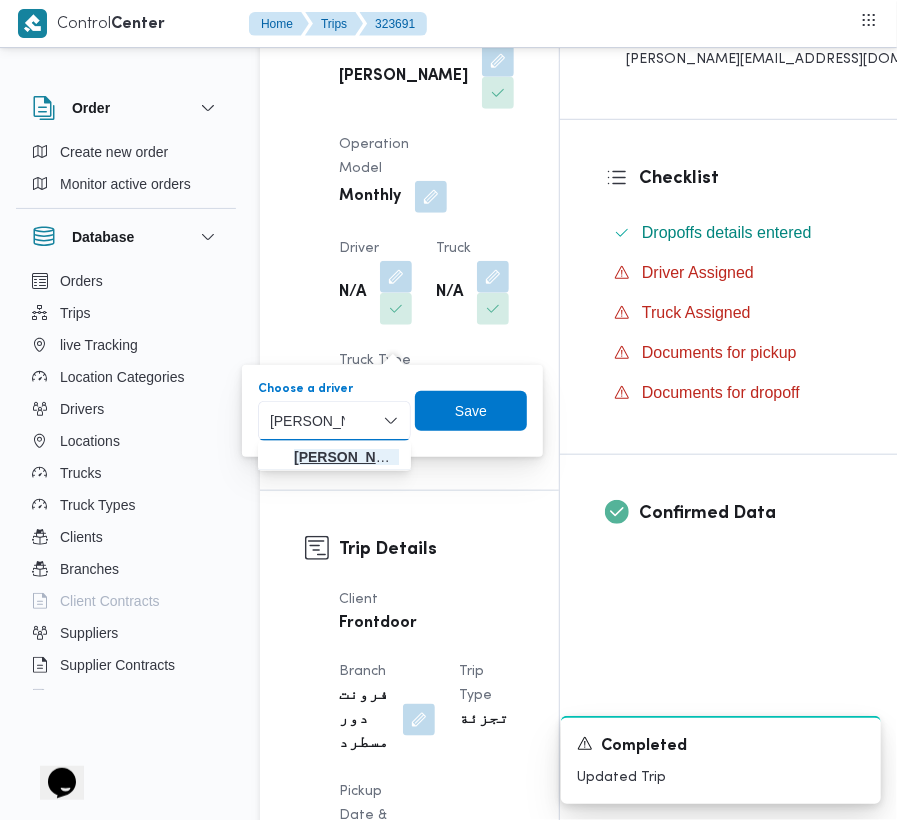 type on "[PERSON_NAME]" 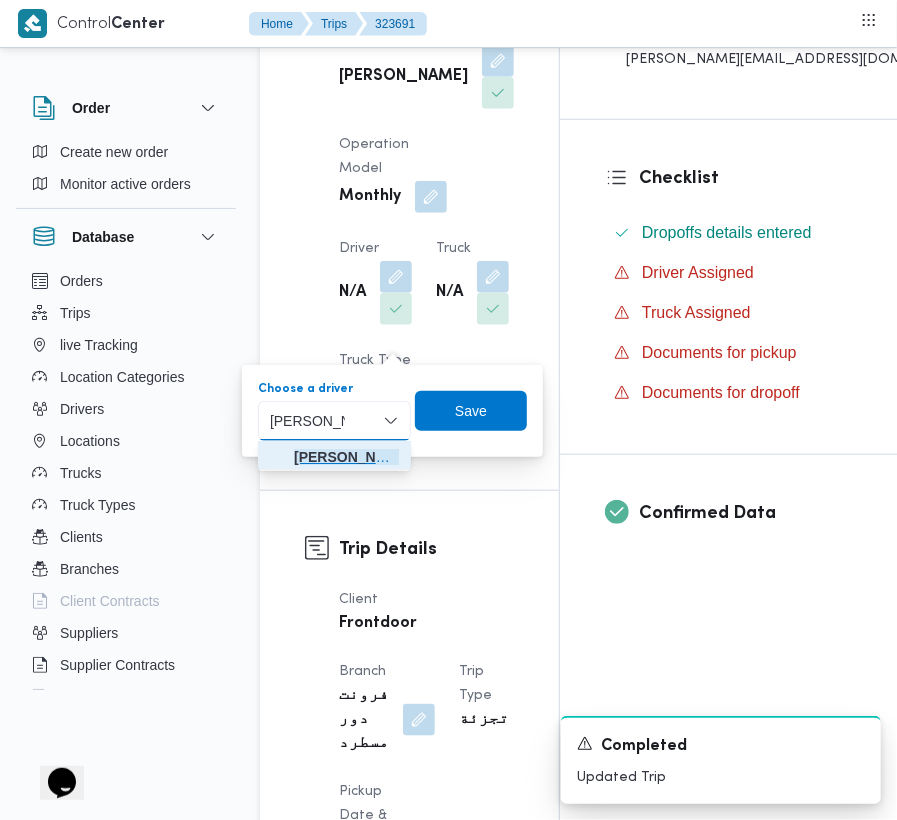 click on "[PERSON_NAME]  [PERSON_NAME]" at bounding box center [346, 457] 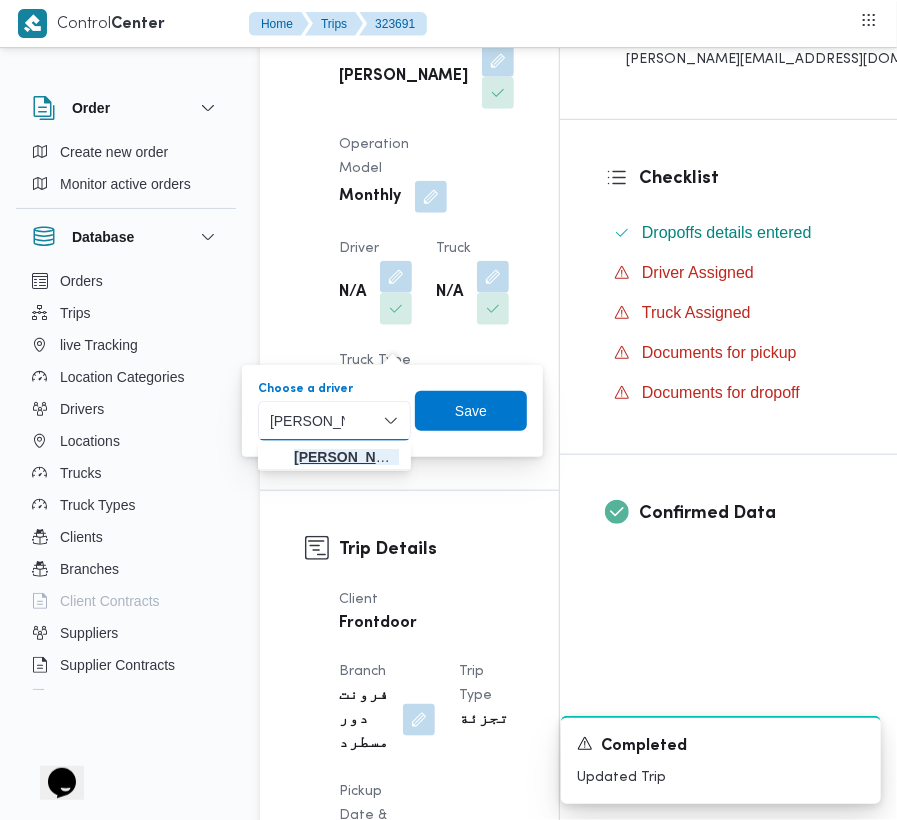 type 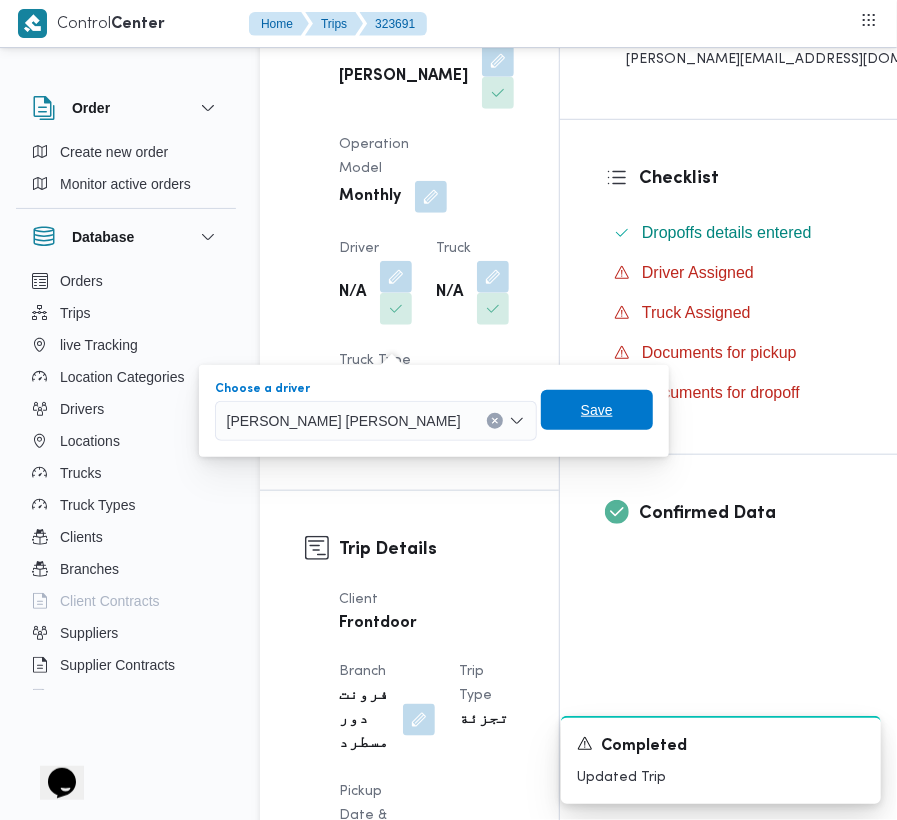 click on "Save" at bounding box center (597, 410) 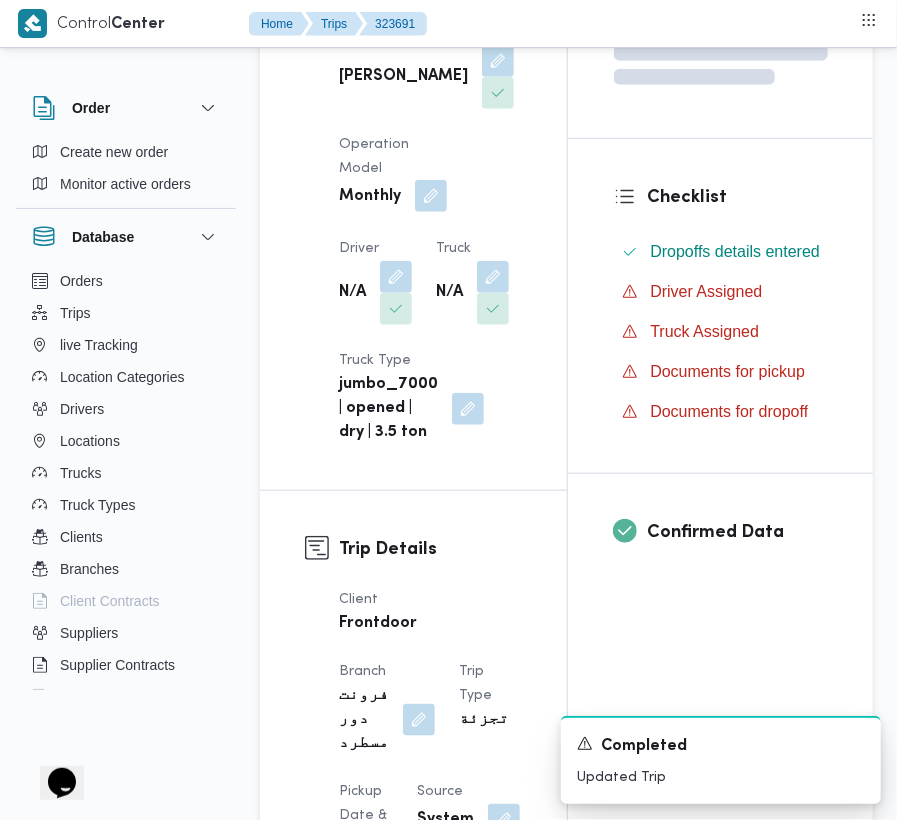 click at bounding box center [431, 196] 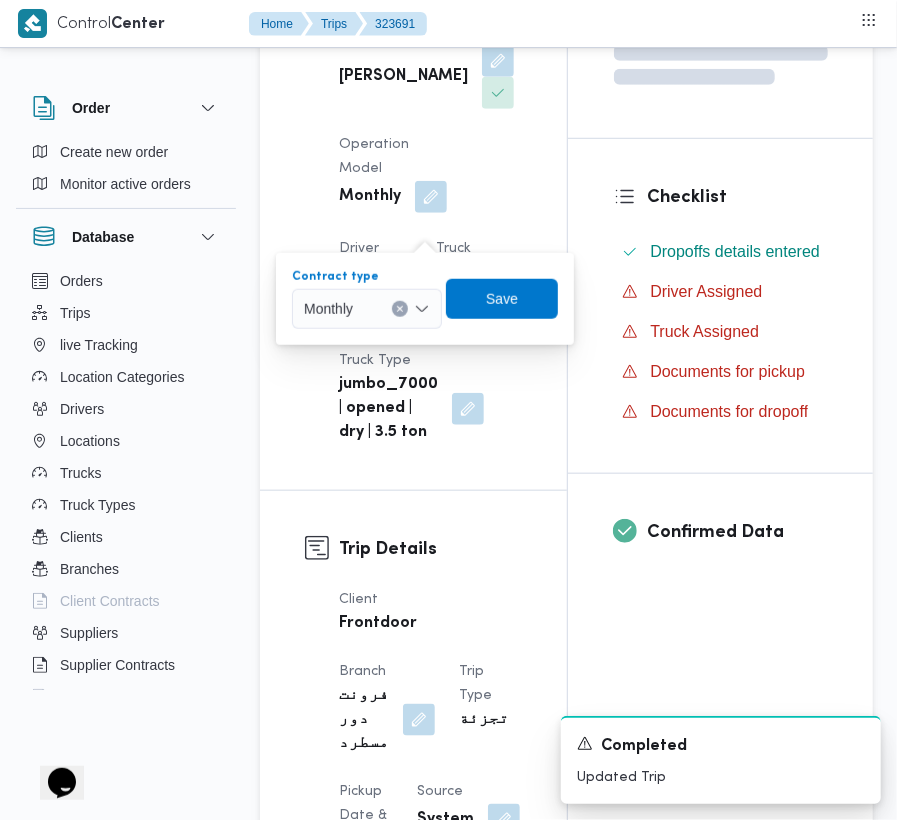 click on "Monthly" at bounding box center [367, 309] 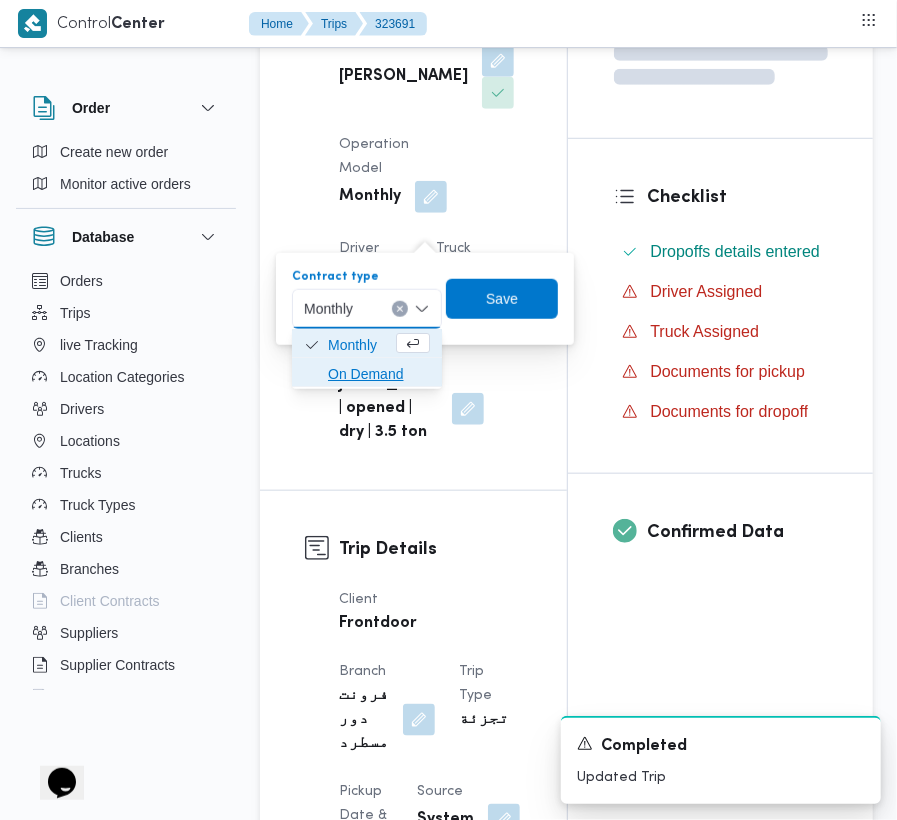 click on "On Demand" at bounding box center (379, 374) 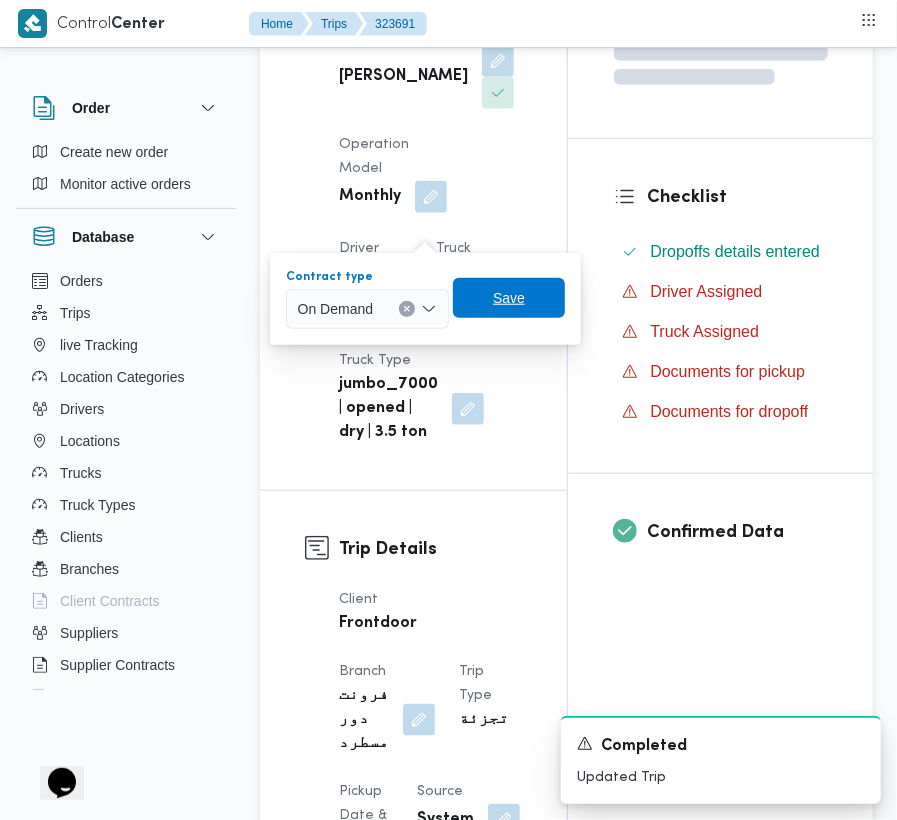 click on "Save" at bounding box center [509, 298] 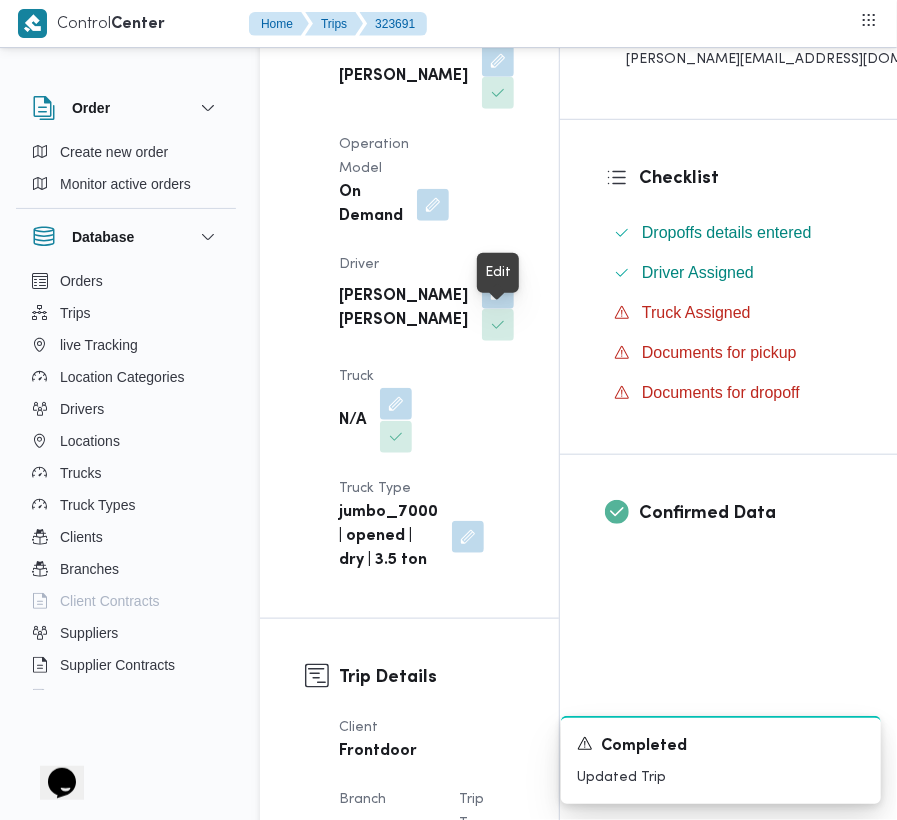 click at bounding box center [396, 404] 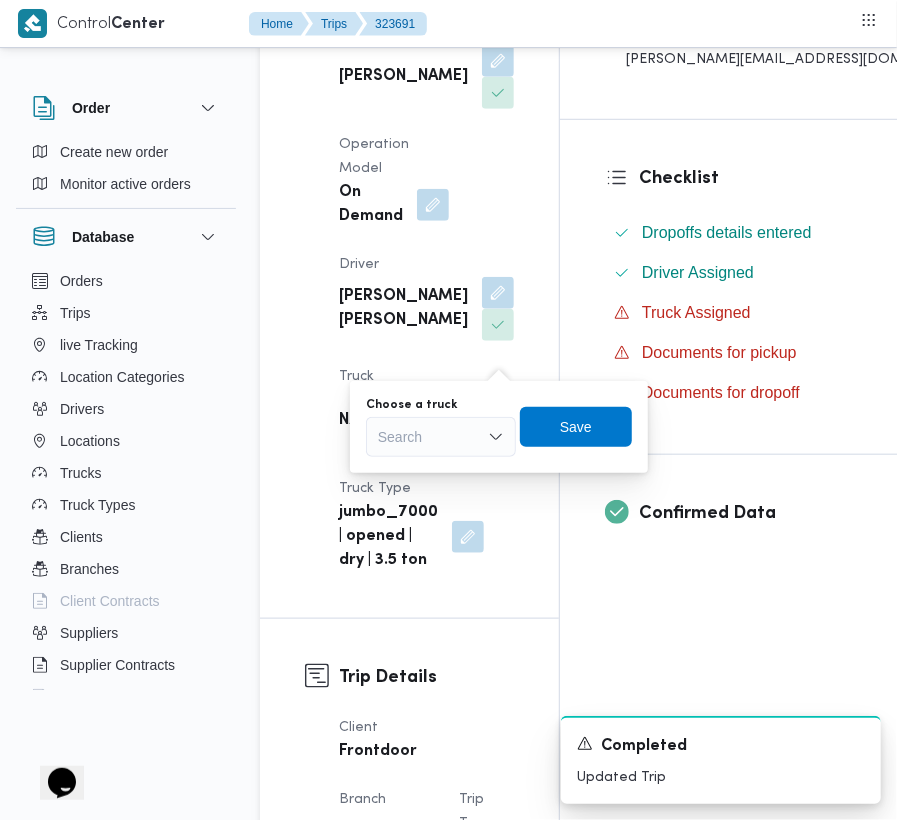 click on "Choose a truck Search" at bounding box center (441, 427) 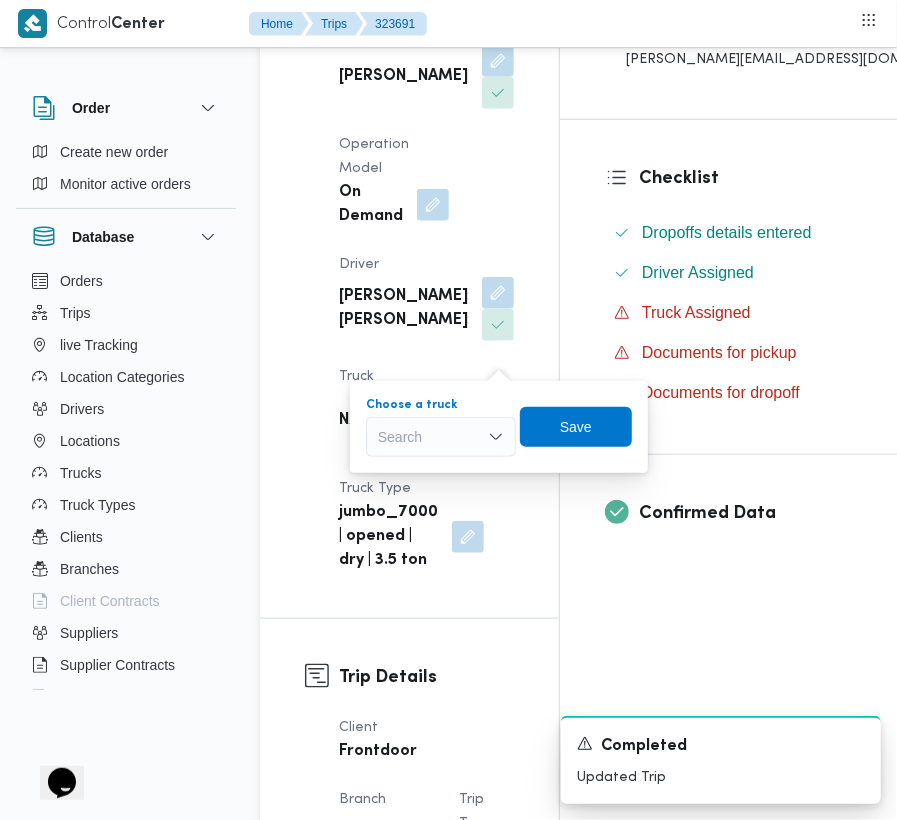 click on "Search" at bounding box center (441, 437) 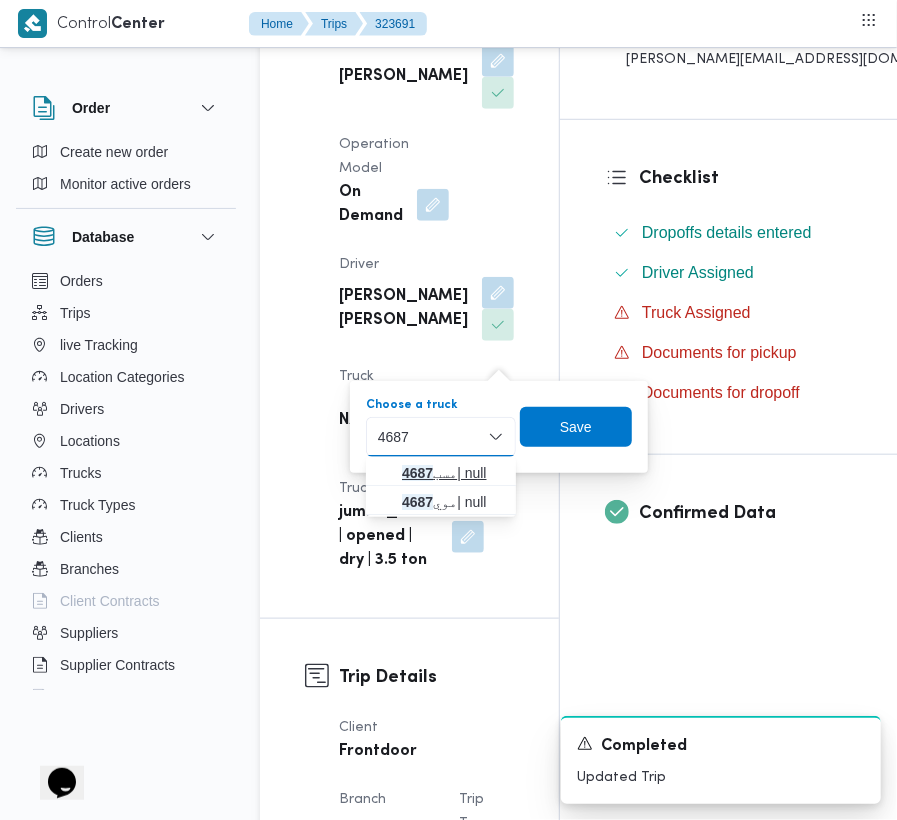 type on "4687" 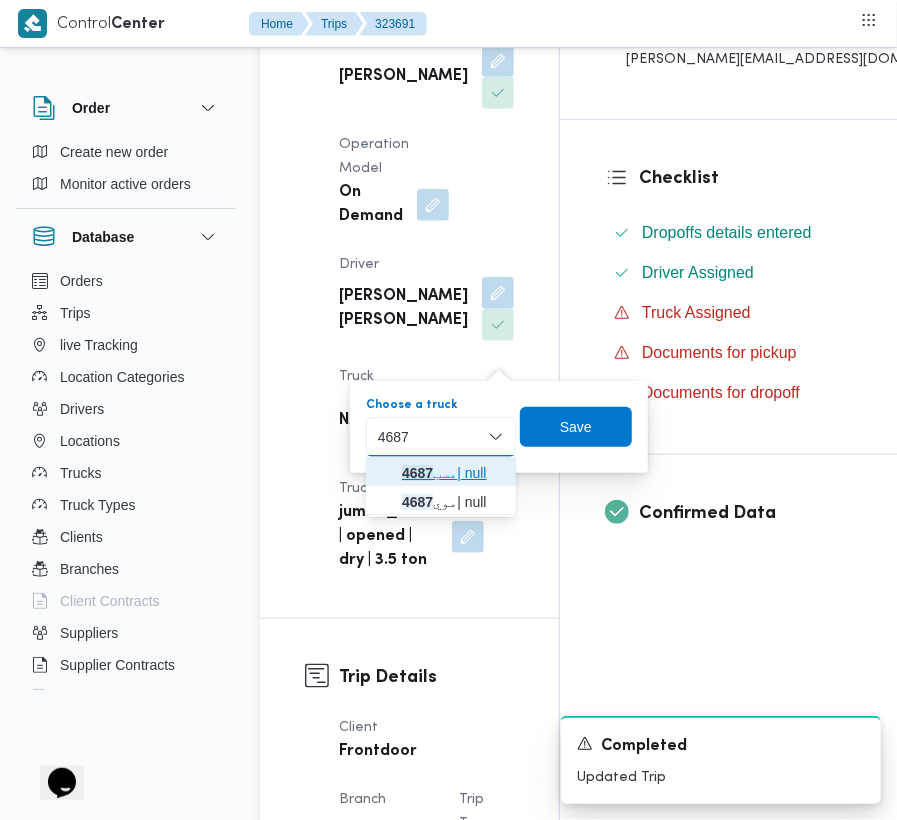 click on "4687" at bounding box center [417, 473] 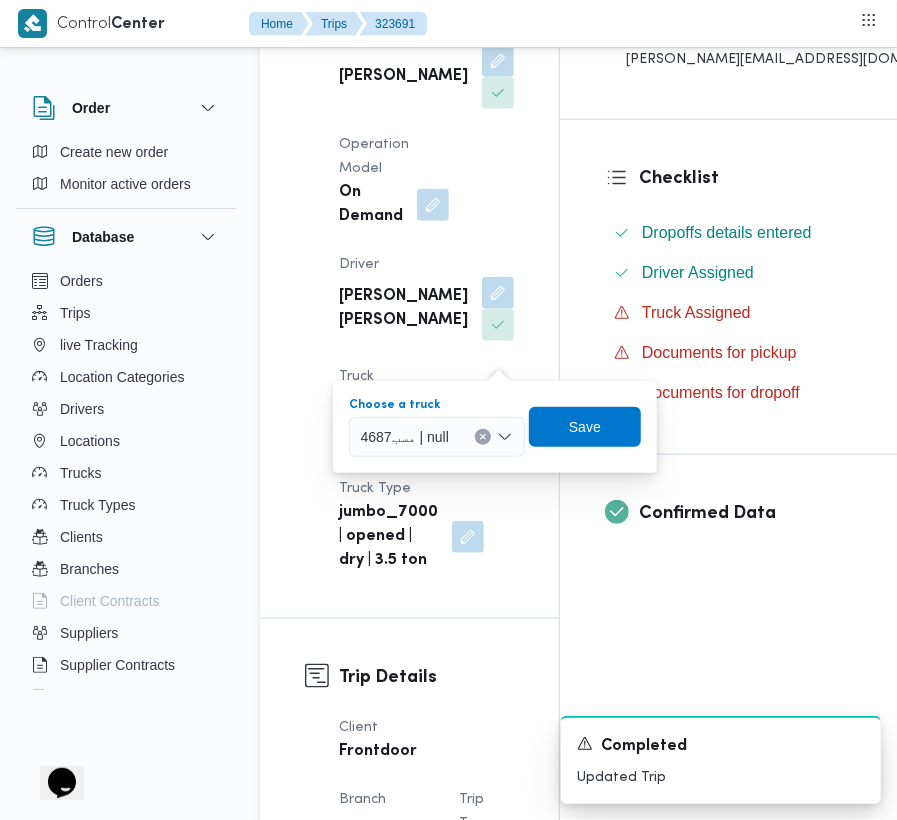 click on "مسب4687 | null" at bounding box center [405, 436] 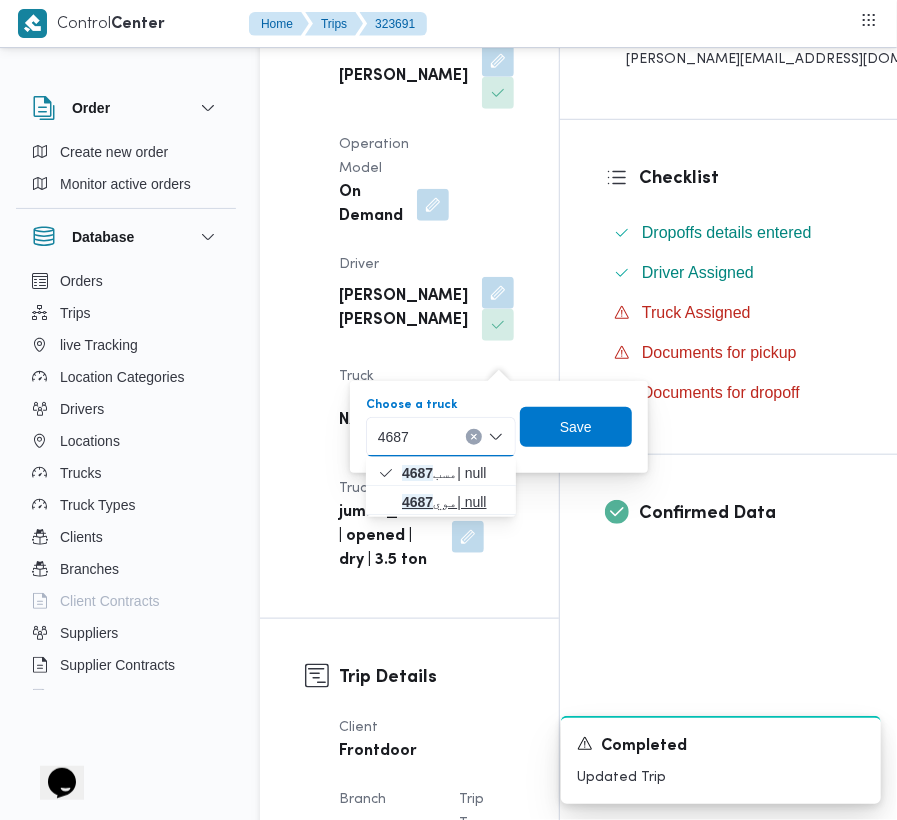 type on "4687" 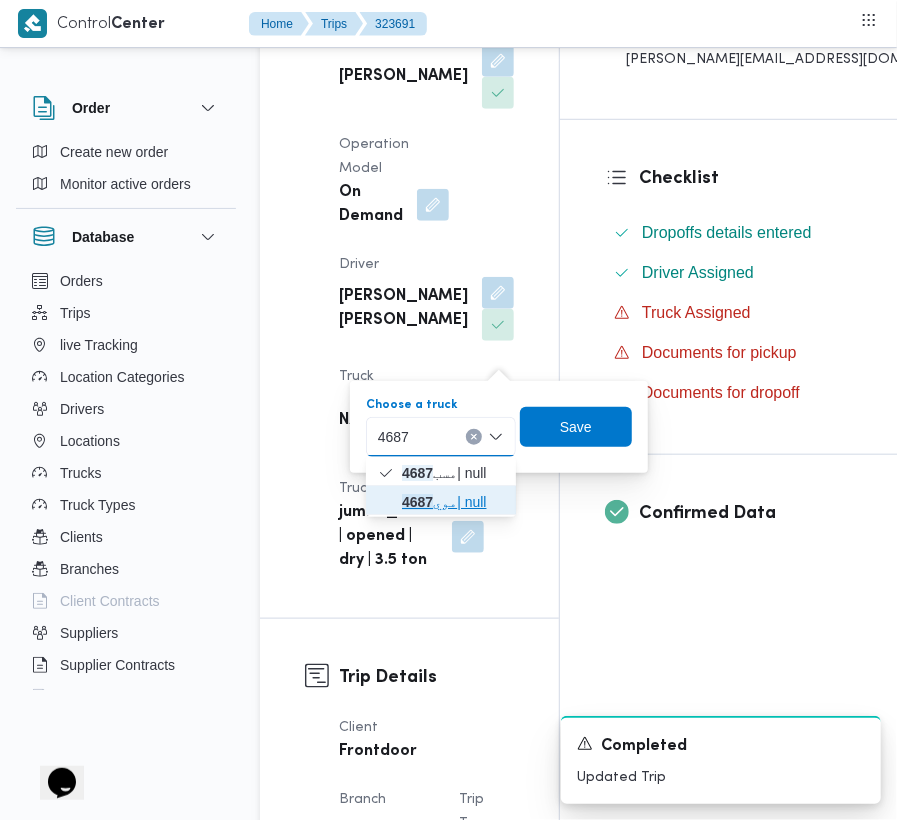 click on "موي 4687  | null" at bounding box center (453, 502) 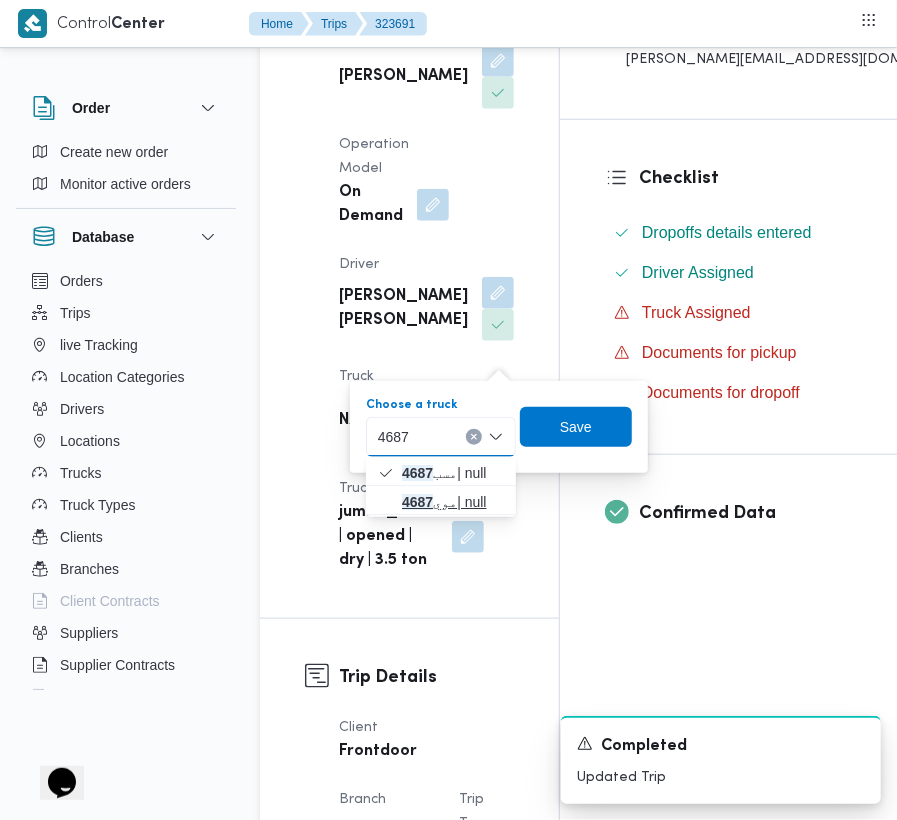 type 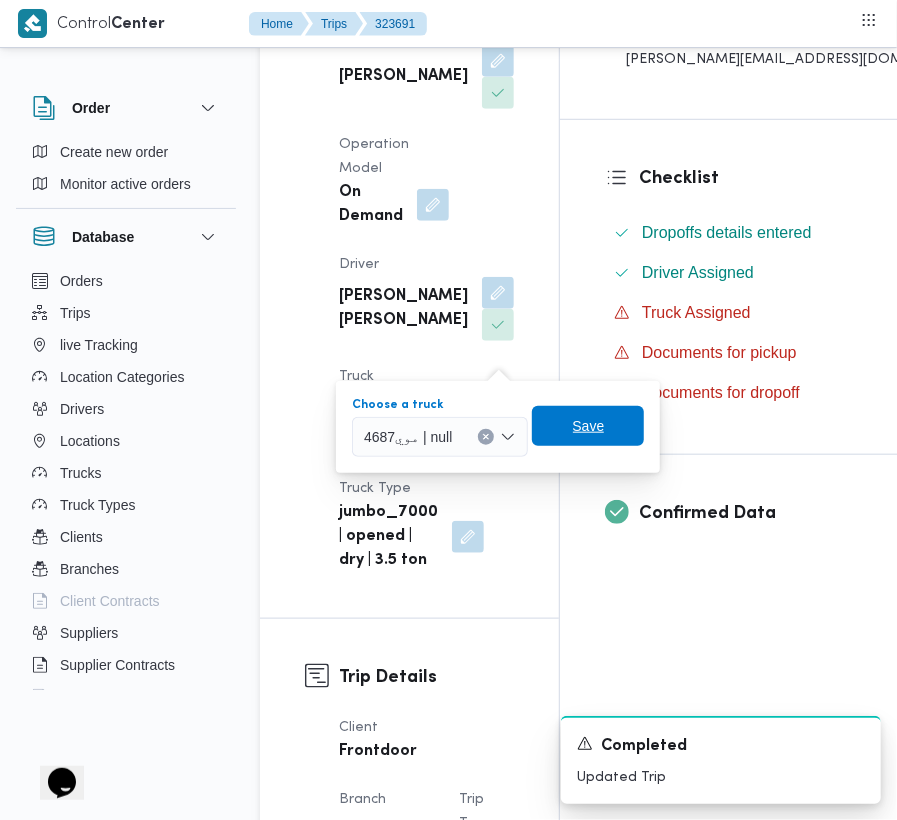 click on "Save" at bounding box center [589, 426] 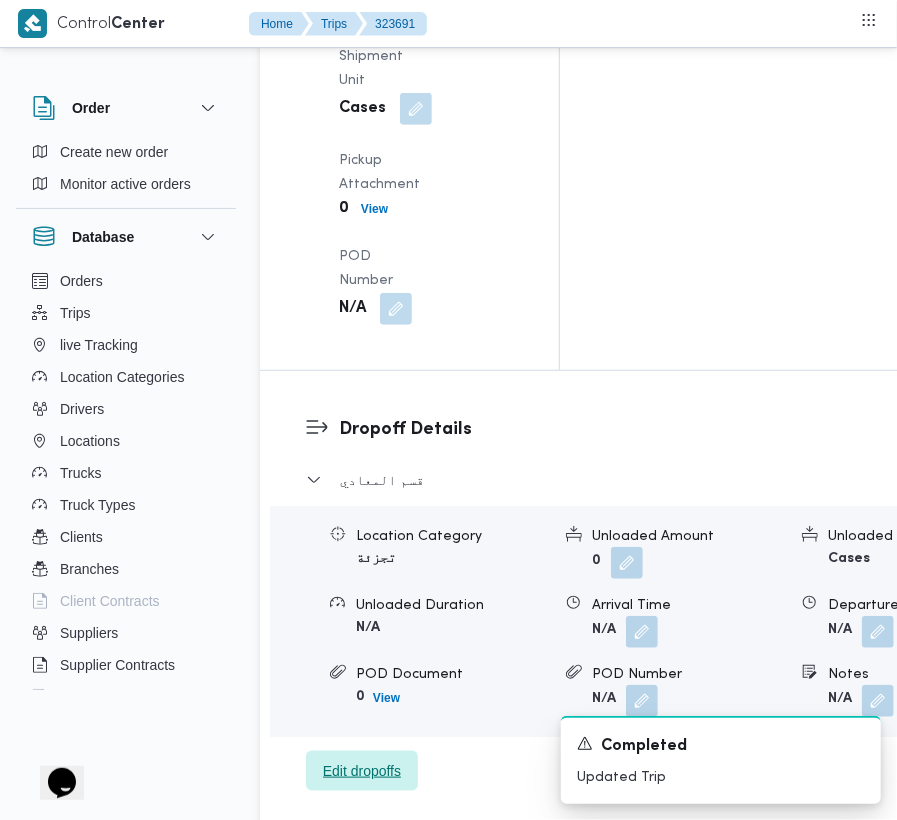 click on "Edit dropoffs" at bounding box center [362, 771] 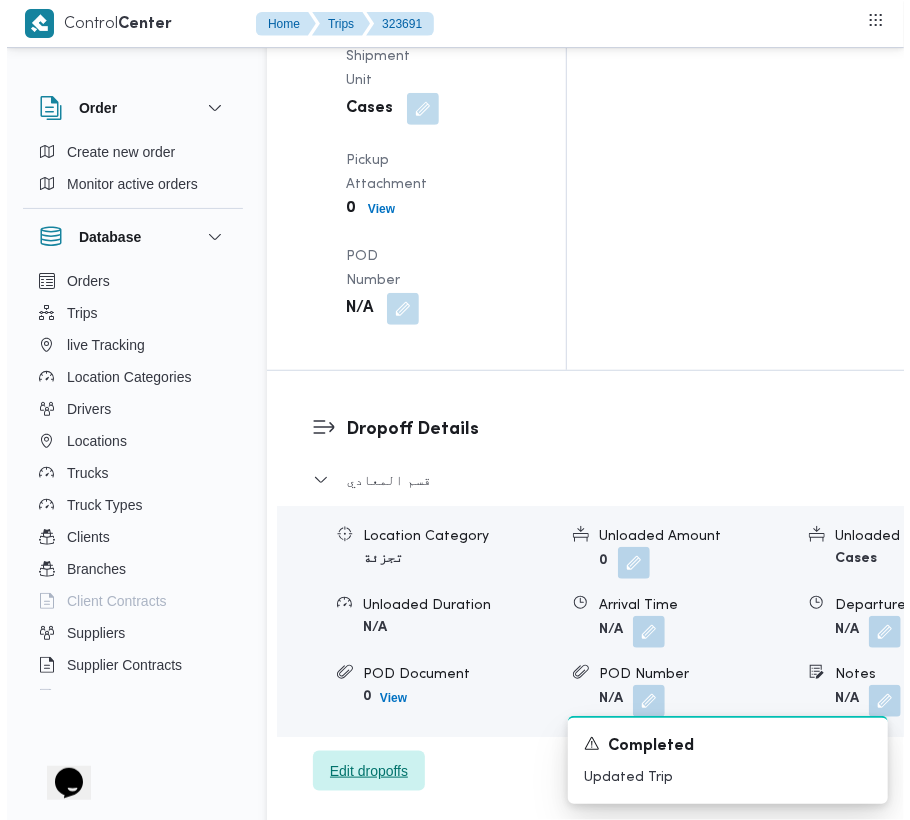 scroll, scrollTop: 2744, scrollLeft: 0, axis: vertical 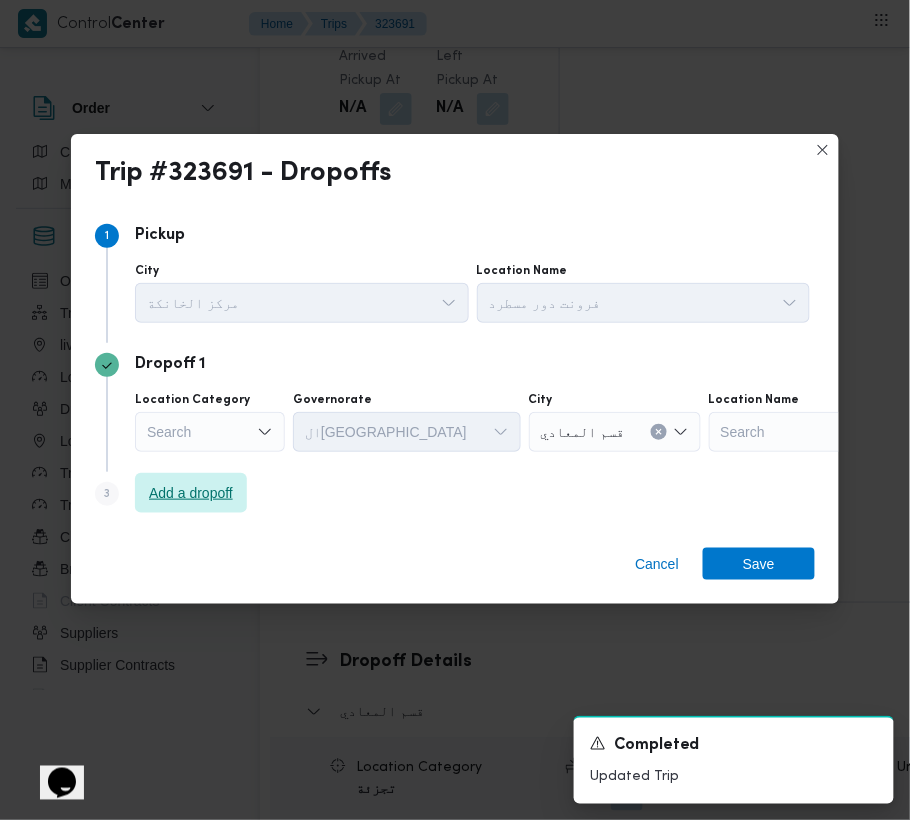 click on "Add a dropoff" at bounding box center [191, 493] 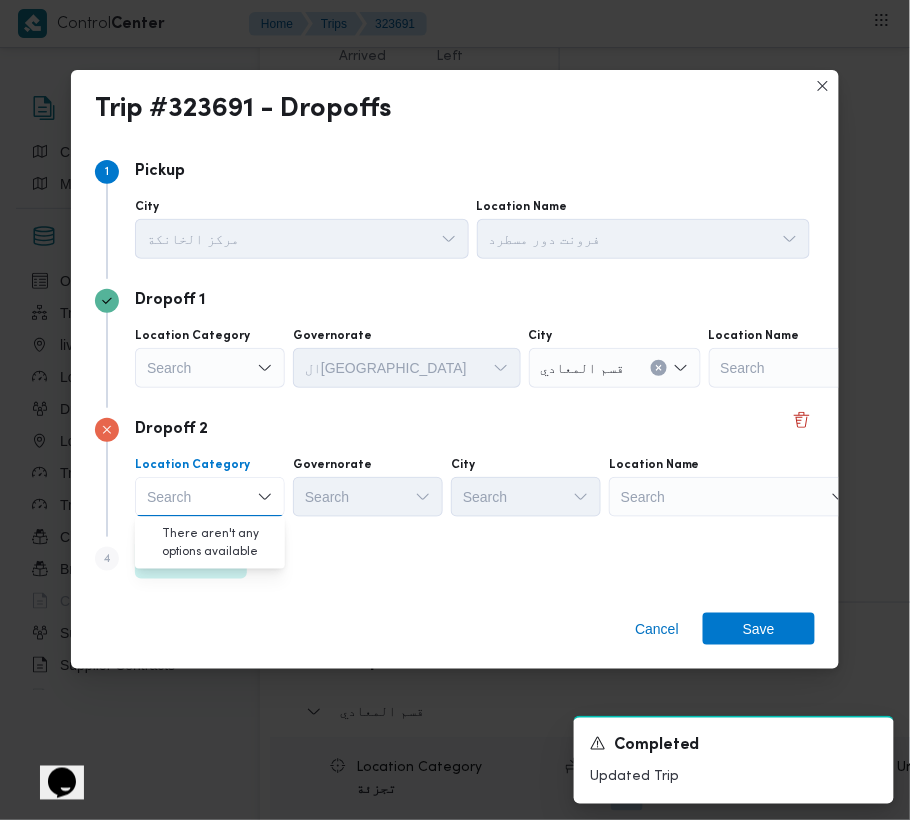 click on "Search" at bounding box center [834, 368] 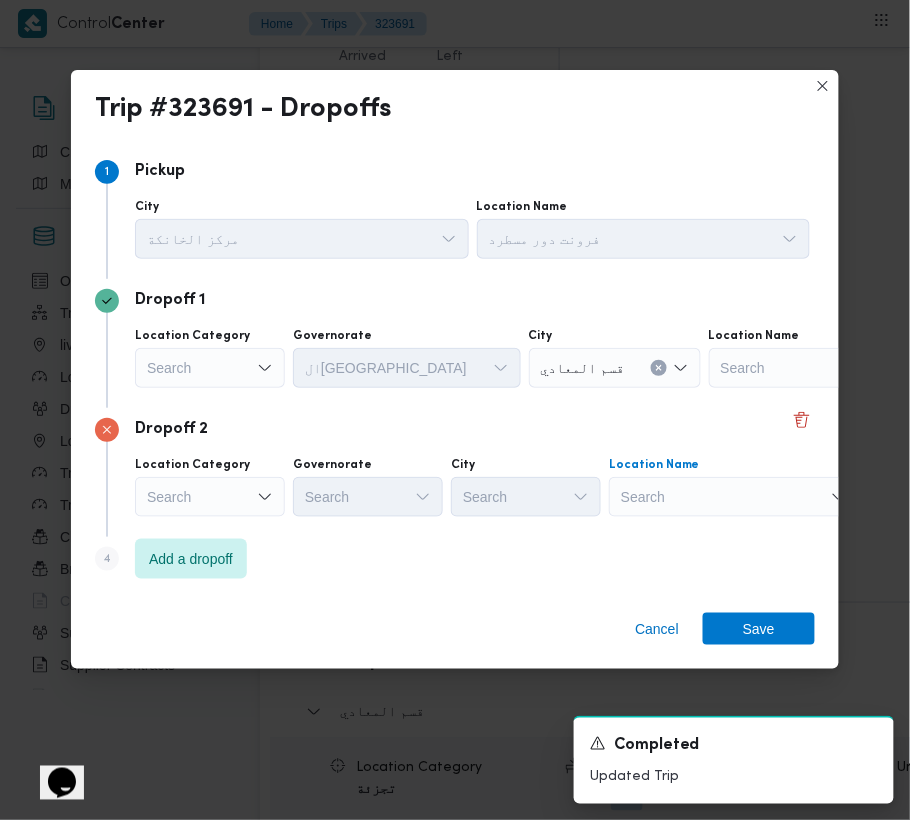 click on "Search" at bounding box center (834, 368) 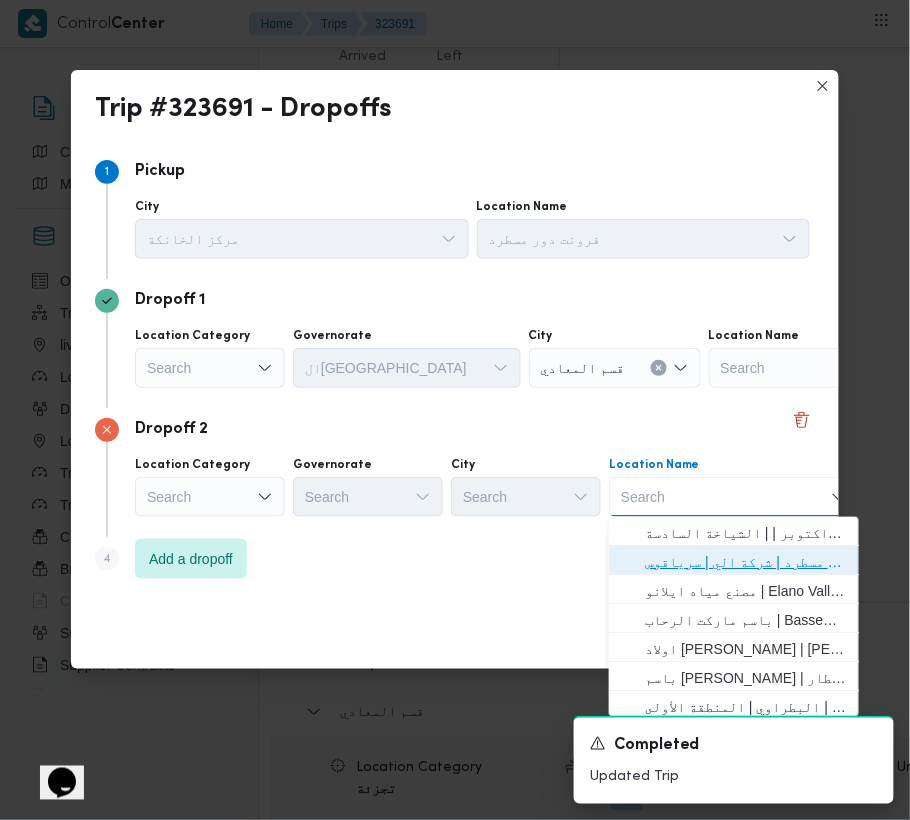 click on "فرونت دور مسطرد | شركة الي | سرياقوس" at bounding box center [746, 562] 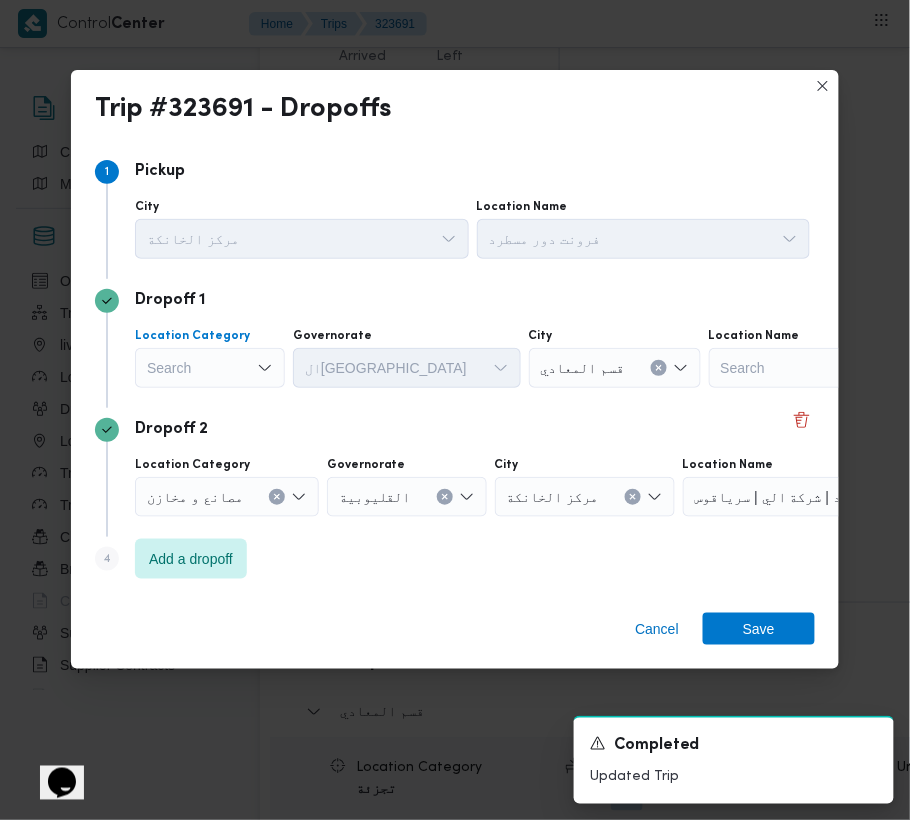 click on "Search" at bounding box center [210, 368] 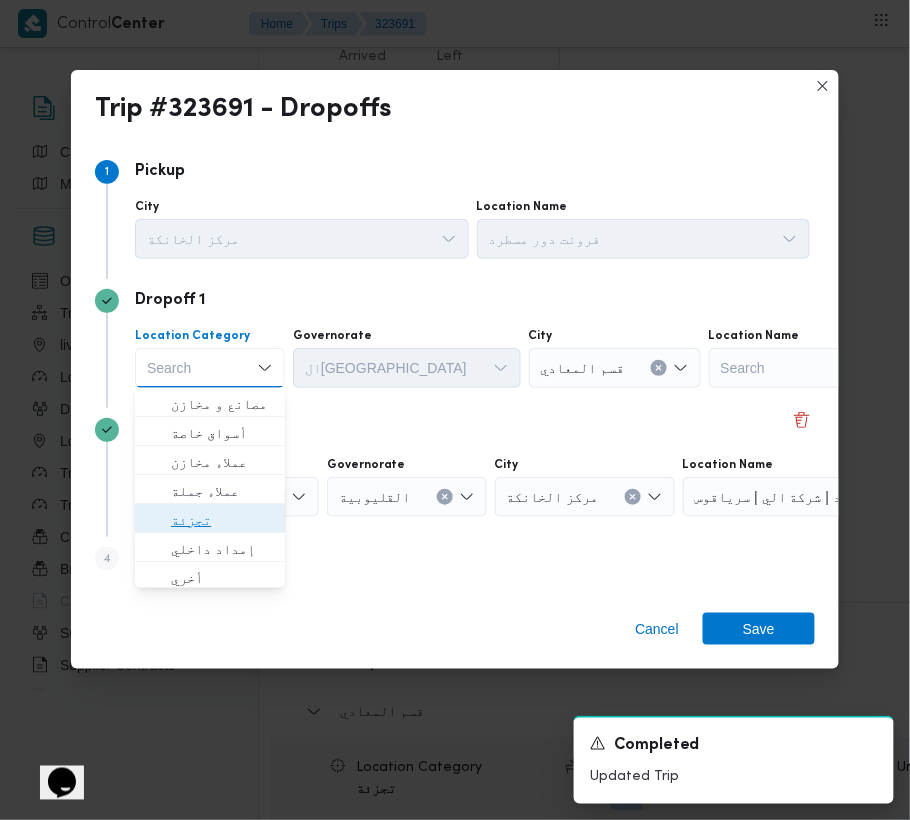 click on "تجزئة" at bounding box center [222, 520] 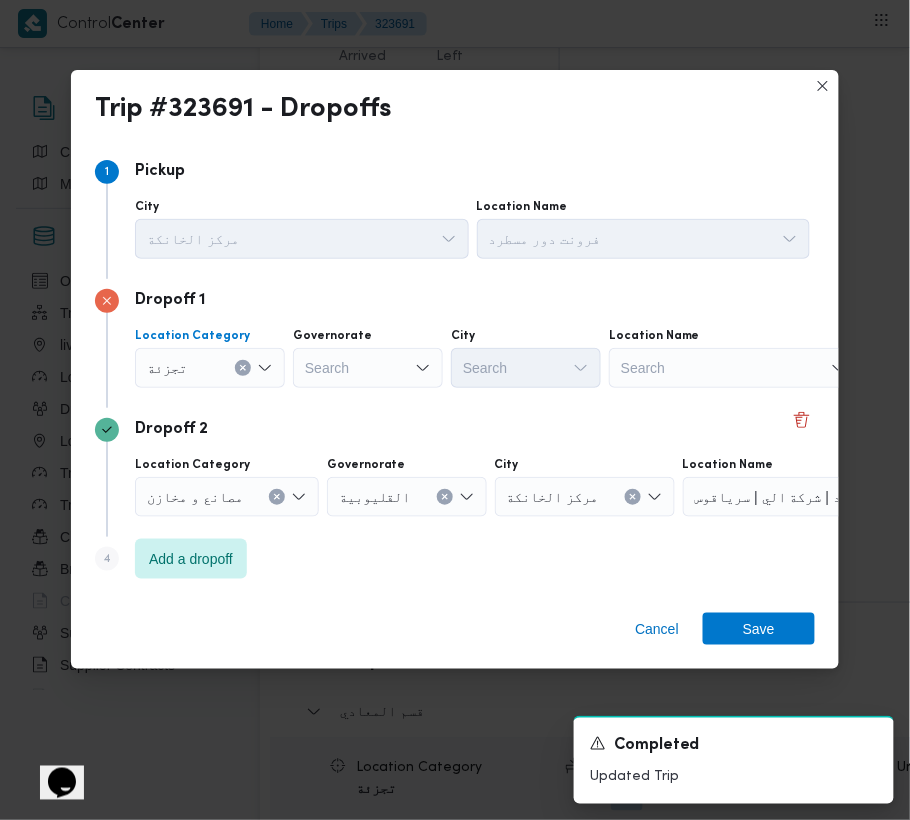 click on "Search" at bounding box center (368, 368) 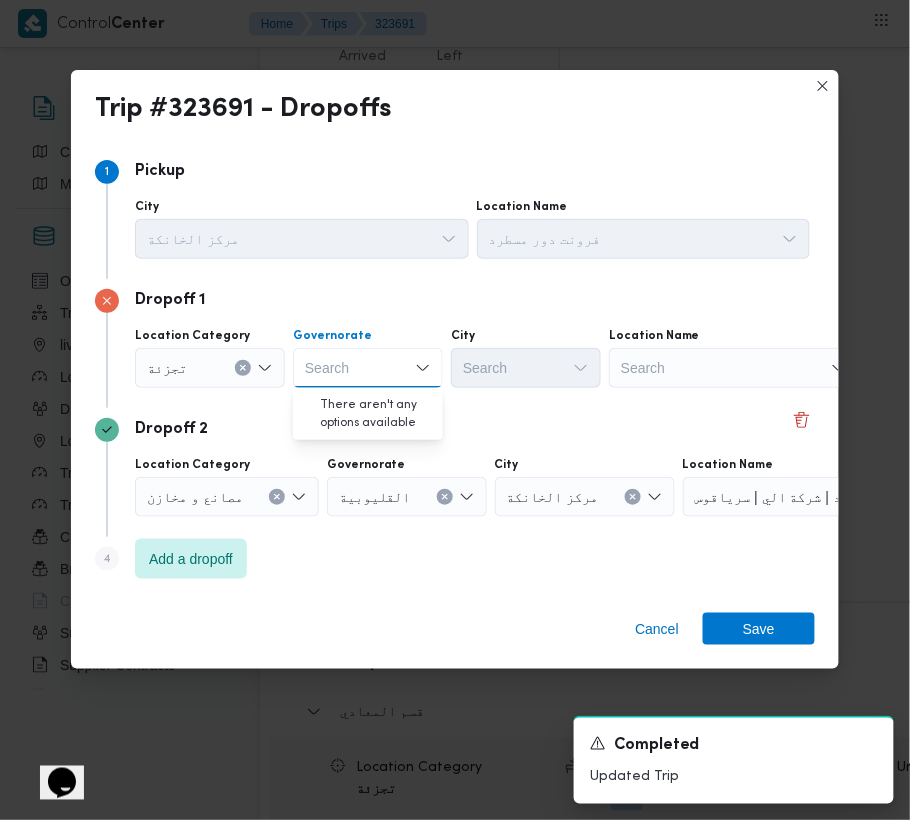 paste on "جيزة" 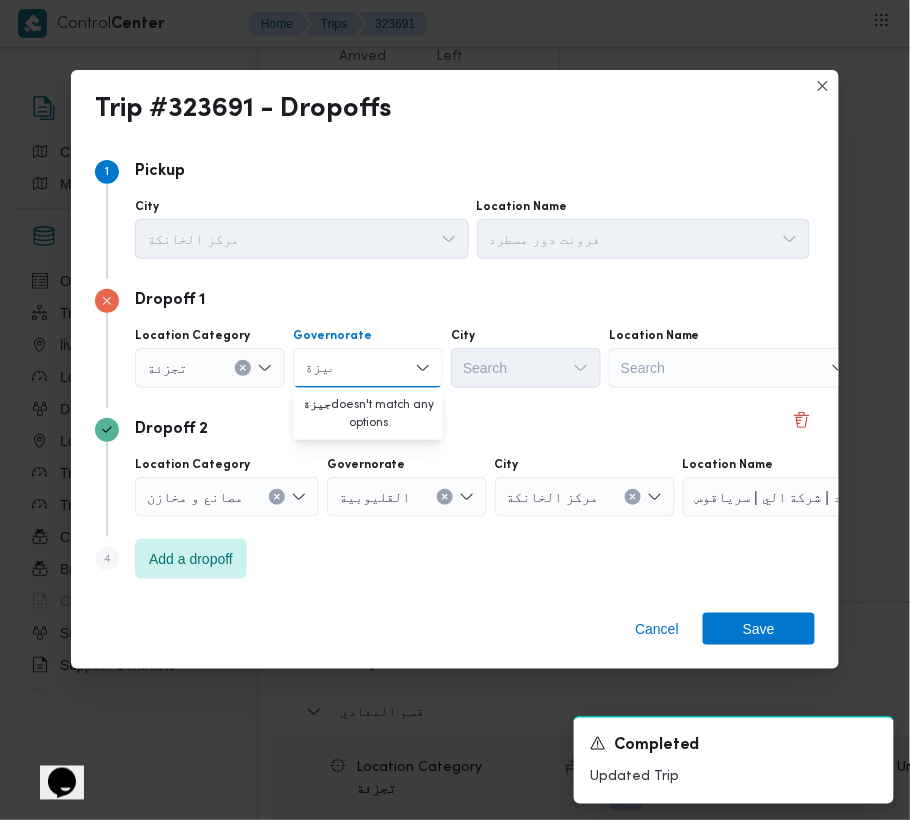 type on "جيزة" 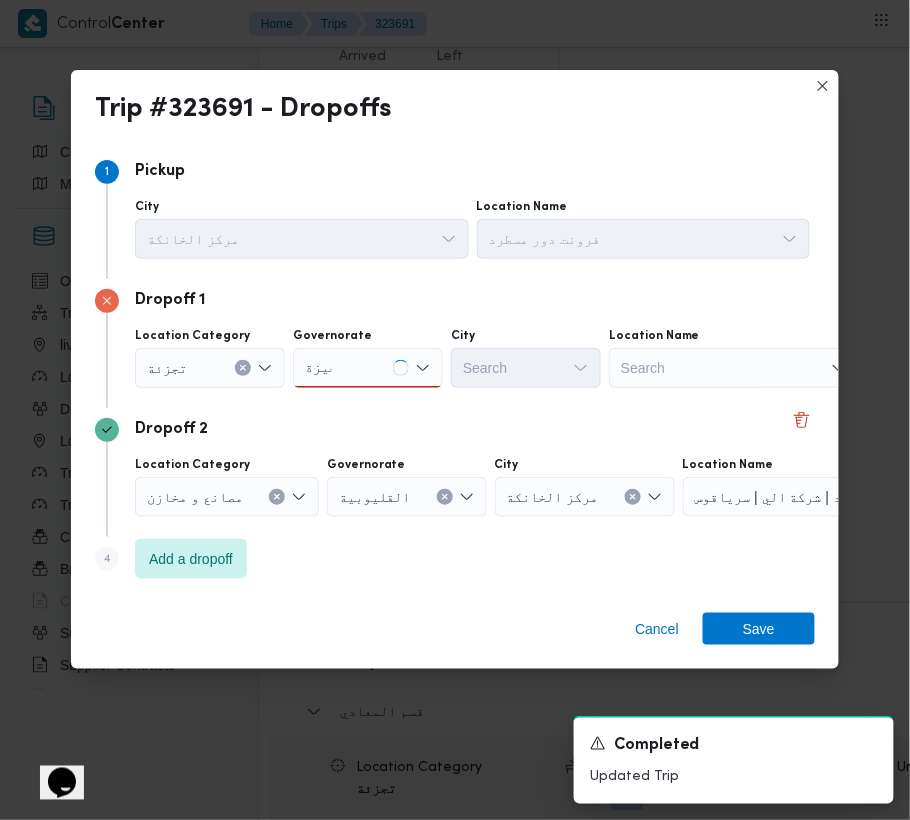 drag, startPoint x: 364, startPoint y: 369, endPoint x: 362, endPoint y: 437, distance: 68.0294 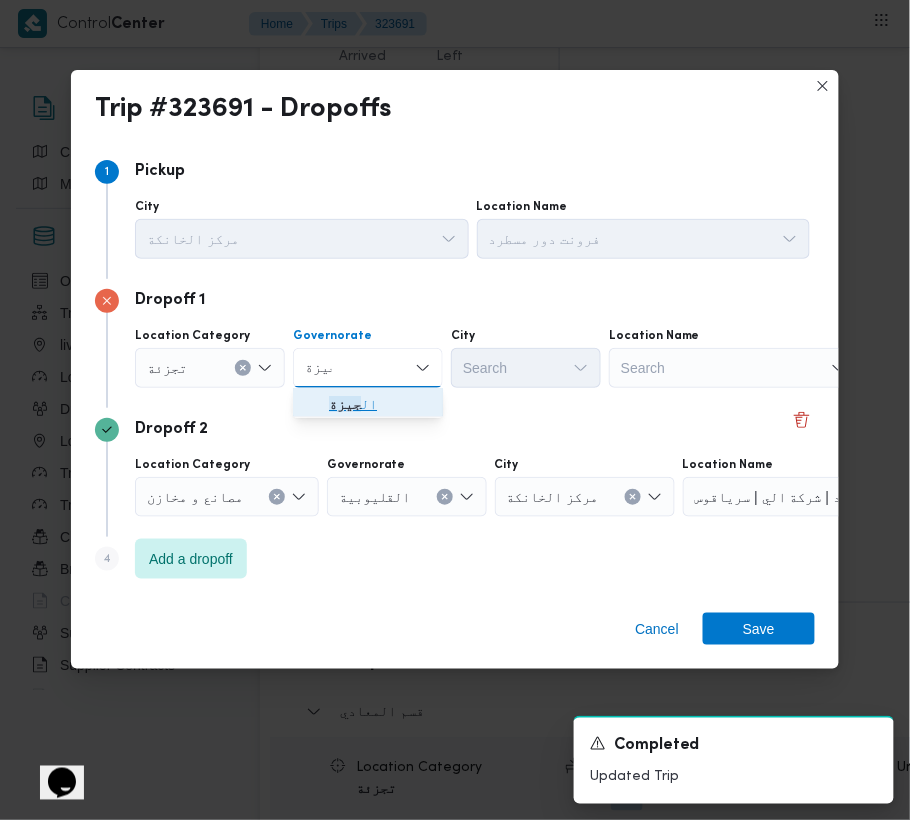 click on "ال جيزة" at bounding box center (380, 404) 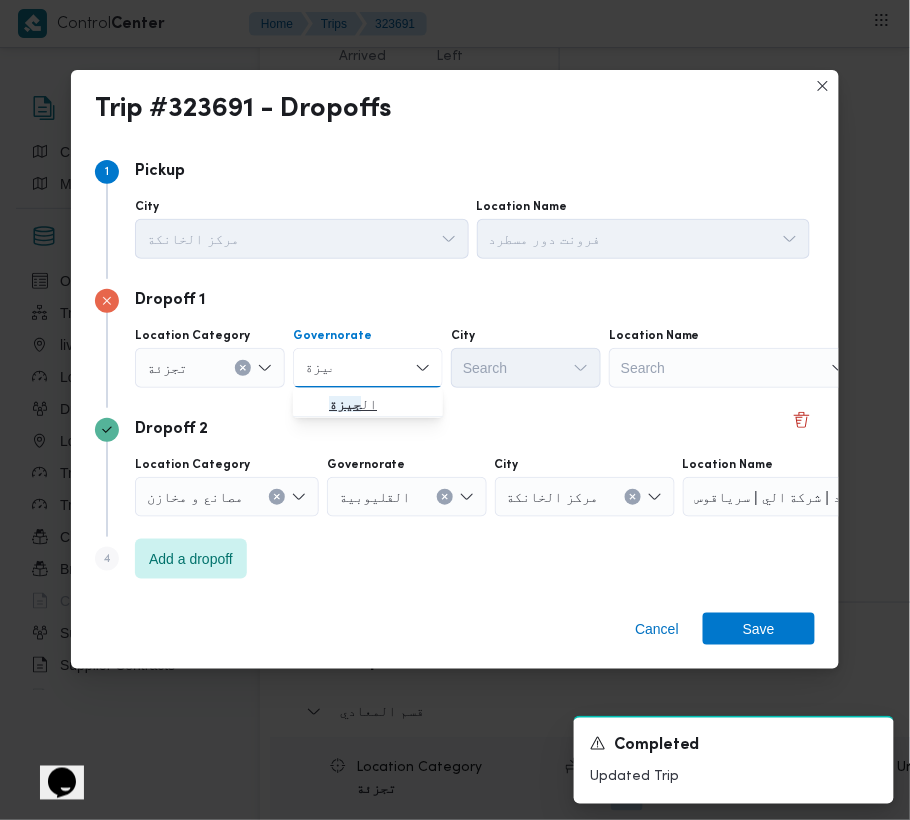 type 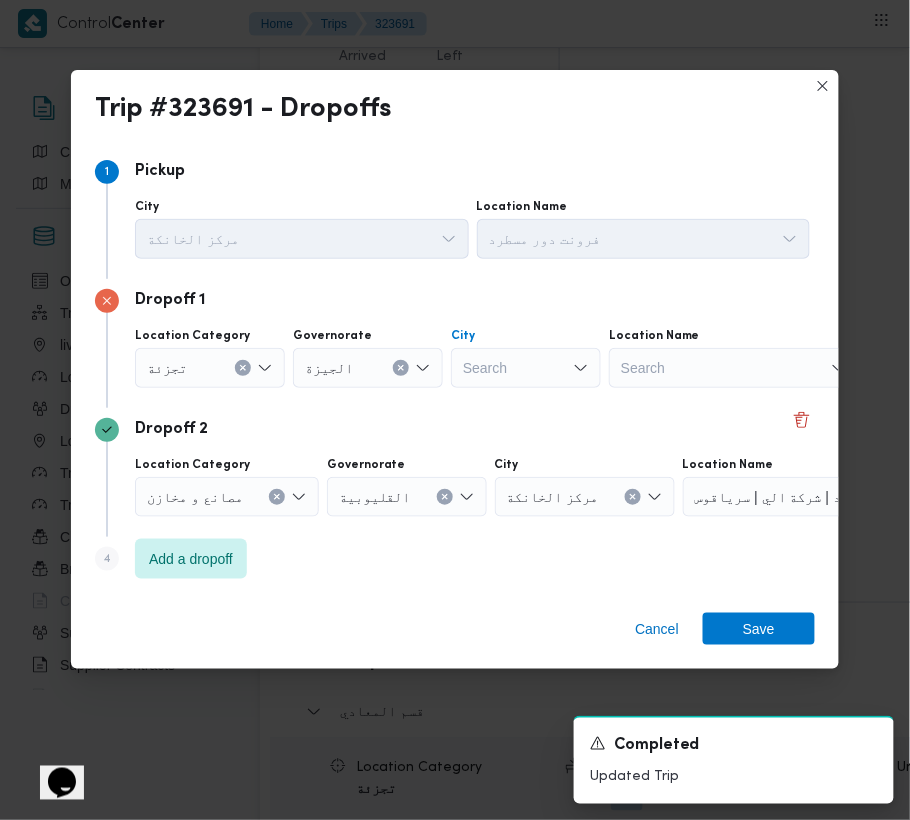 click on "Search" at bounding box center [526, 368] 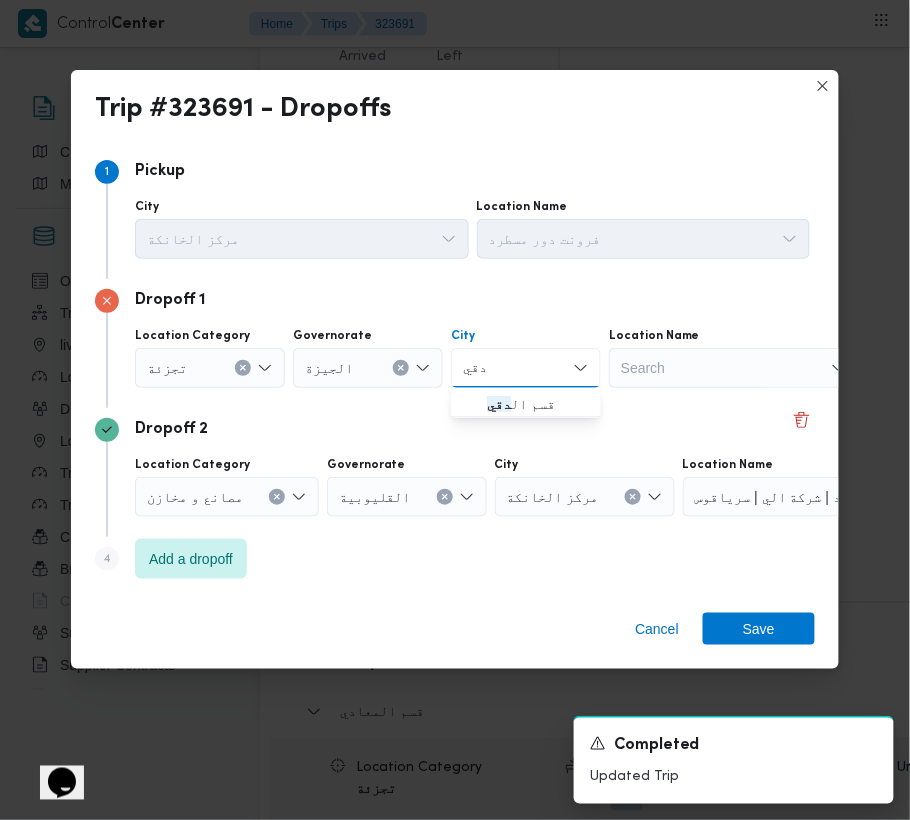 type on "دقي" 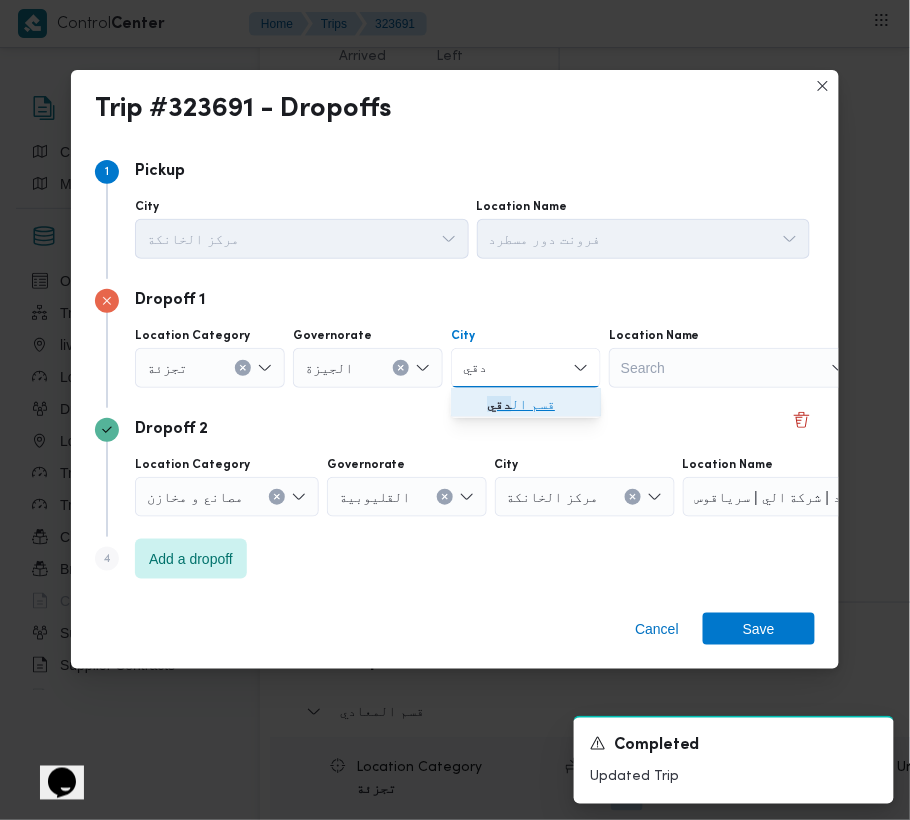 click on "قسم ال دقي" at bounding box center [526, 404] 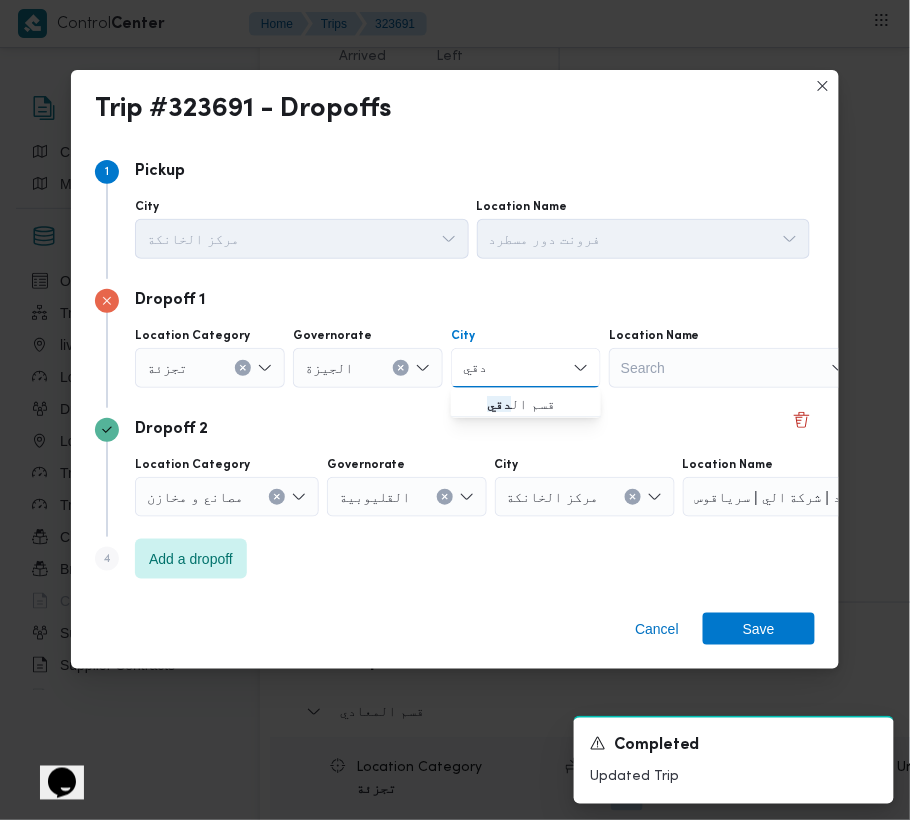 type 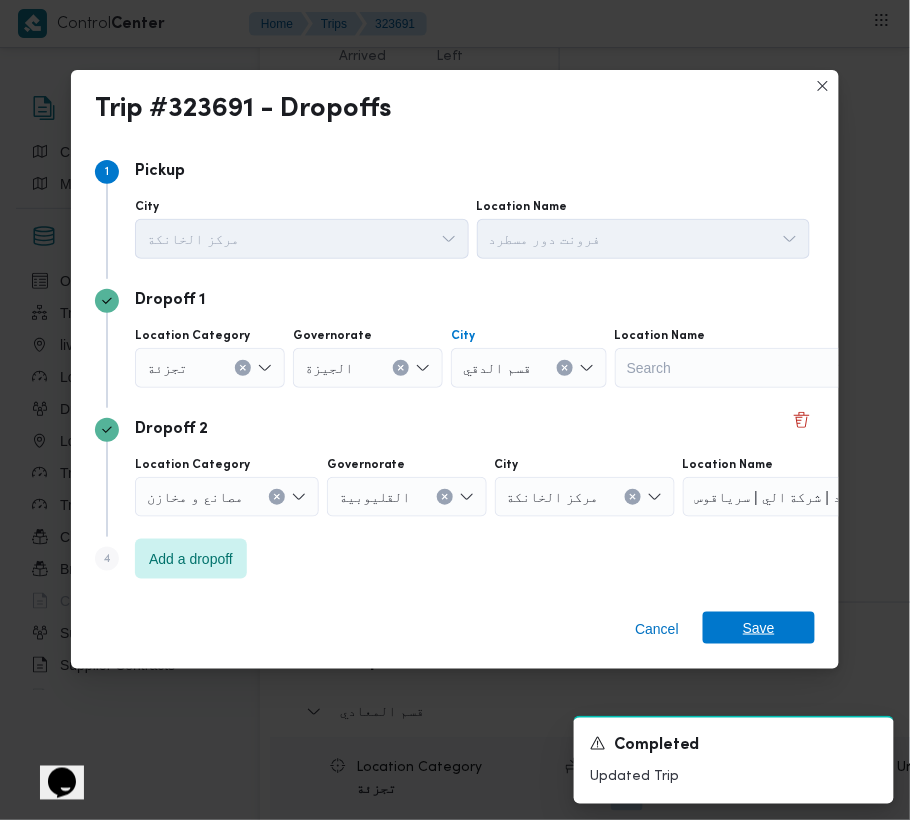 click on "Save" at bounding box center (759, 628) 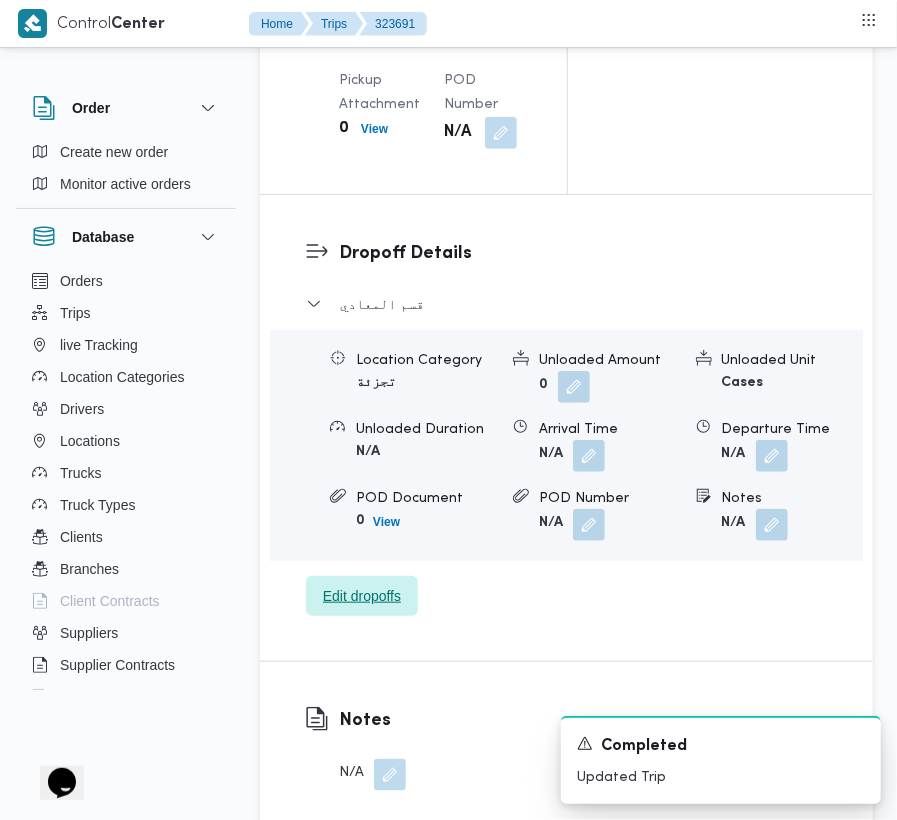 scroll, scrollTop: 2258, scrollLeft: 0, axis: vertical 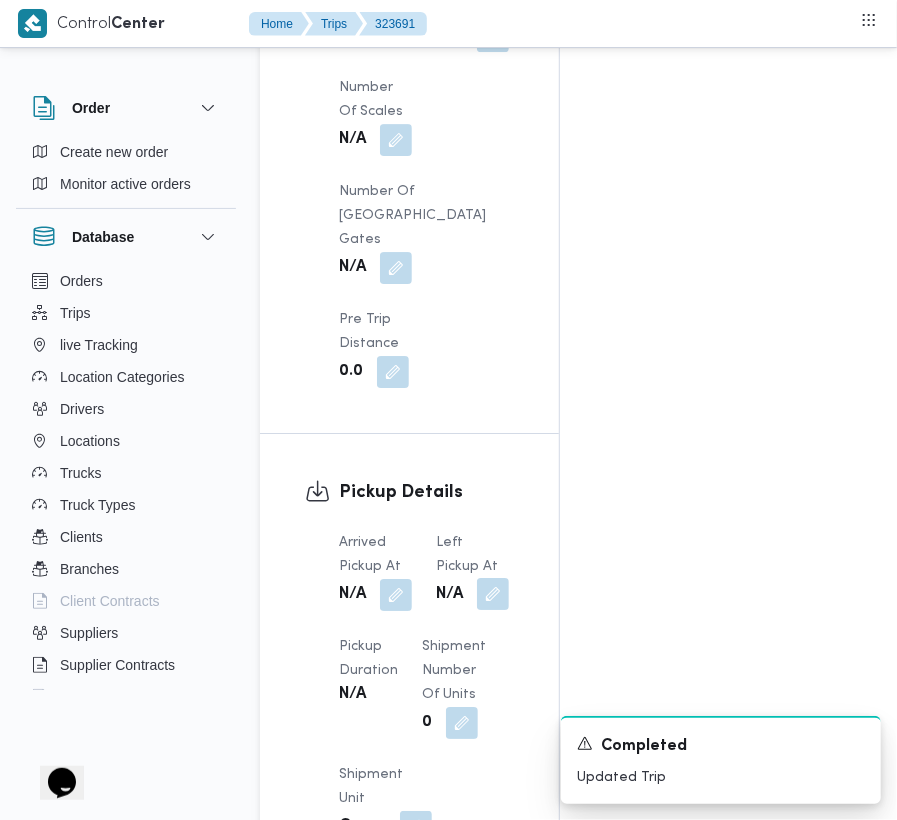 click at bounding box center [493, 594] 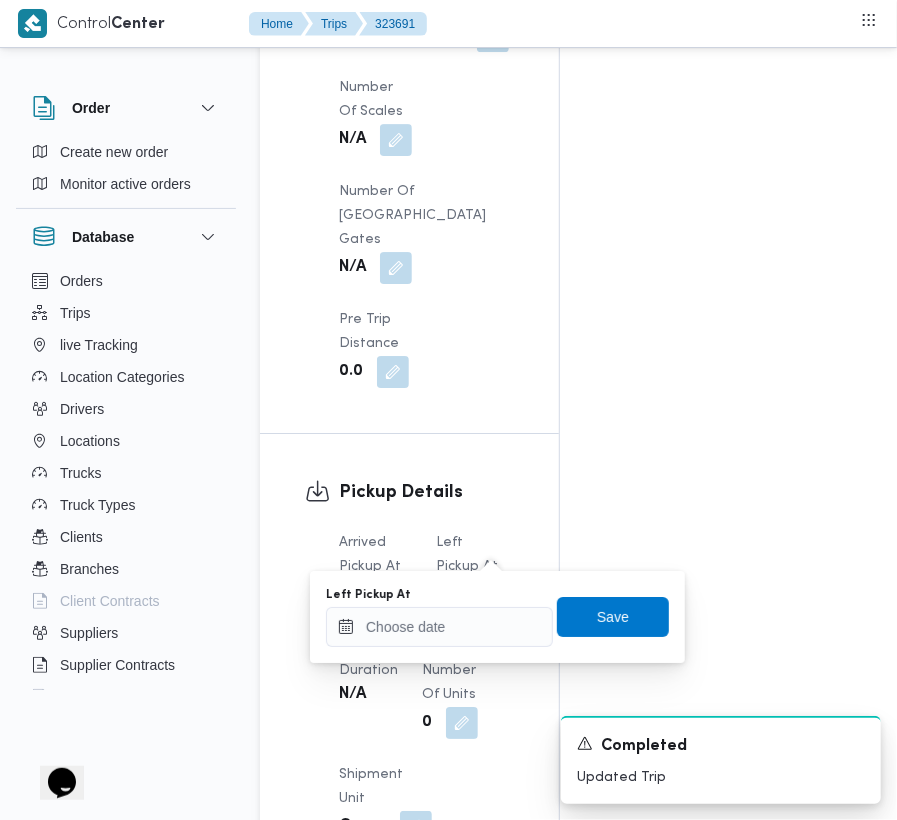 click on "Left Pickup At" at bounding box center (439, 595) 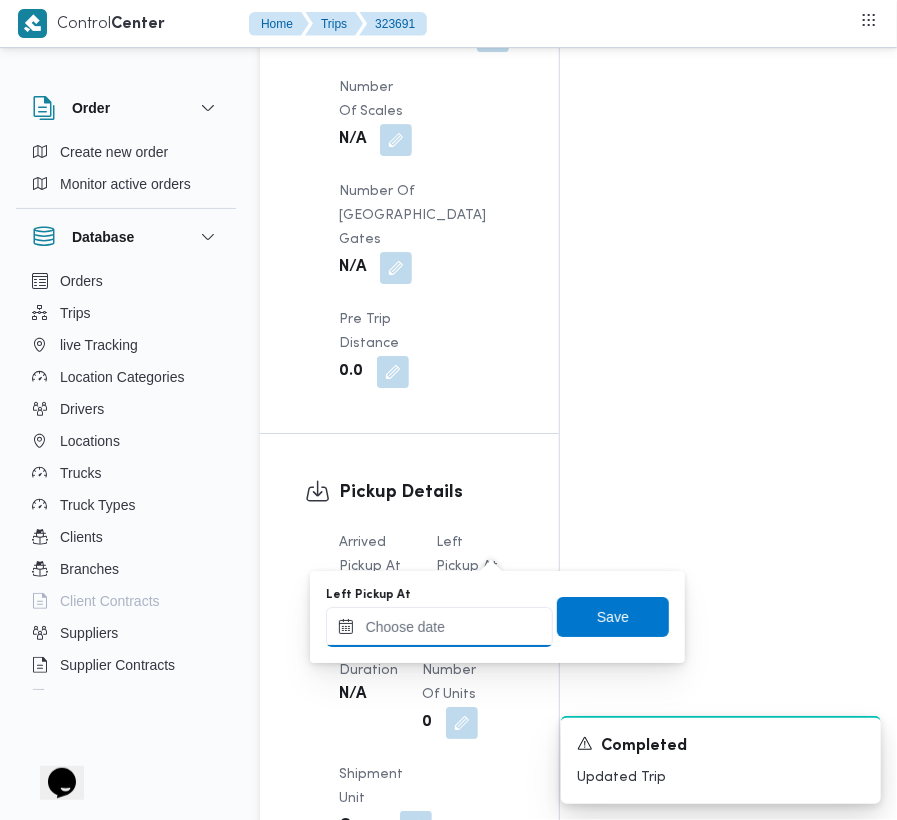 click on "Left Pickup At" at bounding box center (439, 627) 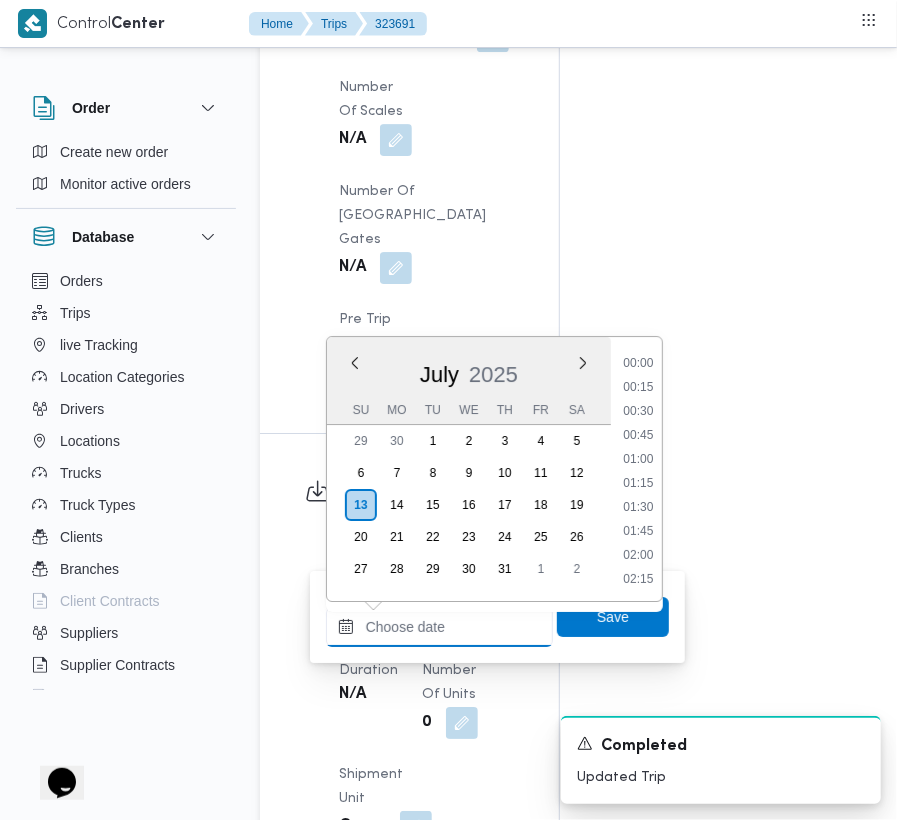 paste on "[DATE]  9:00:00 AM" 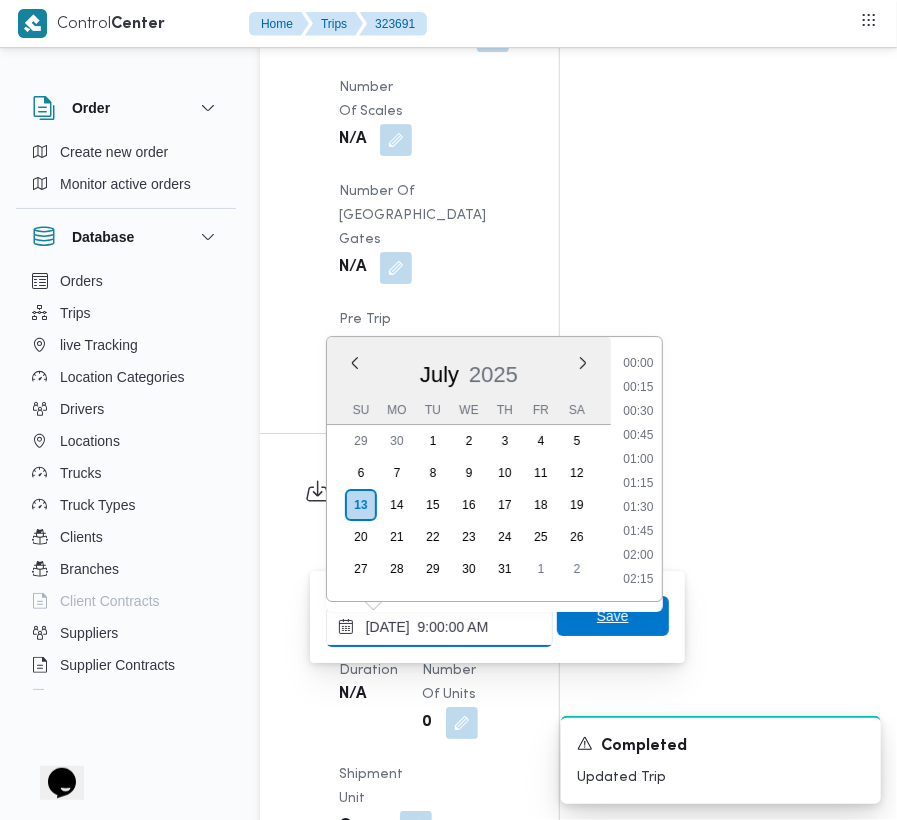 scroll, scrollTop: 864, scrollLeft: 0, axis: vertical 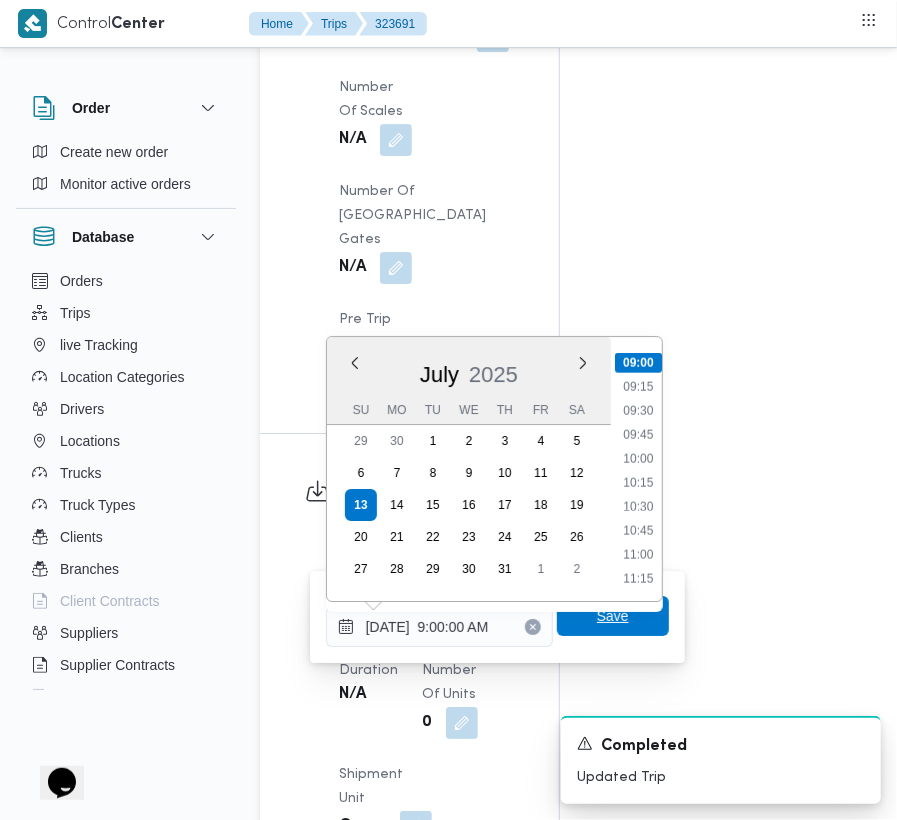type on "[DATE] 09:00" 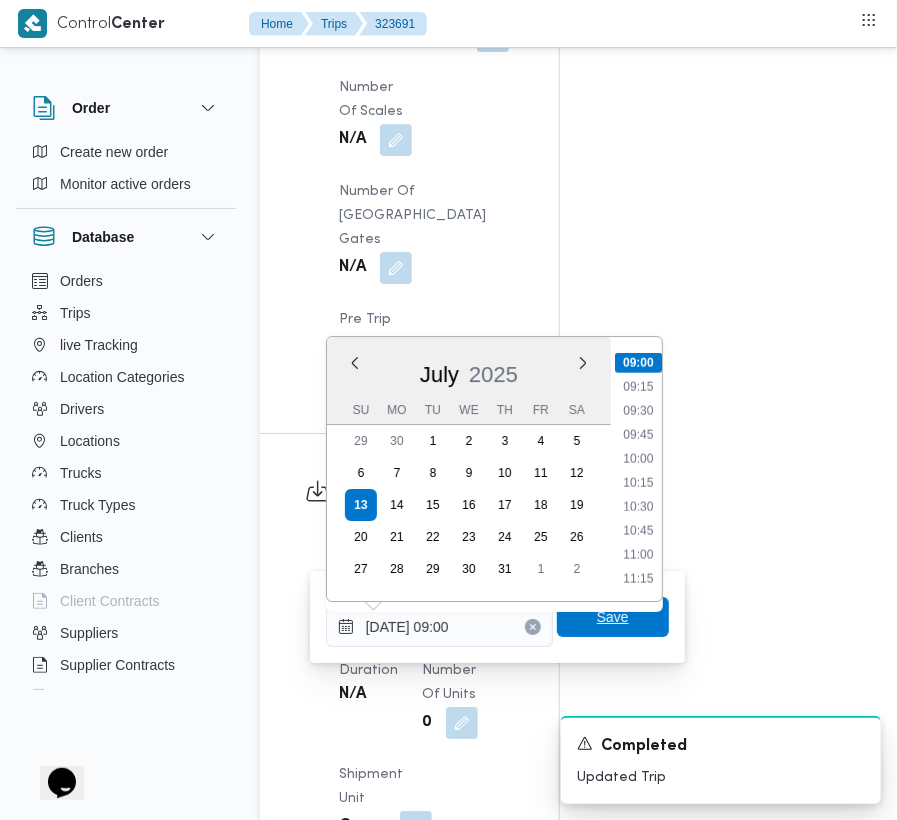 drag, startPoint x: 593, startPoint y: 616, endPoint x: 570, endPoint y: 609, distance: 24.04163 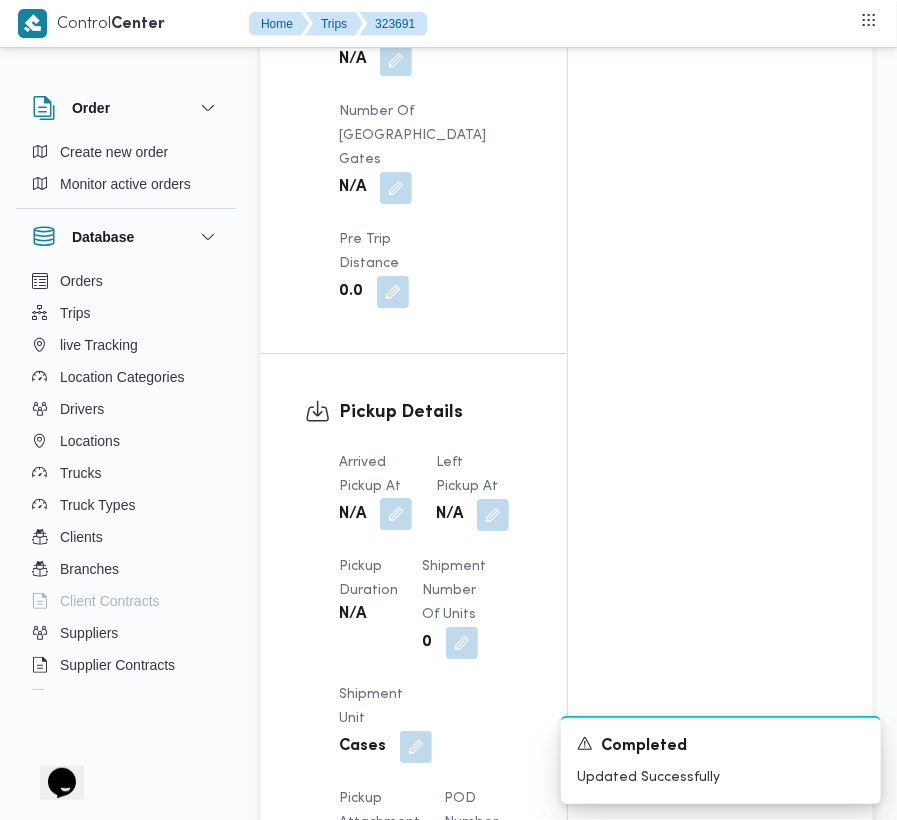 click at bounding box center [396, 514] 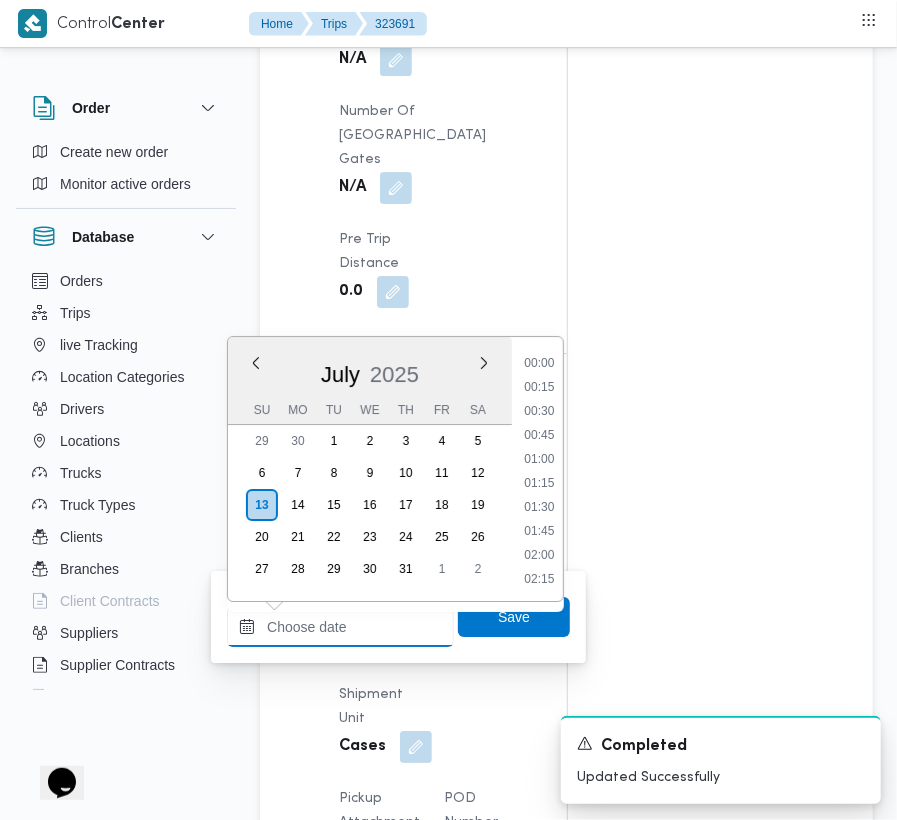click on "Arrived Pickup At" at bounding box center (340, 627) 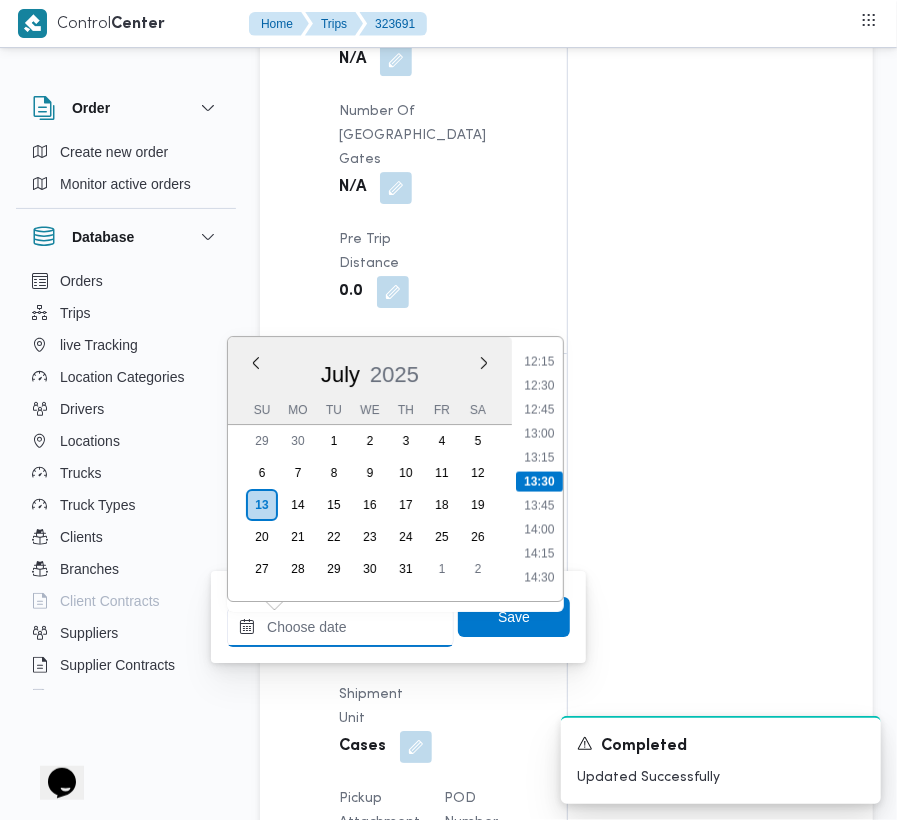 paste on "[DATE]  9:00:00 AM" 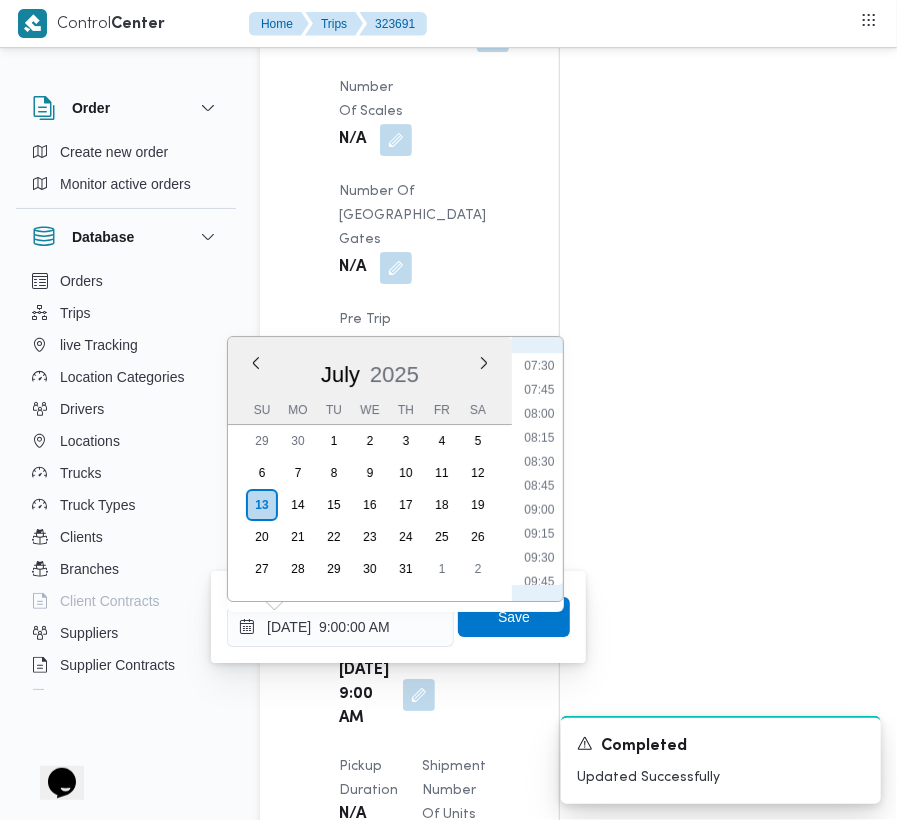 scroll, scrollTop: 666, scrollLeft: 0, axis: vertical 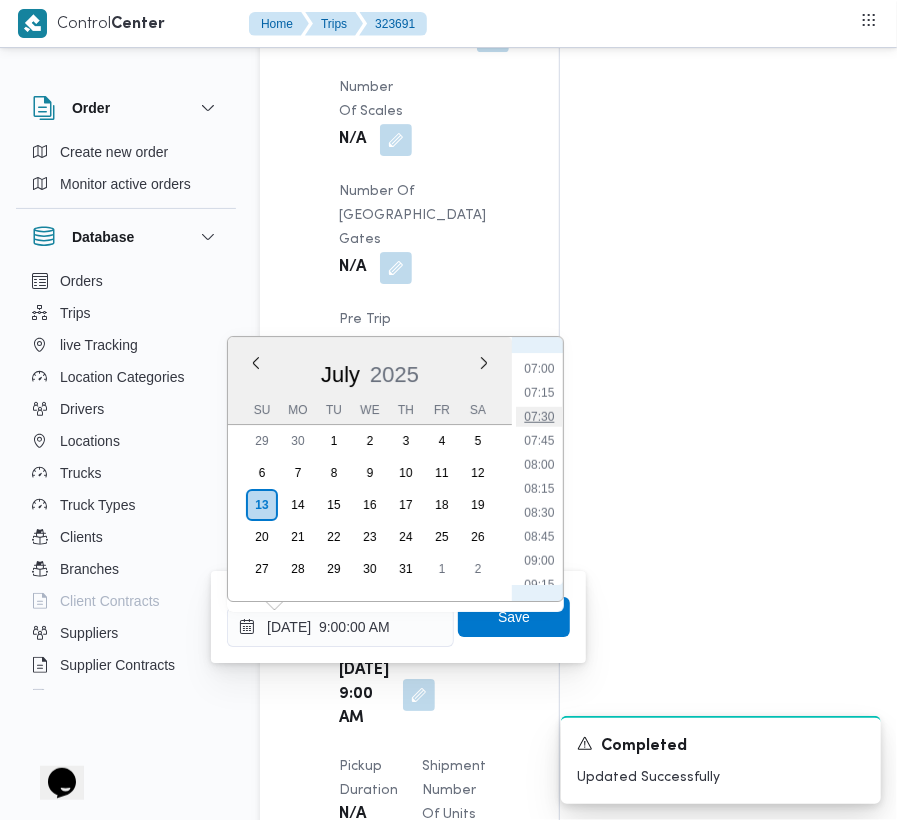 click on "07:30" at bounding box center (539, 417) 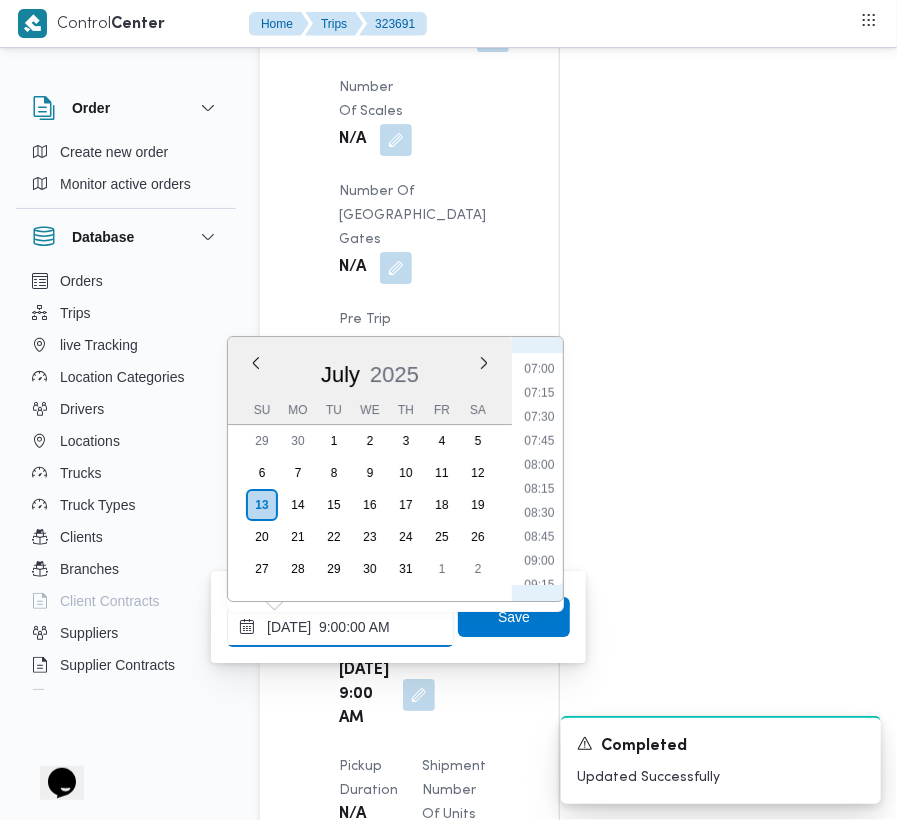 type on "[DATE] 07:30" 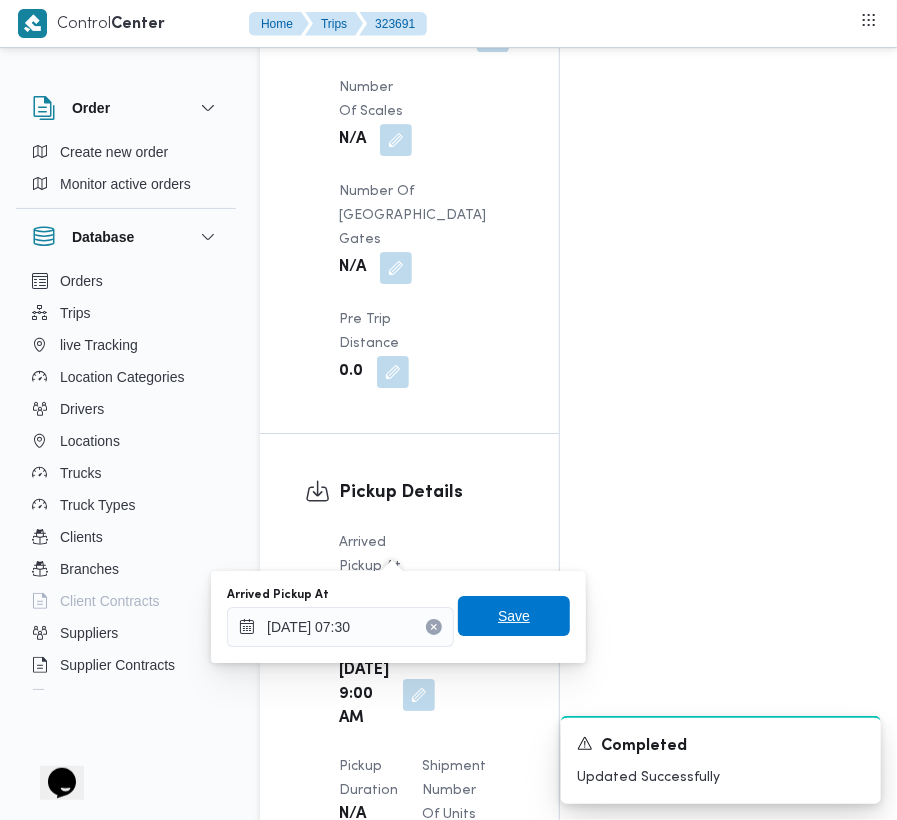 click on "Save" at bounding box center [514, 616] 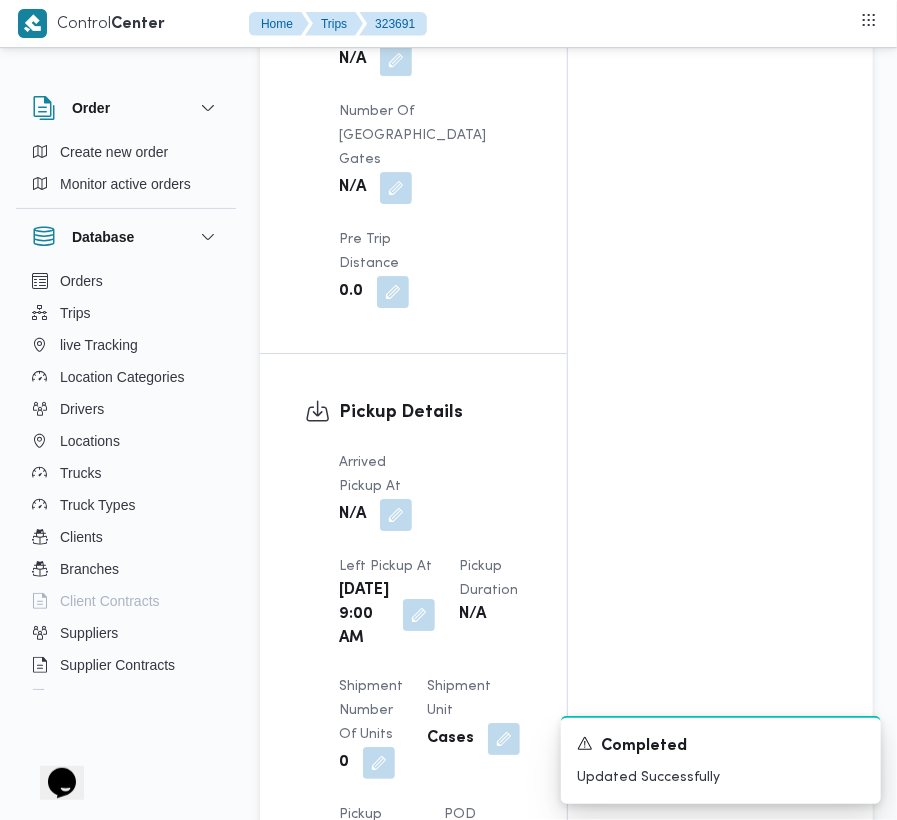 click on "Assignees Checklist Dropoffs details entered Driver Assigned Truck Assigned Documents for pickup Documents for dropoff Confirmed Data" at bounding box center [720, -482] 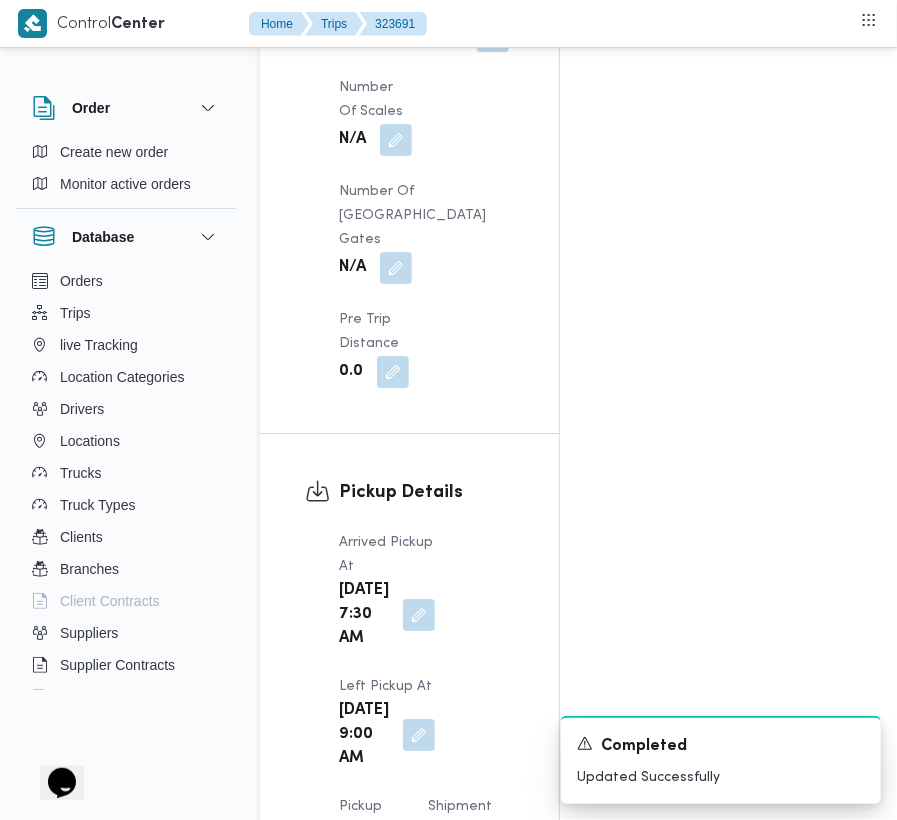 scroll, scrollTop: 569, scrollLeft: 0, axis: vertical 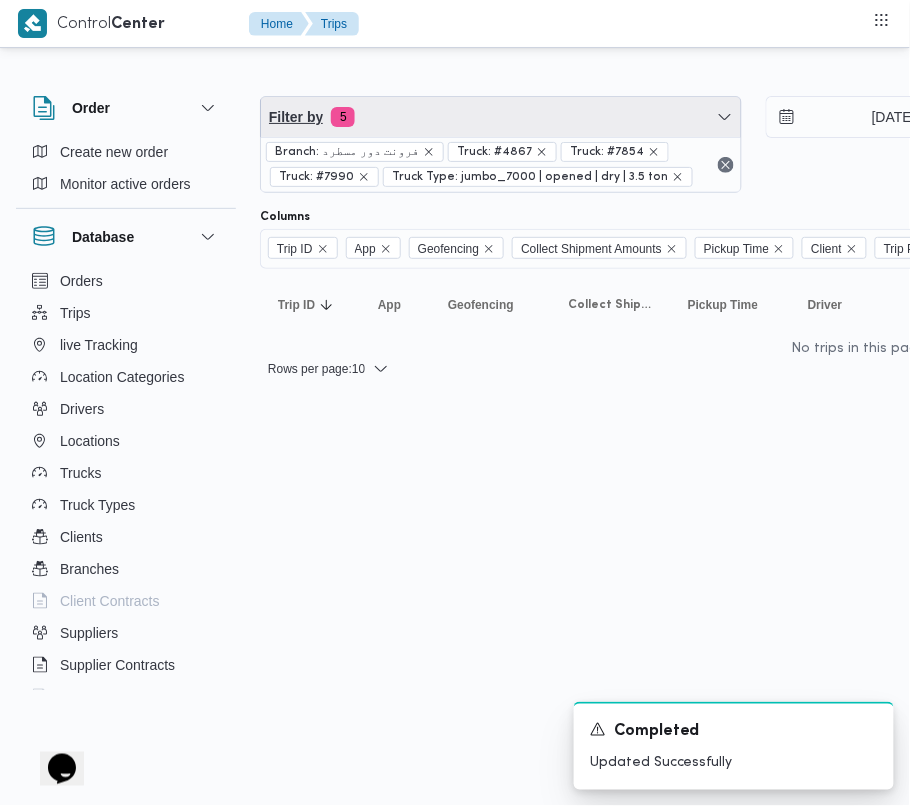 click on "Filter by 5" at bounding box center [501, 117] 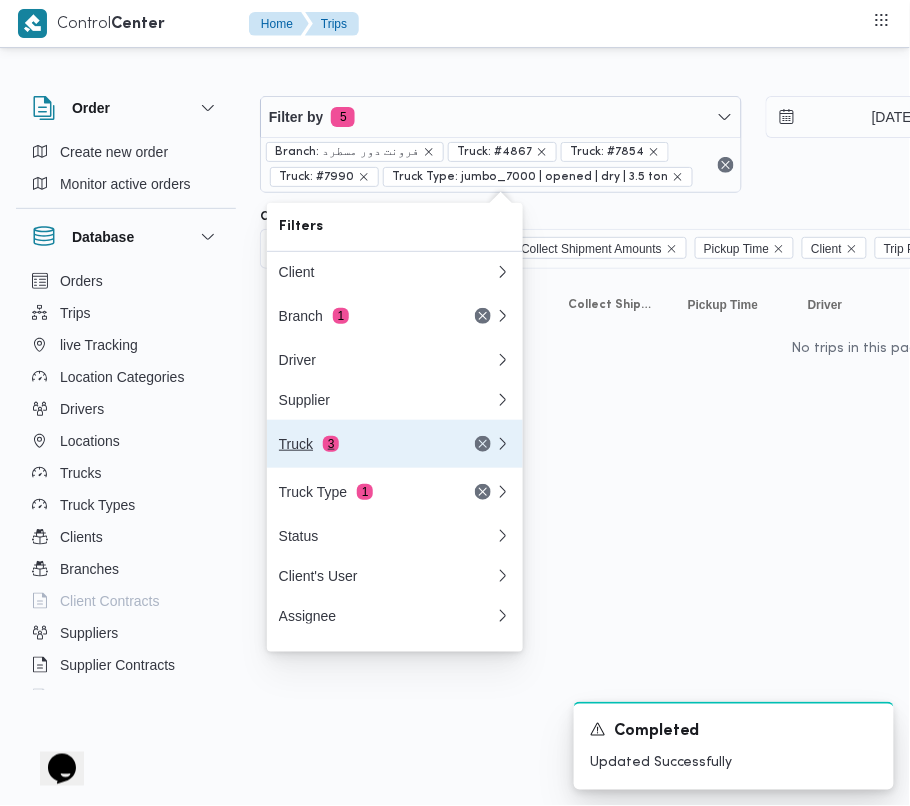 click on "Truck 3" at bounding box center [363, 444] 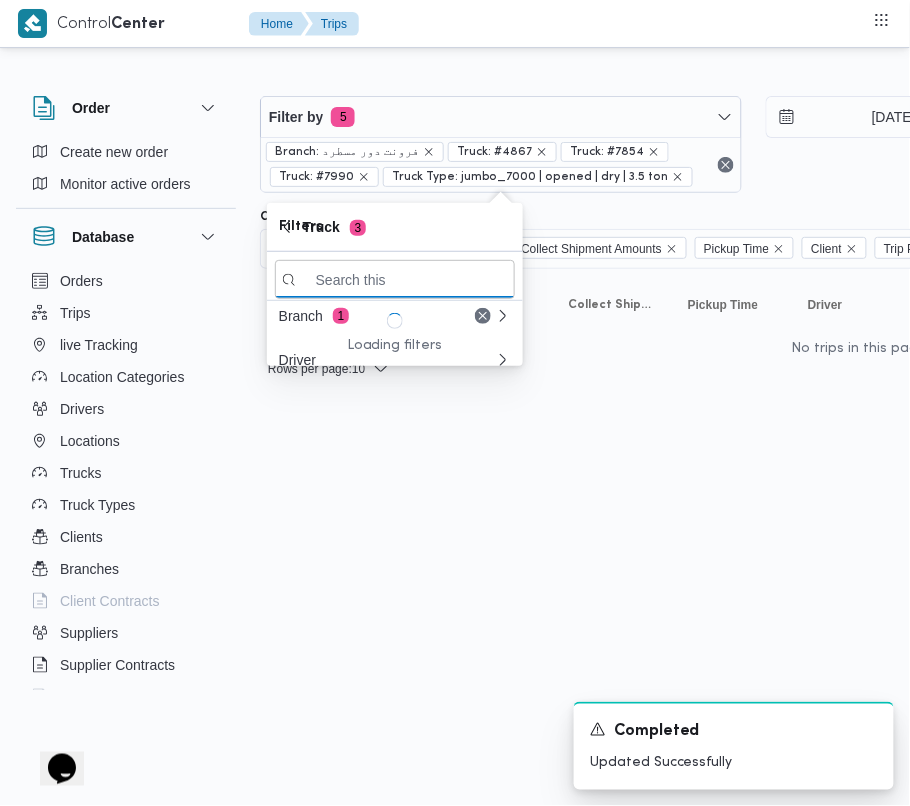 paste on "1737" 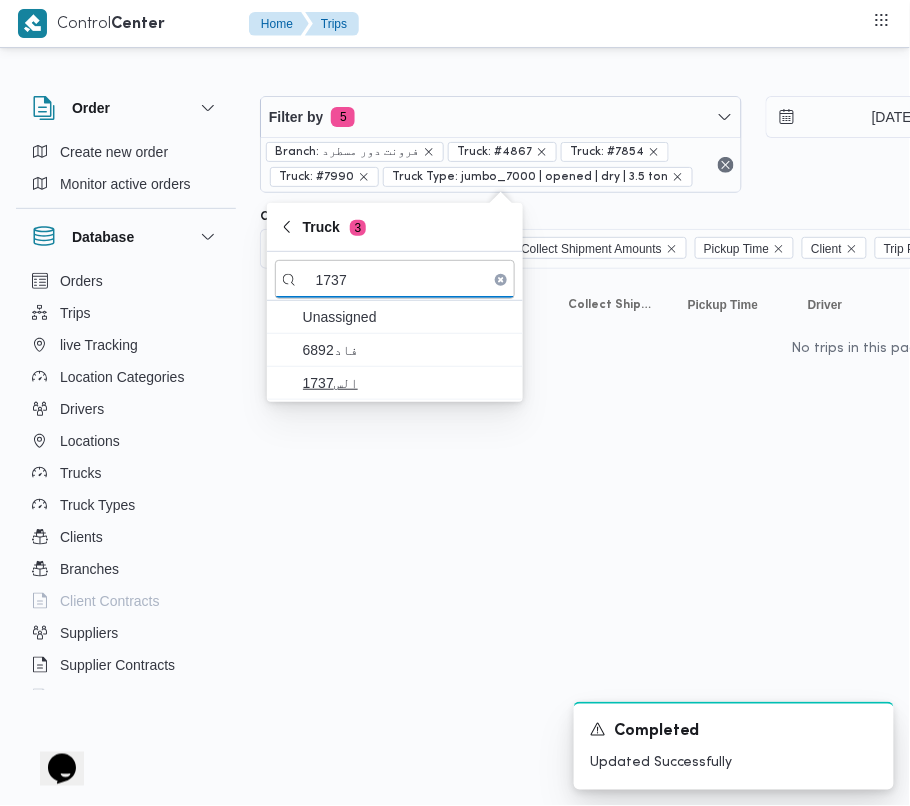 type on "1737" 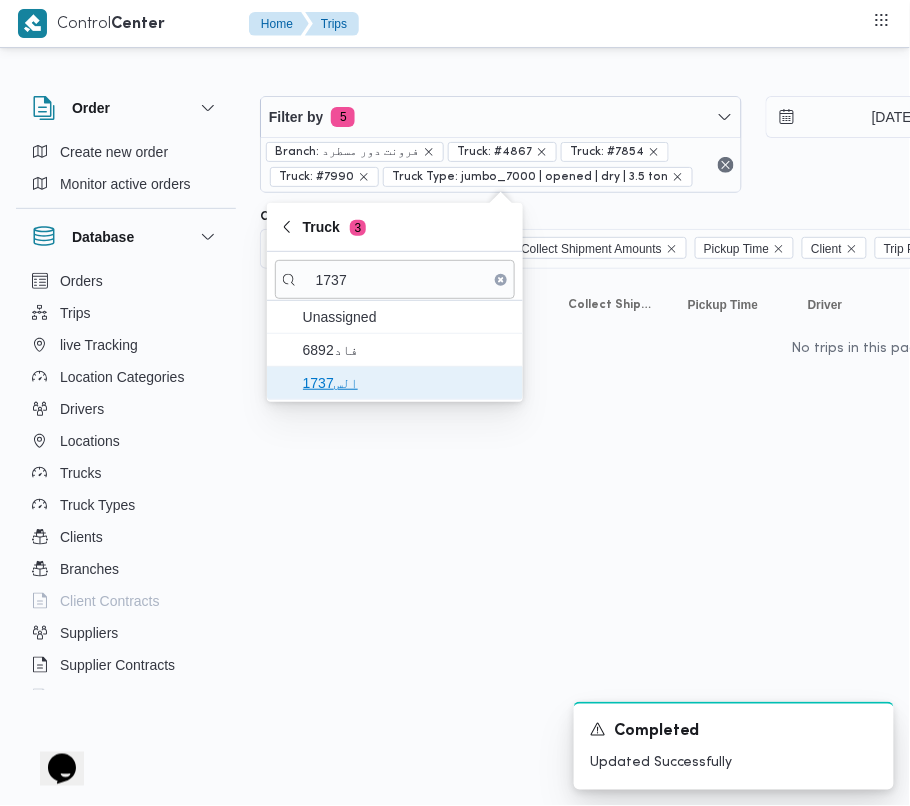 click on "الس1737" at bounding box center (395, 383) 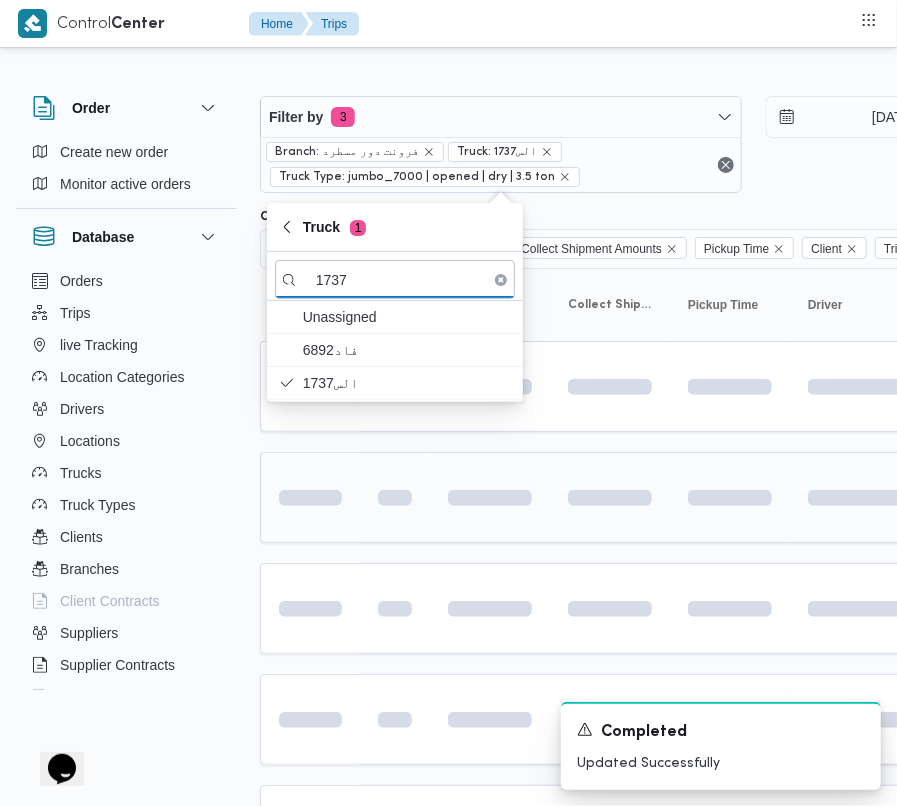 click at bounding box center (395, 498) 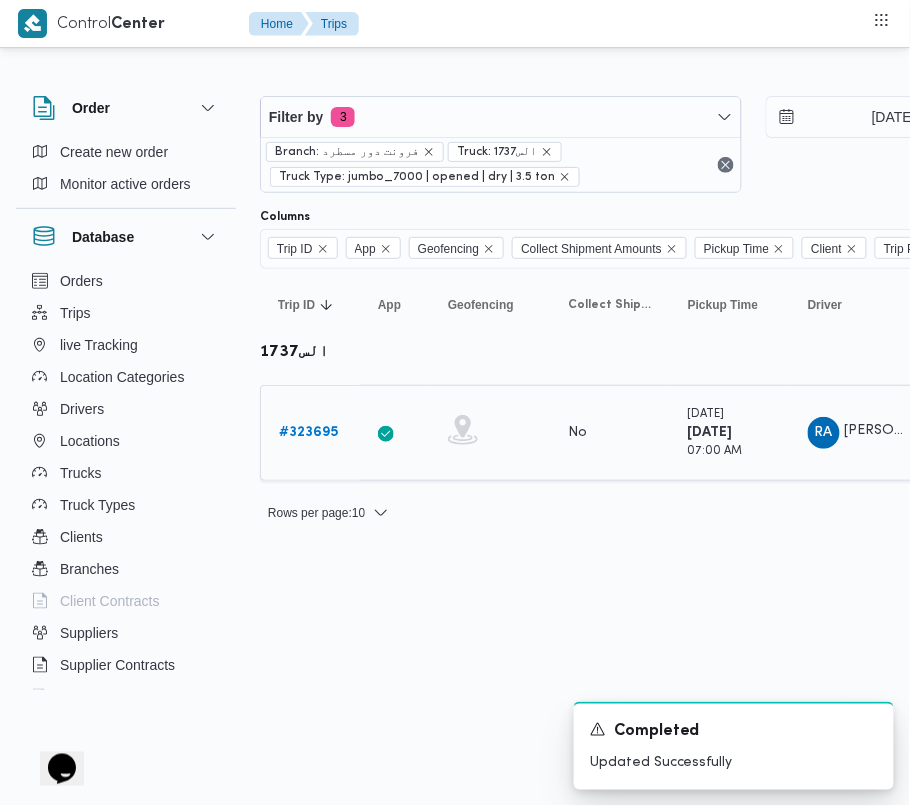 click on "# 323695" at bounding box center (308, 432) 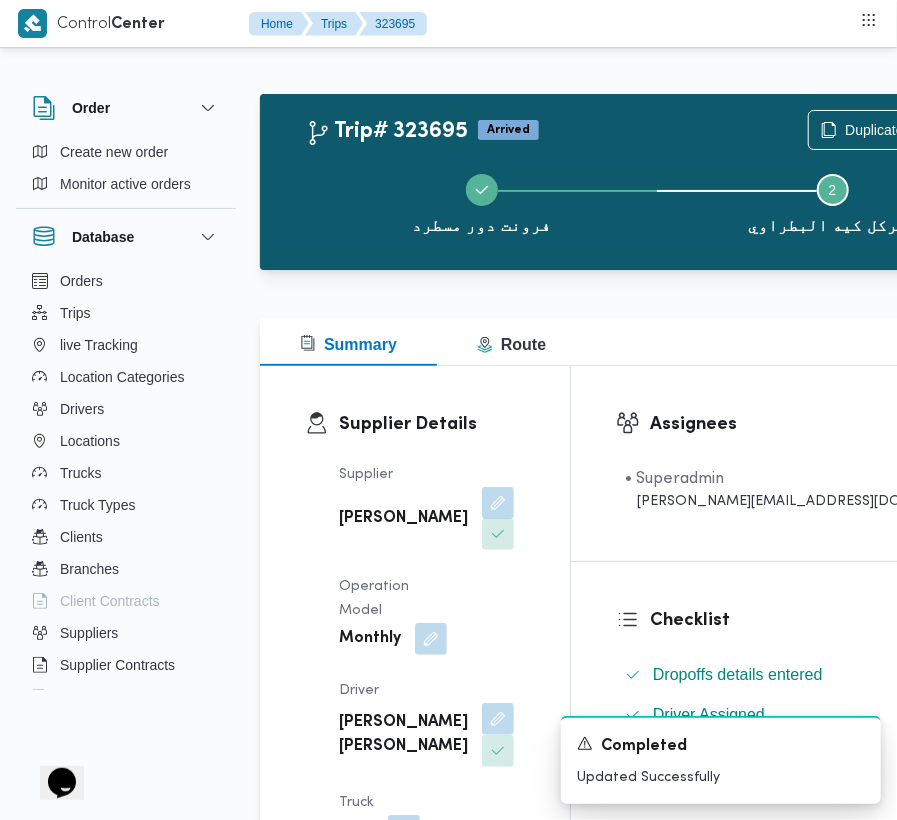 drag, startPoint x: 402, startPoint y: 506, endPoint x: 400, endPoint y: 544, distance: 38.052597 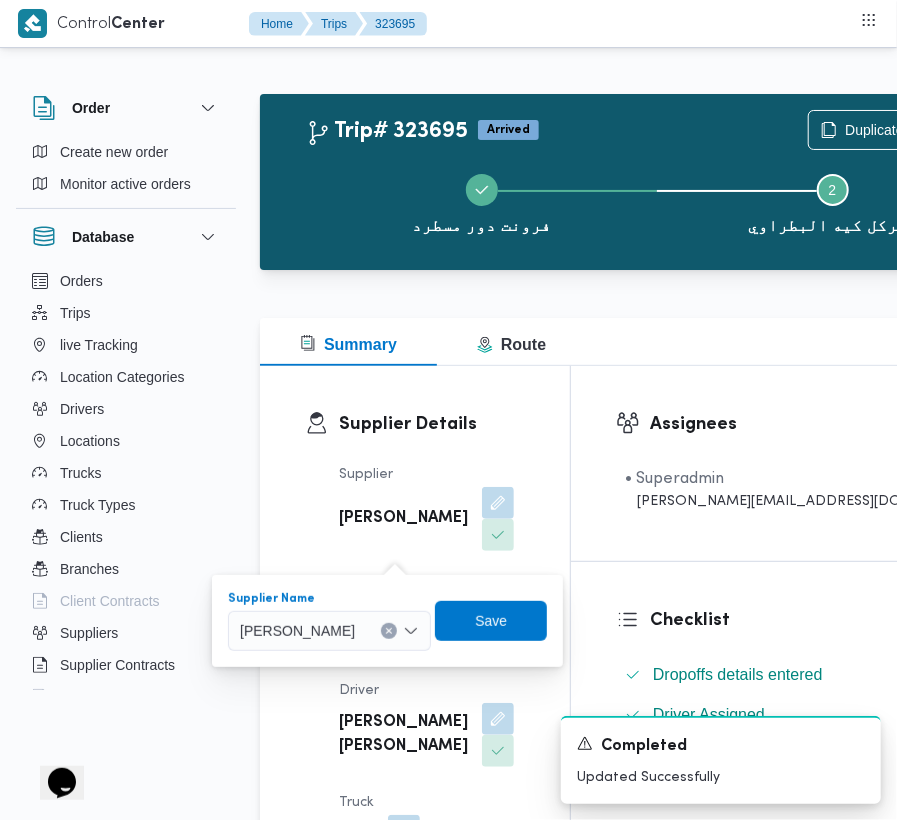 click on "[PERSON_NAME]" at bounding box center [329, 631] 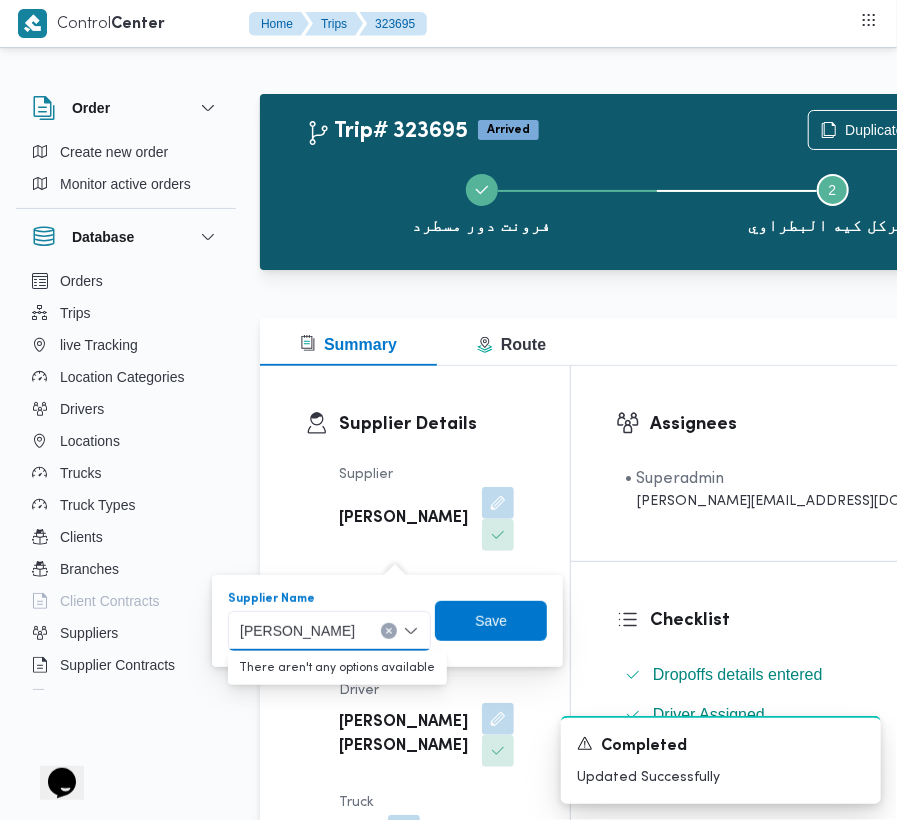 paste on "[PERSON_NAME][DATE]" 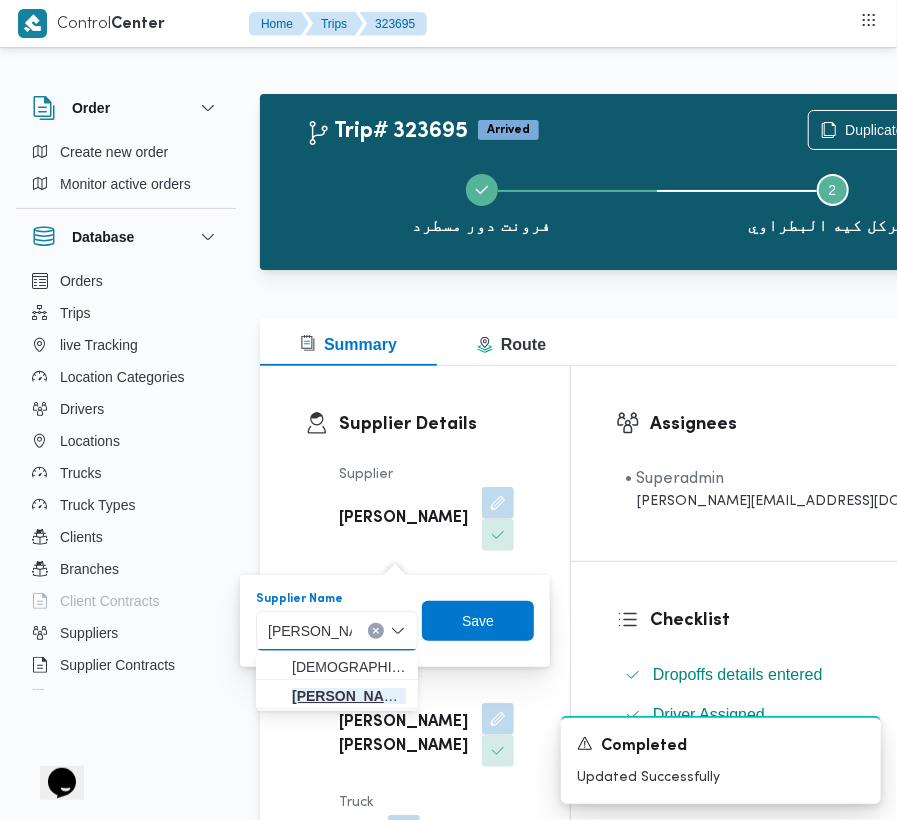 type on "[PERSON_NAME][DATE]" 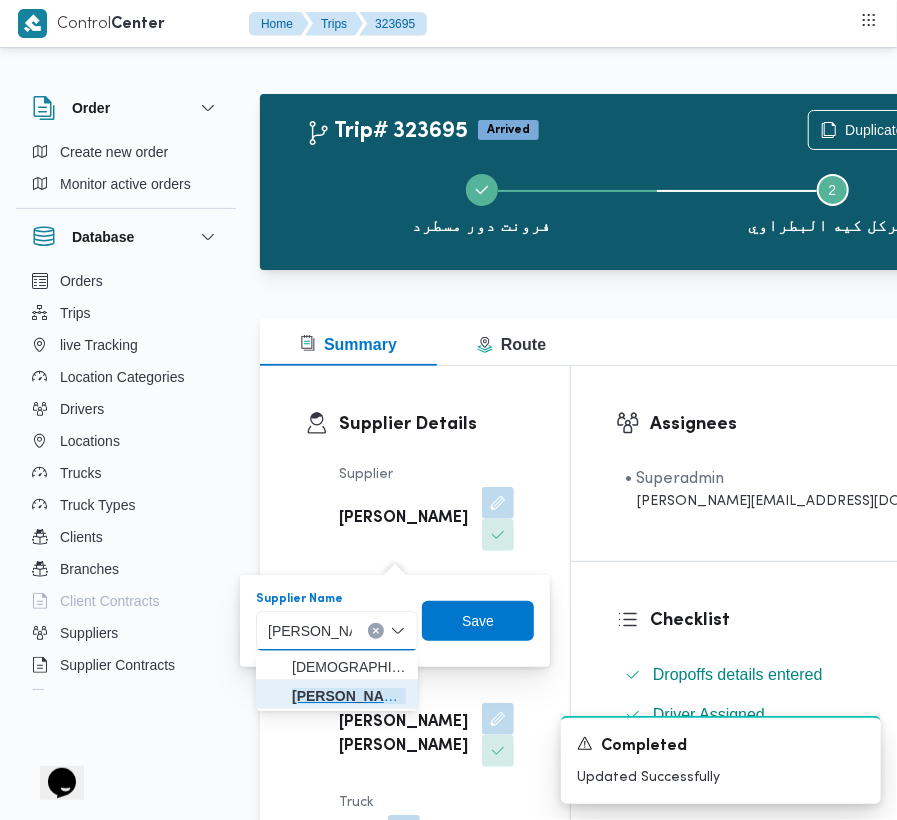 click on "[PERSON_NAME][DATE]  [PERSON_NAME]" at bounding box center (349, 696) 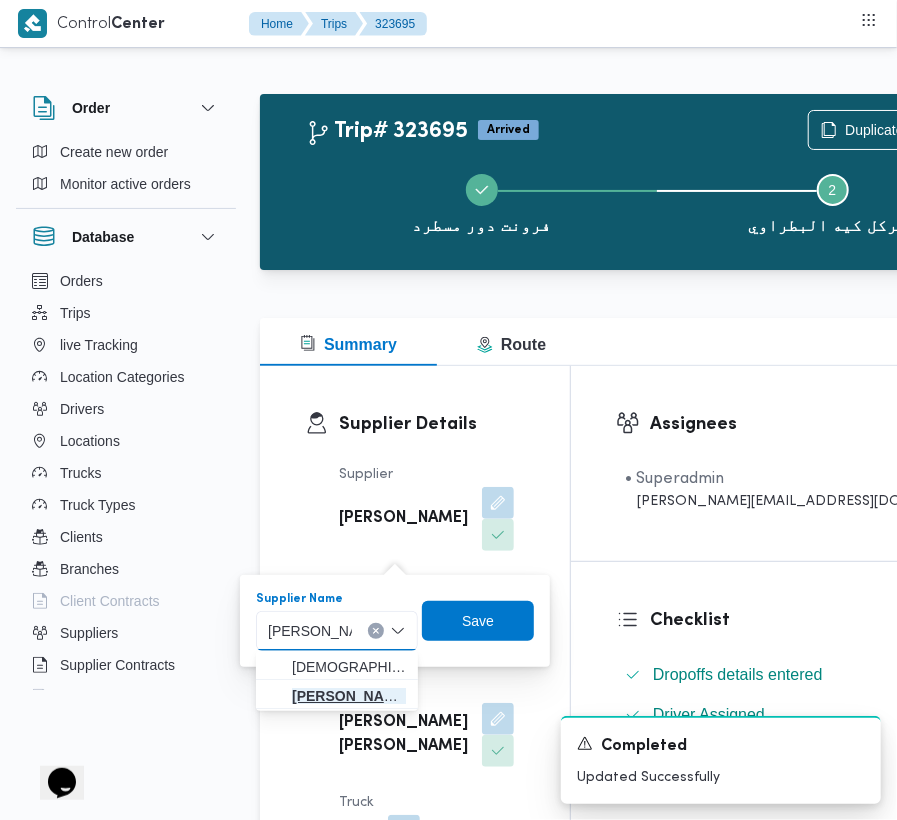 type 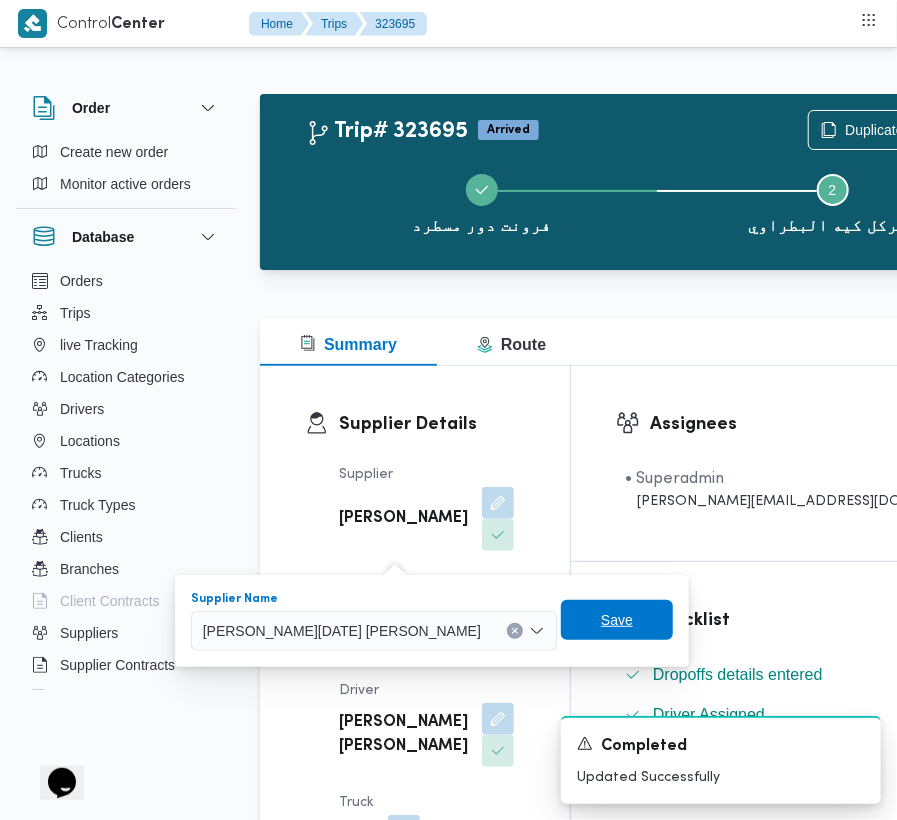 click on "Save" at bounding box center (617, 620) 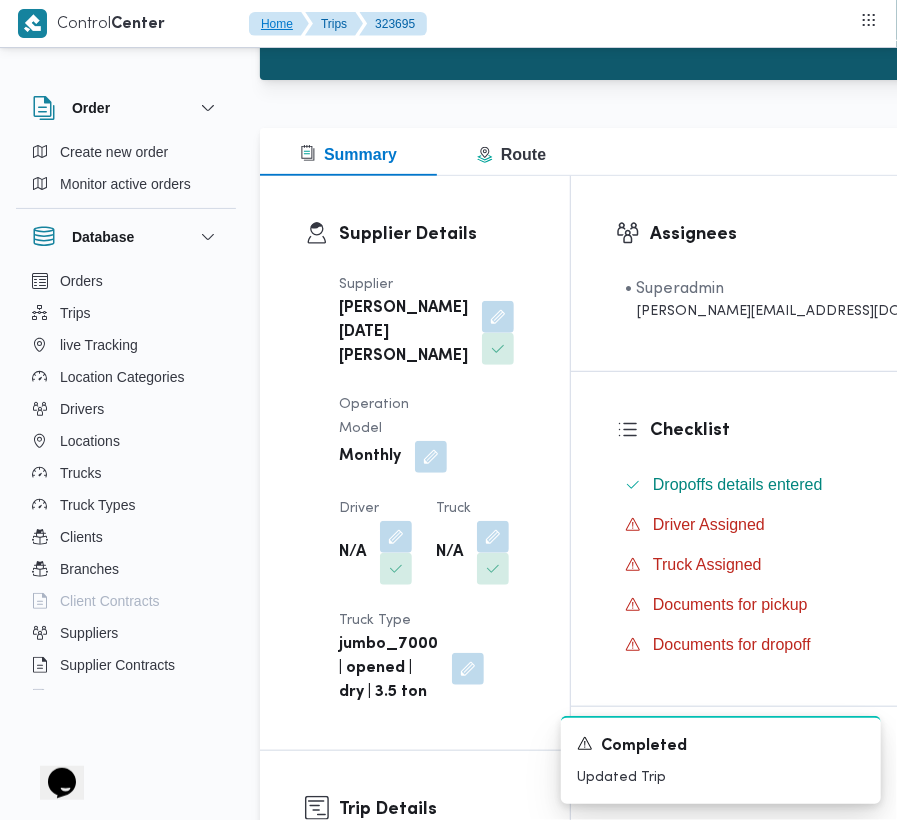 scroll, scrollTop: 408, scrollLeft: 0, axis: vertical 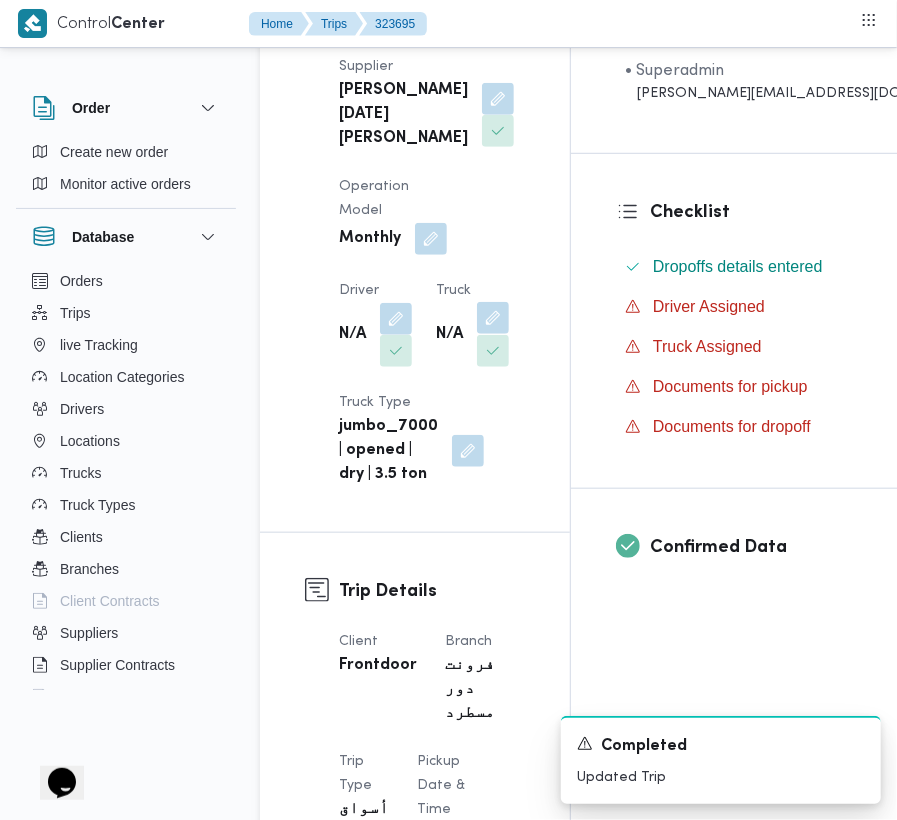 click at bounding box center (493, 318) 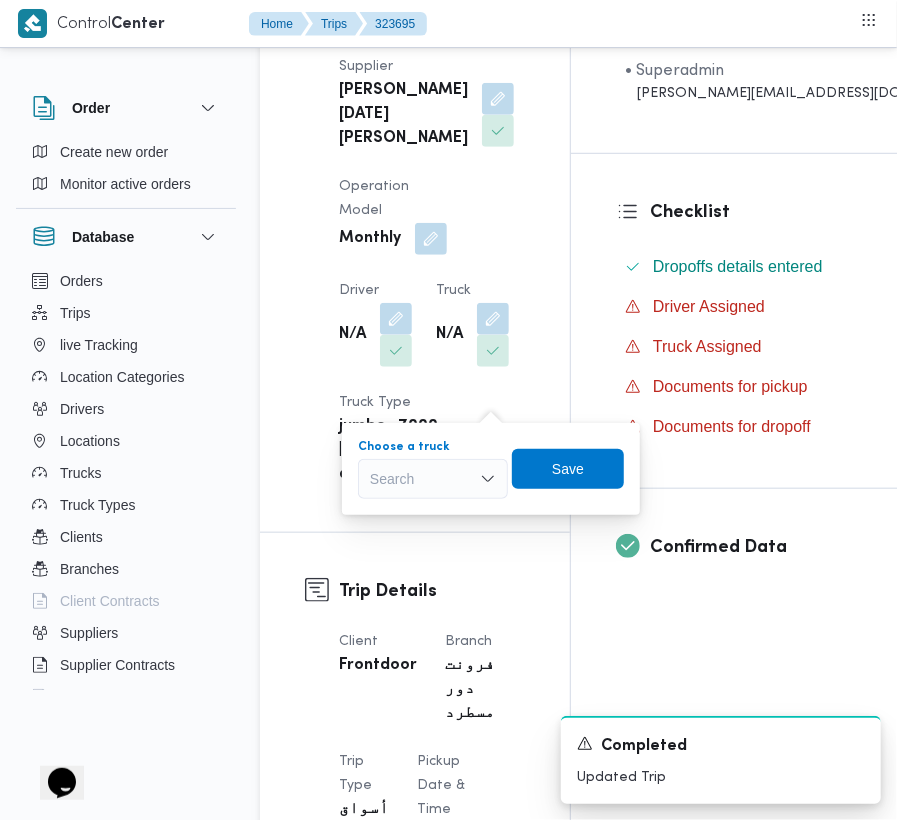 click on "Search" at bounding box center [433, 479] 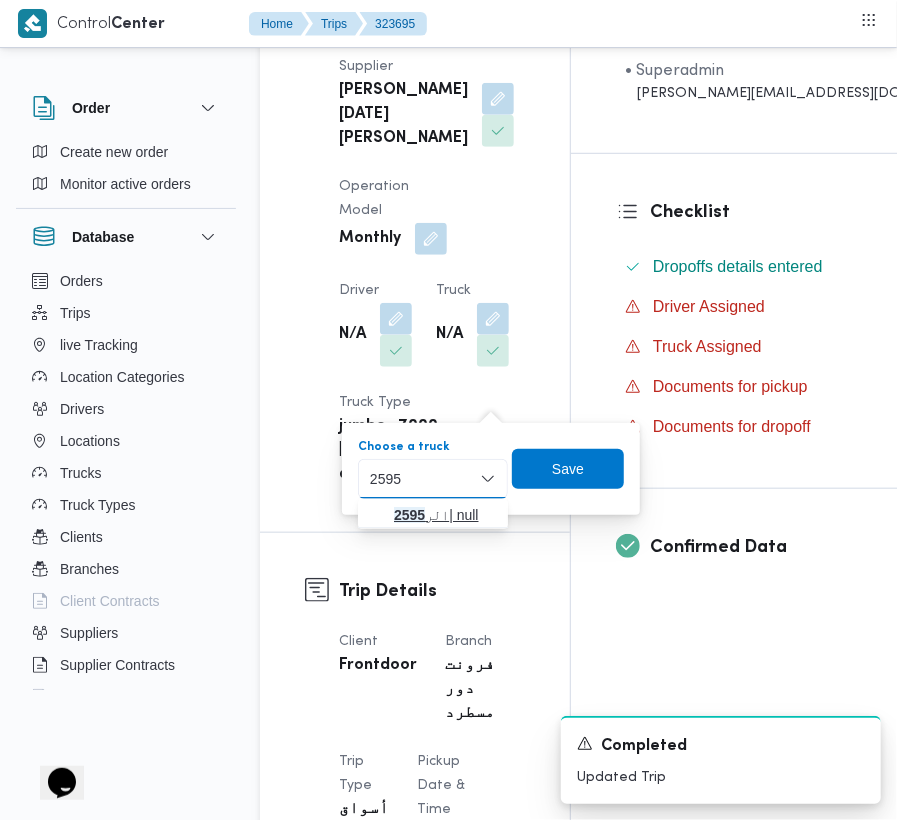 type on "2595" 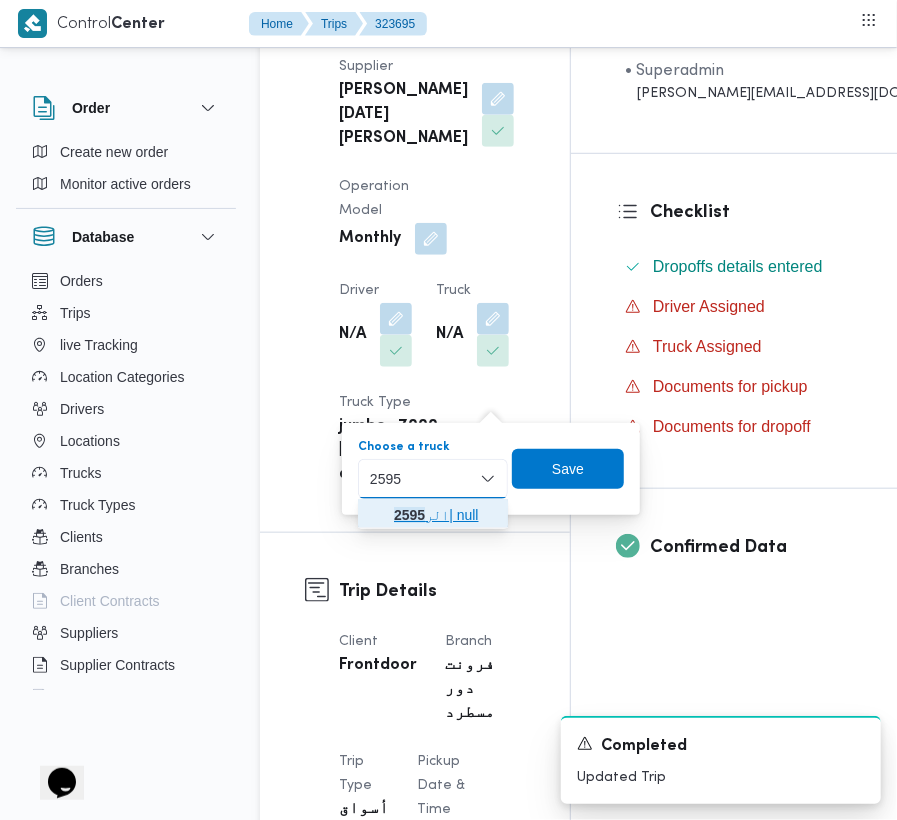 drag, startPoint x: 412, startPoint y: 512, endPoint x: 465, endPoint y: 508, distance: 53.15073 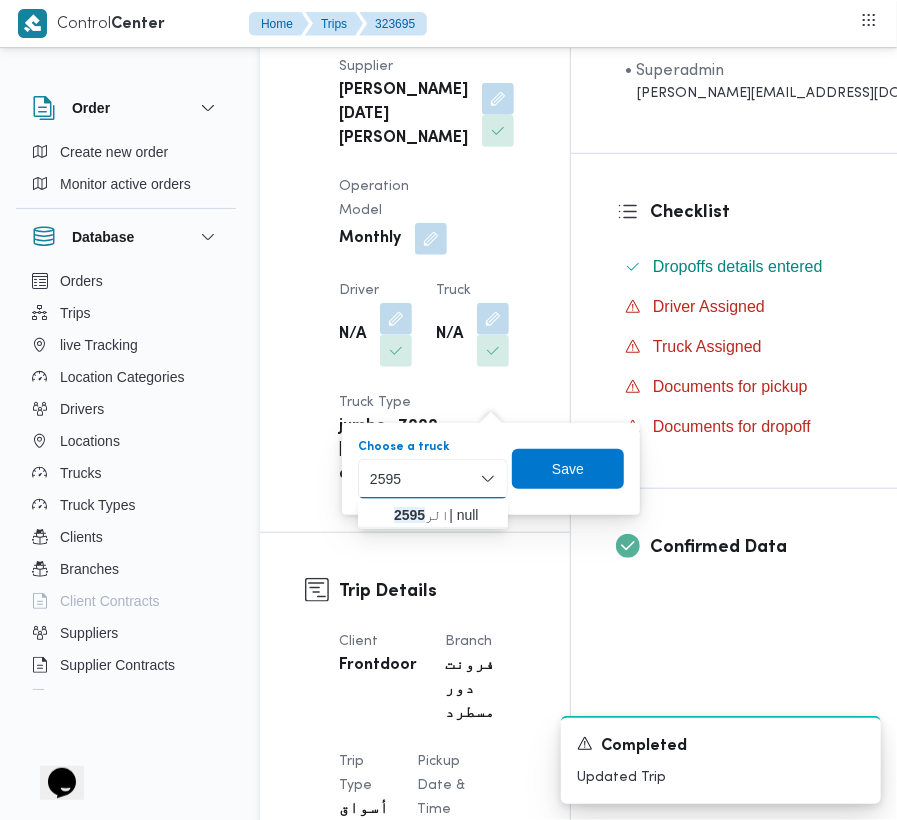 type 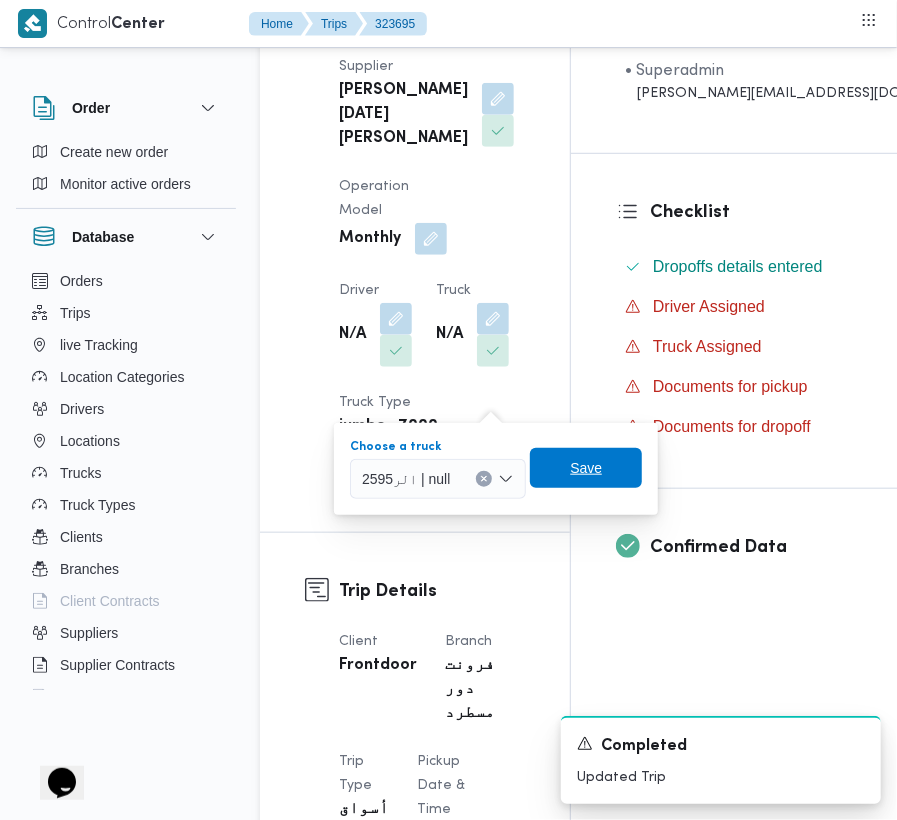 click on "Save" at bounding box center [586, 468] 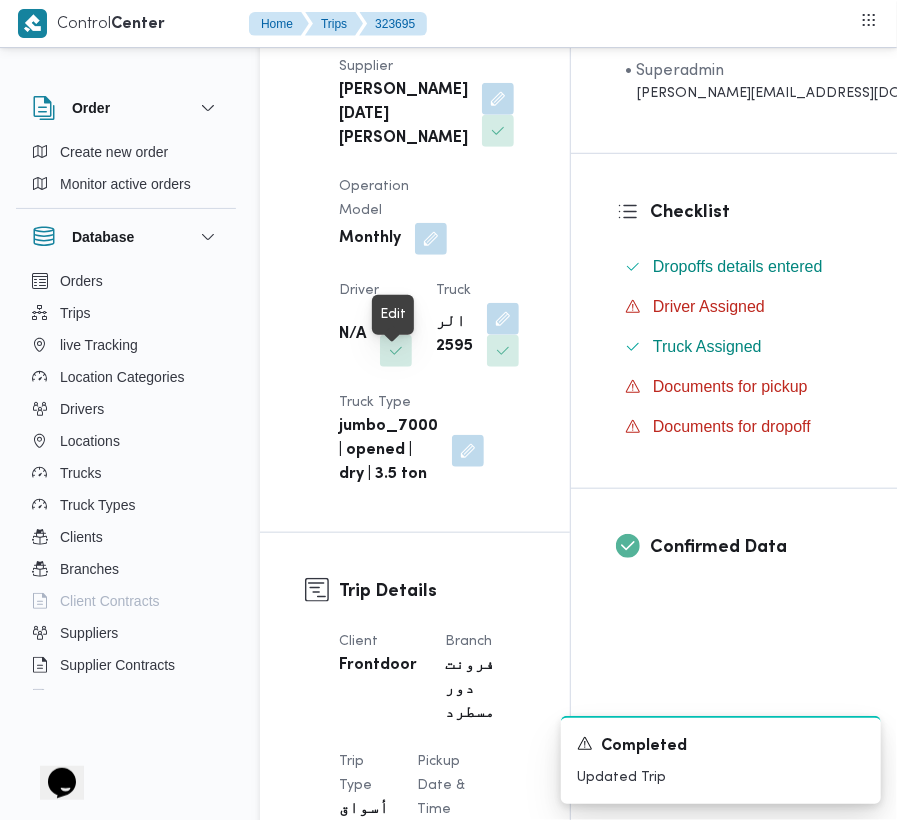 click at bounding box center [396, 318] 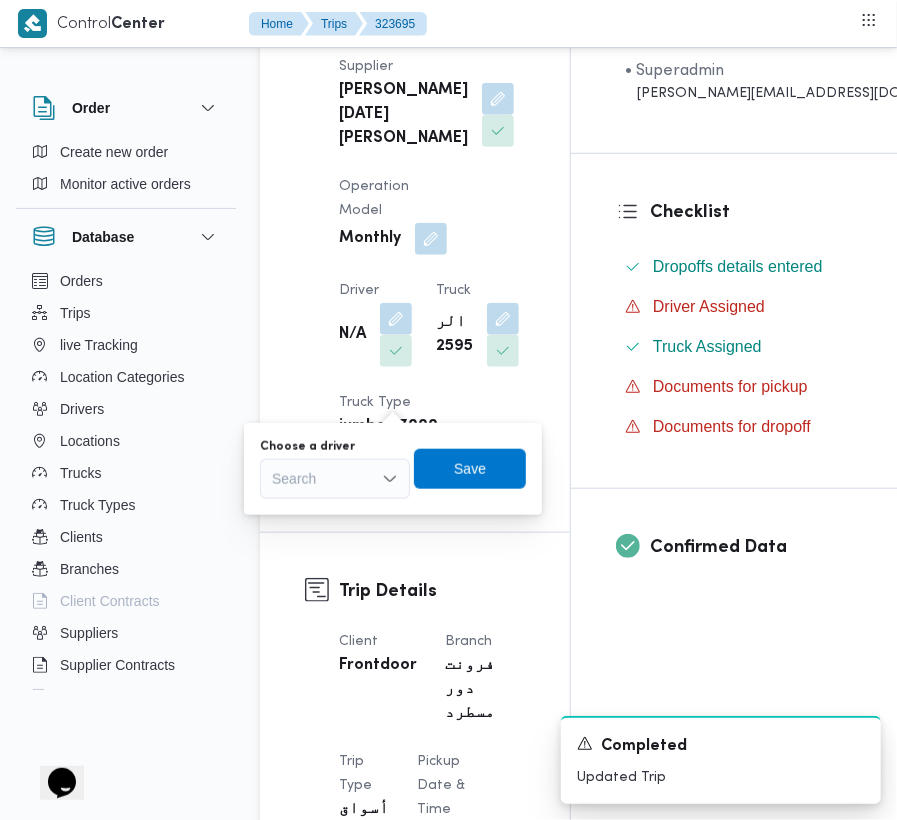 click on "Search" at bounding box center [335, 479] 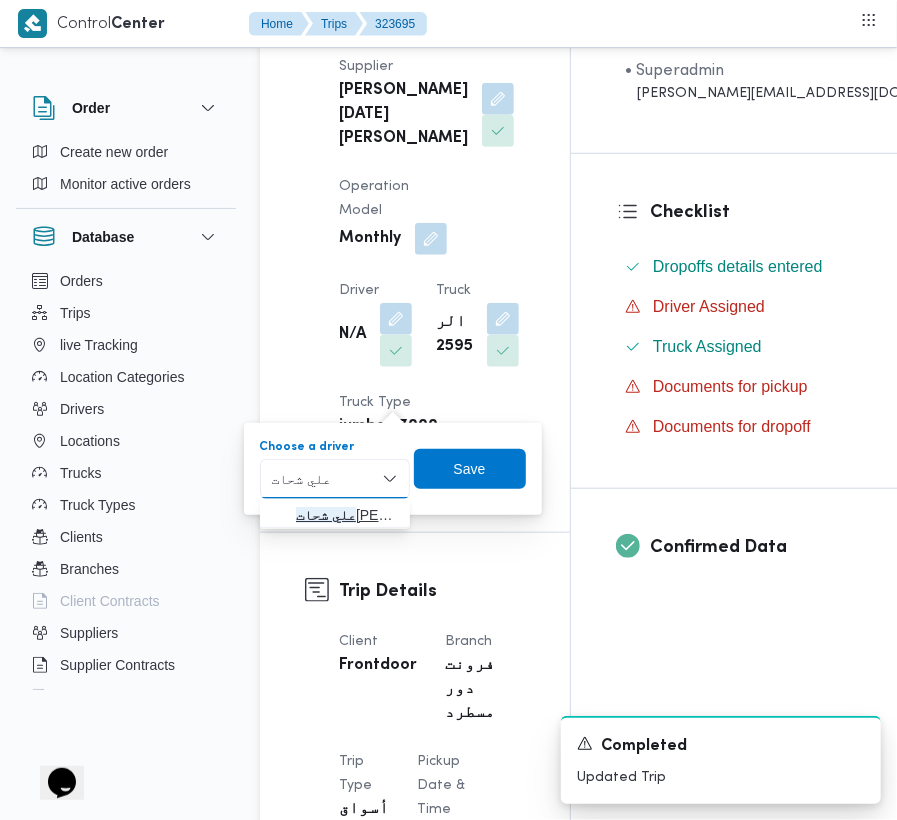 type on "علي شحات" 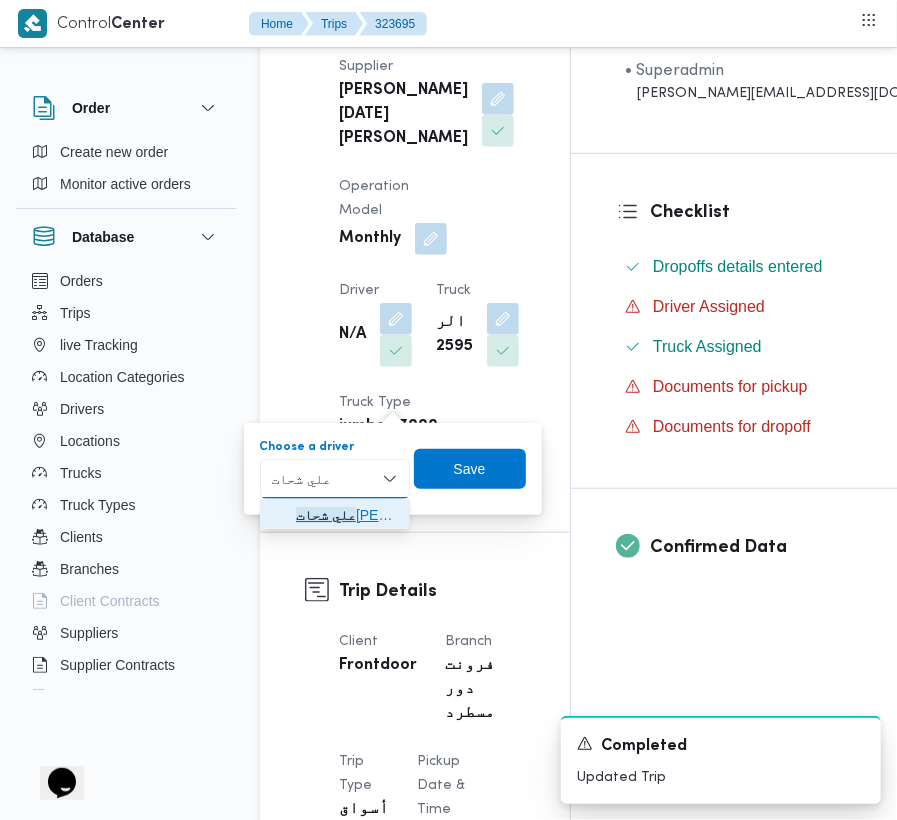 click on "[PERSON_NAME]  [PERSON_NAME]" at bounding box center [347, 515] 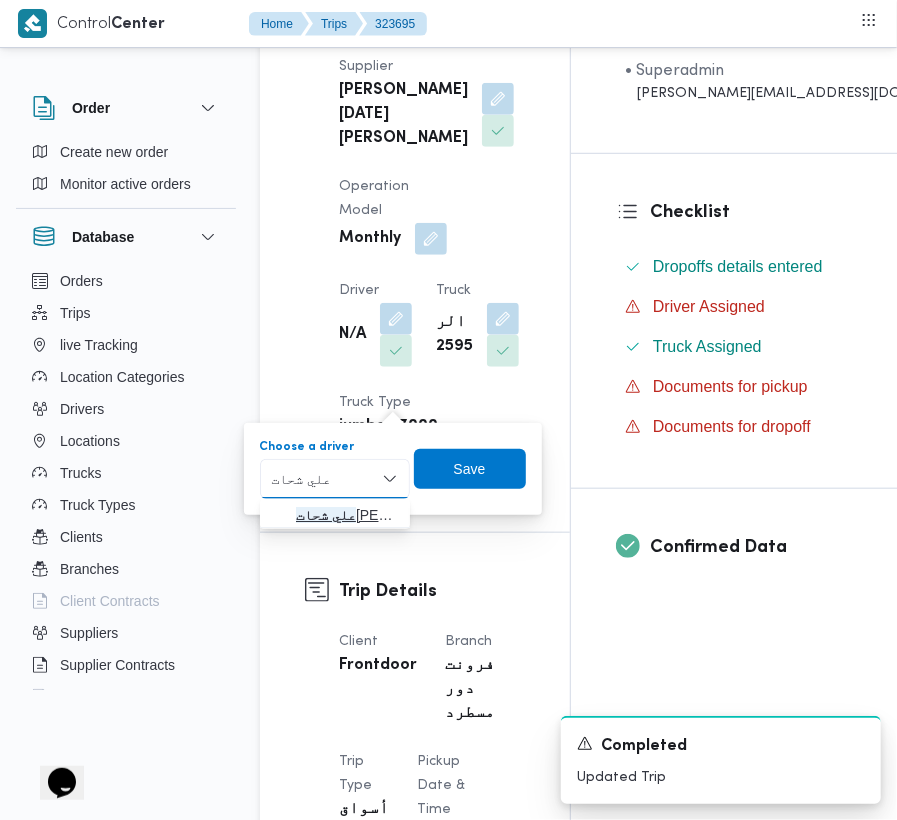 type 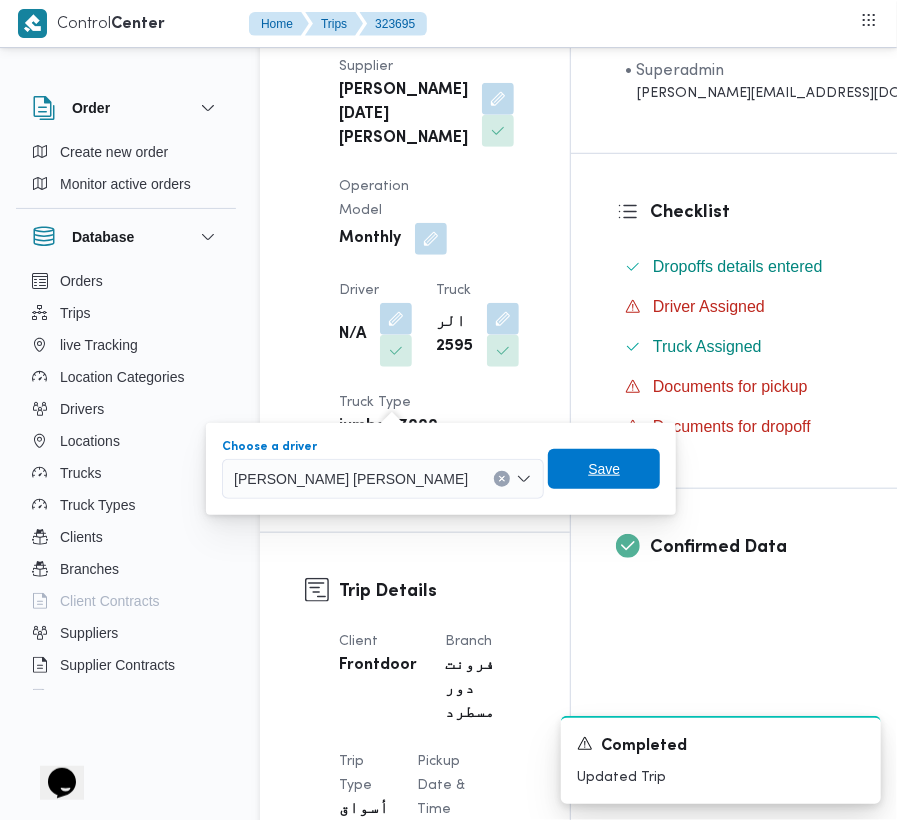 click on "Save" at bounding box center [604, 469] 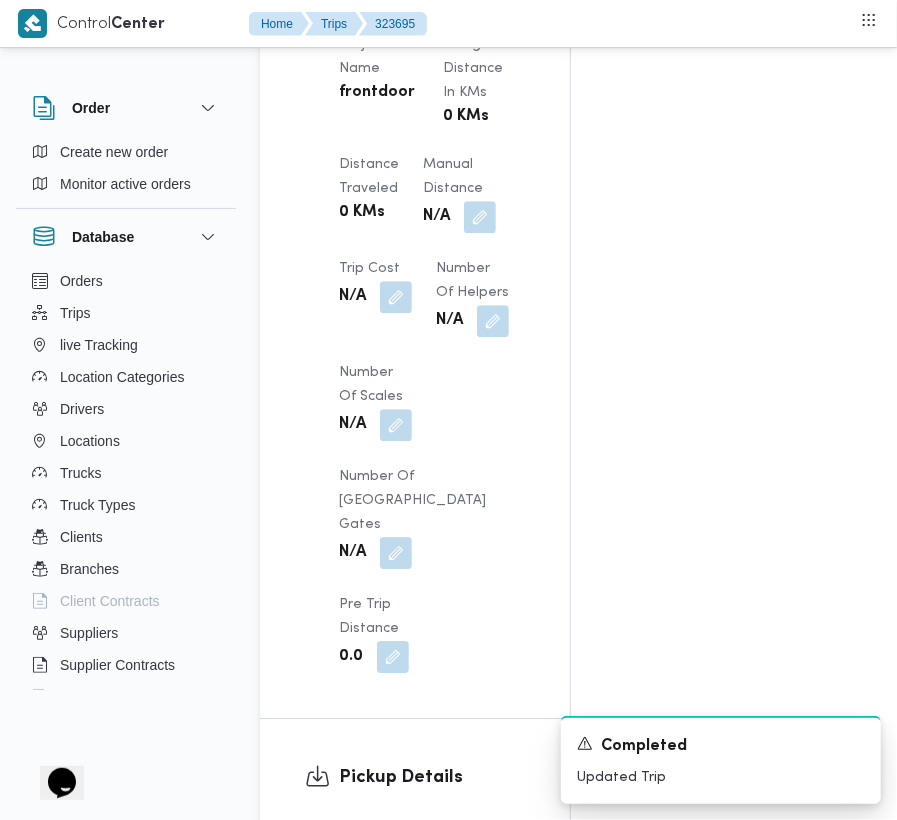 scroll, scrollTop: 2096, scrollLeft: 0, axis: vertical 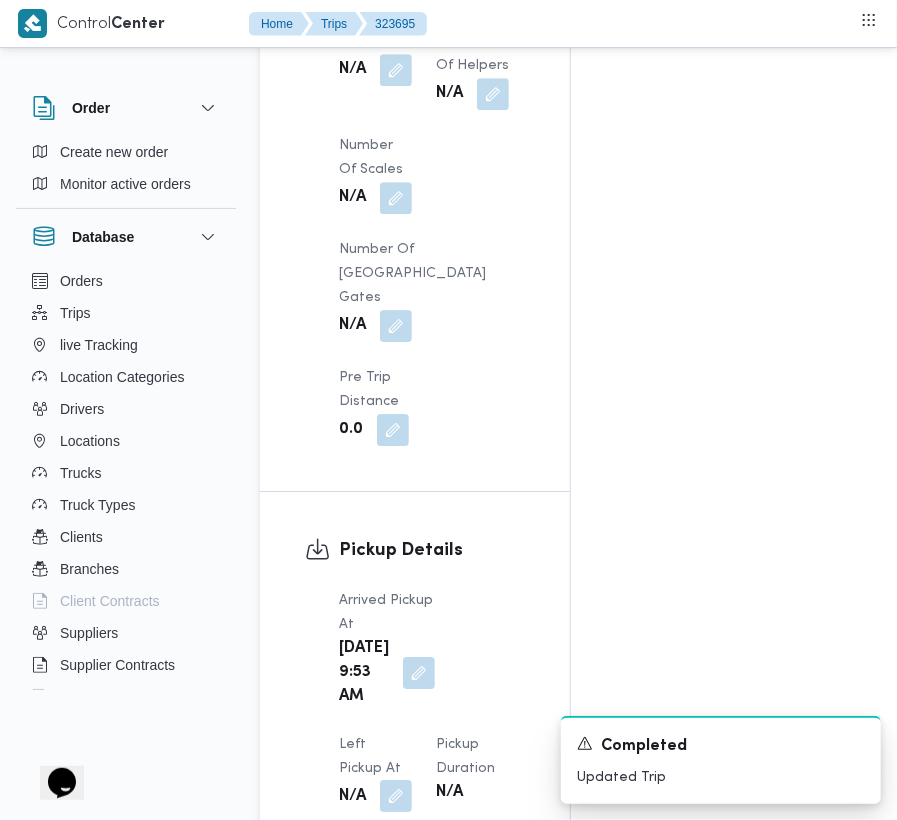 click at bounding box center (396, 796) 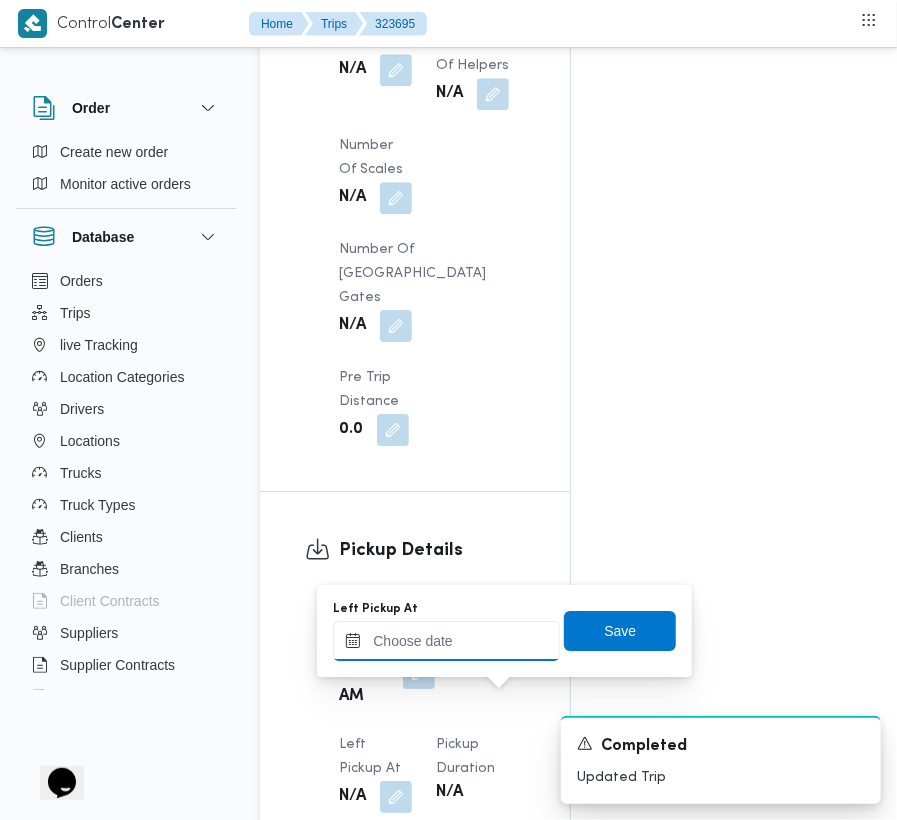 click on "Left Pickup At" at bounding box center (446, 641) 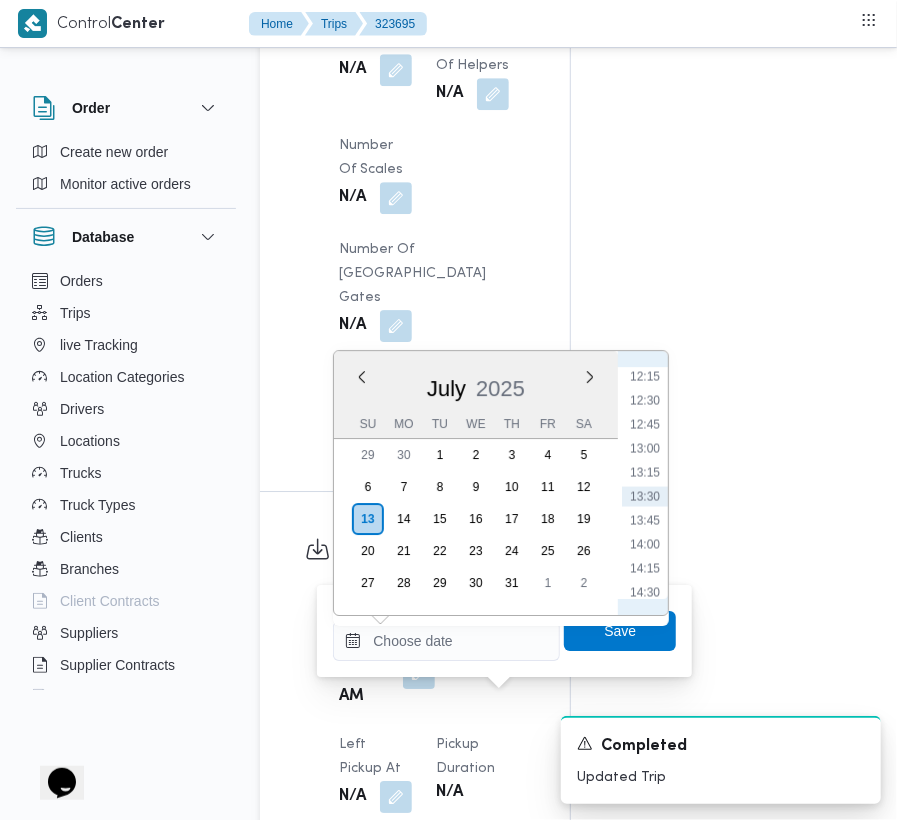 scroll, scrollTop: 980, scrollLeft: 0, axis: vertical 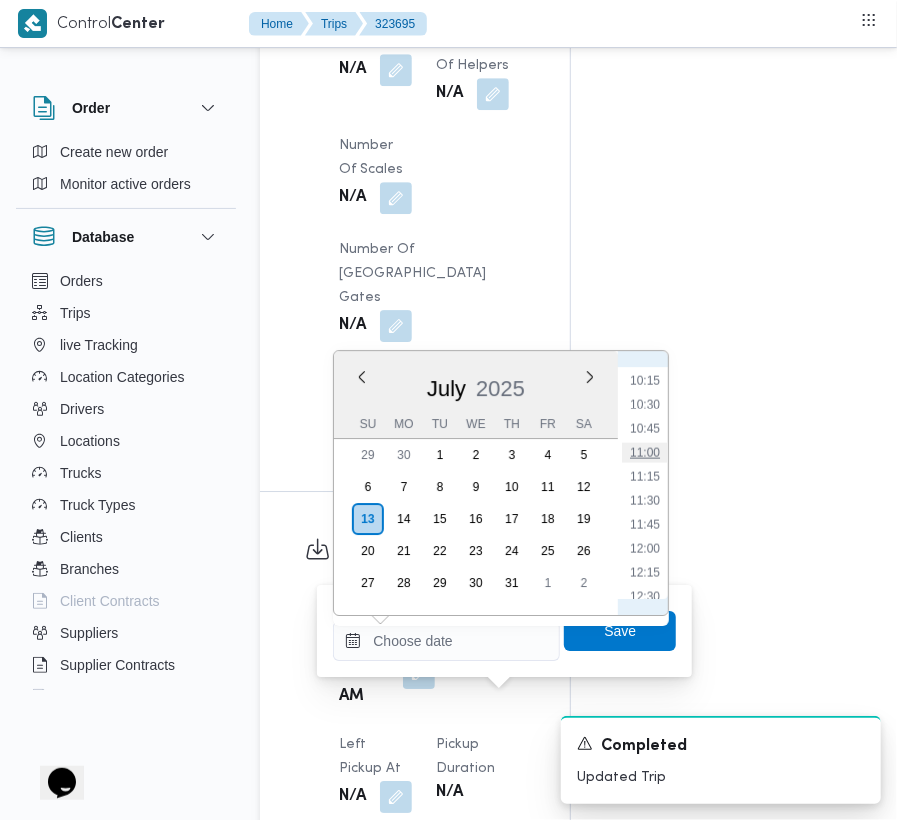 click on "11:00" at bounding box center (645, 453) 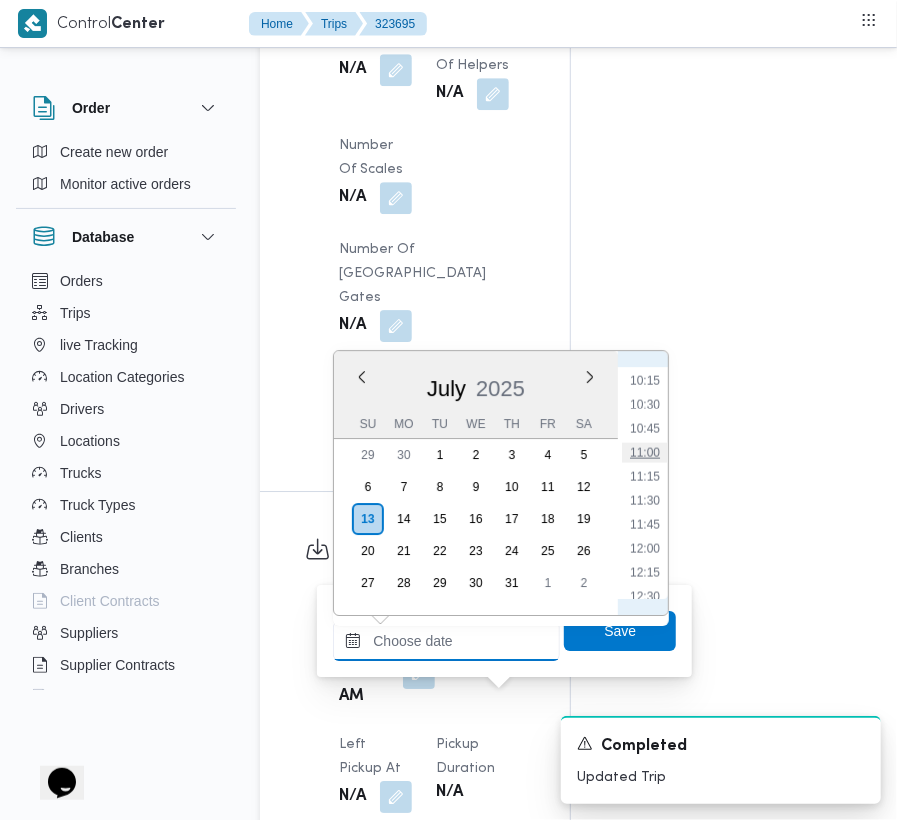 type on "[DATE] 11:00" 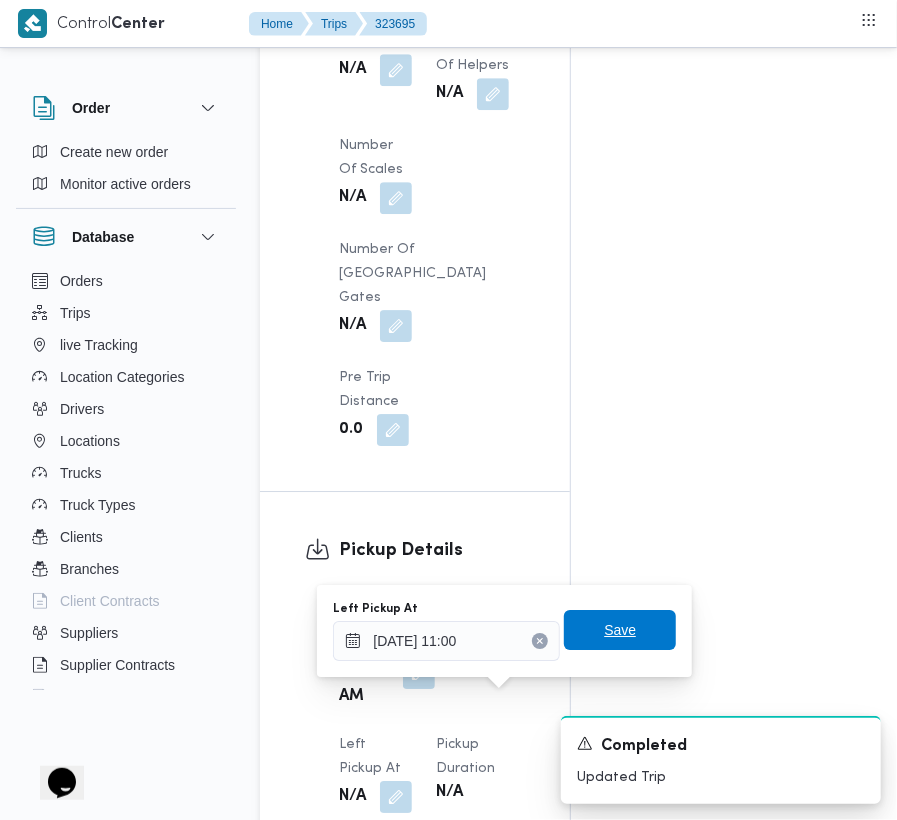 click on "Save" at bounding box center (620, 630) 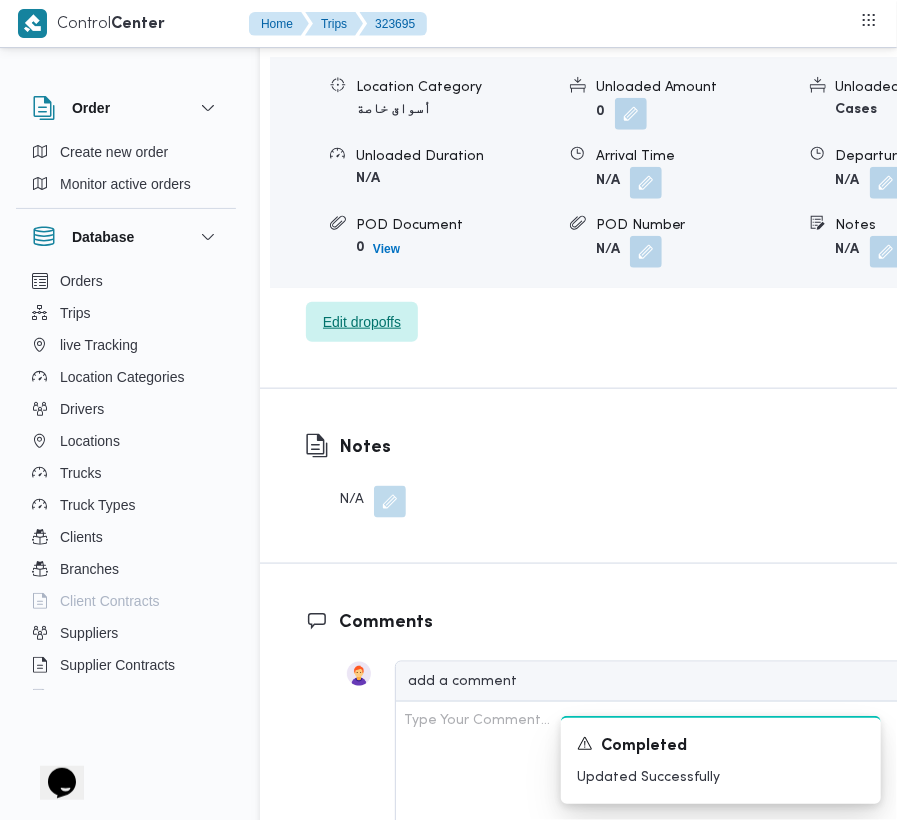 click on "Edit dropoffs" at bounding box center (362, 322) 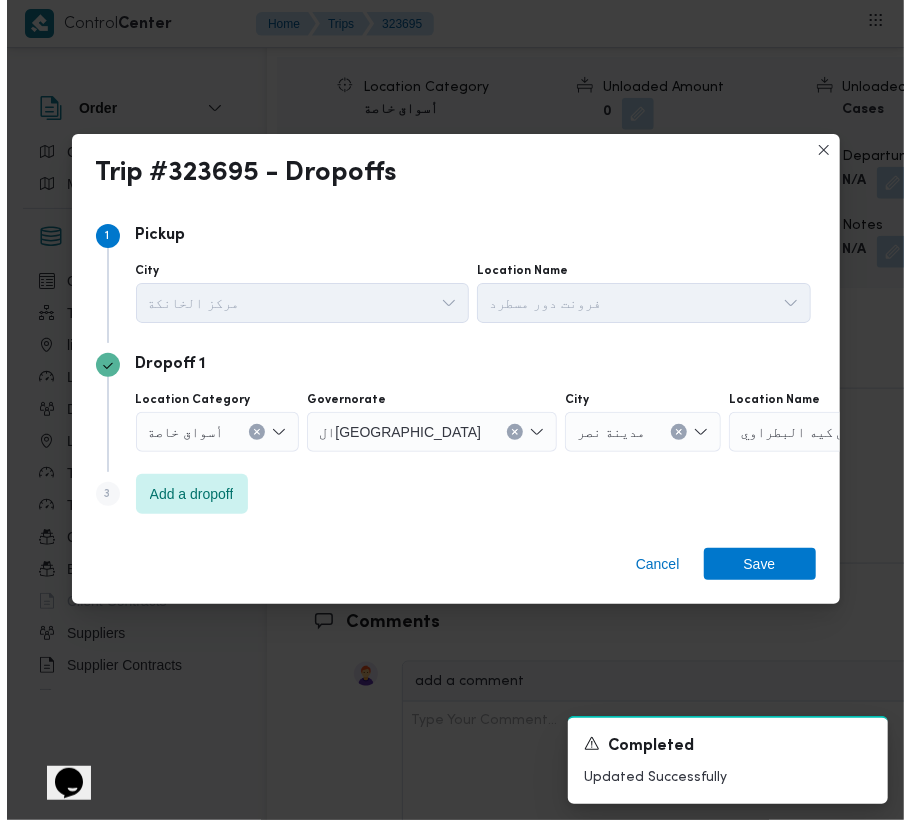 scroll, scrollTop: 3169, scrollLeft: 0, axis: vertical 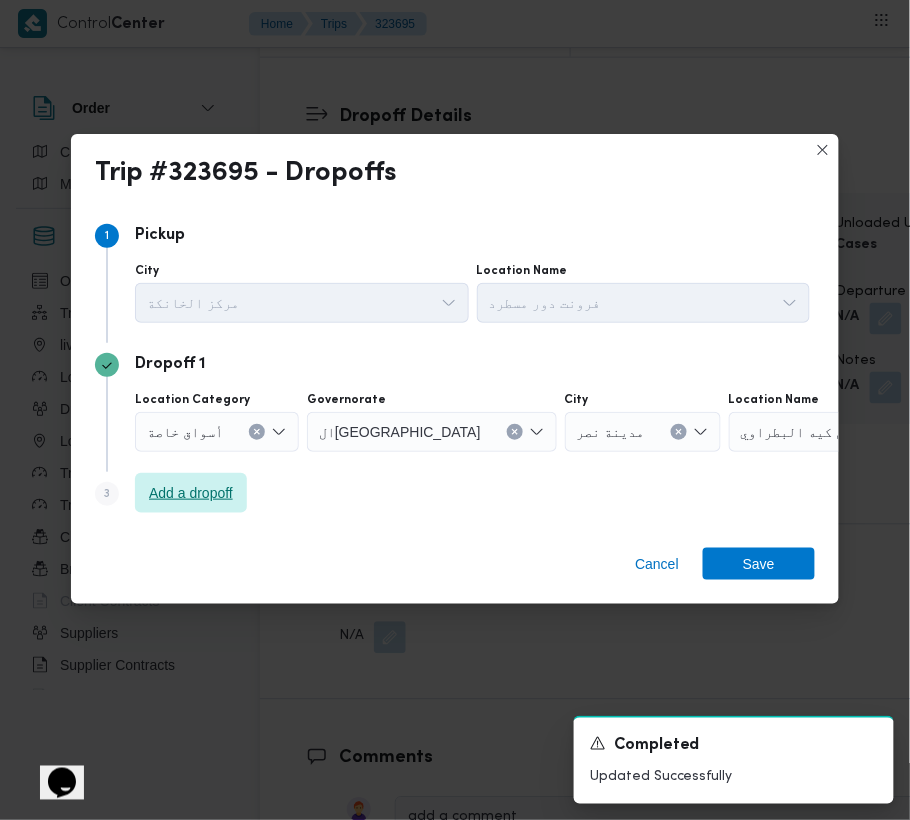 click on "Add a dropoff" at bounding box center (191, 493) 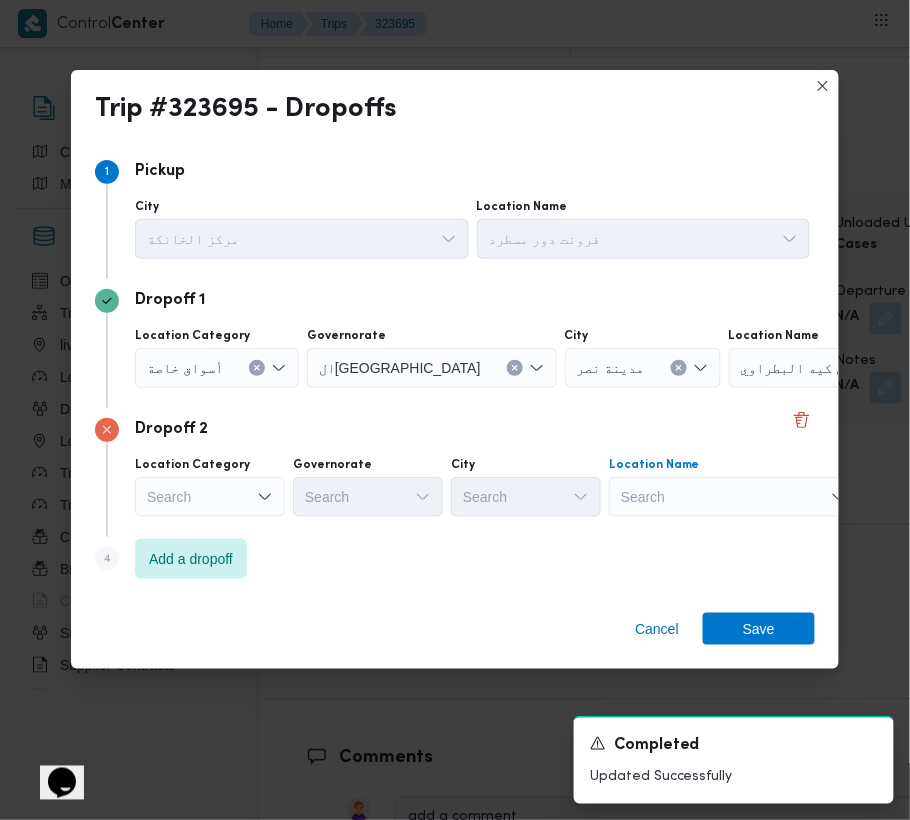 click on "Search" at bounding box center (854, 368) 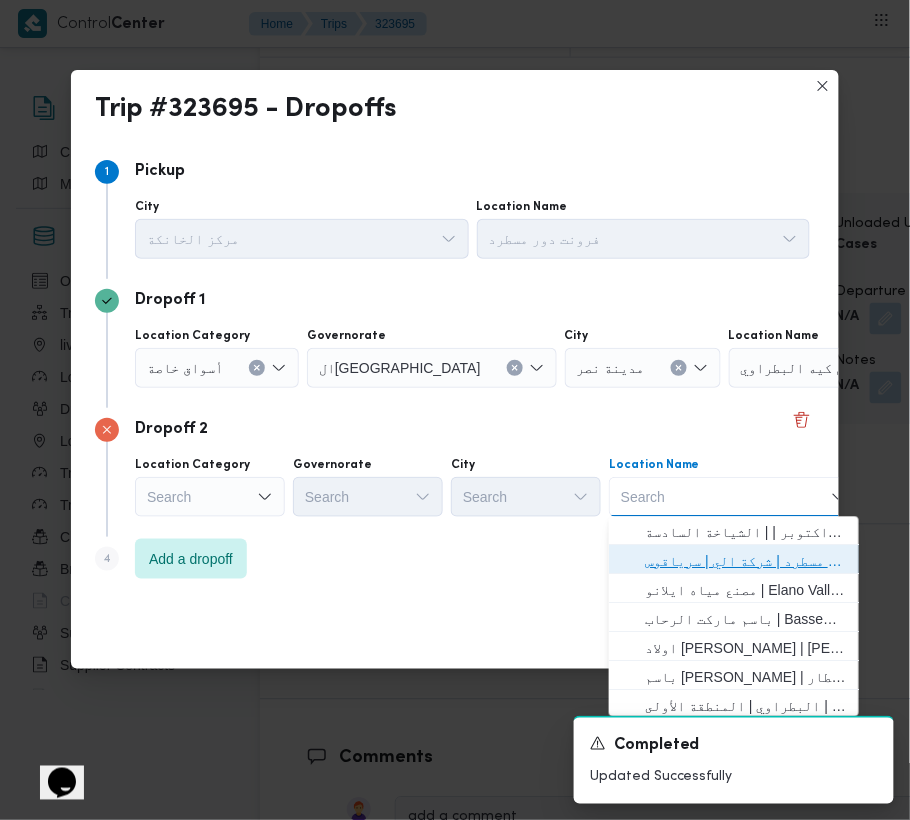 drag, startPoint x: 734, startPoint y: 557, endPoint x: 633, endPoint y: 552, distance: 101.12369 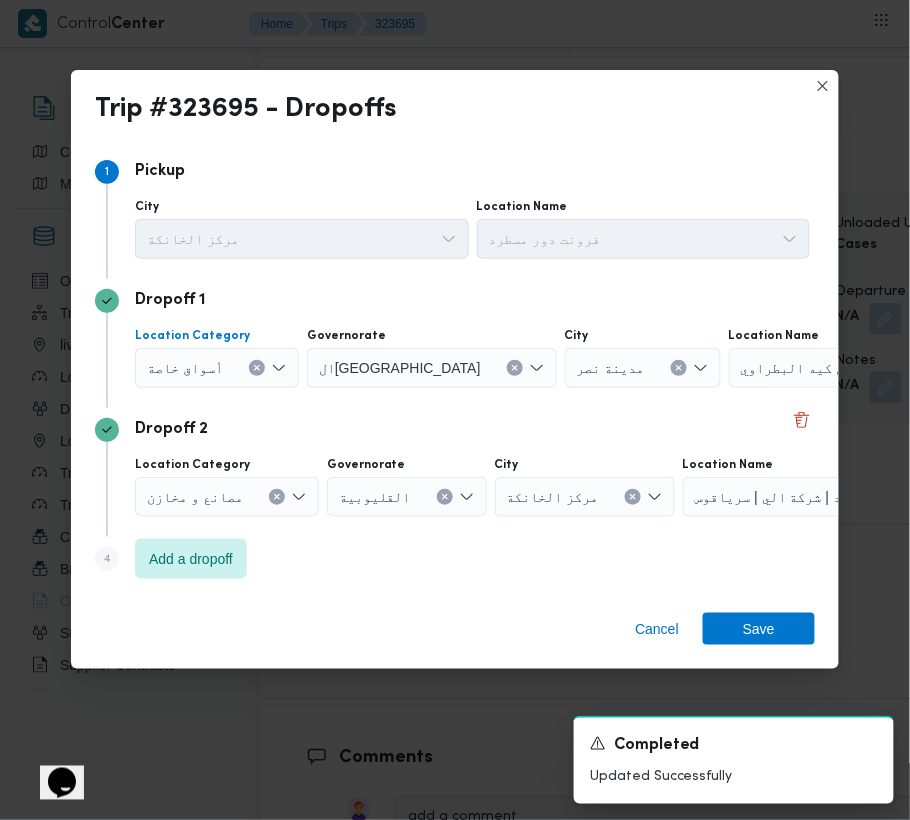 click on "أسواق خاصة" at bounding box center [185, 367] 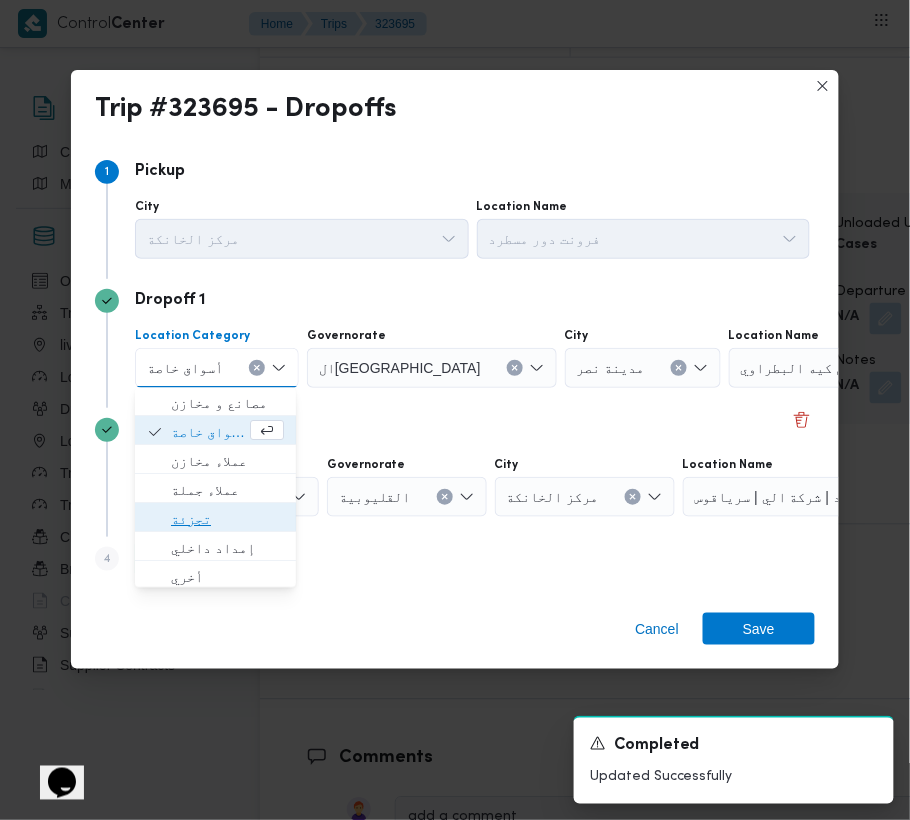 drag, startPoint x: 233, startPoint y: 517, endPoint x: 296, endPoint y: 460, distance: 84.95882 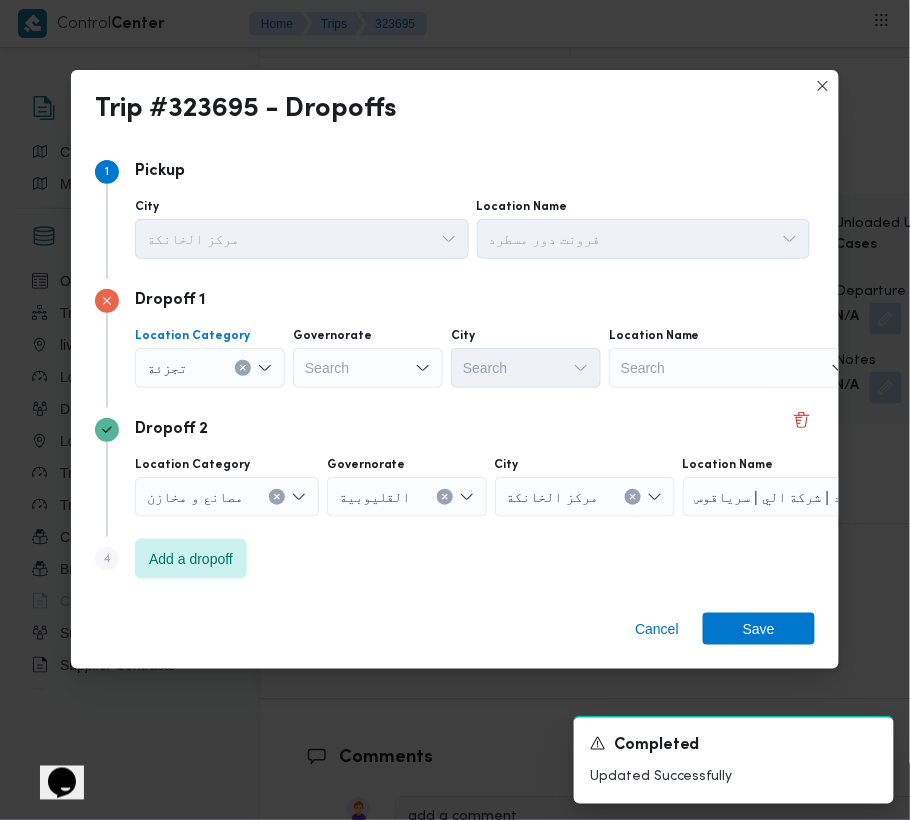 click on "Search" at bounding box center [368, 368] 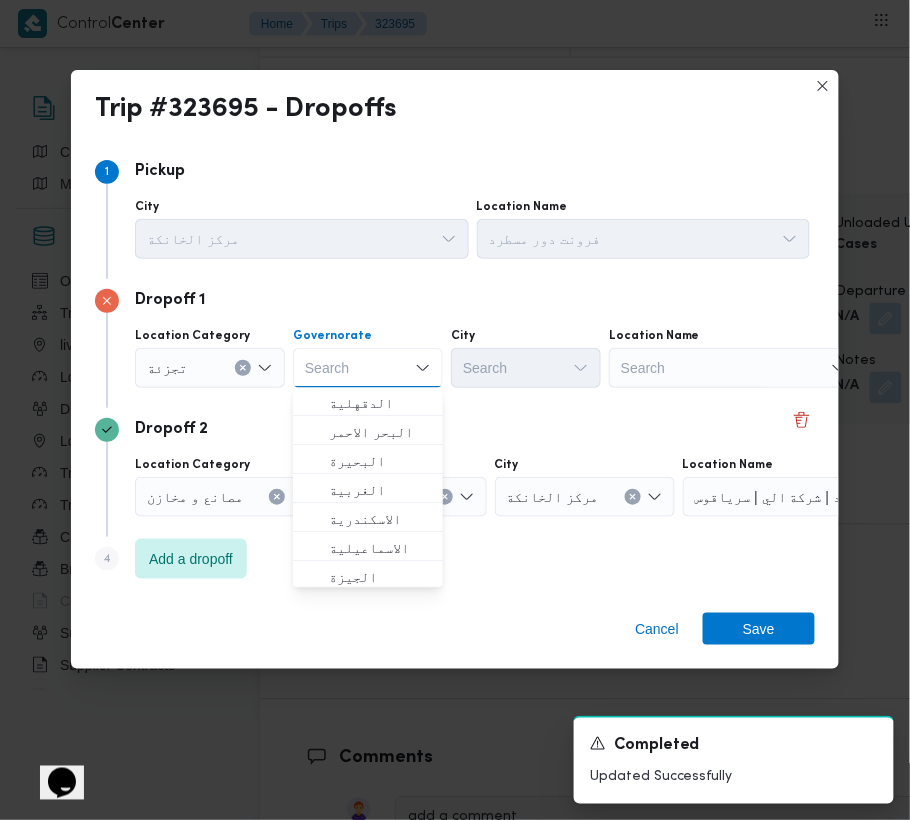 paste on "[GEOGRAPHIC_DATA]" 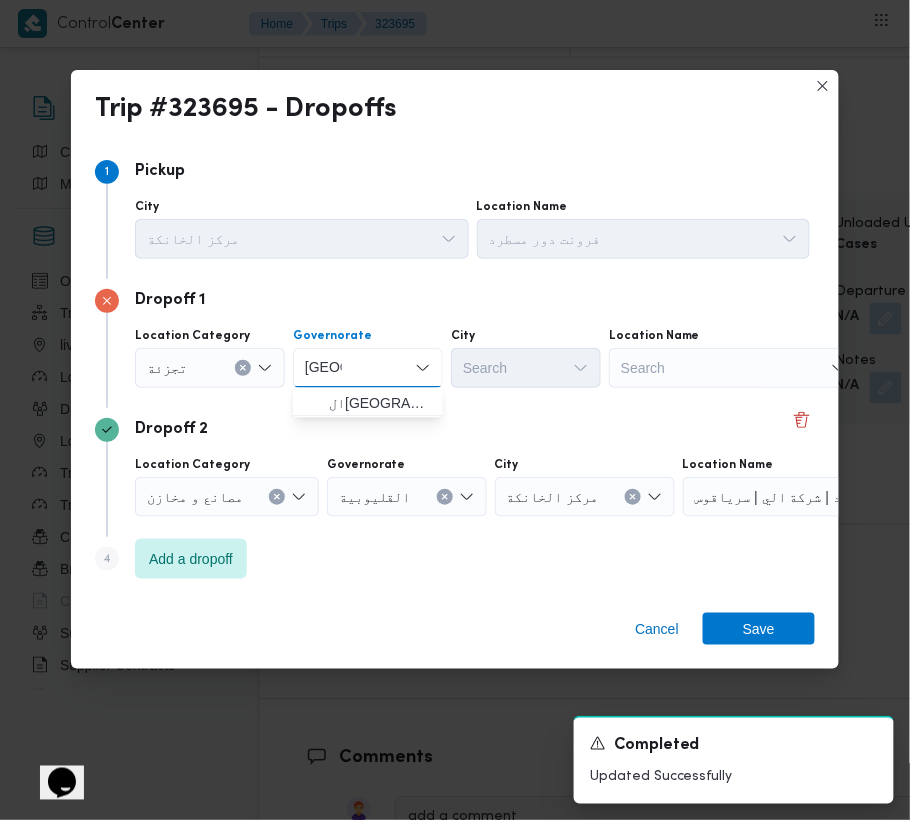 type on "[GEOGRAPHIC_DATA]" 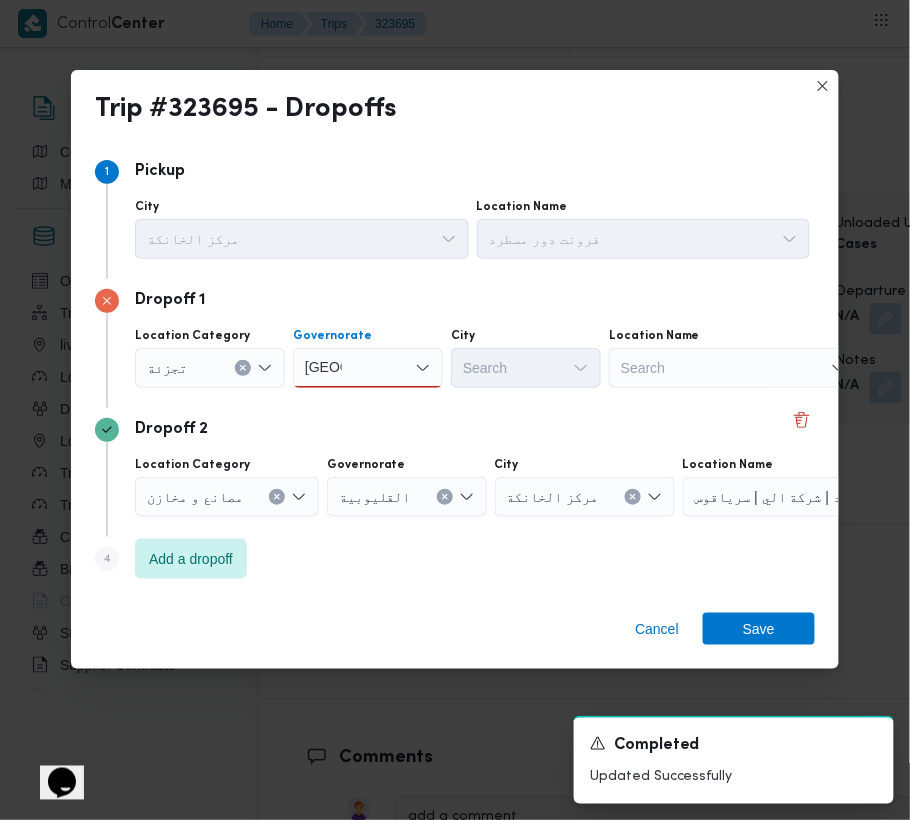 click on "[GEOGRAPHIC_DATA] [GEOGRAPHIC_DATA]" at bounding box center (368, 368) 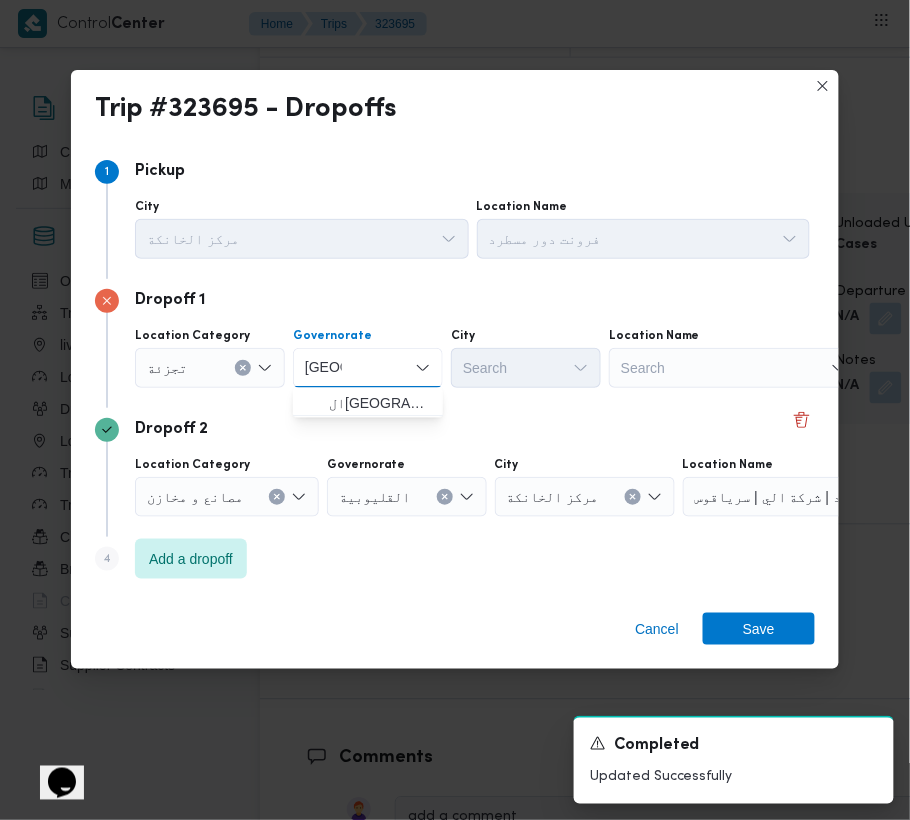drag, startPoint x: 356, startPoint y: 384, endPoint x: 474, endPoint y: 396, distance: 118.6086 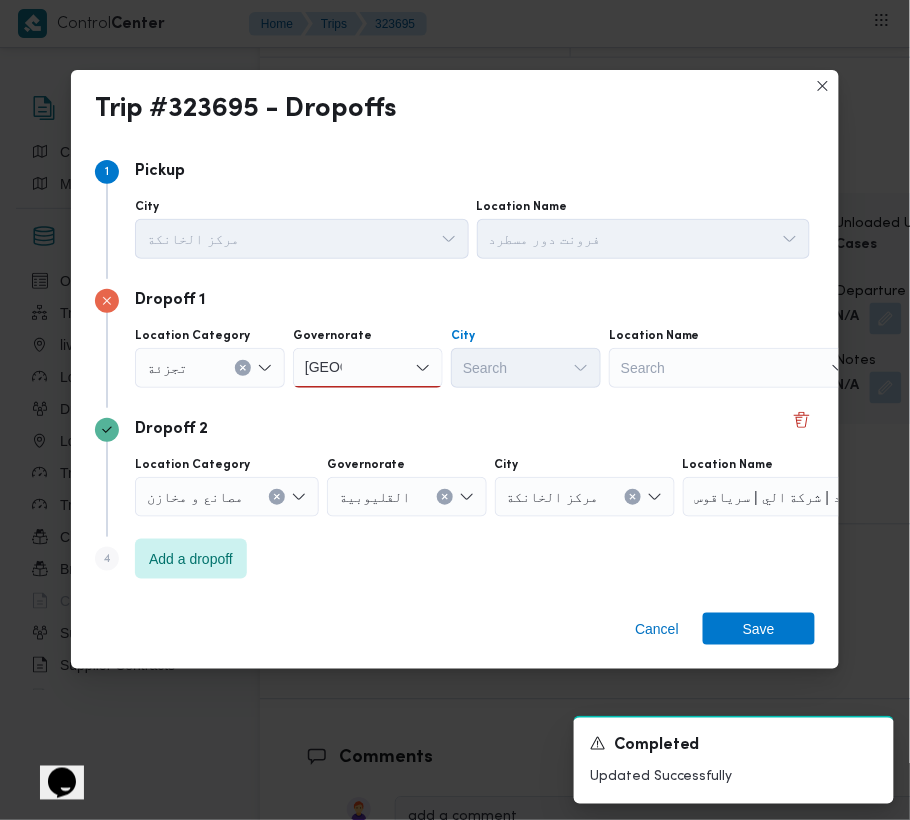 click on "Search" at bounding box center [302, 239] 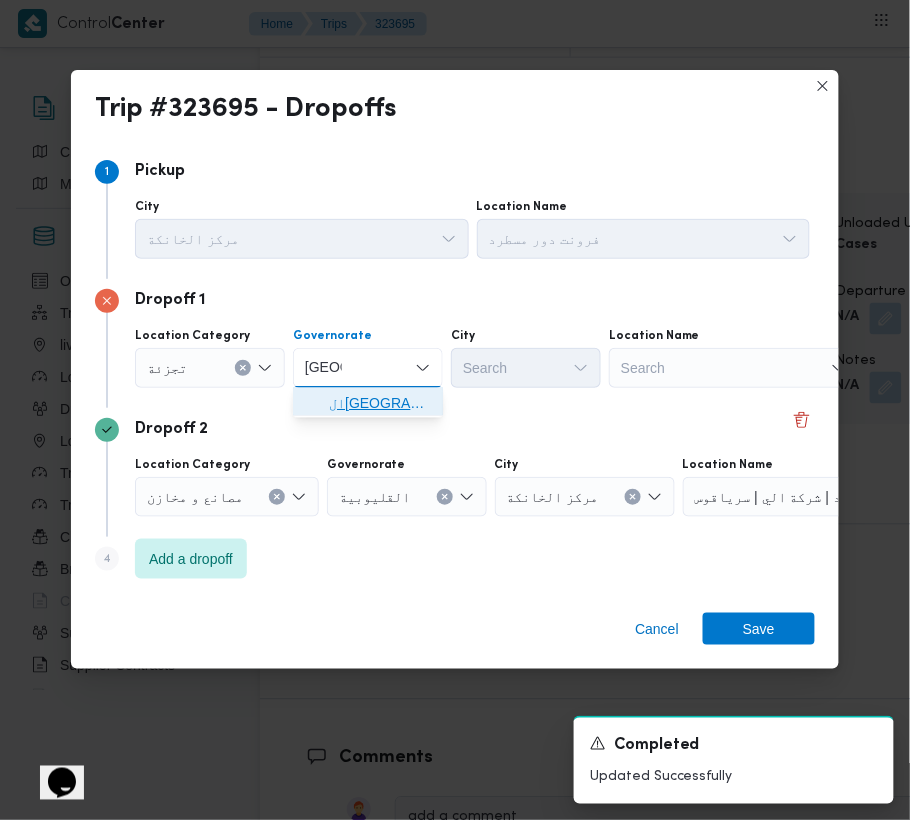 drag, startPoint x: 378, startPoint y: 397, endPoint x: 493, endPoint y: 380, distance: 116.24973 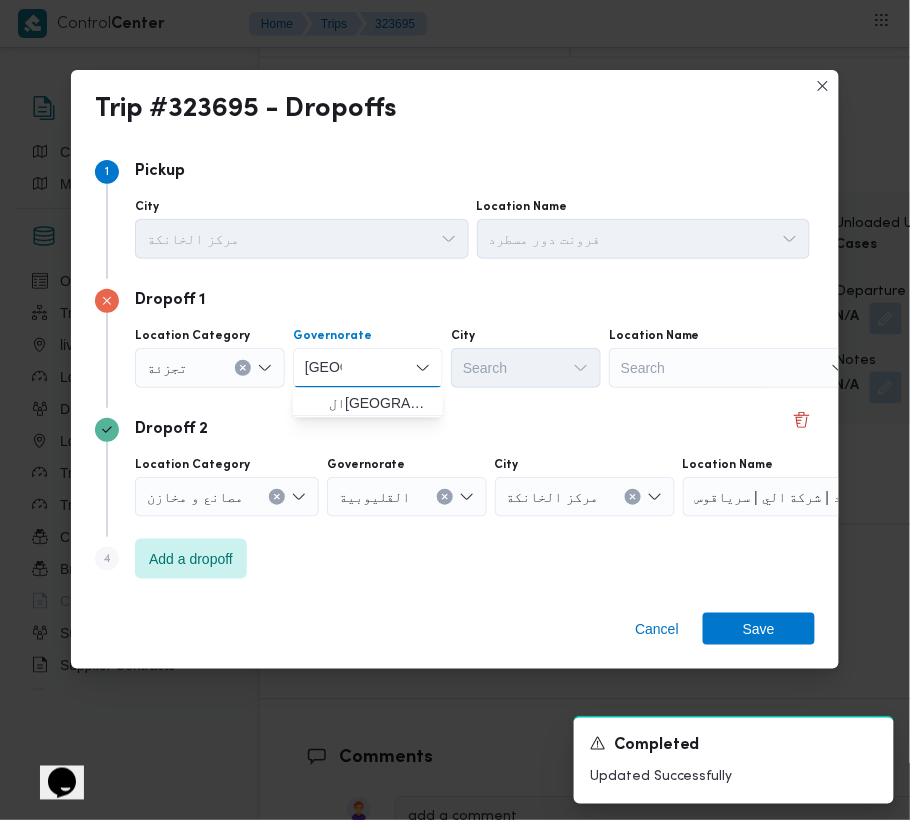 type 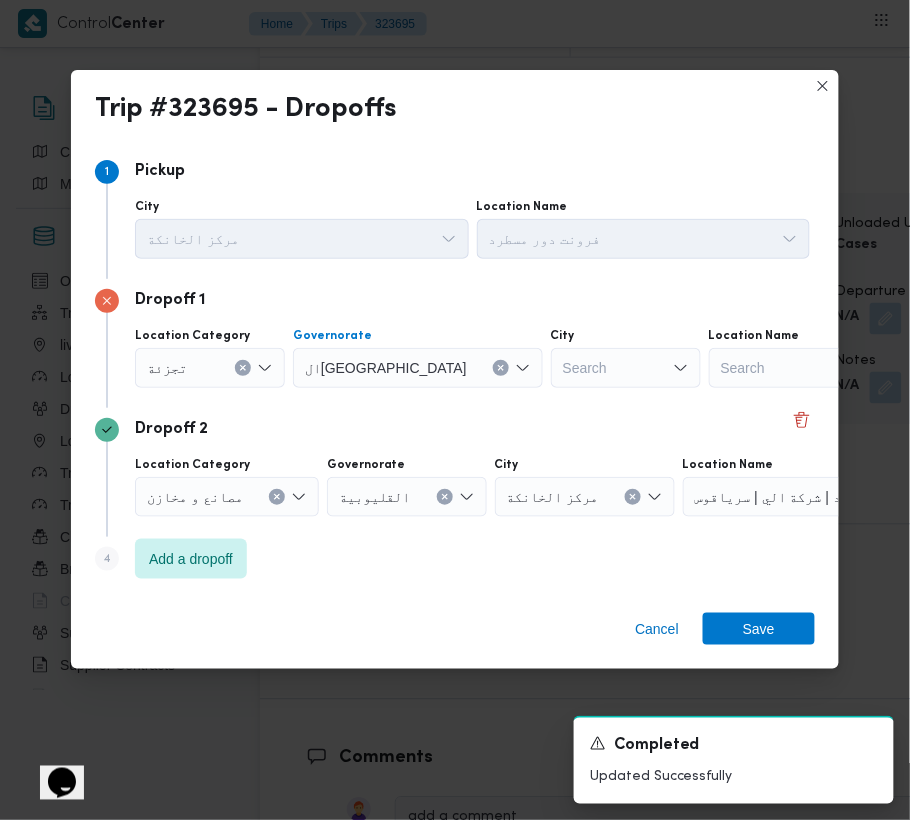 click on "Search" at bounding box center [626, 368] 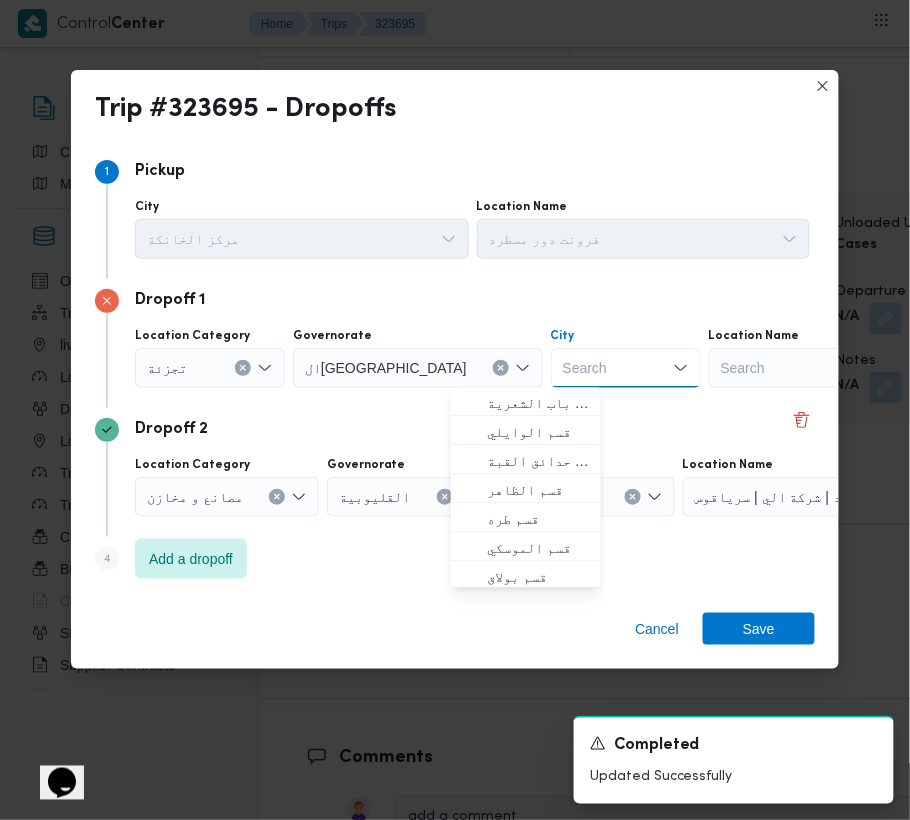 paste on "[GEOGRAPHIC_DATA]" 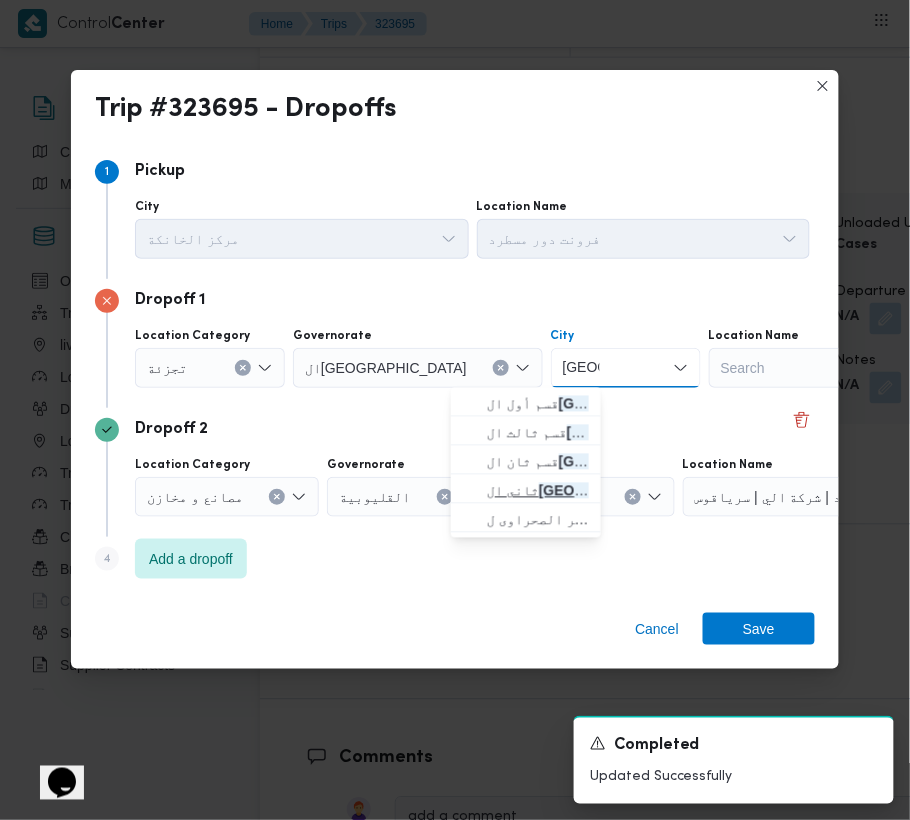 type on "[GEOGRAPHIC_DATA]" 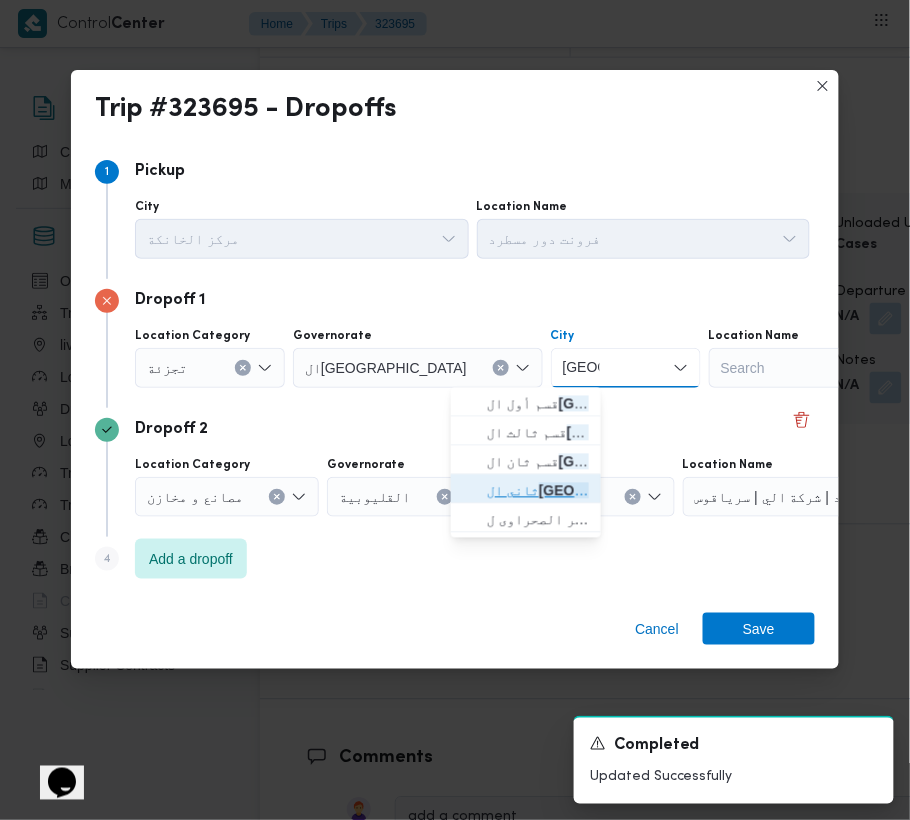 click on "[GEOGRAPHIC_DATA]" at bounding box center (614, 491) 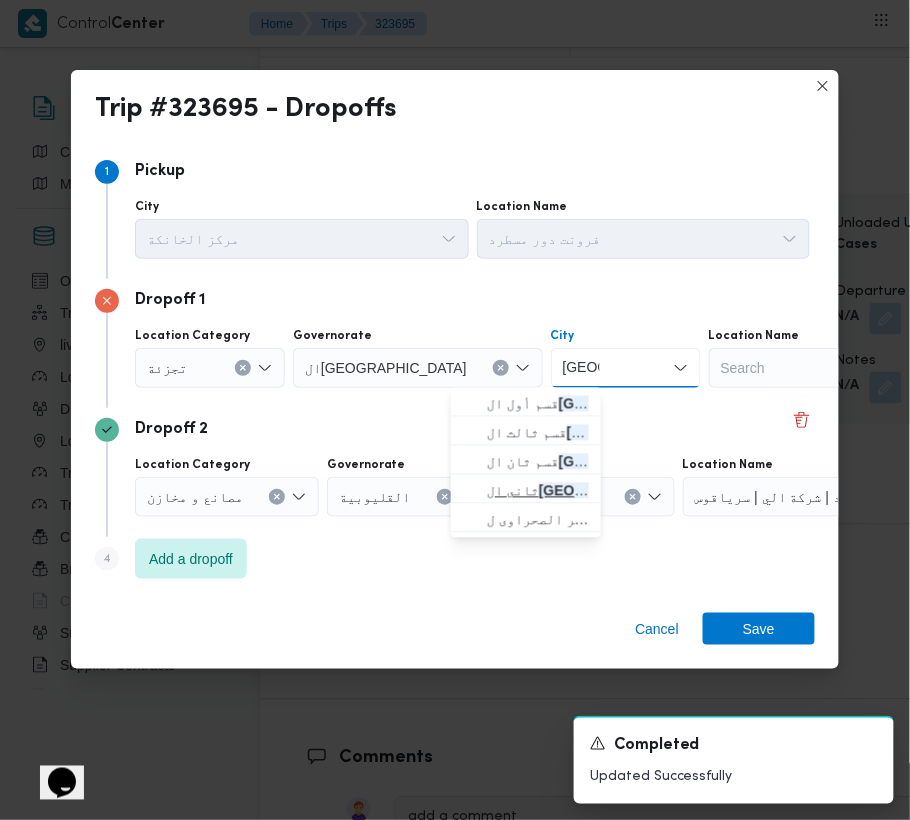 type 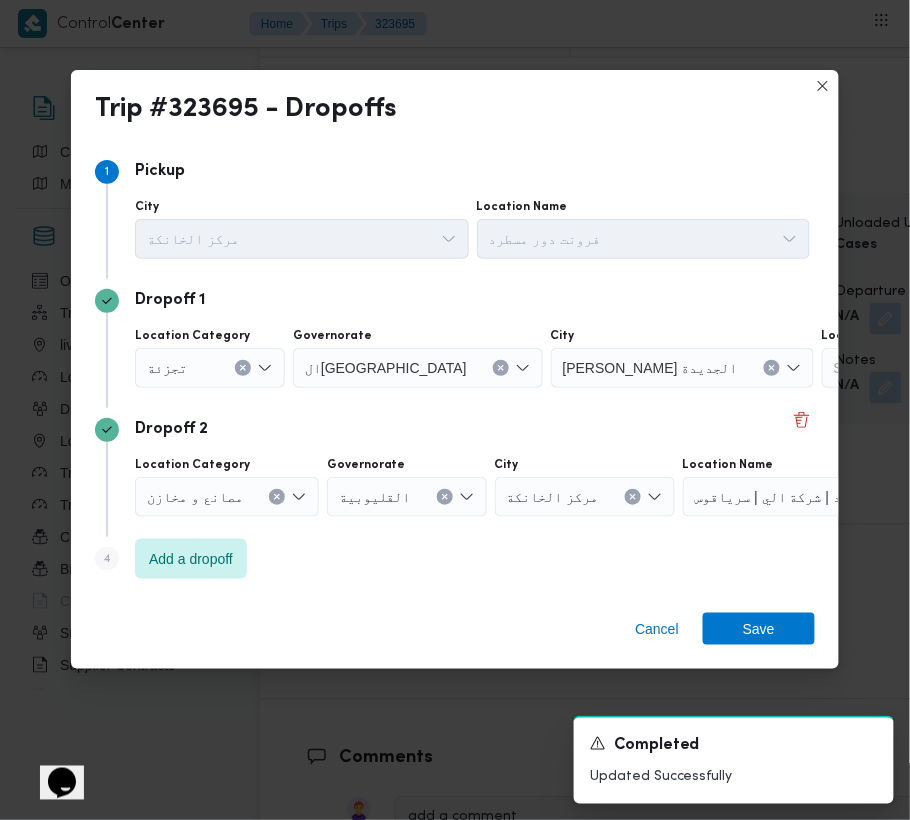 click on "Dropoff 2" at bounding box center (455, 430) 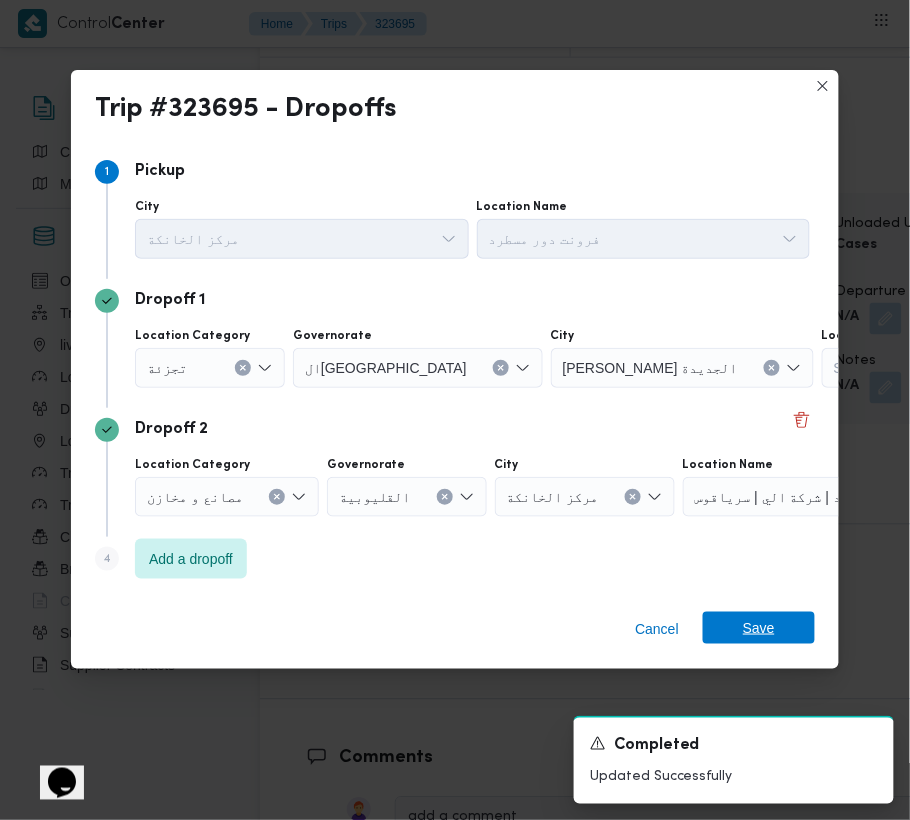 click on "Save" at bounding box center (759, 628) 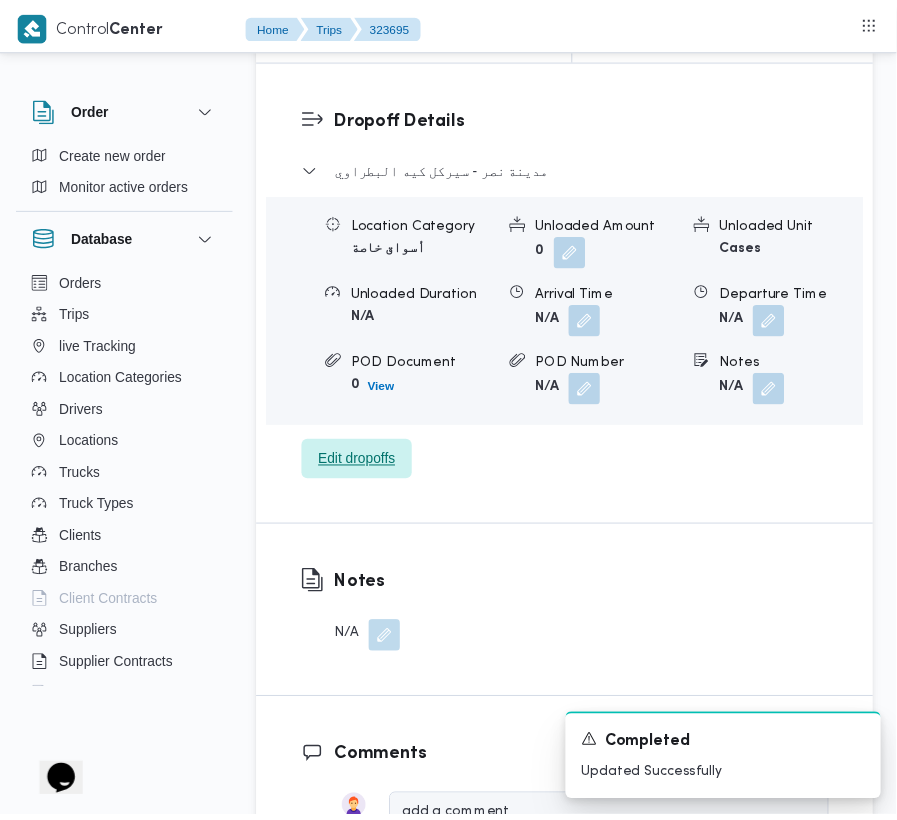 scroll, scrollTop: 3305, scrollLeft: 0, axis: vertical 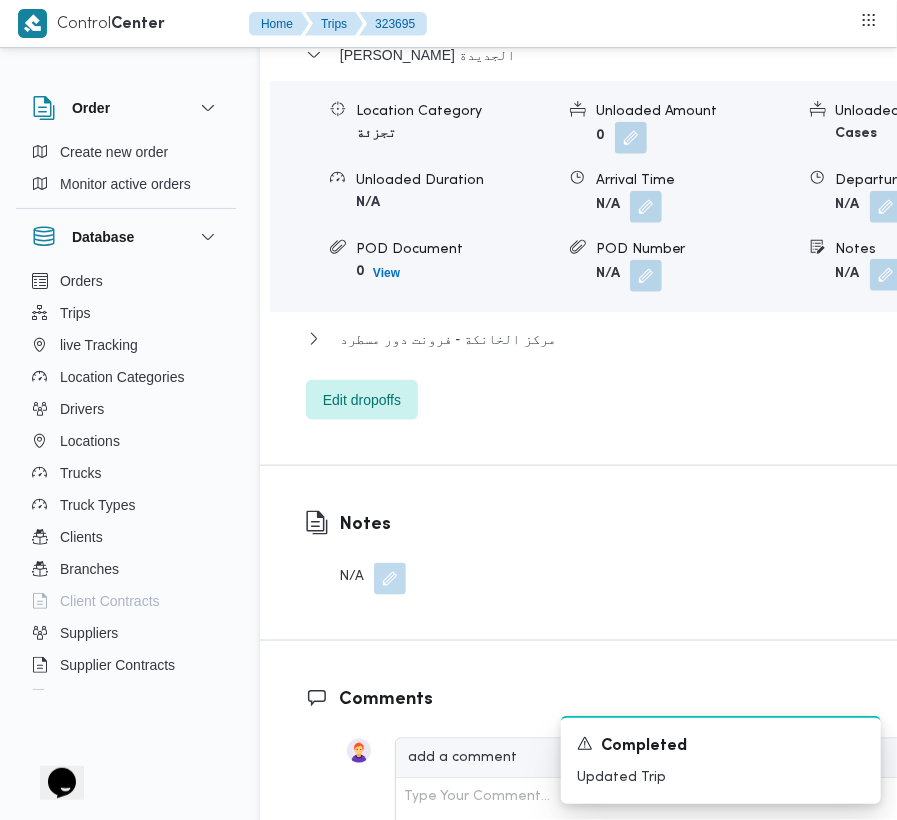 click at bounding box center [886, 275] 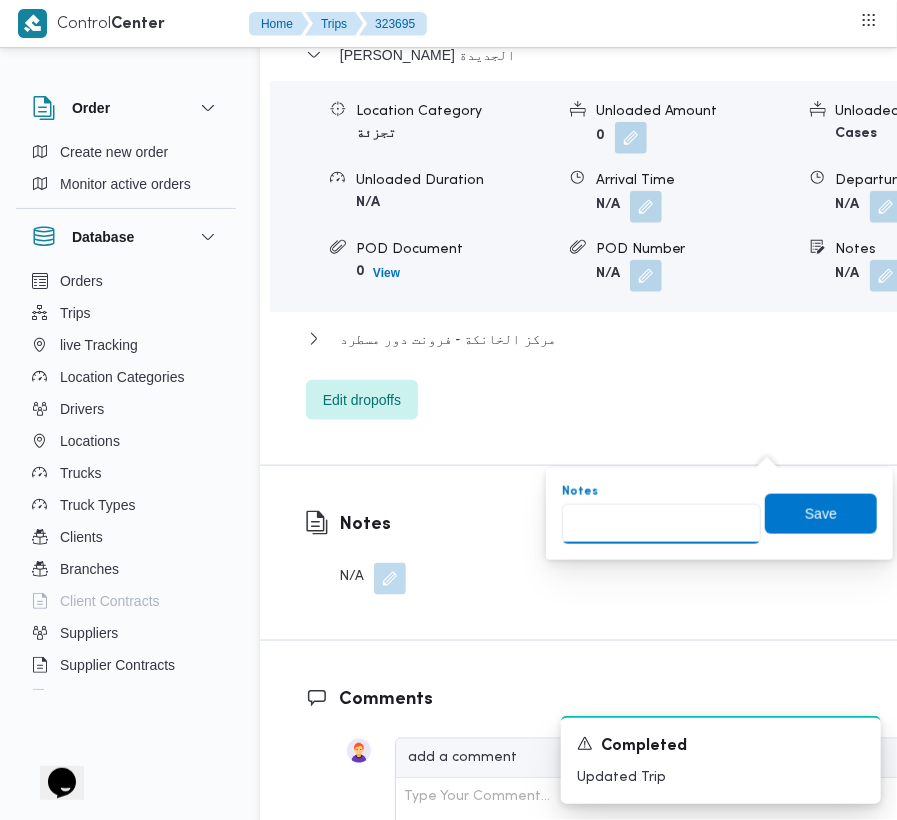 drag, startPoint x: 689, startPoint y: 513, endPoint x: 708, endPoint y: 516, distance: 19.235384 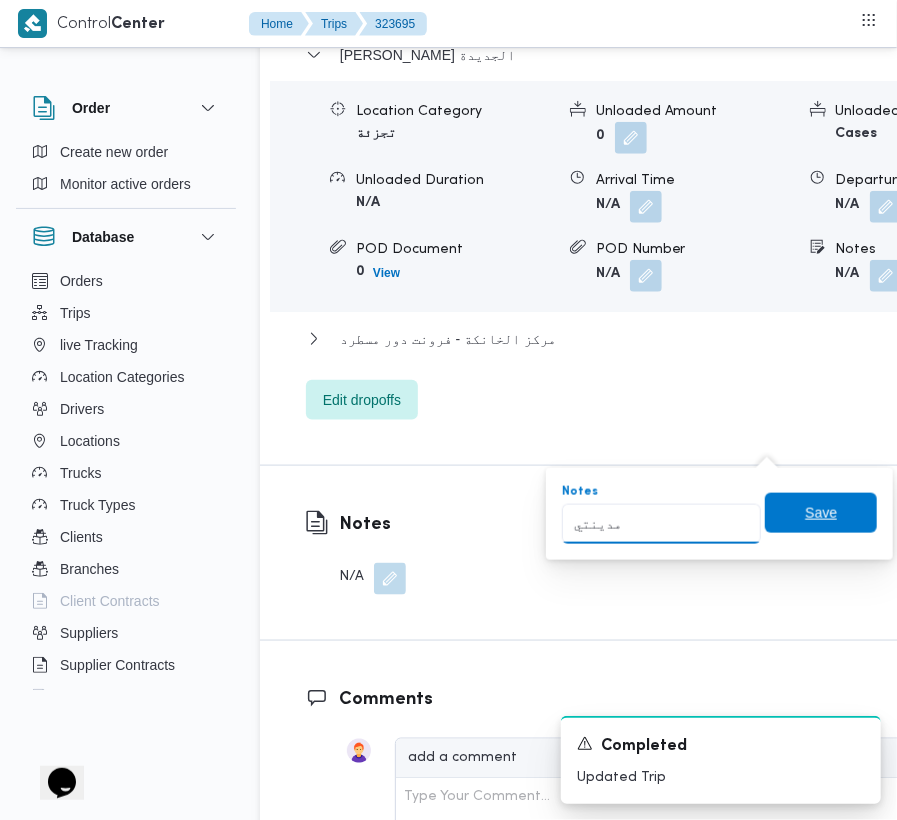type on "مدينتي" 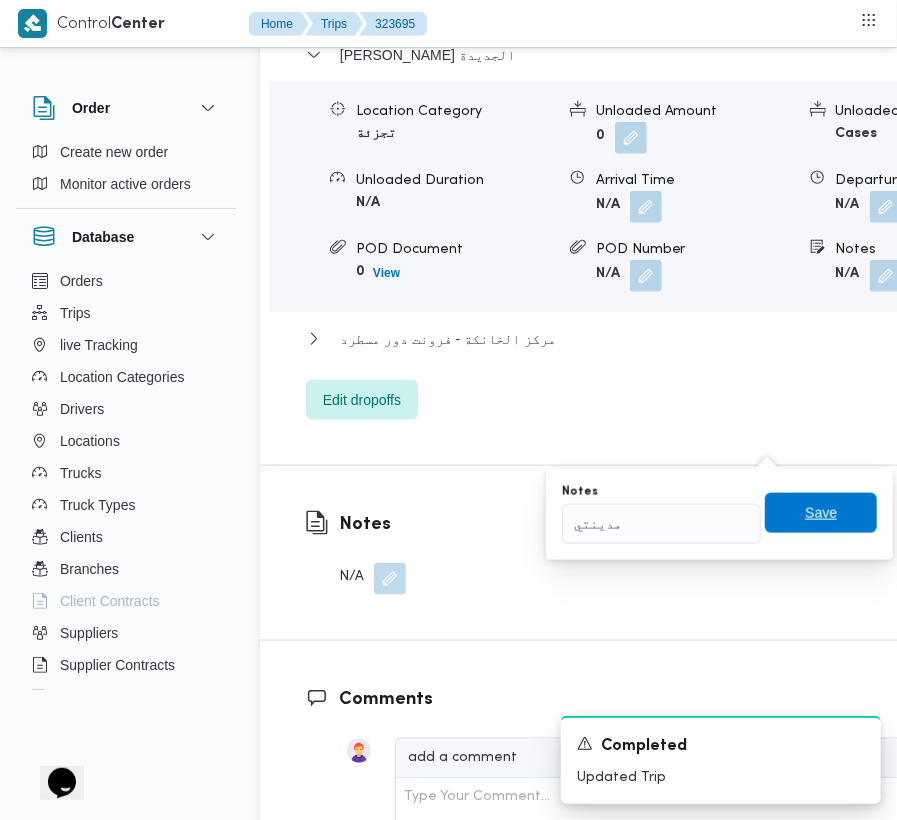 click on "Save" at bounding box center (821, 513) 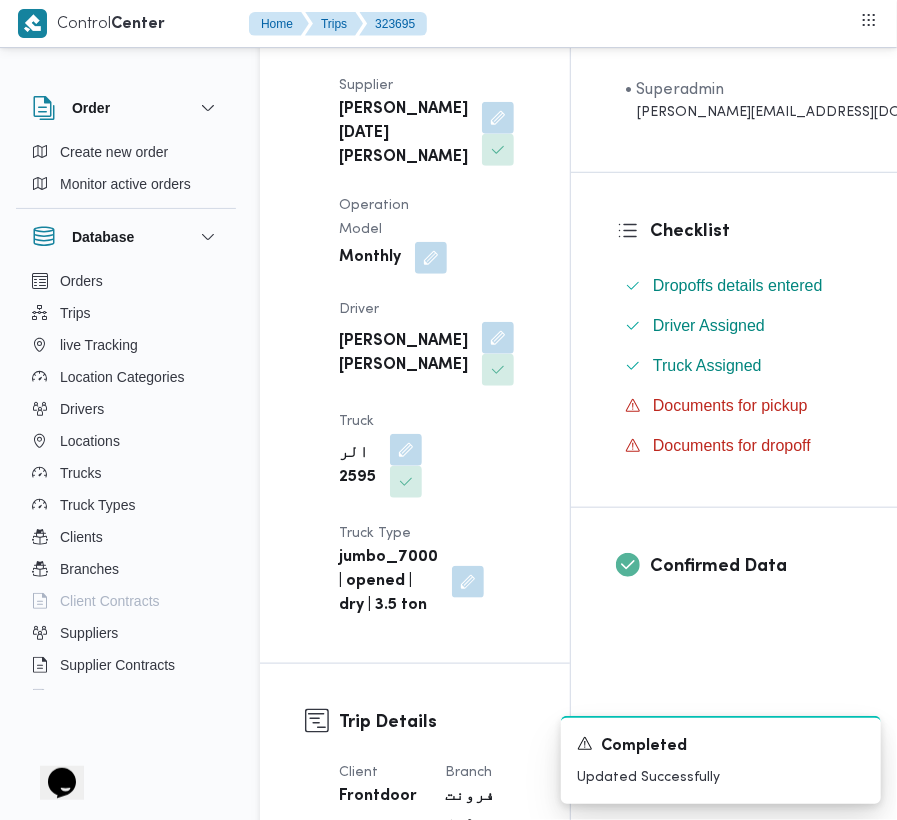scroll, scrollTop: 54, scrollLeft: 0, axis: vertical 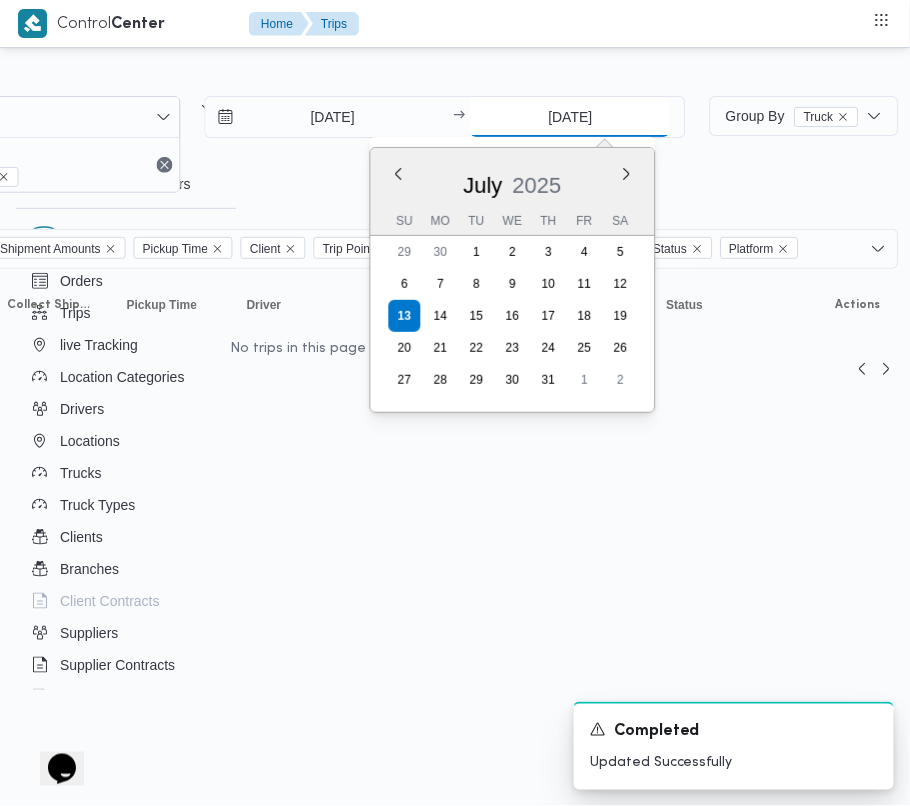 click on "[DATE]" at bounding box center [570, 117] 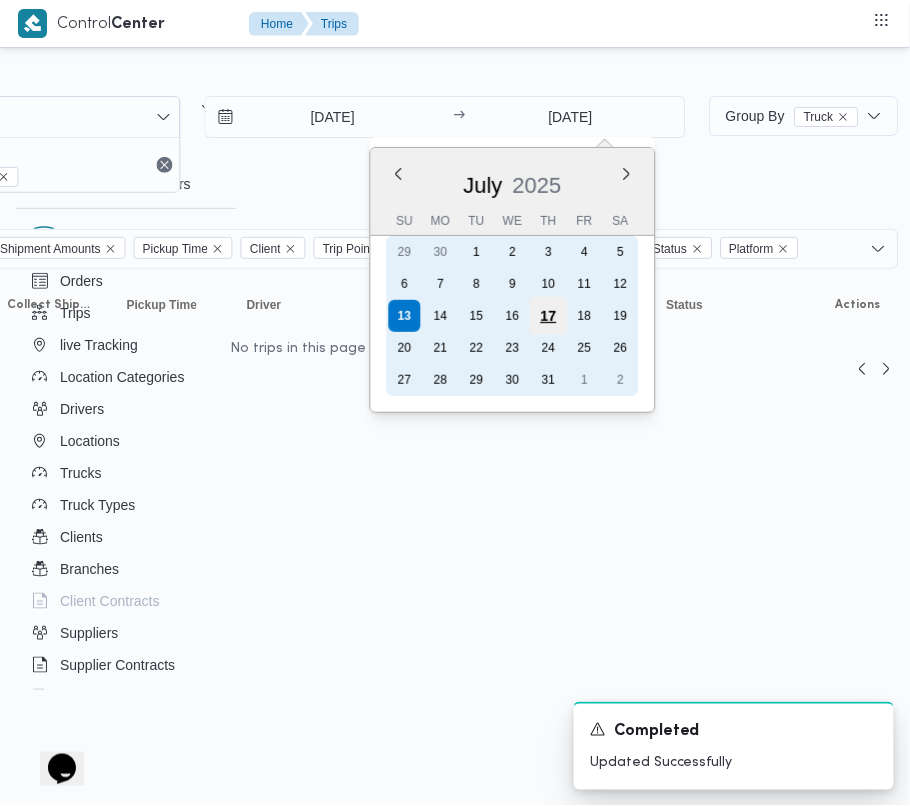 click on "17" at bounding box center (549, 316) 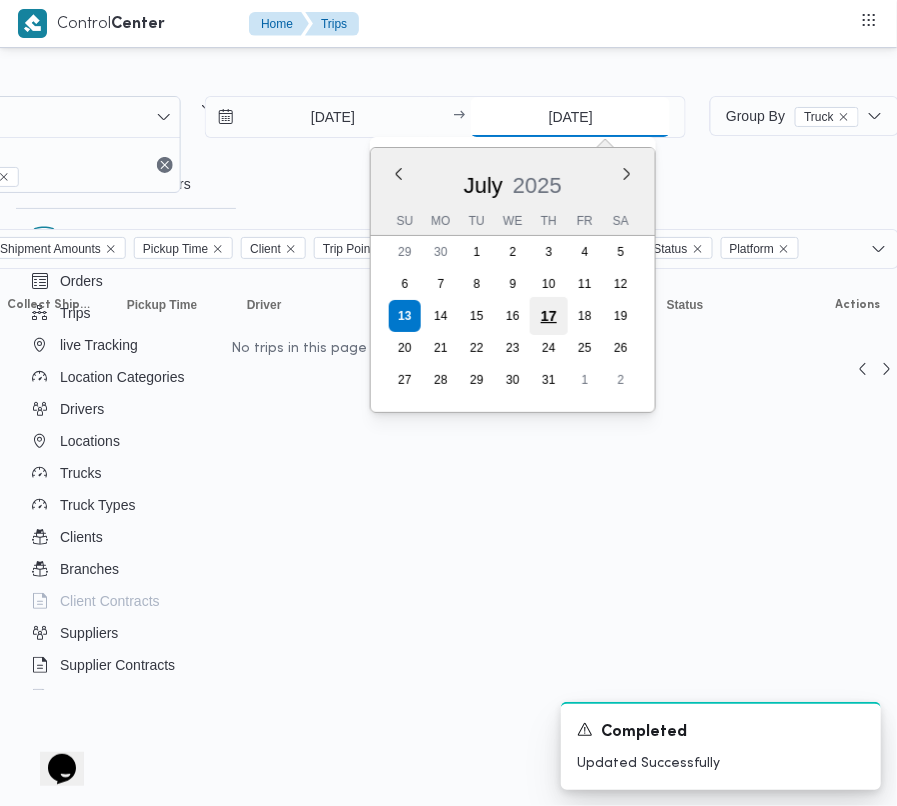 type on "[DATE]" 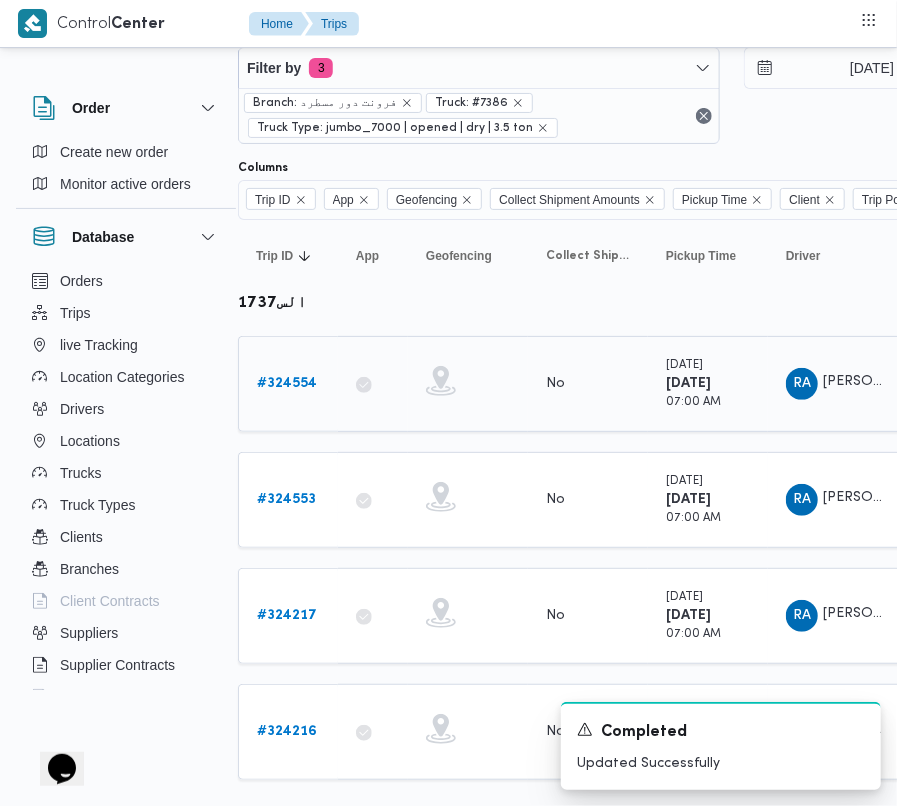 scroll, scrollTop: 93, scrollLeft: 22, axis: both 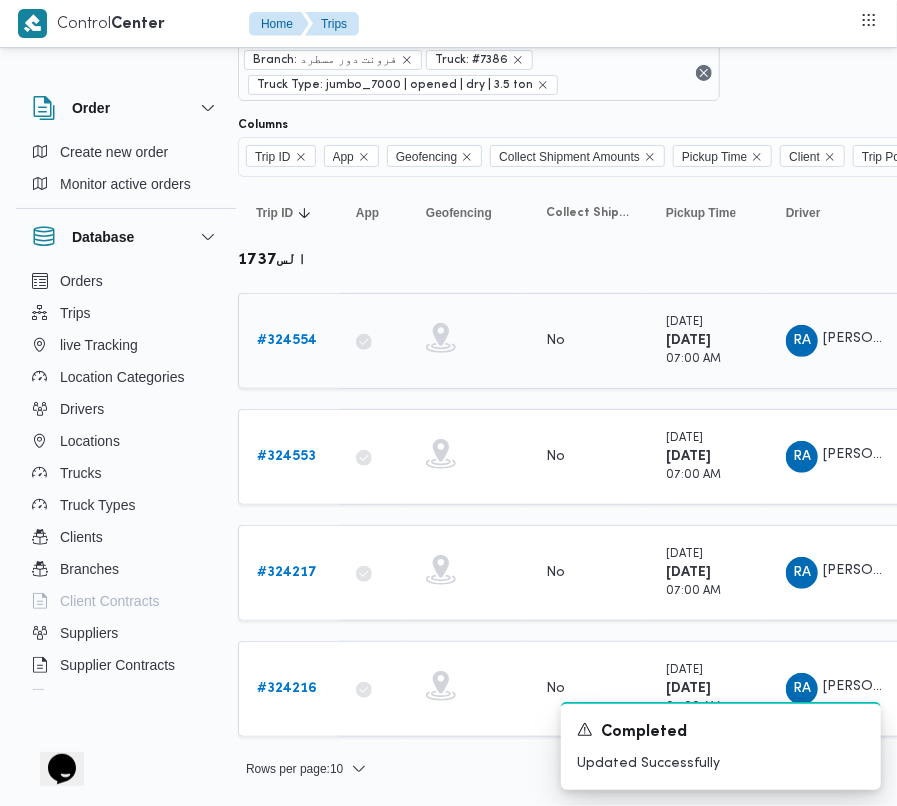 click on "# 324554" at bounding box center (287, 340) 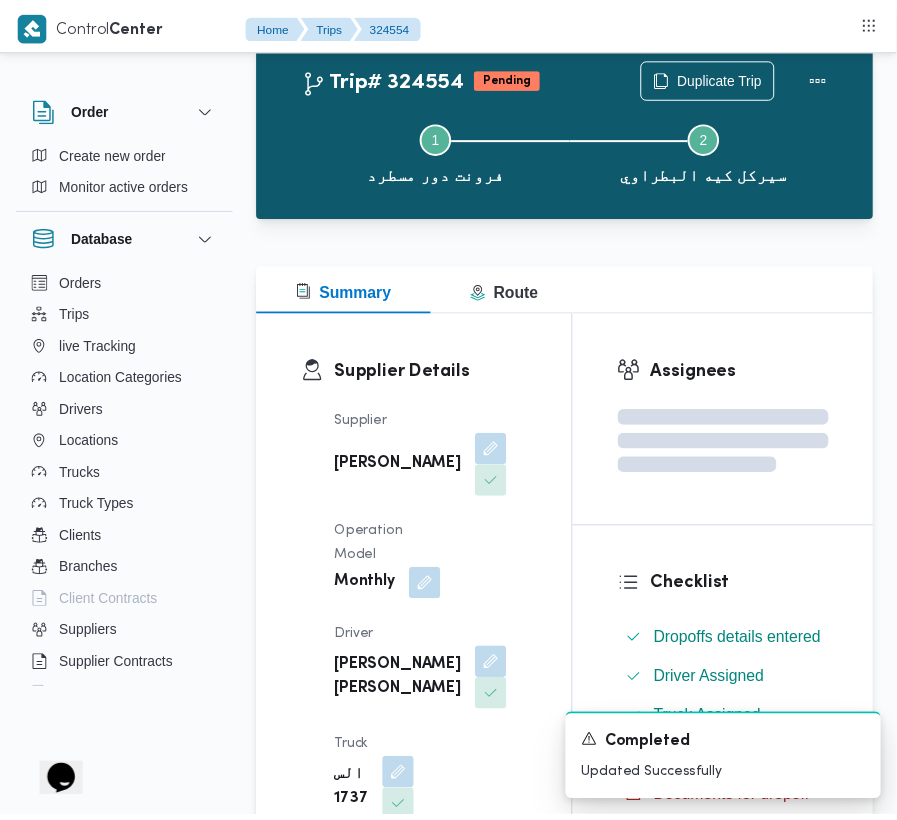 scroll, scrollTop: 93, scrollLeft: 0, axis: vertical 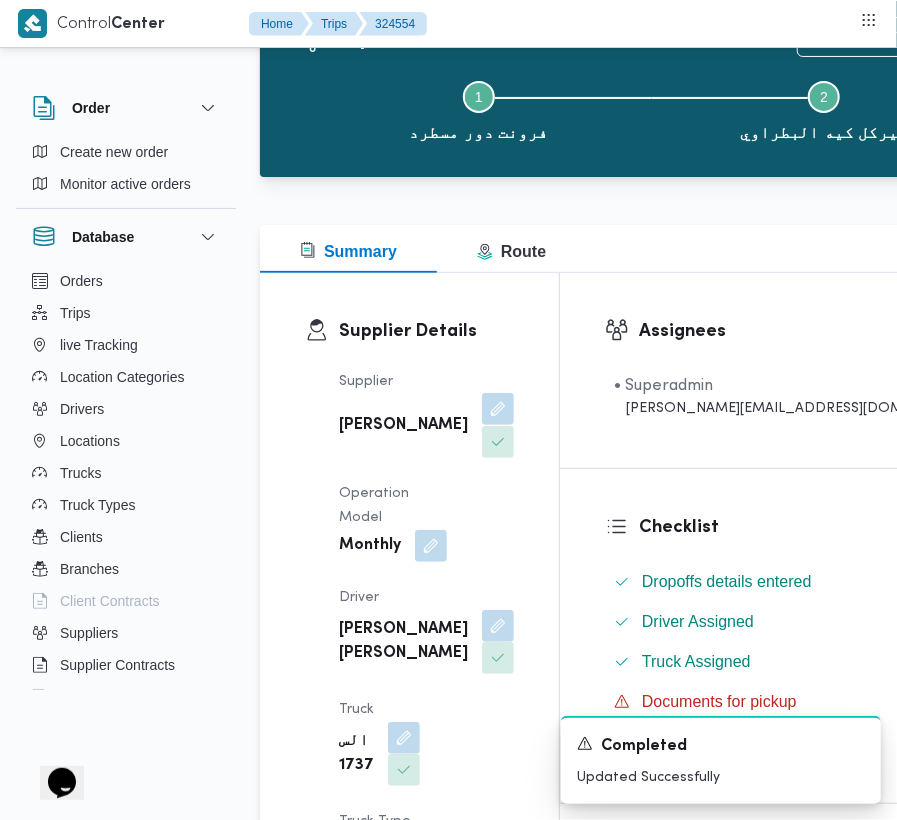 click at bounding box center [498, 409] 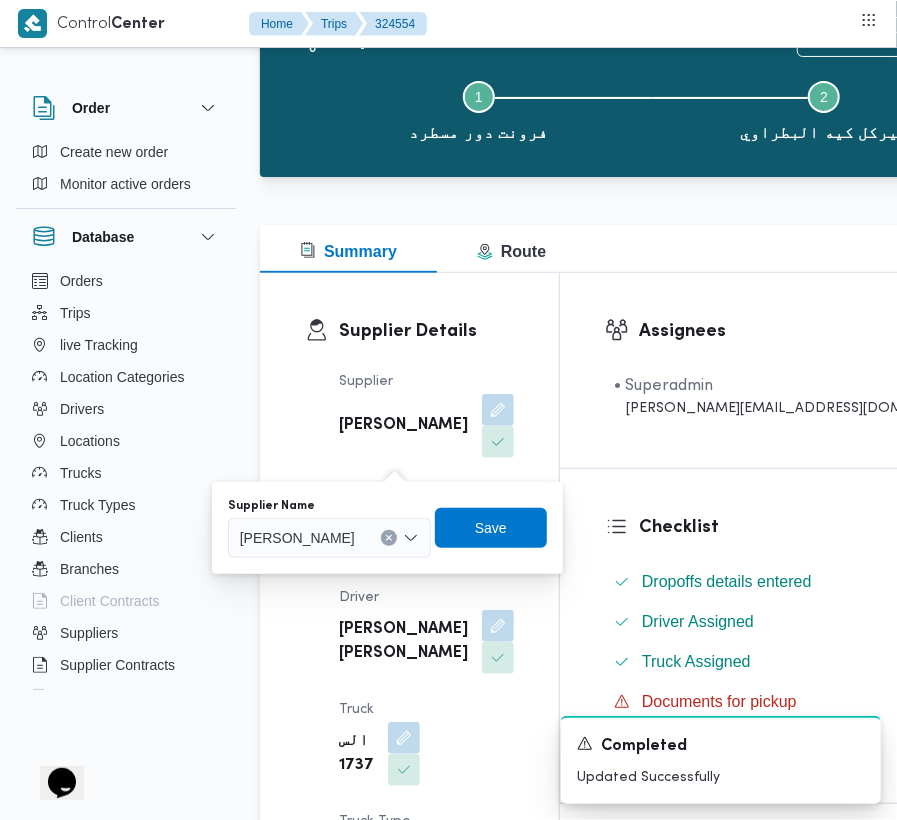 click on "Supplier Name [PERSON_NAME] Save" at bounding box center [387, 528] 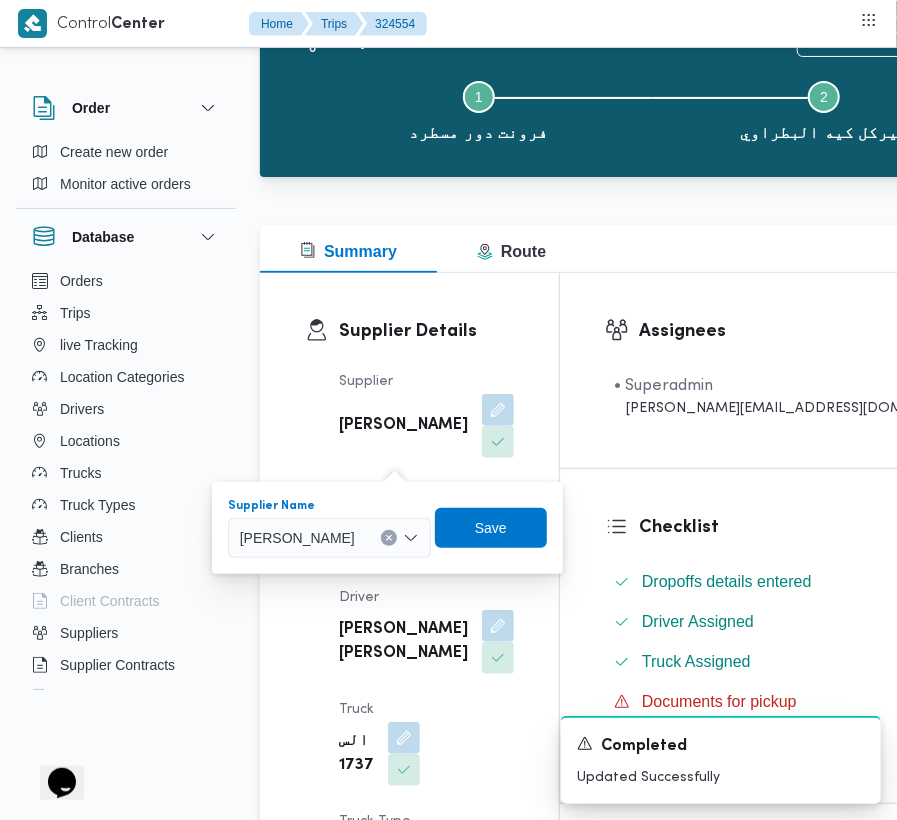 click on "[PERSON_NAME]" at bounding box center [297, 537] 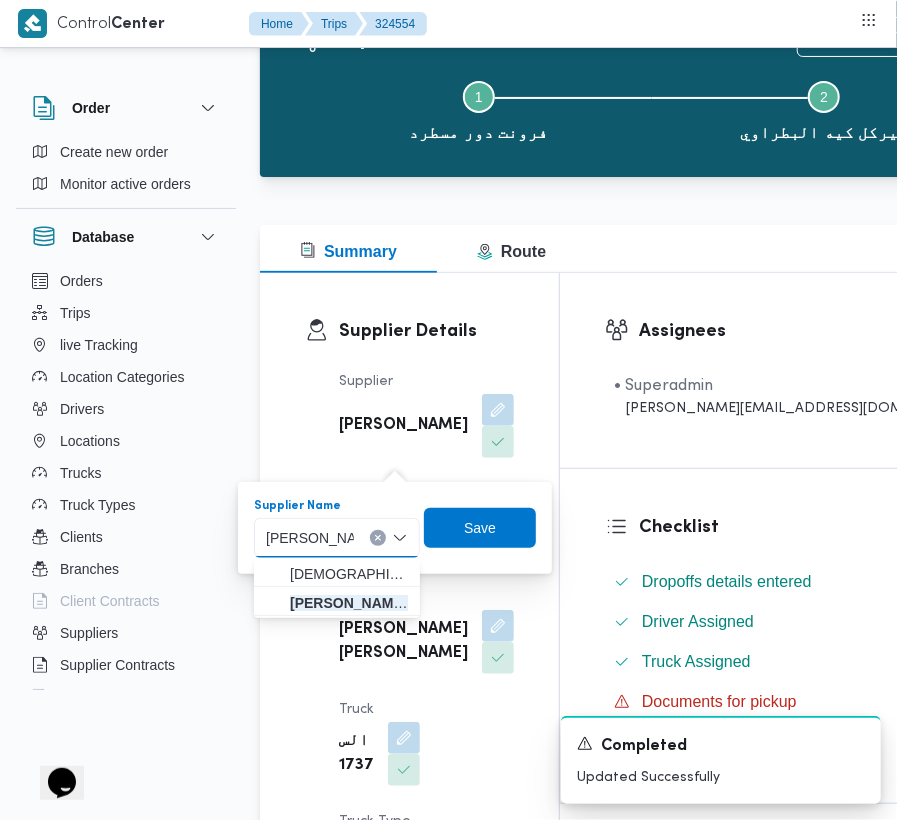 type on "[PERSON_NAME][DATE] [PERSON_NAME]" 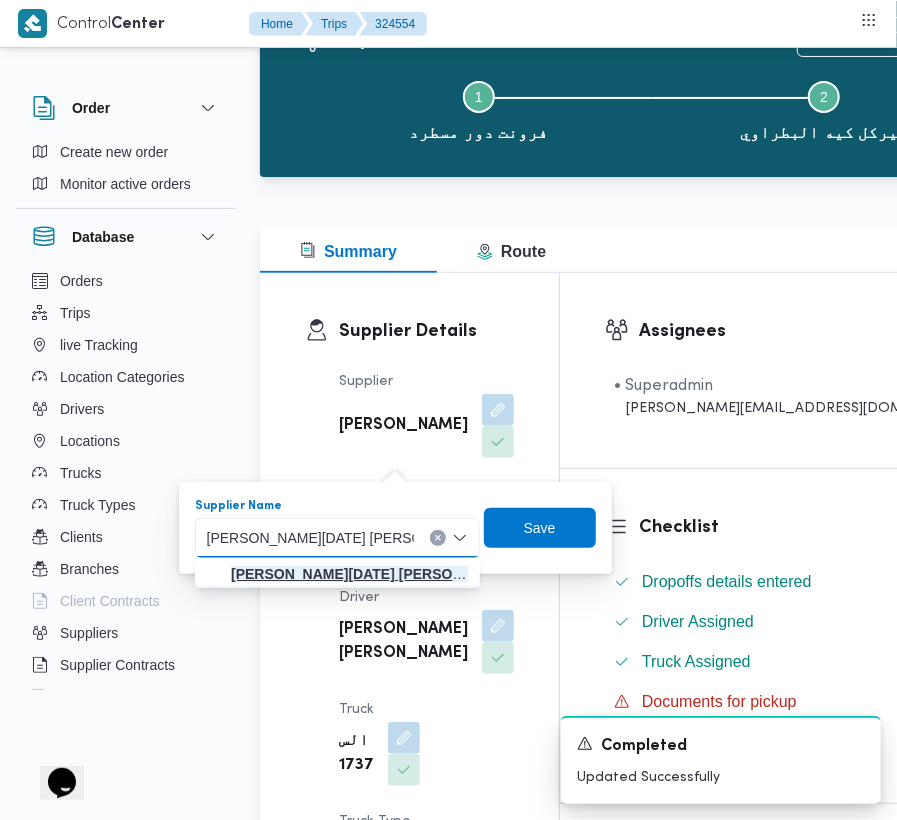 drag, startPoint x: 313, startPoint y: 550, endPoint x: 320, endPoint y: 584, distance: 34.713108 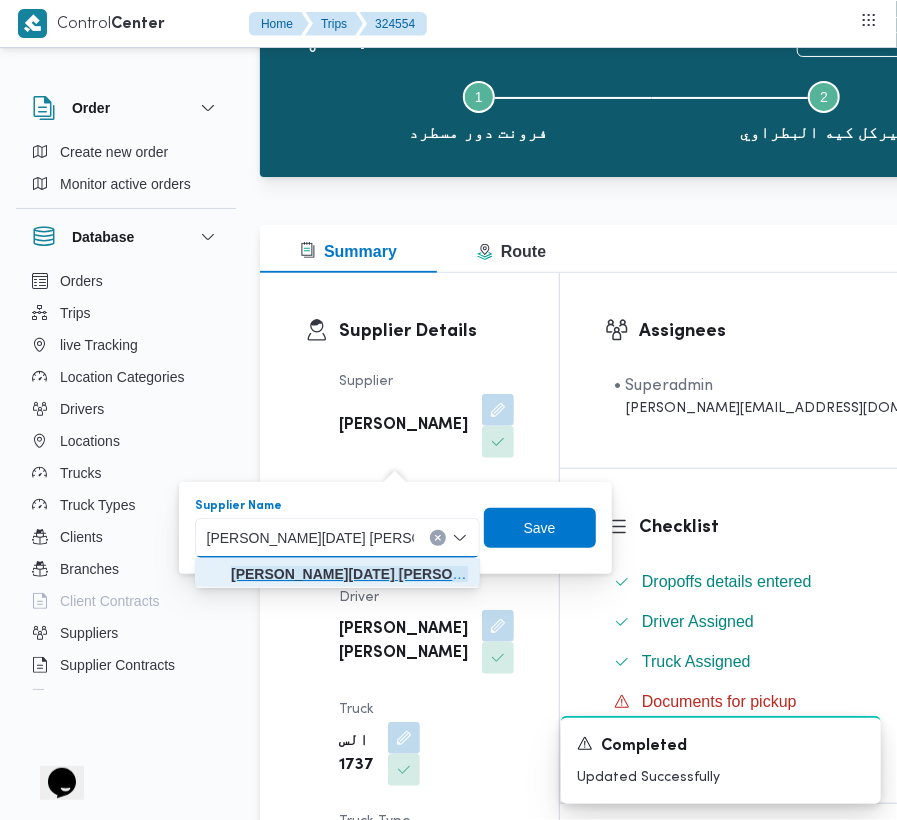 click on "[PERSON_NAME][DATE] [PERSON_NAME]" at bounding box center [349, 574] 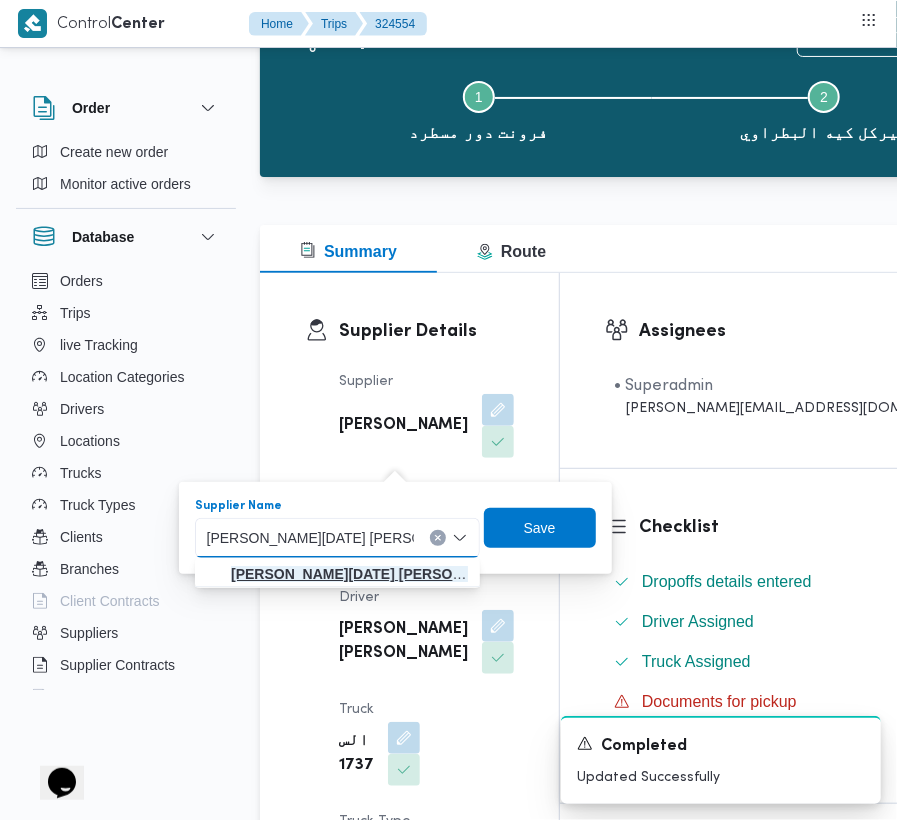 type 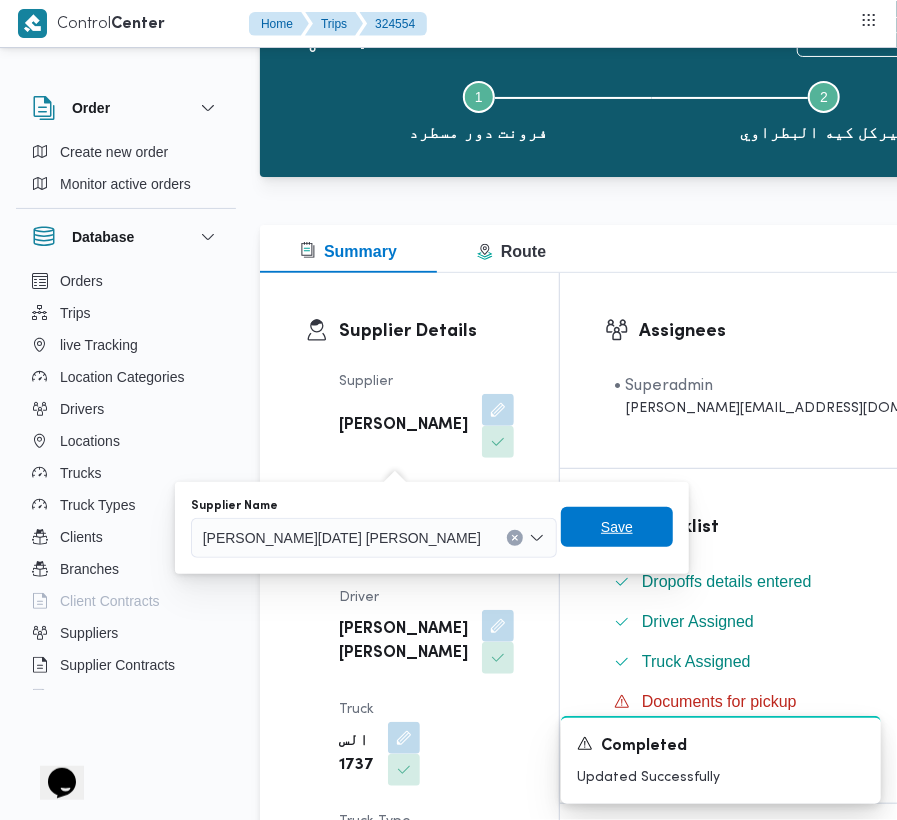 click on "Save" at bounding box center [617, 527] 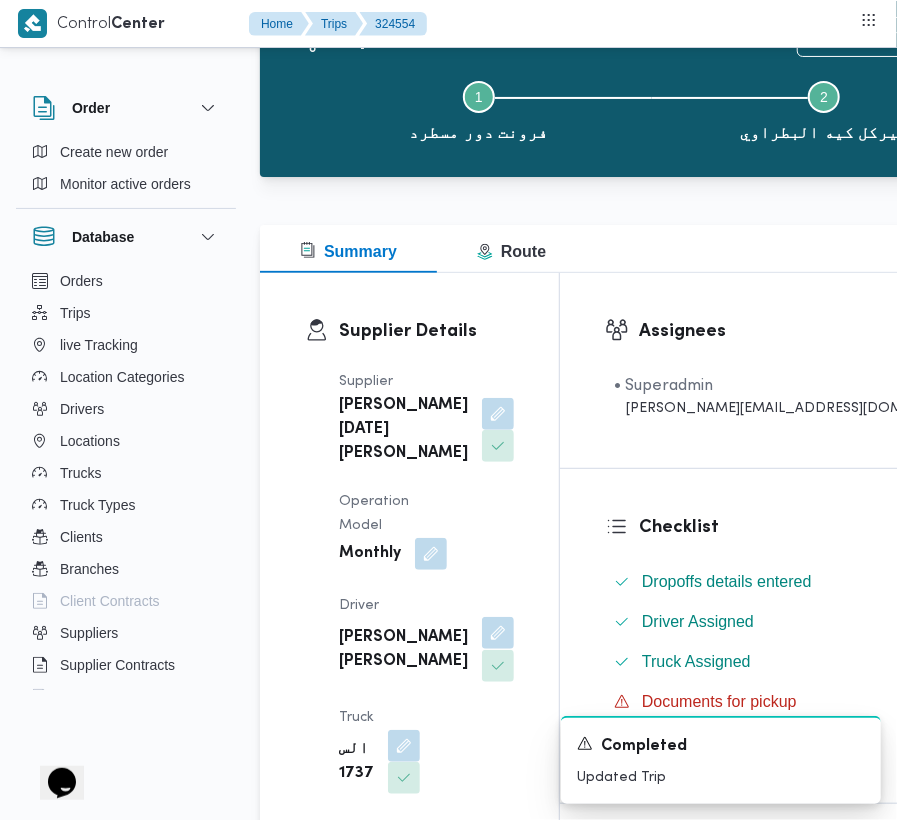 click at bounding box center [498, 633] 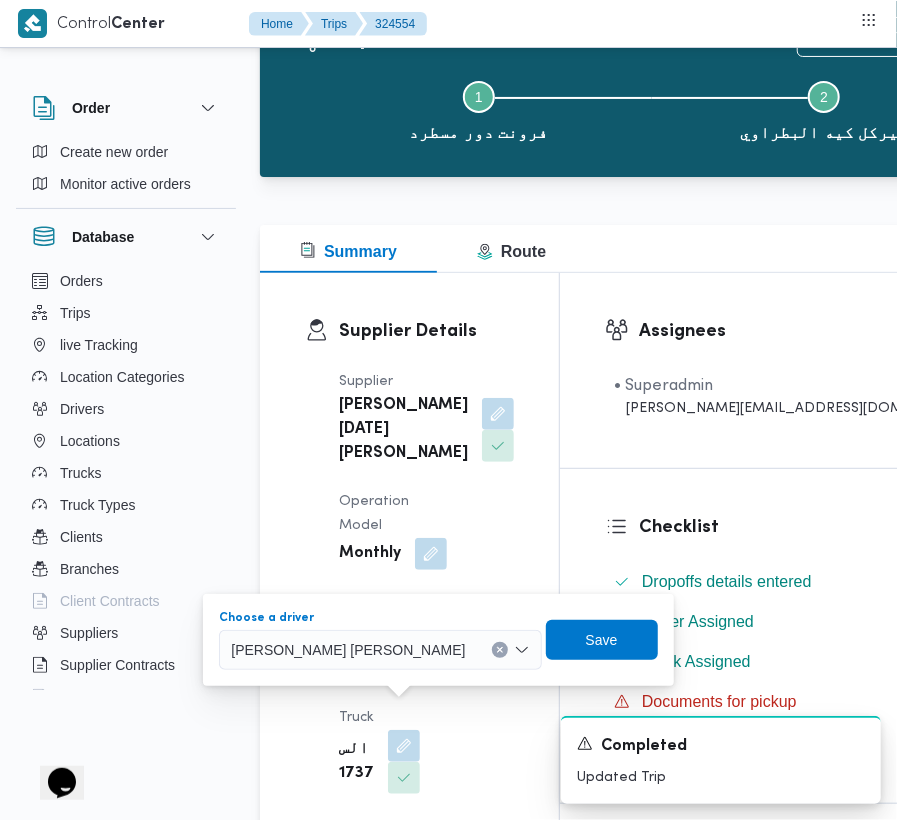 click on "[PERSON_NAME] [PERSON_NAME]" at bounding box center (348, 649) 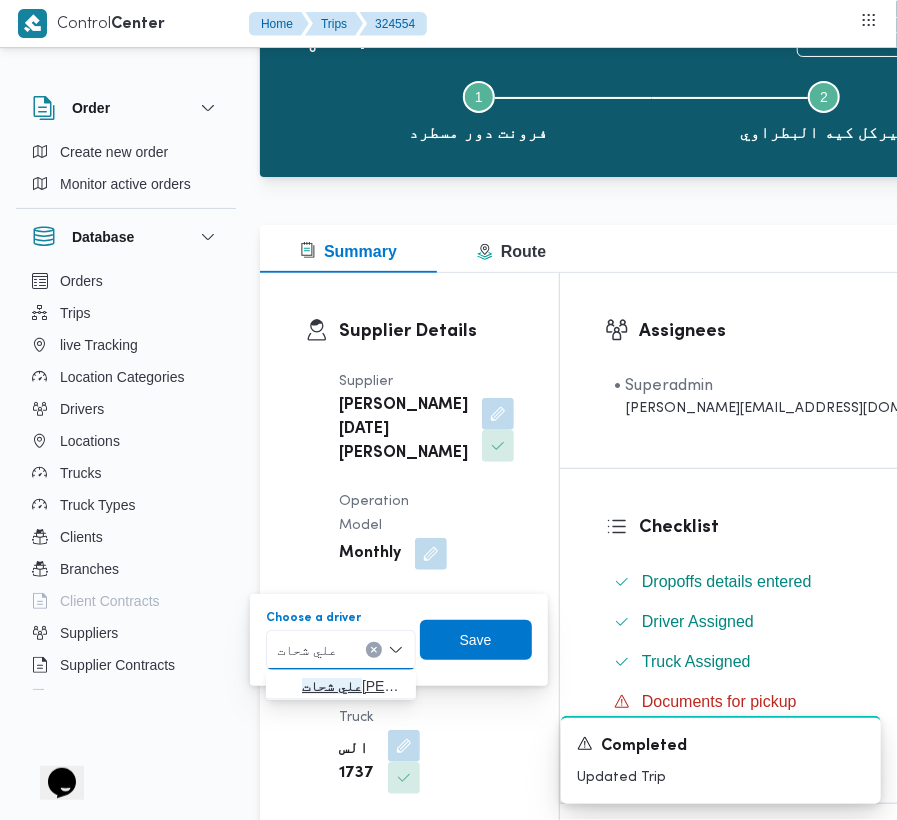 type on "علي شحات" 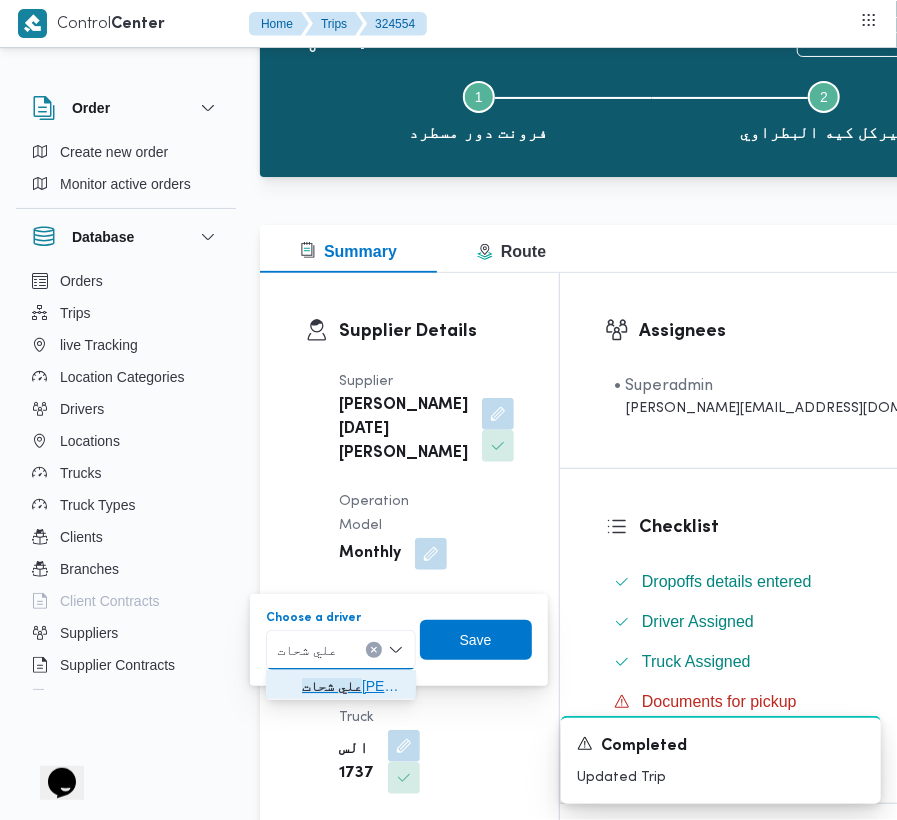 click on "[PERSON_NAME]  [PERSON_NAME]" at bounding box center [353, 686] 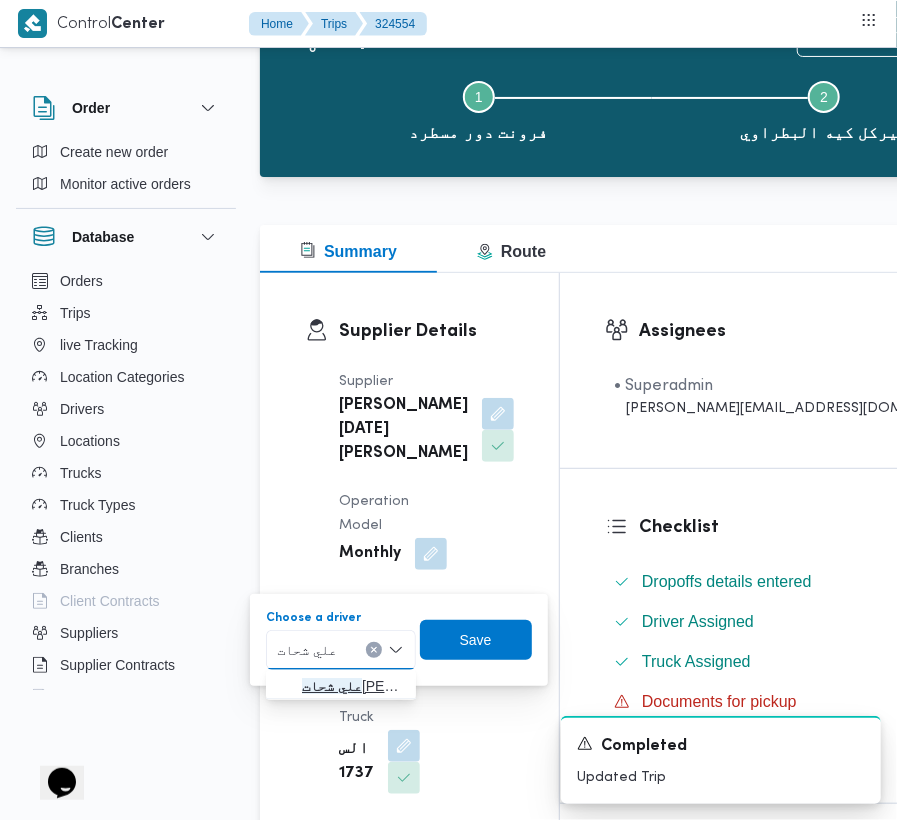 type 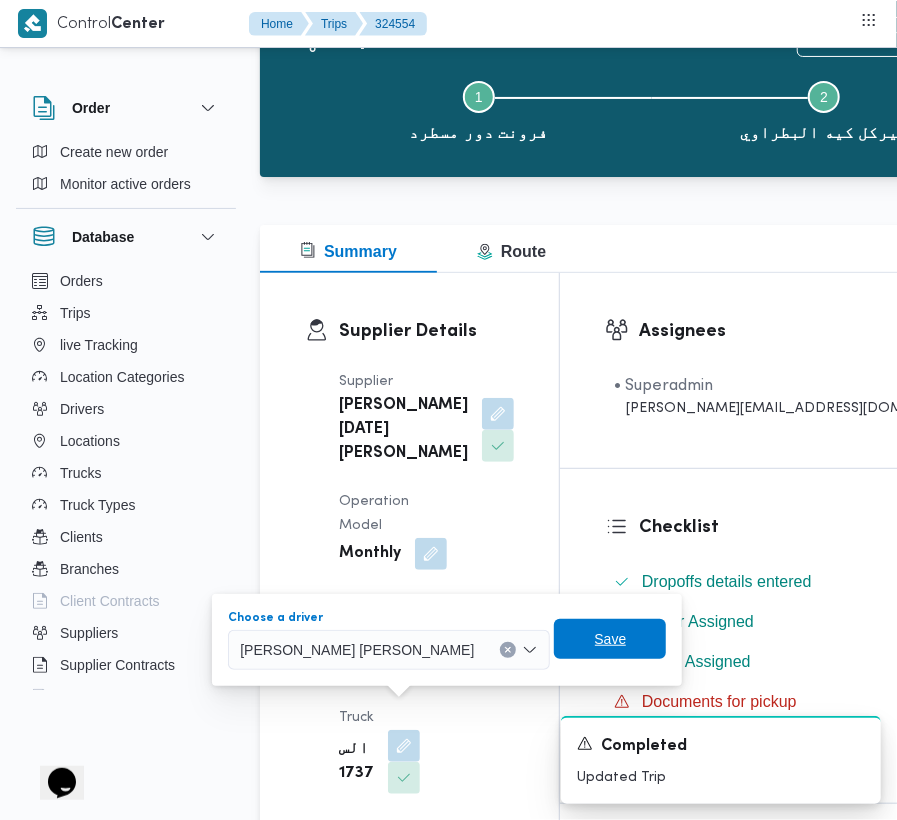 click on "Save" at bounding box center (611, 639) 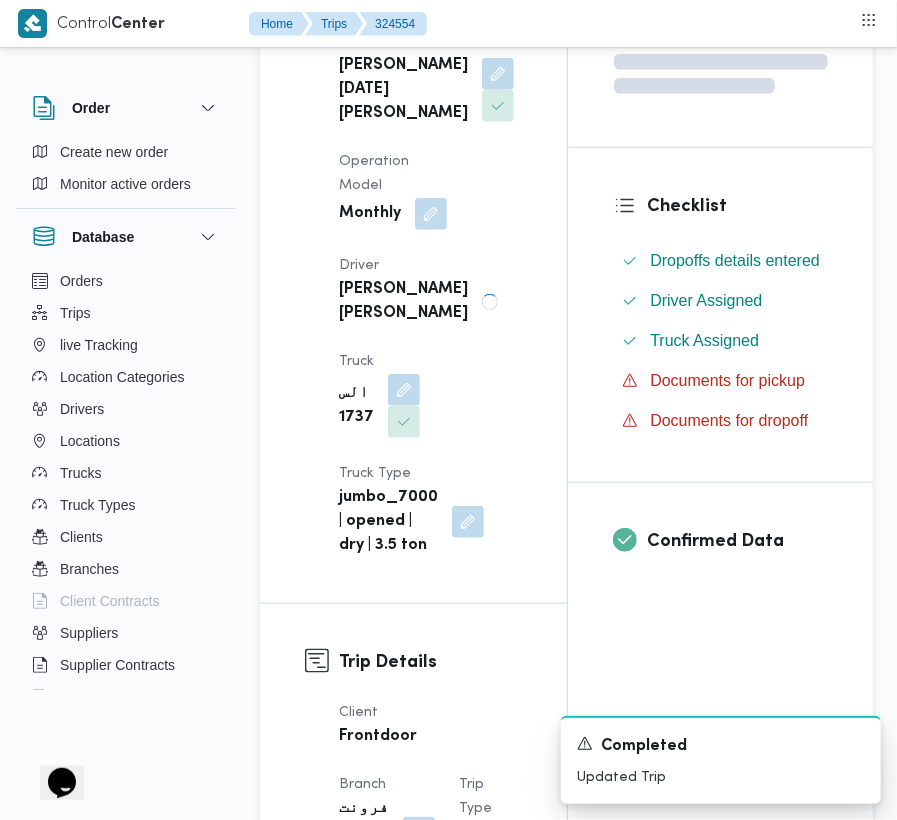 scroll, scrollTop: 466, scrollLeft: 0, axis: vertical 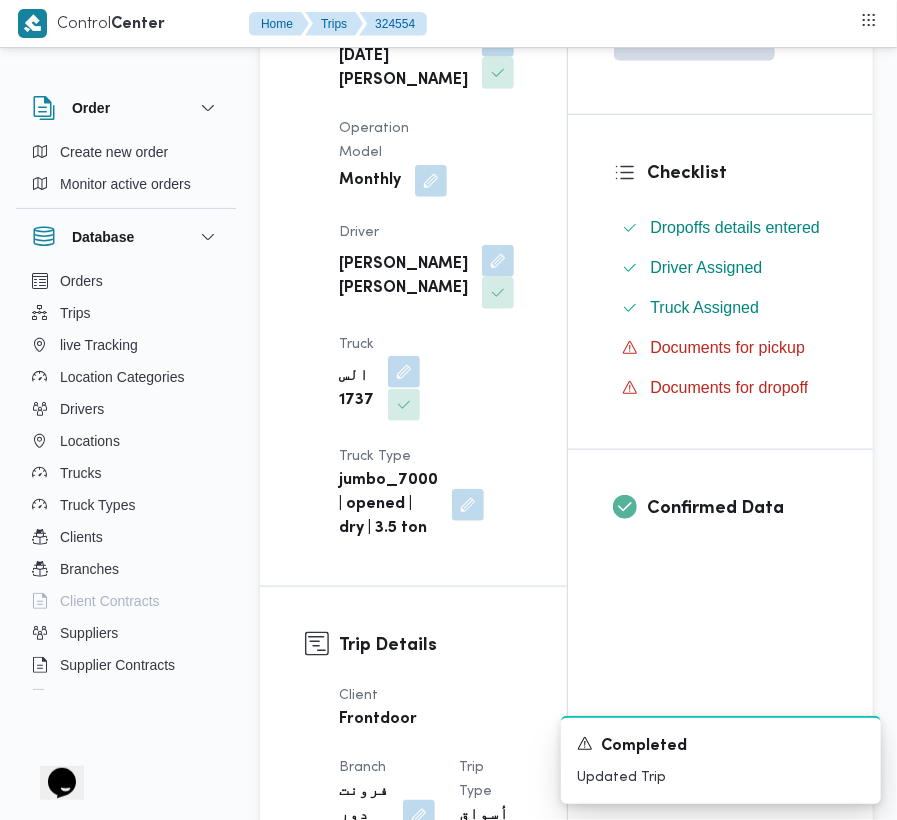click at bounding box center [404, 372] 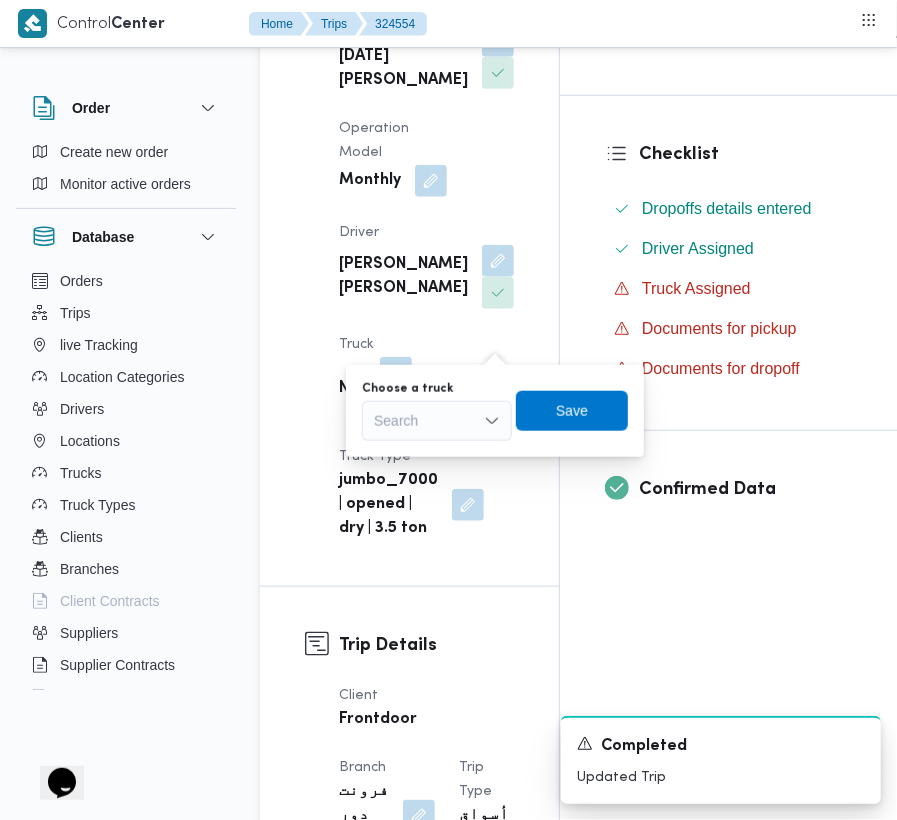 click on "Trip Details Client Frontdoor Branch فرونت دور مسطرد Trip Type أسواق خاصة Pickup date & time [DATE] 7:00 AM Source Manual Returnable No Geofencing No Auto Ending Yes Collect Shipment Amounts No Contract Type Monthly Project Name frontdoor Google distance in KMs 0 KMs Distance Traveled 0 KMs Manual Distance N/A Trip Cost N/A Number of Helpers N/A Number of Scales N/A Number of Toll Station Gates N/A Pre Trip Distance 0.0" at bounding box center [409, 1394] 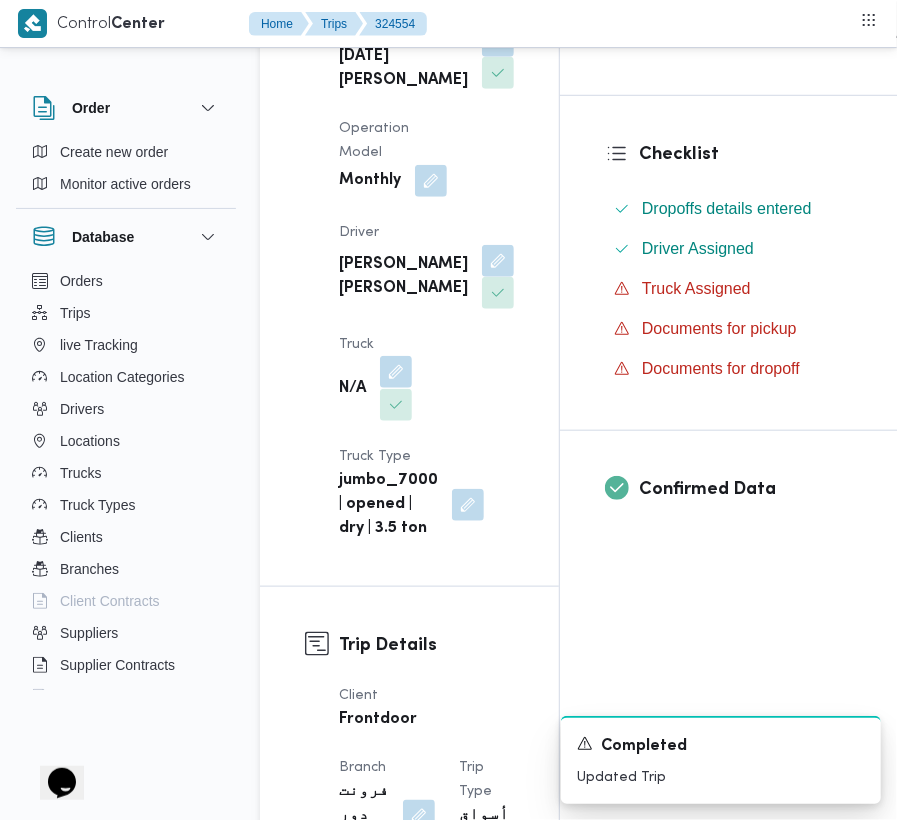 click at bounding box center [396, 372] 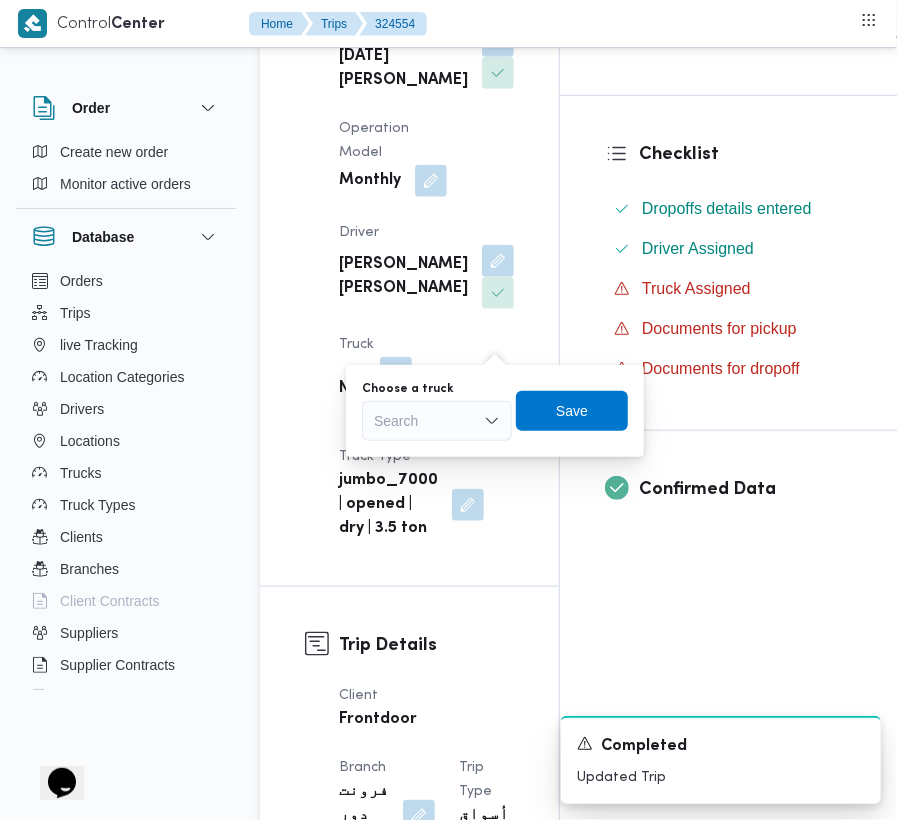 click on "Search" at bounding box center (437, 421) 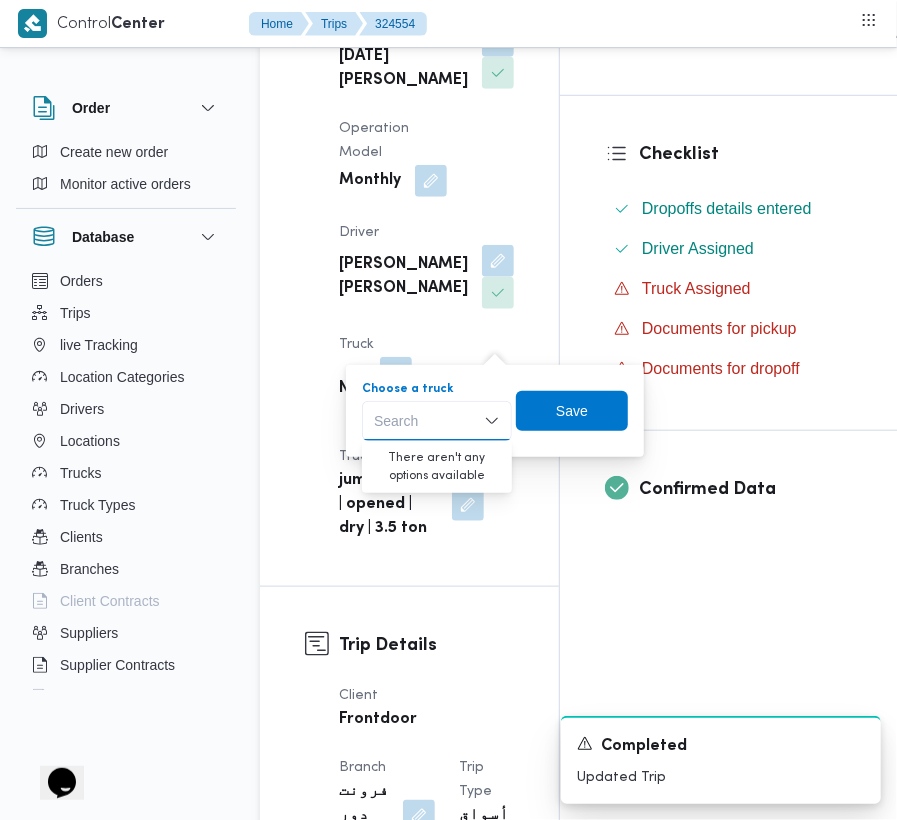 paste on "2595" 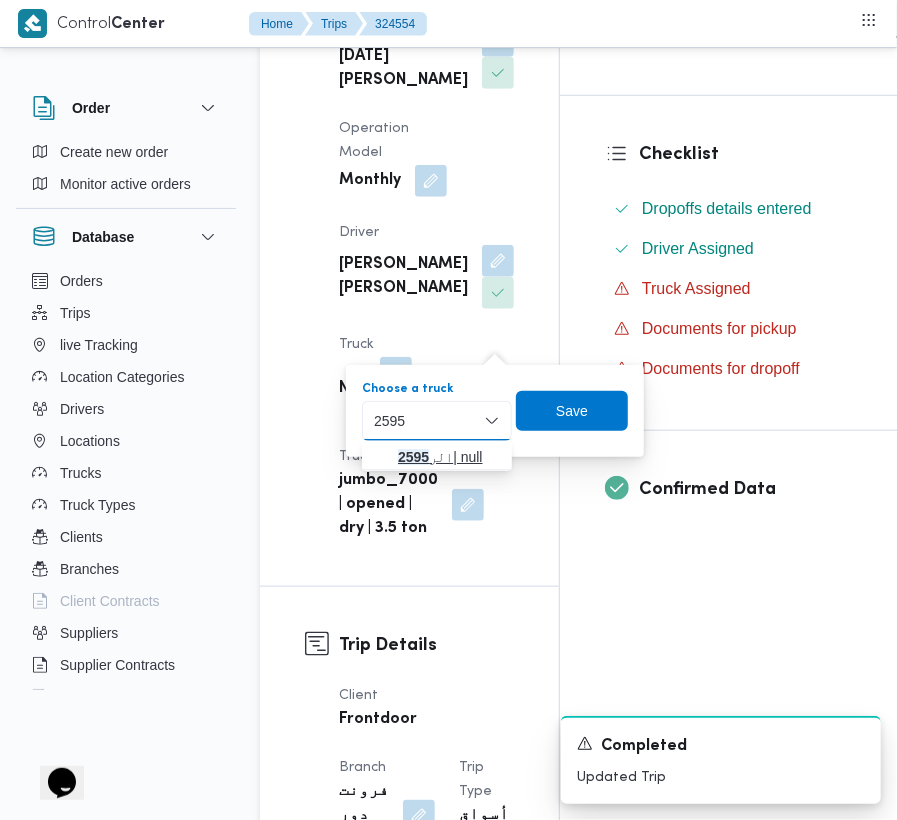 type on "2595" 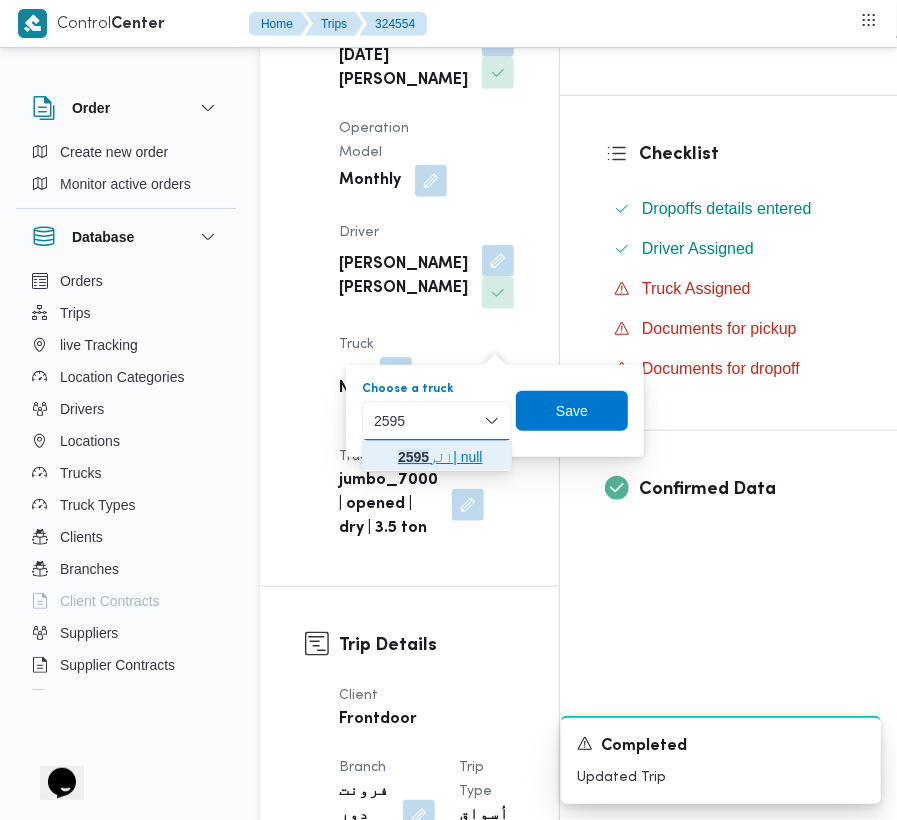 click on "2595" at bounding box center [413, 457] 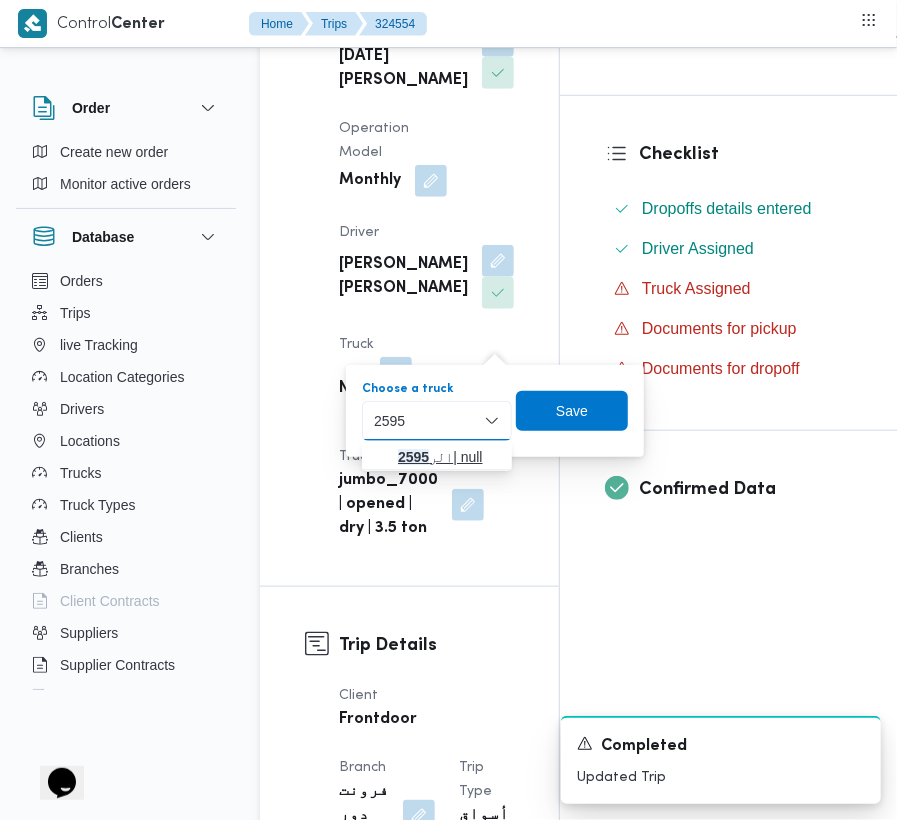 type 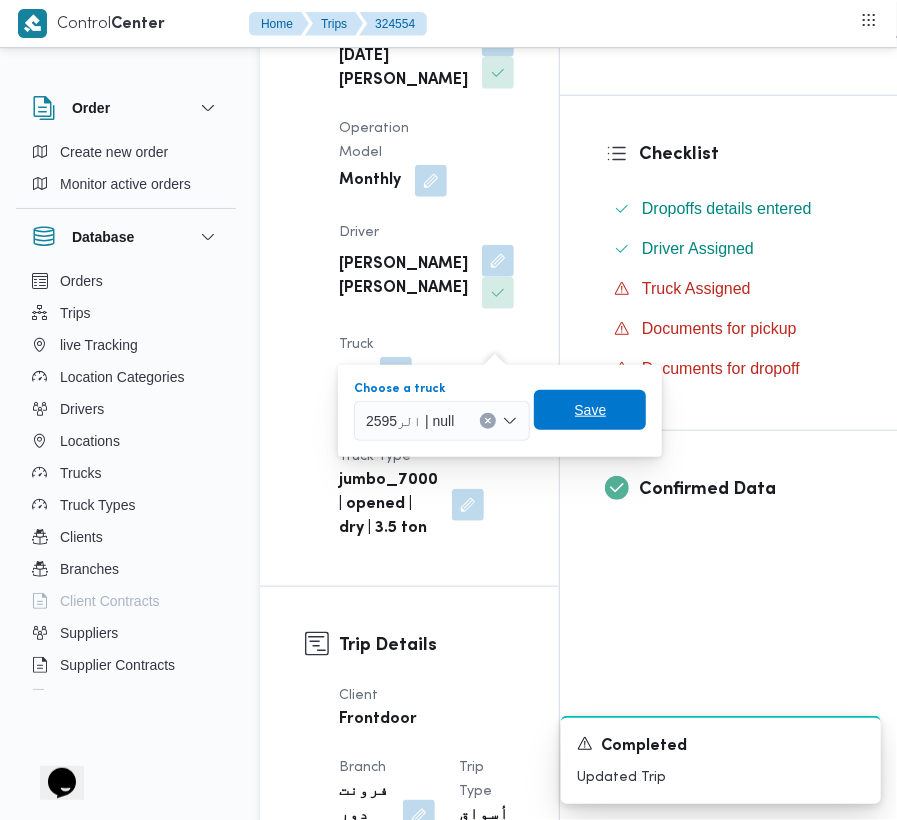 click on "Save" at bounding box center [590, 410] 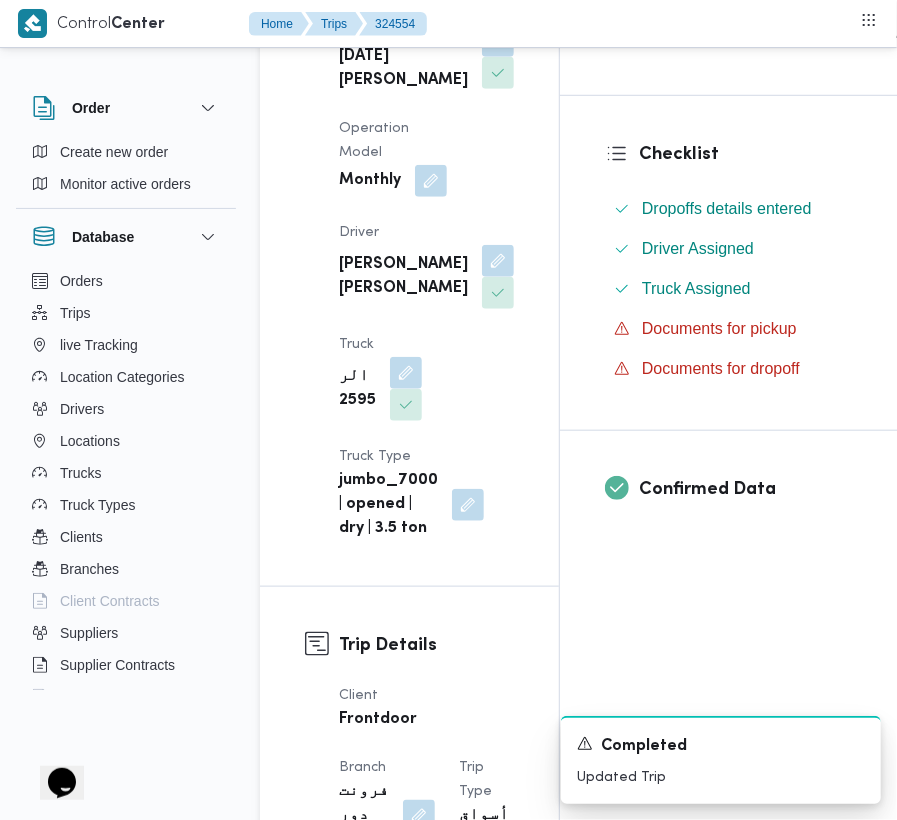 click on "[PERSON_NAME][DATE] [PERSON_NAME]" at bounding box center (403, 57) 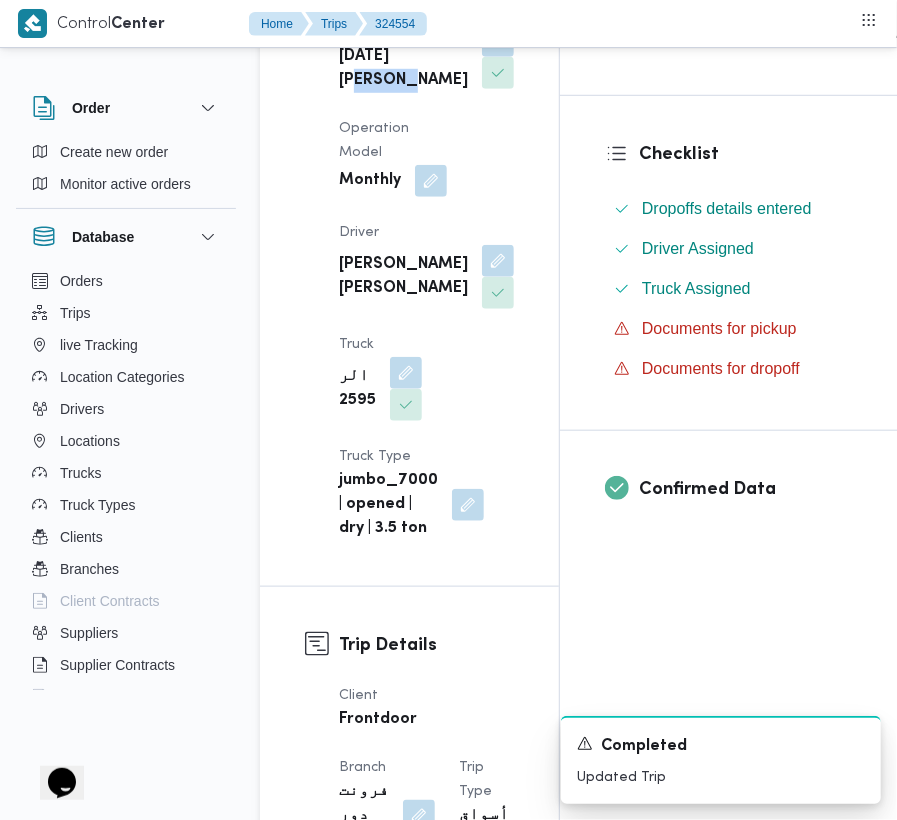 click on "[PERSON_NAME][DATE] [PERSON_NAME]" at bounding box center (403, 57) 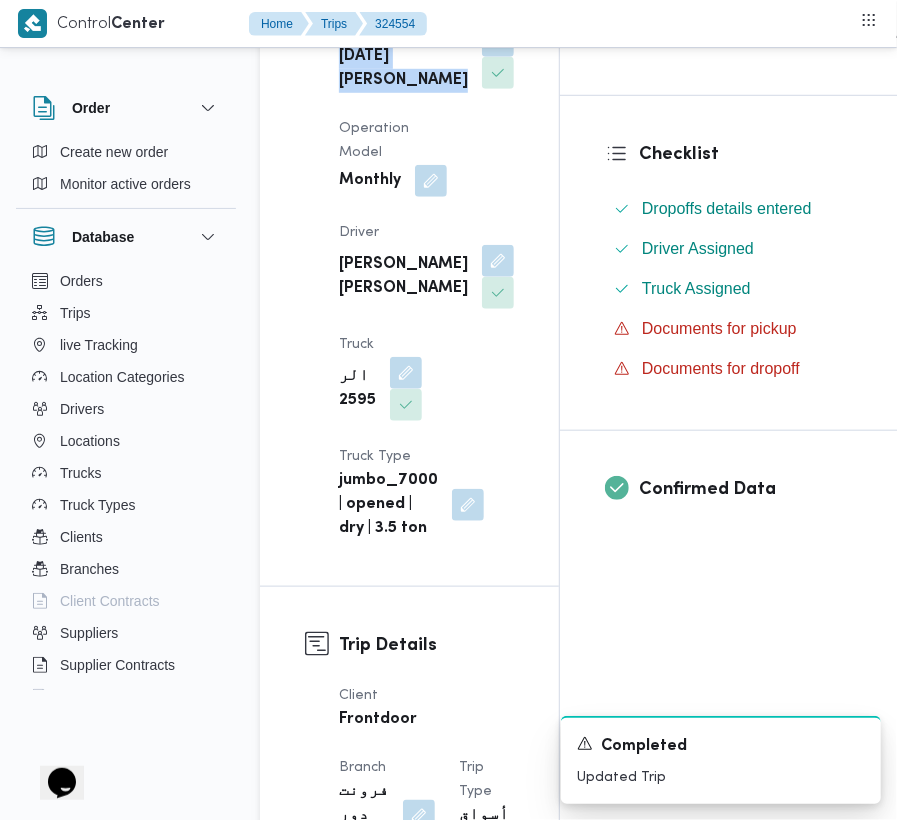 click on "[PERSON_NAME][DATE] [PERSON_NAME]" at bounding box center [403, 57] 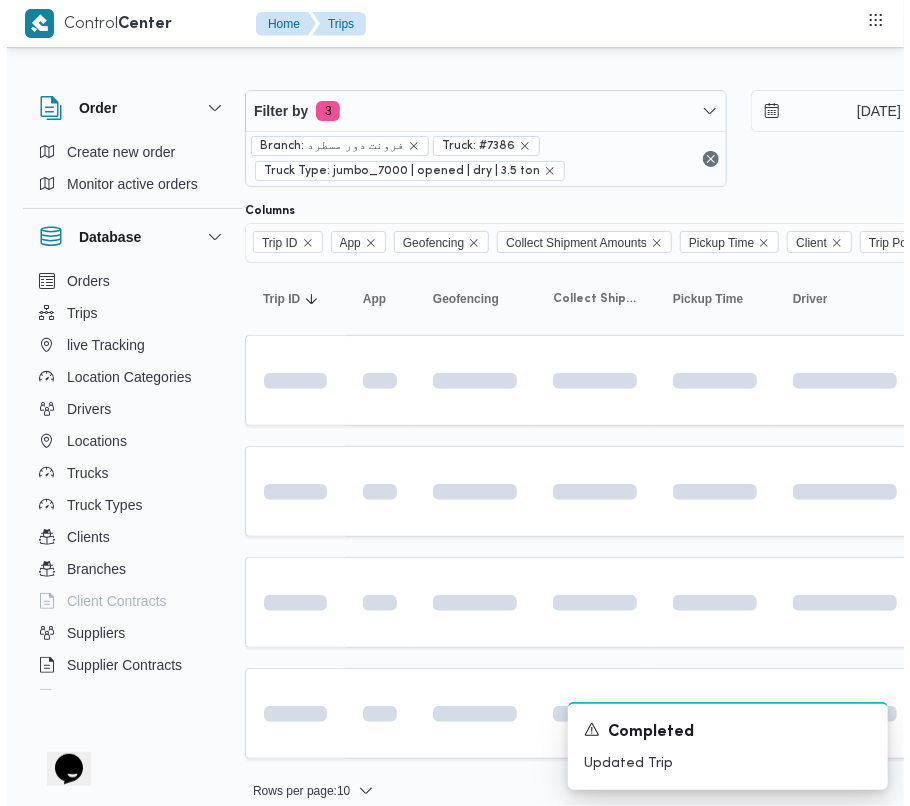 scroll, scrollTop: 0, scrollLeft: 22, axis: horizontal 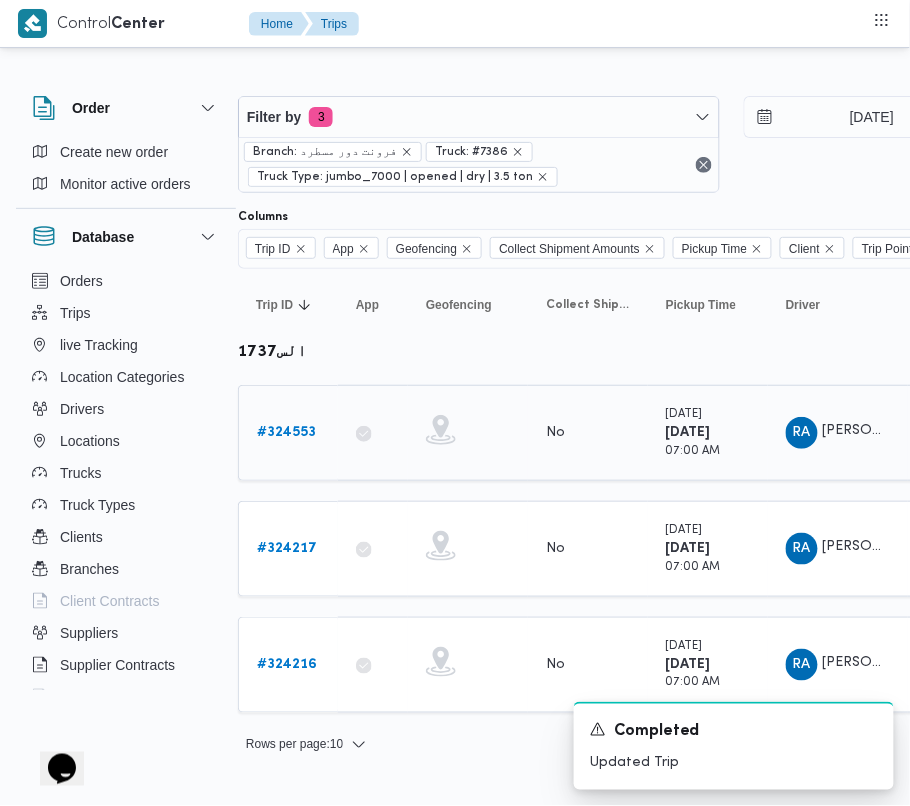 click on "# 324553" at bounding box center (286, 432) 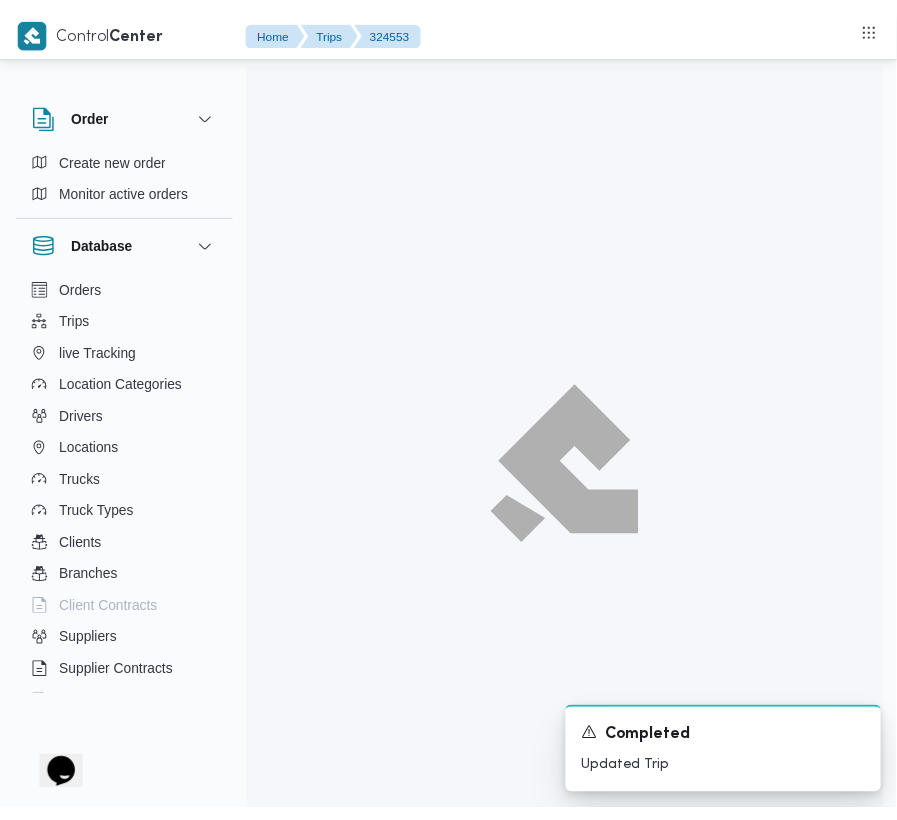 scroll, scrollTop: 0, scrollLeft: 0, axis: both 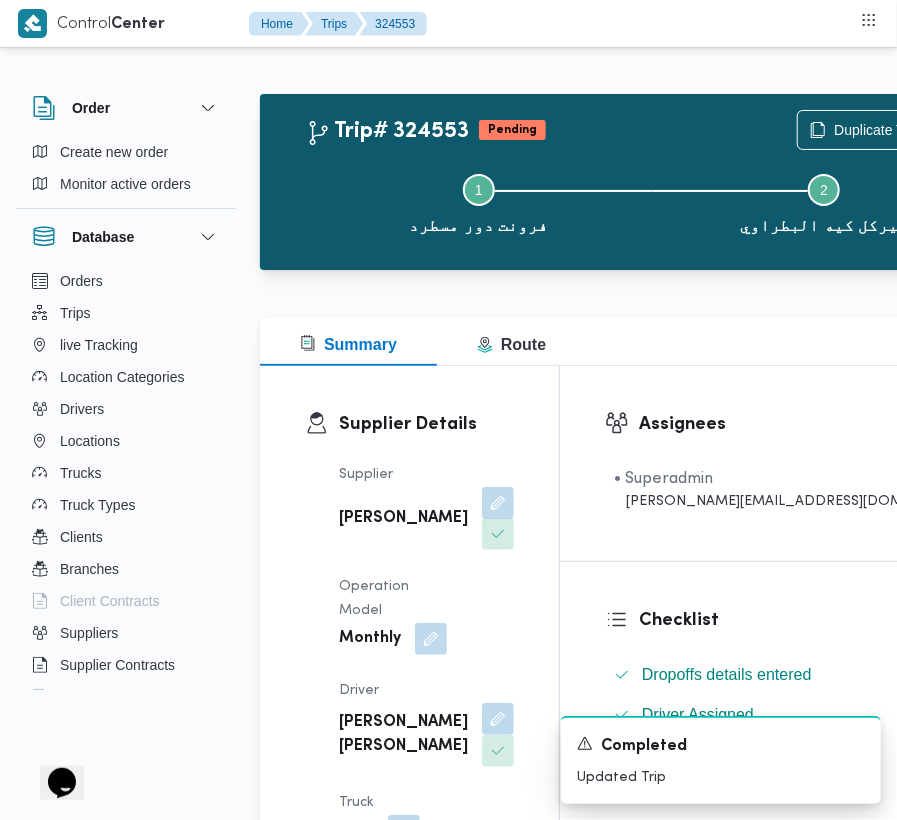 drag, startPoint x: 405, startPoint y: 521, endPoint x: 393, endPoint y: 564, distance: 44.64303 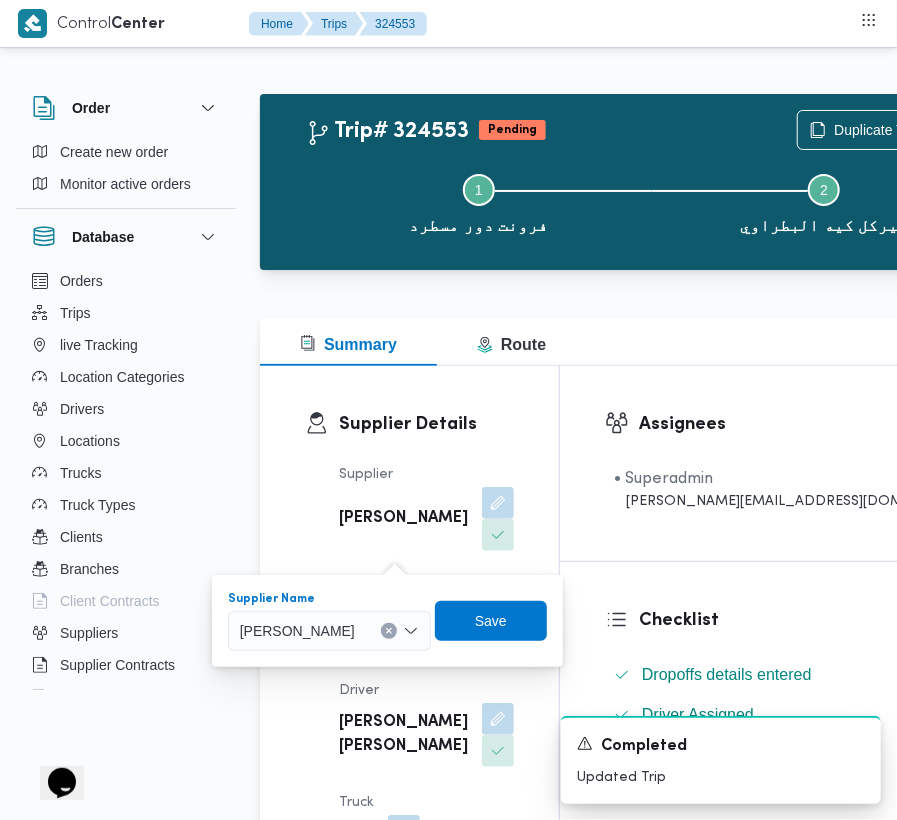 click on "[PERSON_NAME]" at bounding box center [297, 630] 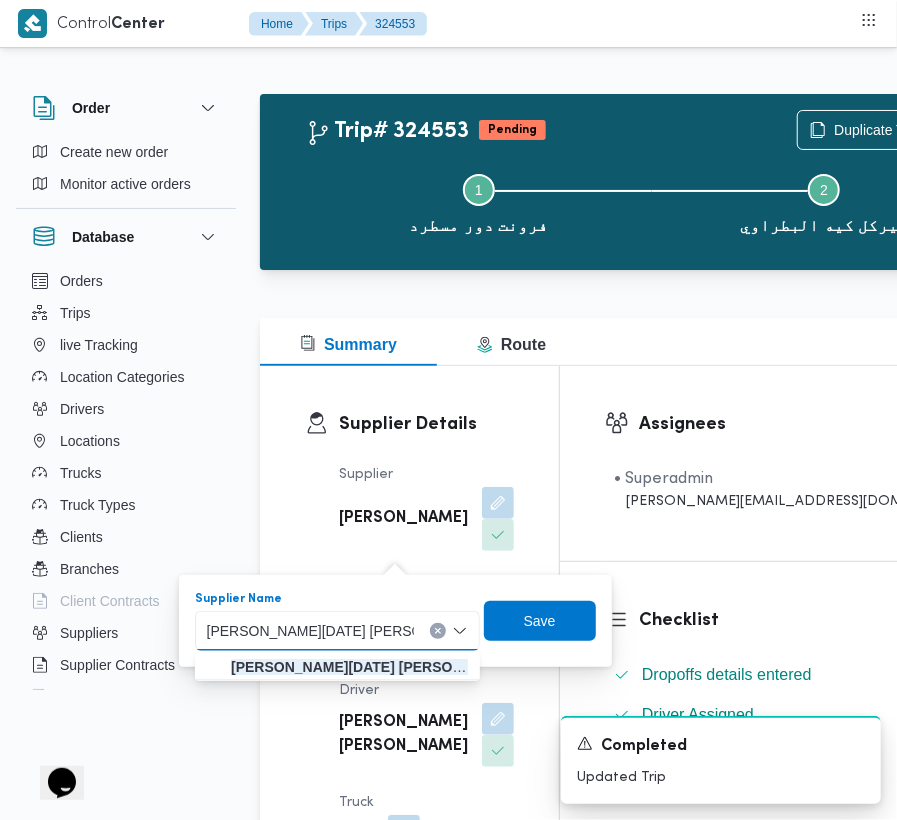 type on "[PERSON_NAME][DATE] [PERSON_NAME]" 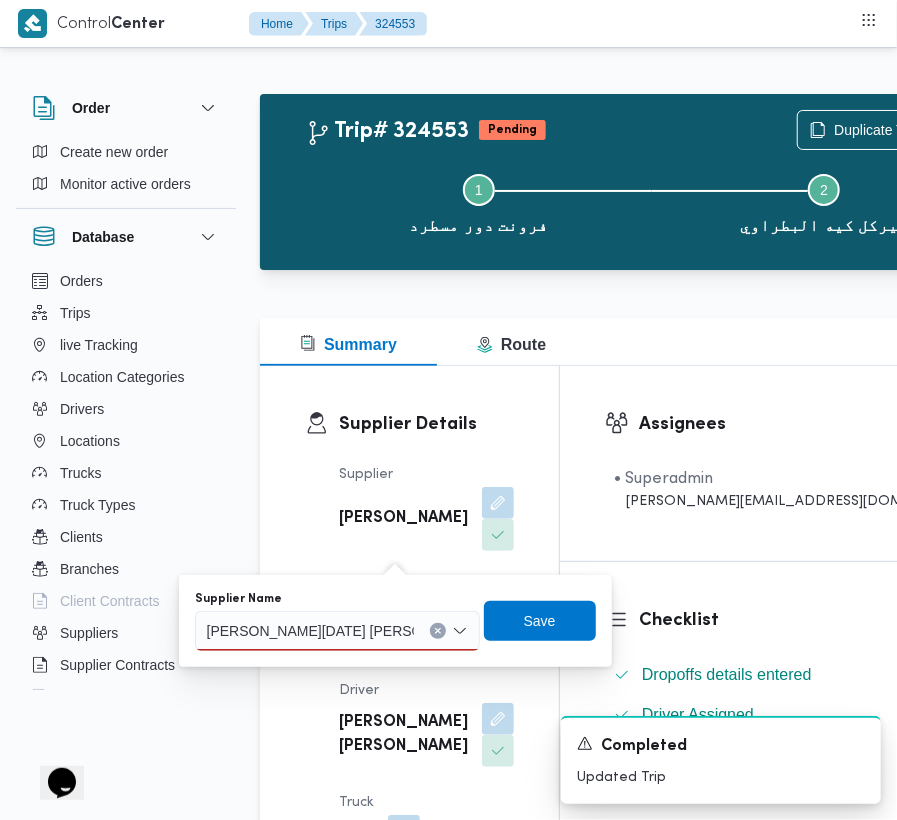 click on "[PERSON_NAME][DATE] [PERSON_NAME]" at bounding box center (310, 631) 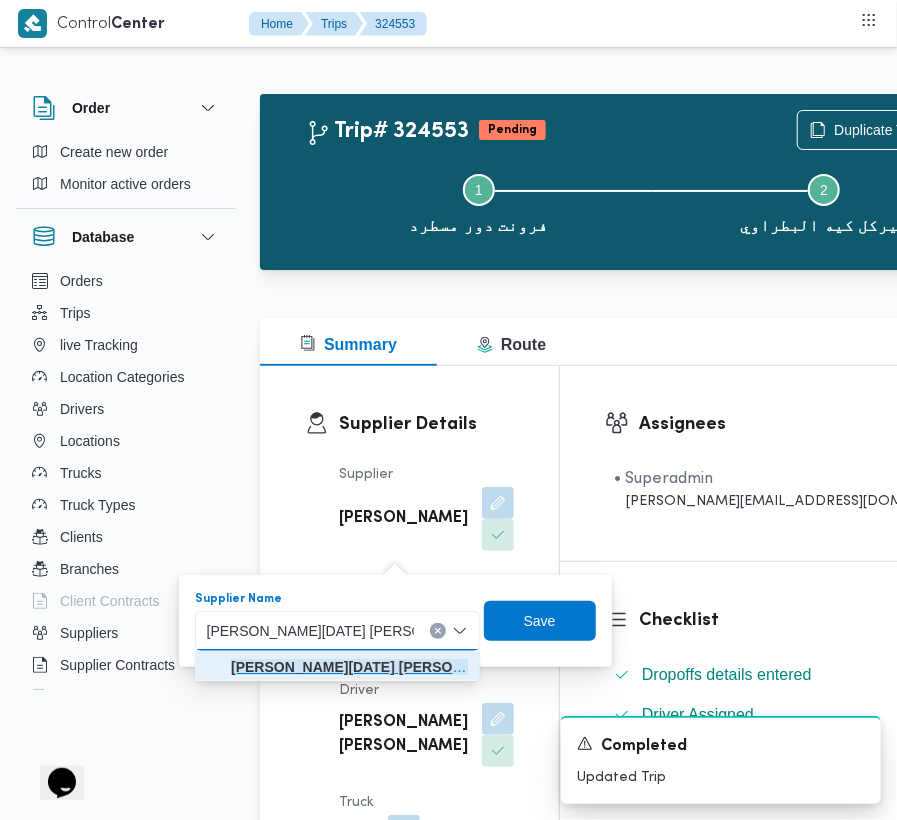 drag, startPoint x: 358, startPoint y: 670, endPoint x: 440, endPoint y: 665, distance: 82.1523 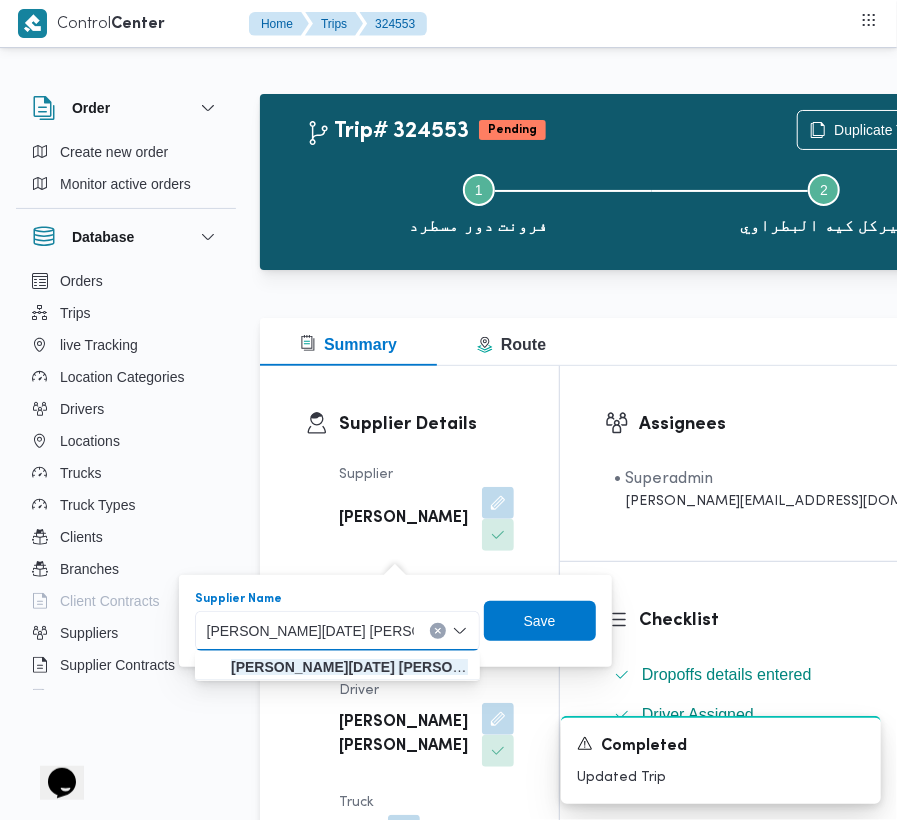 type 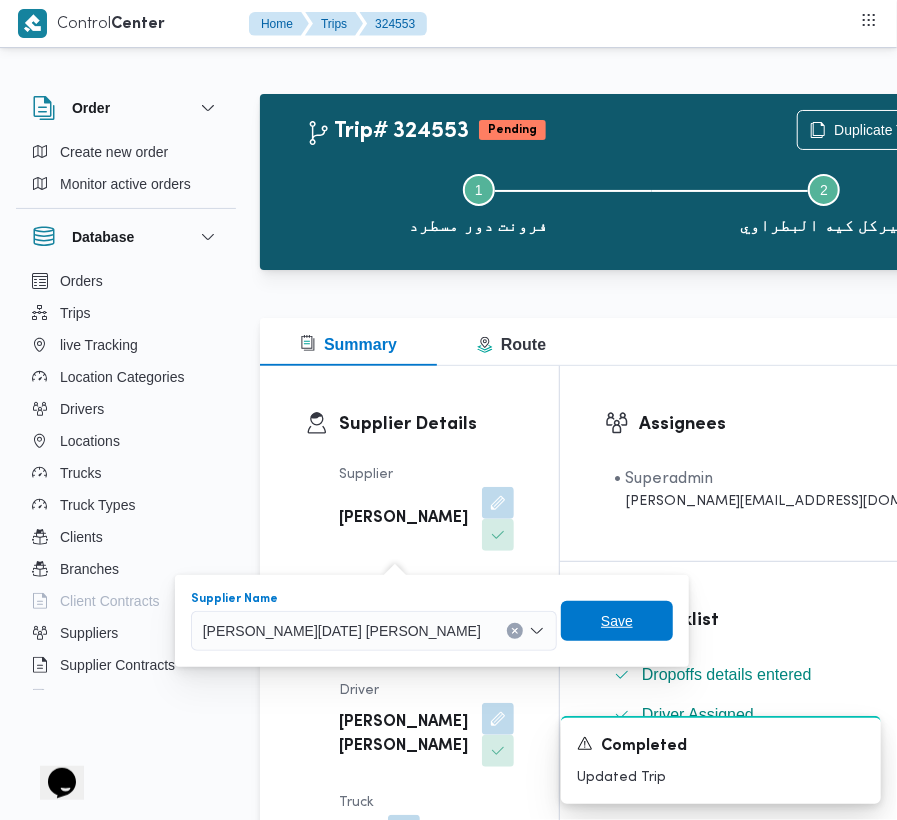 click on "Save" at bounding box center [617, 621] 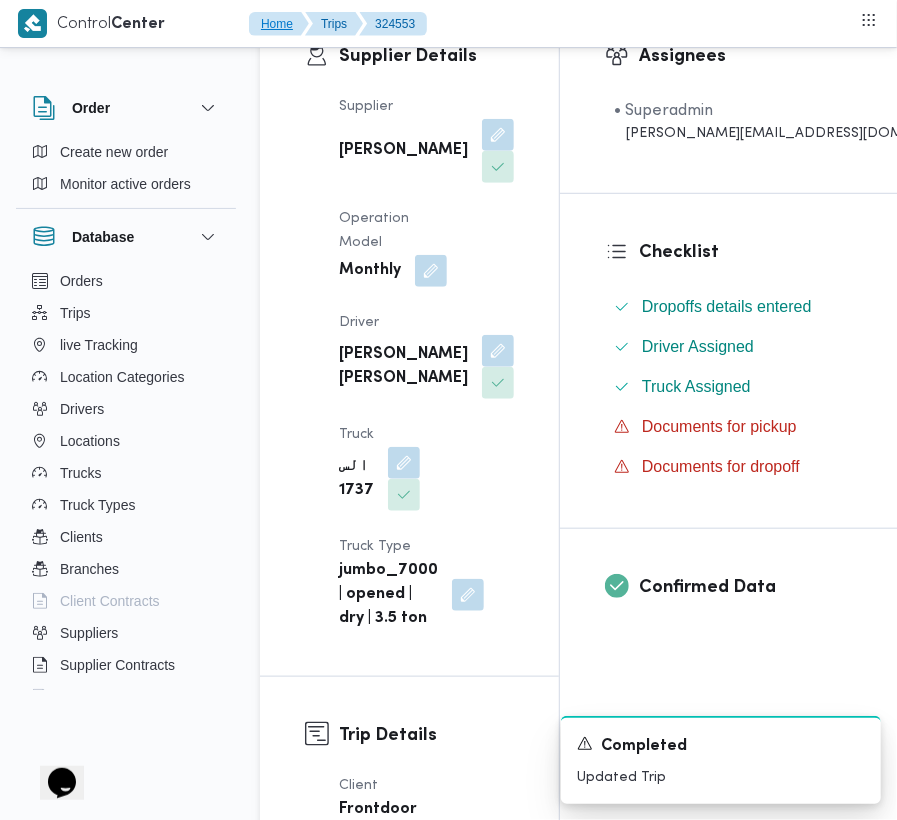scroll, scrollTop: 393, scrollLeft: 0, axis: vertical 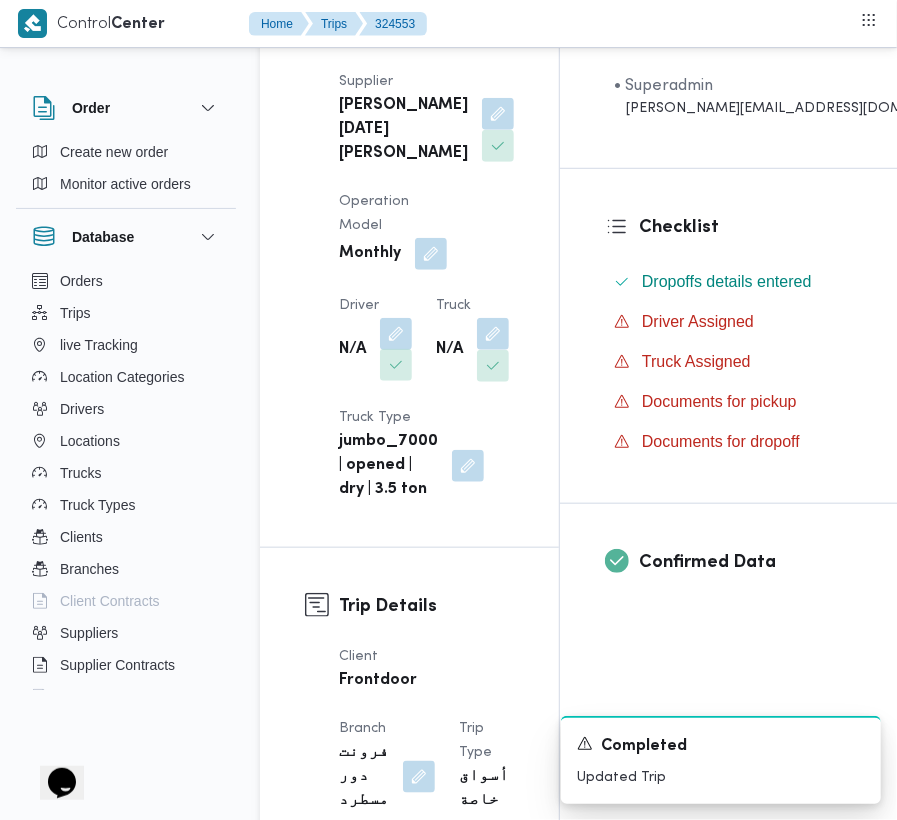 drag, startPoint x: 402, startPoint y: 369, endPoint x: 389, endPoint y: 425, distance: 57.48913 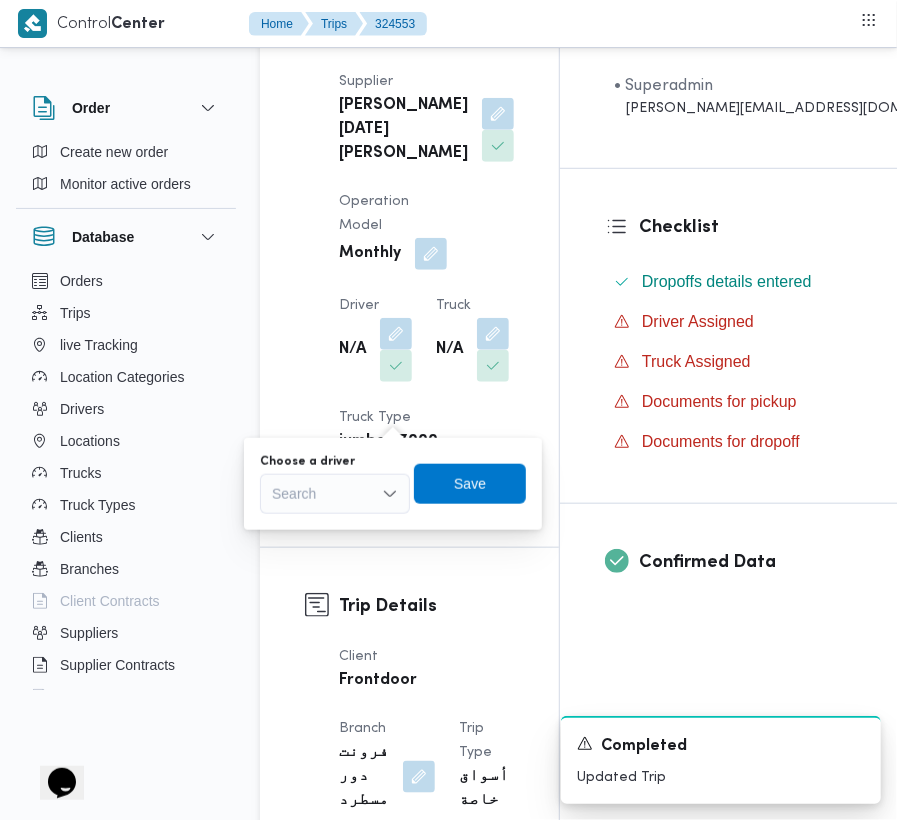 click on "Search" at bounding box center (335, 494) 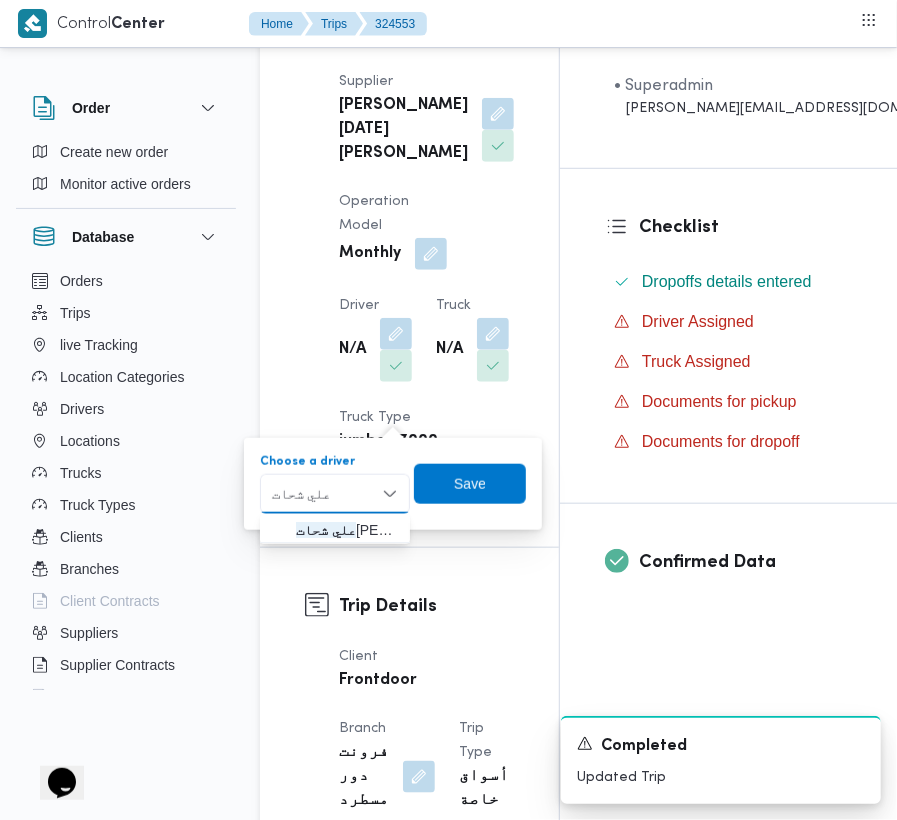 type on "علي شحات" 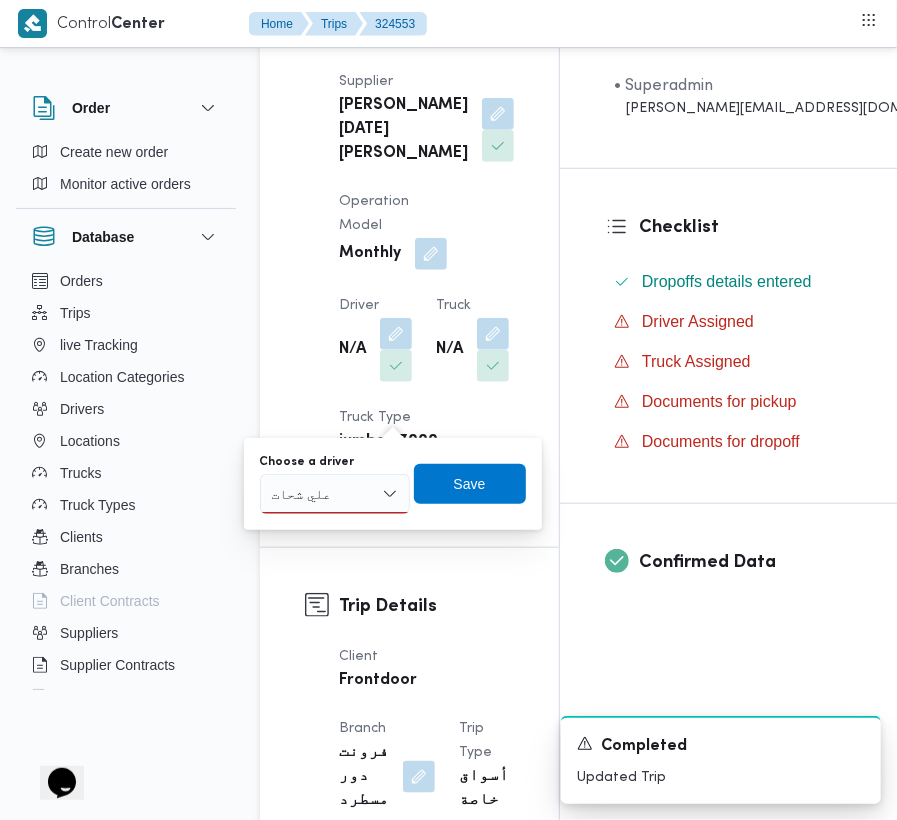 click on "علي شحات [PERSON_NAME]" at bounding box center (335, 494) 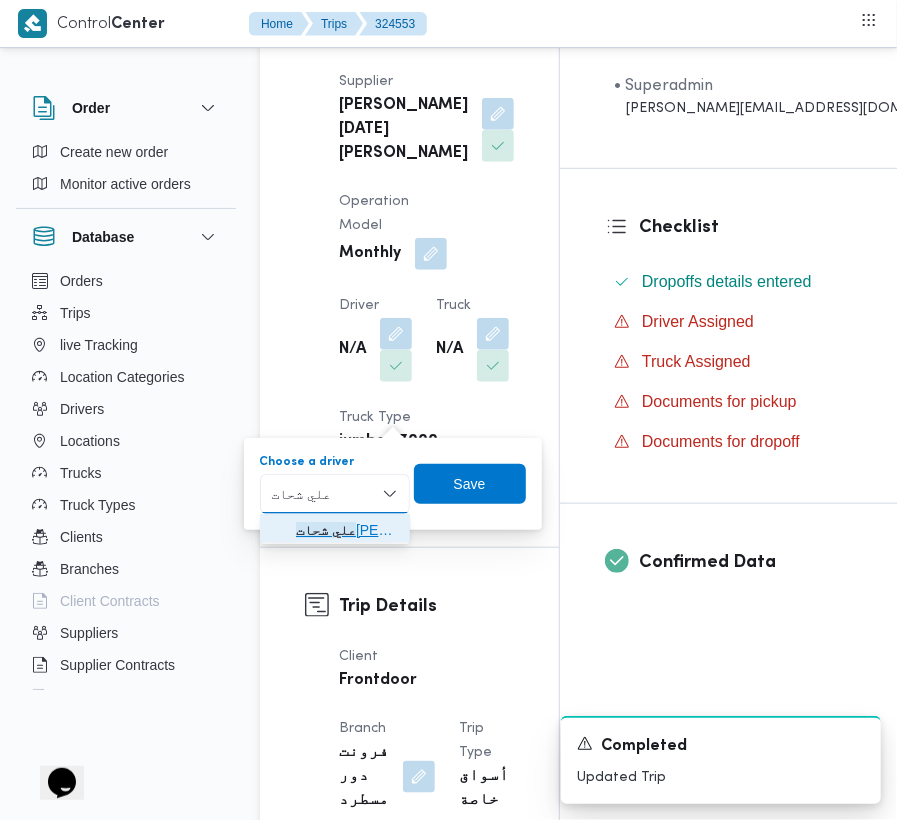 click on "[PERSON_NAME]  [PERSON_NAME]" at bounding box center (347, 530) 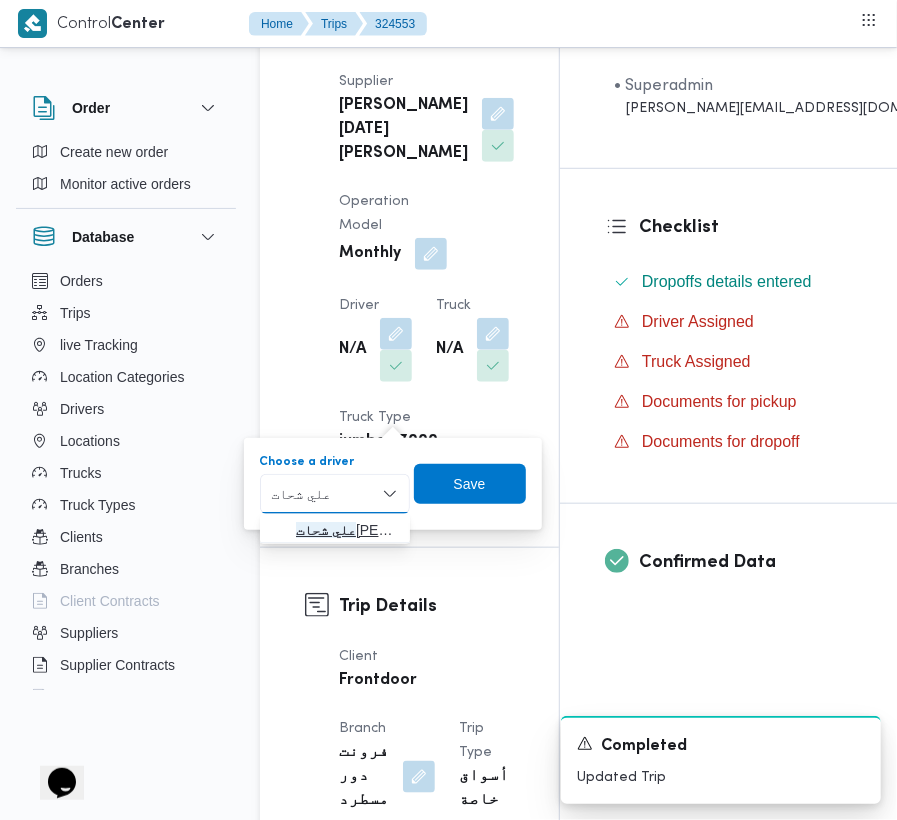 type 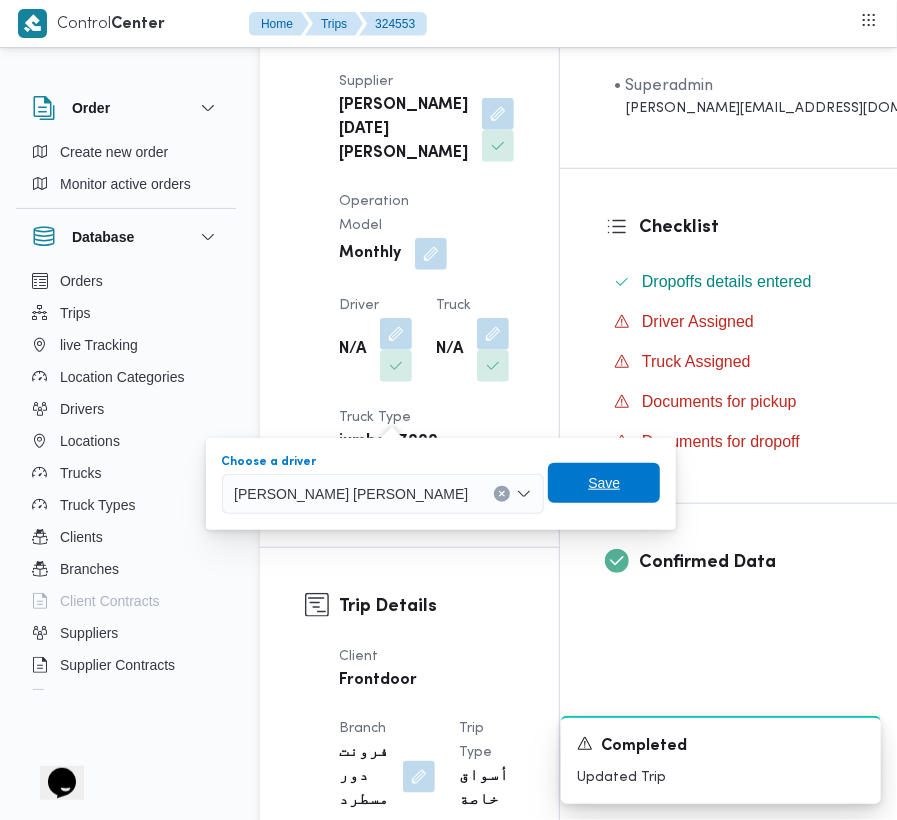 click on "Save" at bounding box center (604, 483) 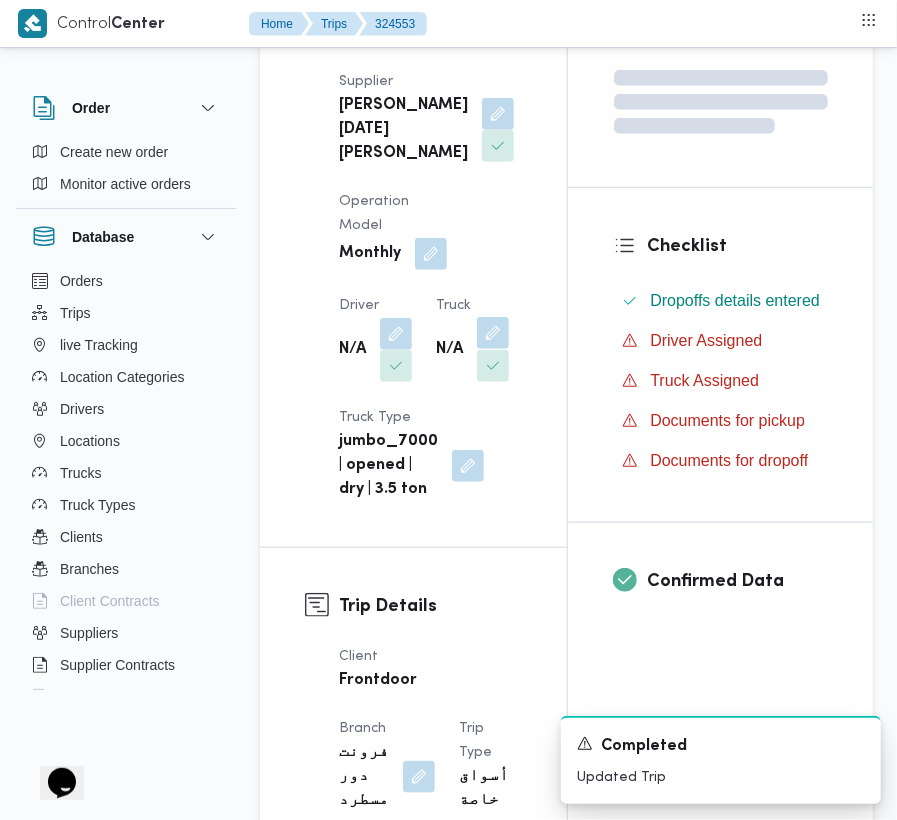 click at bounding box center (493, 333) 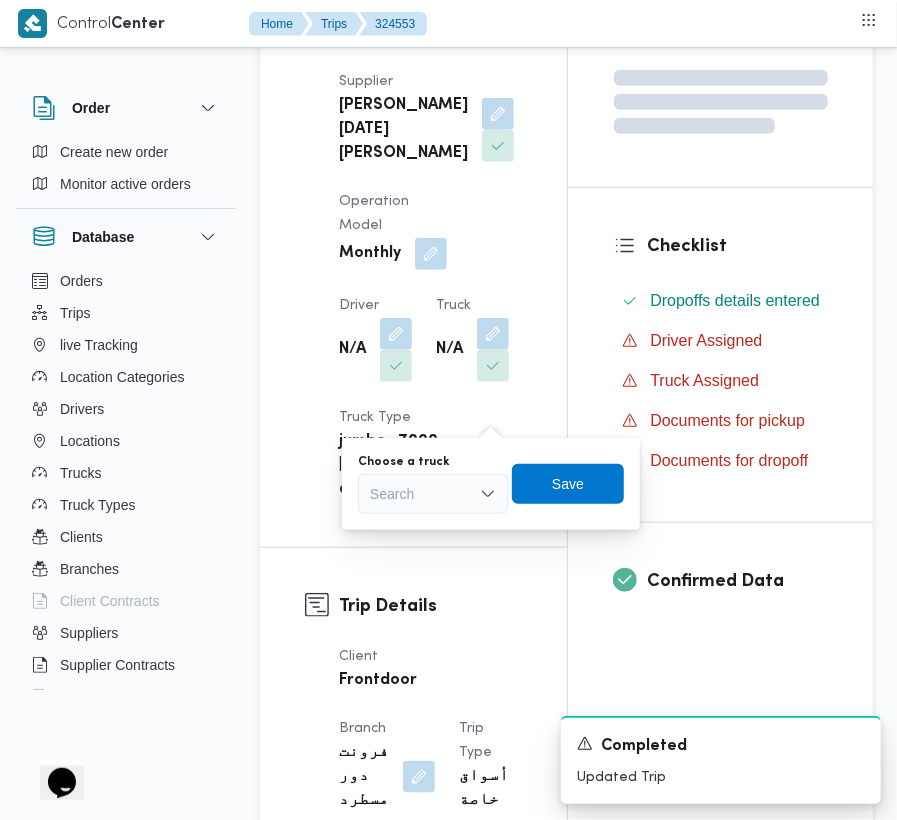 click on "Search" at bounding box center [433, 494] 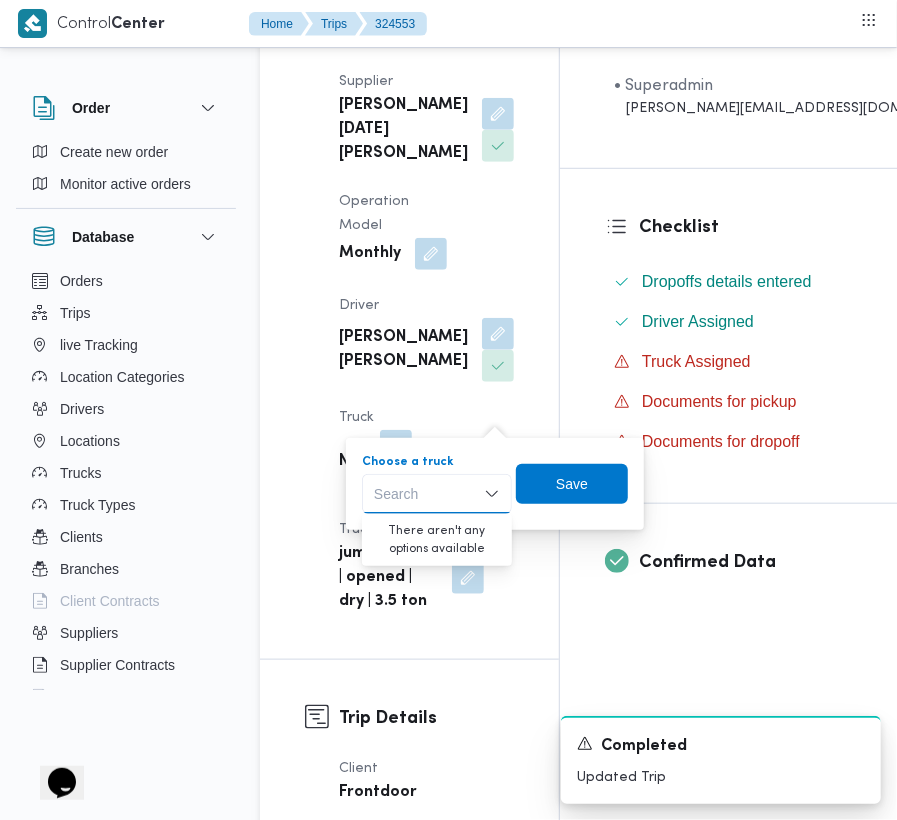 paste on "2595" 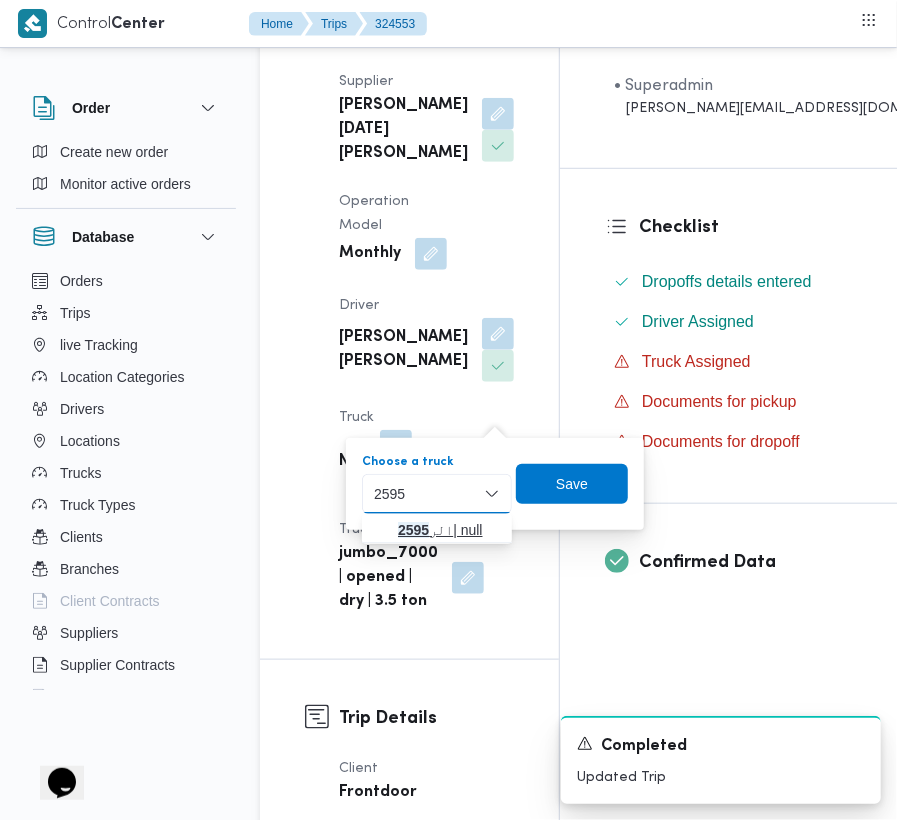 type on "2595" 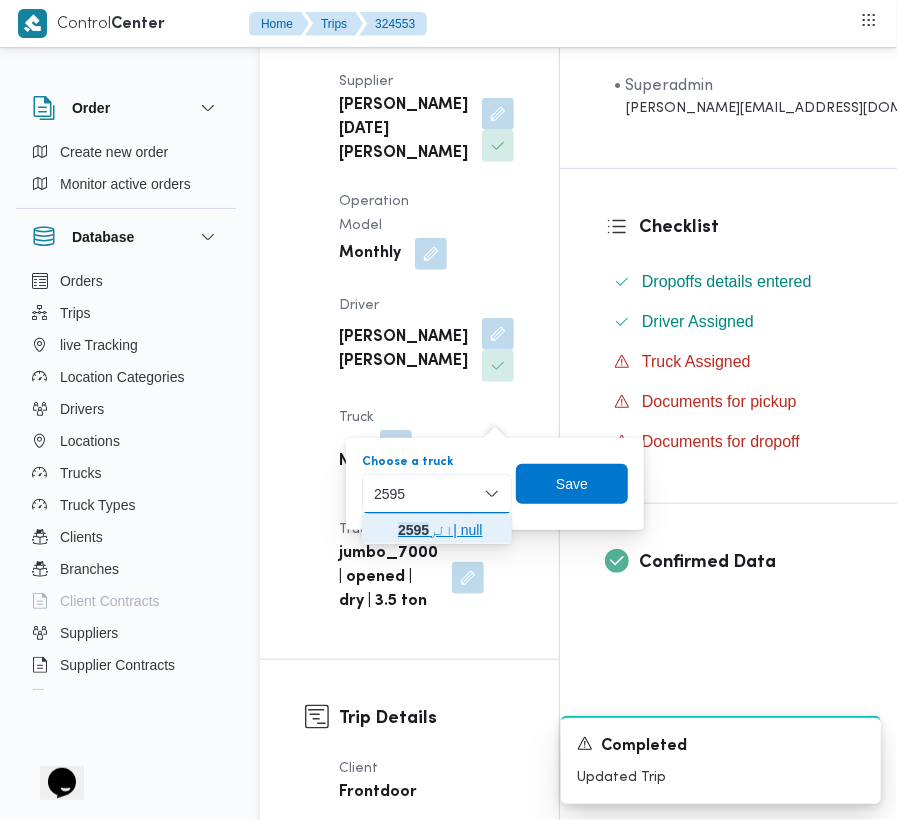 drag, startPoint x: 418, startPoint y: 533, endPoint x: 436, endPoint y: 532, distance: 18.027756 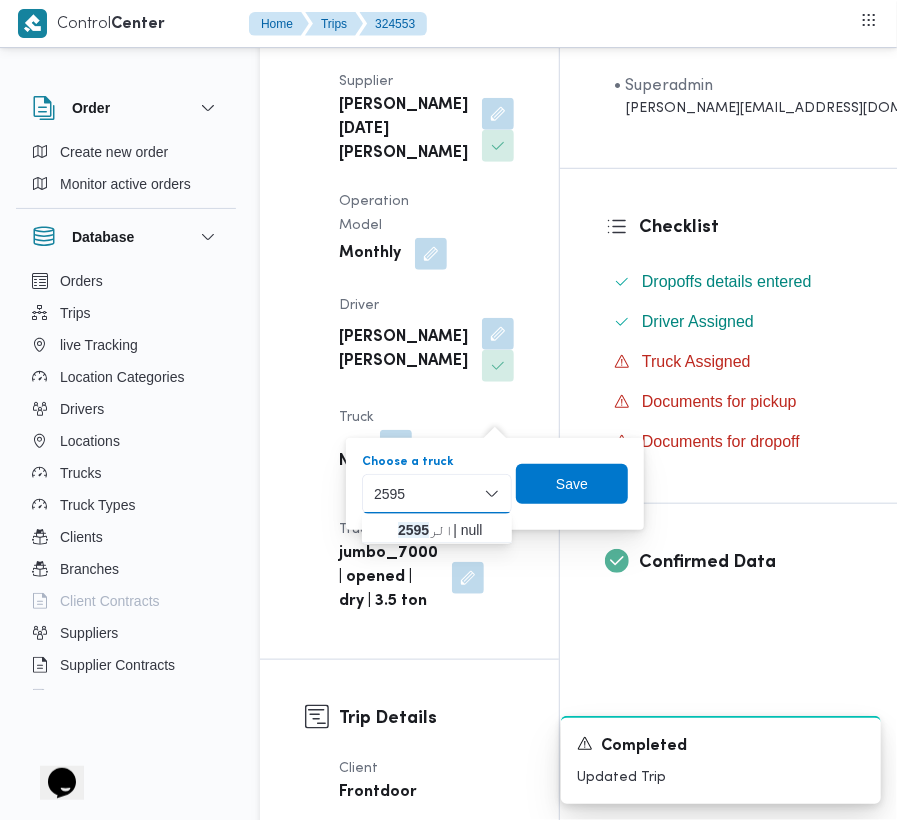 type 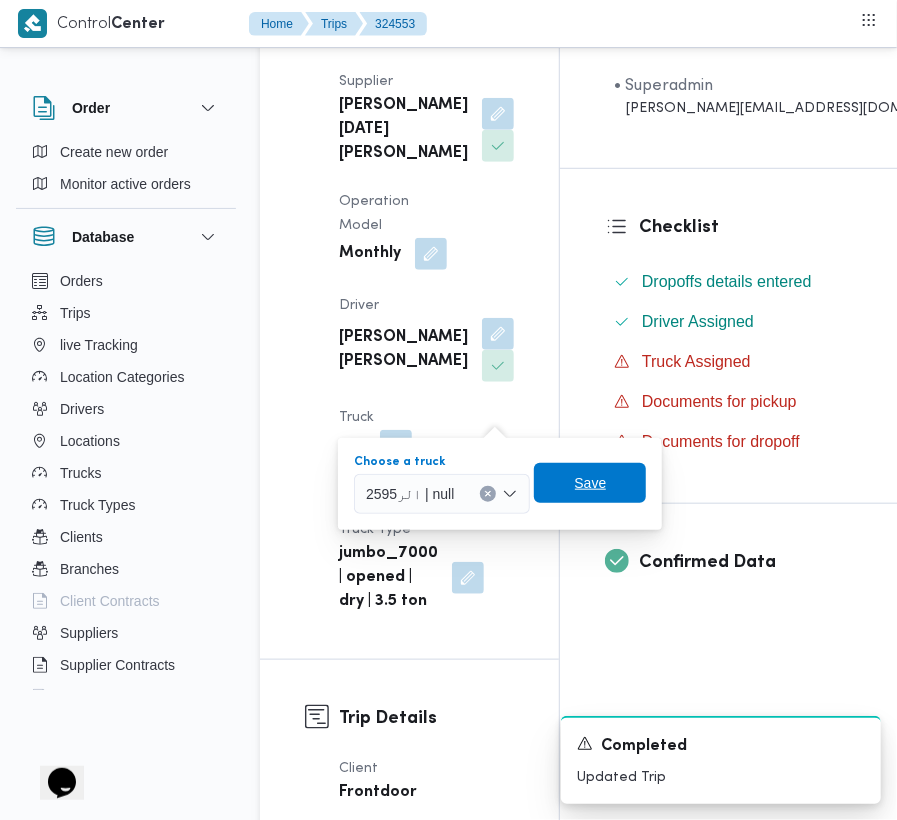 click on "Save" at bounding box center (591, 483) 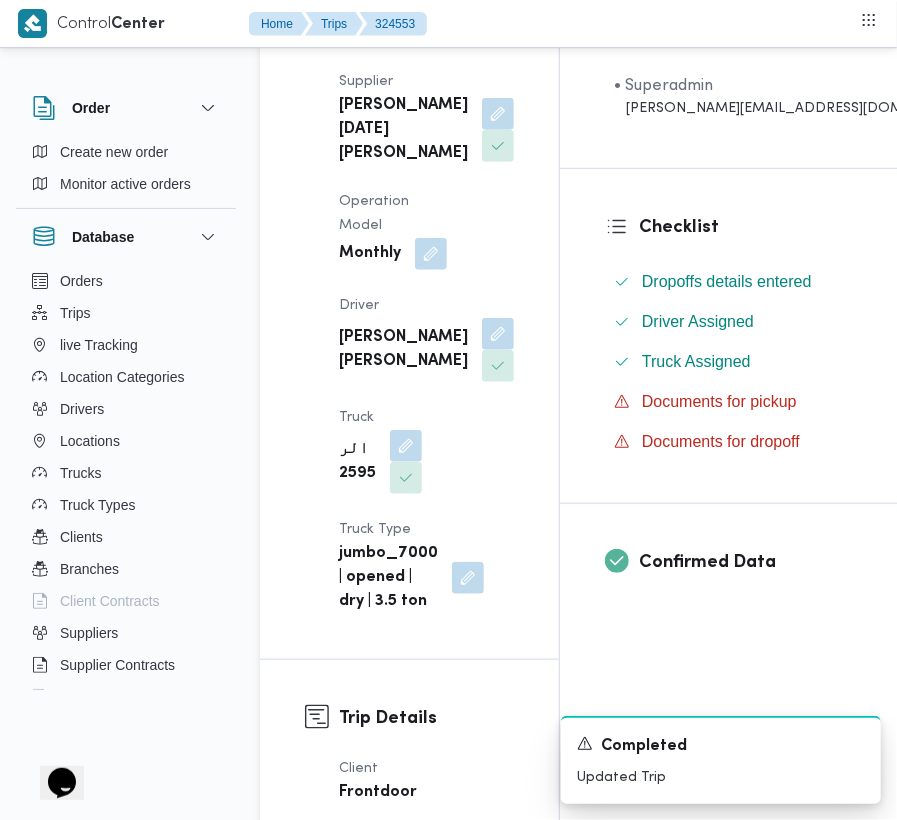 click on "Supplier [PERSON_NAME][DATE] [PERSON_NAME] Operation Model Monthly Driver علي شحات [PERSON_NAME] الر 2595 Truck Type jumbo_7000 | opened | dry | 3.5 ton" at bounding box center (426, 342) 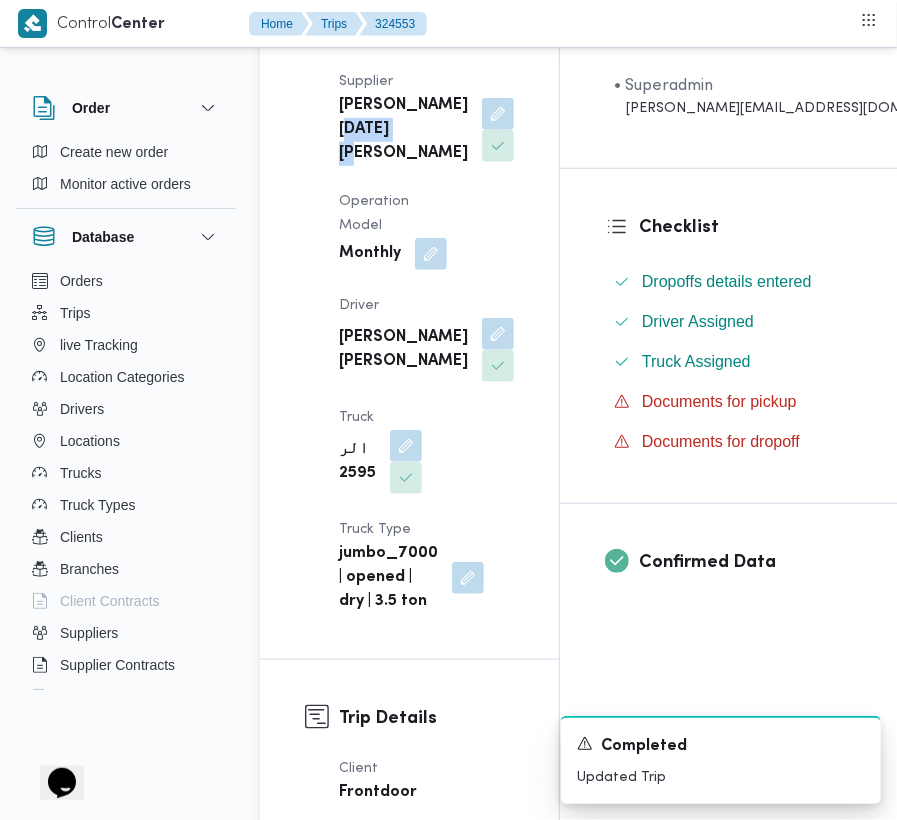 click on "[PERSON_NAME][DATE] [PERSON_NAME]" at bounding box center [403, 130] 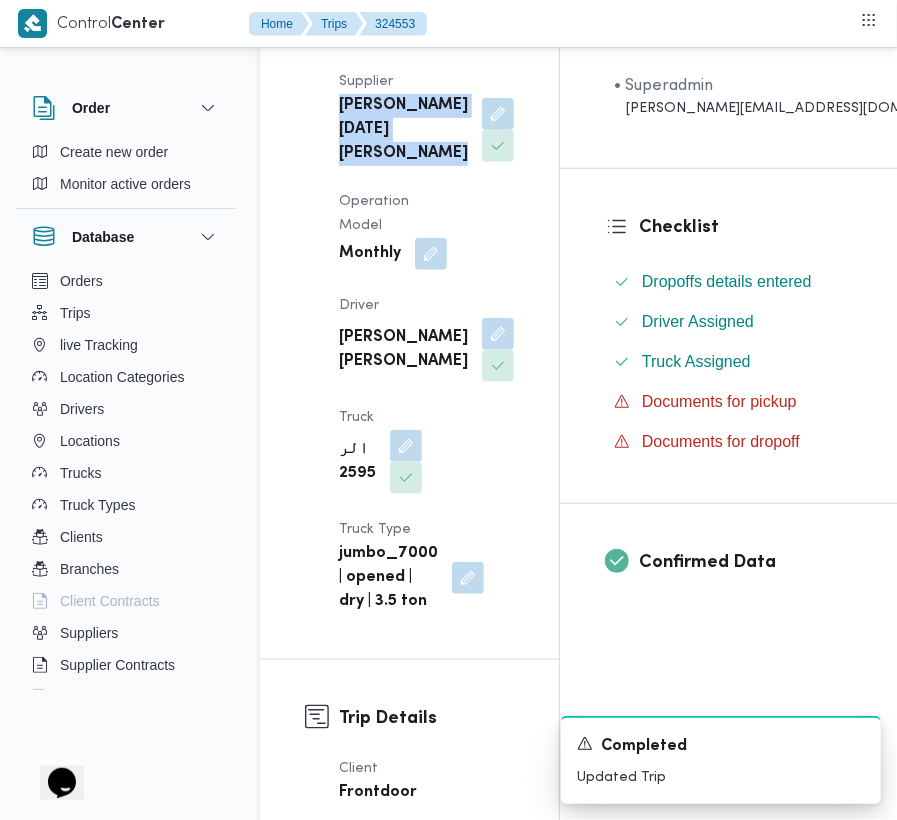 click on "[PERSON_NAME][DATE] [PERSON_NAME]" at bounding box center [403, 130] 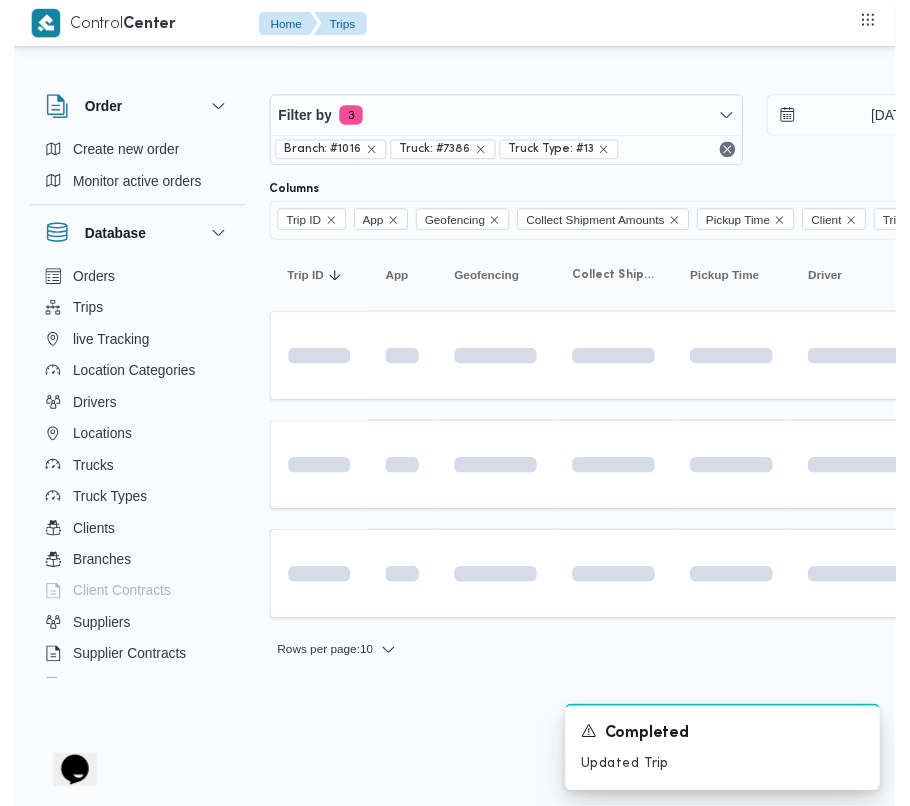 scroll, scrollTop: 0, scrollLeft: 22, axis: horizontal 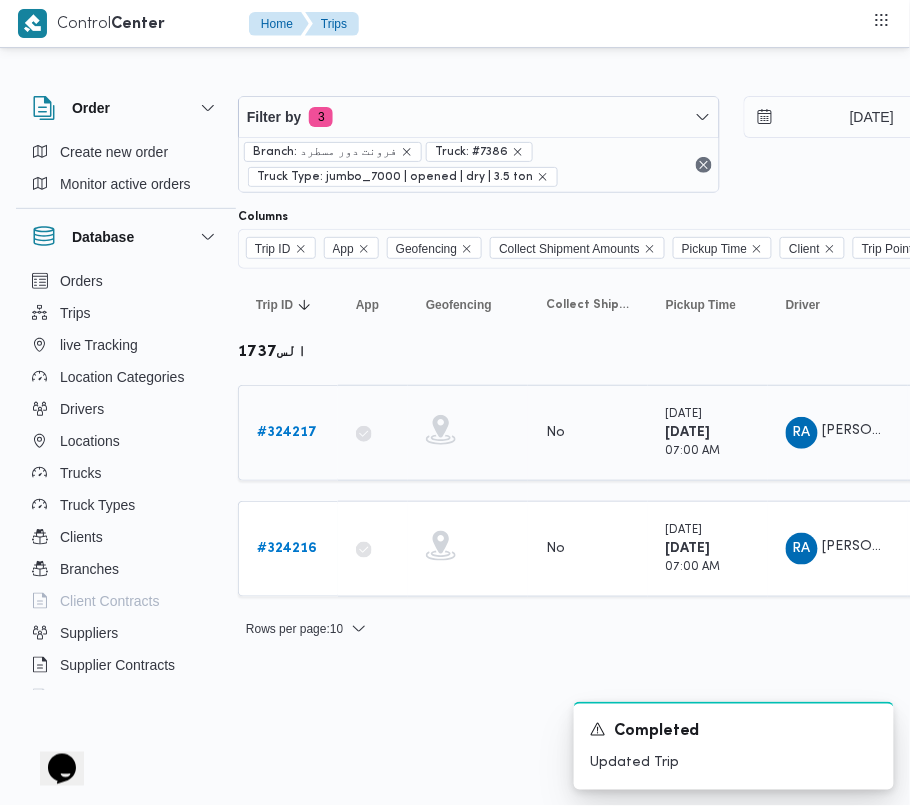 click on "# 324217" at bounding box center (287, 432) 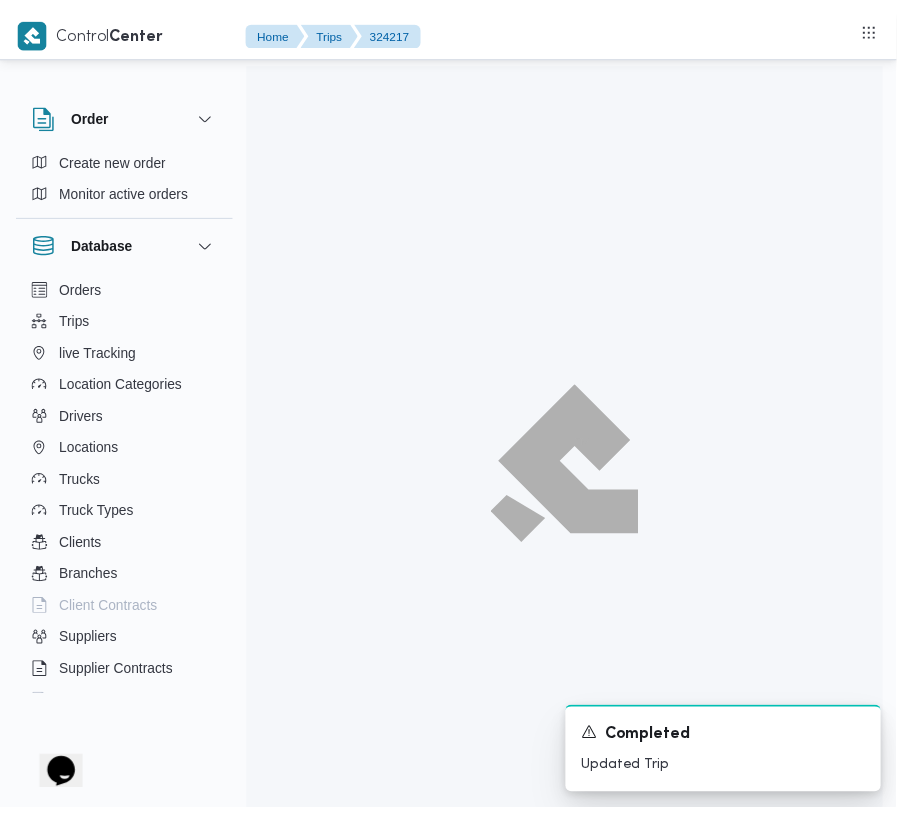 scroll, scrollTop: 0, scrollLeft: 0, axis: both 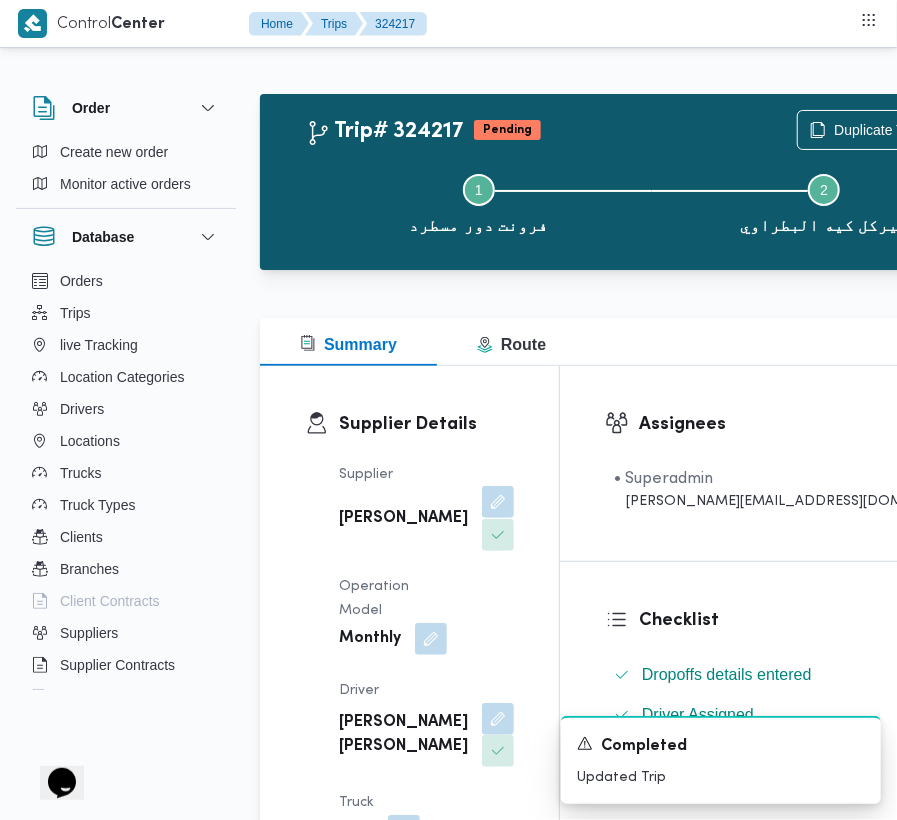 click at bounding box center [498, 502] 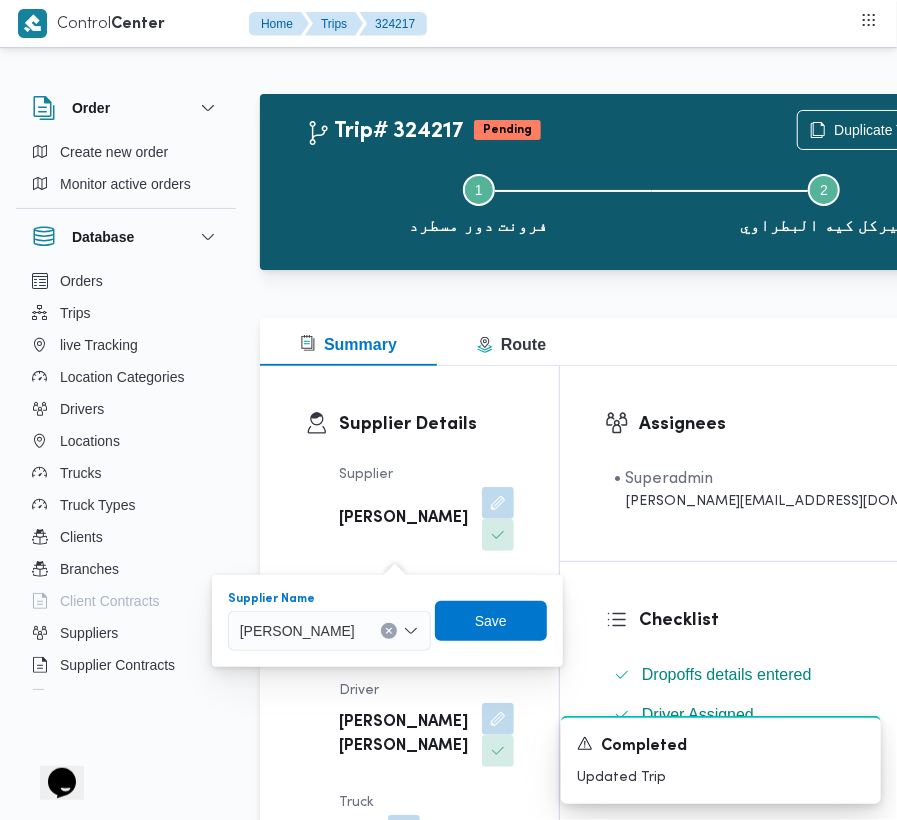 click at bounding box center (364, 631) 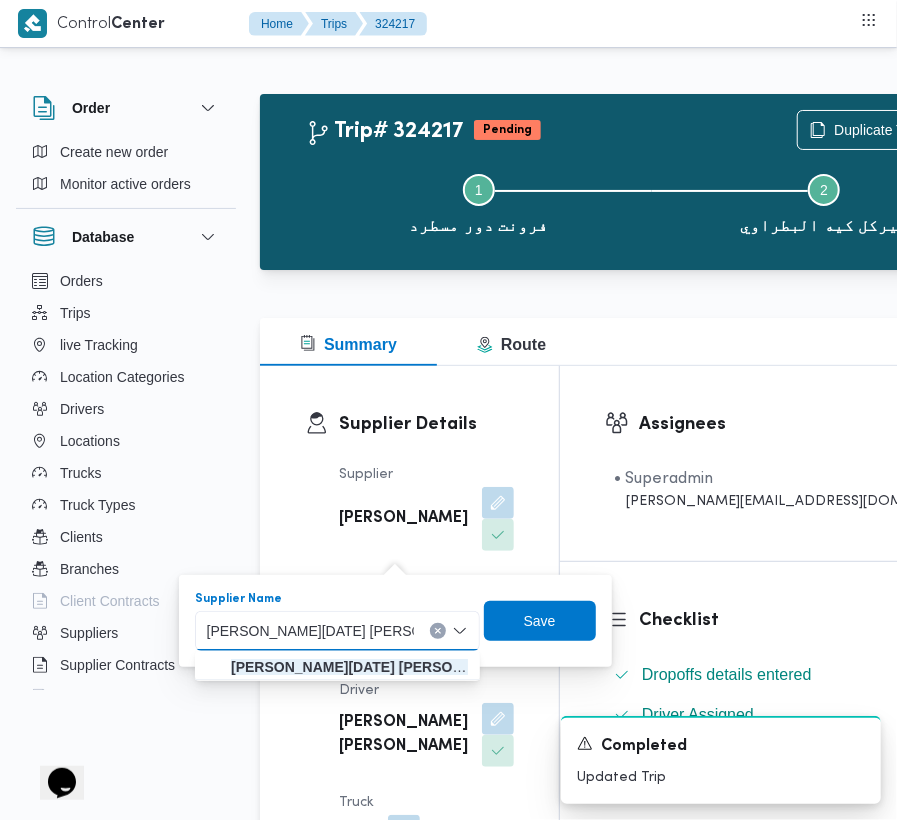 type on "[PERSON_NAME][DATE] [PERSON_NAME]" 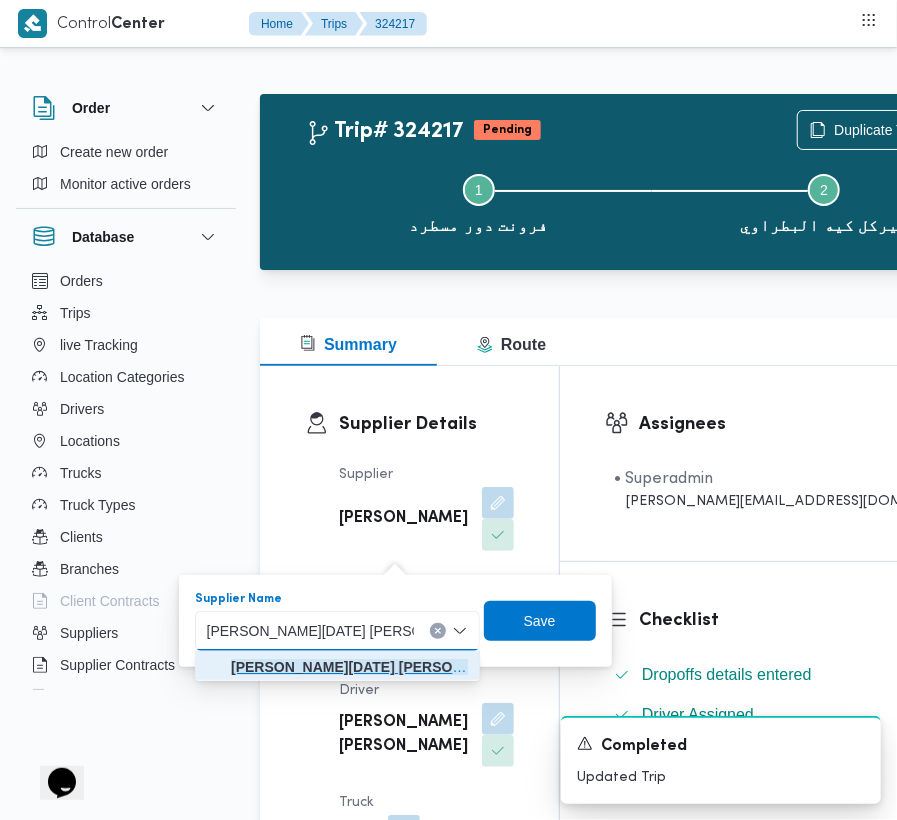 click on "[PERSON_NAME][DATE] [PERSON_NAME]" 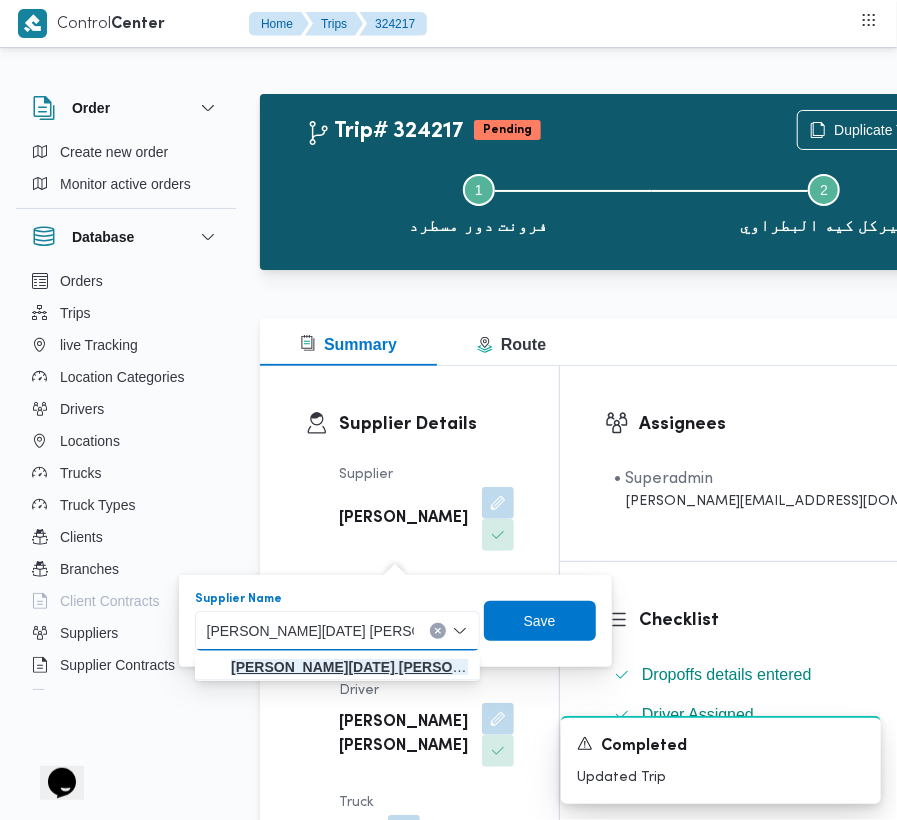 type 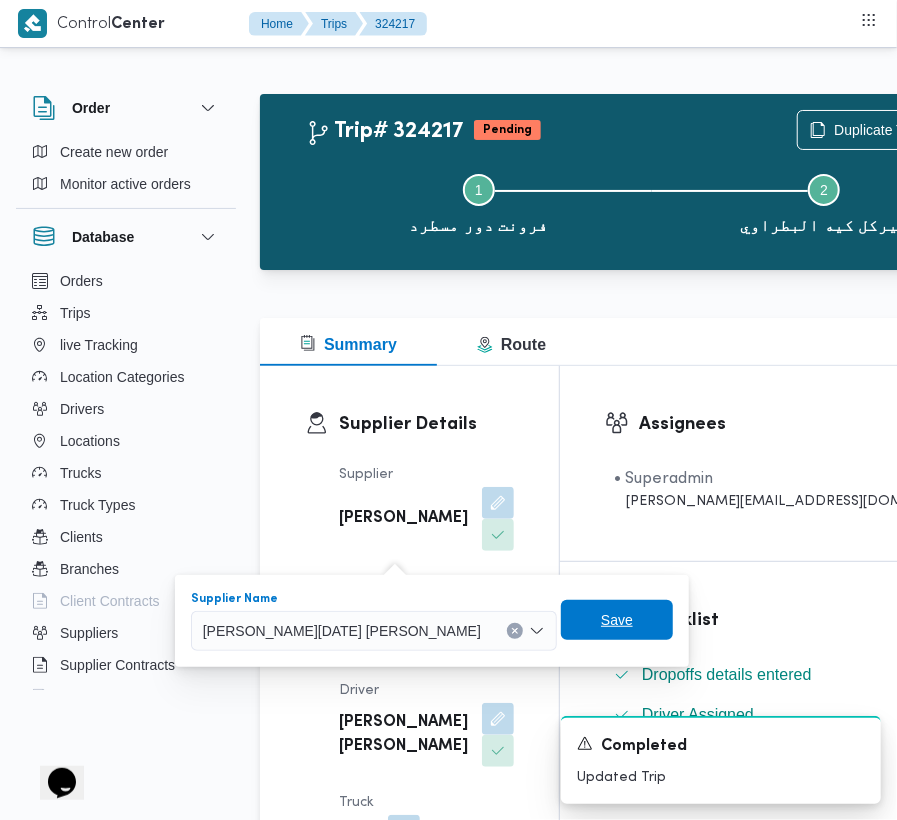 click on "Save" at bounding box center (617, 620) 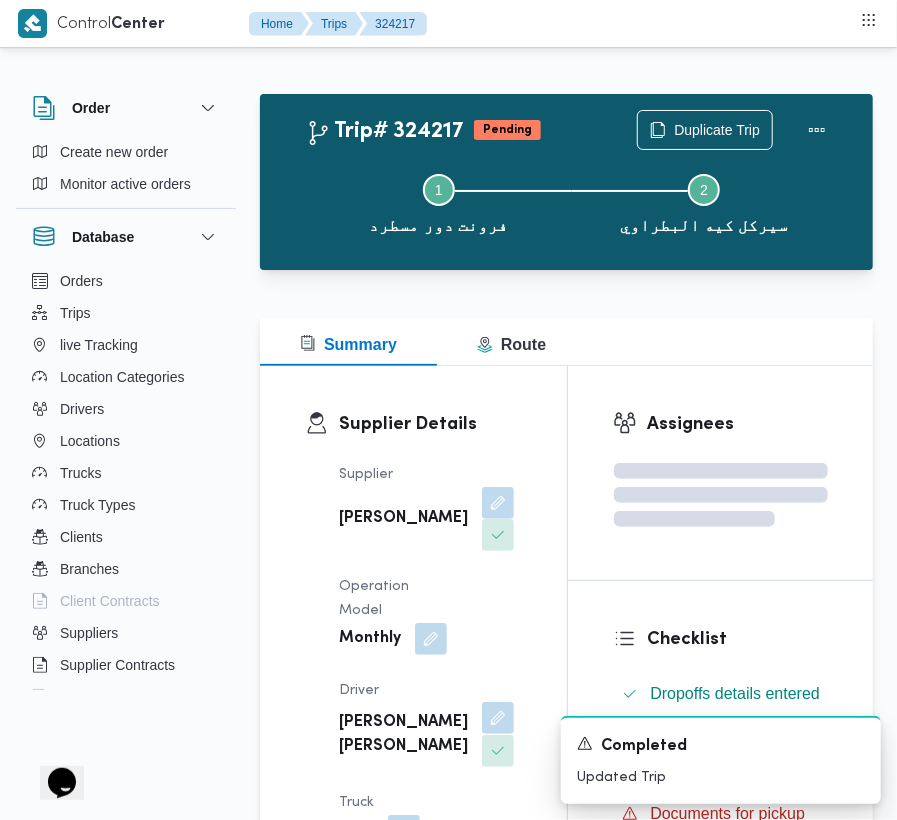 click at bounding box center [498, 718] 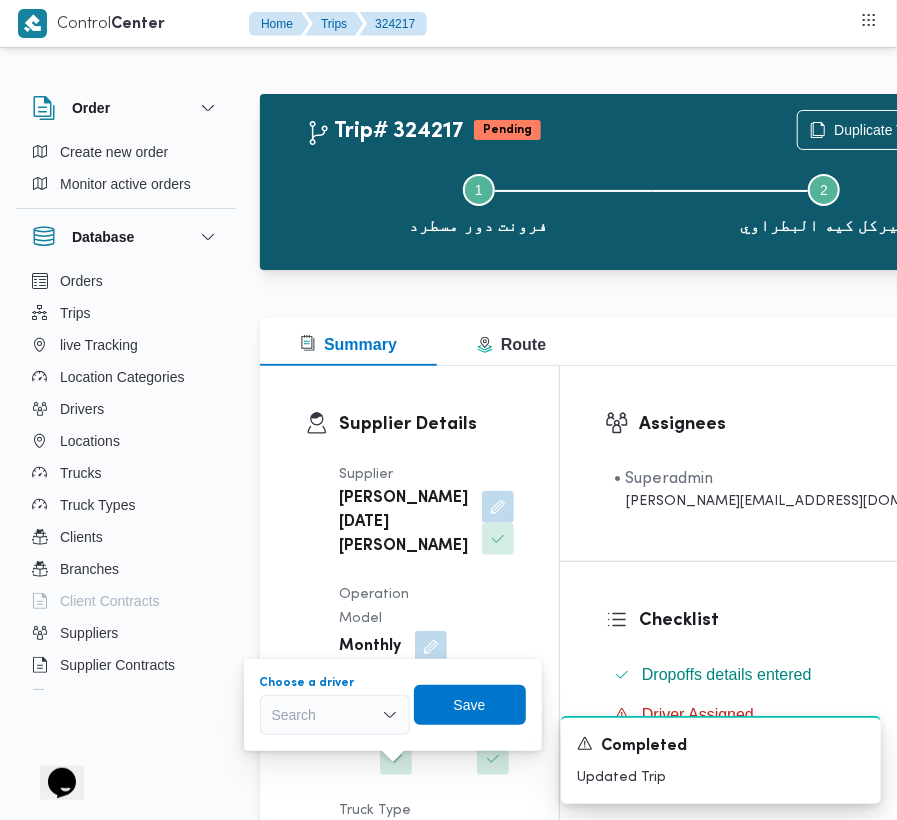 click on "Search" at bounding box center [335, 715] 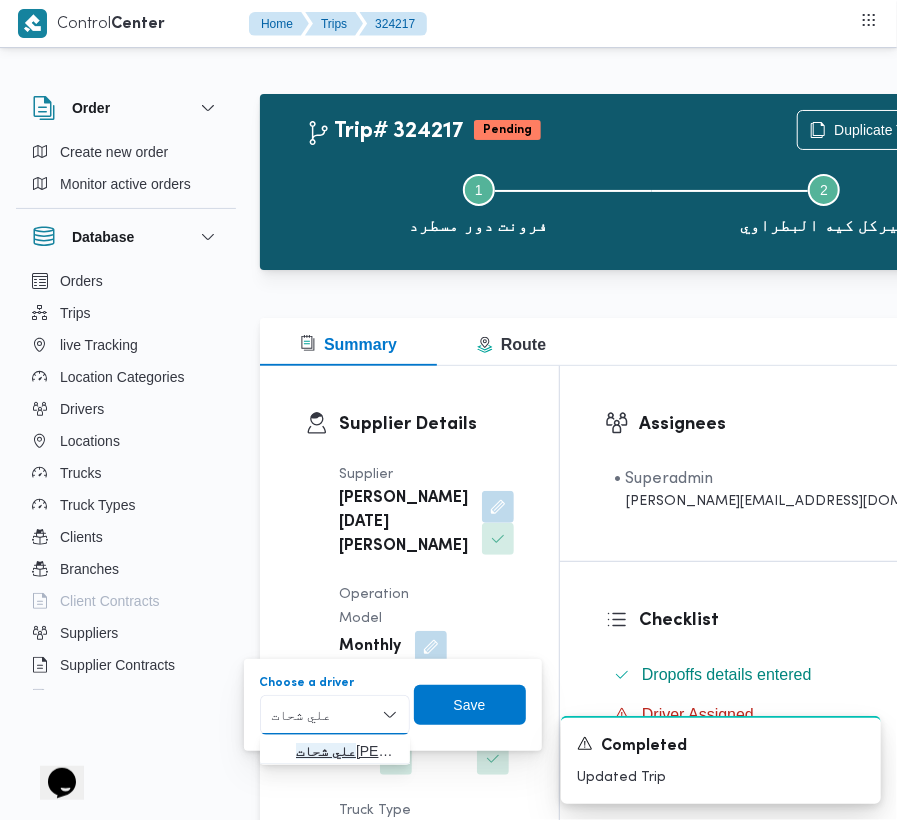 type on "علي شحات" 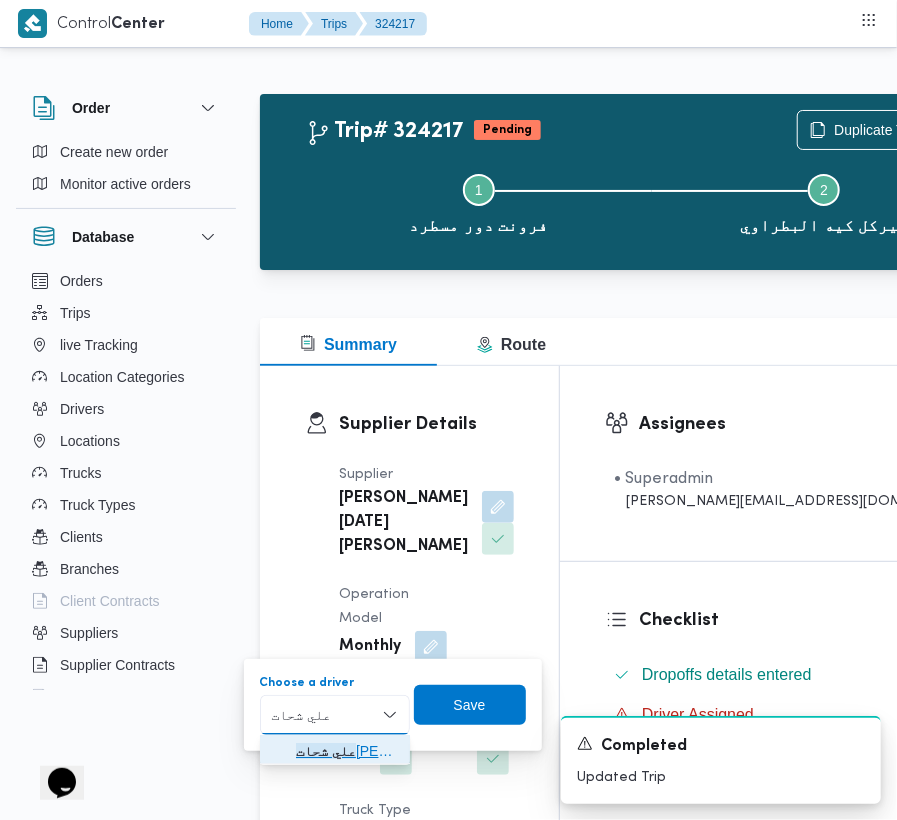click on "[PERSON_NAME]  [PERSON_NAME]" at bounding box center (347, 751) 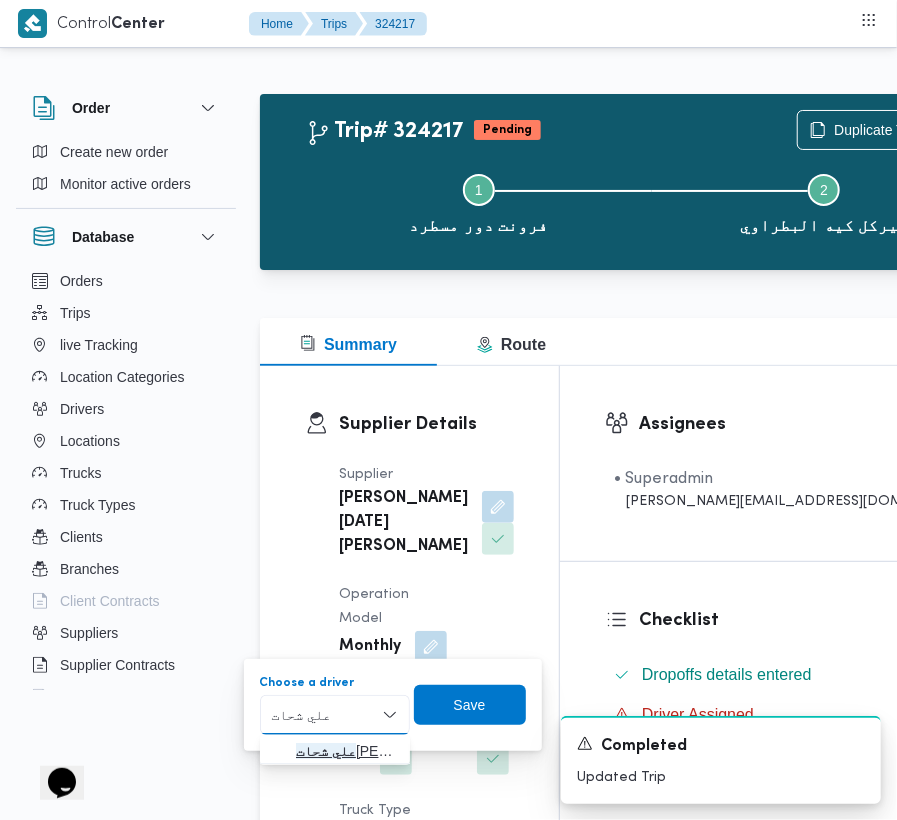 type 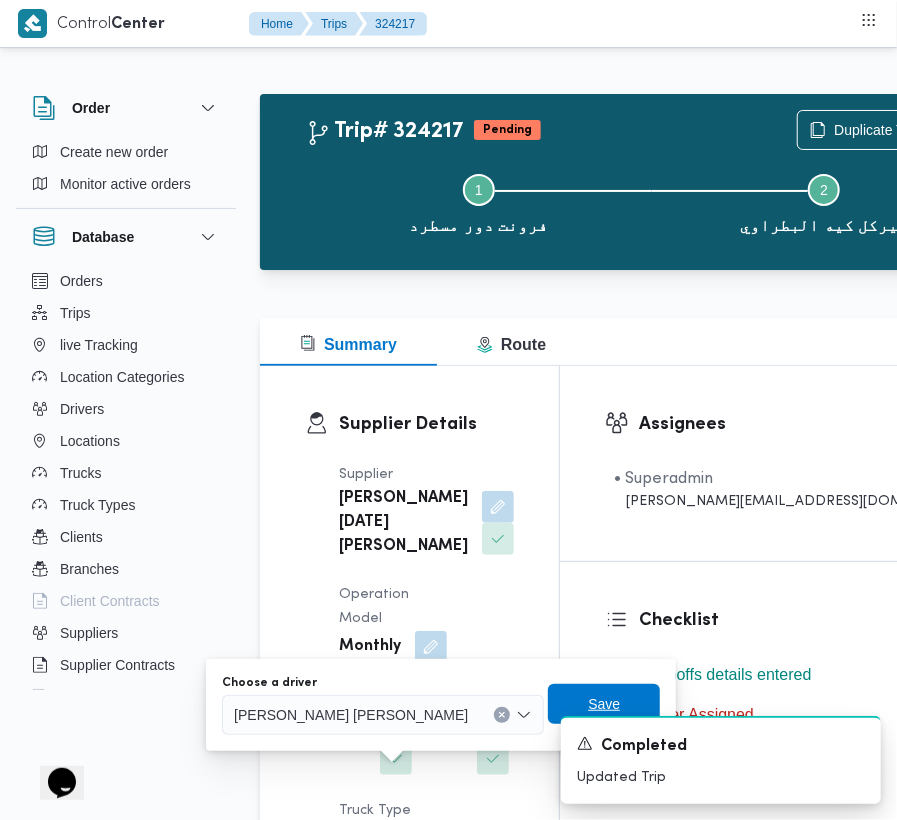 click on "Save" at bounding box center (604, 704) 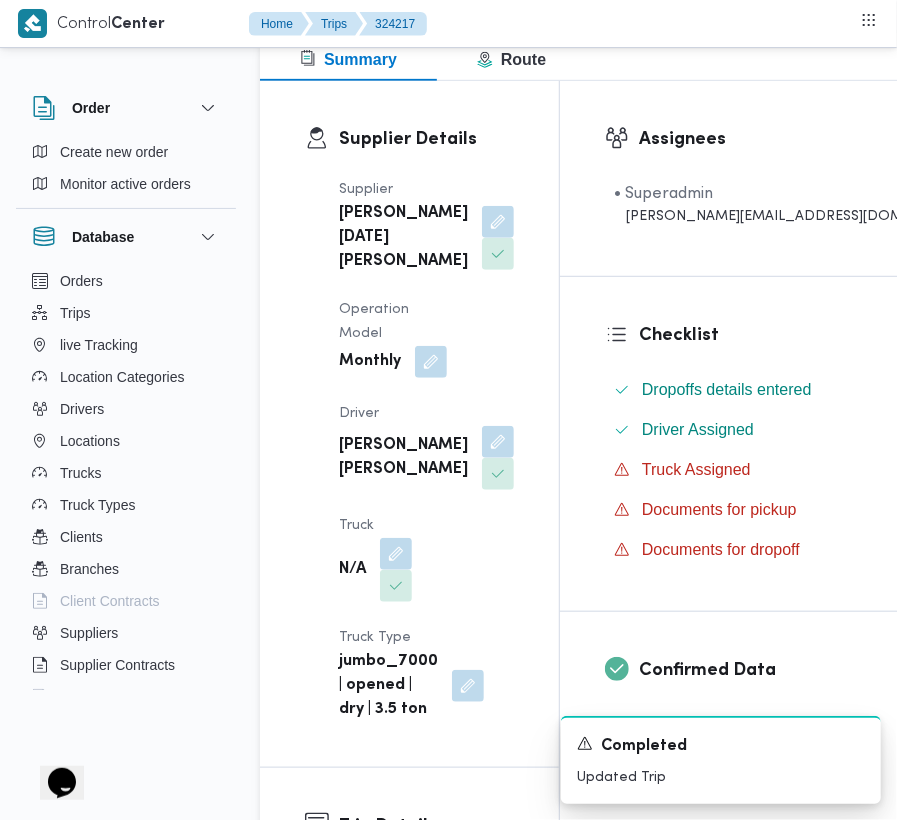scroll, scrollTop: 293, scrollLeft: 0, axis: vertical 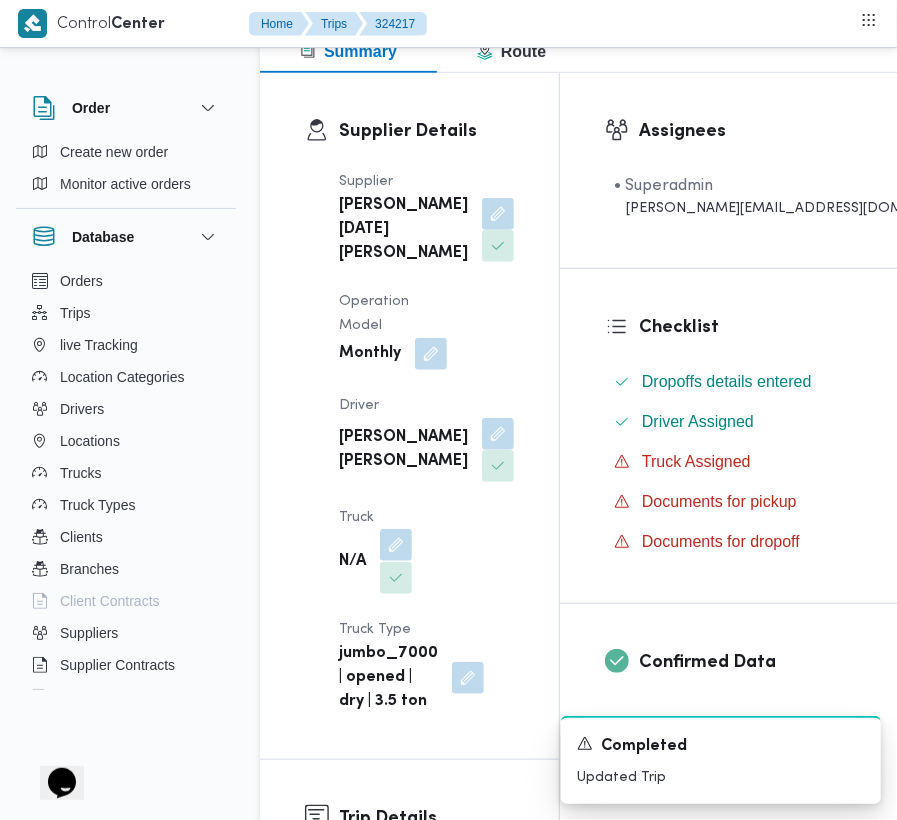 click at bounding box center [396, 545] 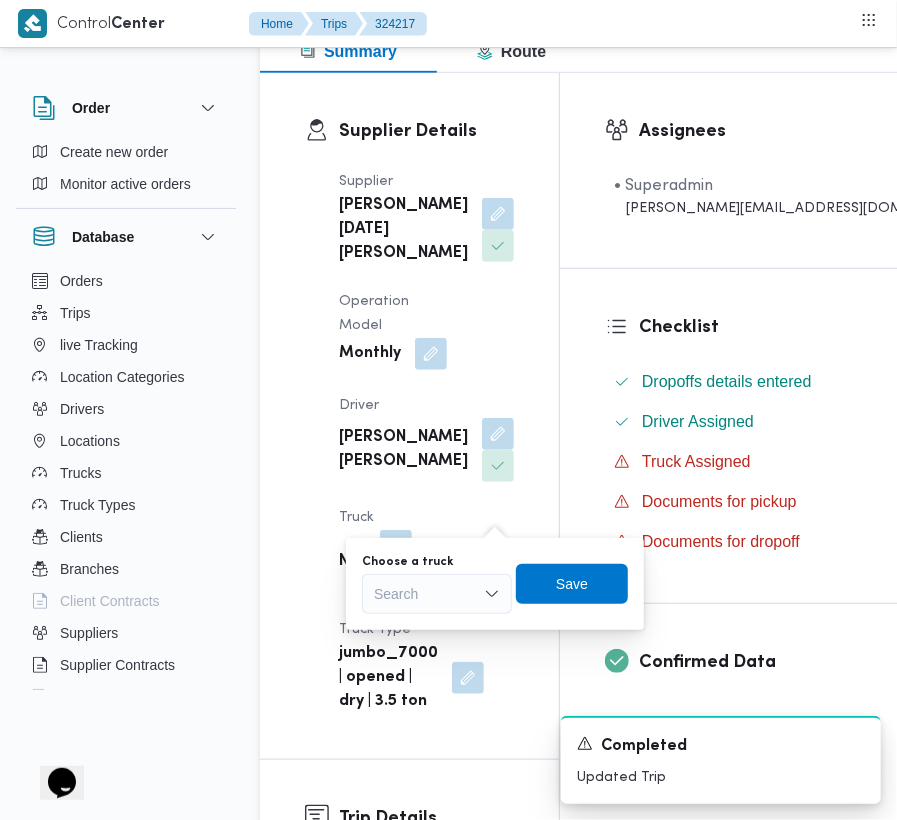 click on "Search" at bounding box center (437, 594) 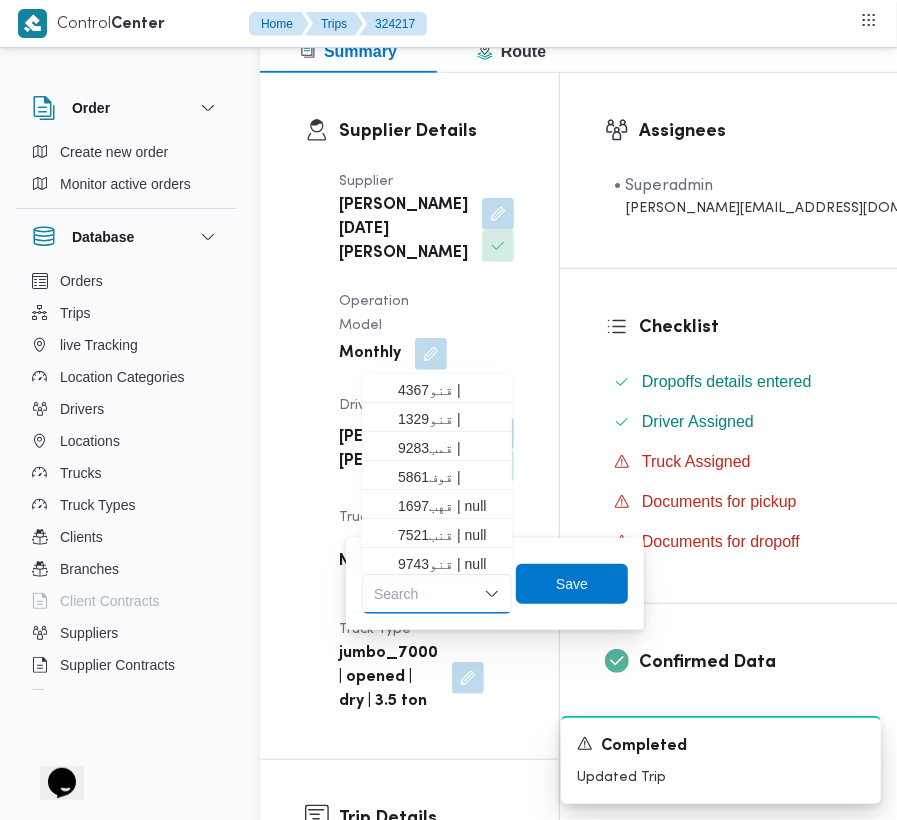 paste on "2595" 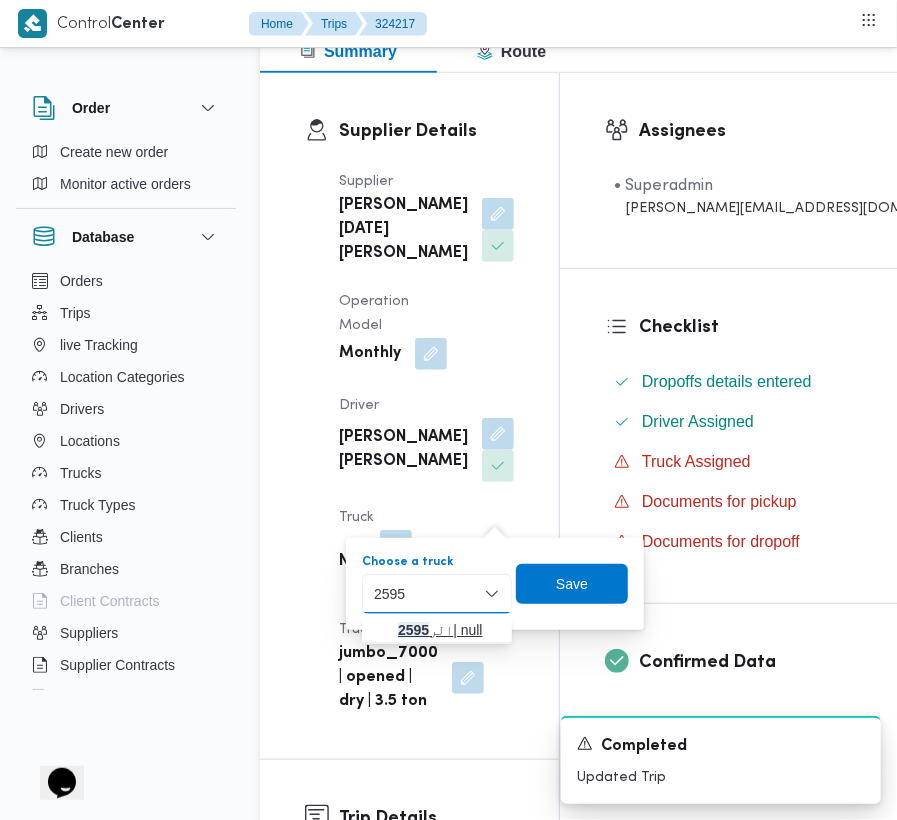 type on "2595" 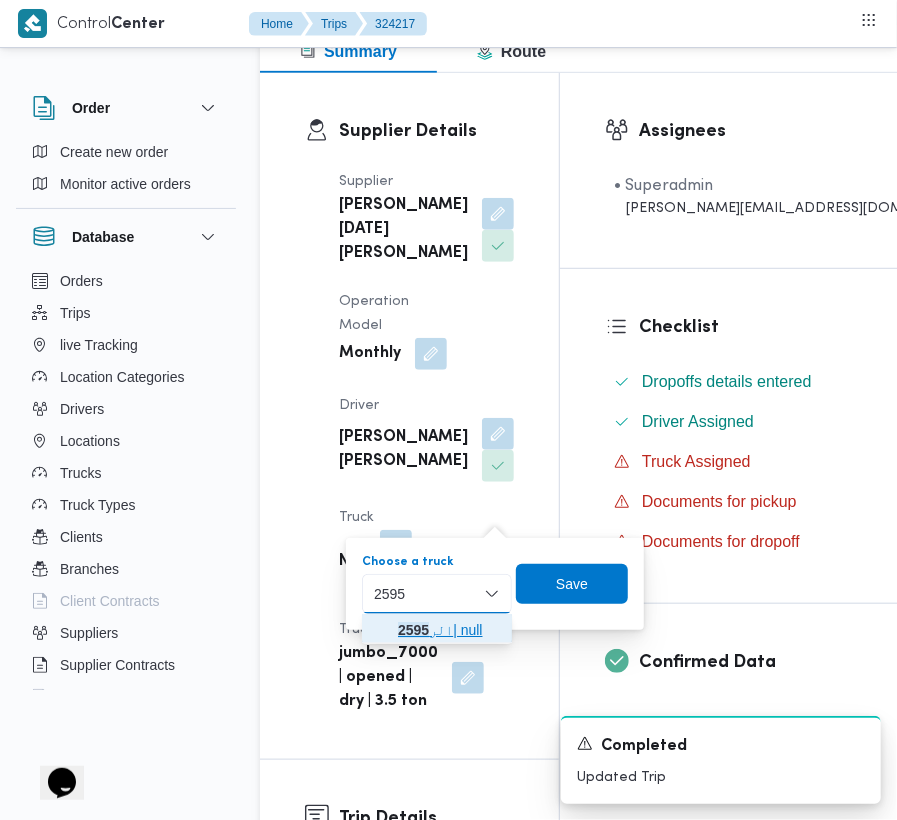 click on "2595" at bounding box center [413, 630] 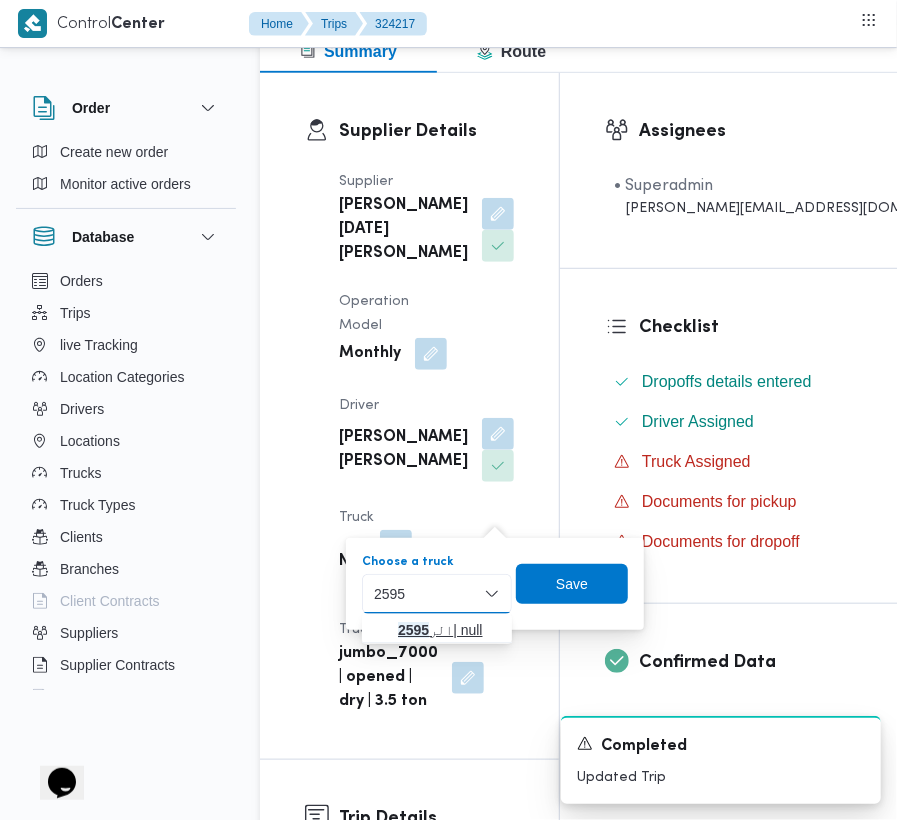type 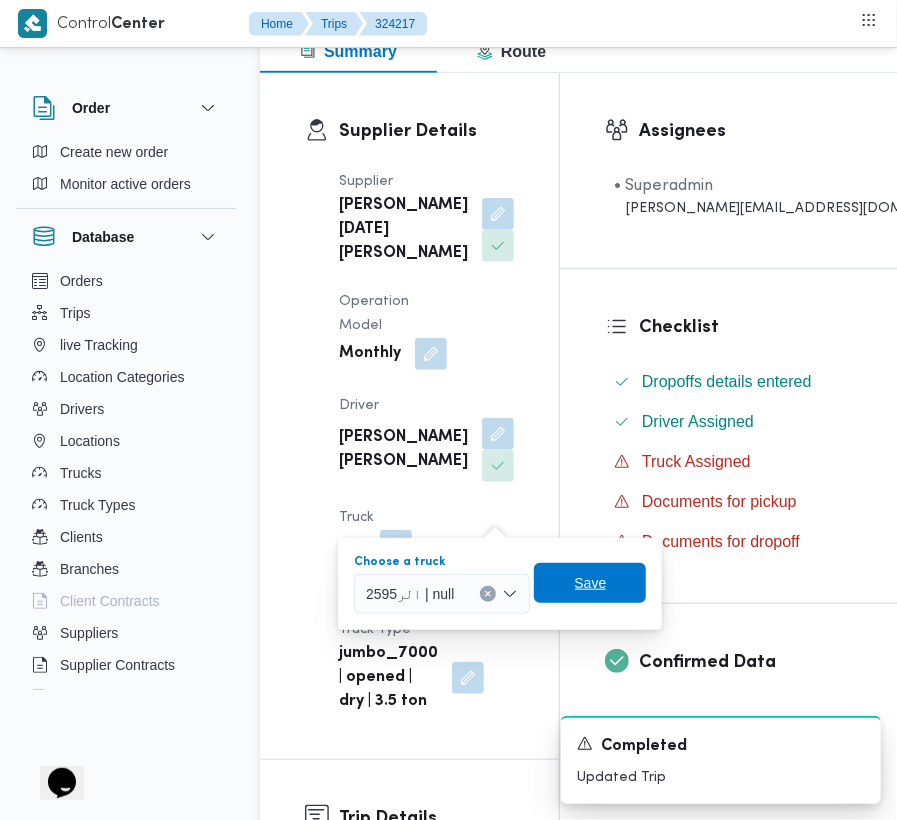 click on "Save" at bounding box center (591, 583) 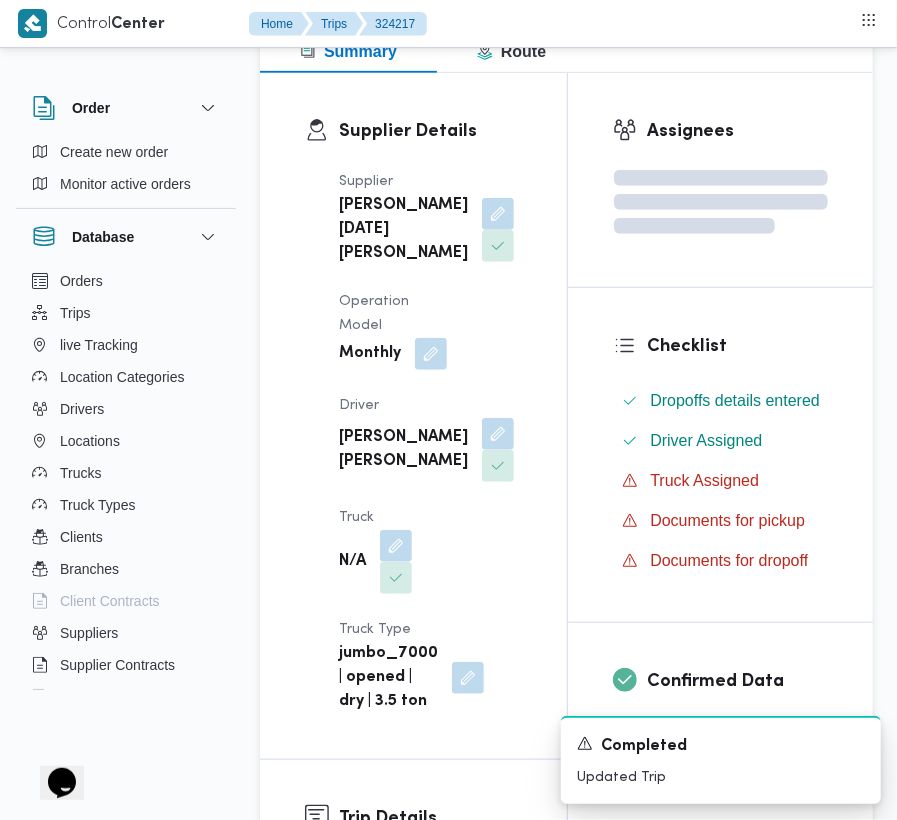 click on "[PERSON_NAME][DATE] [PERSON_NAME]" at bounding box center [403, 230] 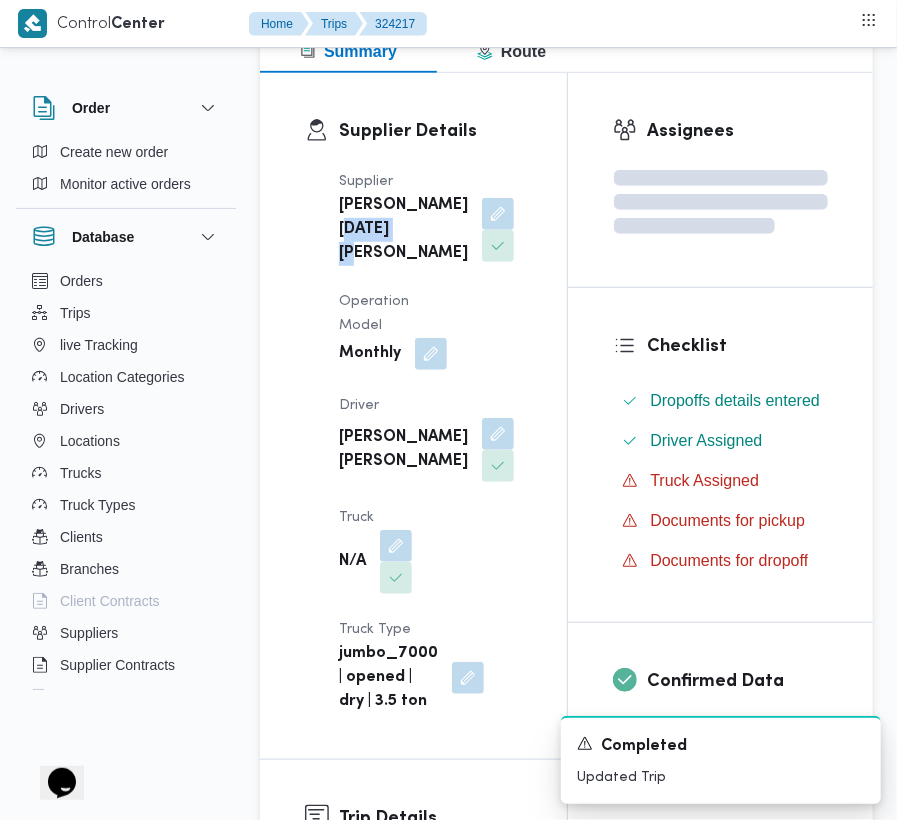 click on "[PERSON_NAME][DATE] [PERSON_NAME]" at bounding box center [403, 230] 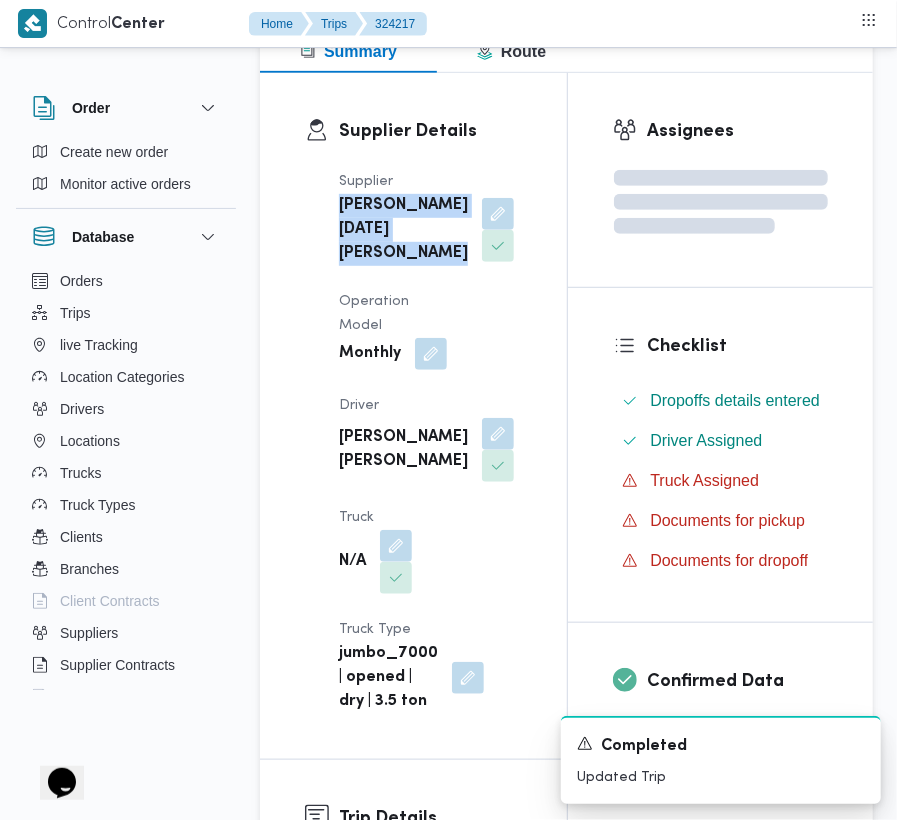 click on "[PERSON_NAME][DATE] [PERSON_NAME]" at bounding box center (403, 230) 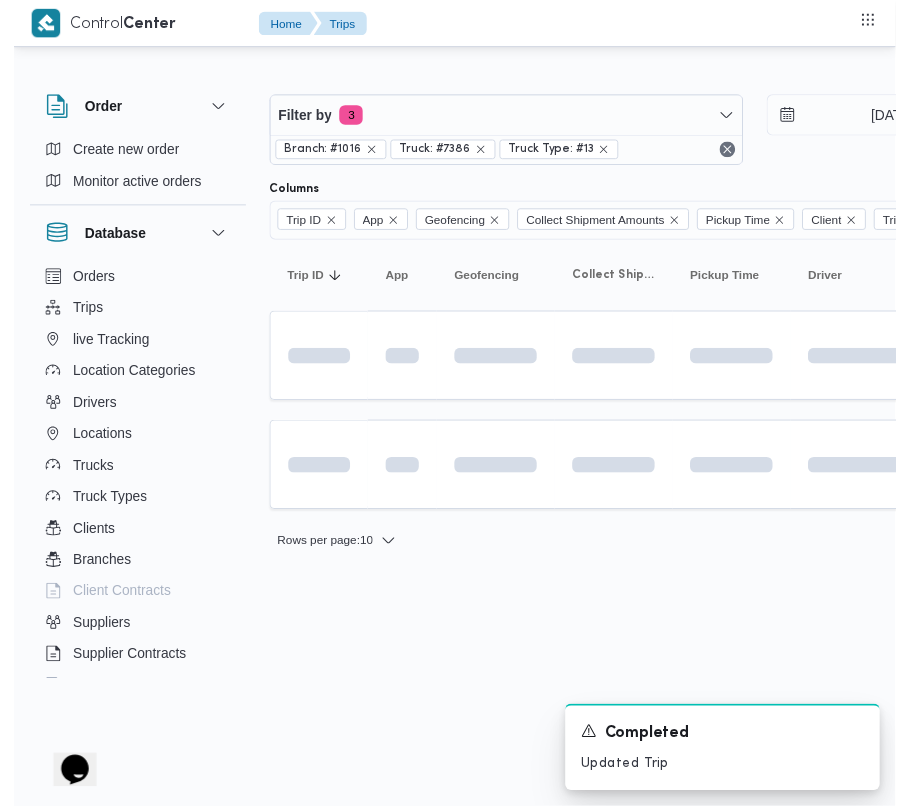 scroll, scrollTop: 0, scrollLeft: 22, axis: horizontal 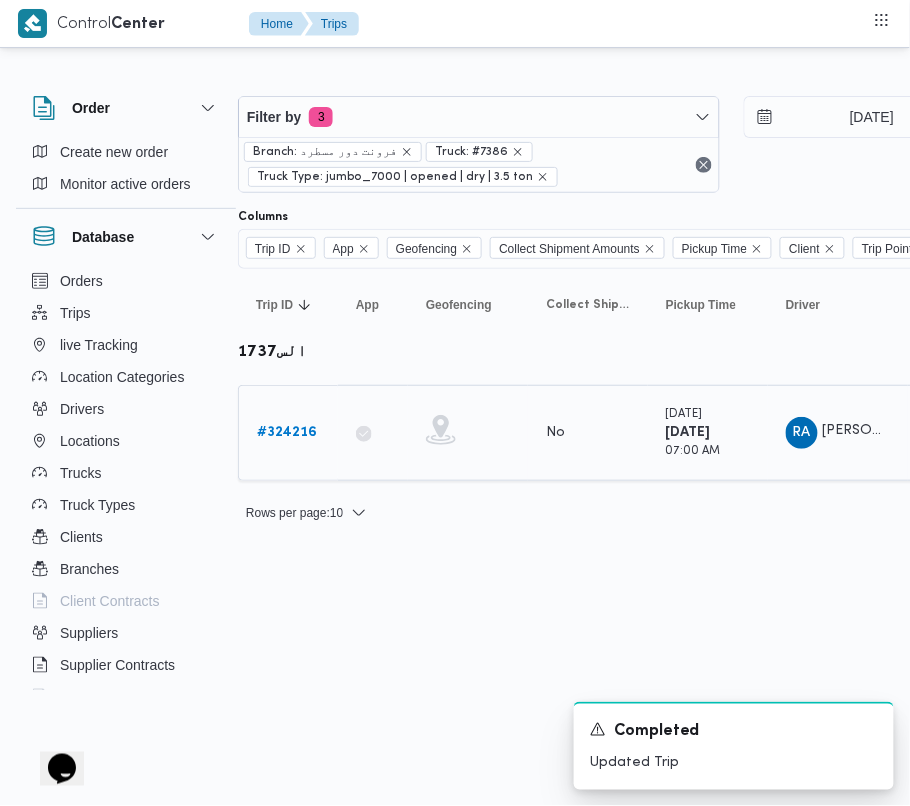 click on "# 324216" at bounding box center (287, 432) 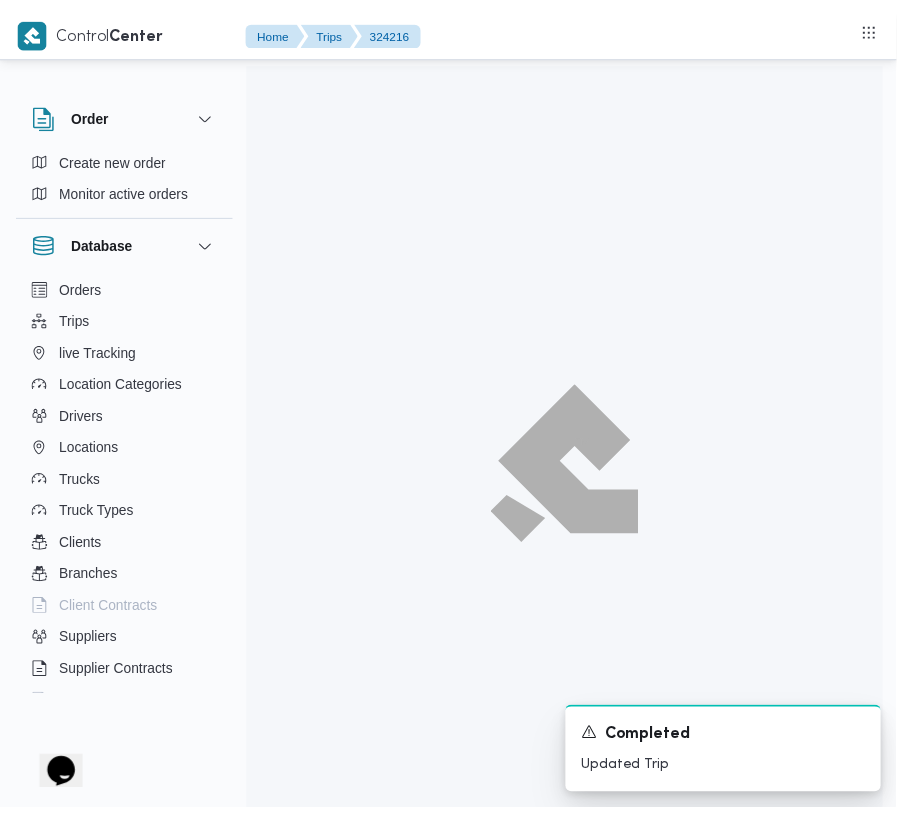 scroll, scrollTop: 0, scrollLeft: 0, axis: both 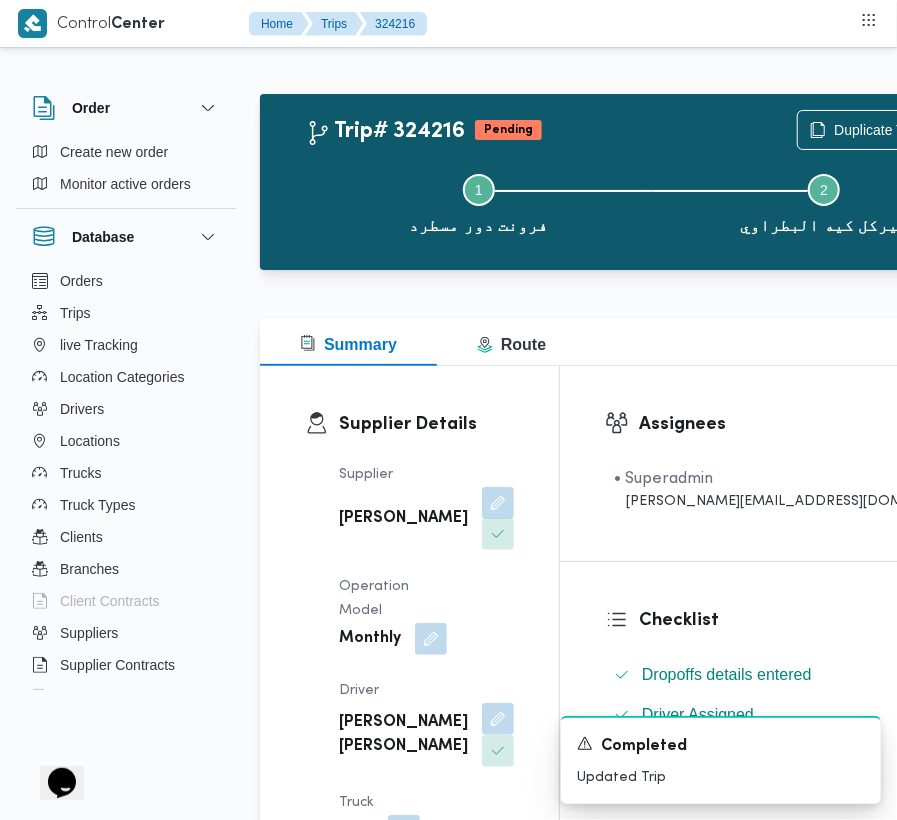 drag, startPoint x: 413, startPoint y: 514, endPoint x: 388, endPoint y: 562, distance: 54.120235 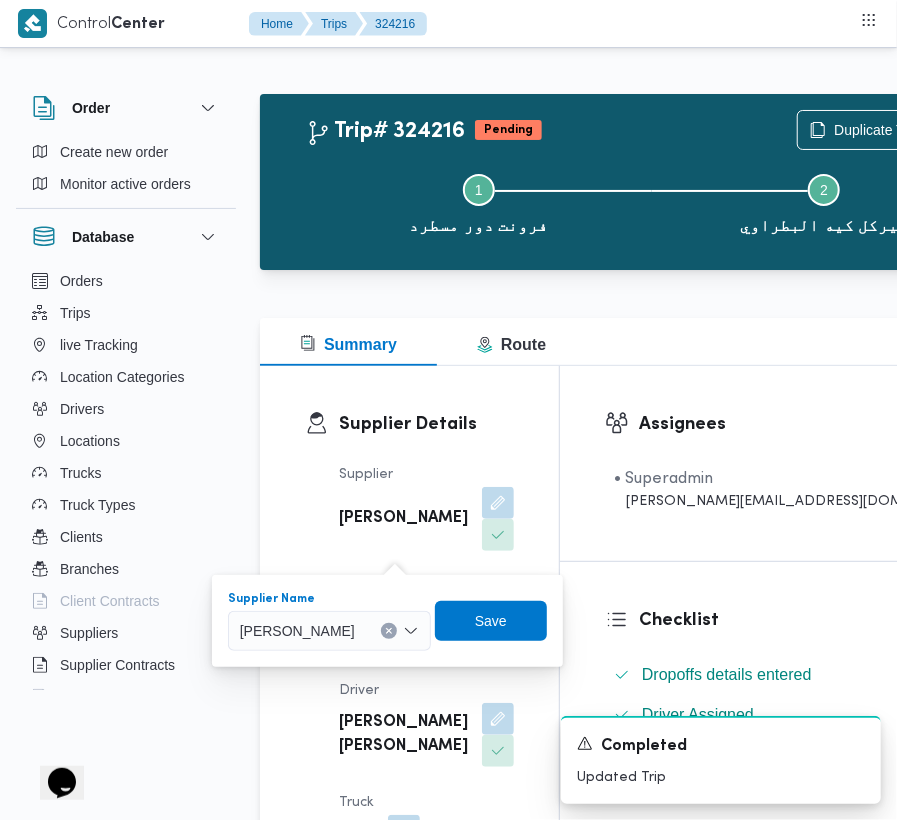 click on "[PERSON_NAME]" at bounding box center (297, 630) 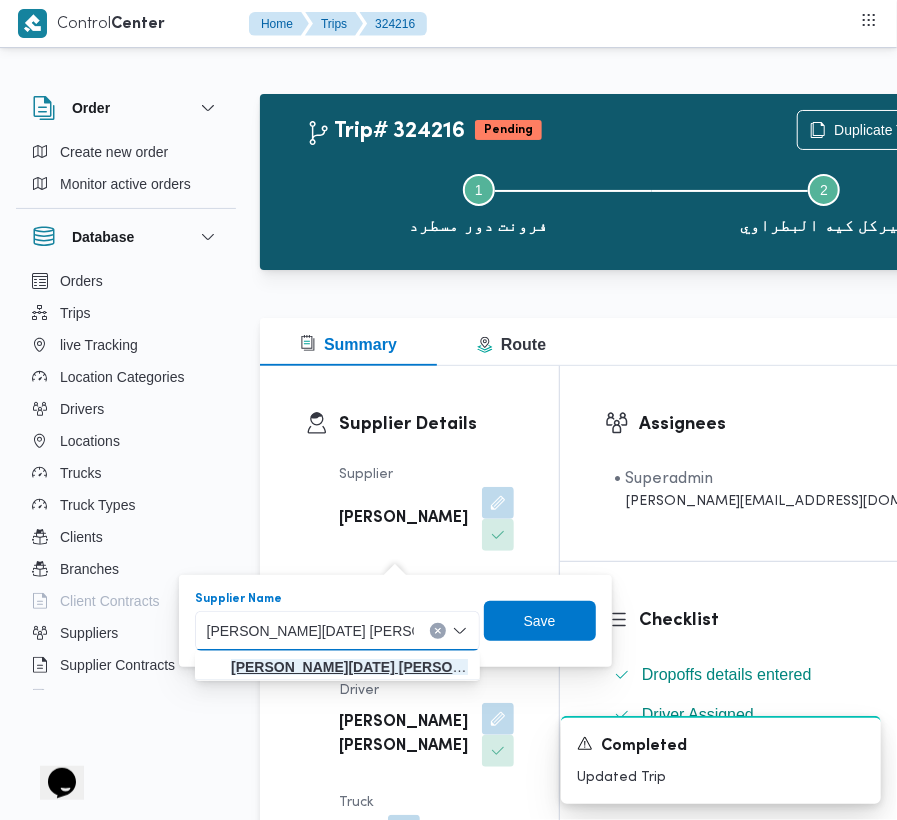 type on "[PERSON_NAME][DATE] [PERSON_NAME]" 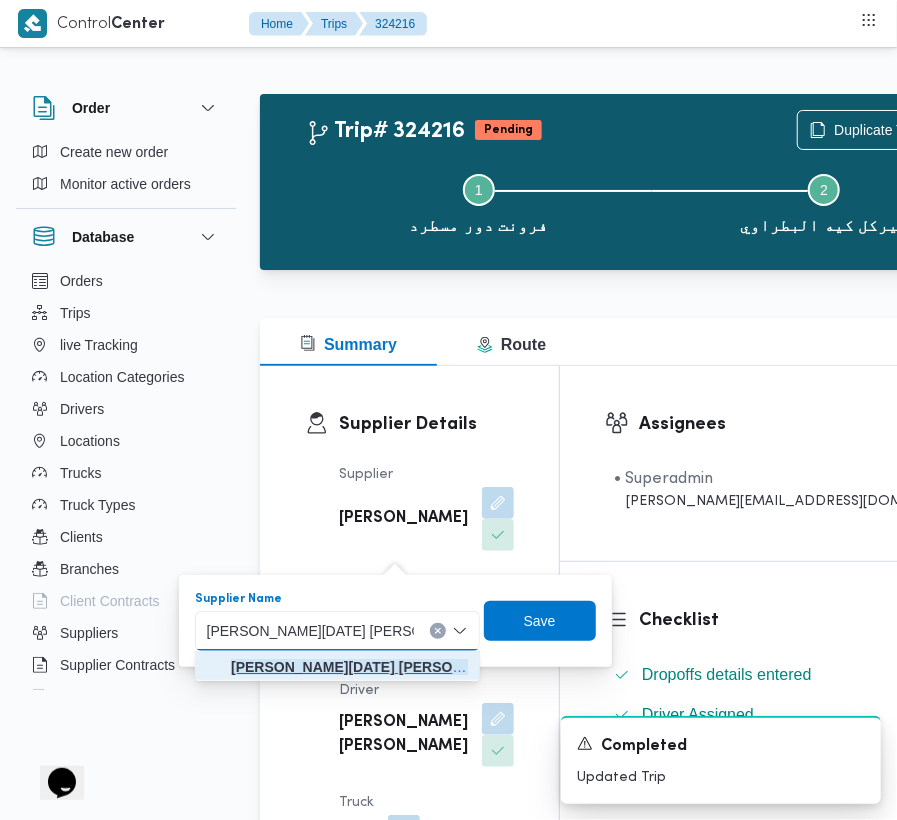 click on "[PERSON_NAME][DATE] [PERSON_NAME]" 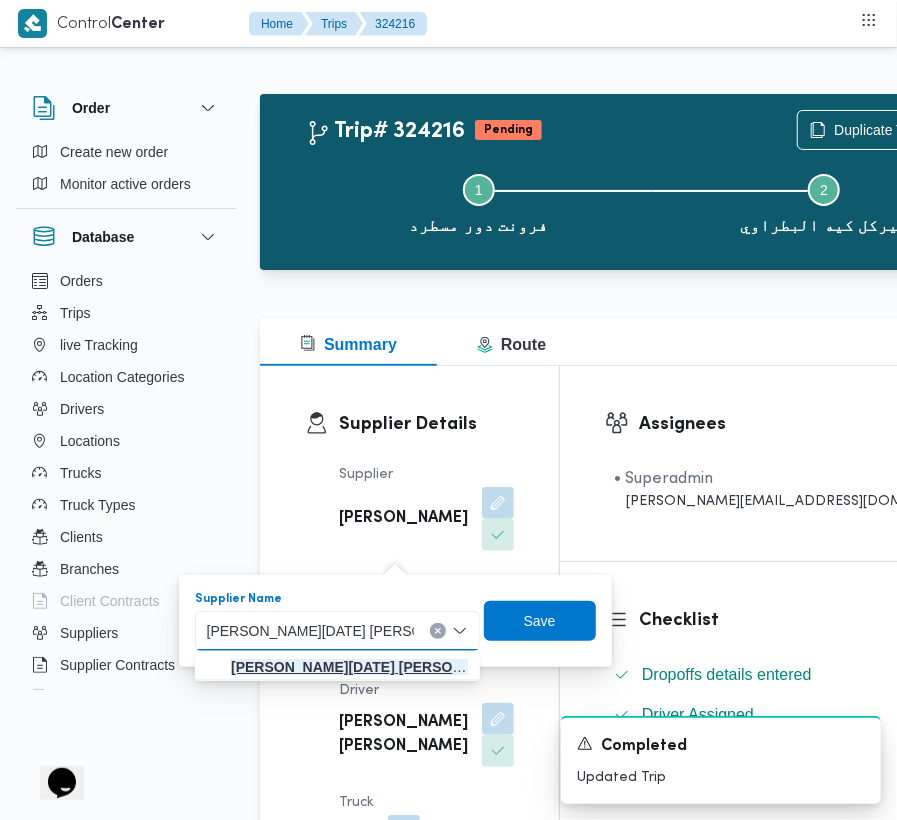 type 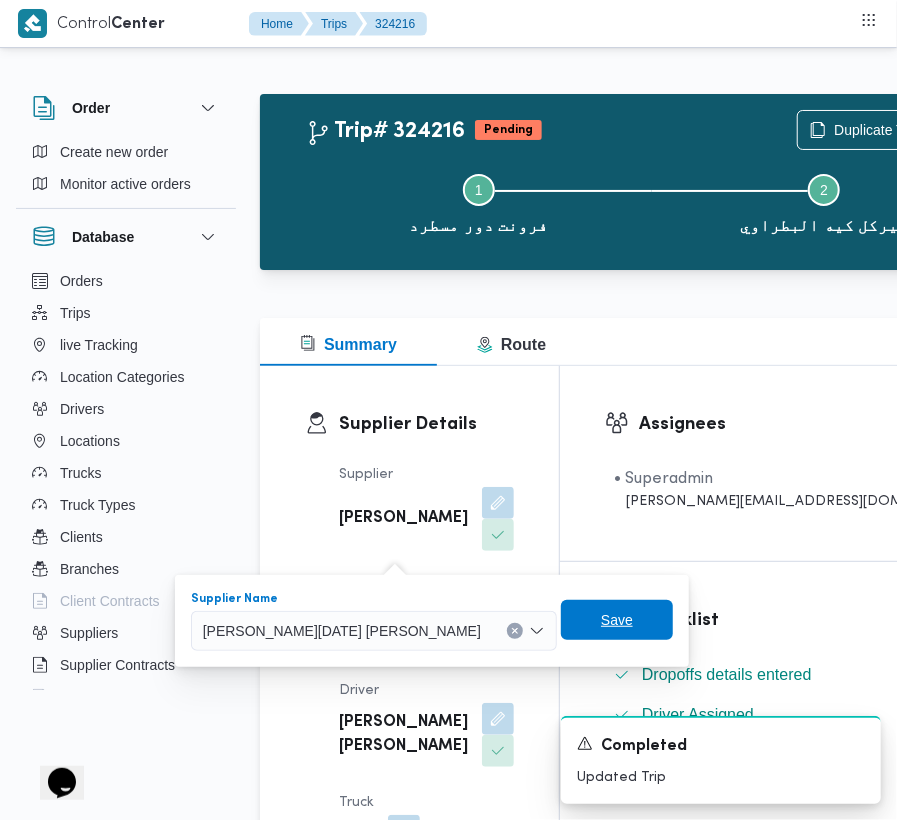 drag, startPoint x: 537, startPoint y: 630, endPoint x: 453, endPoint y: 618, distance: 84.85281 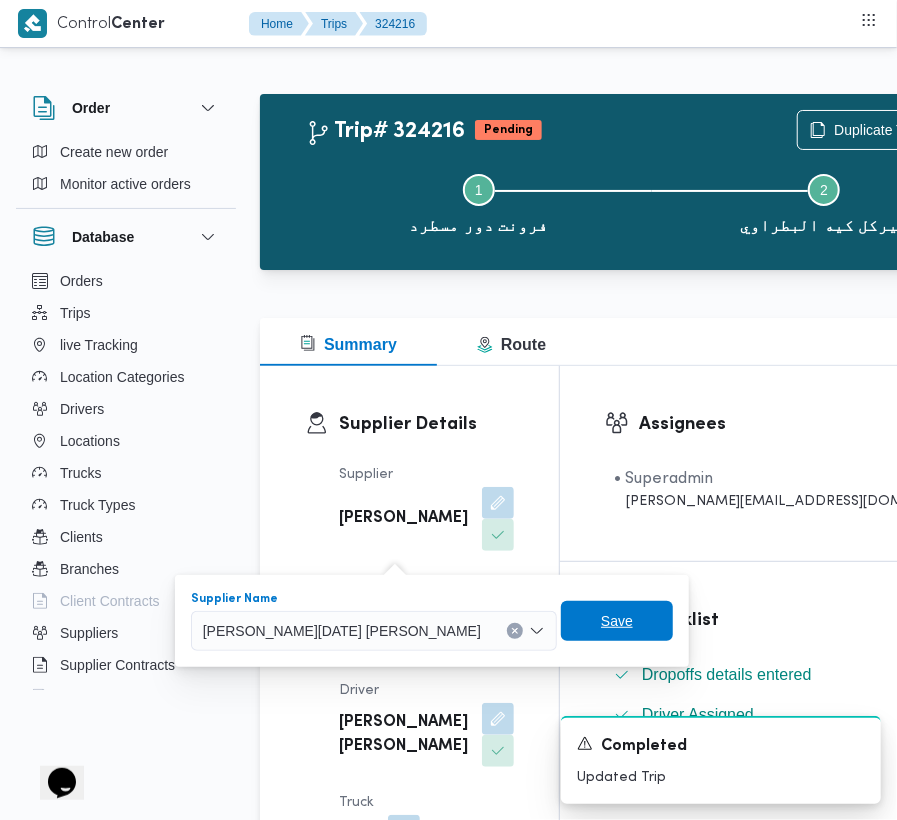 click on "Save" at bounding box center [617, 621] 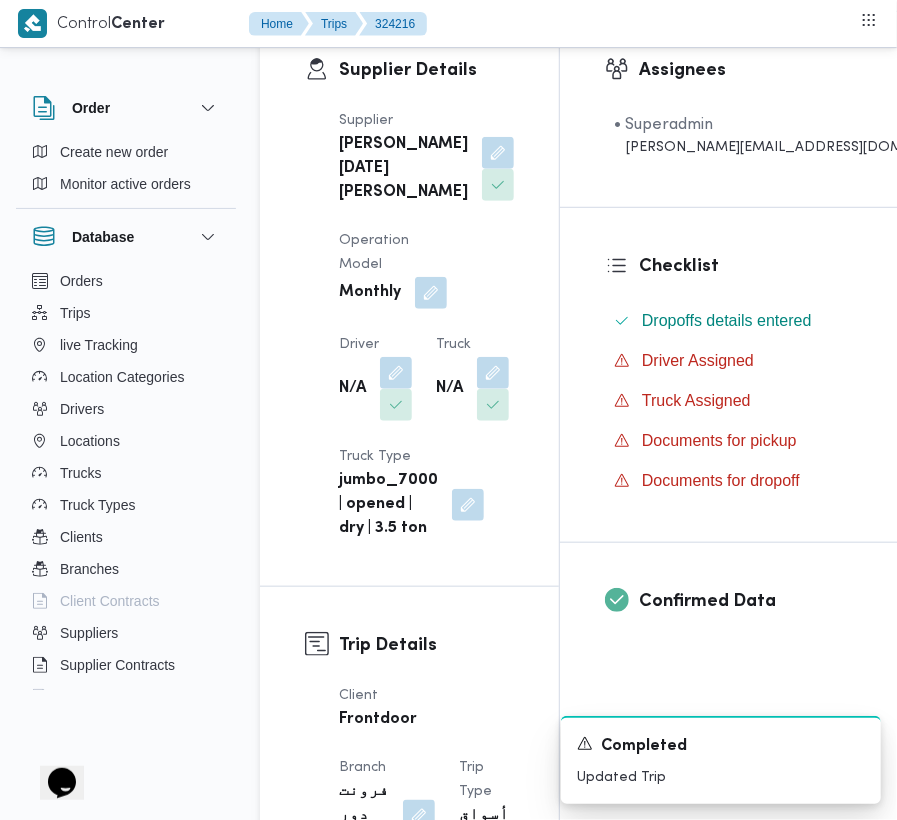 scroll, scrollTop: 388, scrollLeft: 0, axis: vertical 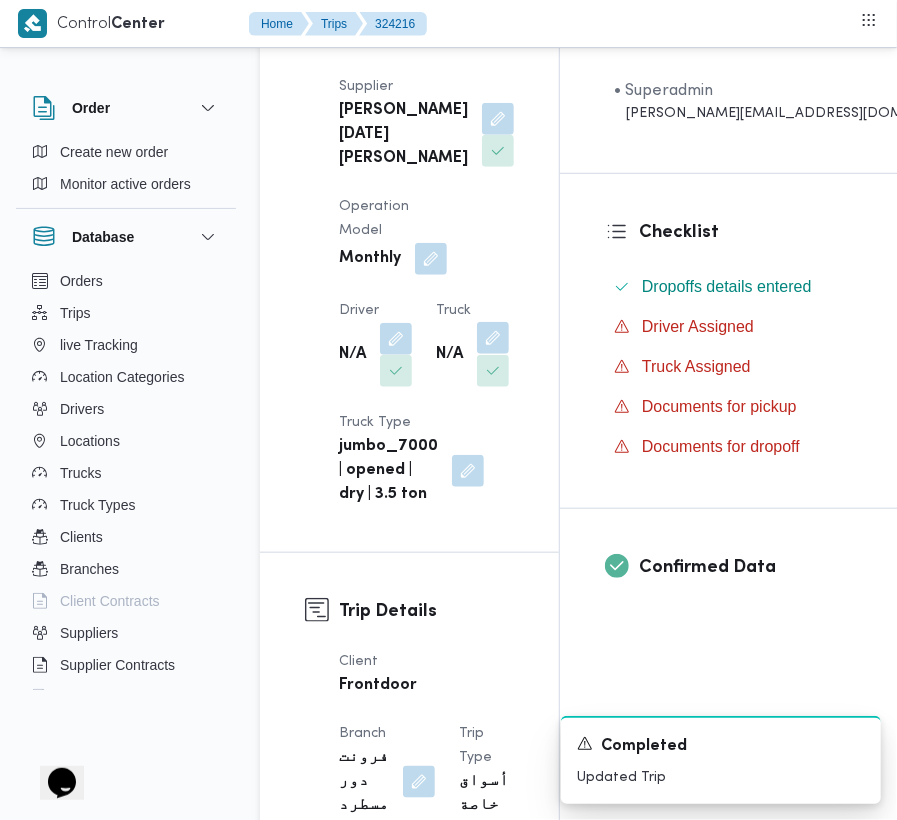 click at bounding box center (493, 338) 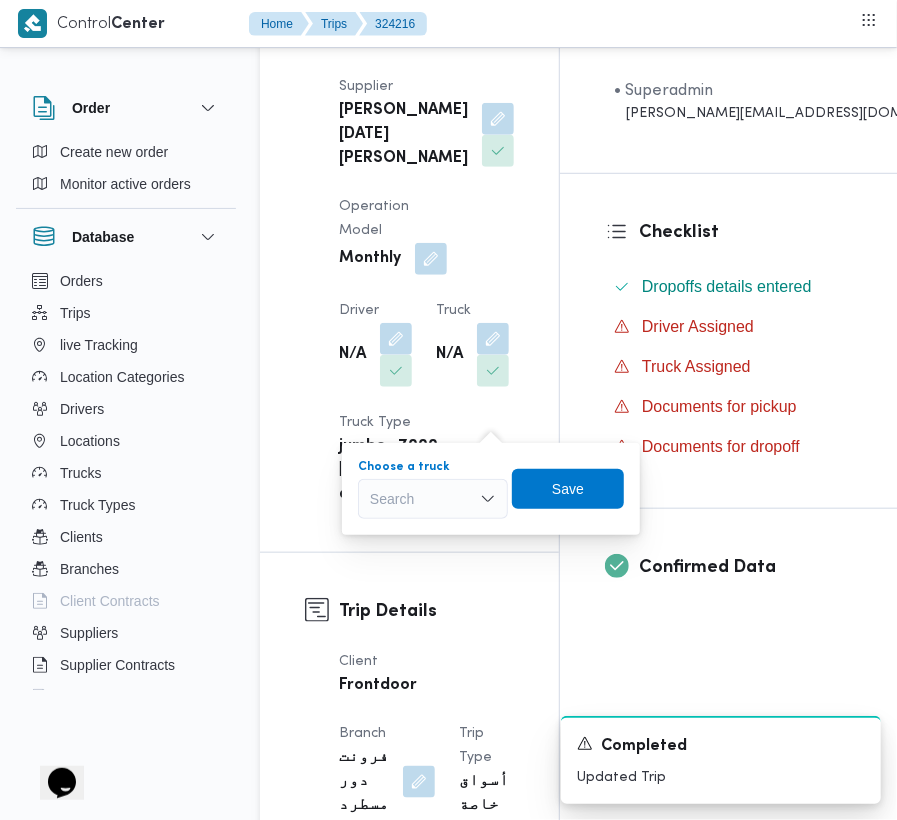 click on "Search" at bounding box center (433, 499) 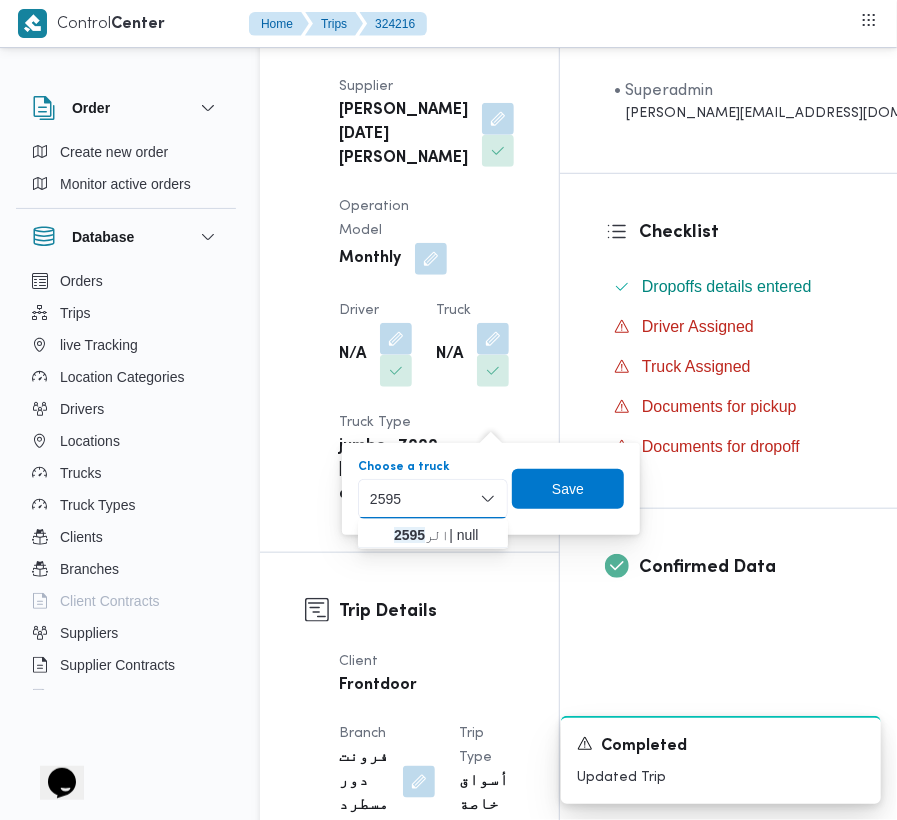 type on "2595" 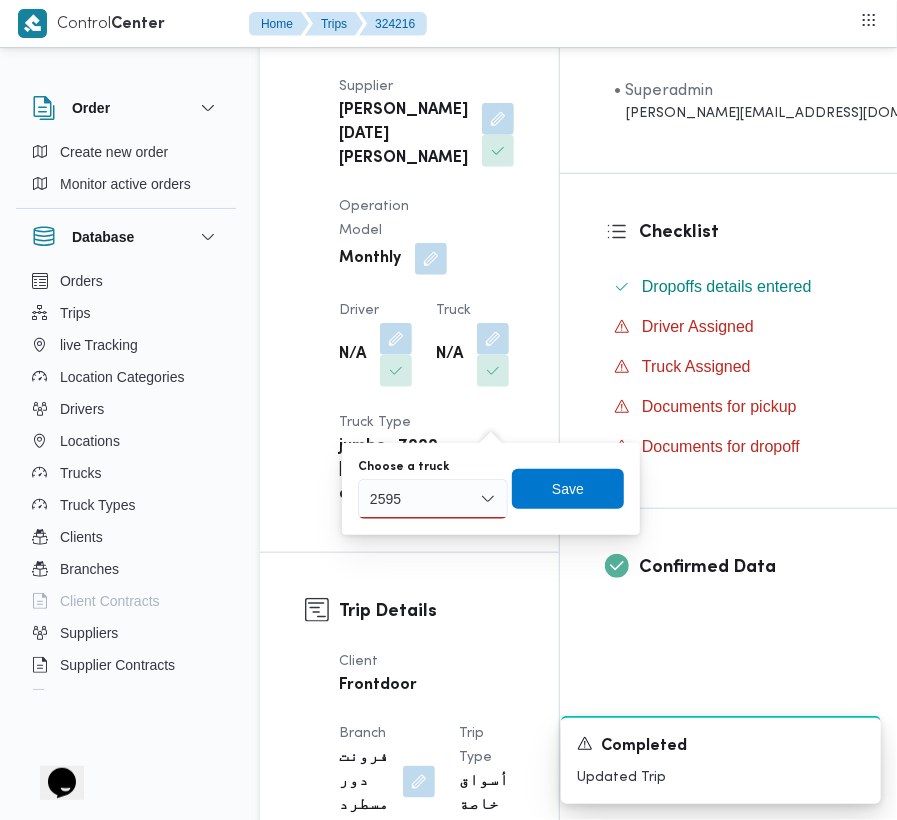 click on "2595 2595" at bounding box center (433, 499) 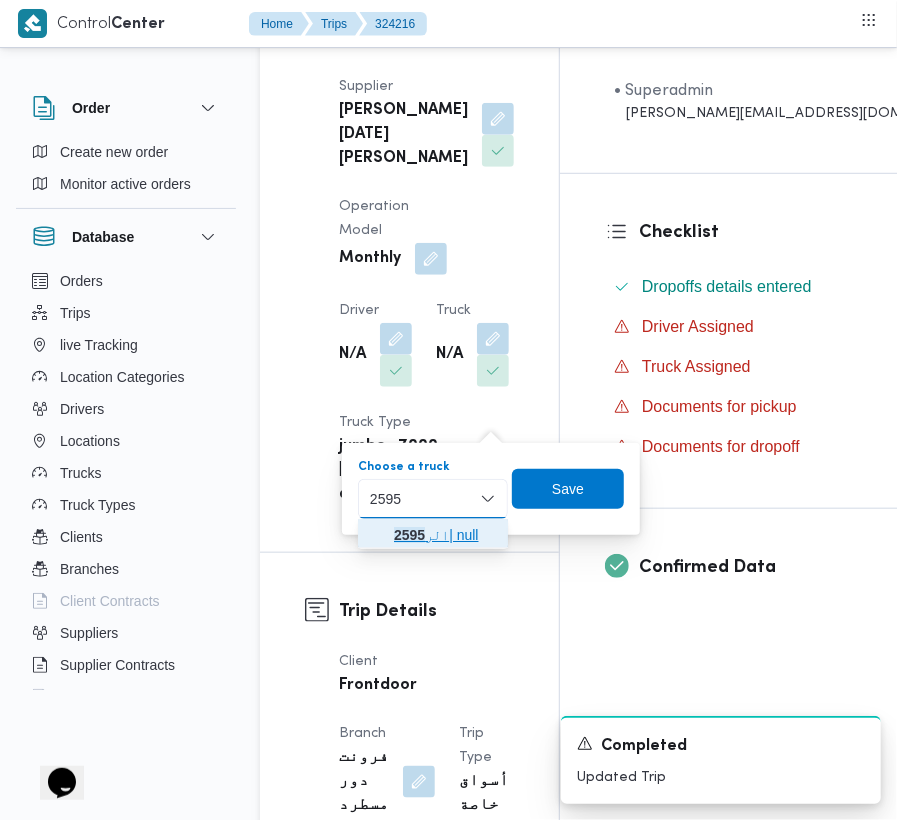drag, startPoint x: 464, startPoint y: 536, endPoint x: 513, endPoint y: 521, distance: 51.24451 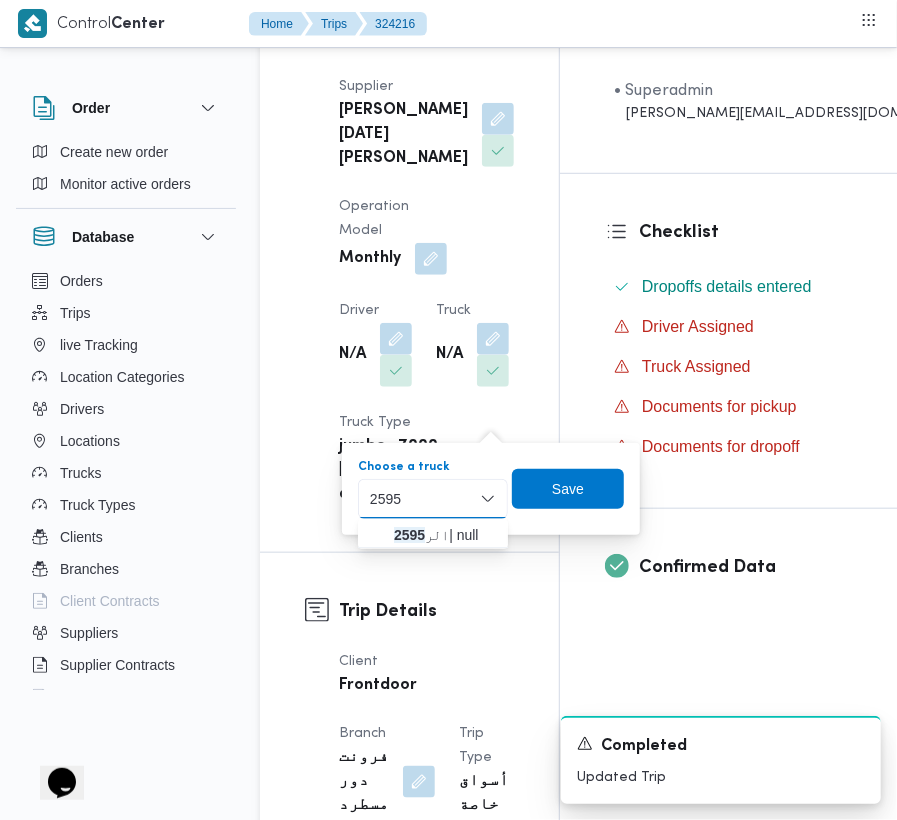 type 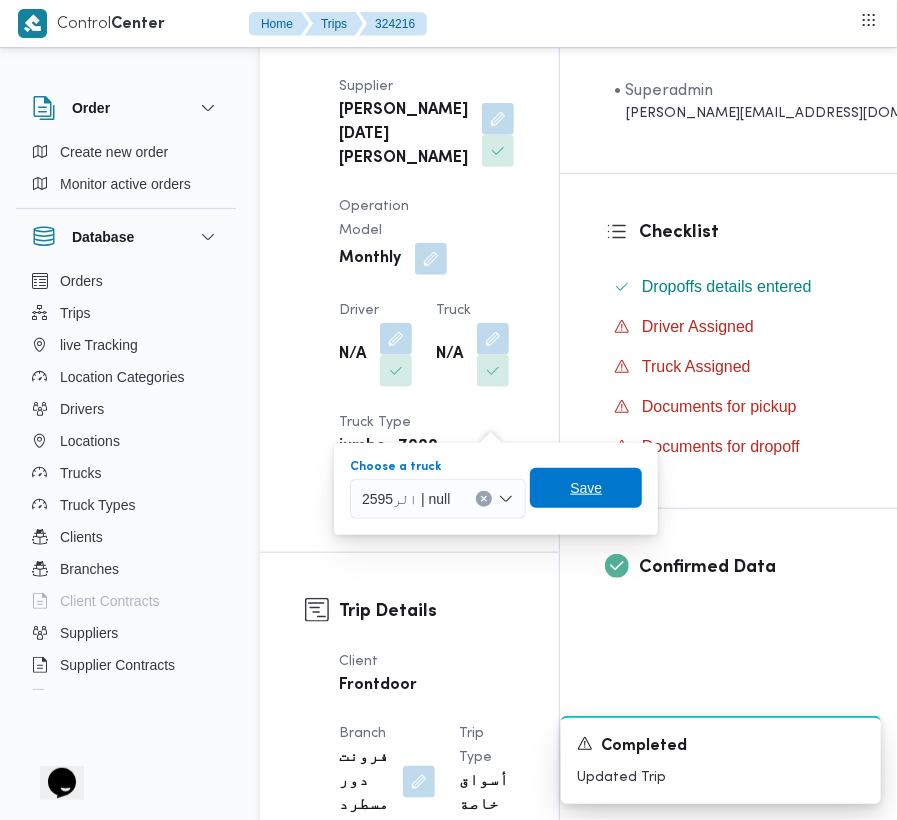 click on "Save" at bounding box center (586, 488) 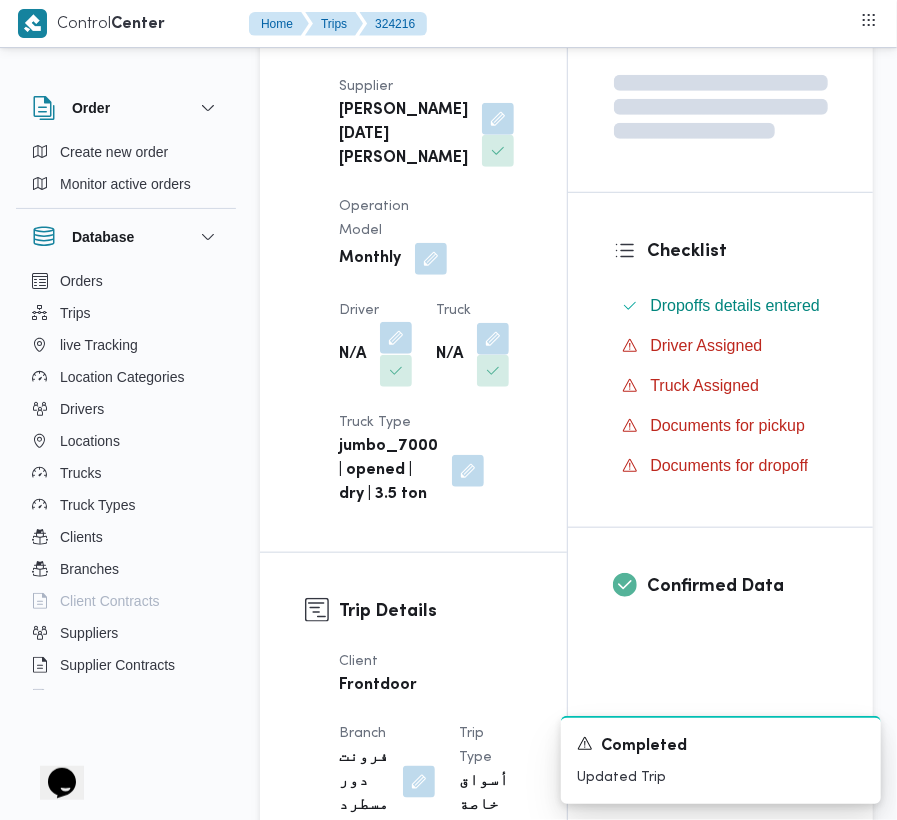 click at bounding box center [396, 338] 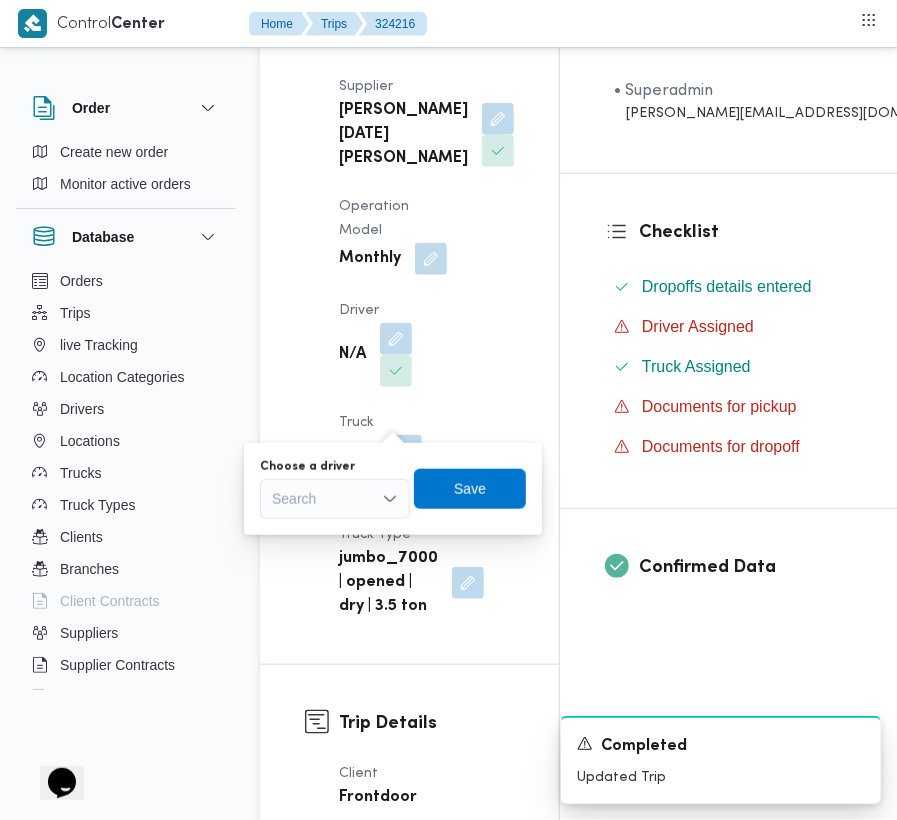 click 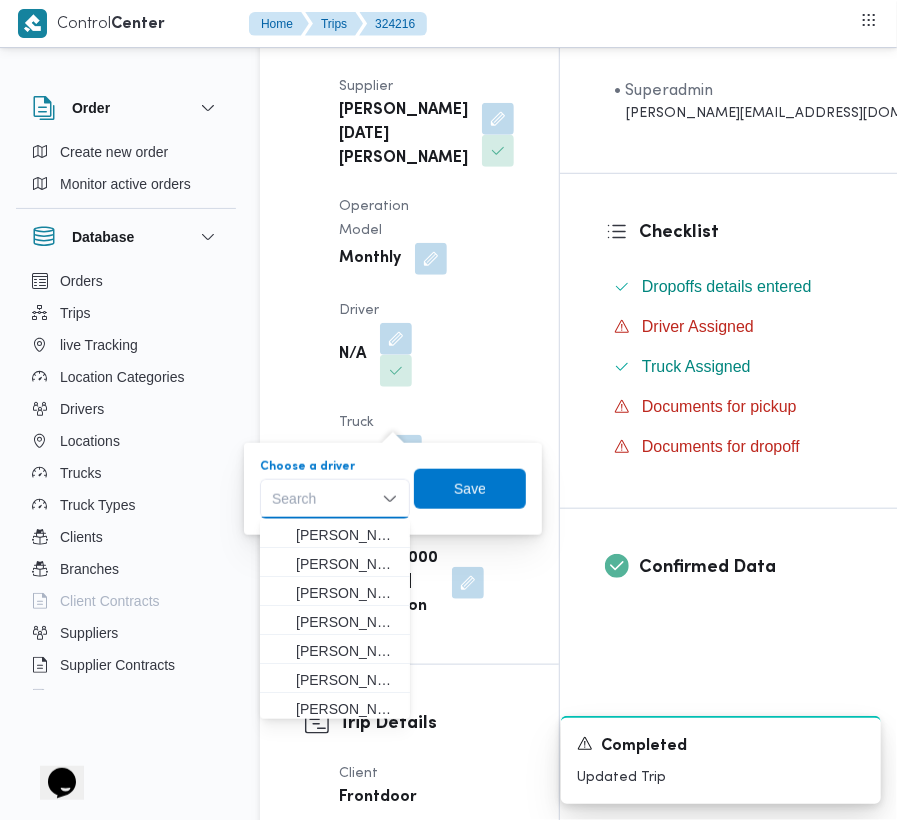 paste on "علي شحات" 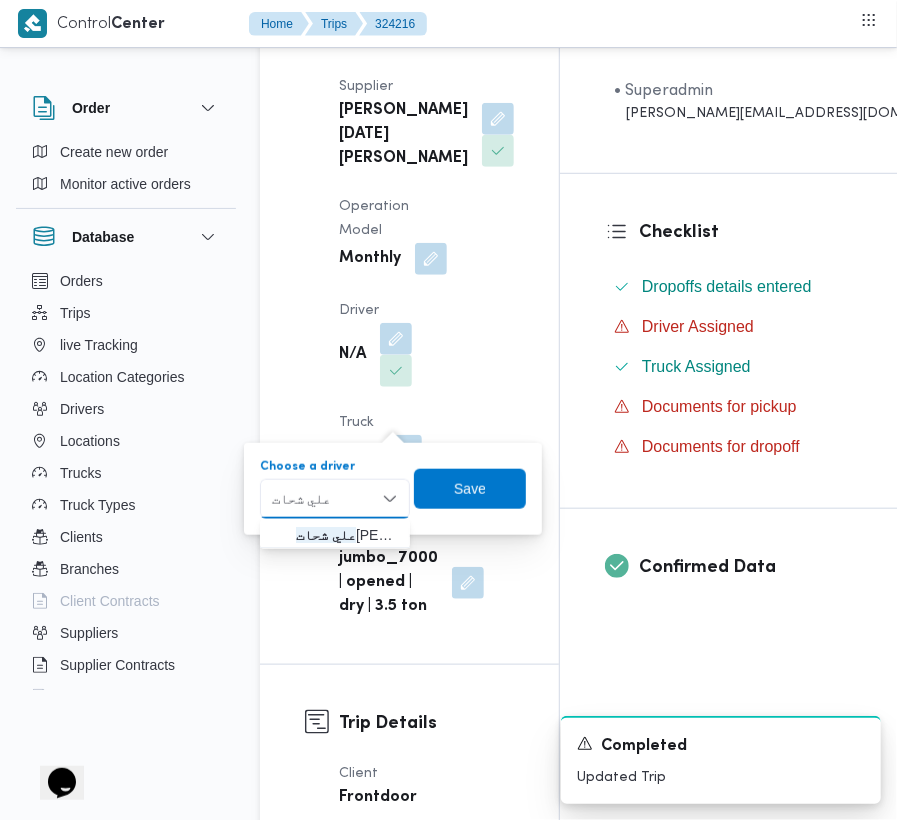 type on "علي شحات" 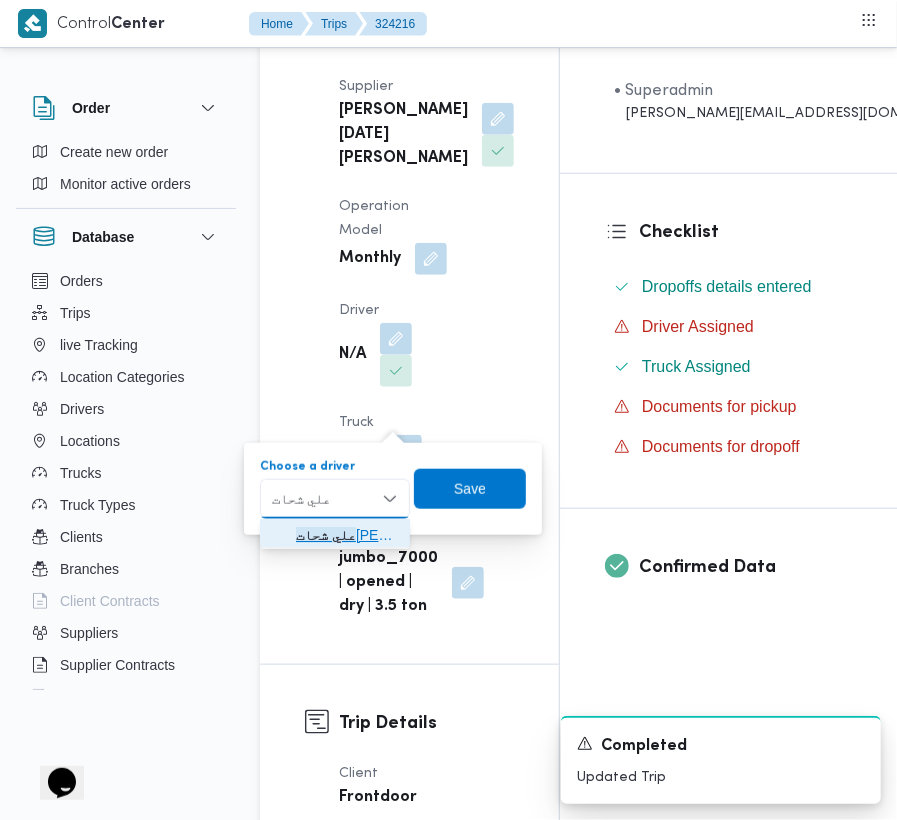 click on "[PERSON_NAME]  [PERSON_NAME]" at bounding box center (347, 535) 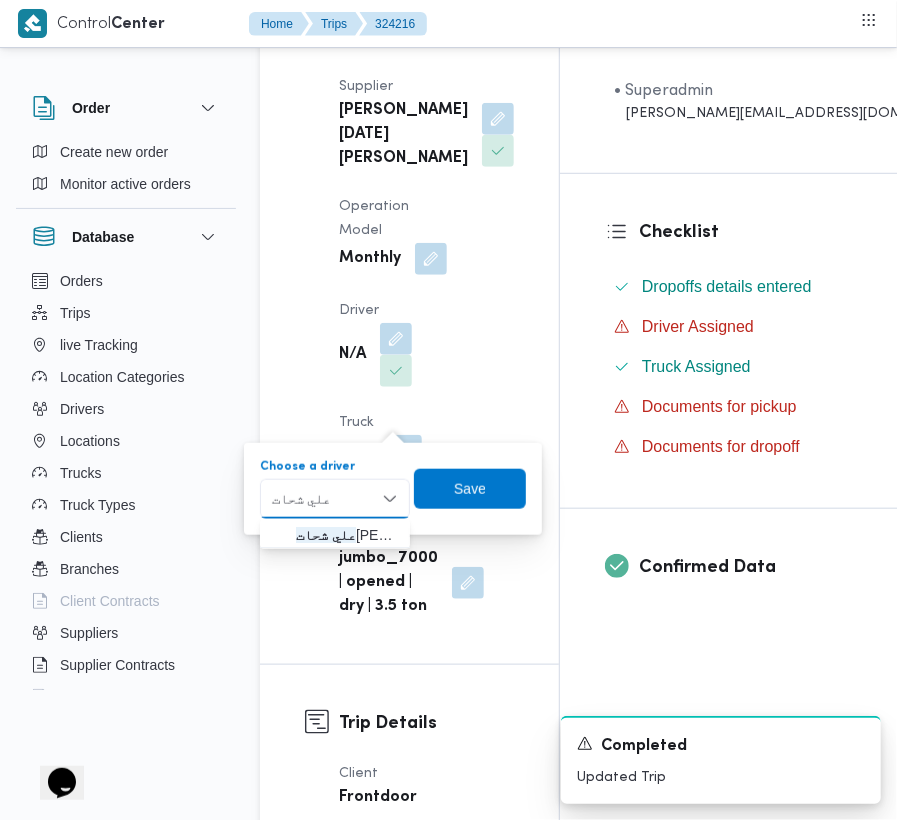 type 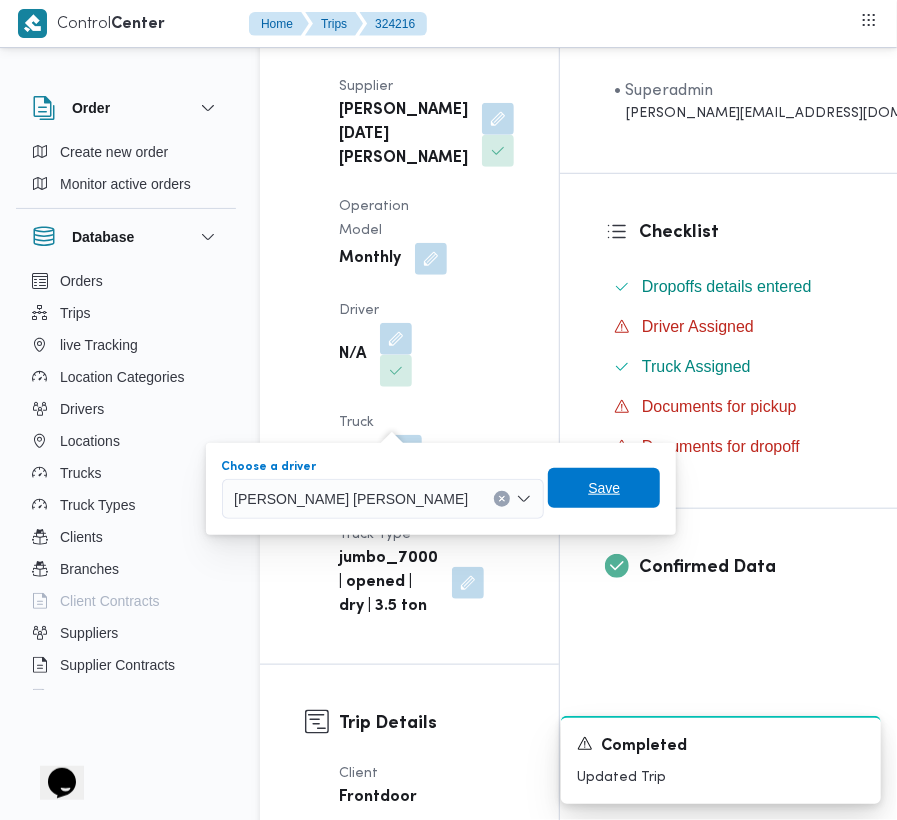 click on "Save" at bounding box center [604, 488] 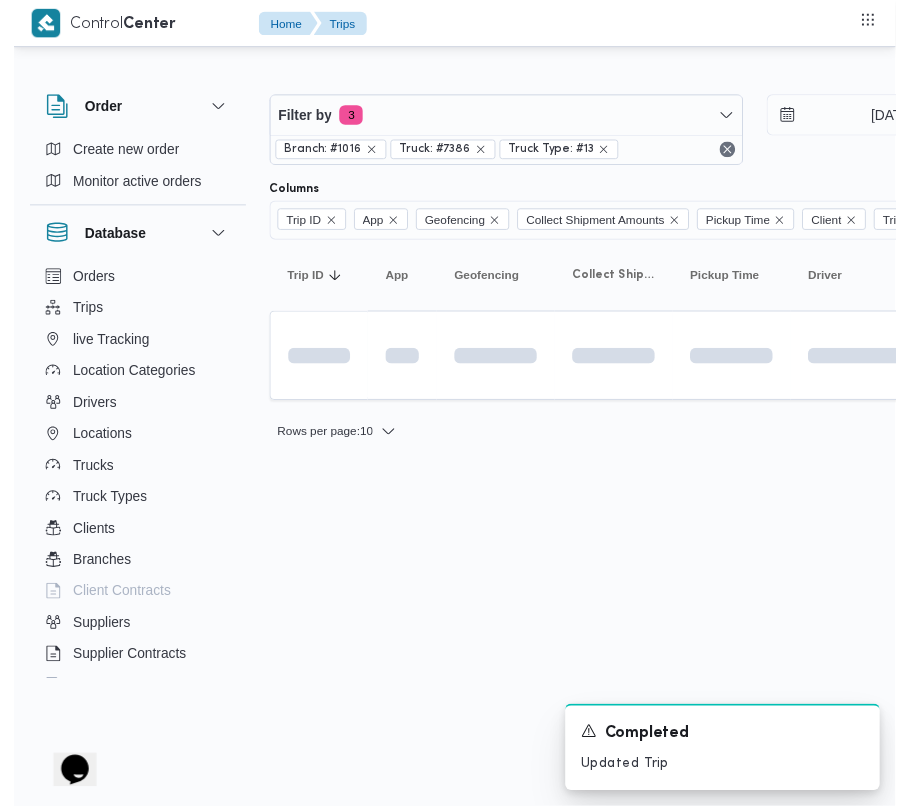 scroll, scrollTop: 0, scrollLeft: 22, axis: horizontal 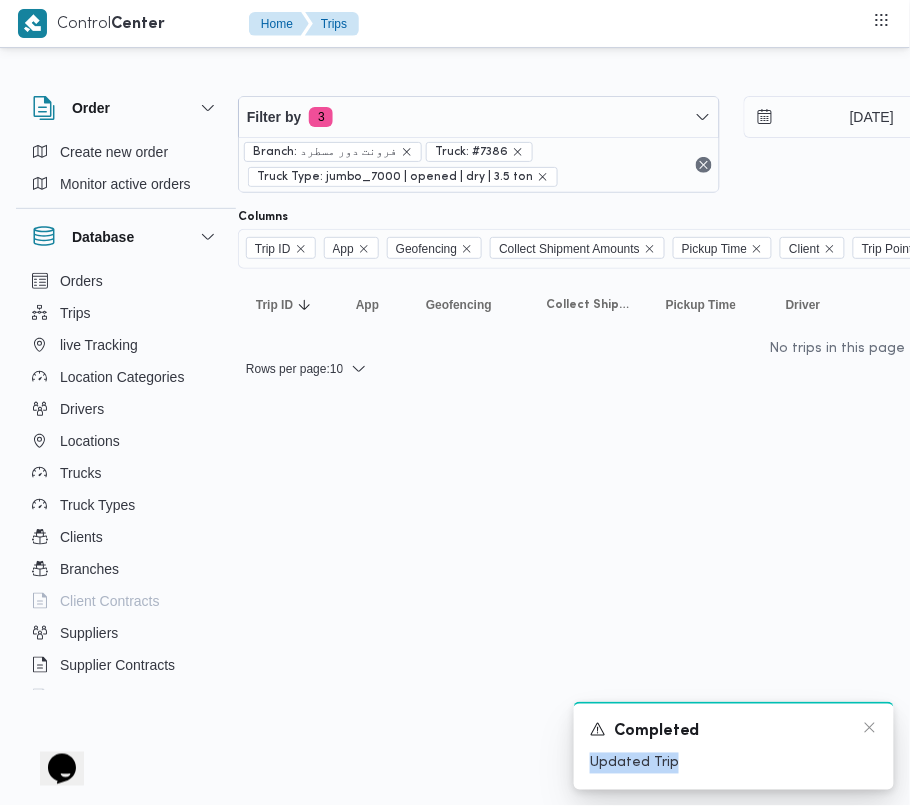 drag, startPoint x: 518, startPoint y: 804, endPoint x: 754, endPoint y: 769, distance: 238.58122 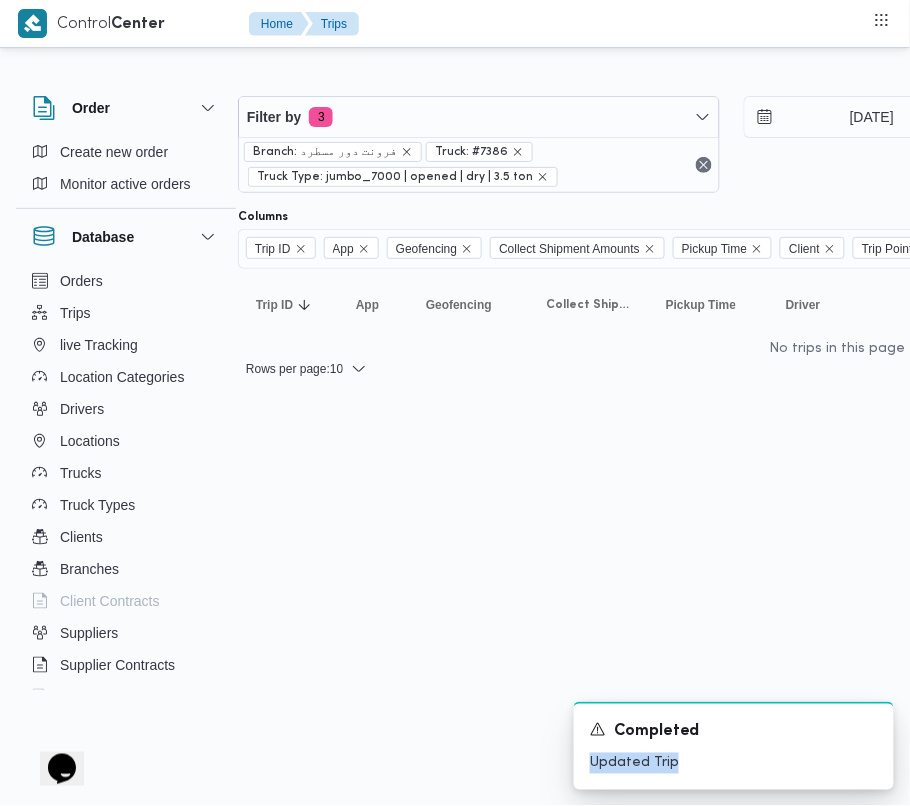 scroll, scrollTop: 0, scrollLeft: 561, axis: horizontal 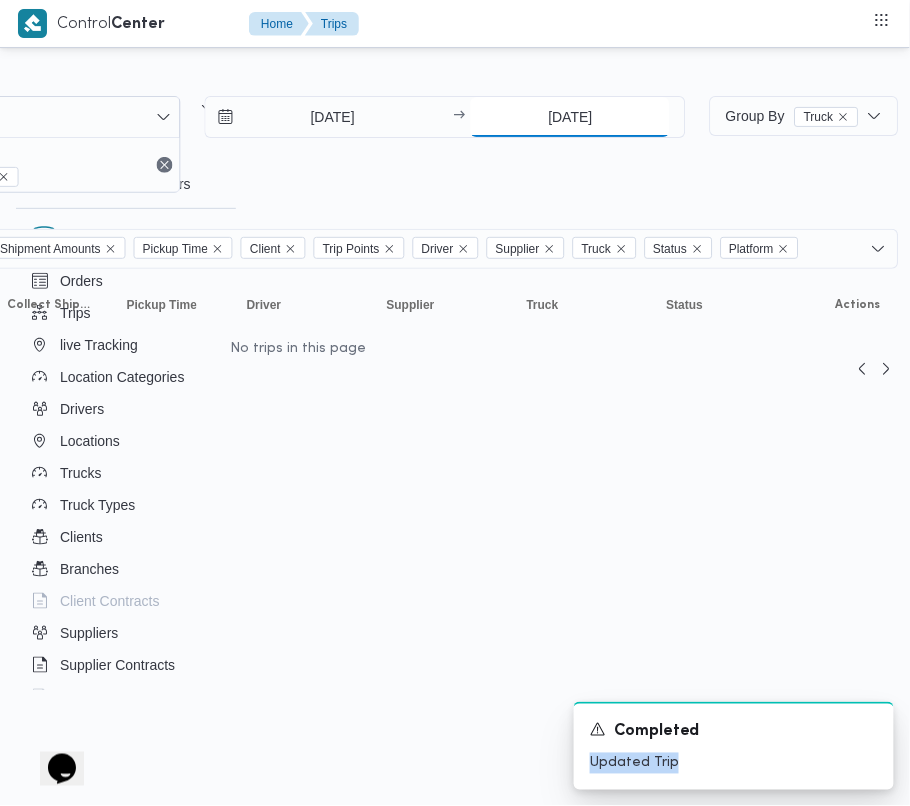 click on "[DATE]" at bounding box center [570, 117] 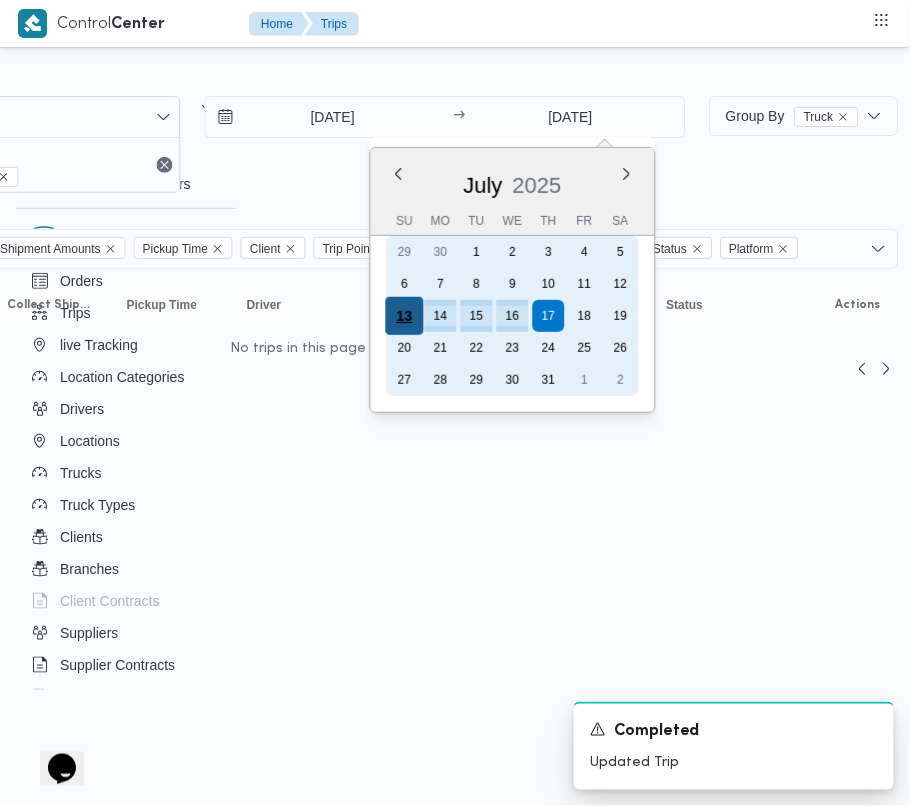 click on "13" at bounding box center [405, 316] 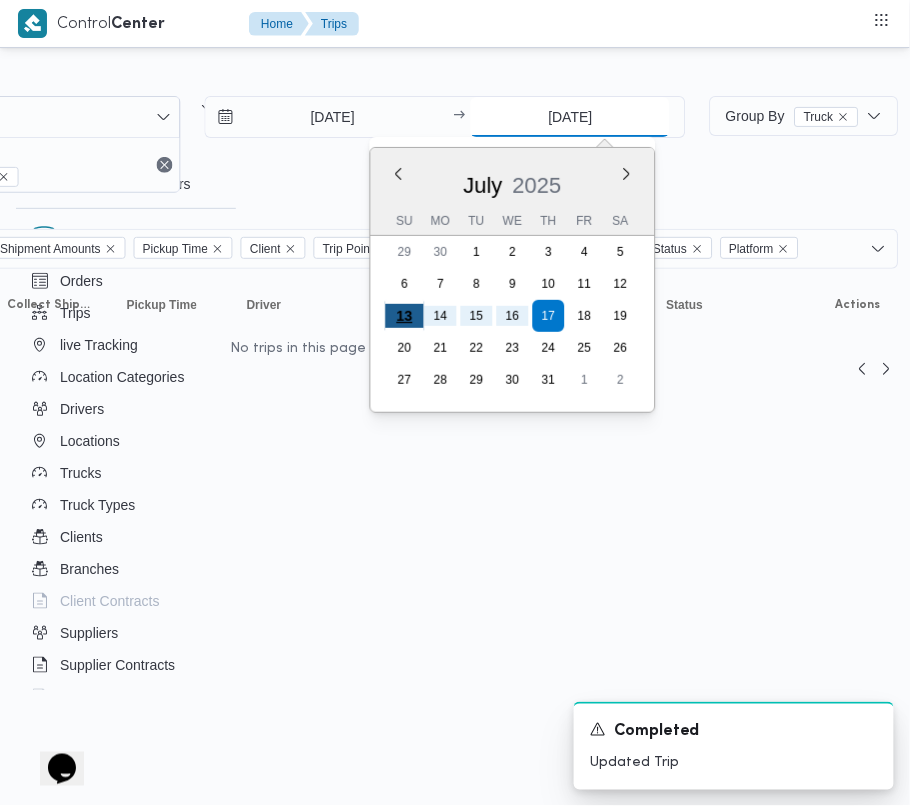 type on "[DATE]" 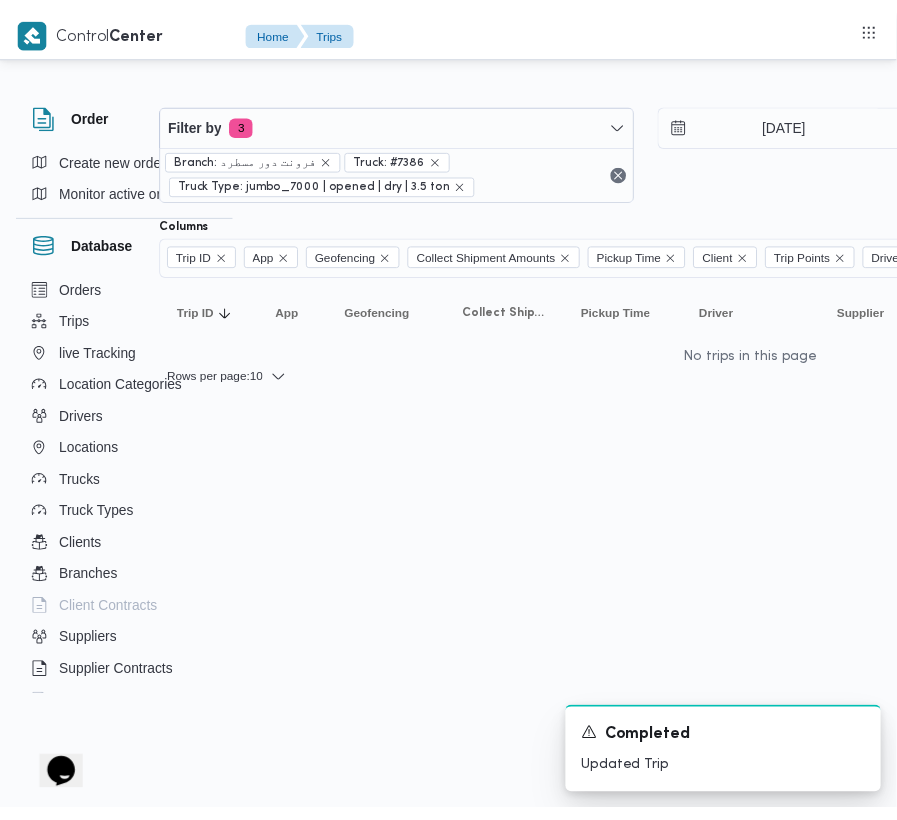 scroll, scrollTop: 0, scrollLeft: 0, axis: both 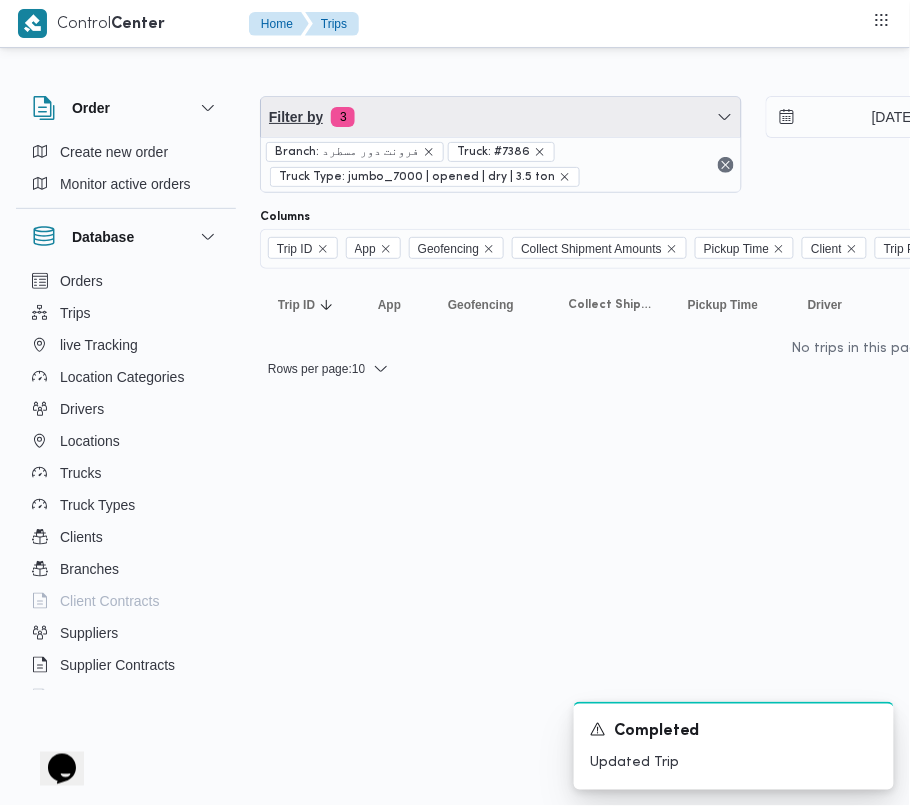 click on "Filter by 3" at bounding box center [501, 117] 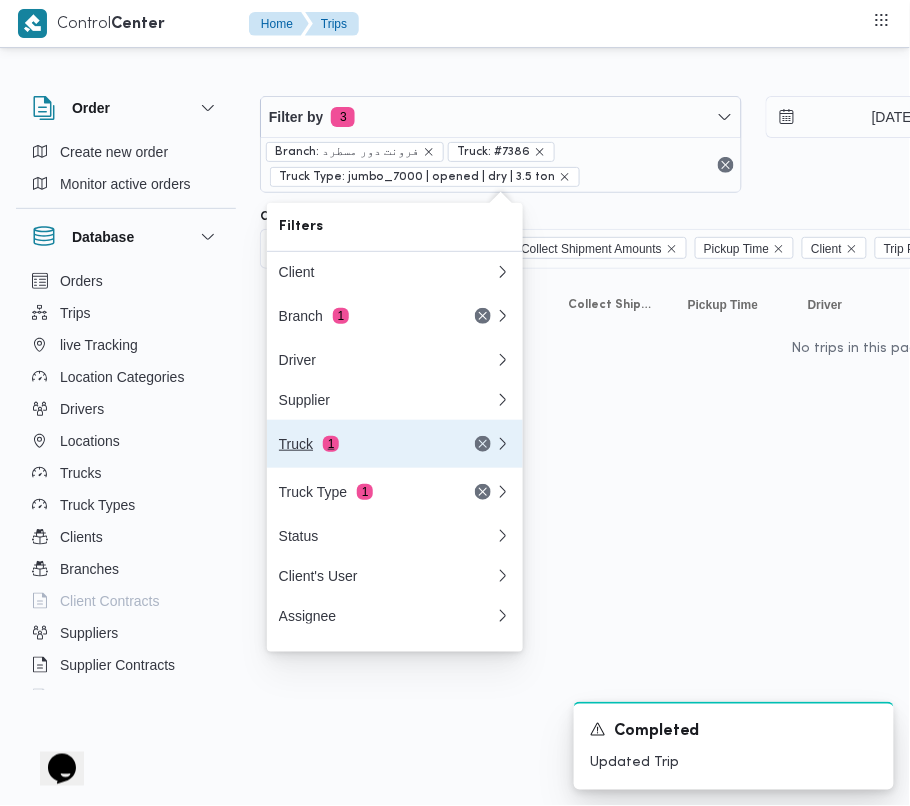 click on "Truck 1" at bounding box center [363, 444] 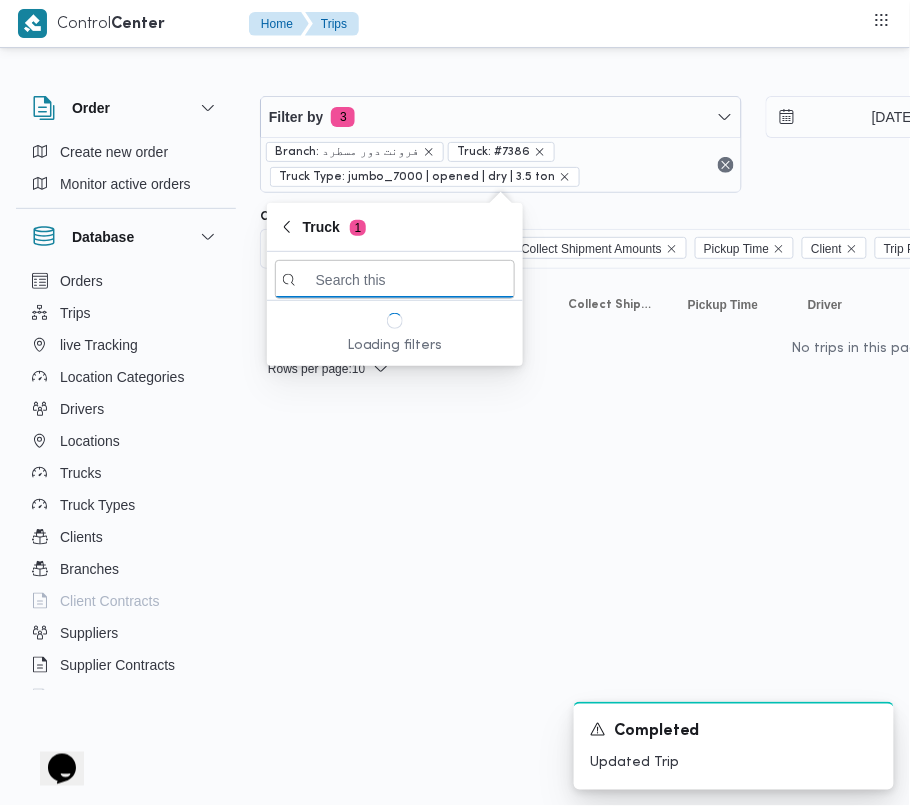 paste on "9138" 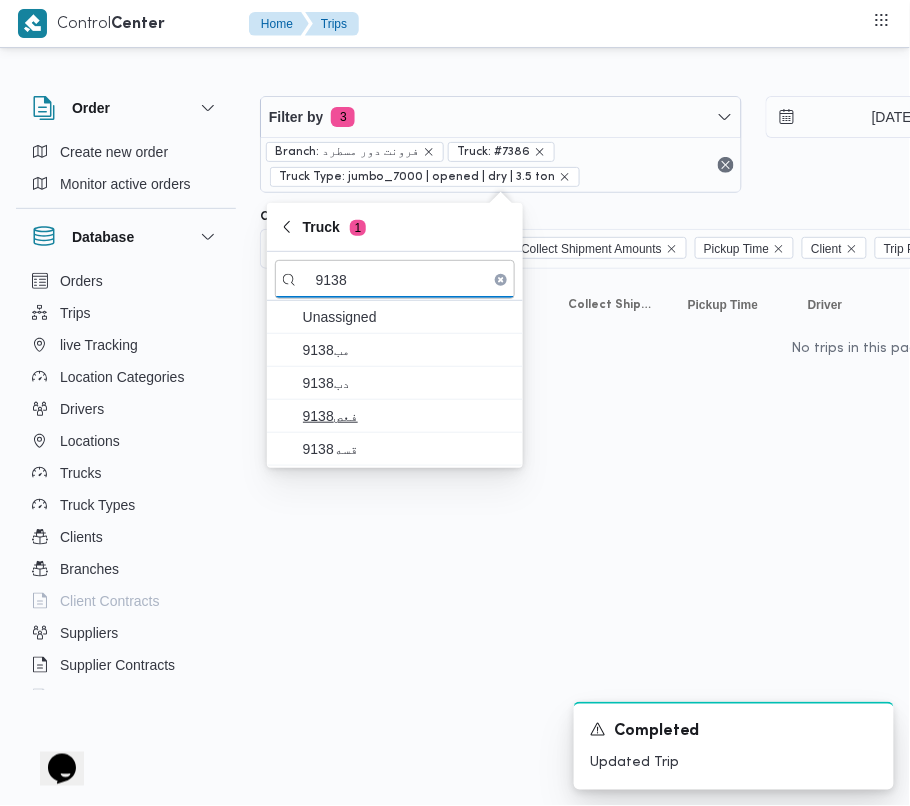 type on "9138" 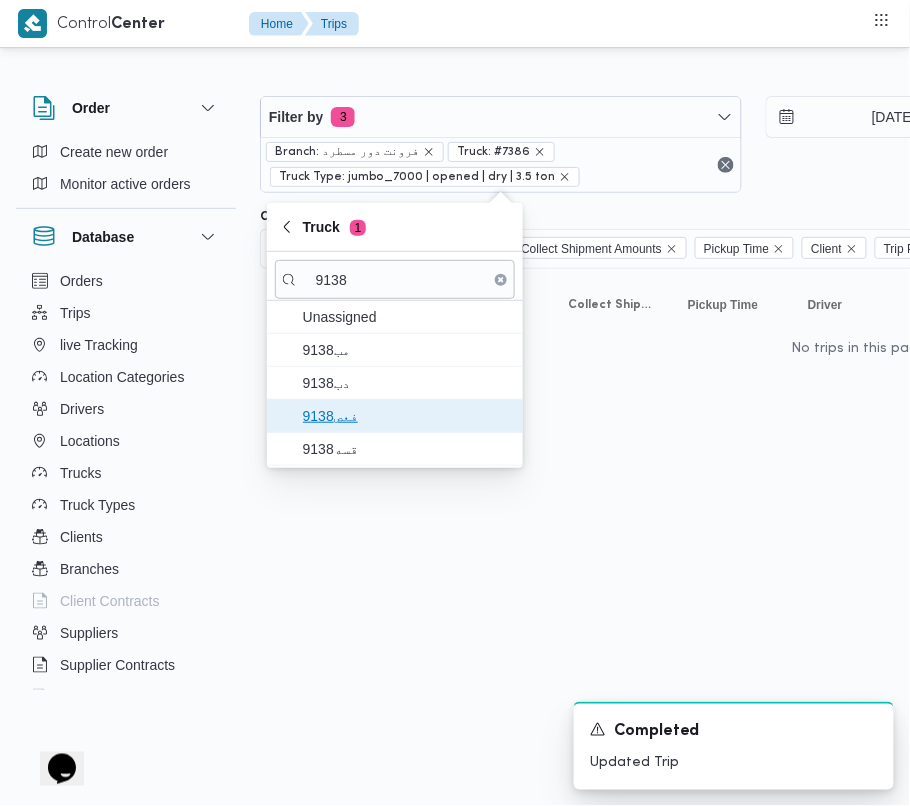 click on "فعص9138" at bounding box center [407, 416] 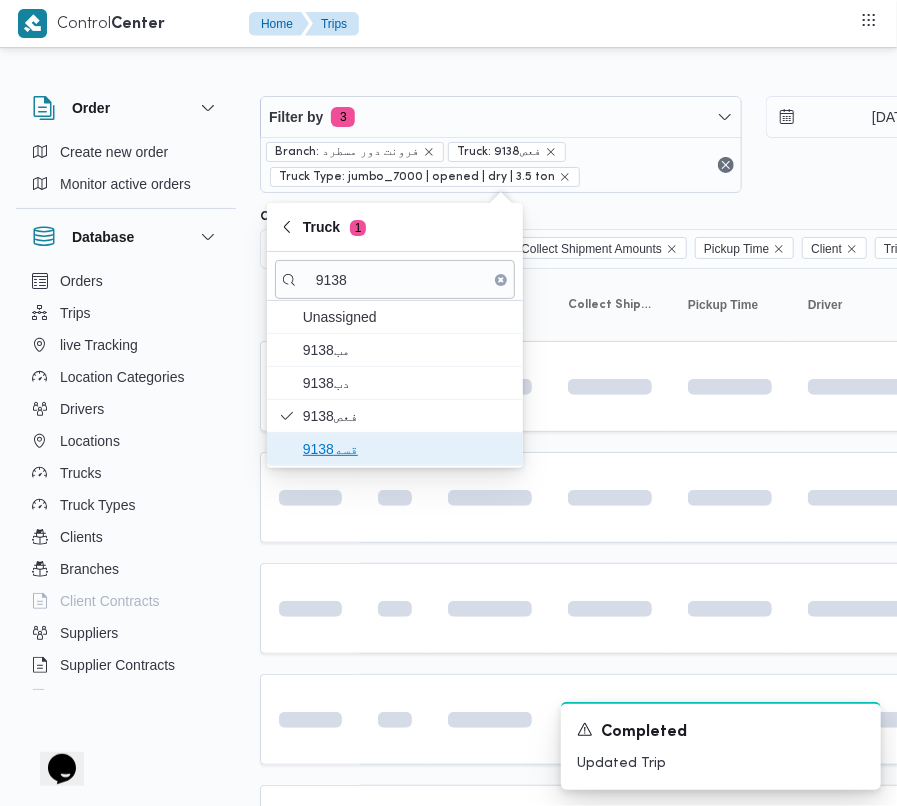 click on "قسه9138" at bounding box center (407, 449) 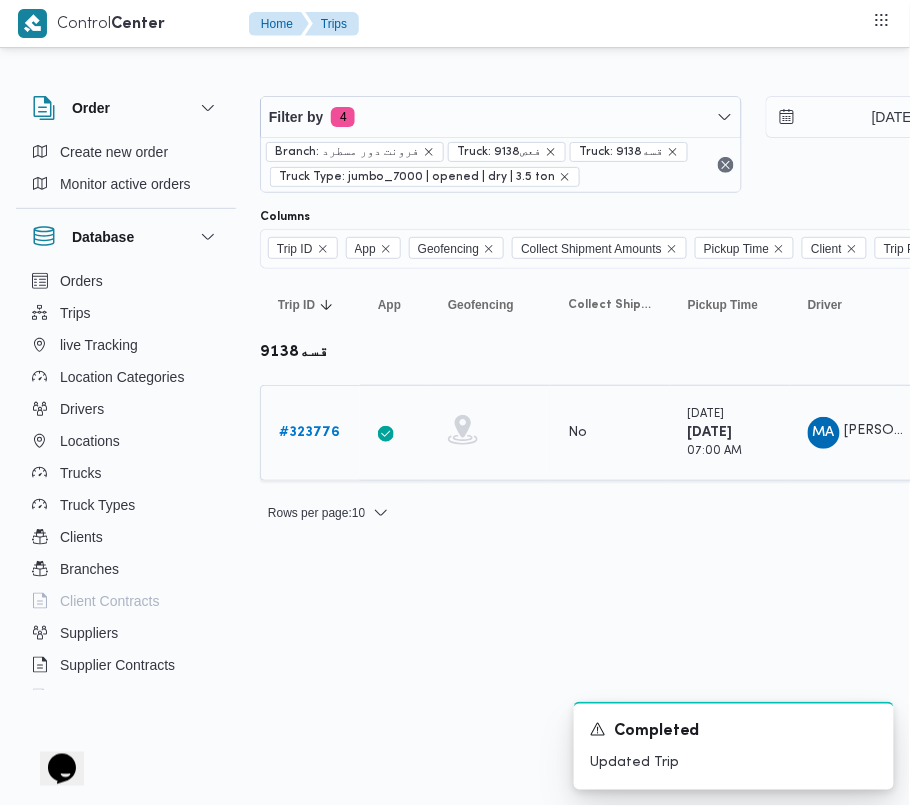 click on "# 323776" at bounding box center (310, 433) 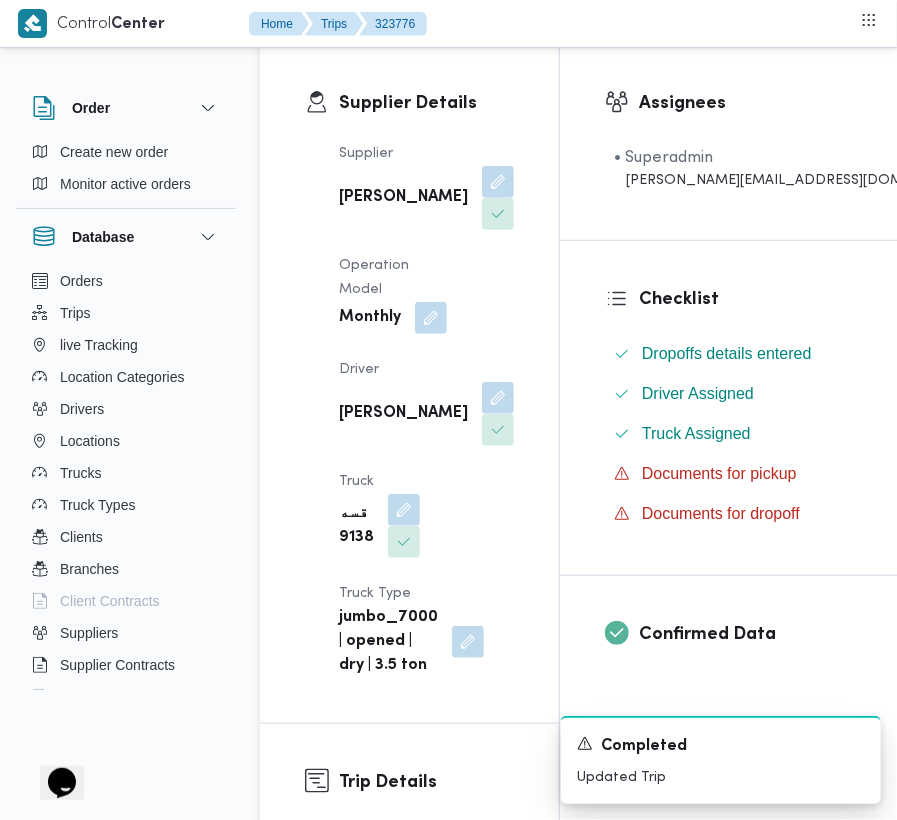 scroll, scrollTop: 338, scrollLeft: 0, axis: vertical 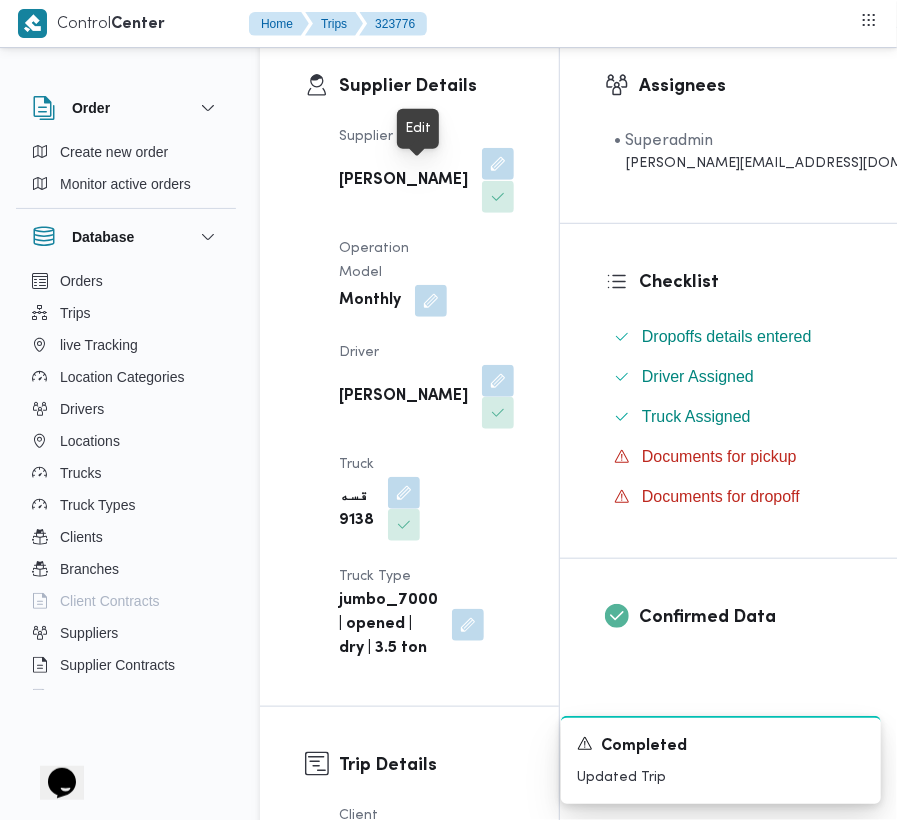 click at bounding box center (498, 164) 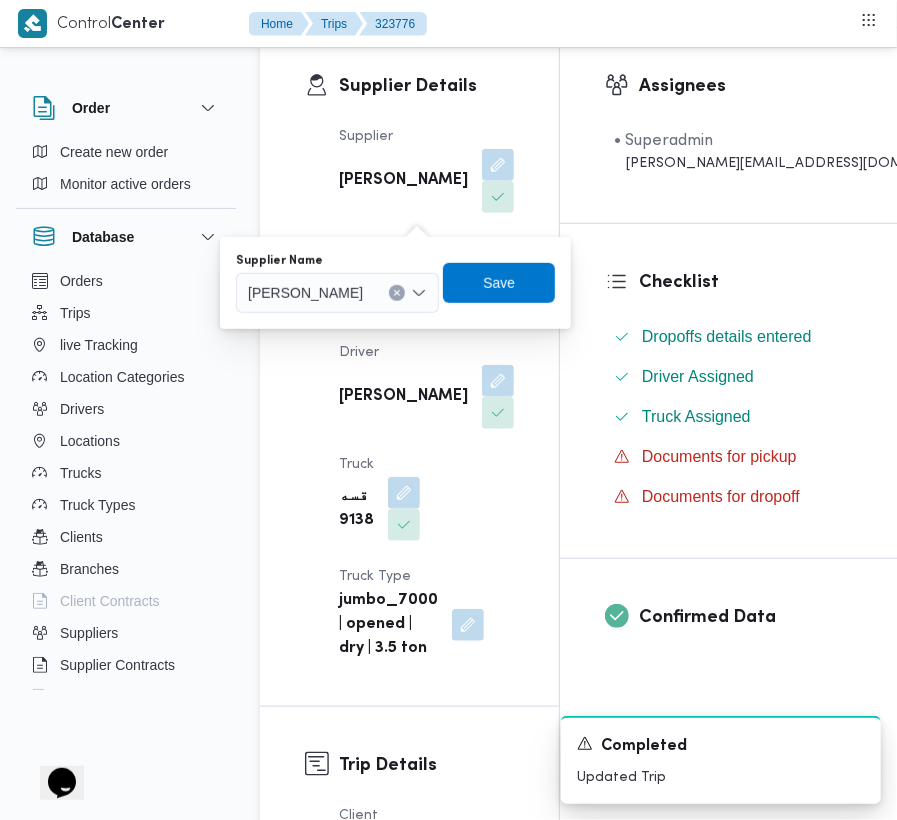 click on "Supplier Name [PERSON_NAME]" at bounding box center [337, 283] 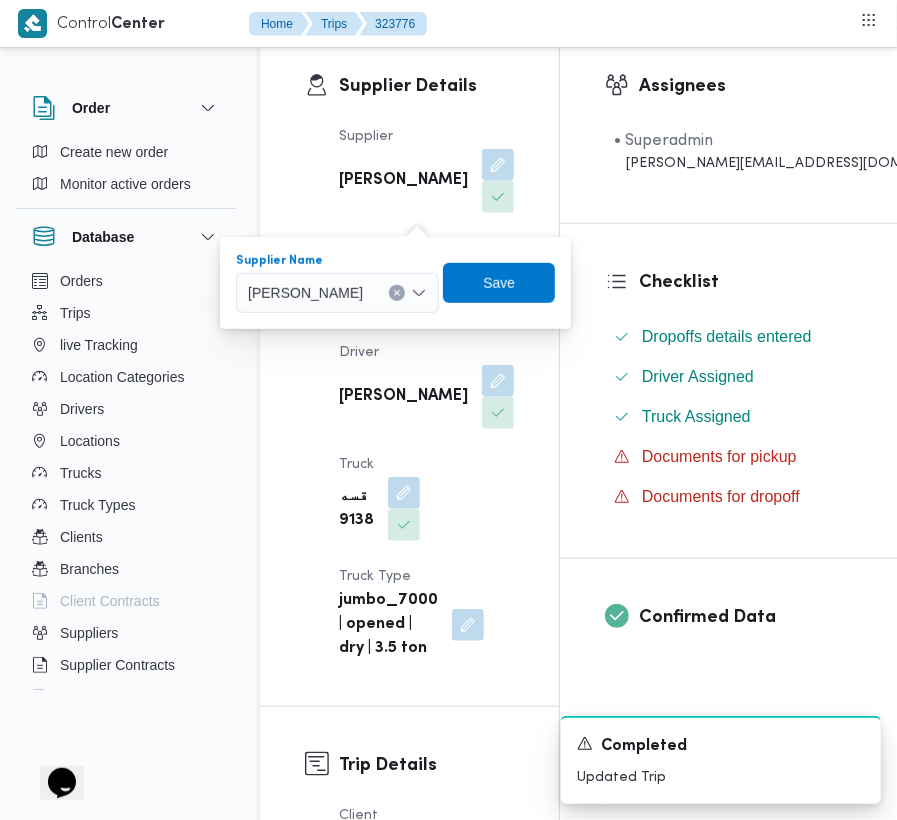 click at bounding box center (372, 293) 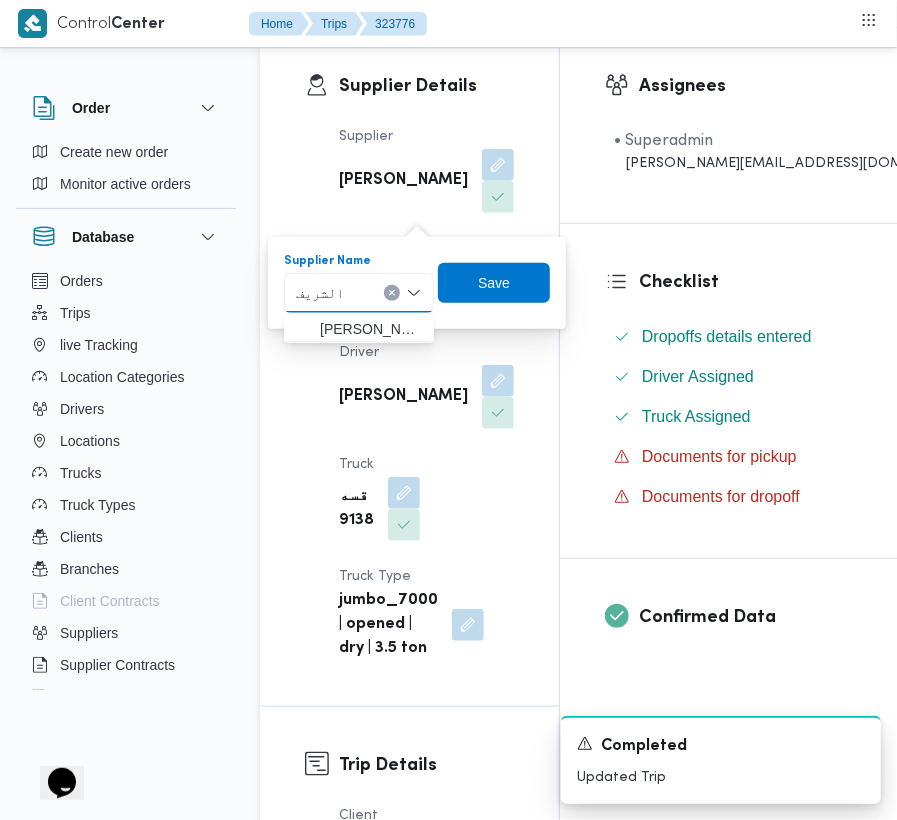 type on "الشريف" 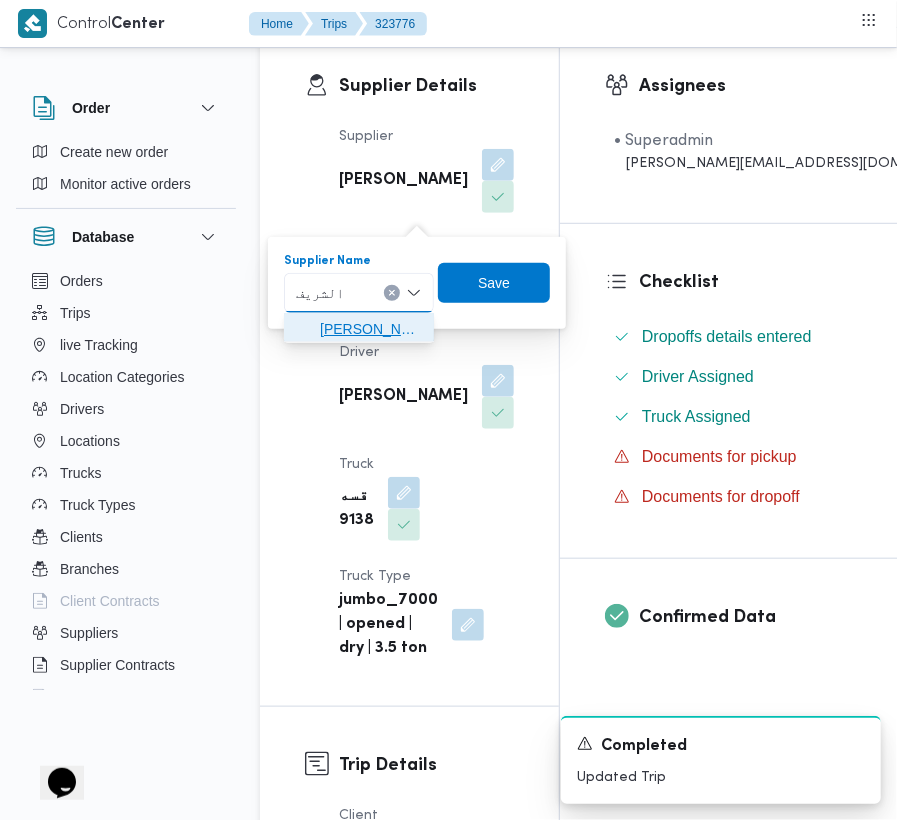 click on "[PERSON_NAME]" at bounding box center (371, 329) 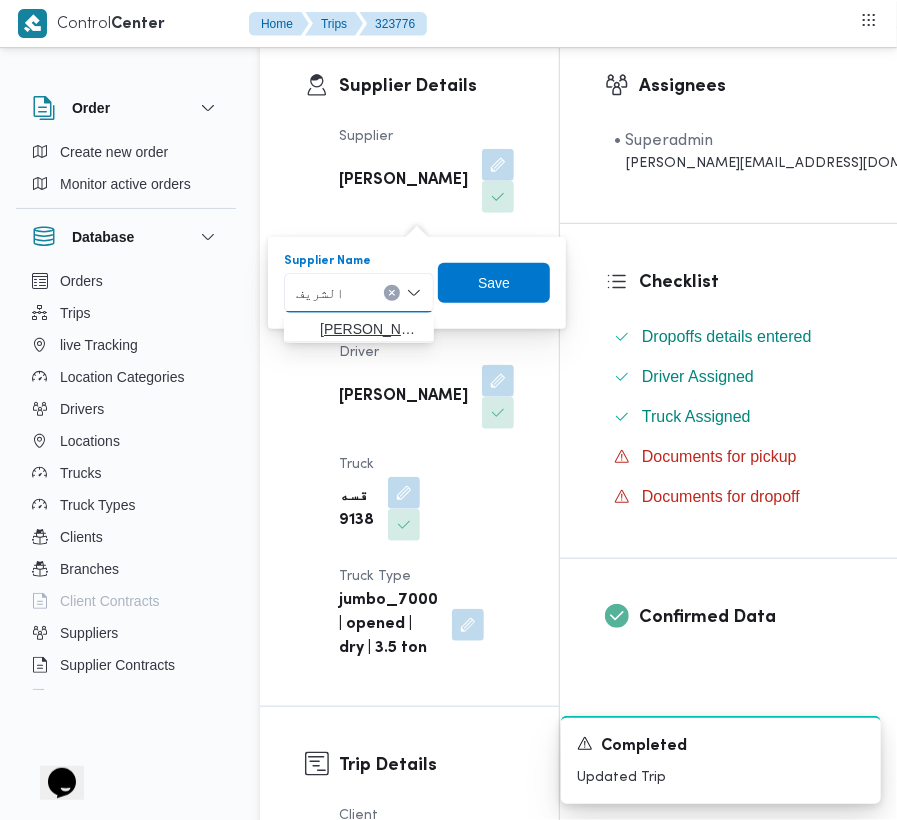 type 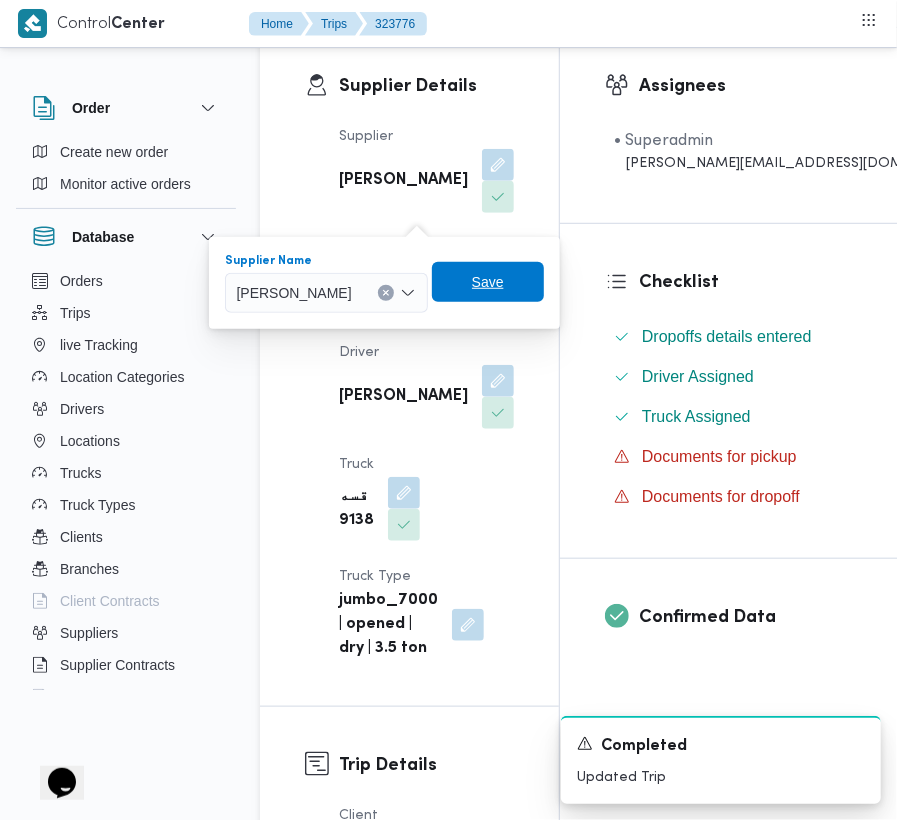 click on "Save" at bounding box center (488, 282) 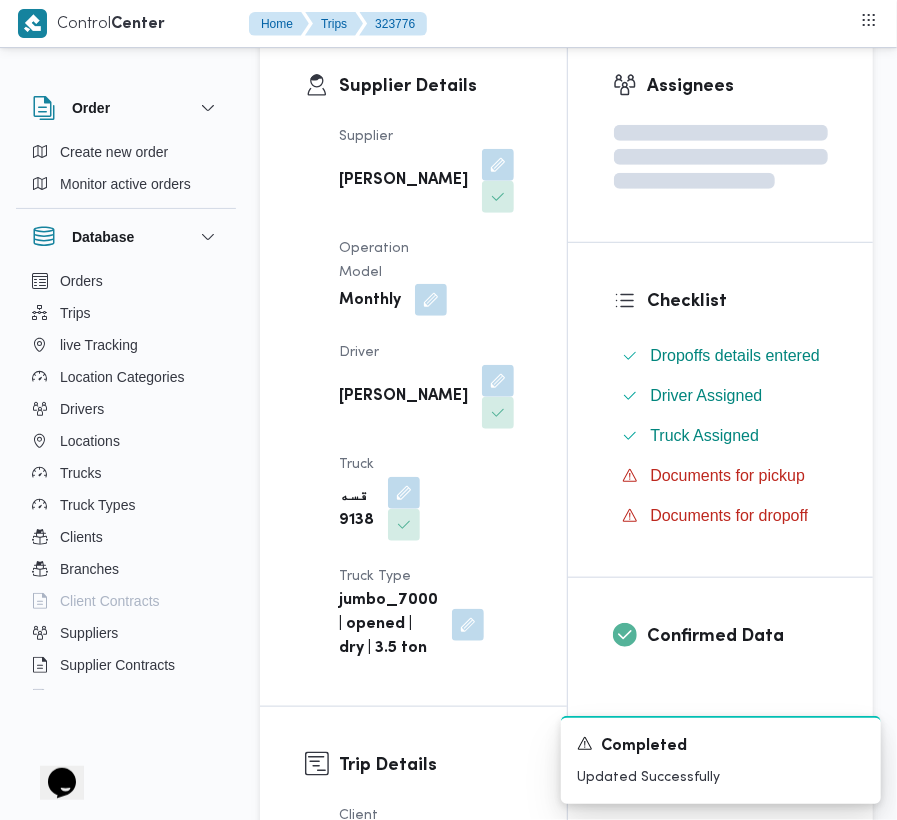 drag, startPoint x: 438, startPoint y: 326, endPoint x: 432, endPoint y: 345, distance: 19.924858 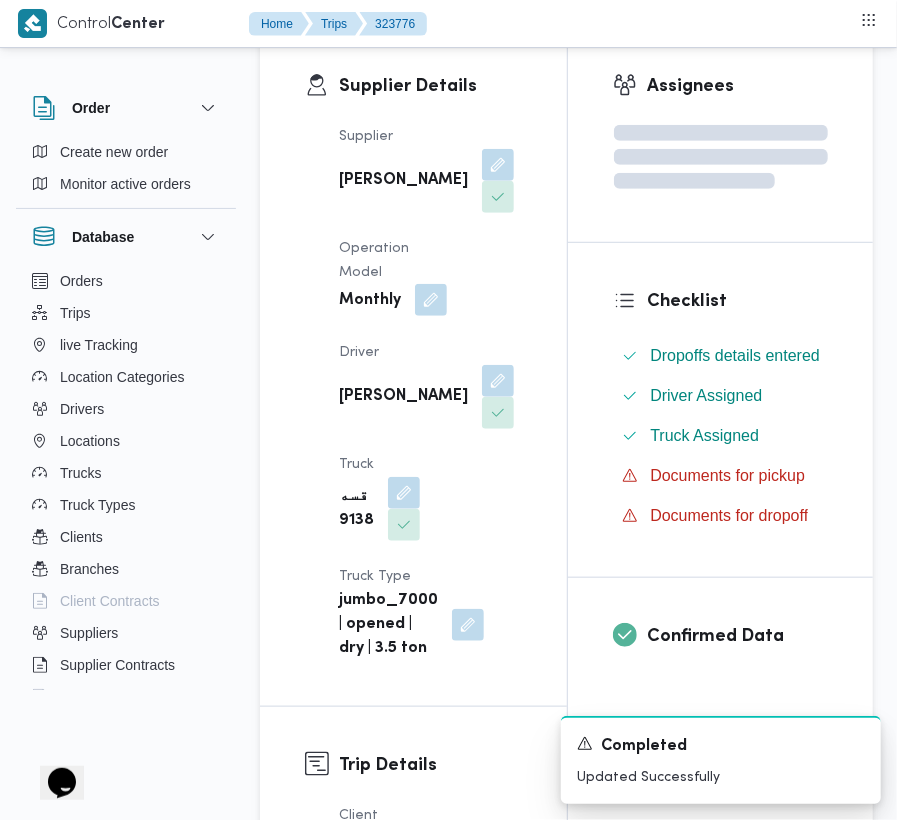 click at bounding box center [431, 300] 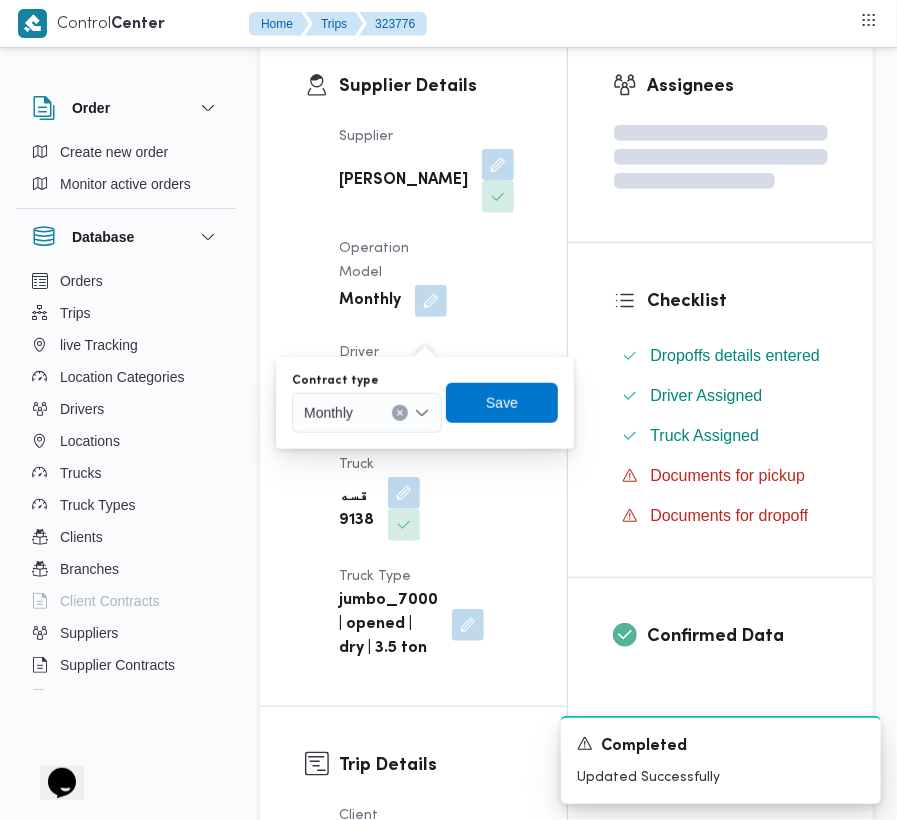 click on "Monthly" at bounding box center [367, 413] 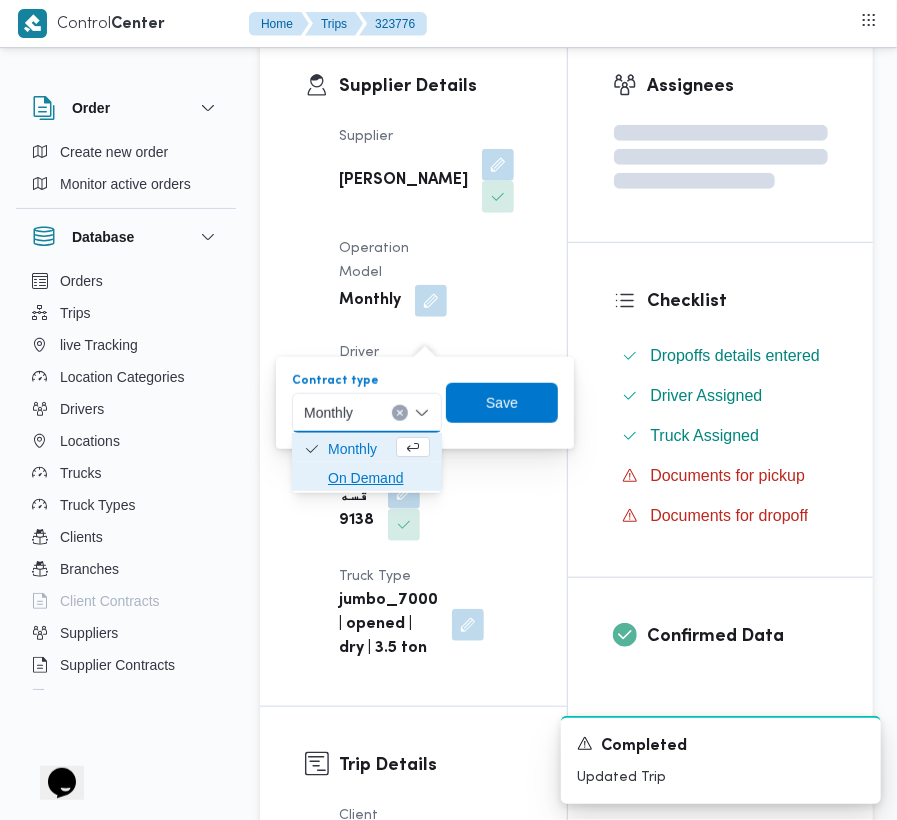 drag, startPoint x: 380, startPoint y: 480, endPoint x: 416, endPoint y: 448, distance: 48.166378 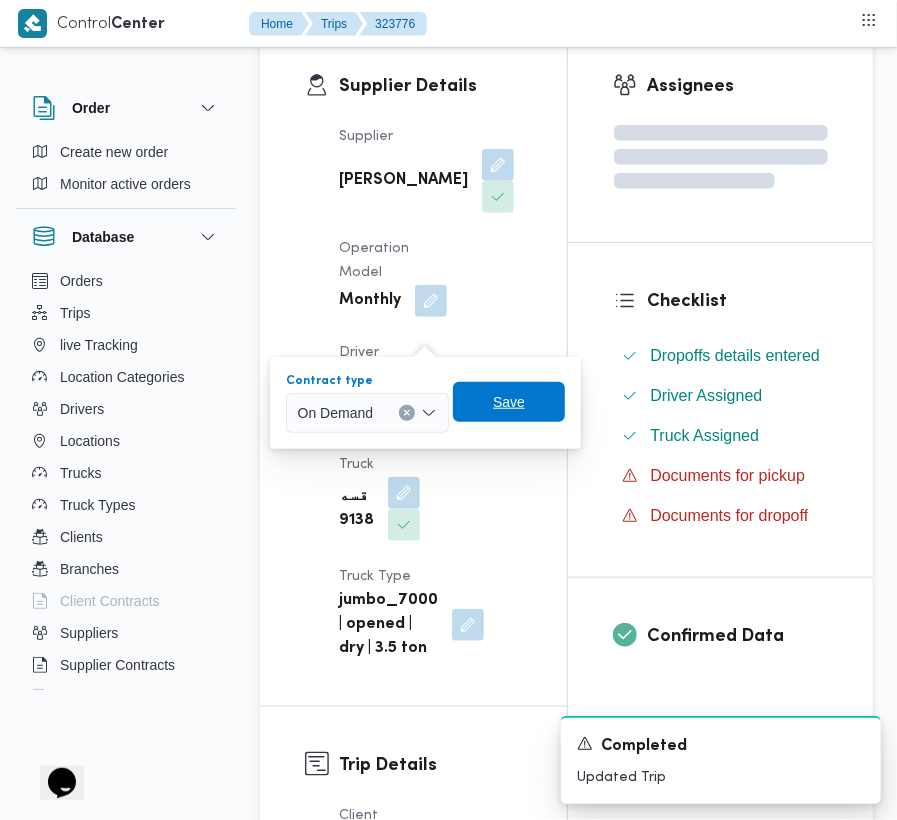 click on "Save" at bounding box center [509, 402] 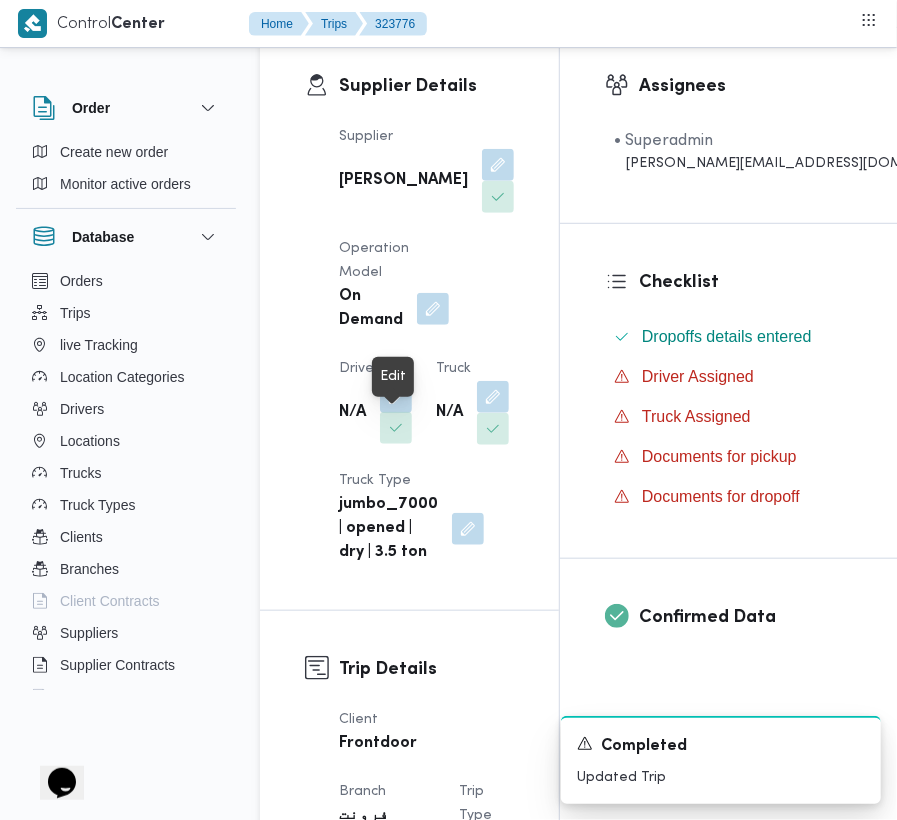 drag, startPoint x: 402, startPoint y: 424, endPoint x: 394, endPoint y: 454, distance: 31.04835 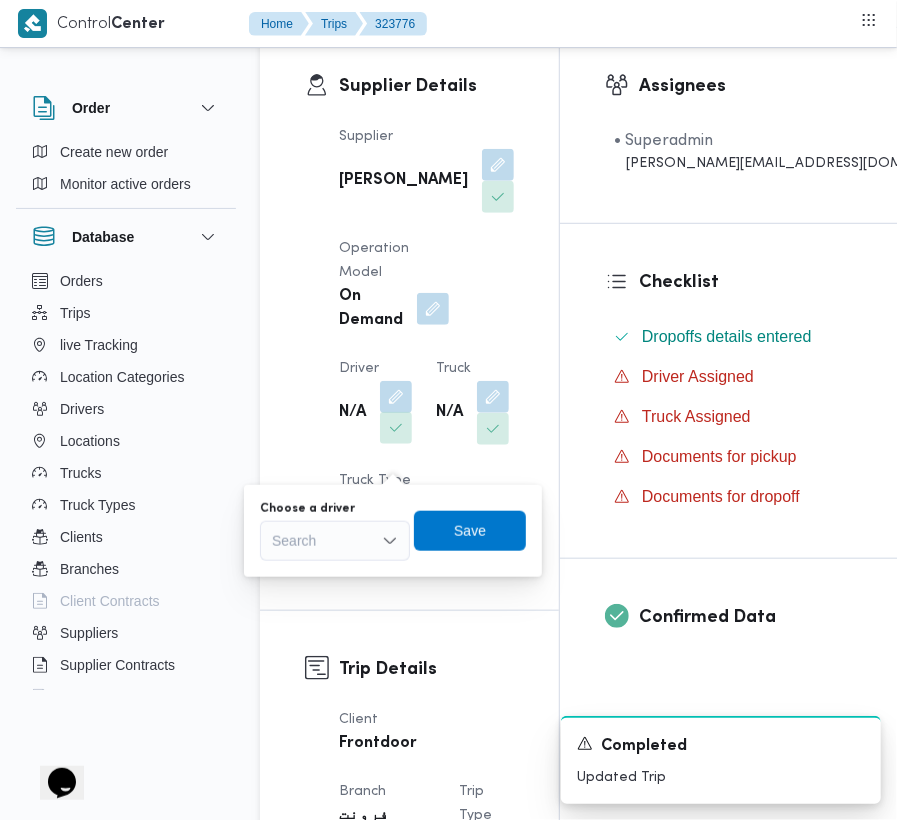 click on "Search" at bounding box center (335, 541) 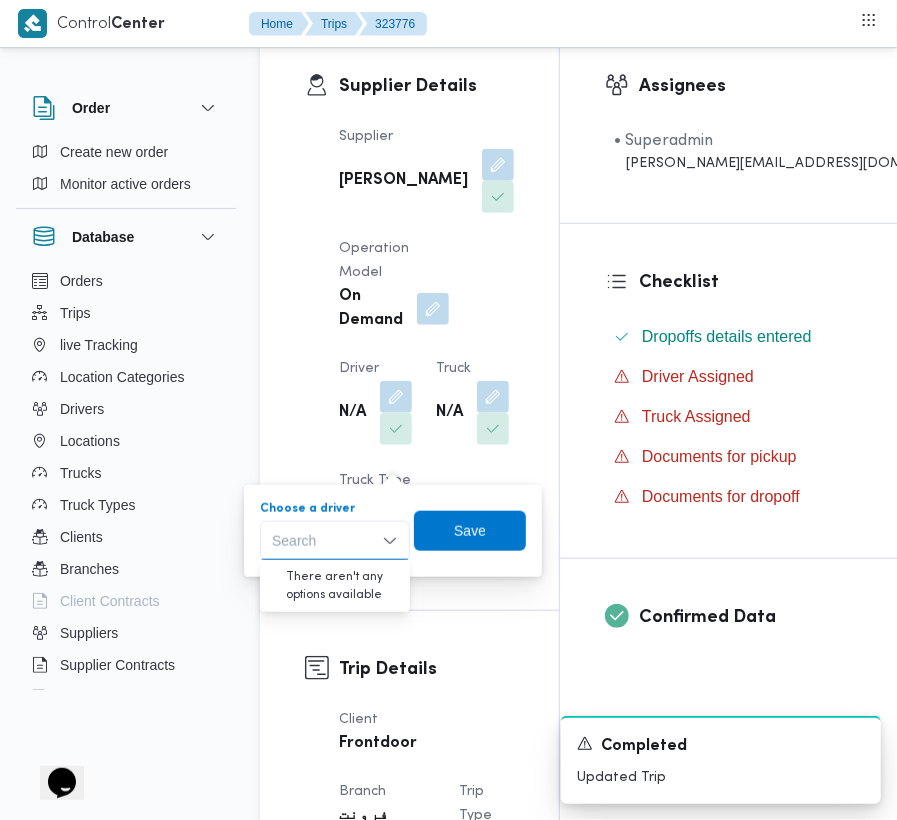 paste on "[PERSON_NAME]" 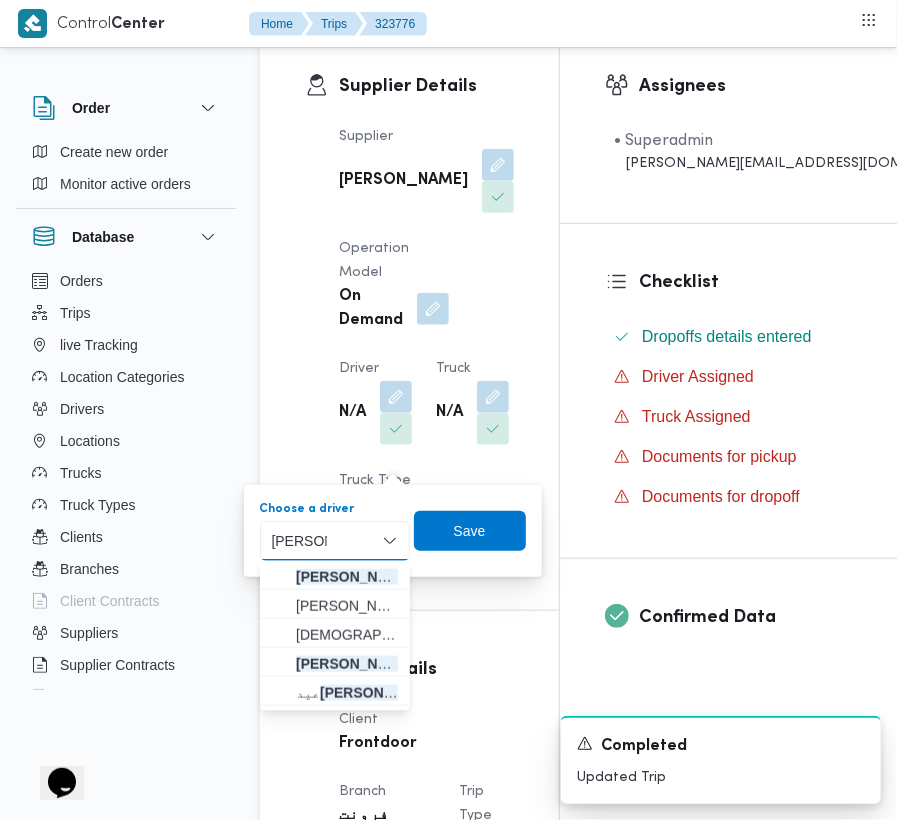 type on "[PERSON_NAME] [PERSON_NAME]" 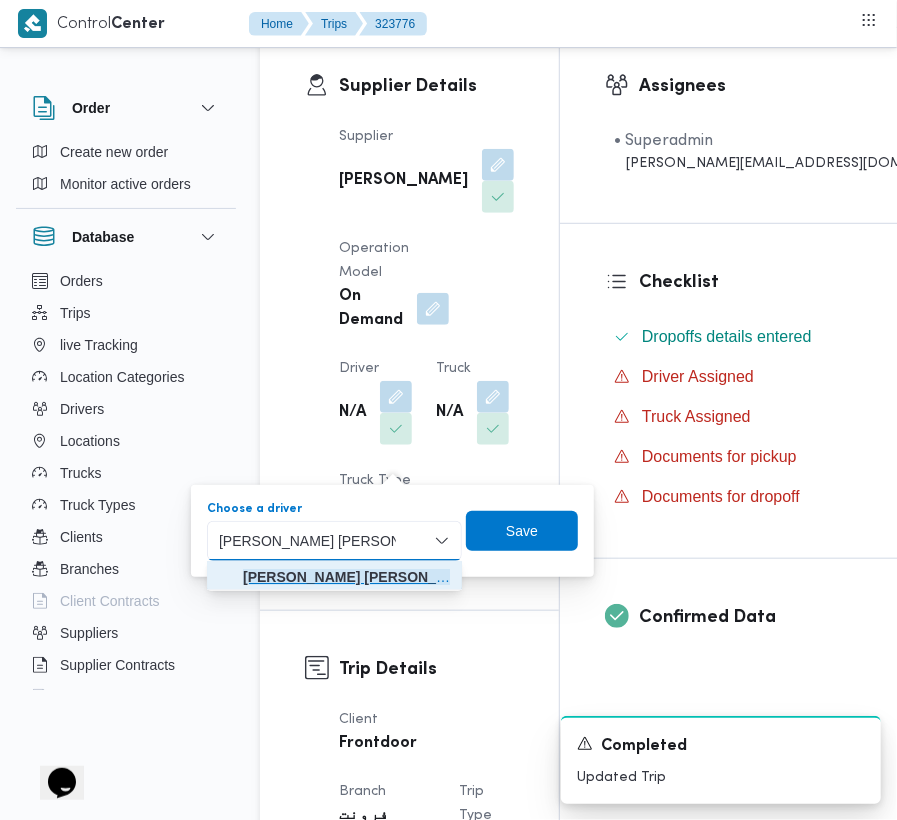 click on "[PERSON_NAME] [PERSON_NAME]" 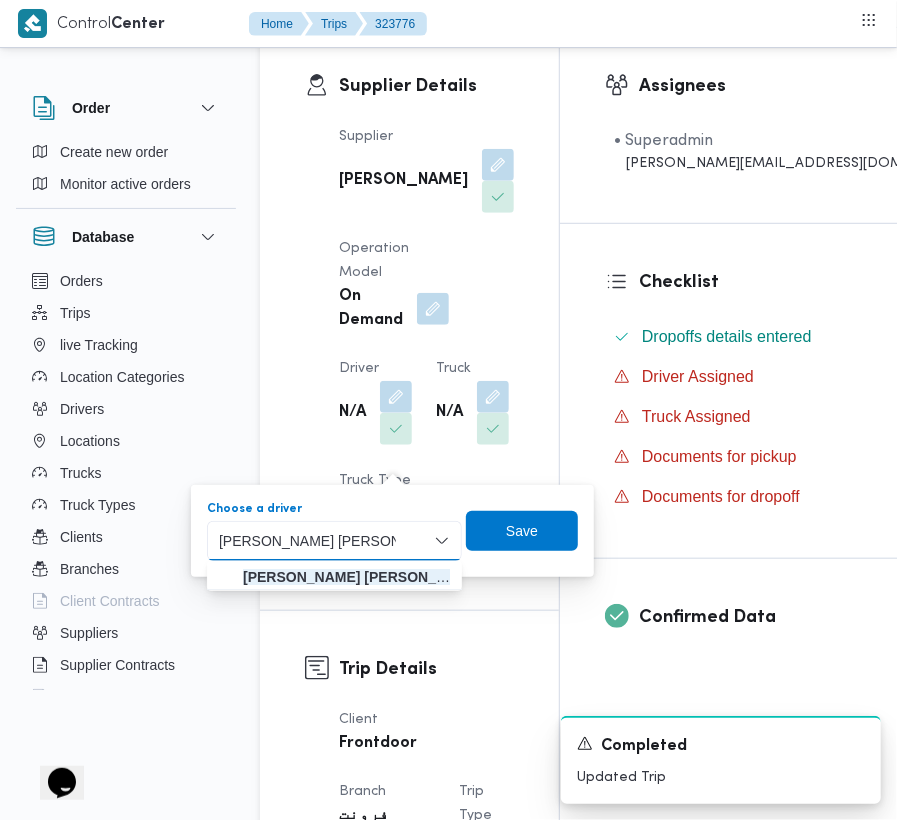 type 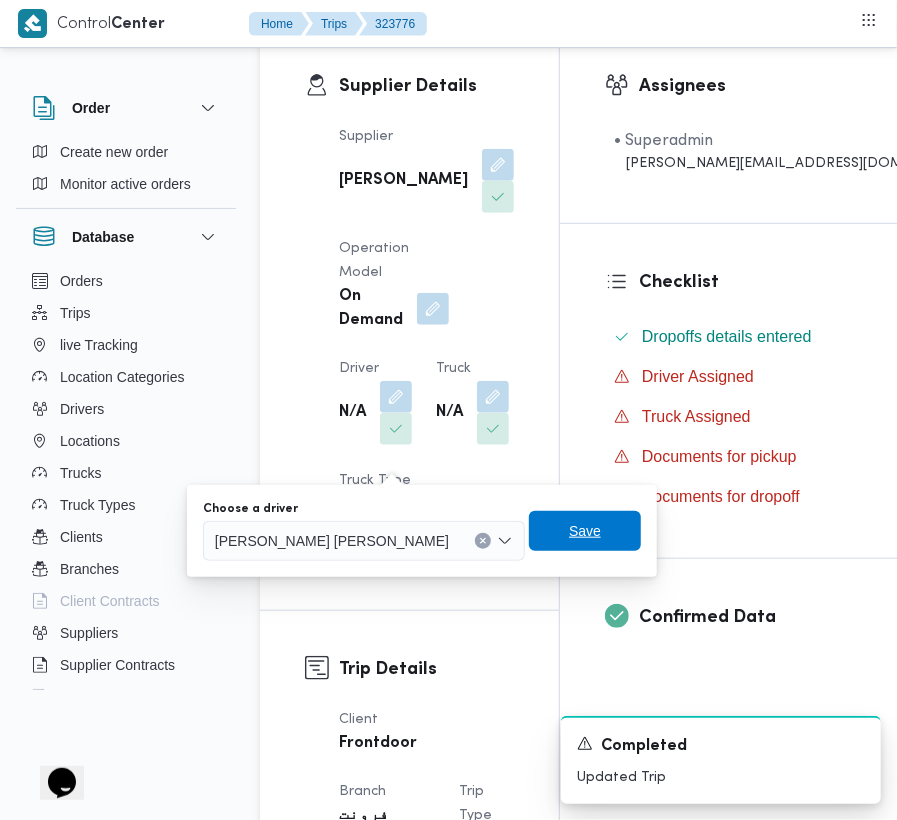drag, startPoint x: 536, startPoint y: 528, endPoint x: 517, endPoint y: 528, distance: 19 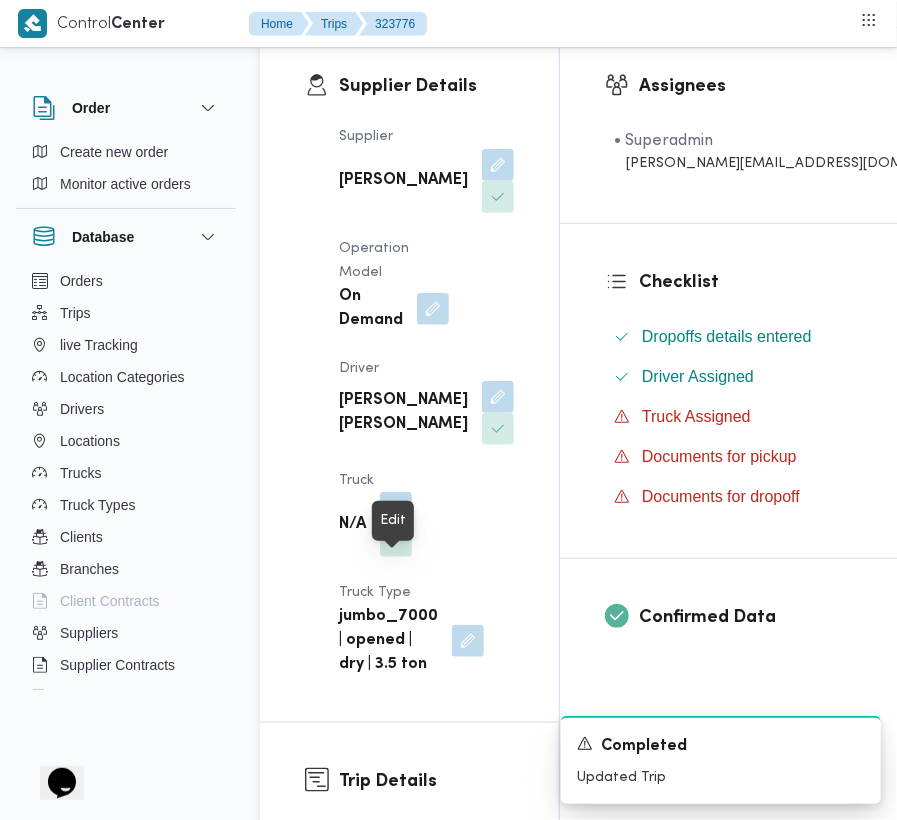 click at bounding box center (396, 508) 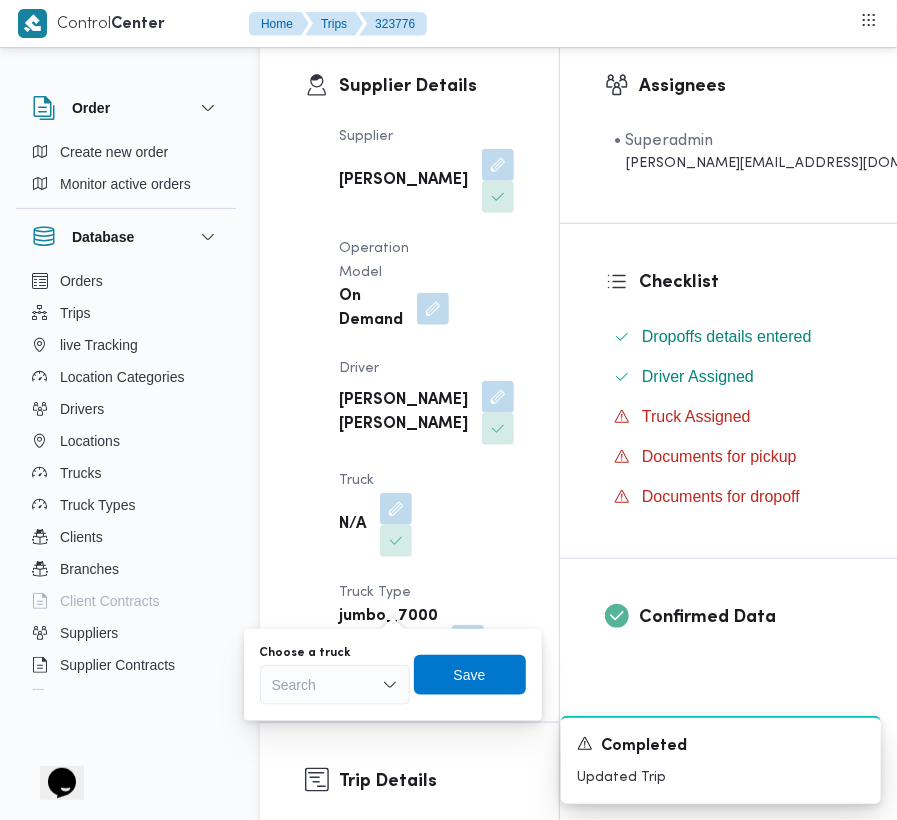 click on "Search" at bounding box center (335, 685) 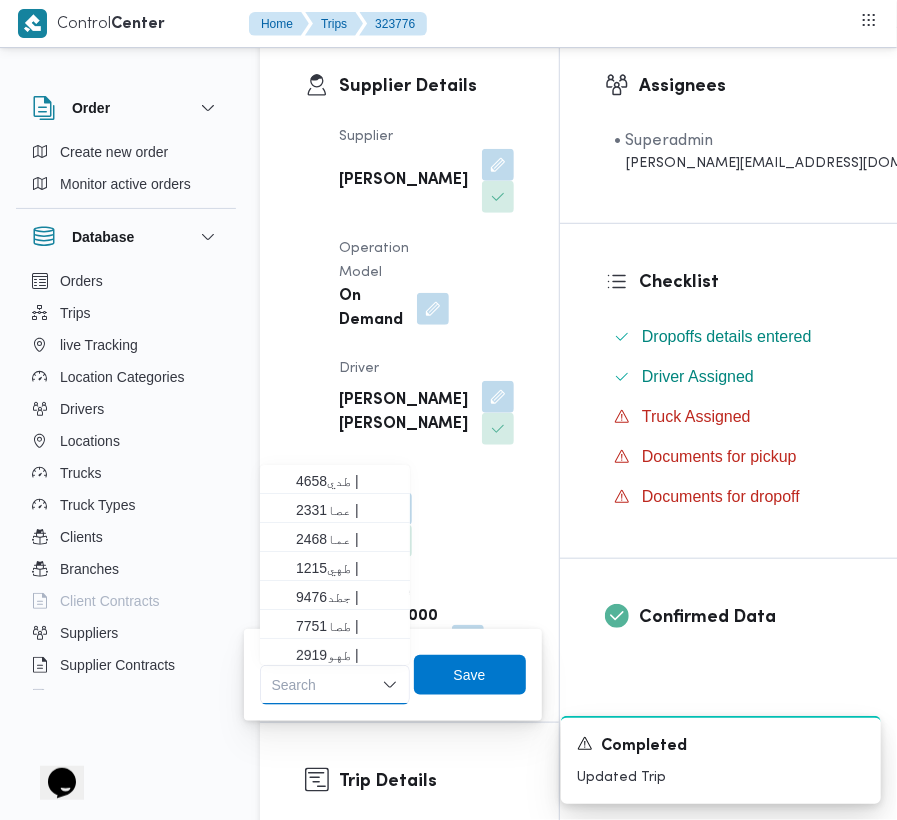 paste on "7516" 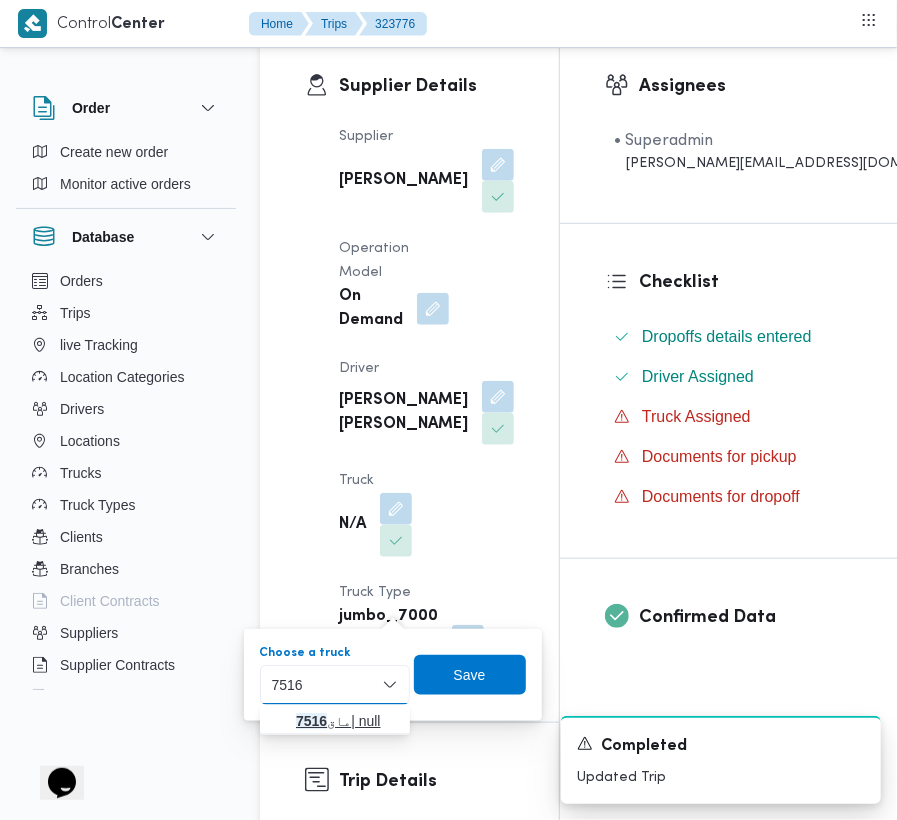type on "7516" 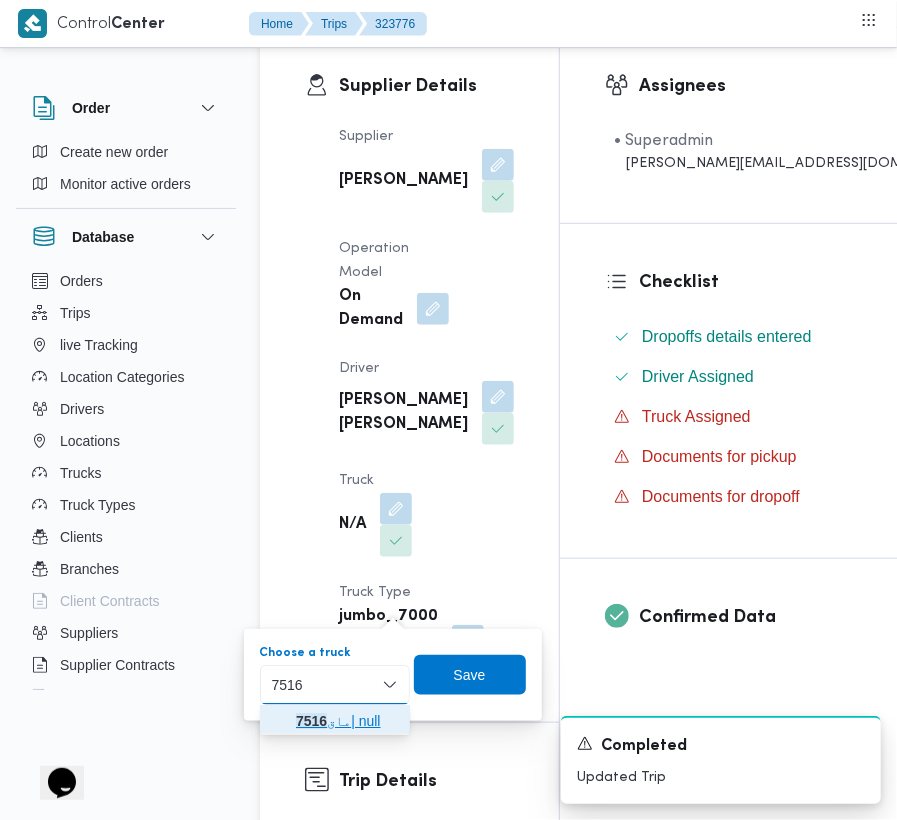 click on "ماق 7516  | null" at bounding box center (335, 721) 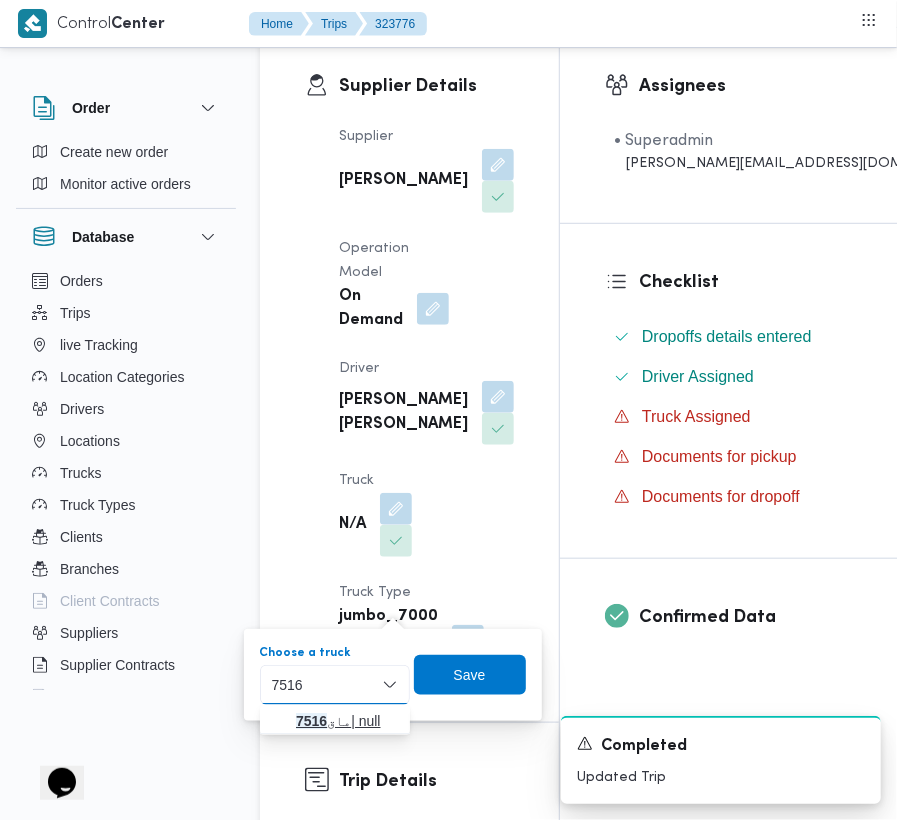 type 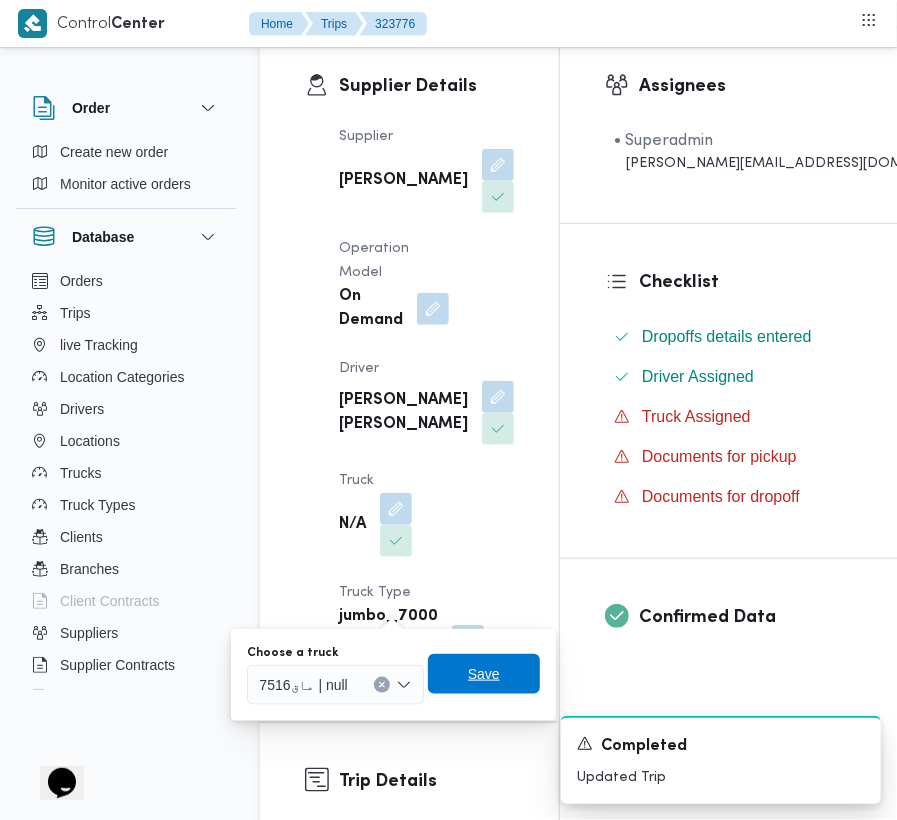 click on "Save" at bounding box center [484, 674] 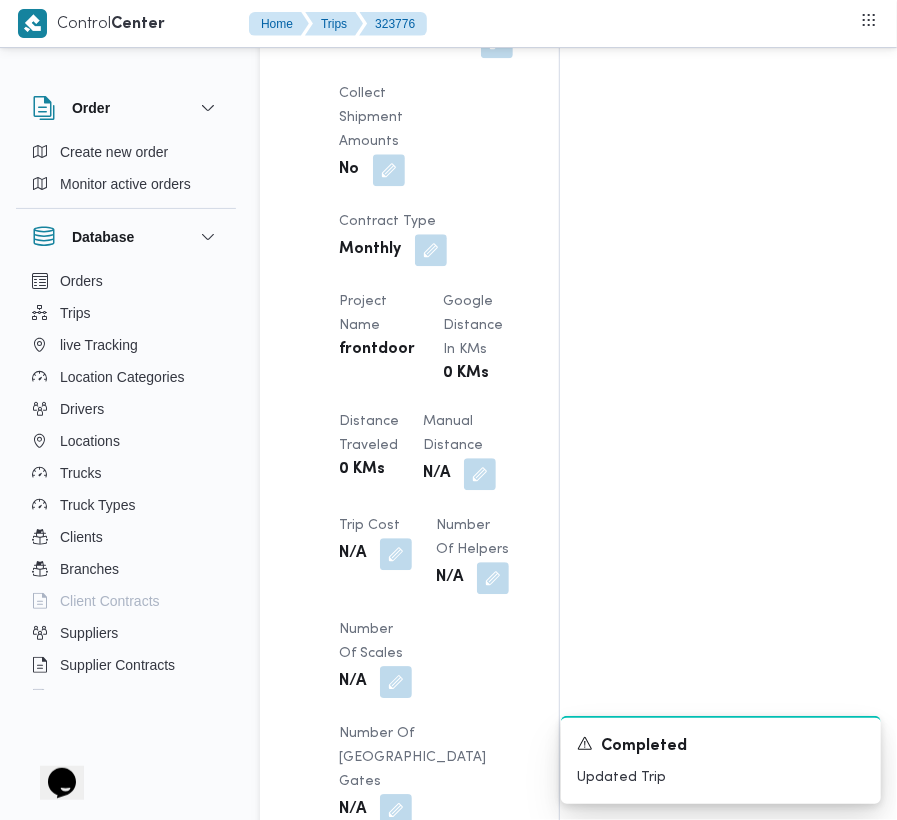 scroll, scrollTop: 2872, scrollLeft: 0, axis: vertical 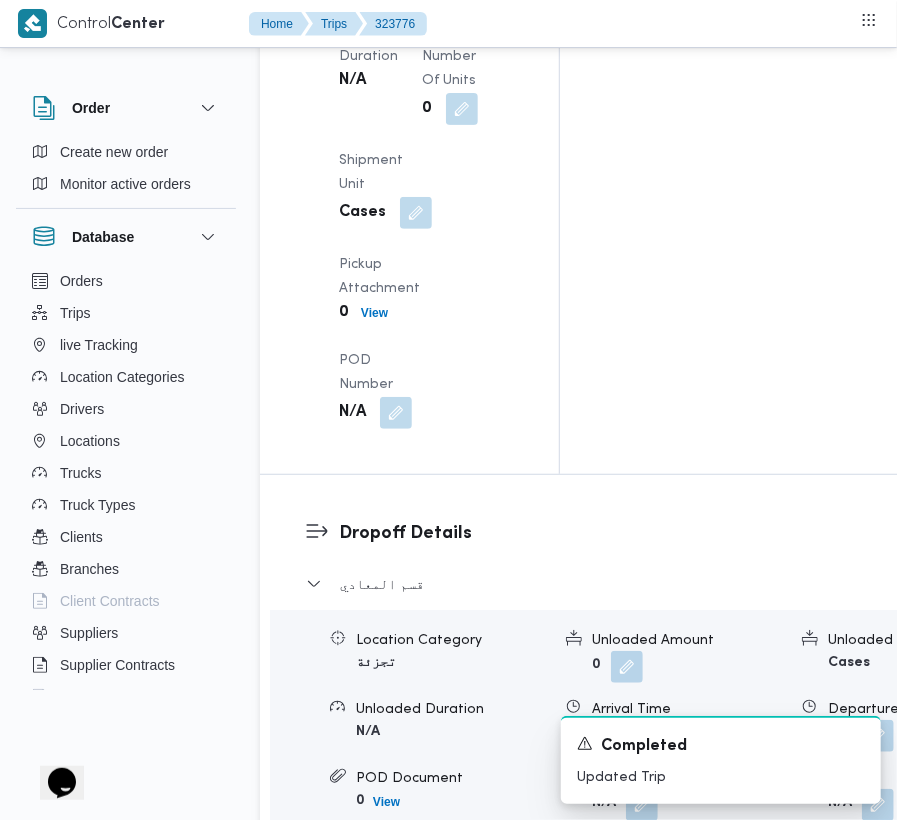 click on "Edit dropoffs" at bounding box center [362, 875] 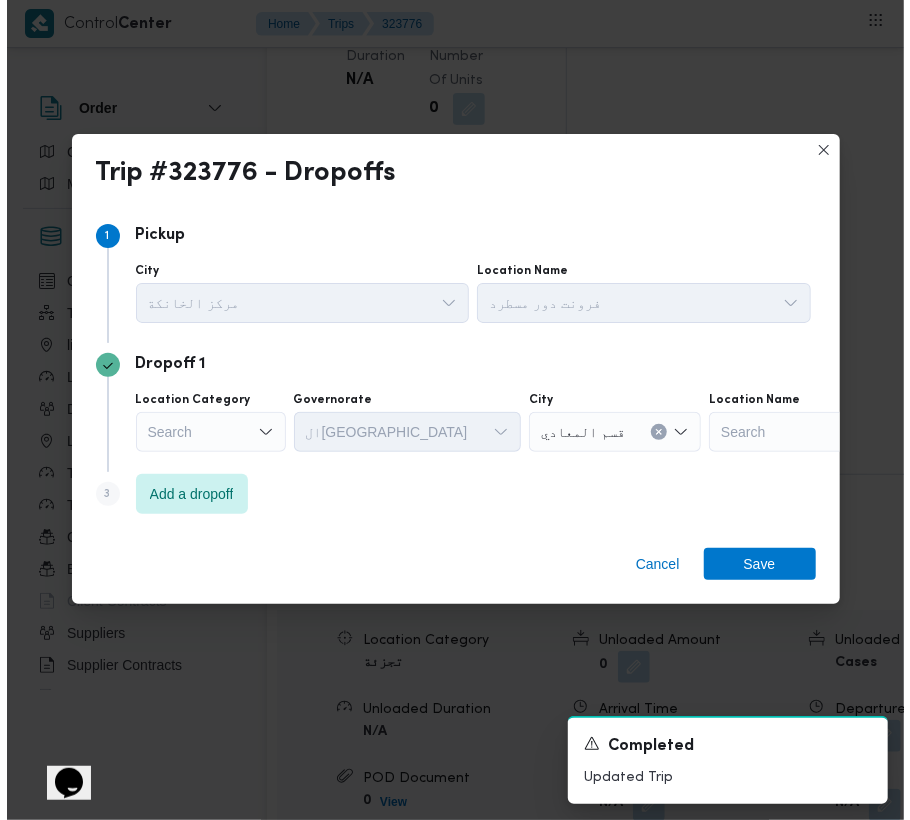 scroll, scrollTop: 2752, scrollLeft: 0, axis: vertical 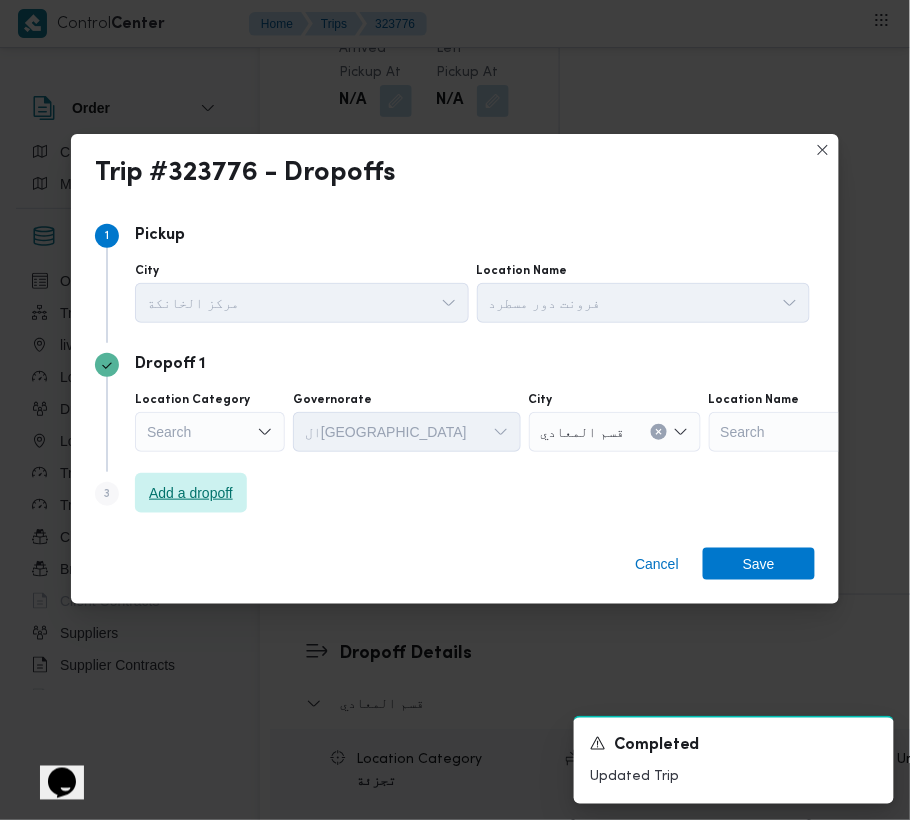 click on "Add a dropoff" at bounding box center [191, 493] 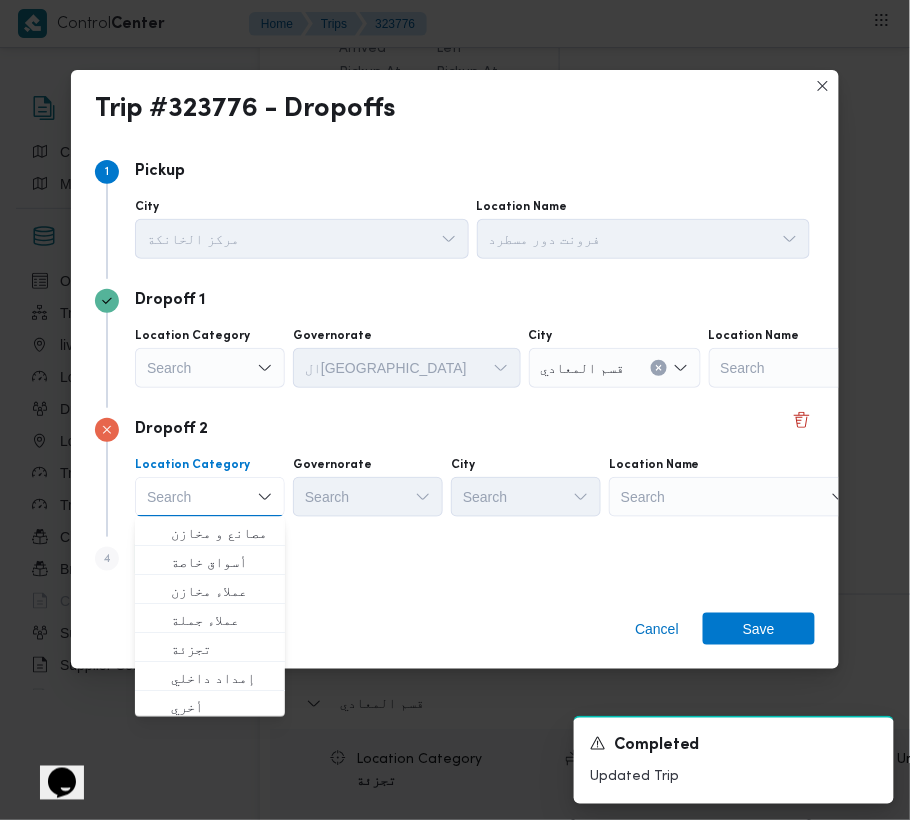 click on "Cancel Save" at bounding box center [455, 633] 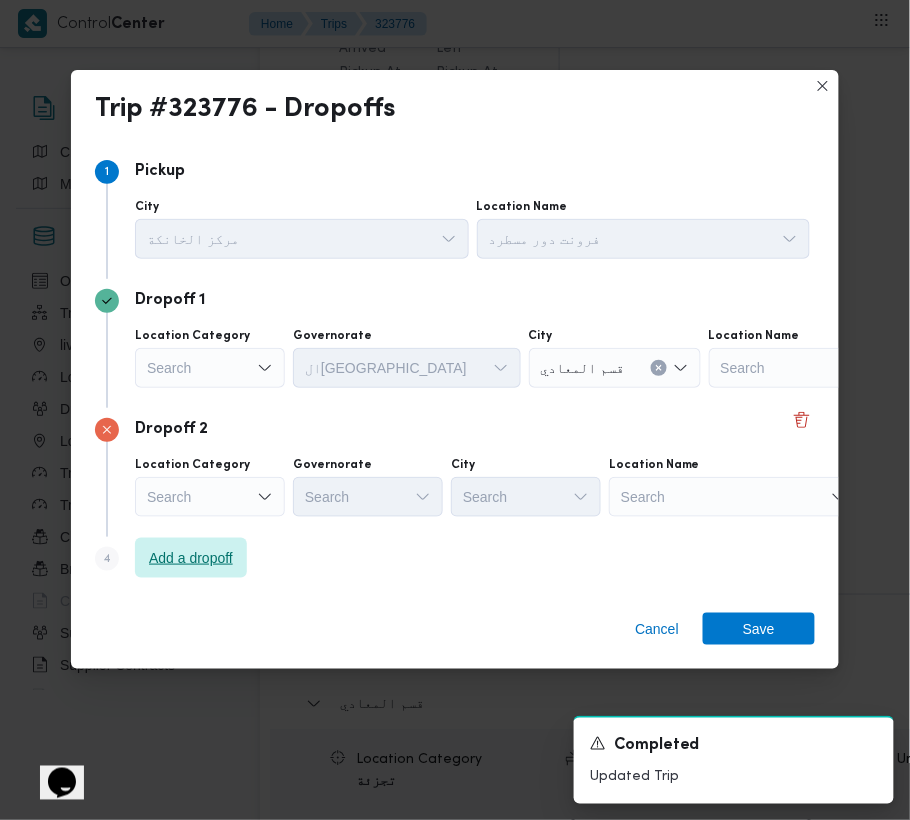 drag, startPoint x: 166, startPoint y: 550, endPoint x: 202, endPoint y: 560, distance: 37.363083 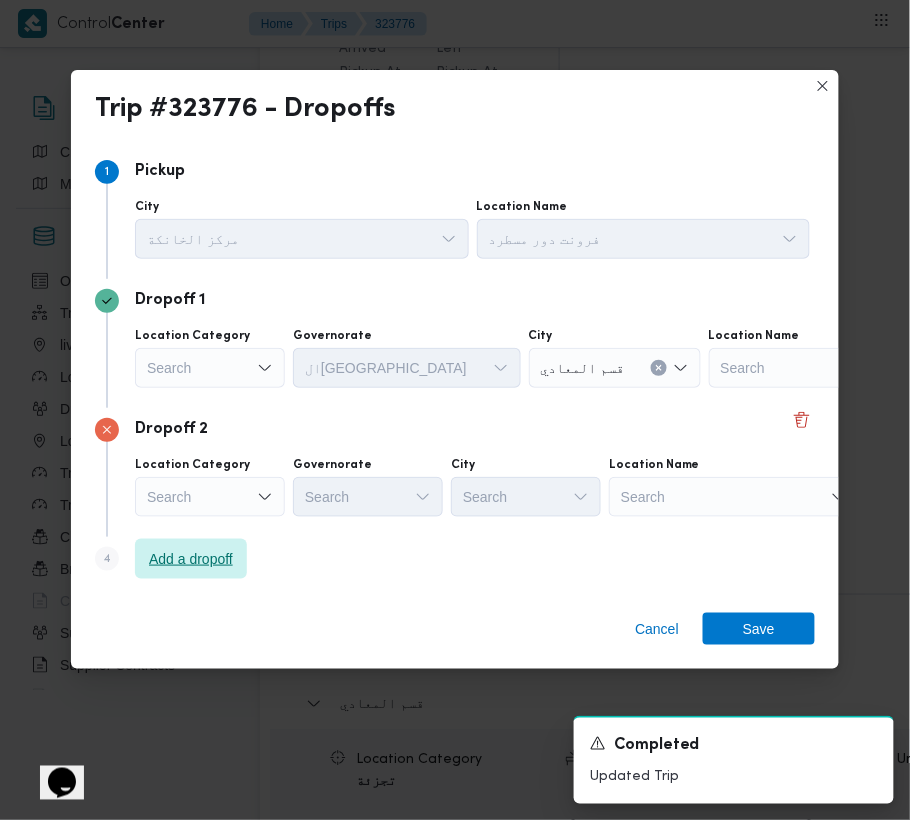 click on "Add a dropoff" at bounding box center (191, 559) 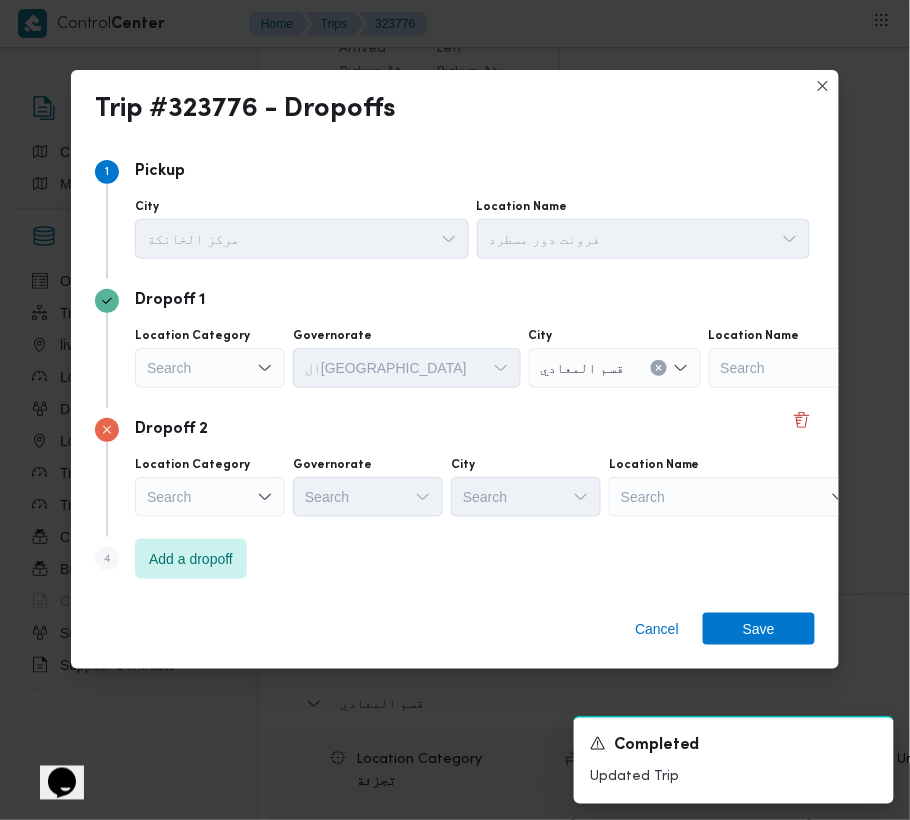 scroll, scrollTop: 113, scrollLeft: 0, axis: vertical 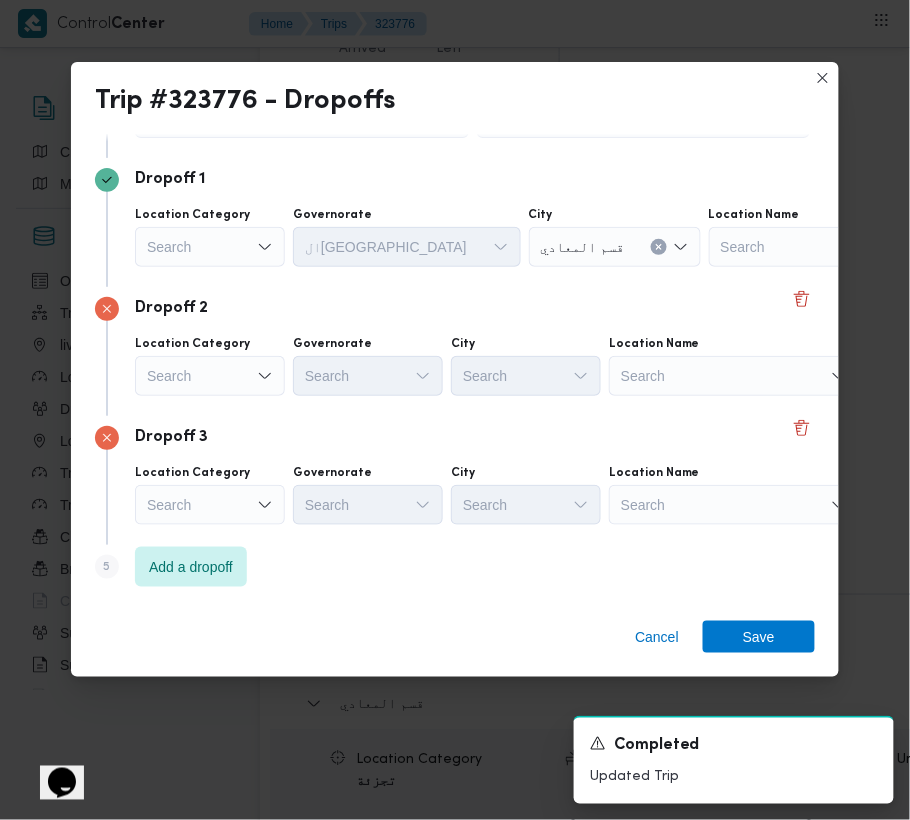 click on "Location Name Search" at bounding box center [644, 108] 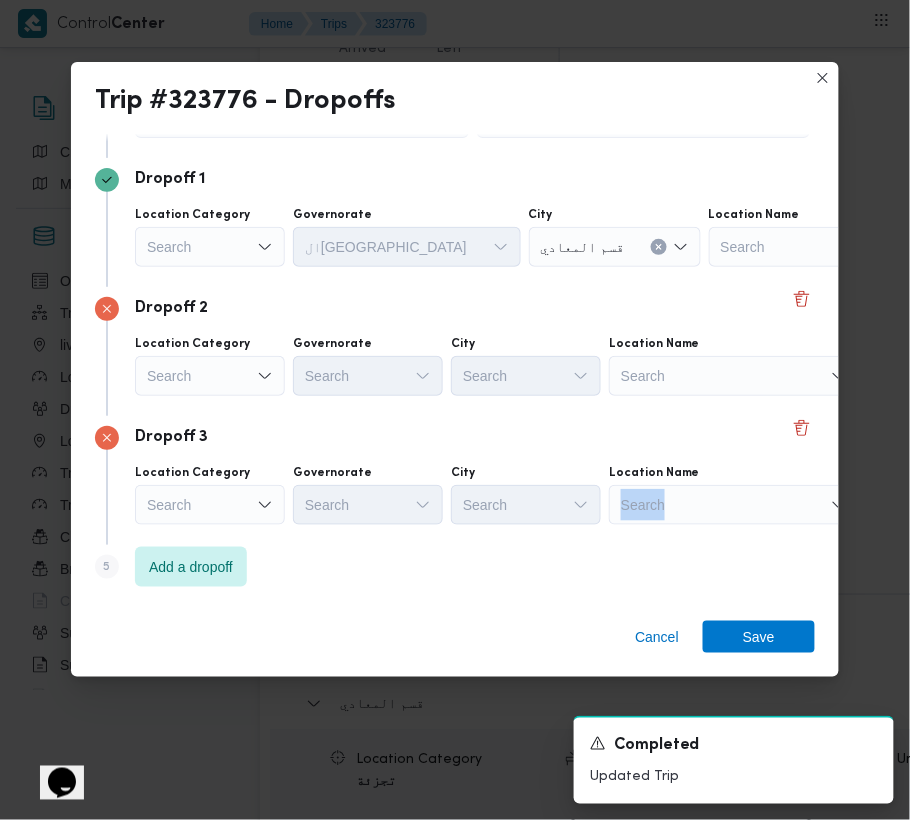 click on "Search" at bounding box center (834, 247) 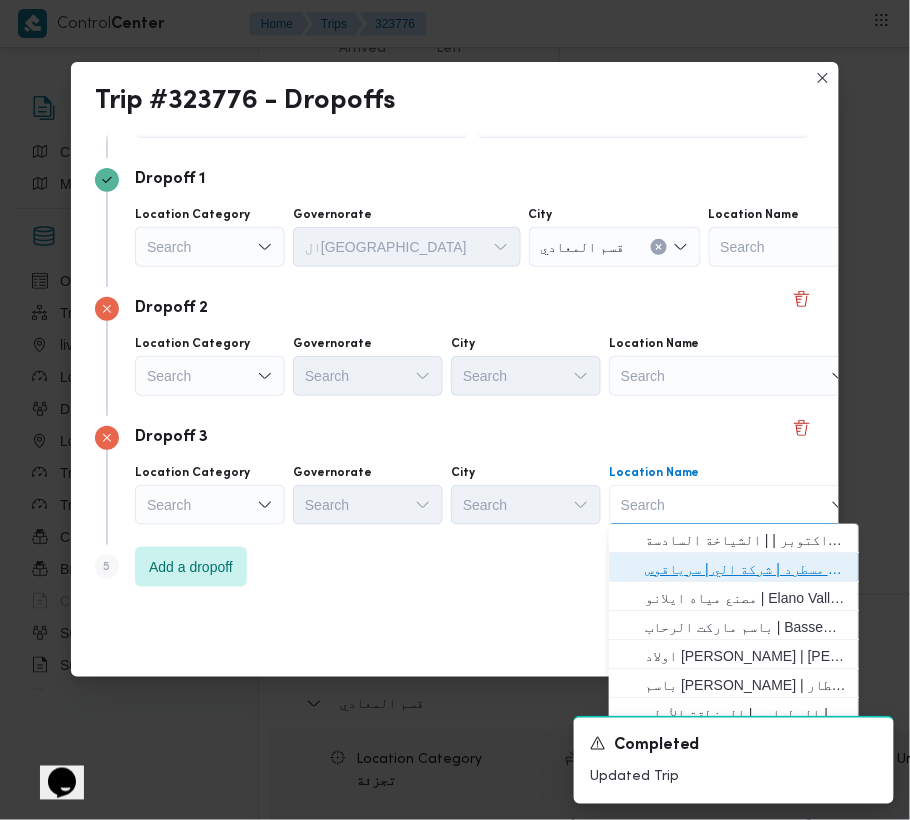 click on "فرونت دور مسطرد | شركة الي | سرياقوس" at bounding box center (746, 569) 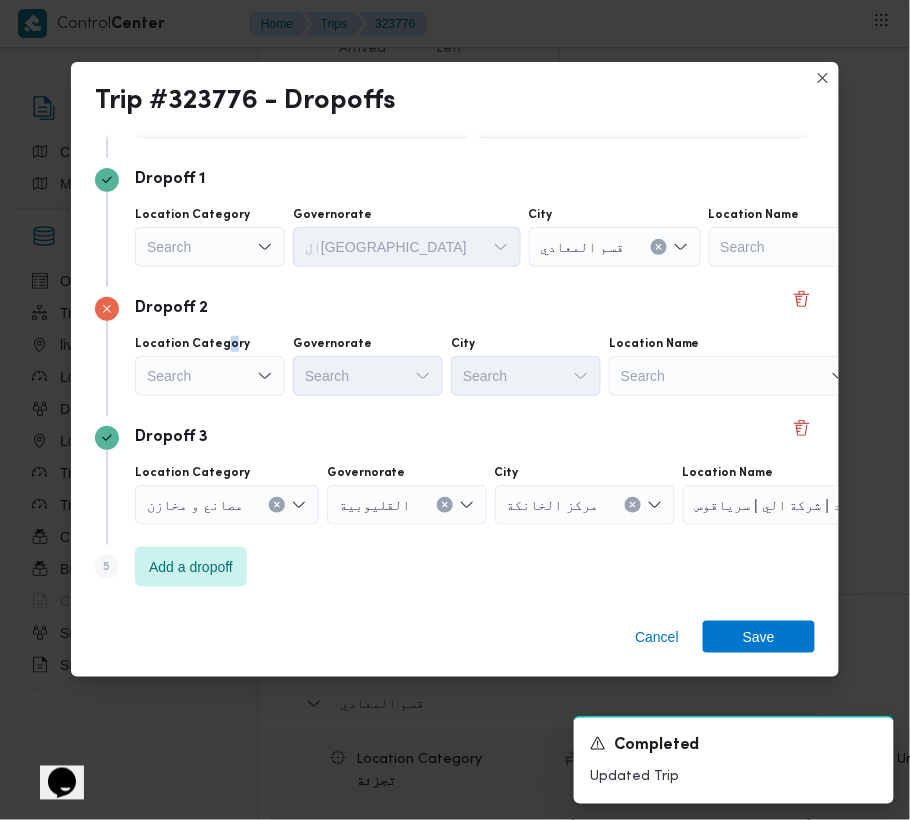 click on "Location Category Search" at bounding box center [210, 237] 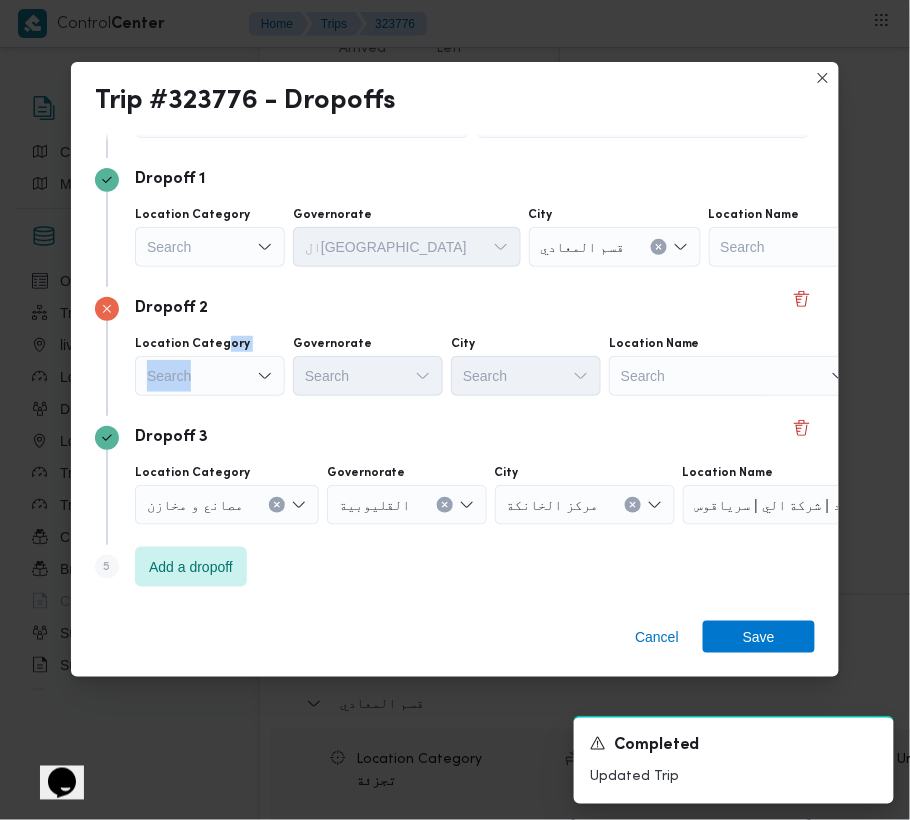 click on "Search" at bounding box center (210, 247) 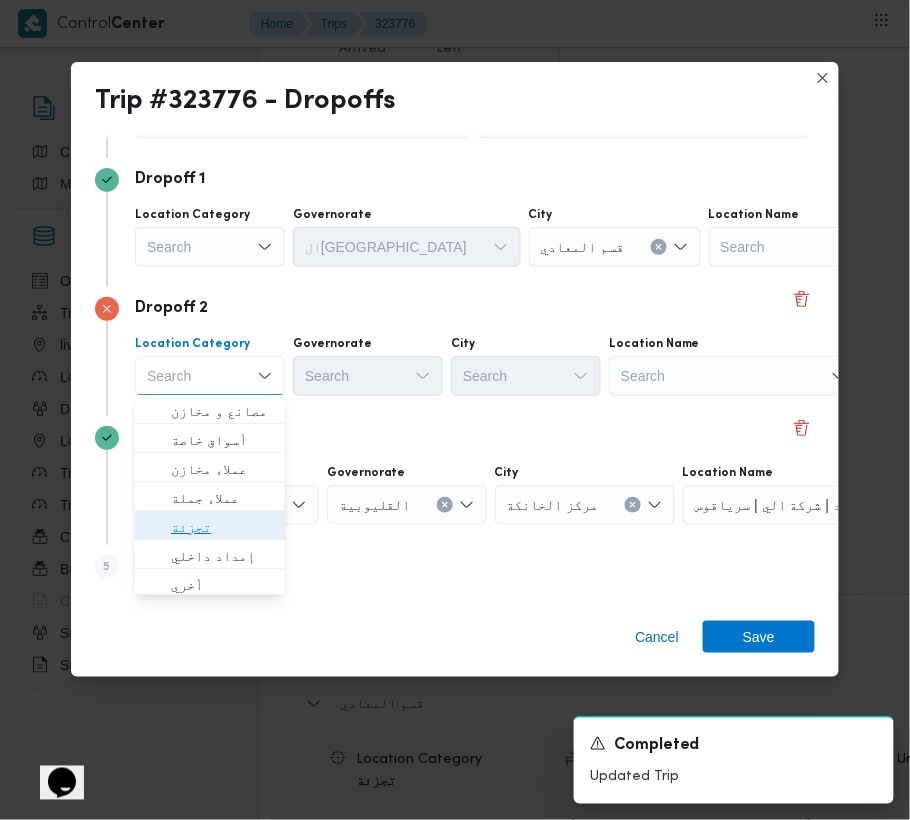 drag, startPoint x: 229, startPoint y: 516, endPoint x: 212, endPoint y: 413, distance: 104.393486 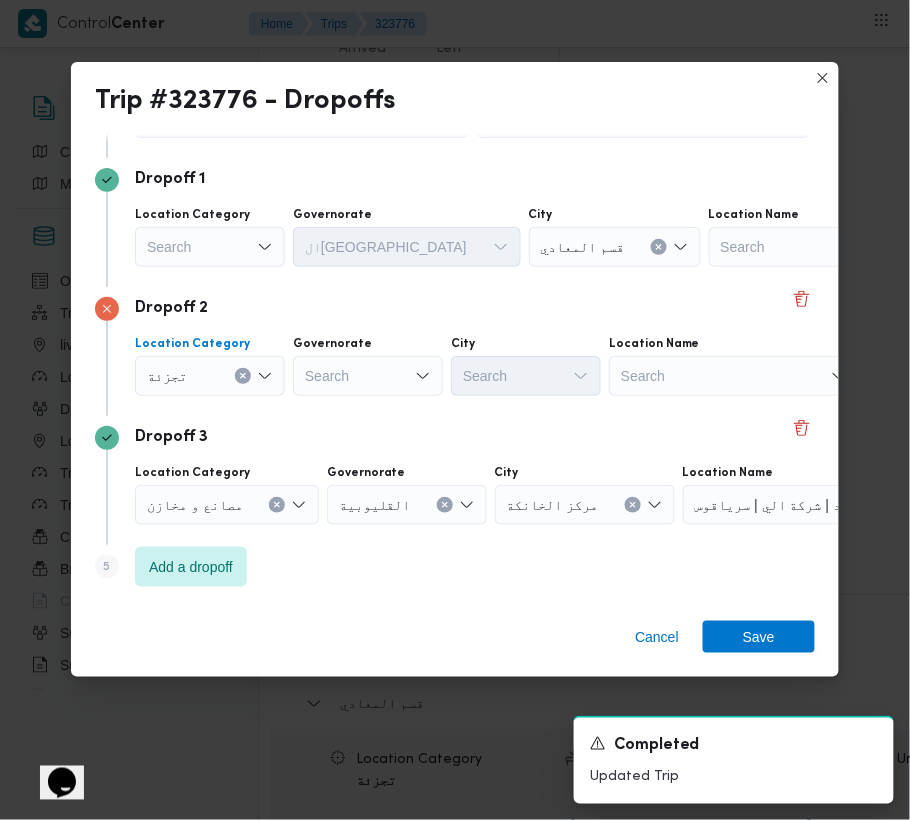 click on "Search" at bounding box center (210, 247) 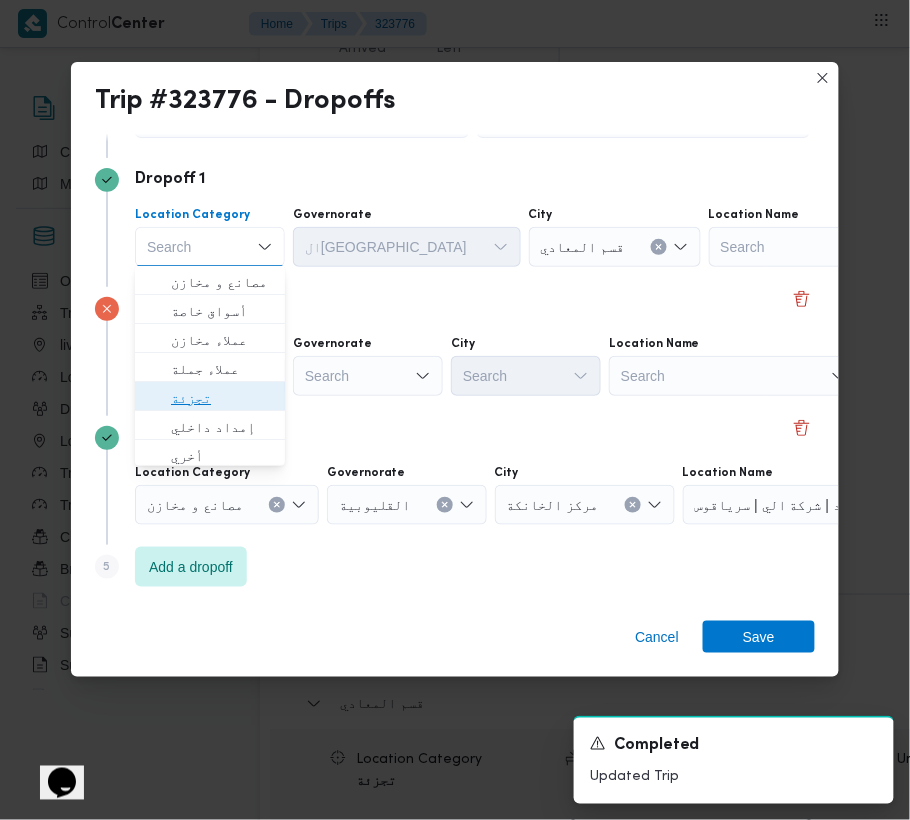 click on "تجزئة" at bounding box center (222, 398) 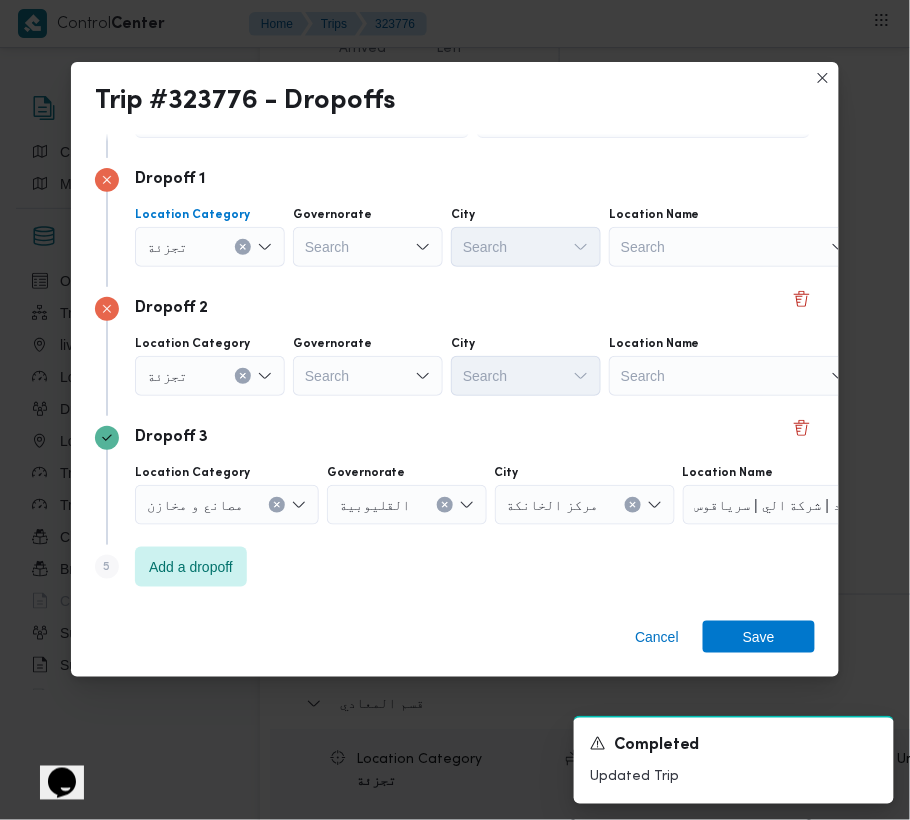click on "Search" at bounding box center (368, 247) 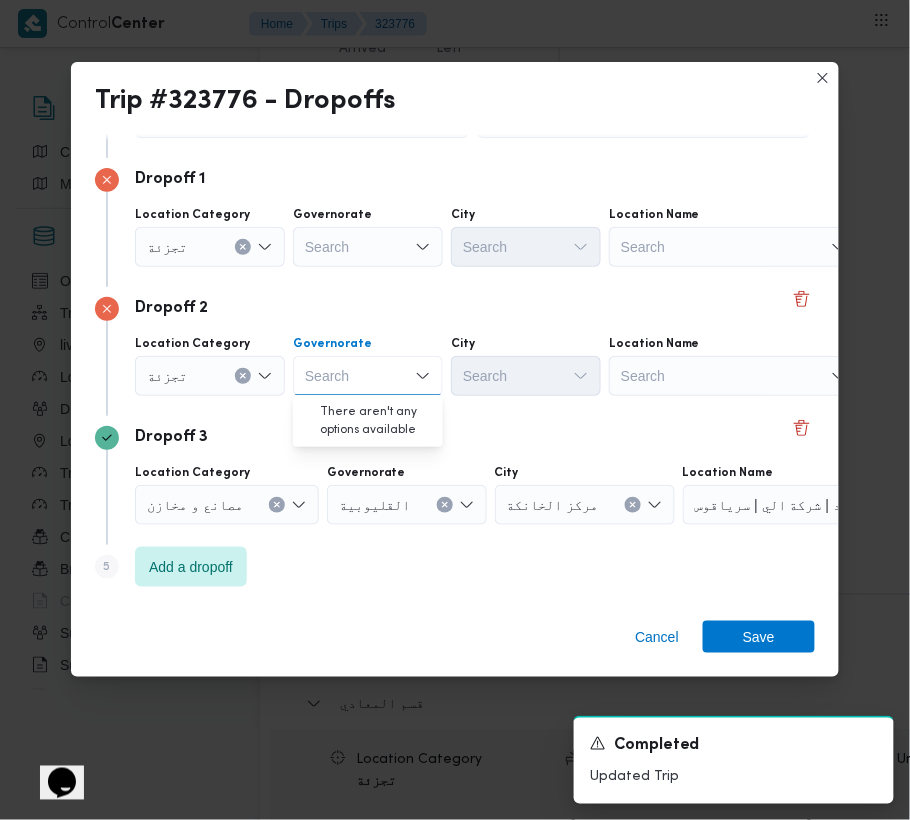 paste on "[GEOGRAPHIC_DATA]" 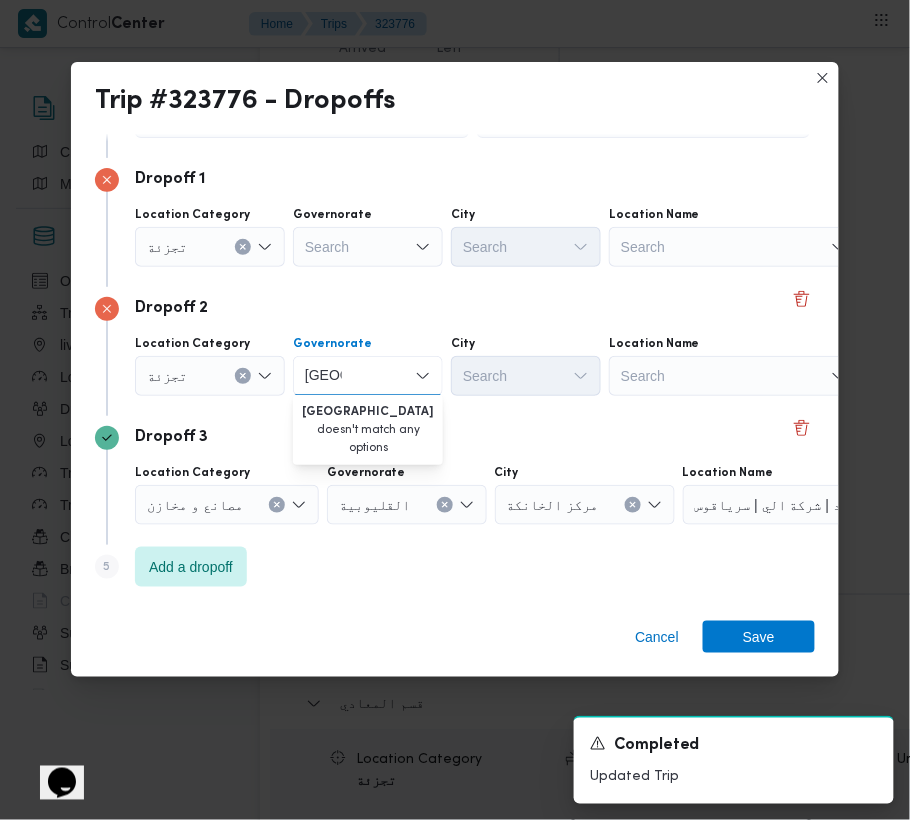 type on "[GEOGRAPHIC_DATA]" 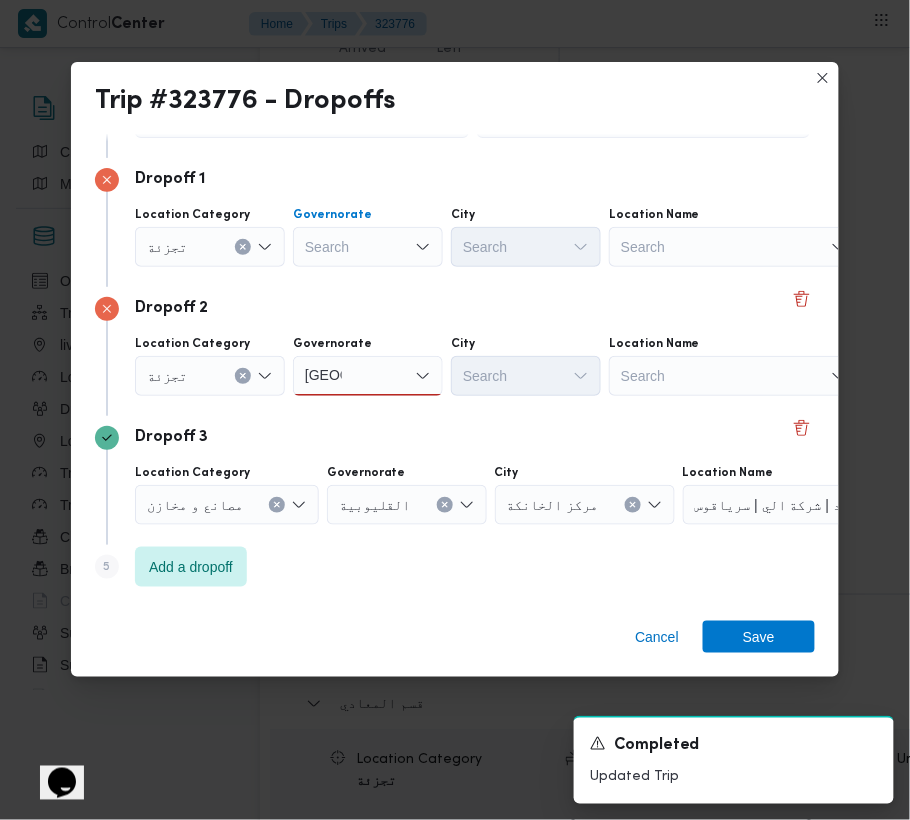 click on "Search" at bounding box center (368, 247) 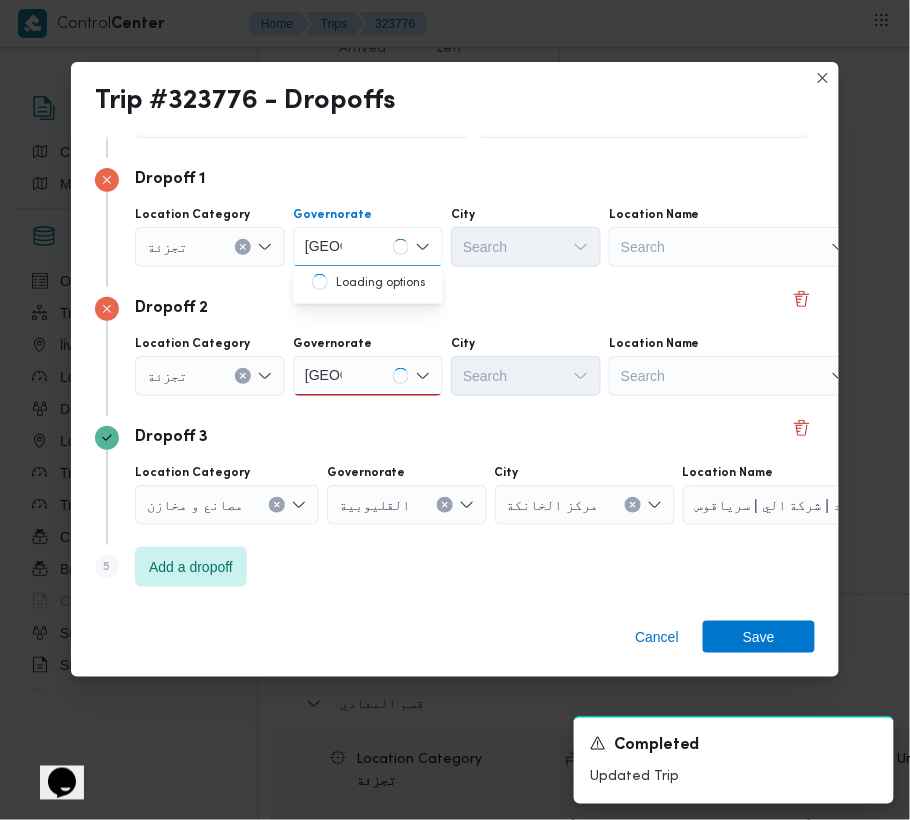 type on "[GEOGRAPHIC_DATA]" 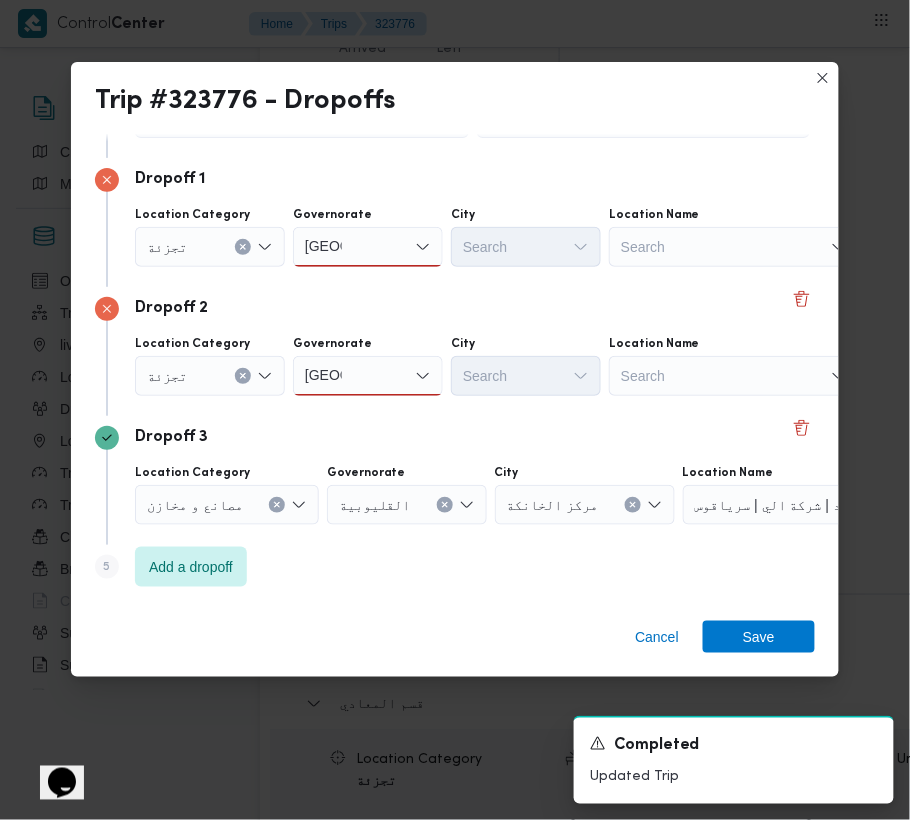 click on "[GEOGRAPHIC_DATA] [GEOGRAPHIC_DATA]" at bounding box center [368, 247] 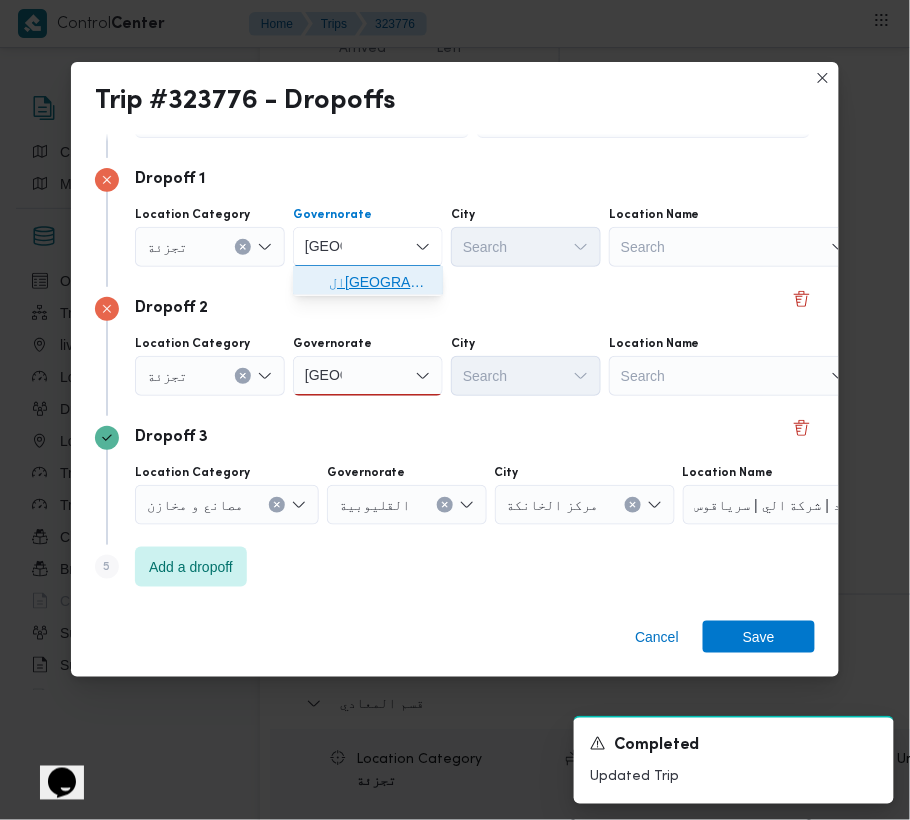 click on "ال[GEOGRAPHIC_DATA]" at bounding box center (380, 282) 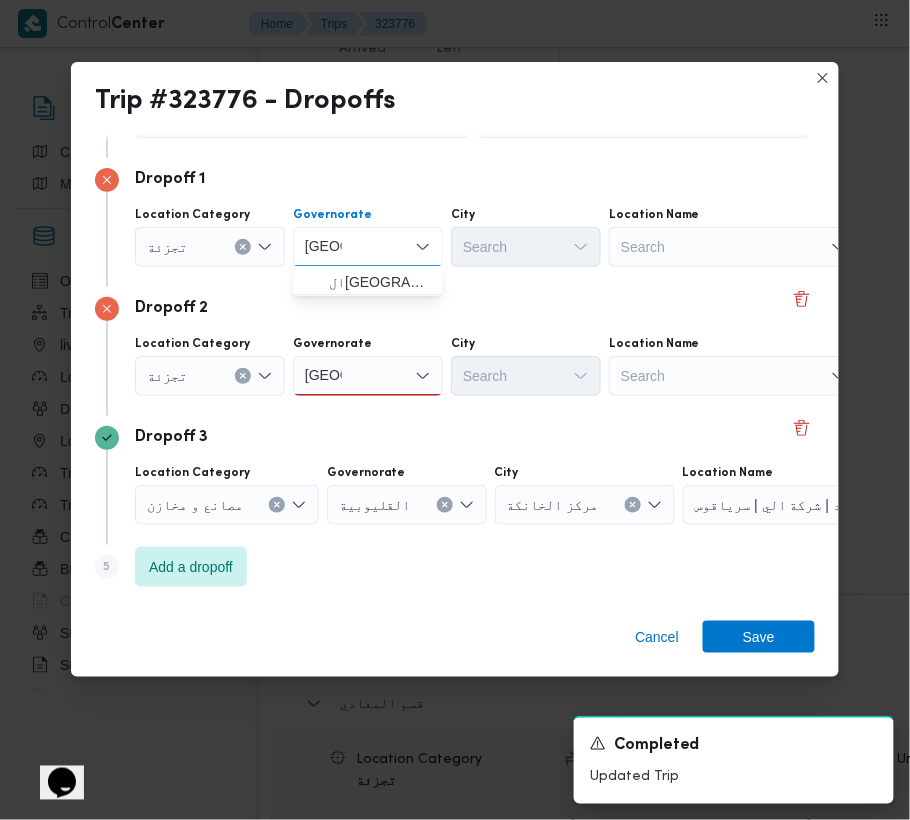 type 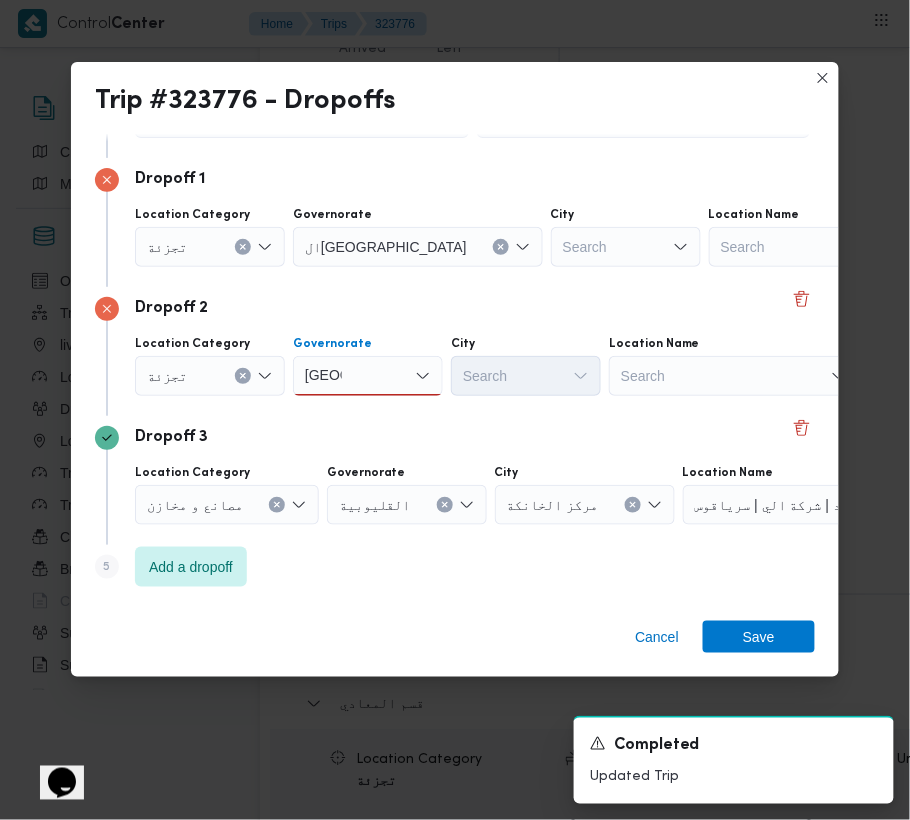 drag, startPoint x: 385, startPoint y: 366, endPoint x: 385, endPoint y: 393, distance: 27 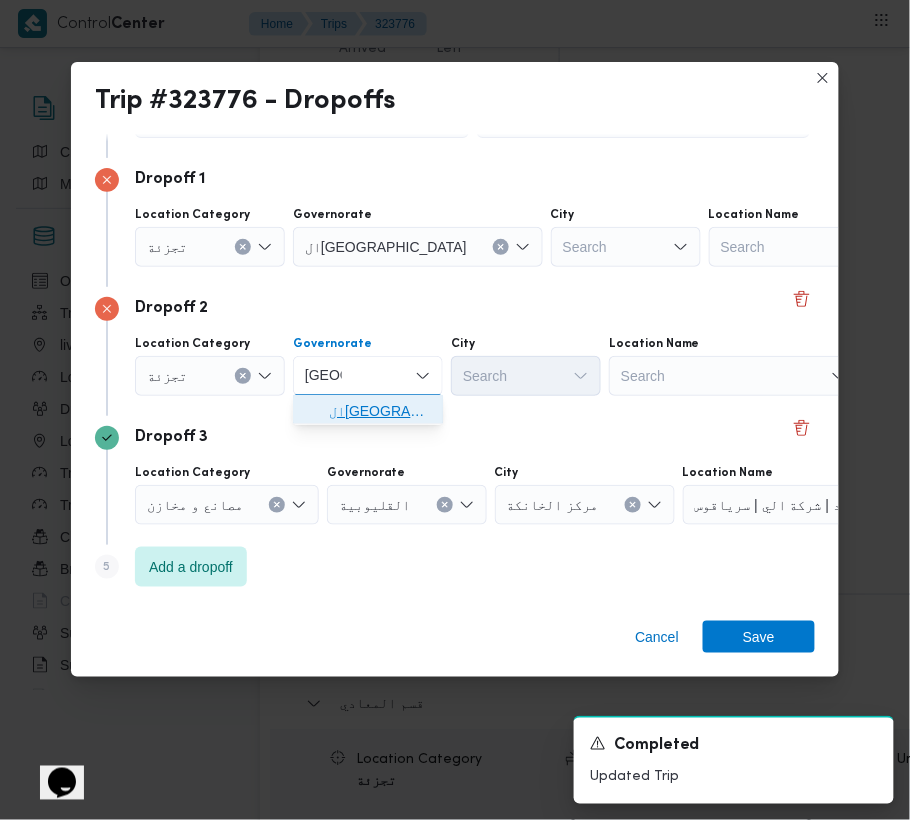 click on "ال[GEOGRAPHIC_DATA]" at bounding box center [380, 411] 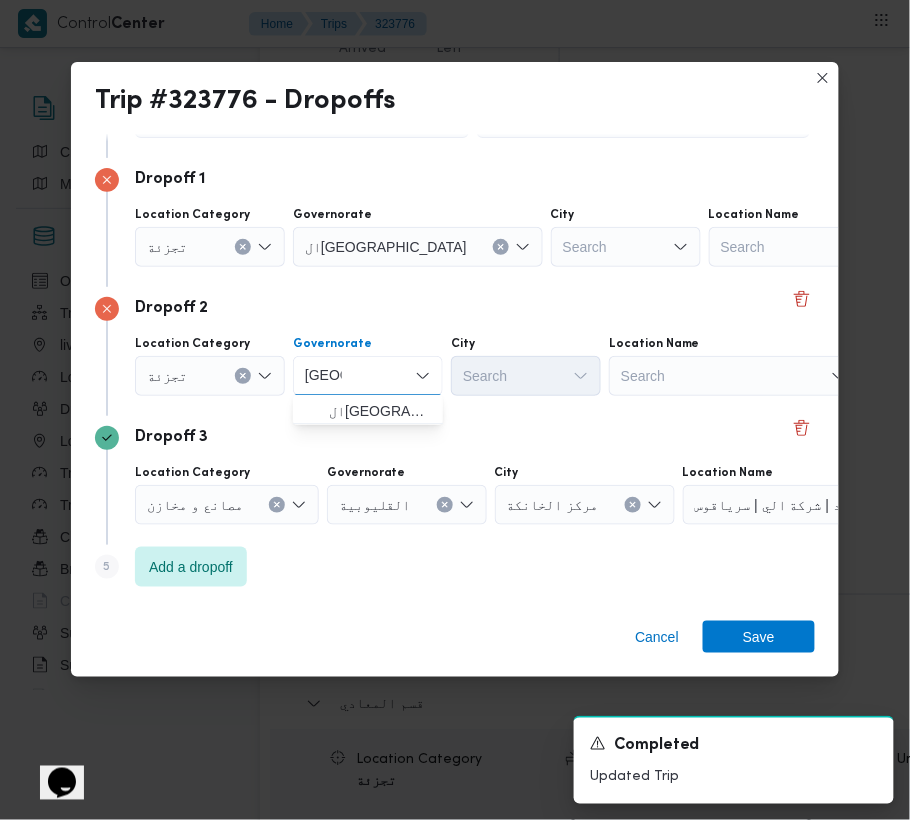 type 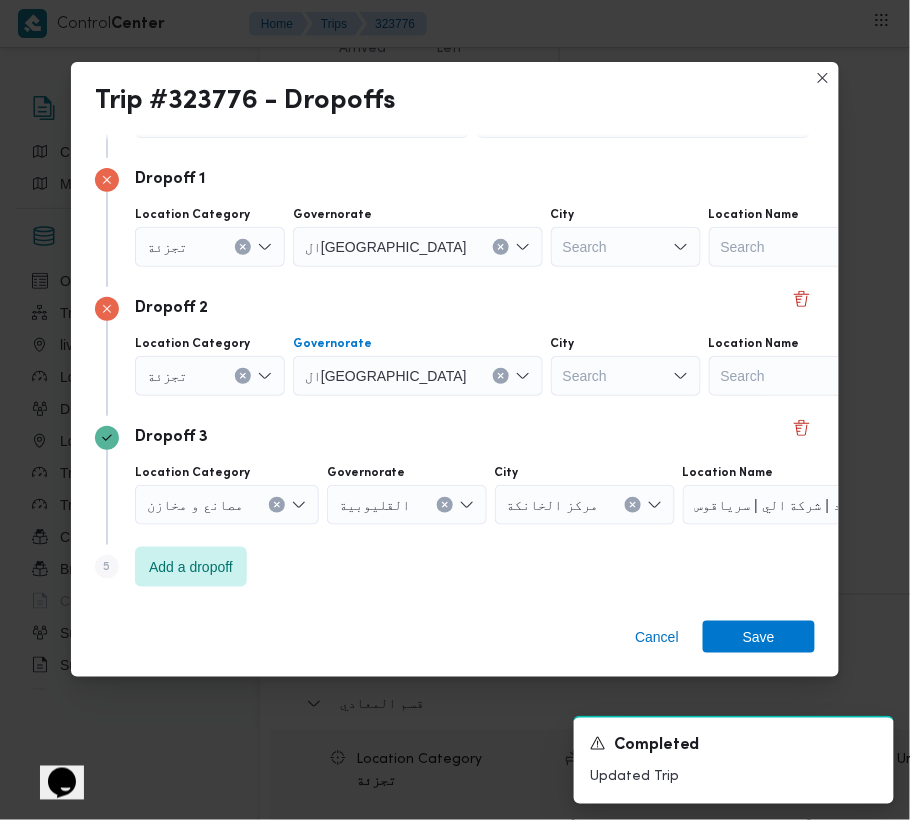 click on "Search" at bounding box center [626, 247] 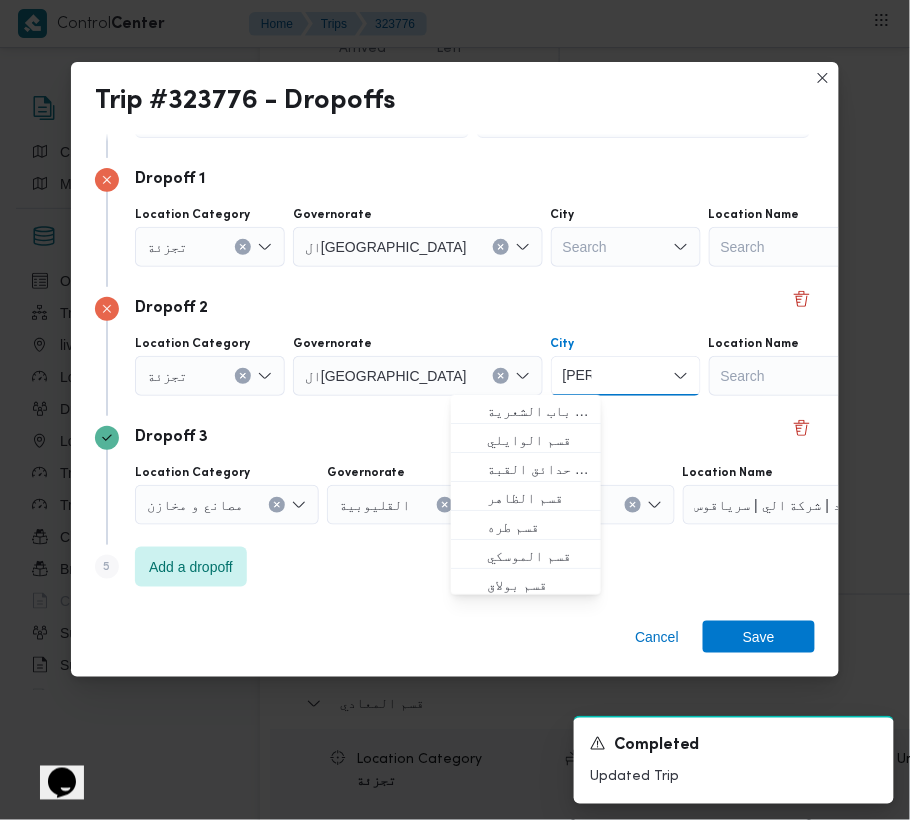 type on "[PERSON_NAME]" 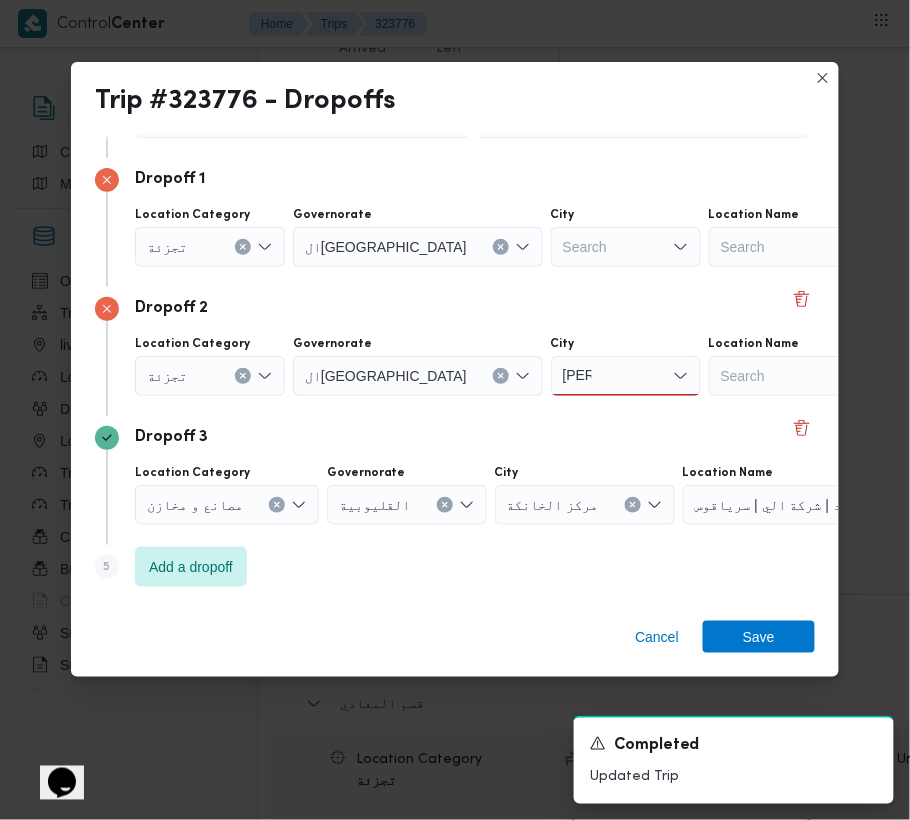 click on "Search" at bounding box center [626, 247] 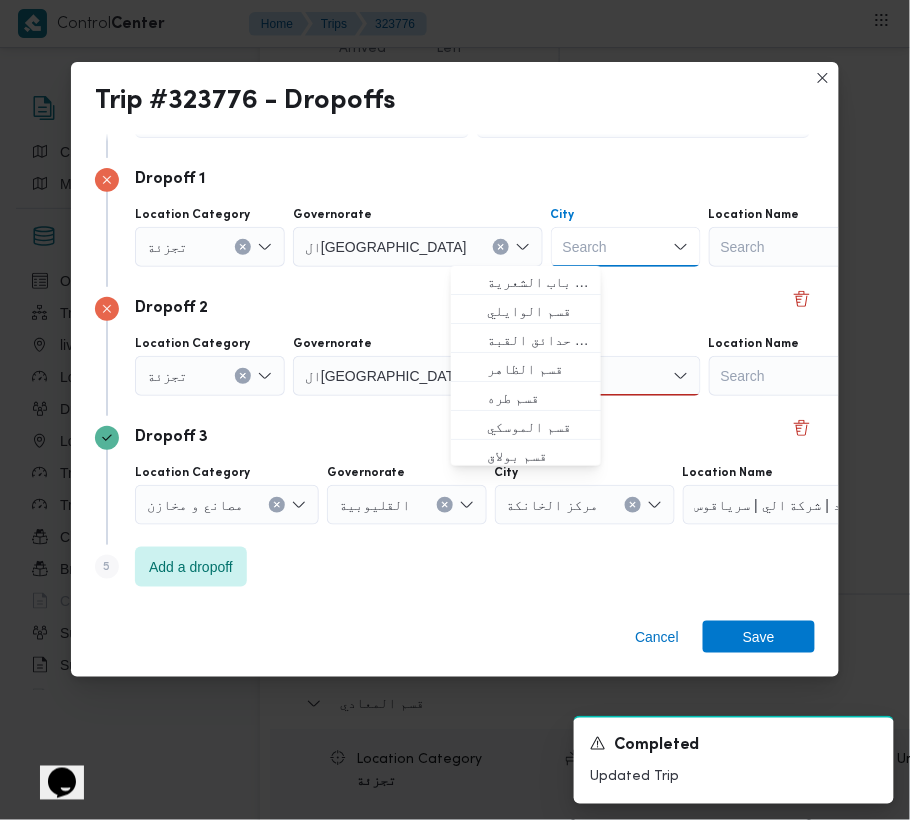 paste on "النزهة" 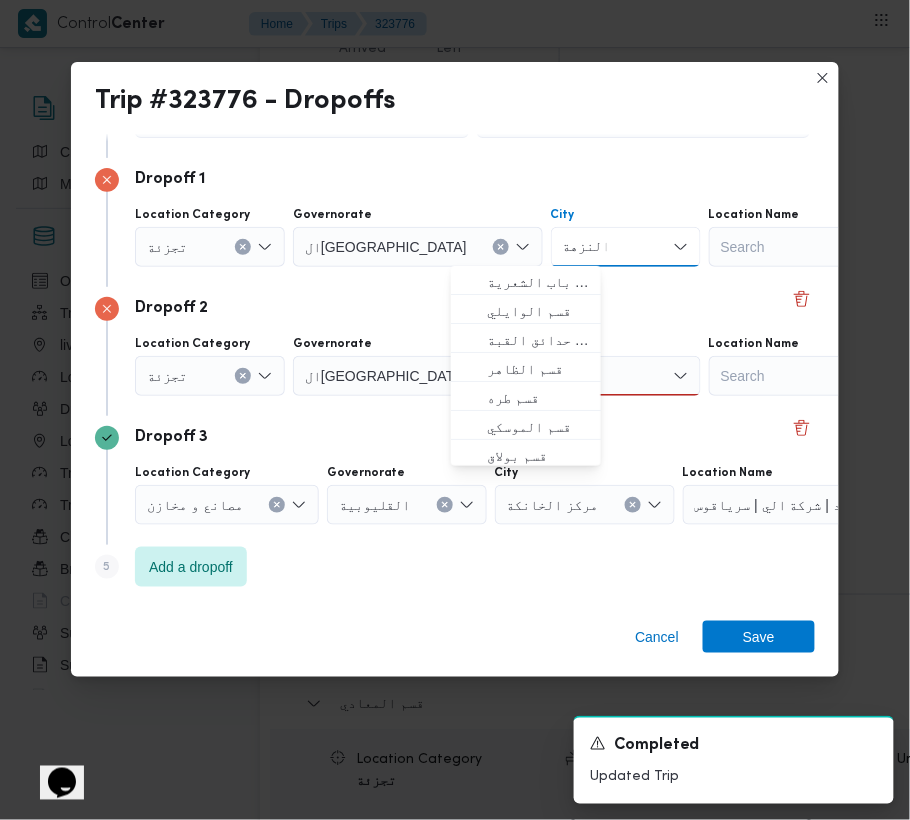 type on "النزهة" 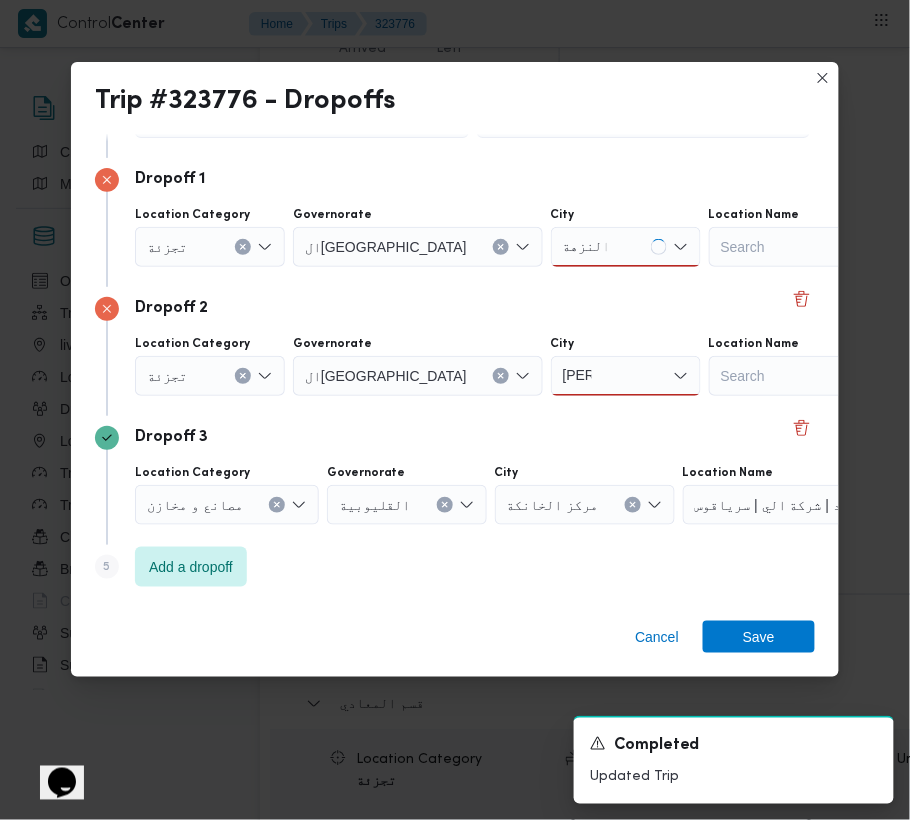 click on "النزهة  النزهة" at bounding box center (626, 247) 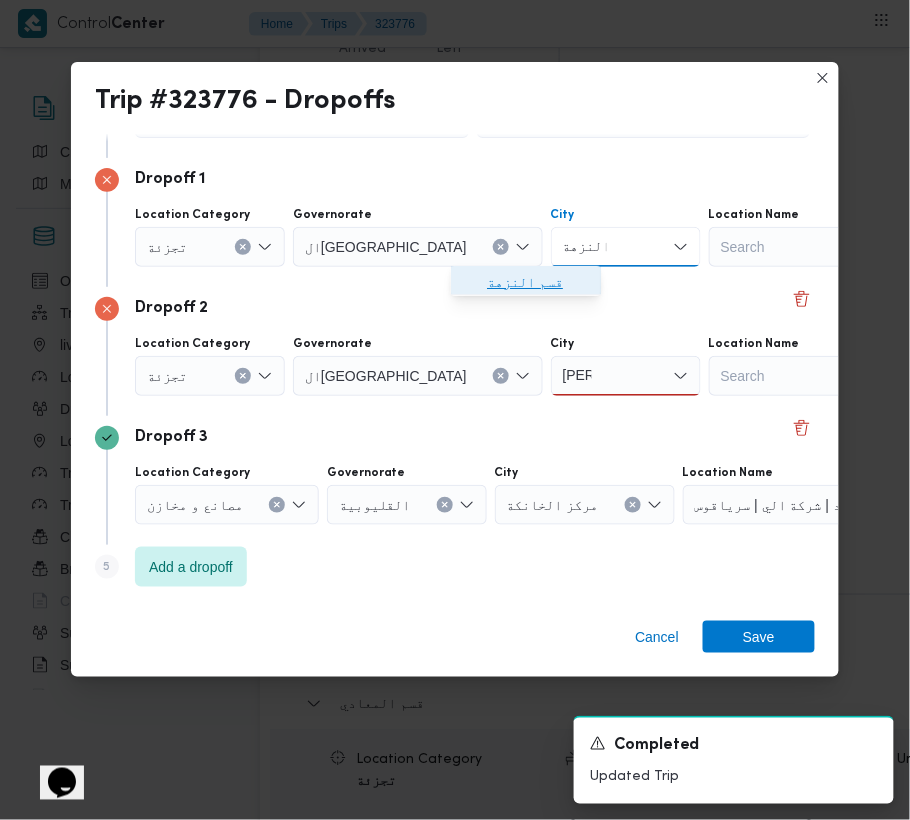 drag, startPoint x: 526, startPoint y: 274, endPoint x: 530, endPoint y: 329, distance: 55.145264 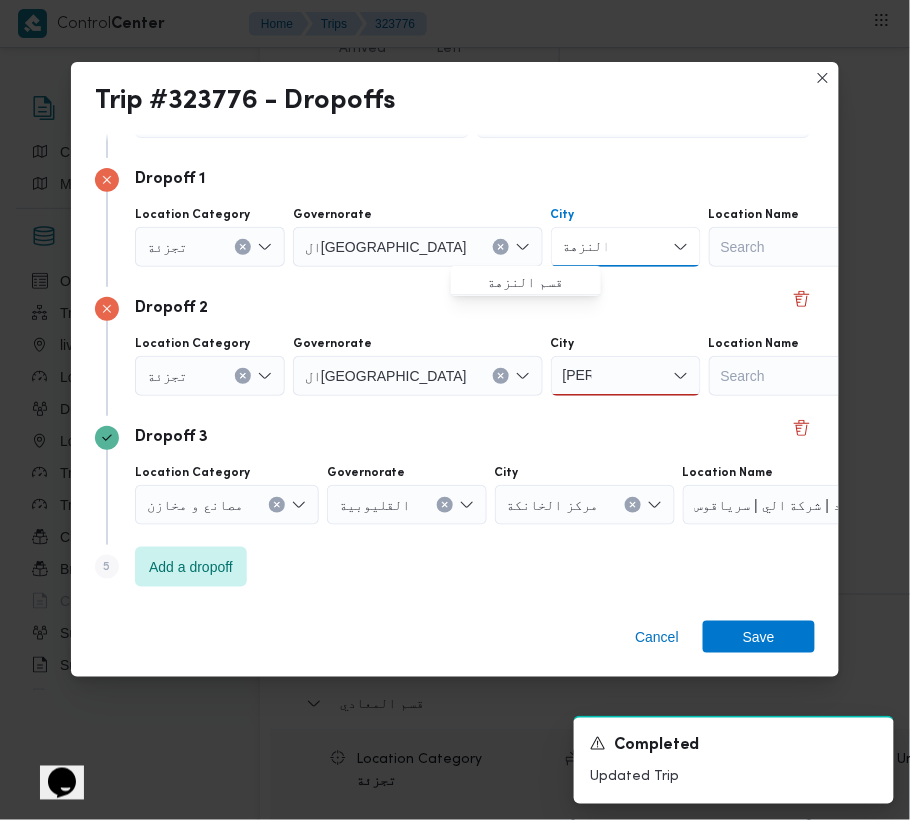type 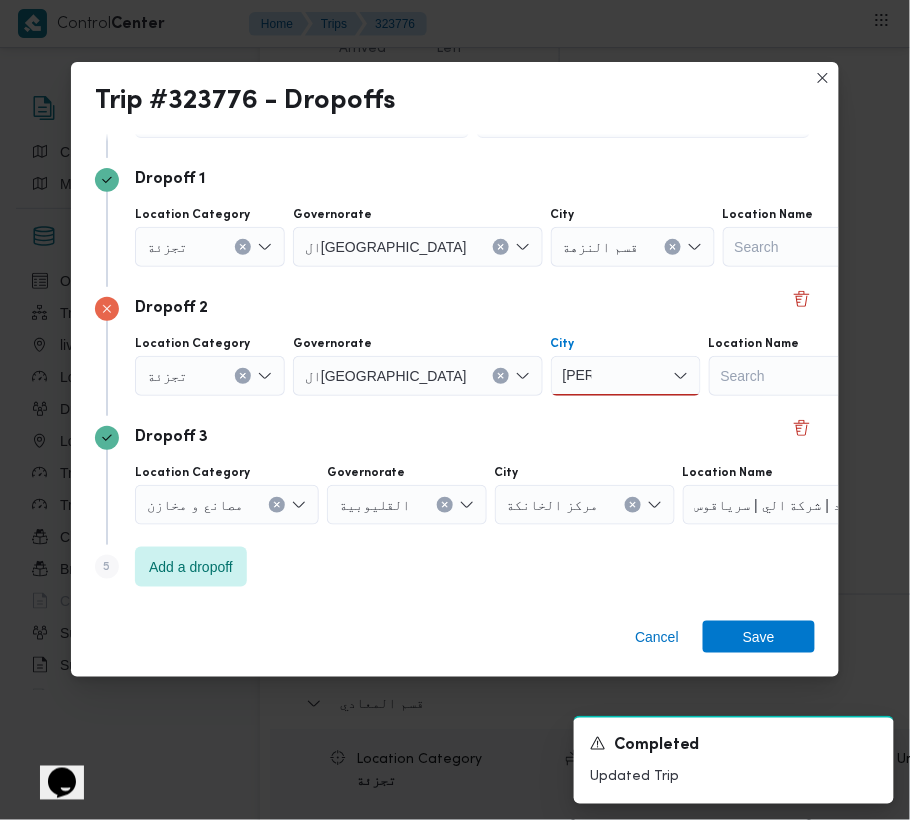 drag, startPoint x: 542, startPoint y: 368, endPoint x: 542, endPoint y: 392, distance: 24 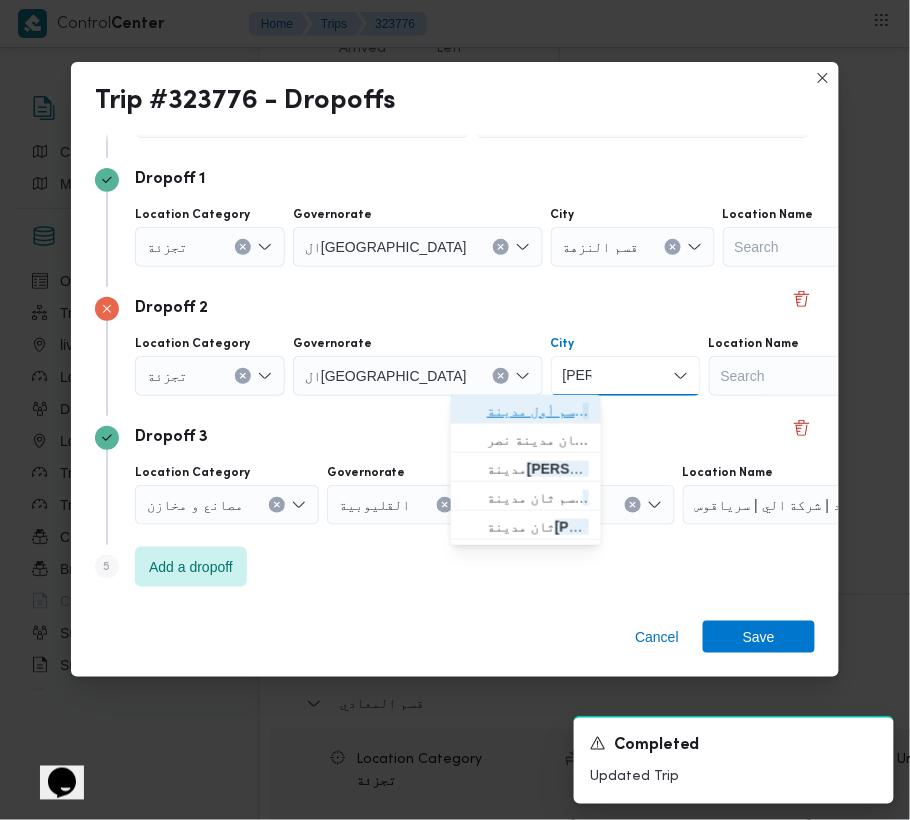 click on "قسم أول مدينة  نصر" at bounding box center (538, 411) 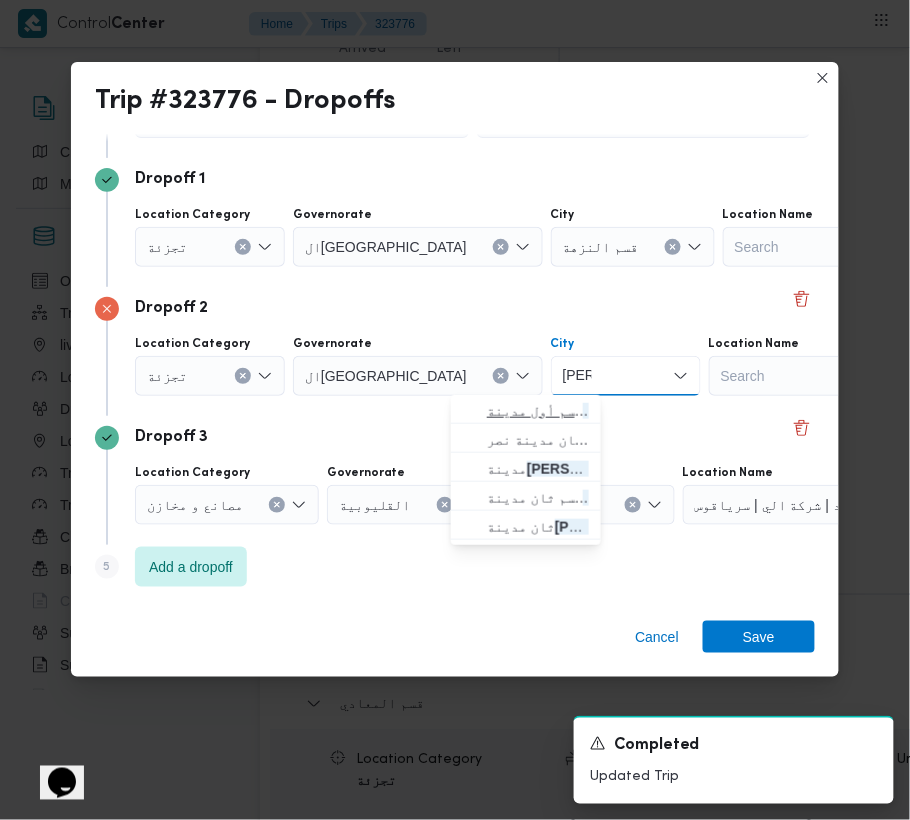 type 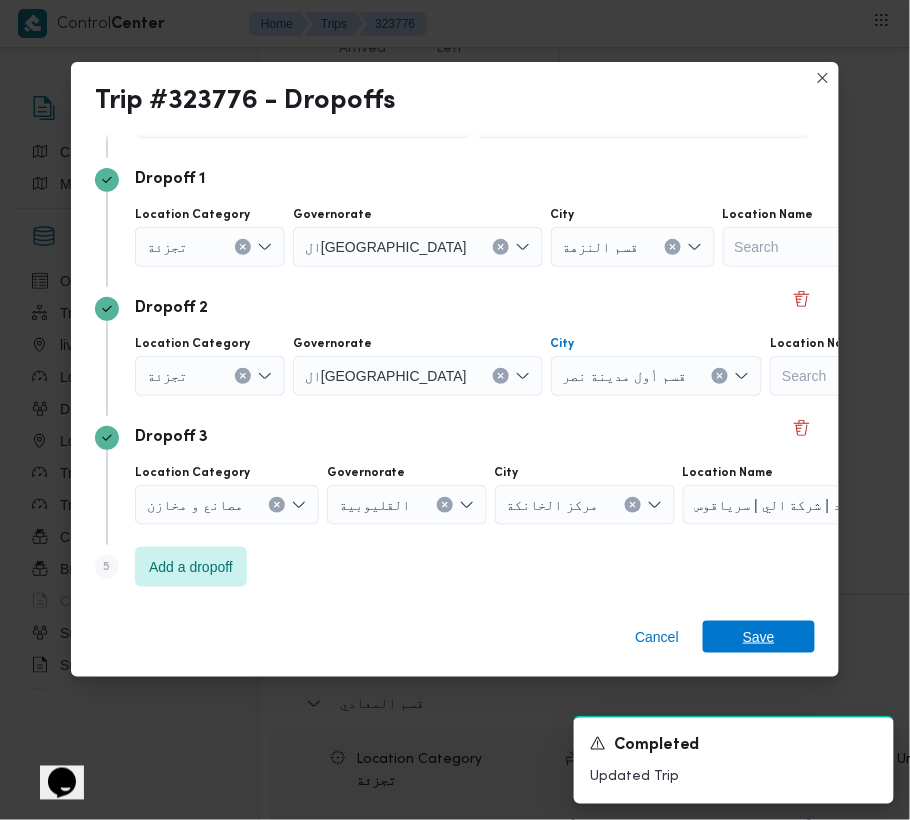 click on "Save" at bounding box center [759, 637] 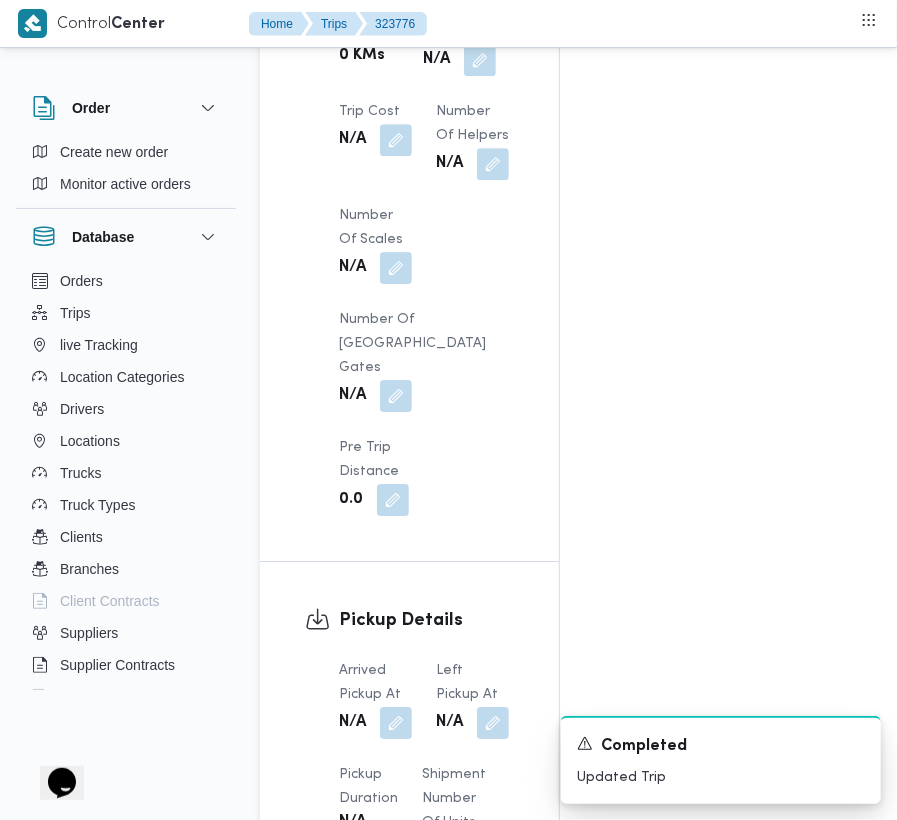 scroll, scrollTop: 2178, scrollLeft: 0, axis: vertical 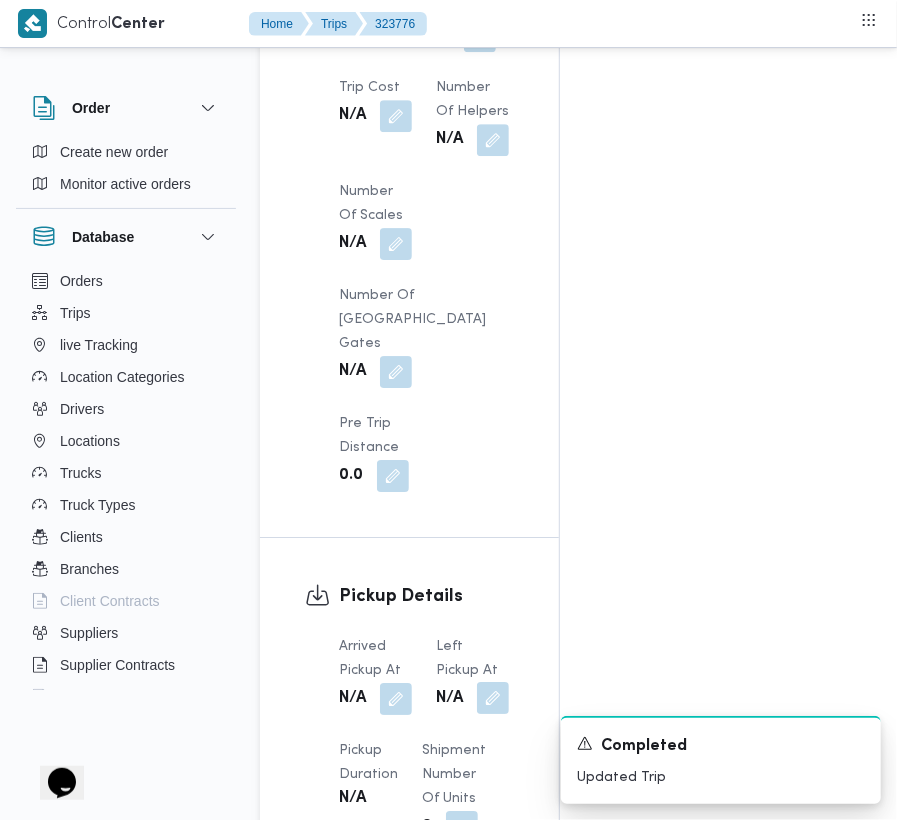 click at bounding box center (493, 698) 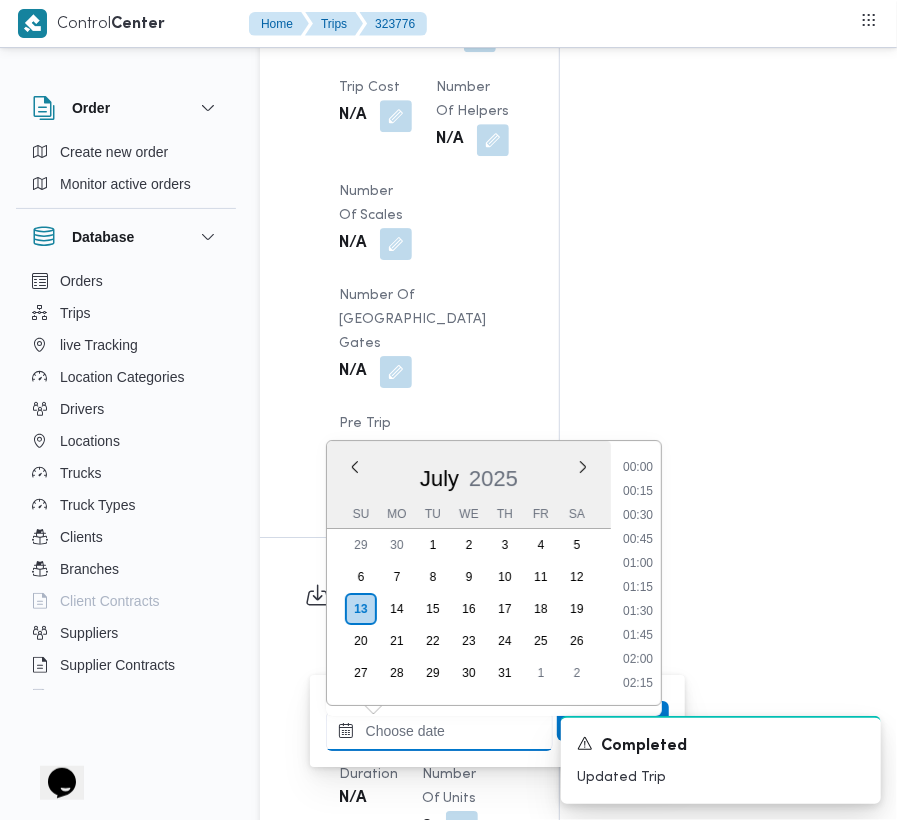 drag, startPoint x: 434, startPoint y: 744, endPoint x: 444, endPoint y: 737, distance: 12.206555 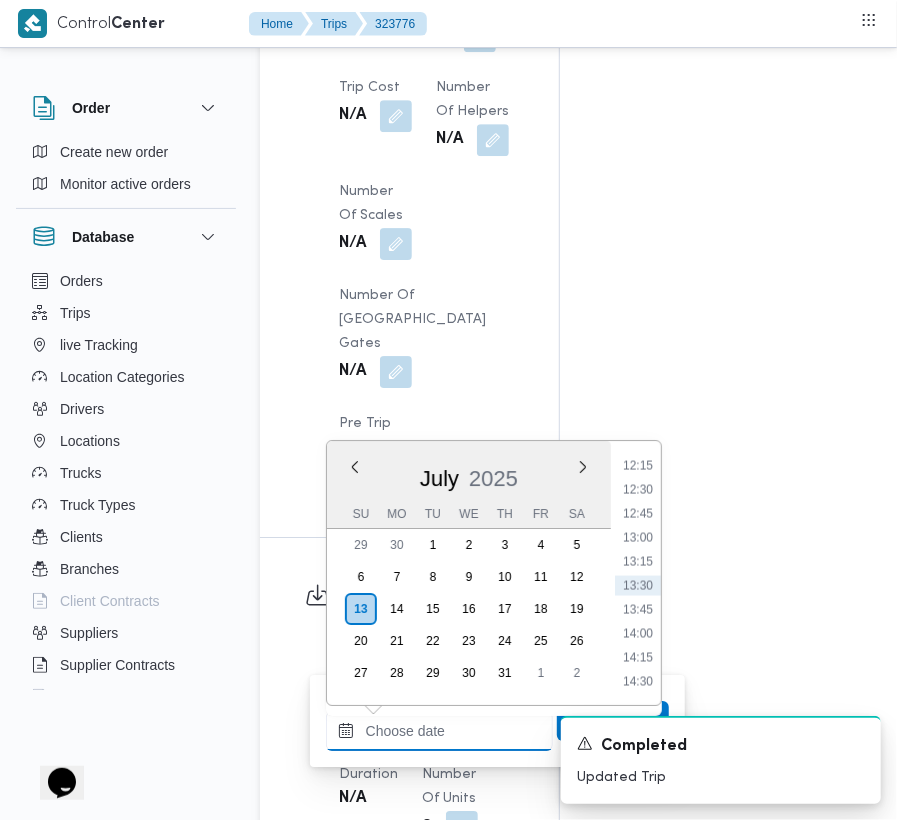paste on "[DATE]  9:00:00 AM" 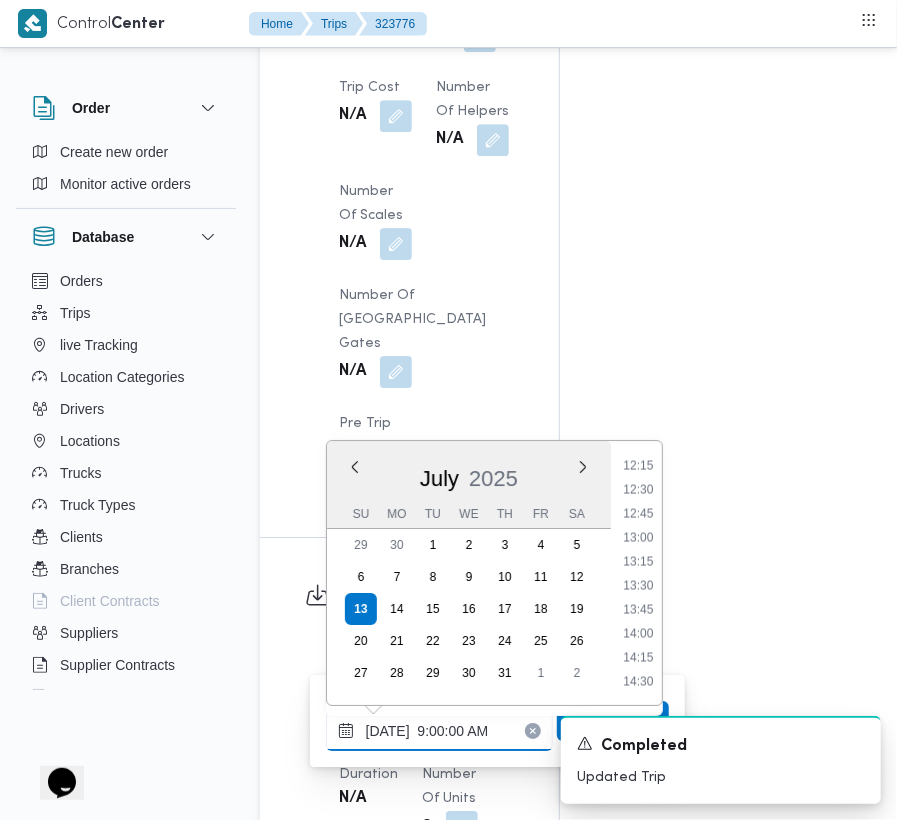 scroll, scrollTop: 864, scrollLeft: 0, axis: vertical 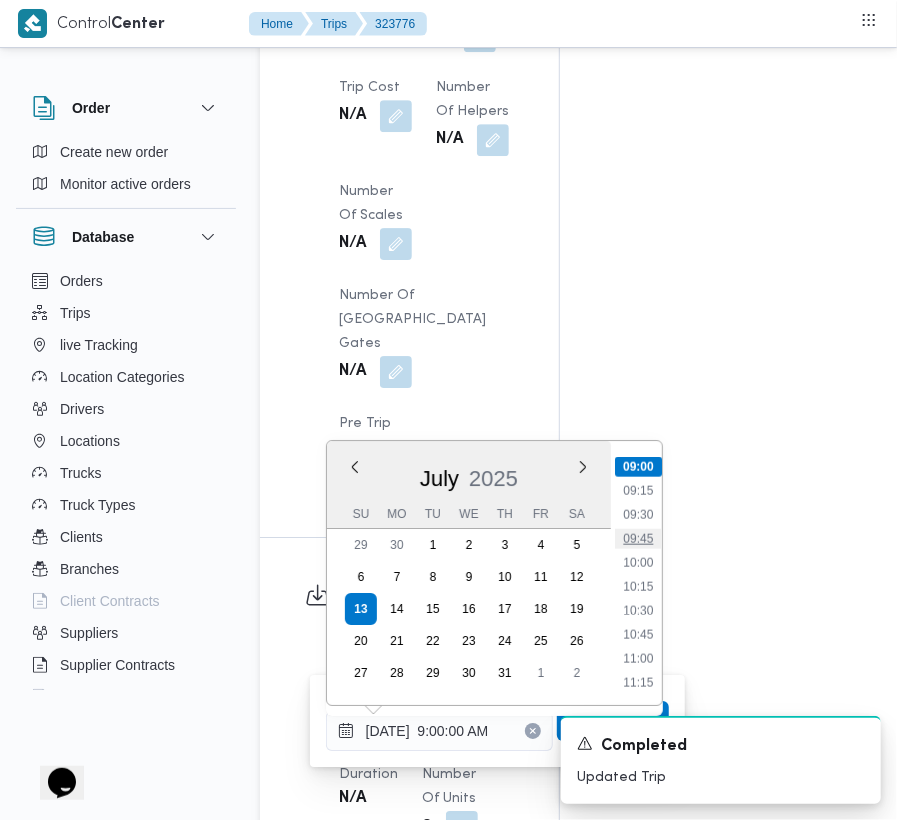 click on "09:45" at bounding box center [638, 539] 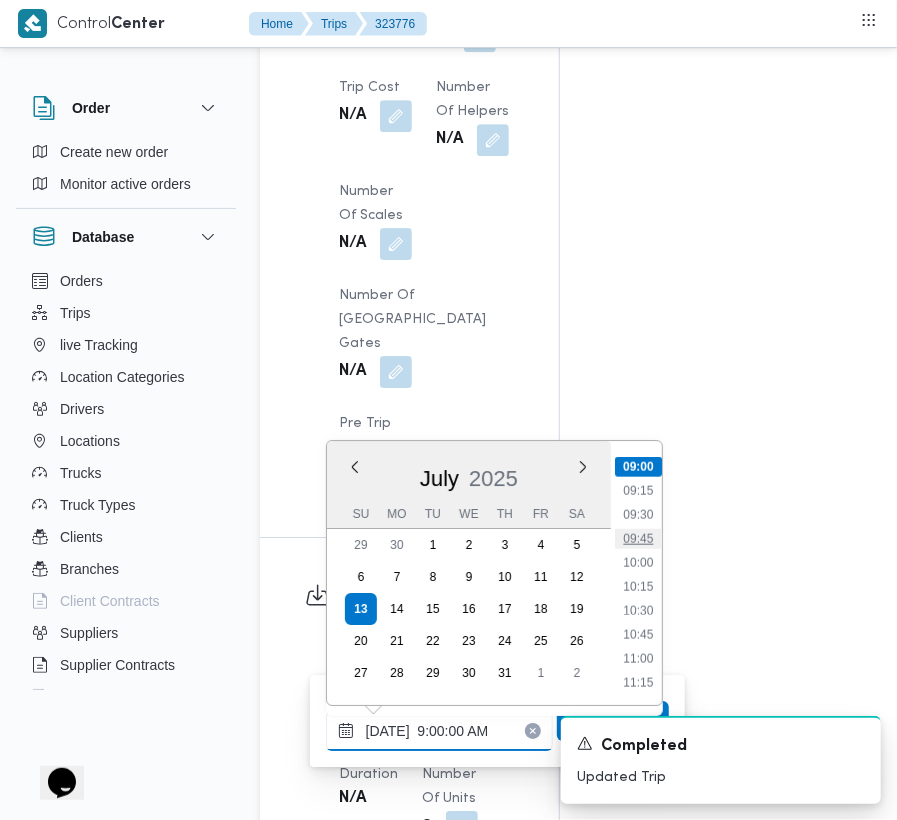 type on "[DATE] 09:45" 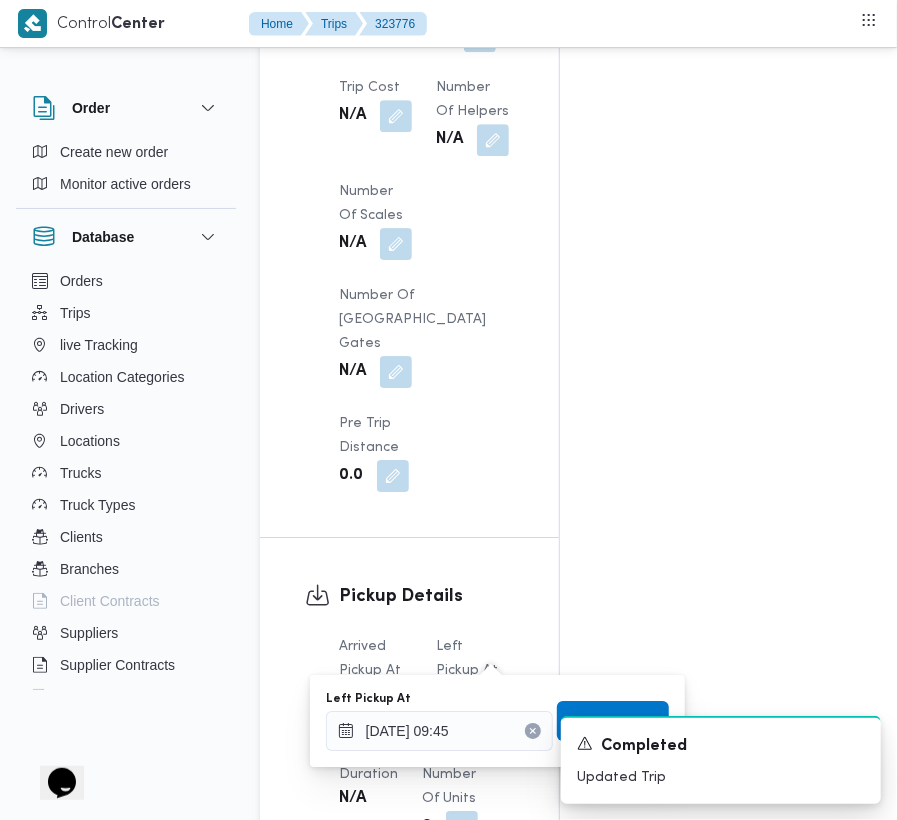type 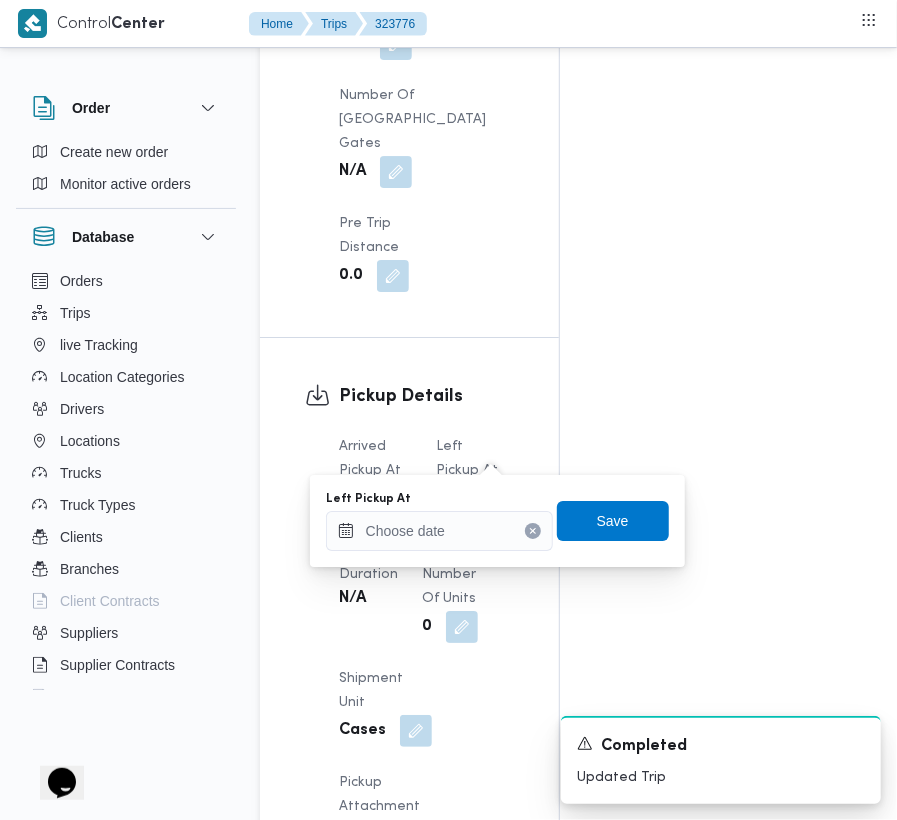 scroll, scrollTop: 2436, scrollLeft: 0, axis: vertical 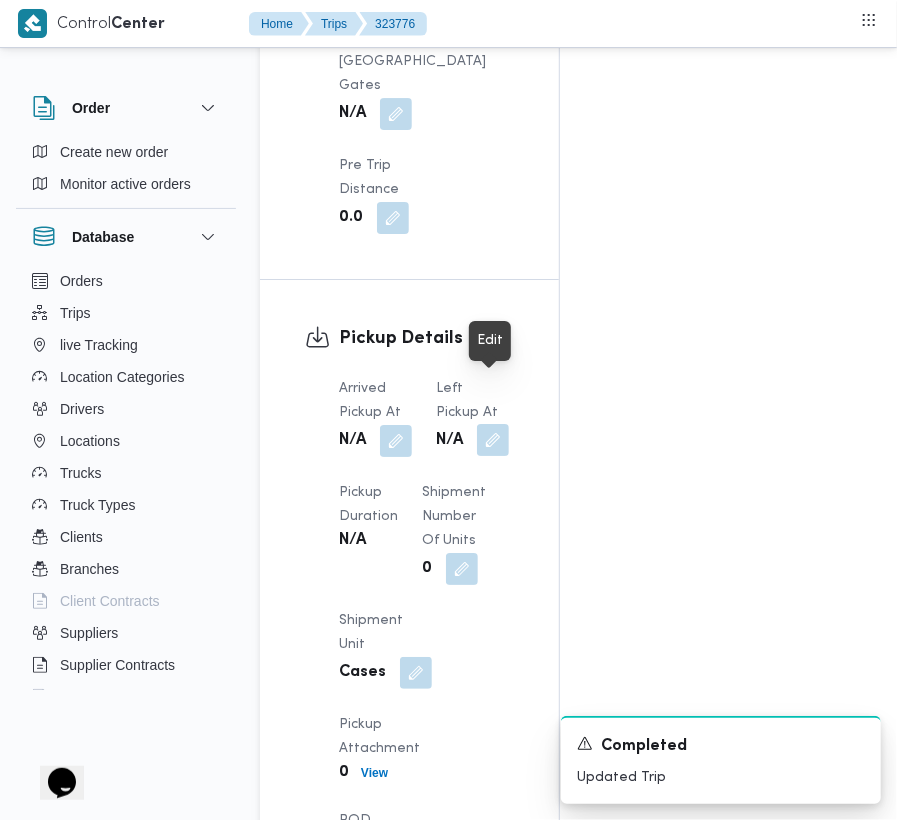 click at bounding box center (493, 440) 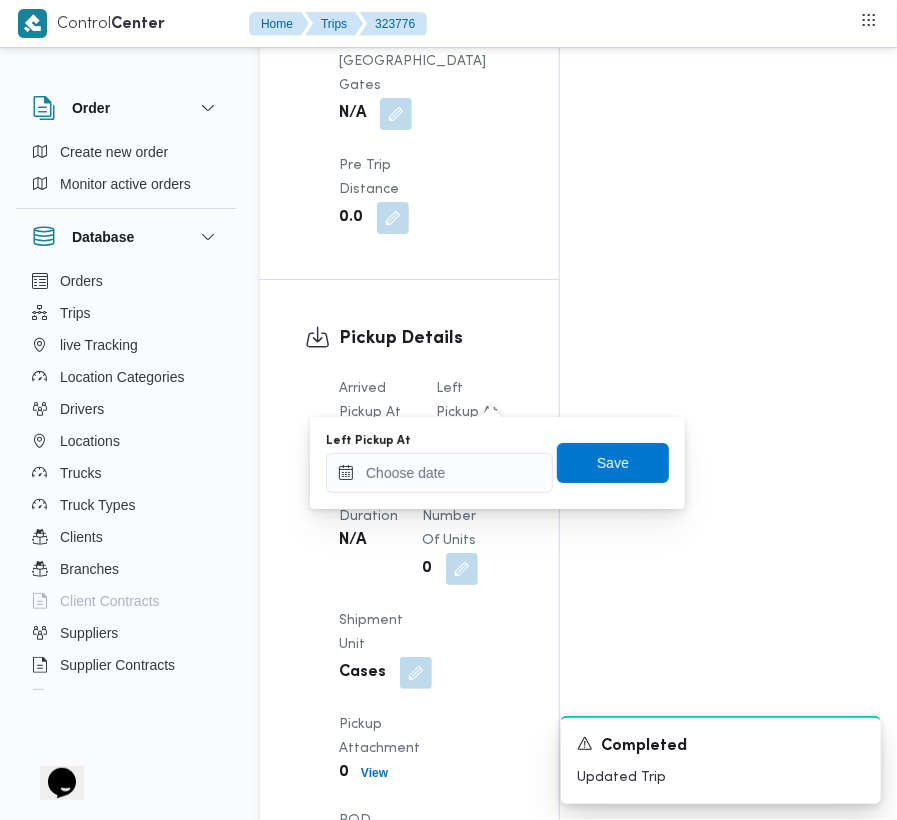 click on "Left Pickup At" at bounding box center (439, 463) 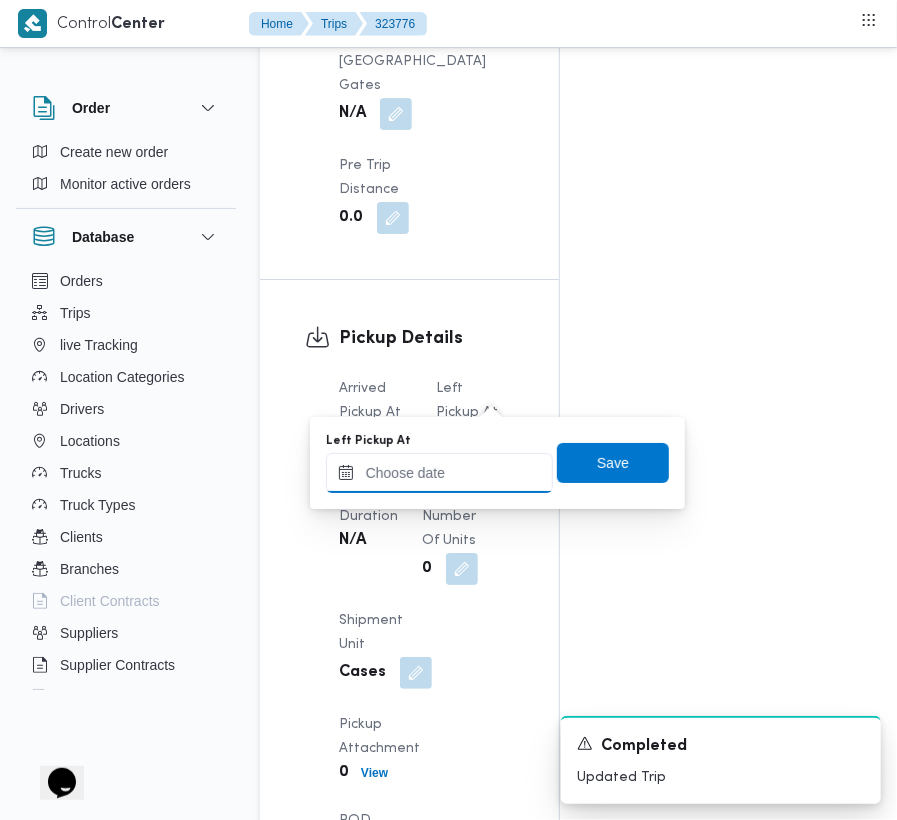 click on "Left Pickup At" at bounding box center (439, 473) 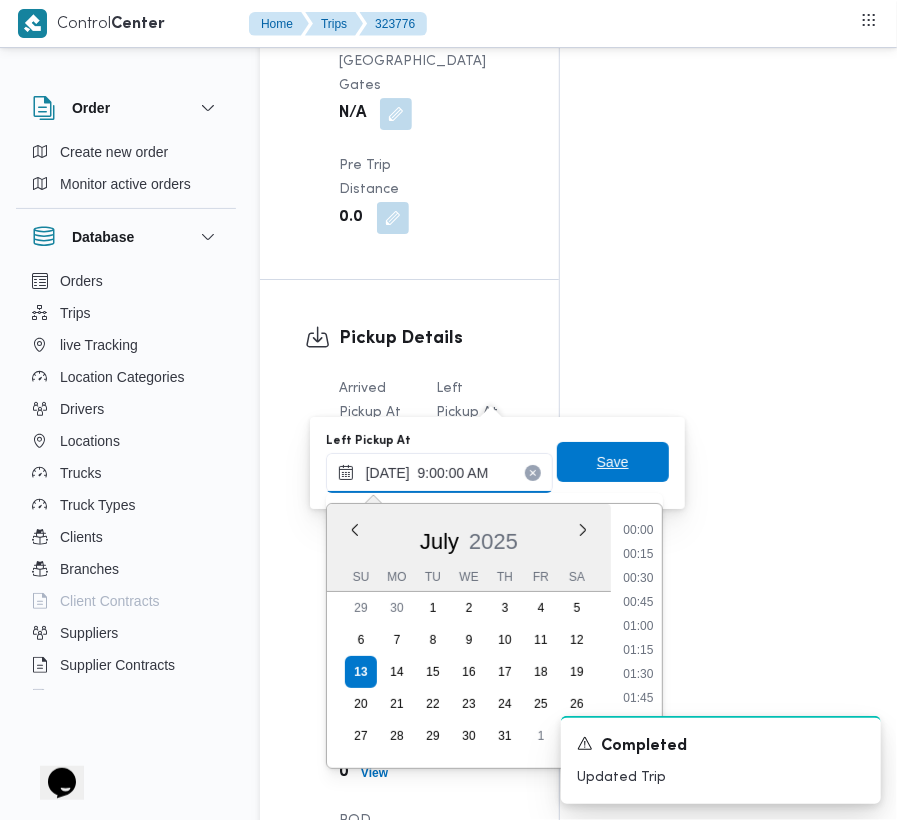 scroll, scrollTop: 864, scrollLeft: 0, axis: vertical 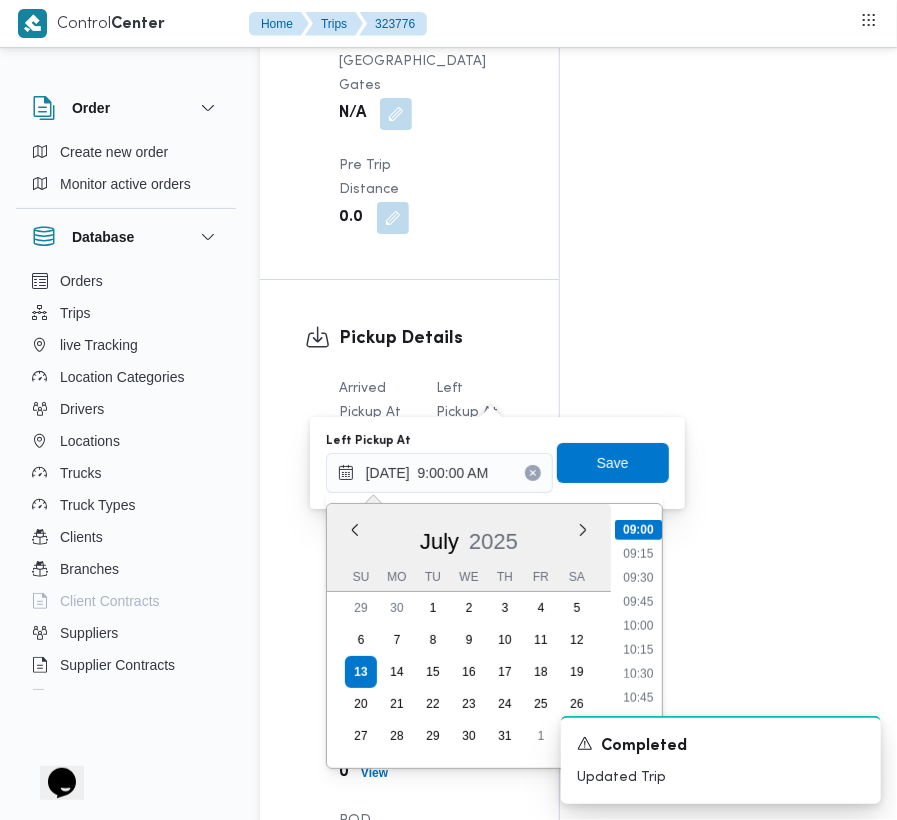 click on "09:45" at bounding box center (638, 602) 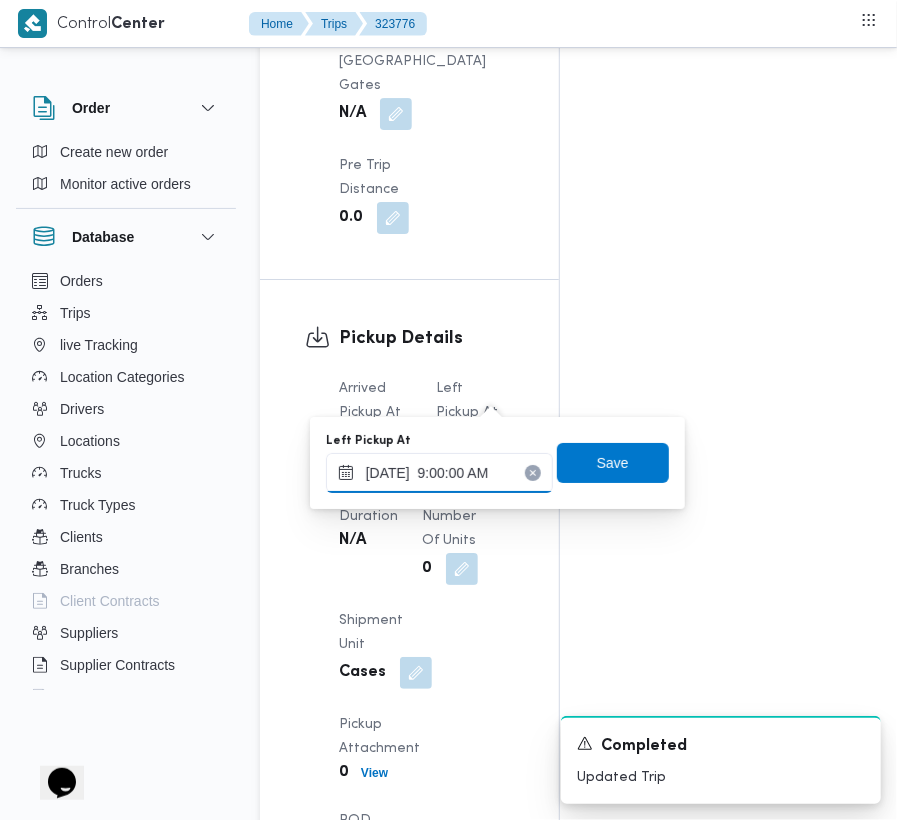 type on "[DATE] 09:45" 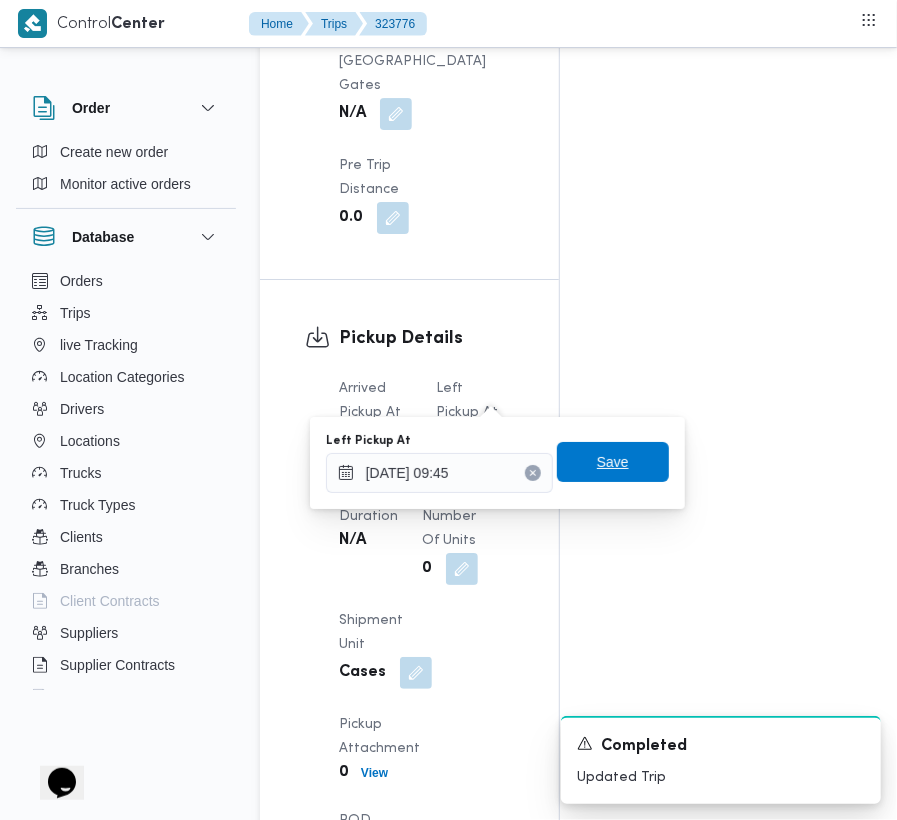 click on "Save" at bounding box center [613, 462] 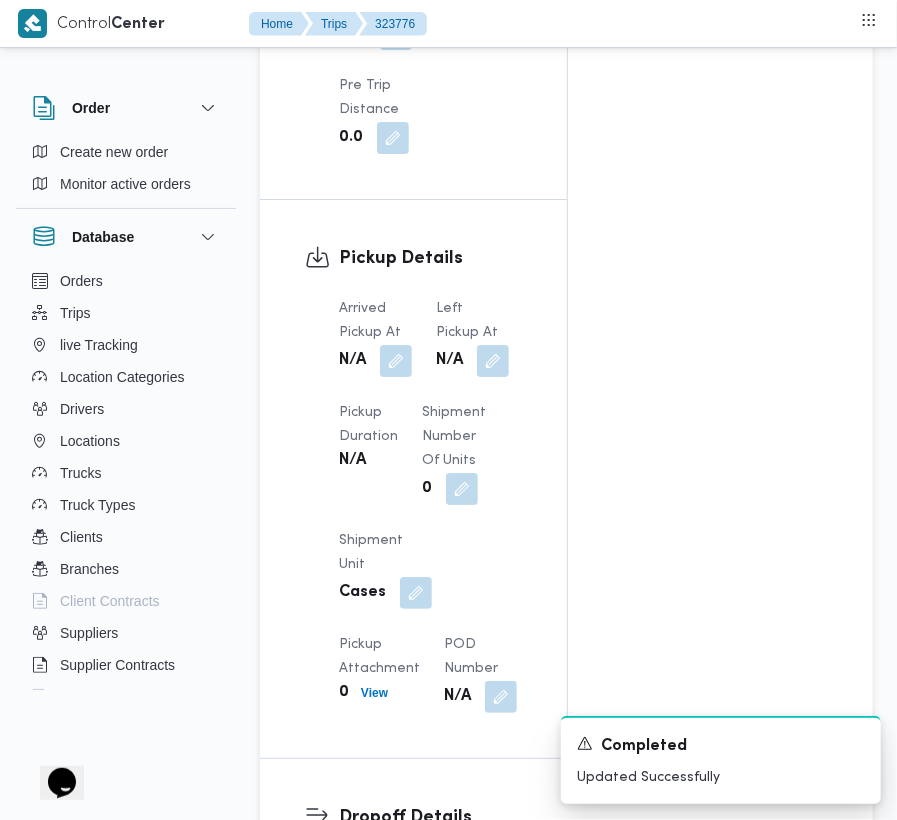 click at bounding box center (391, 361) 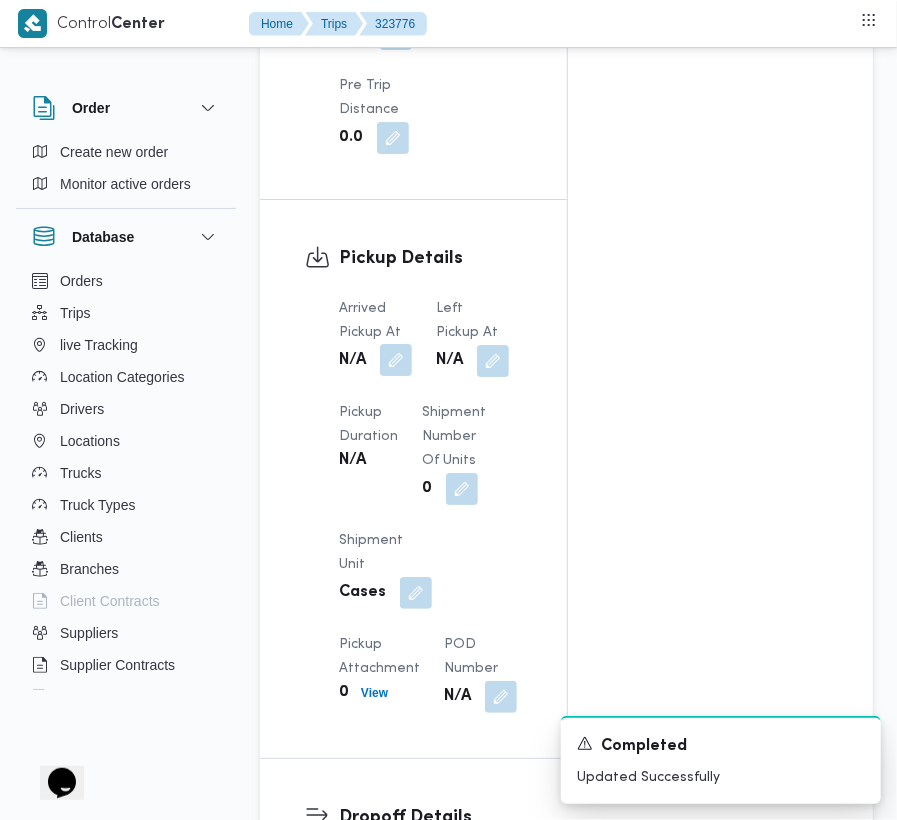 click at bounding box center (396, 360) 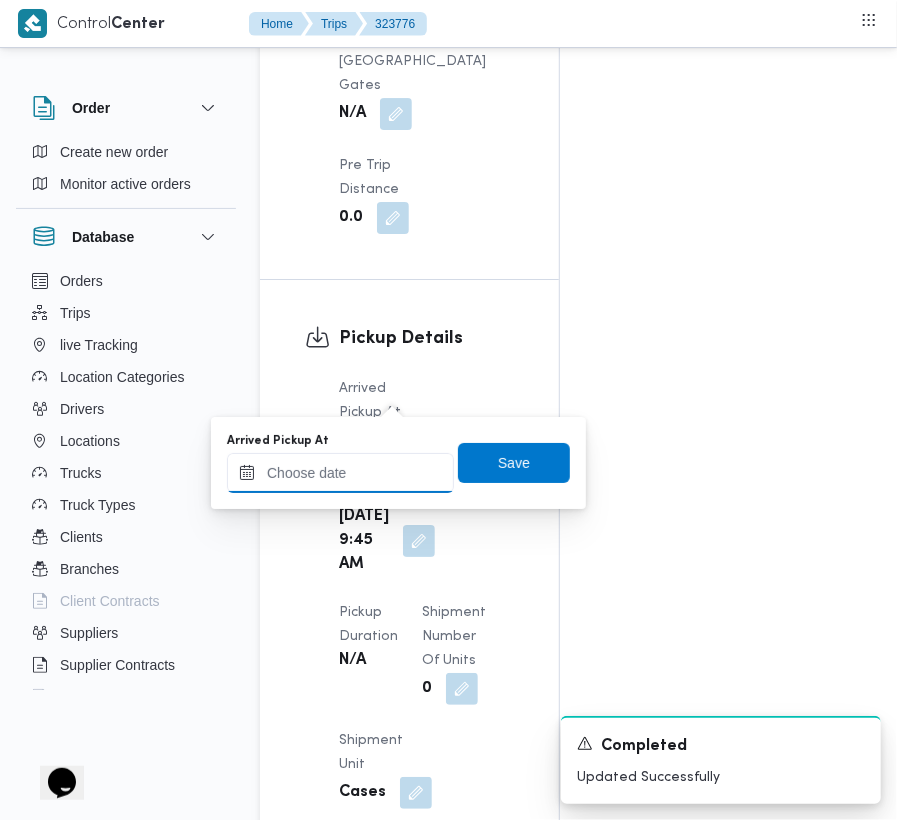 click on "Arrived Pickup At" at bounding box center (340, 473) 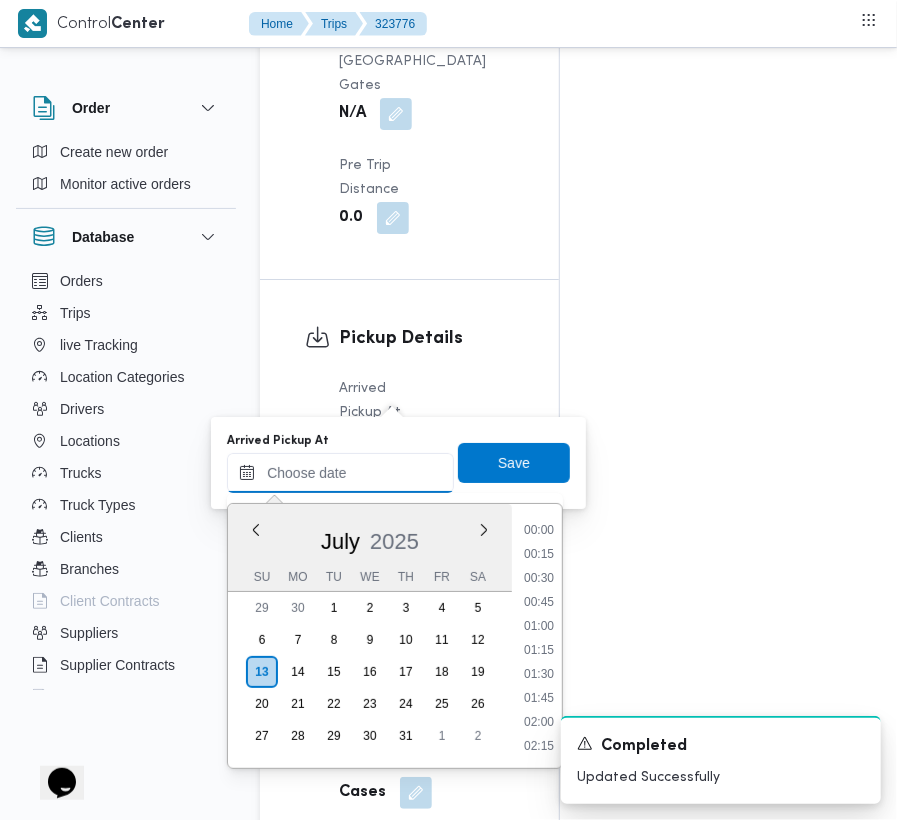 paste on "[DATE]  9:00:00 AM" 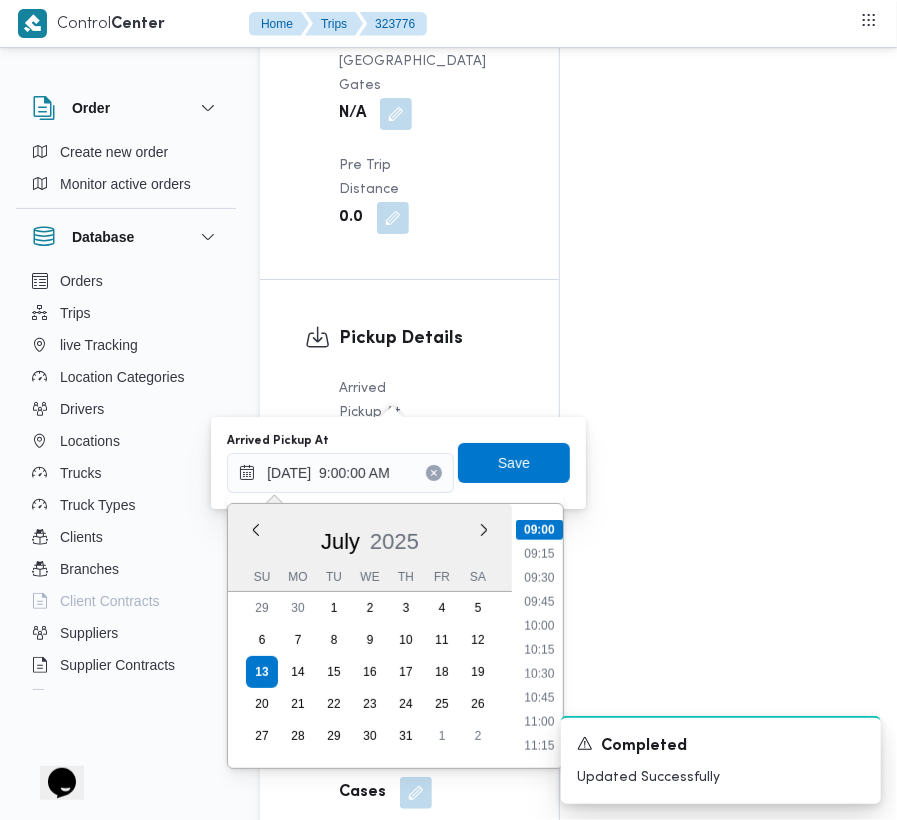 scroll, scrollTop: 666, scrollLeft: 0, axis: vertical 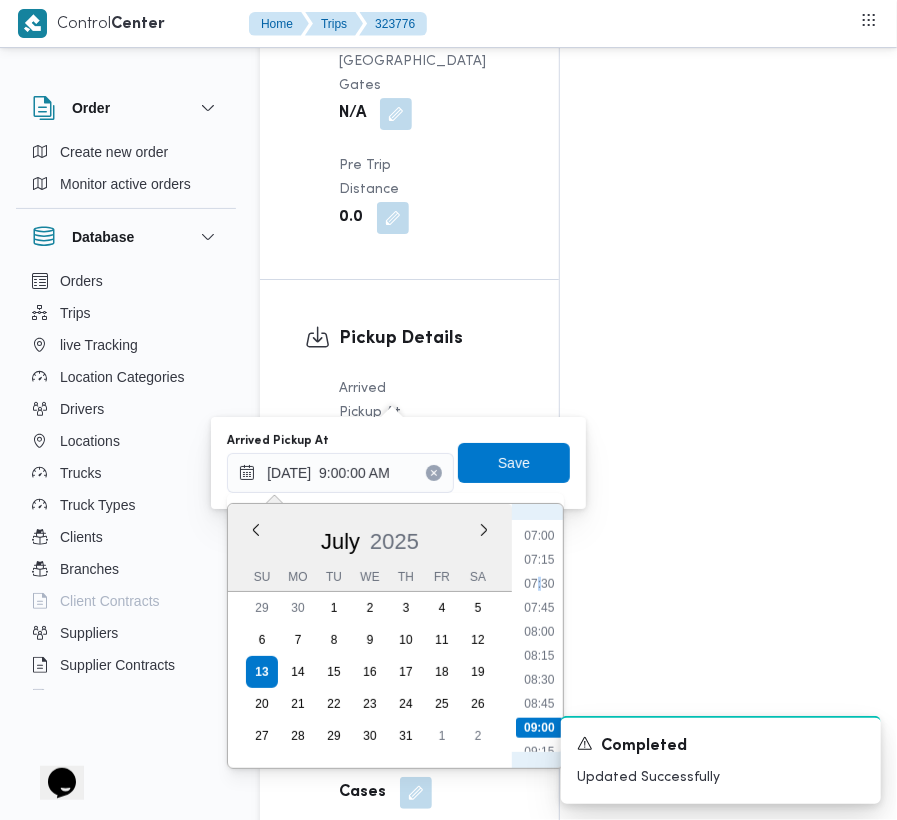 click on "07:30" at bounding box center [539, 584] 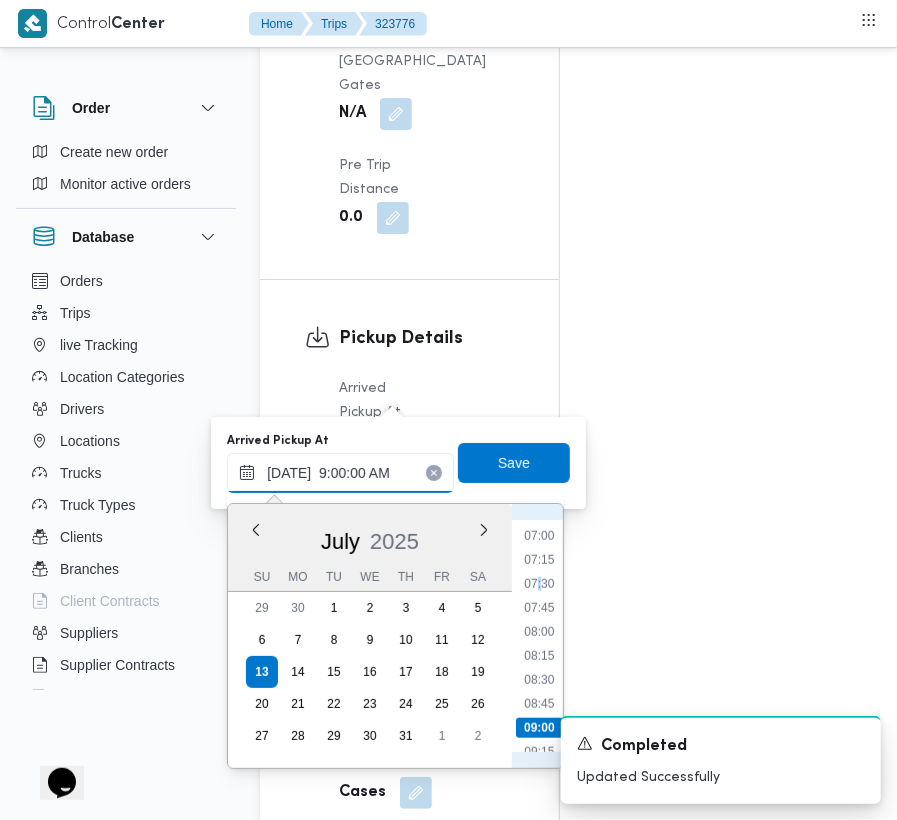 type on "[DATE] 07:30" 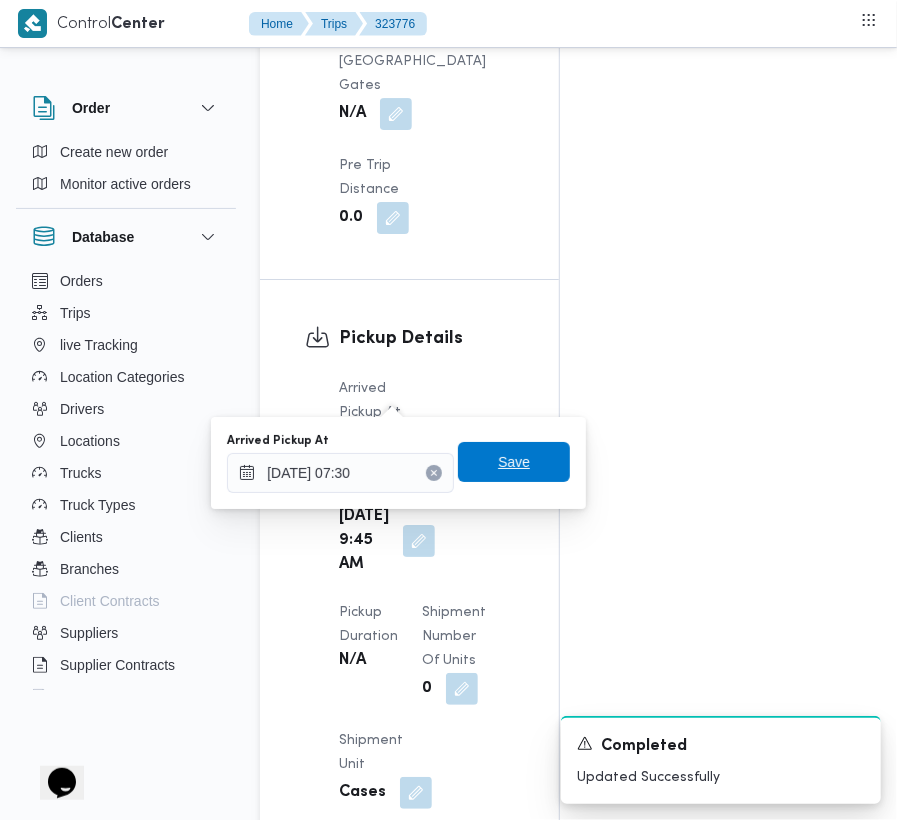 click on "Save" at bounding box center [514, 462] 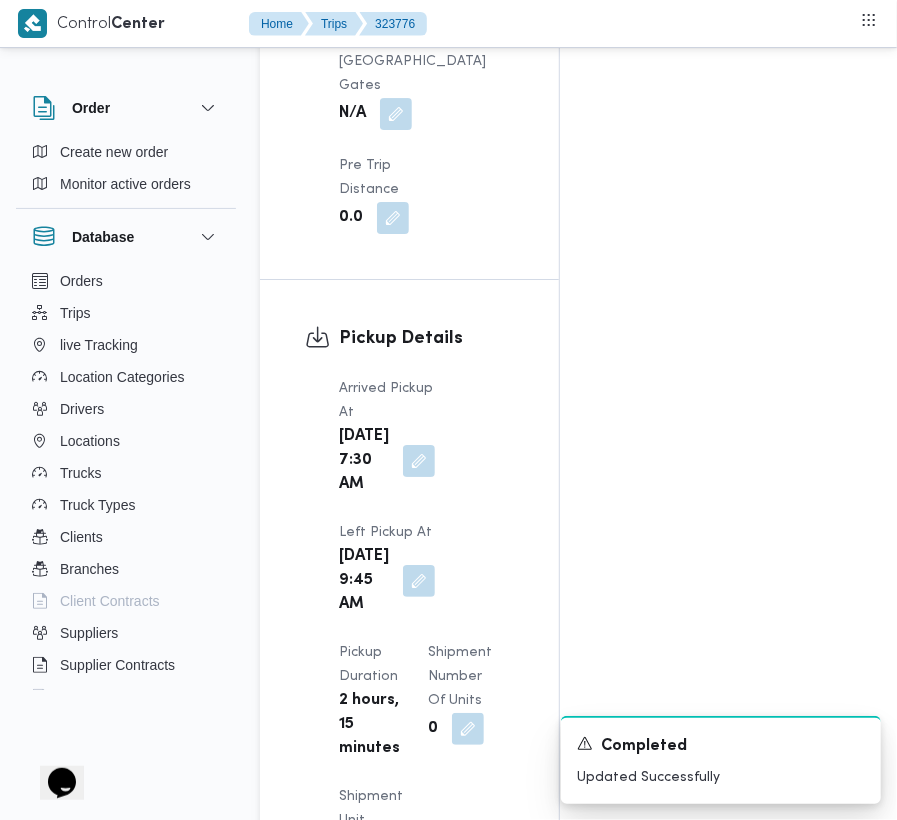 click on "Pickup Details Arrived Pickup At [DATE] 7:30 AM Left Pickup At [DATE] 9:45 AM Pickup Duration 2 hours, 15 minutes Shipment Number of Units 0 Shipment Unit Cases Pickup Attachment 0 View POD Number N/A" at bounding box center (409, 695) 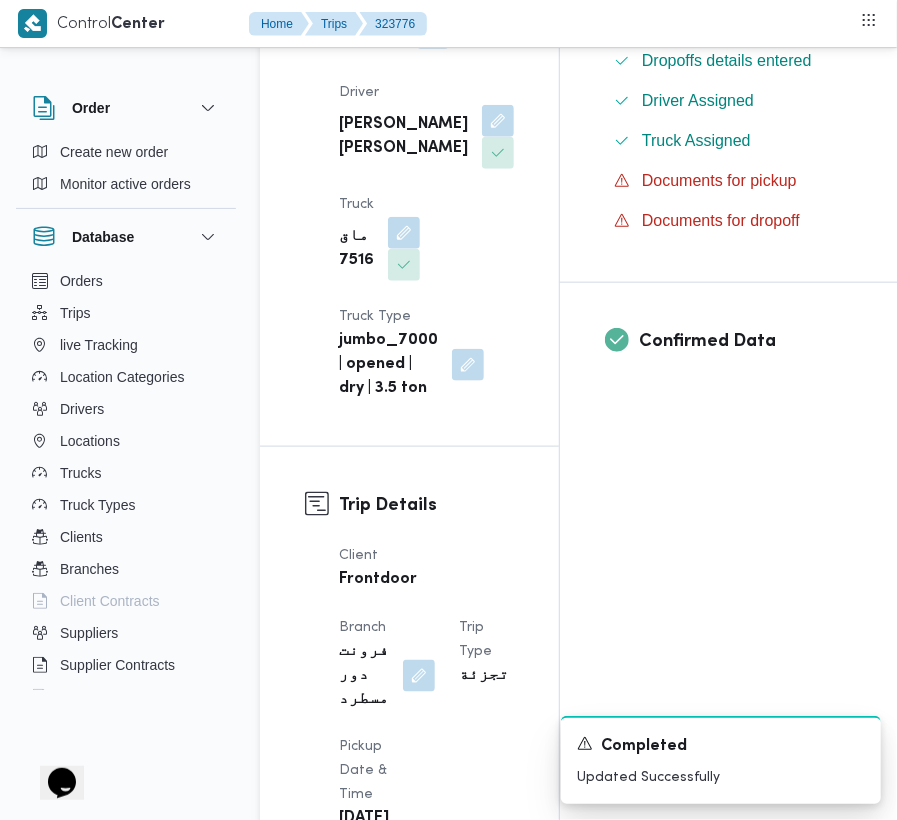 scroll, scrollTop: 0, scrollLeft: 0, axis: both 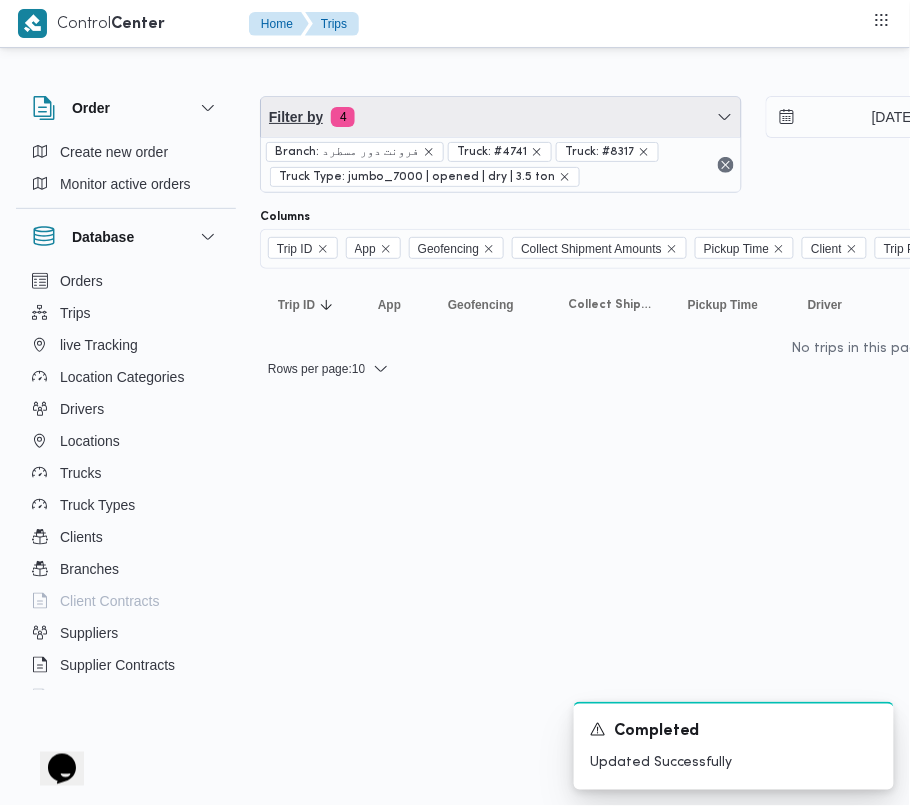 click on "Filter by 4" at bounding box center (501, 117) 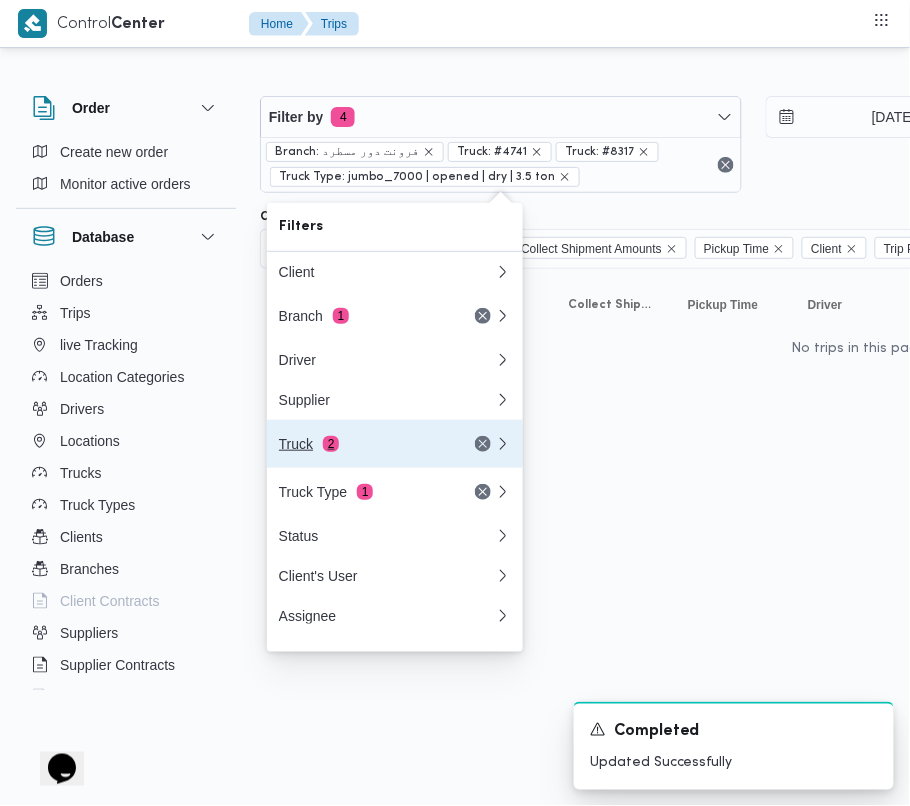 click on "Truck 2" at bounding box center [363, 444] 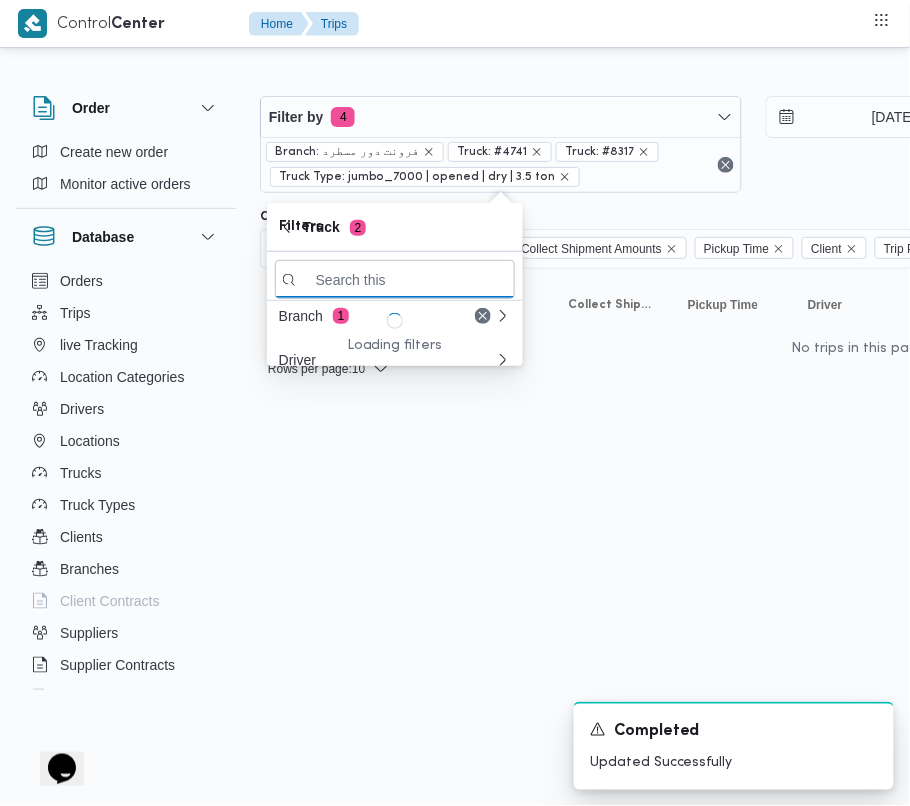 paste on "2814" 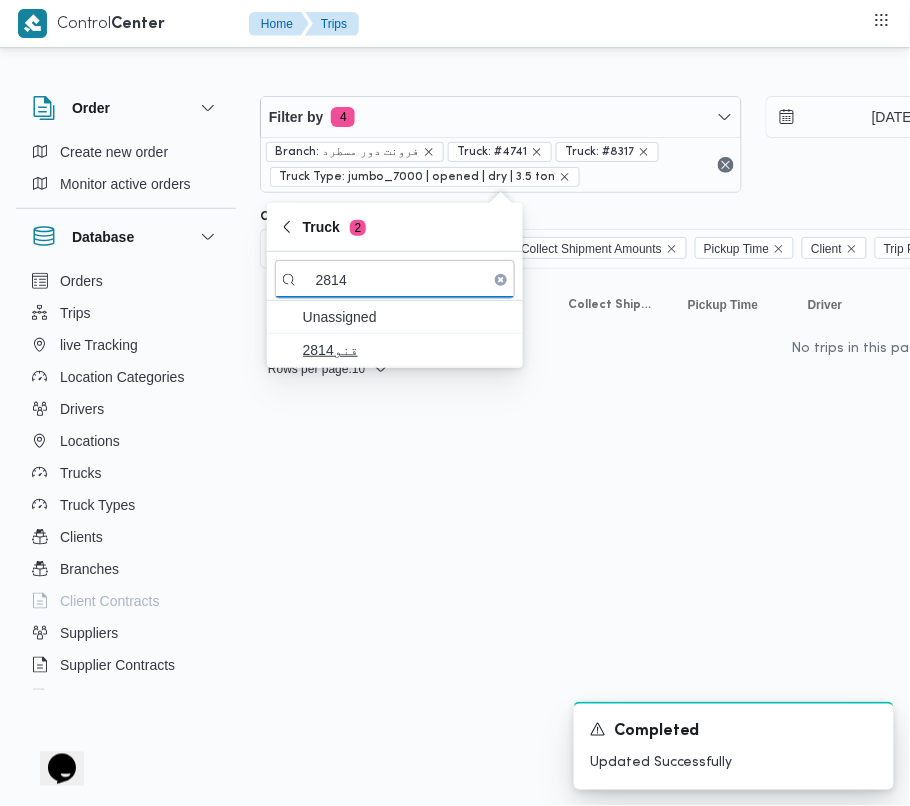 type on "2814" 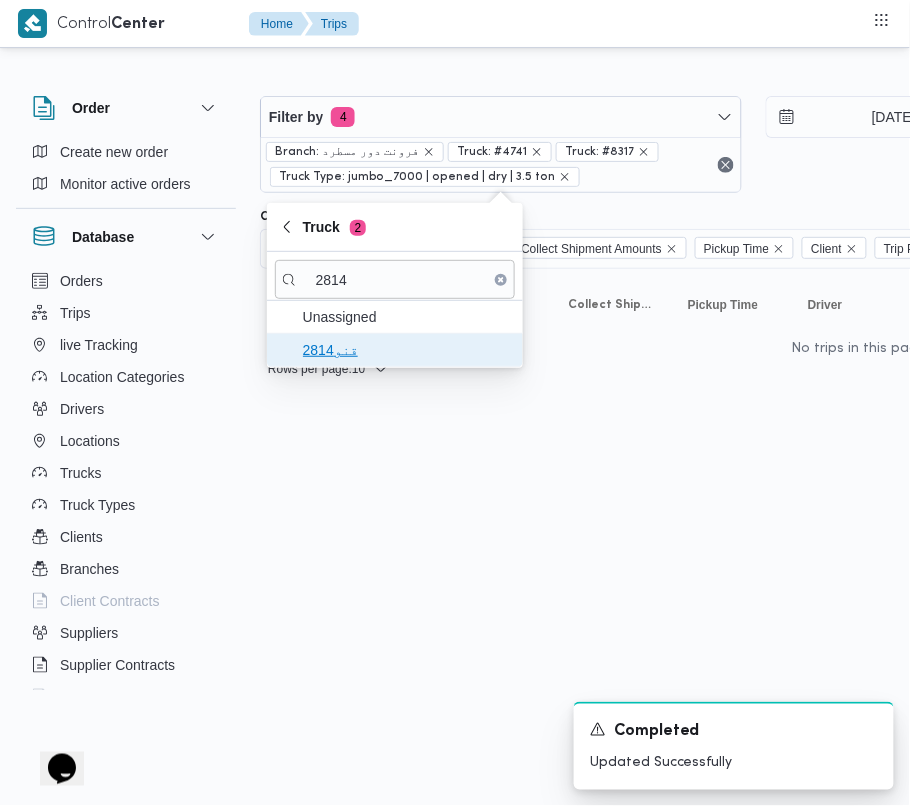 click on "قنو2814" at bounding box center (407, 350) 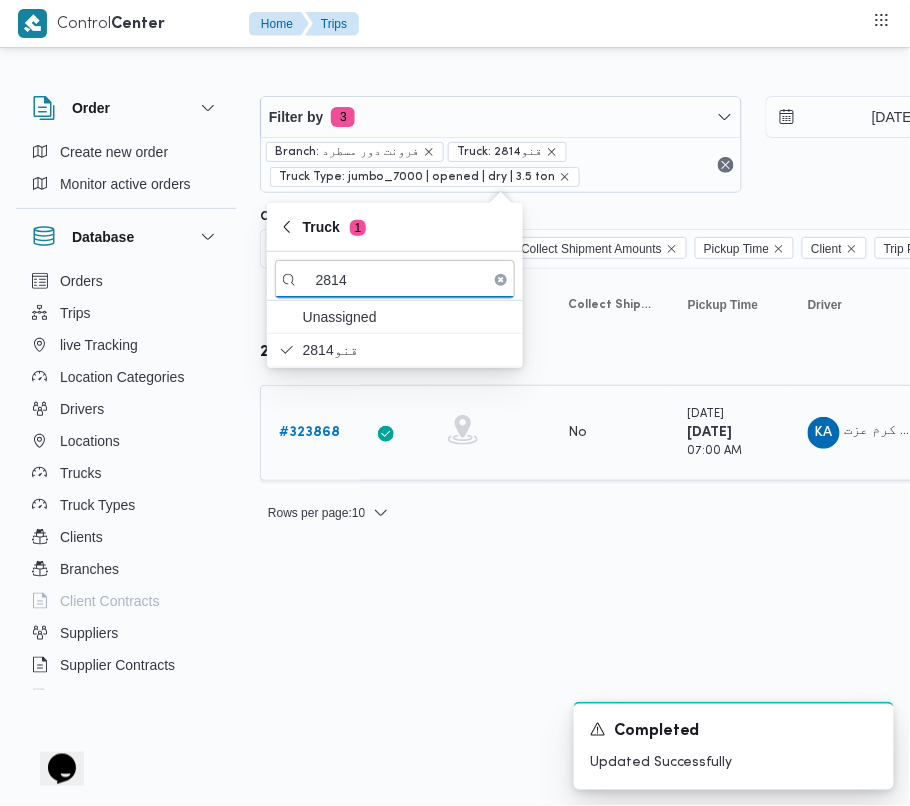 click on "# 323868" at bounding box center [309, 432] 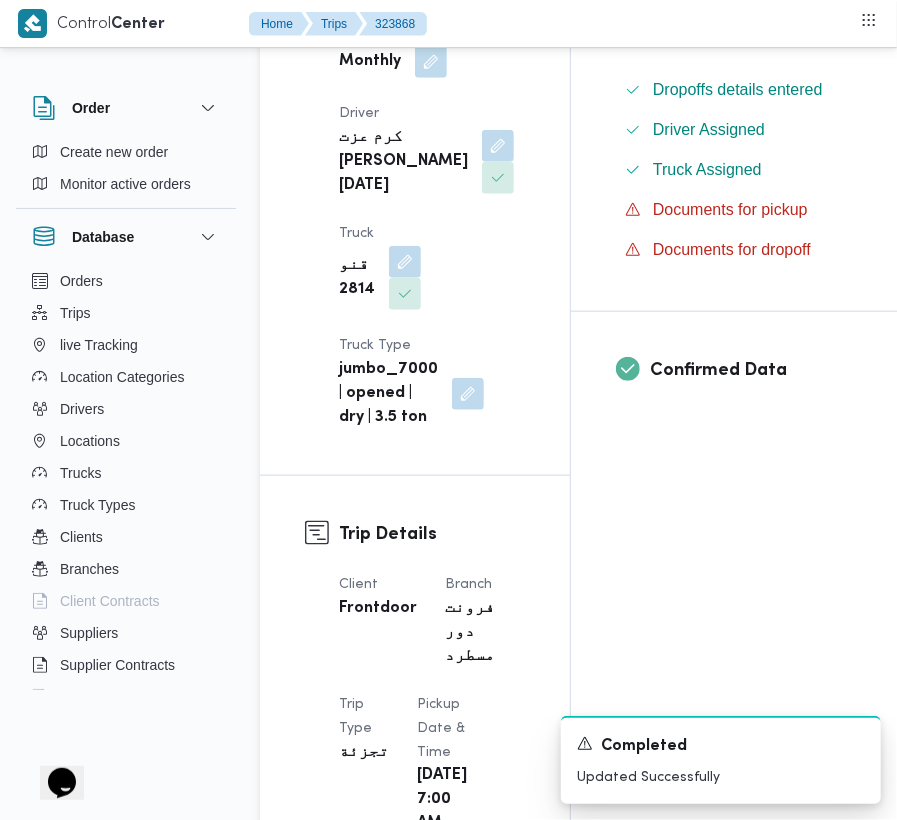 scroll, scrollTop: 576, scrollLeft: 0, axis: vertical 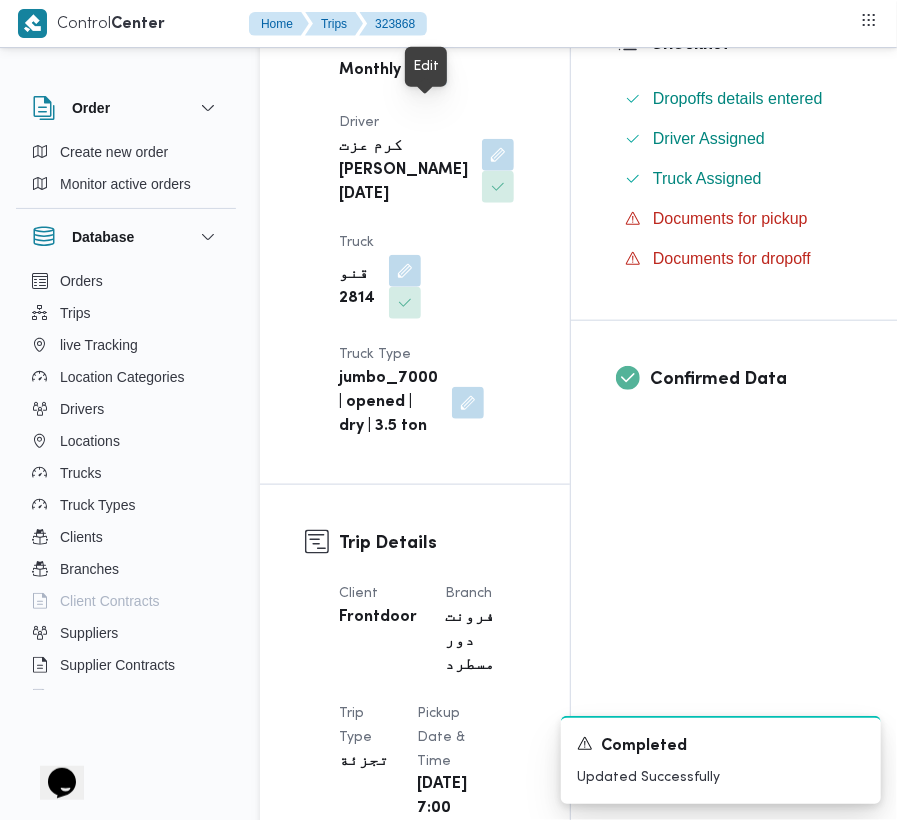 click at bounding box center [431, 70] 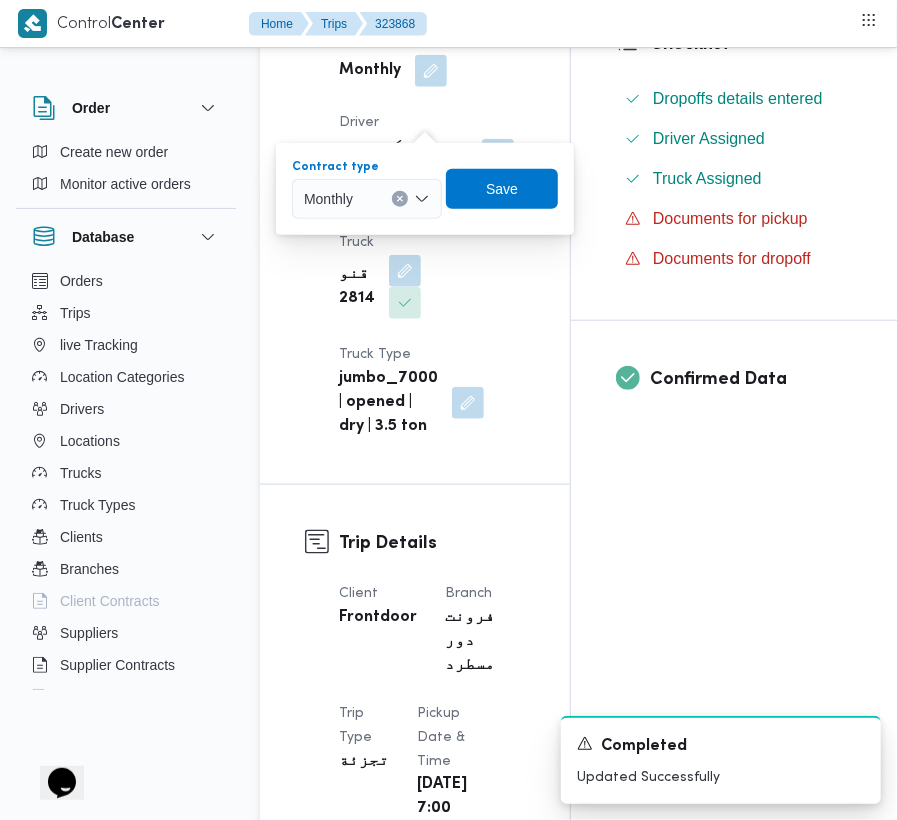 drag, startPoint x: 358, startPoint y: 193, endPoint x: 368, endPoint y: 217, distance: 26 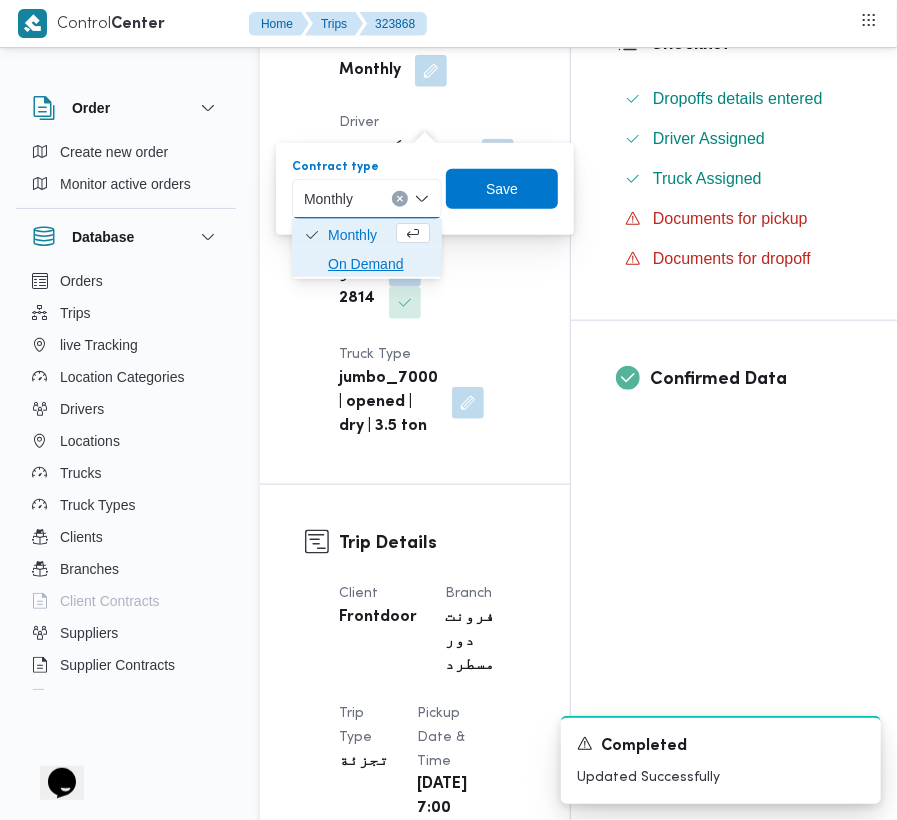 drag, startPoint x: 370, startPoint y: 250, endPoint x: 452, endPoint y: 213, distance: 89.961105 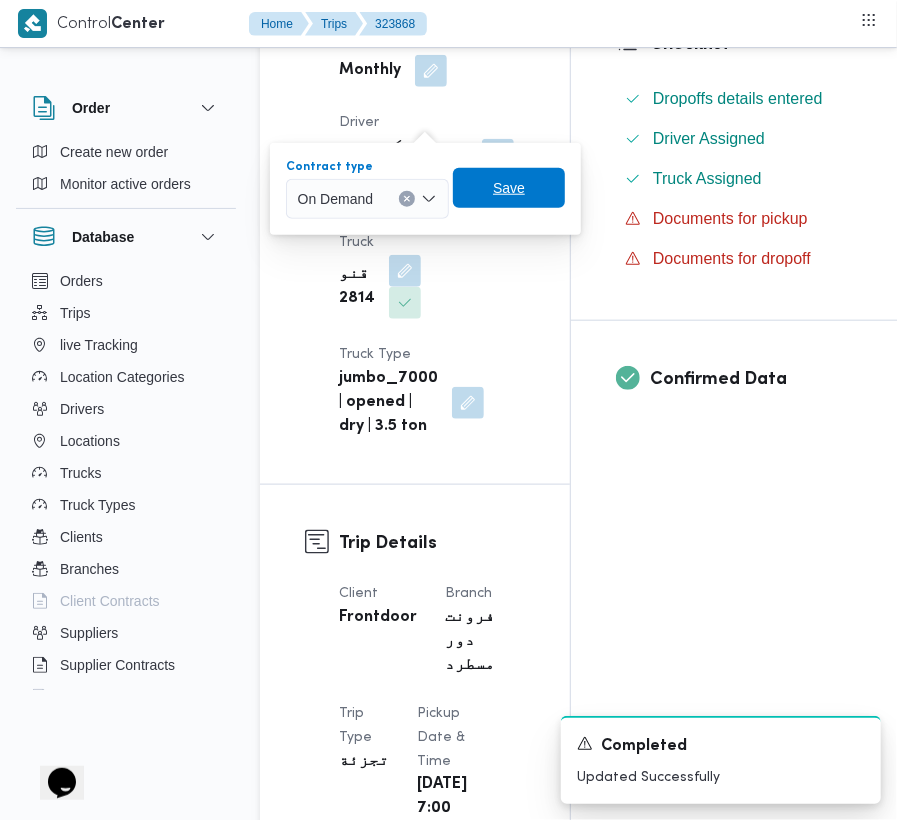 click on "Save" at bounding box center [509, 188] 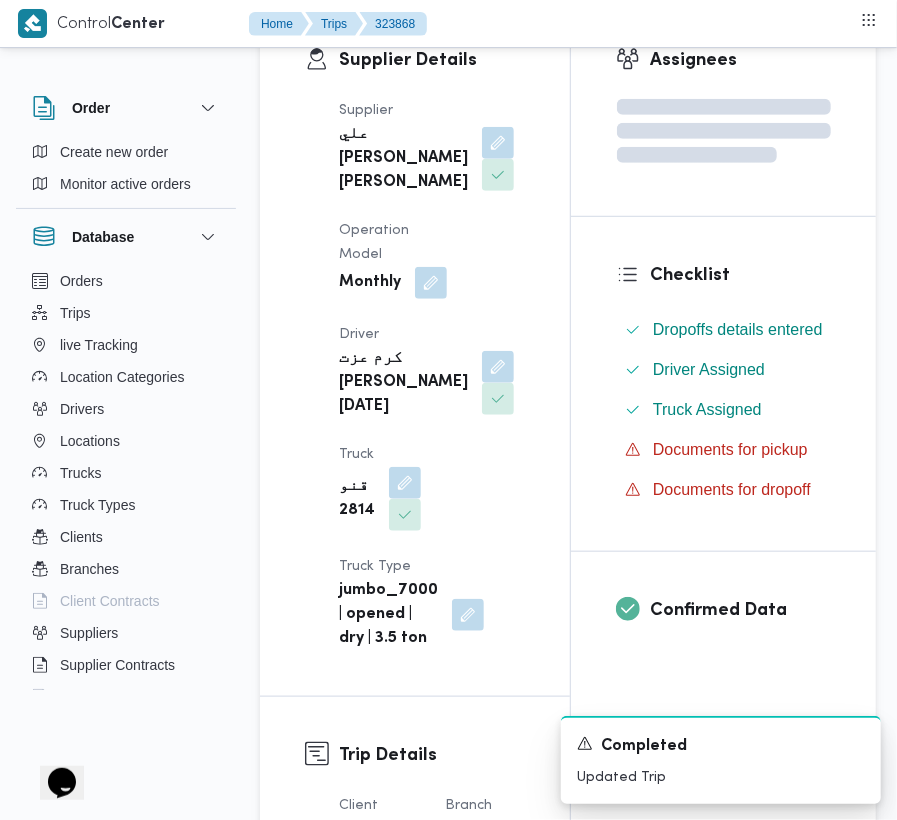 scroll, scrollTop: 346, scrollLeft: 0, axis: vertical 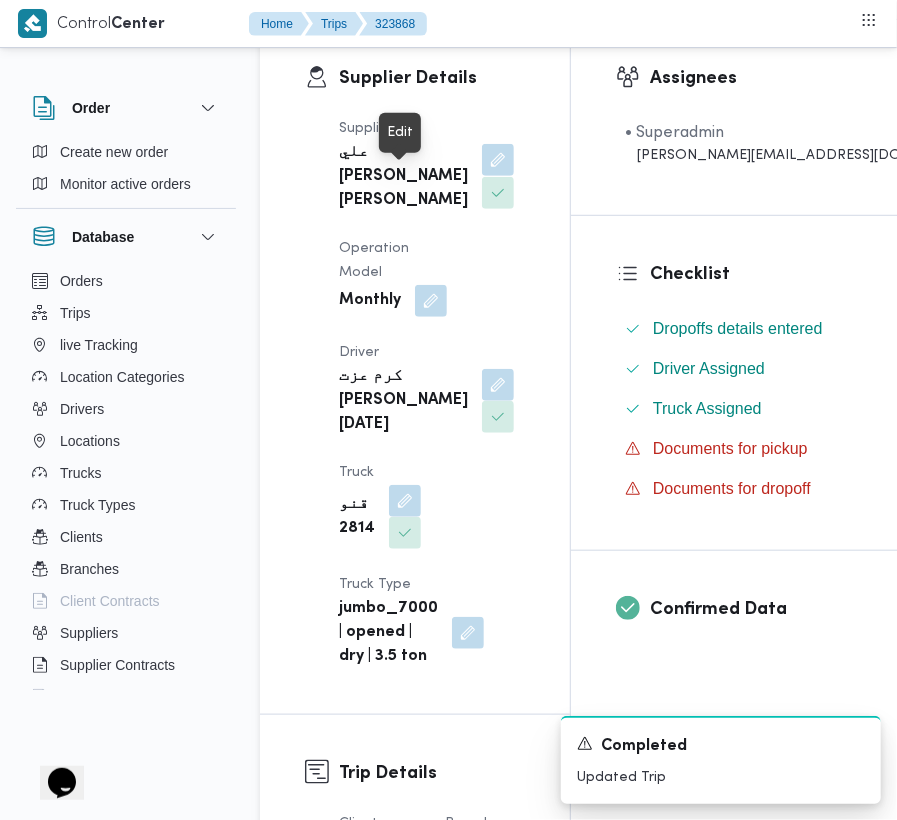 click at bounding box center [498, 160] 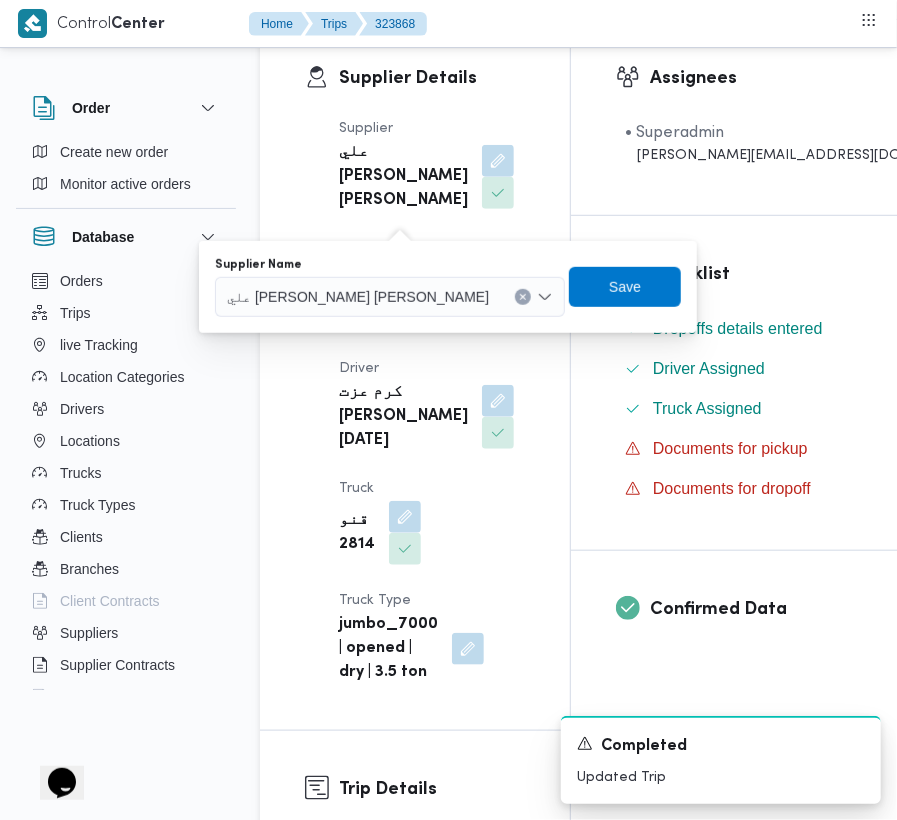 click on "You are in a dialog. To close this dialog, hit escape. Supplier Name علي [PERSON_NAME] [PERSON_NAME] Save" at bounding box center (448, 287) 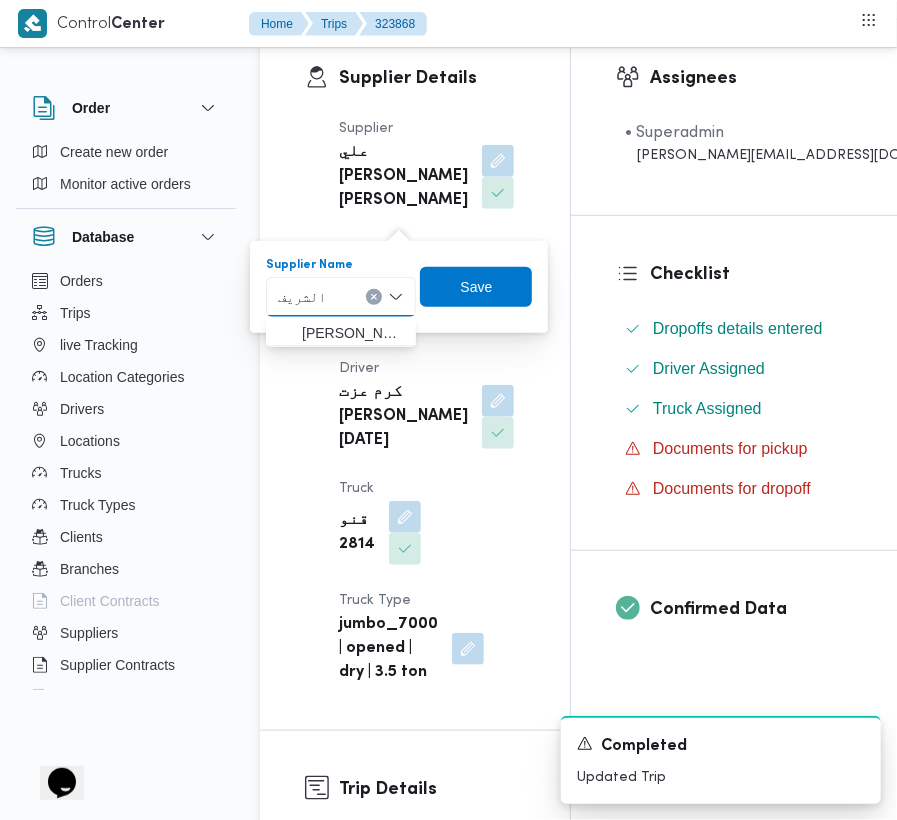 type on "الشريف" 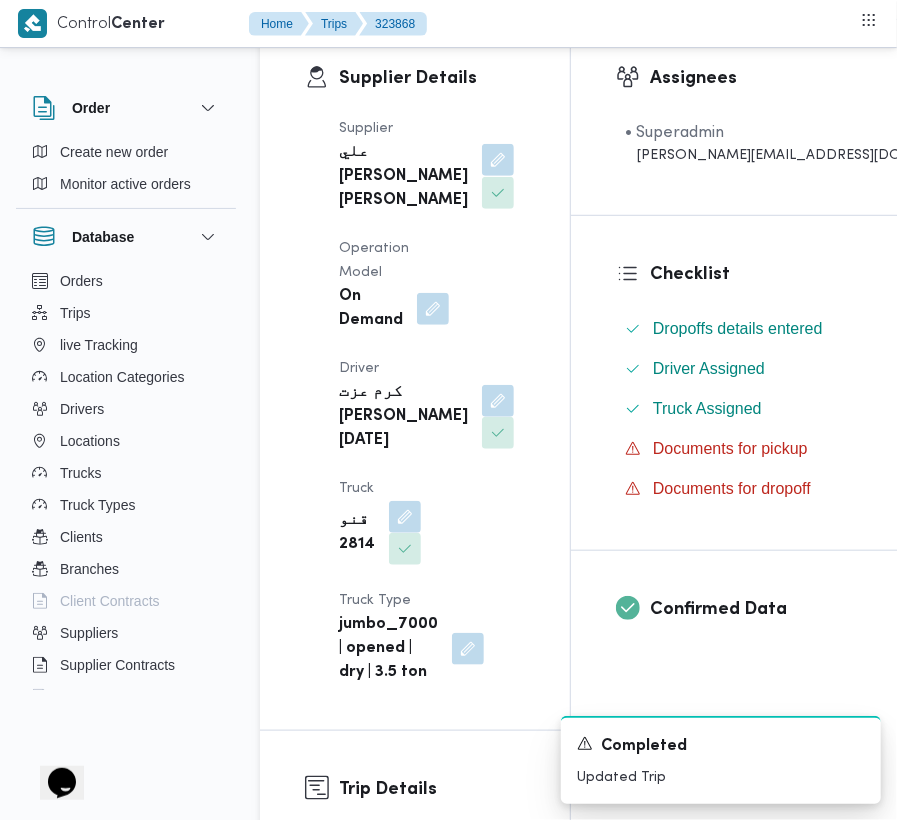 click at bounding box center (498, 160) 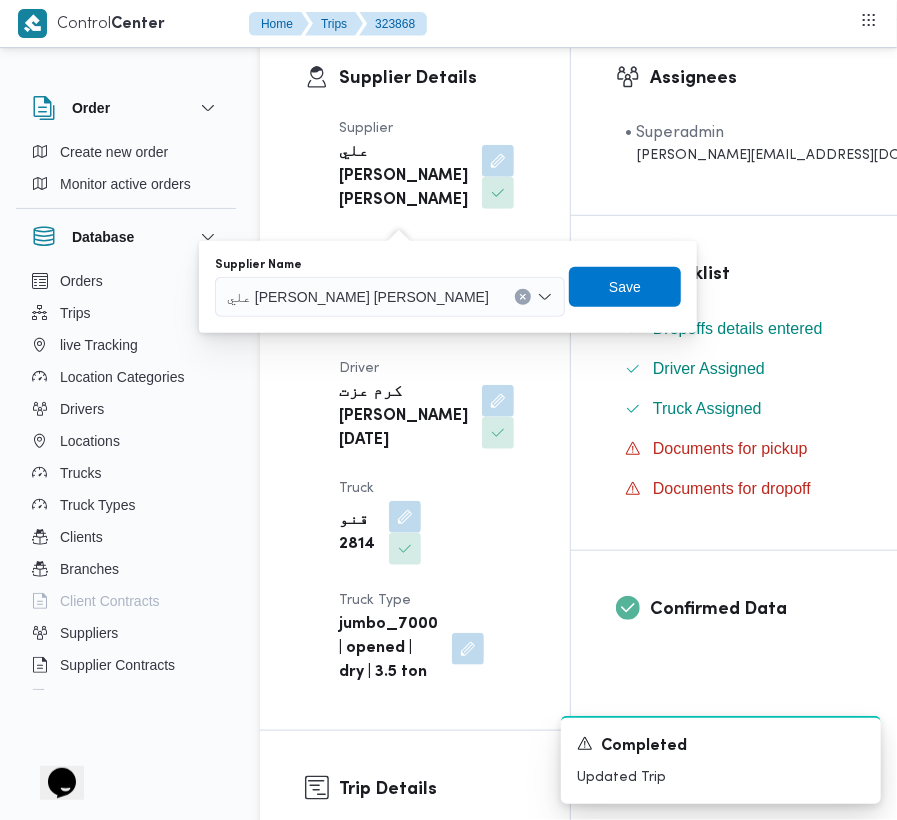 click on "علي [PERSON_NAME] [PERSON_NAME]" at bounding box center (390, 297) 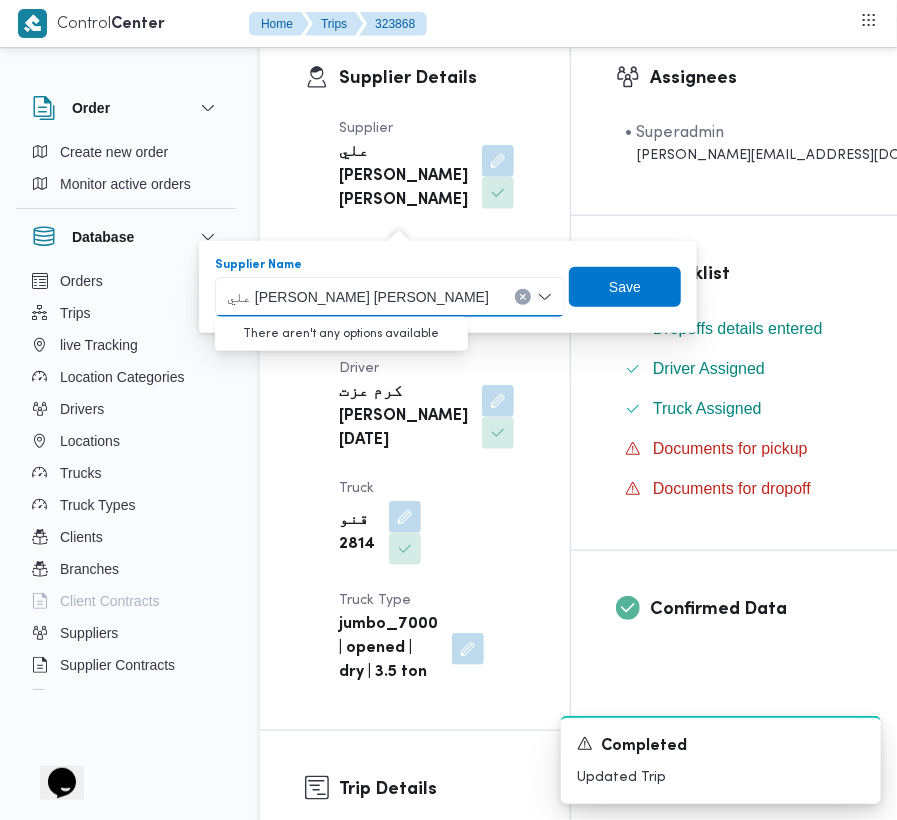 paste on "الشريف" 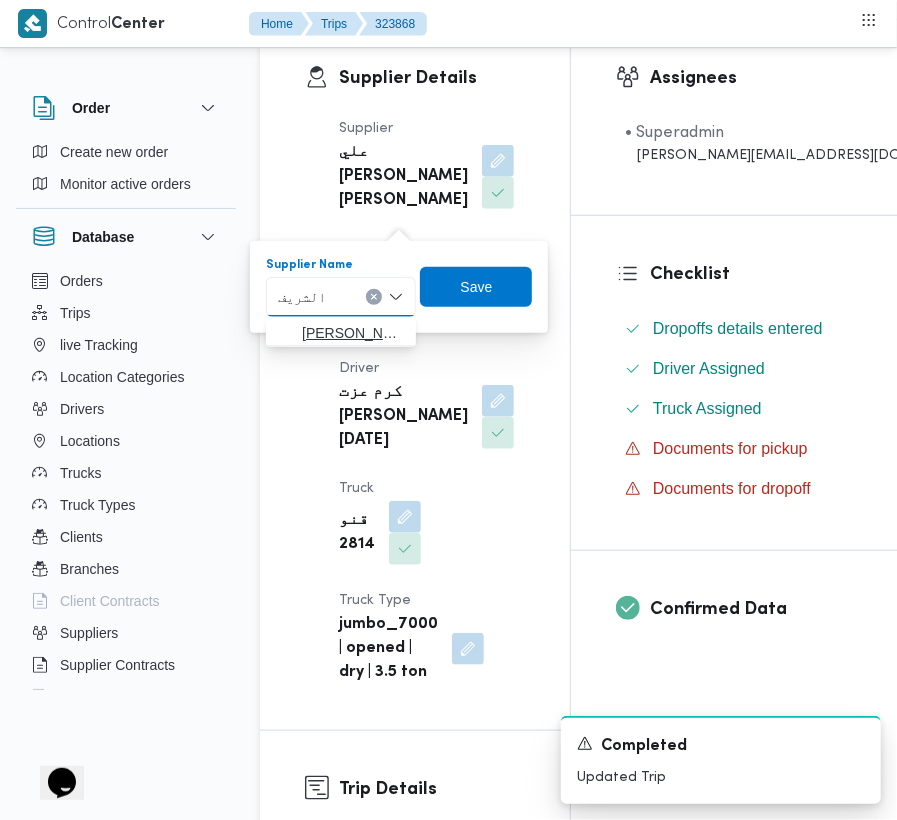 type on "الشريف" 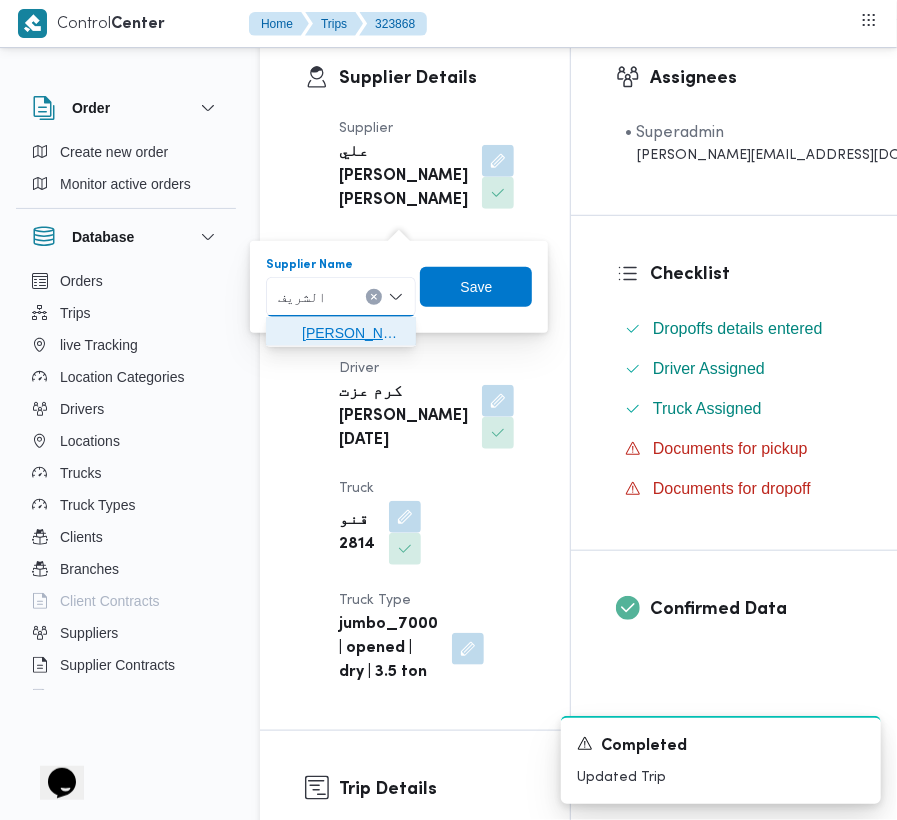 click on "[PERSON_NAME]" at bounding box center (353, 333) 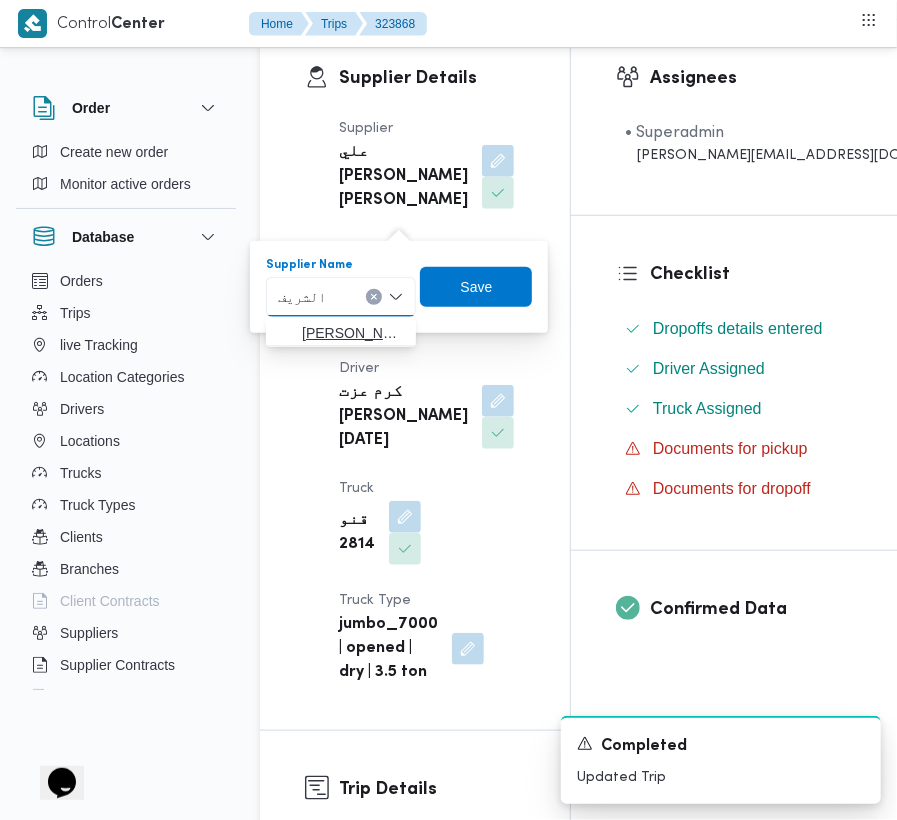 type 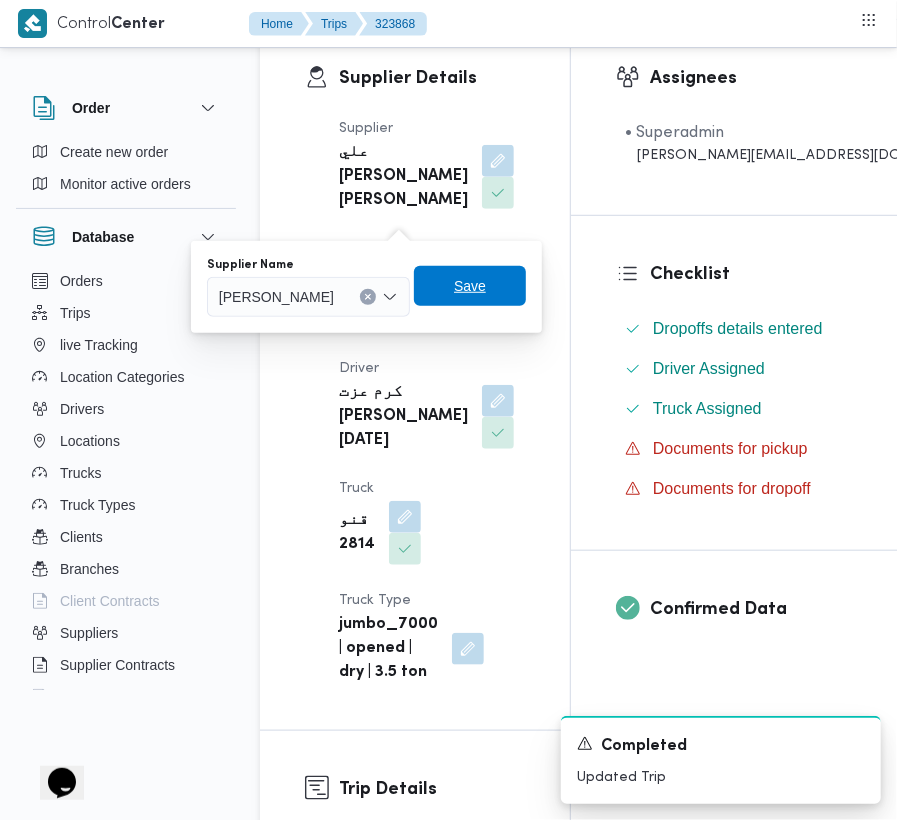 click on "Save" at bounding box center [470, 286] 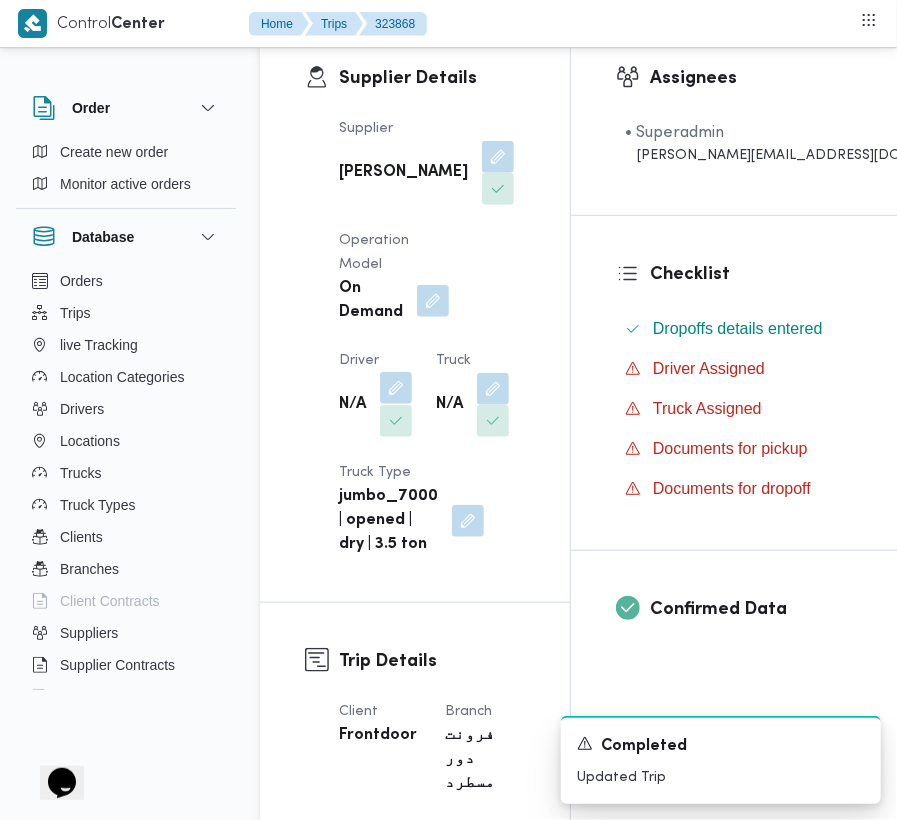 click at bounding box center (396, 388) 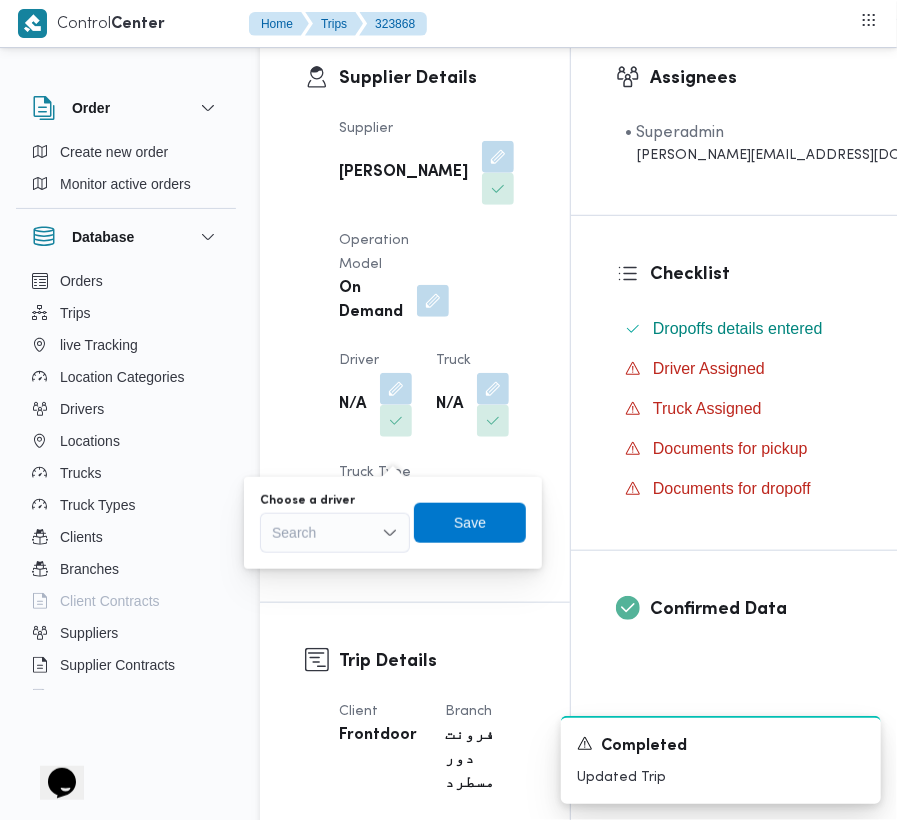 click on "Search" at bounding box center [335, 533] 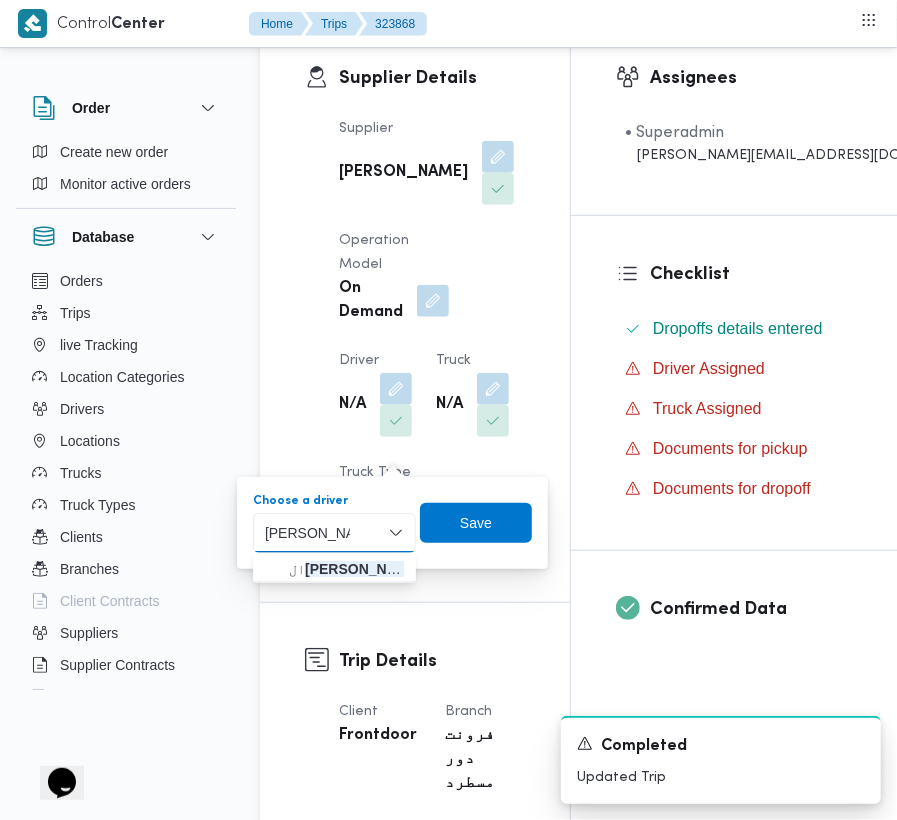 type on "[PERSON_NAME]" 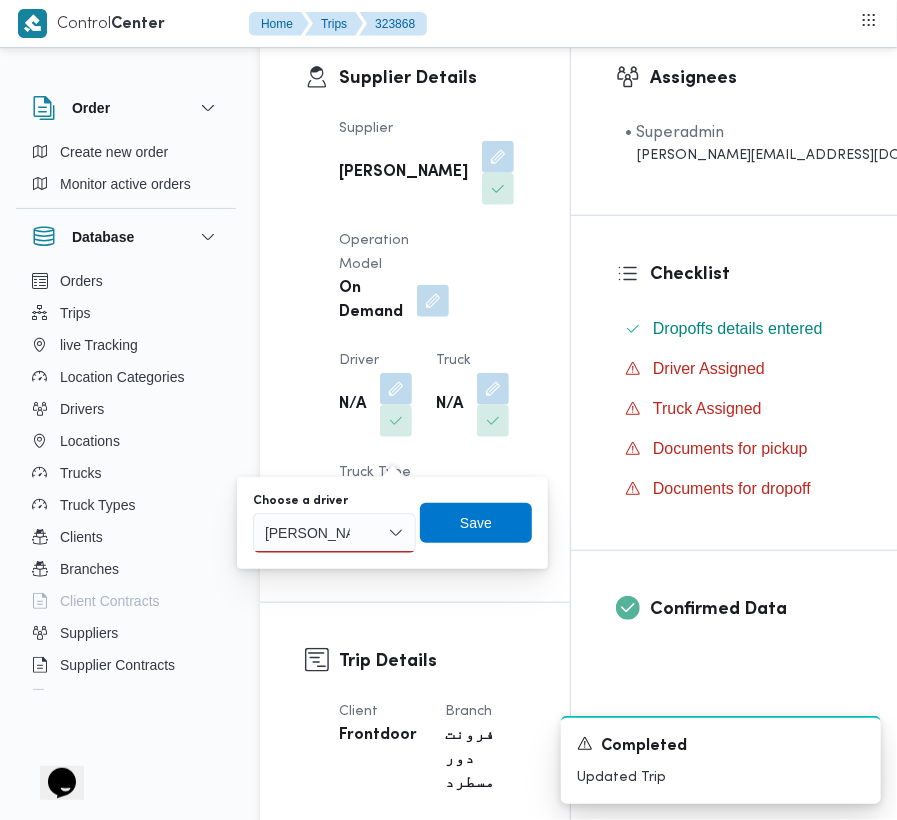 click on "Choose a driver [PERSON_NAME]" at bounding box center (392, 523) 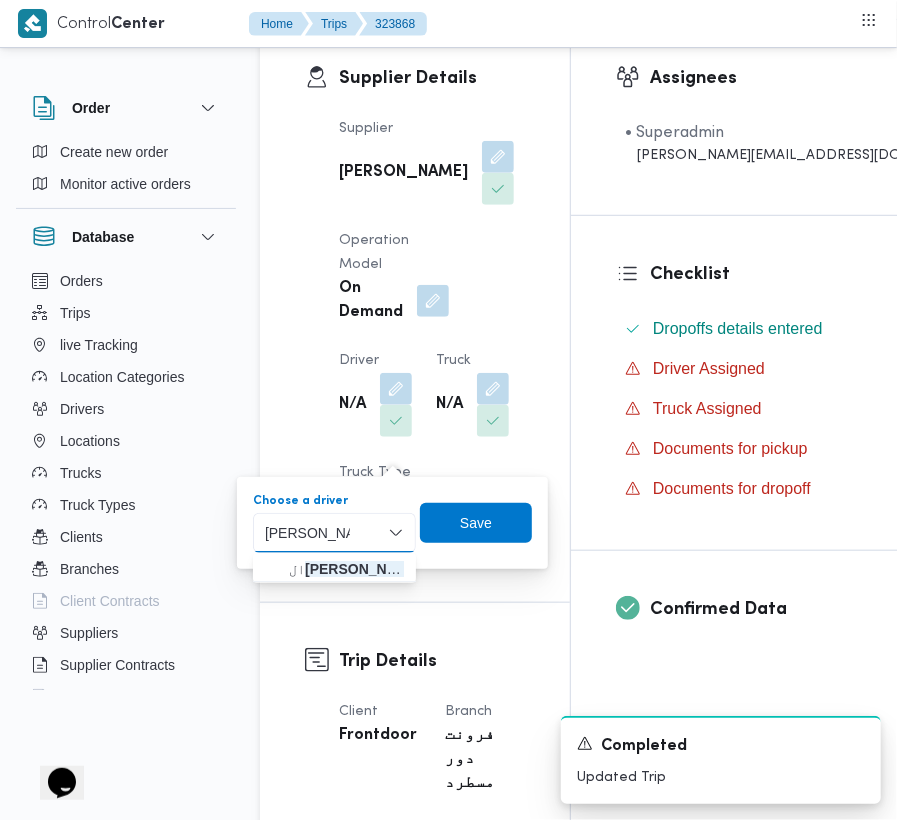 click on "[PERSON_NAME]" at bounding box center [307, 533] 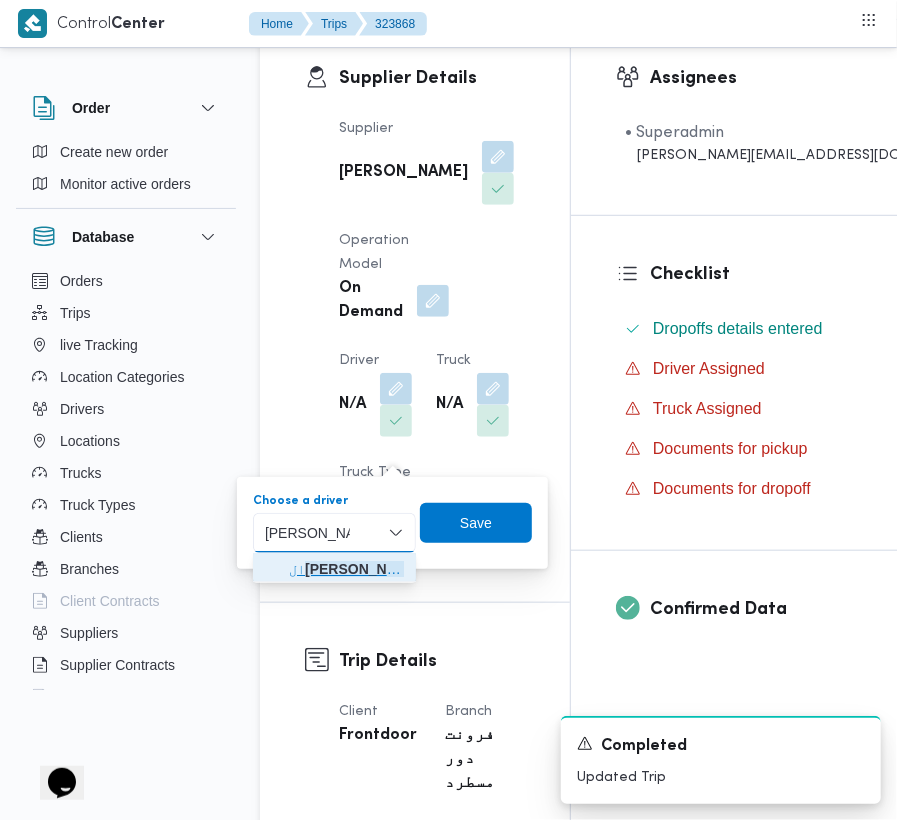 click on "ال [PERSON_NAME]  [PERSON_NAME]" at bounding box center (346, 569) 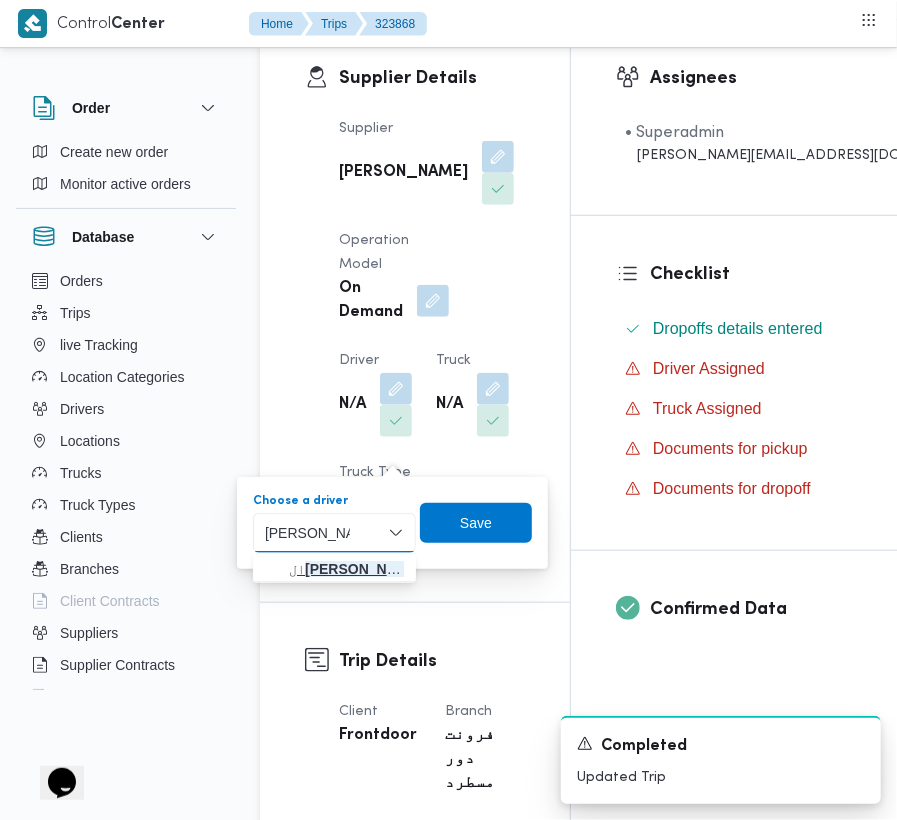 type 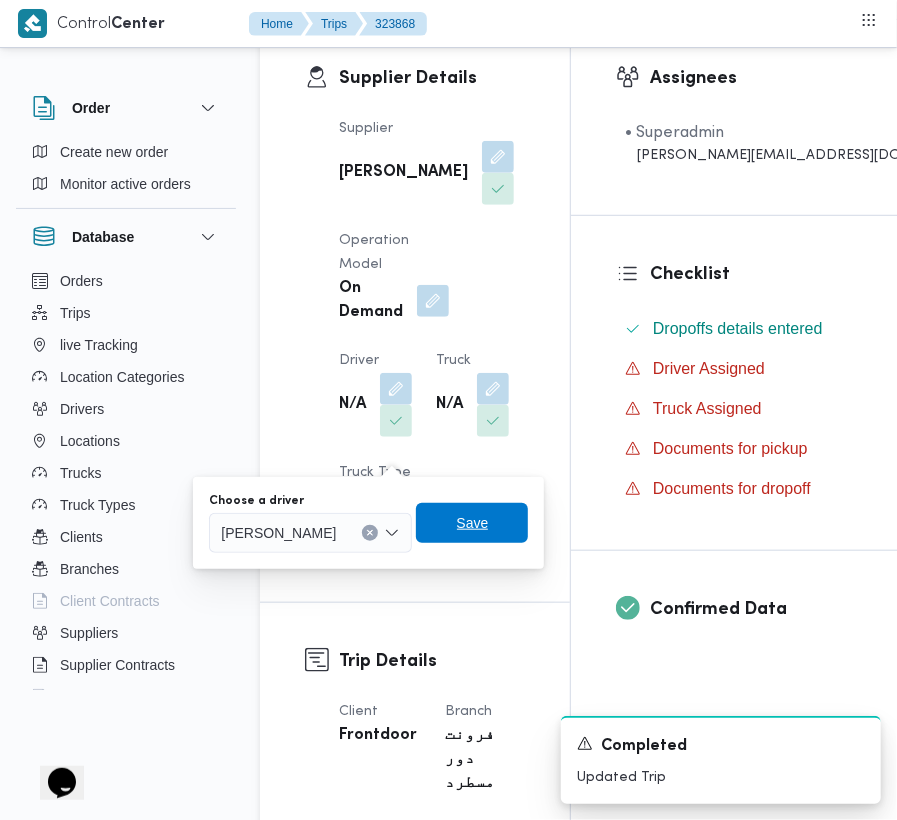drag, startPoint x: 469, startPoint y: 534, endPoint x: 513, endPoint y: 517, distance: 47.169907 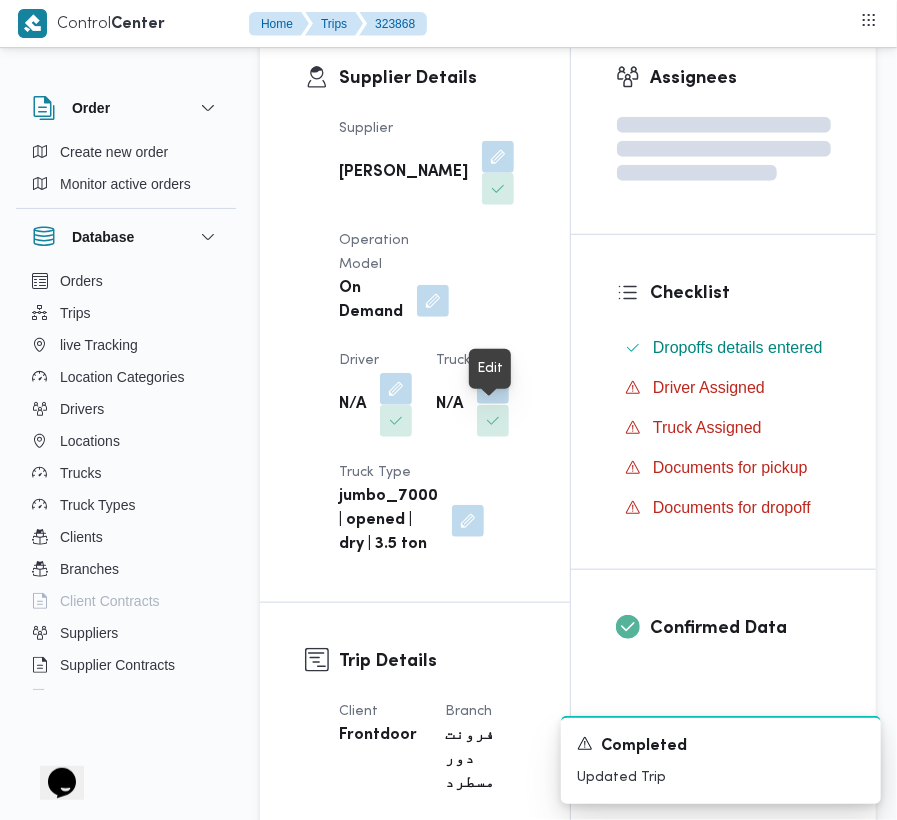 click at bounding box center (493, 388) 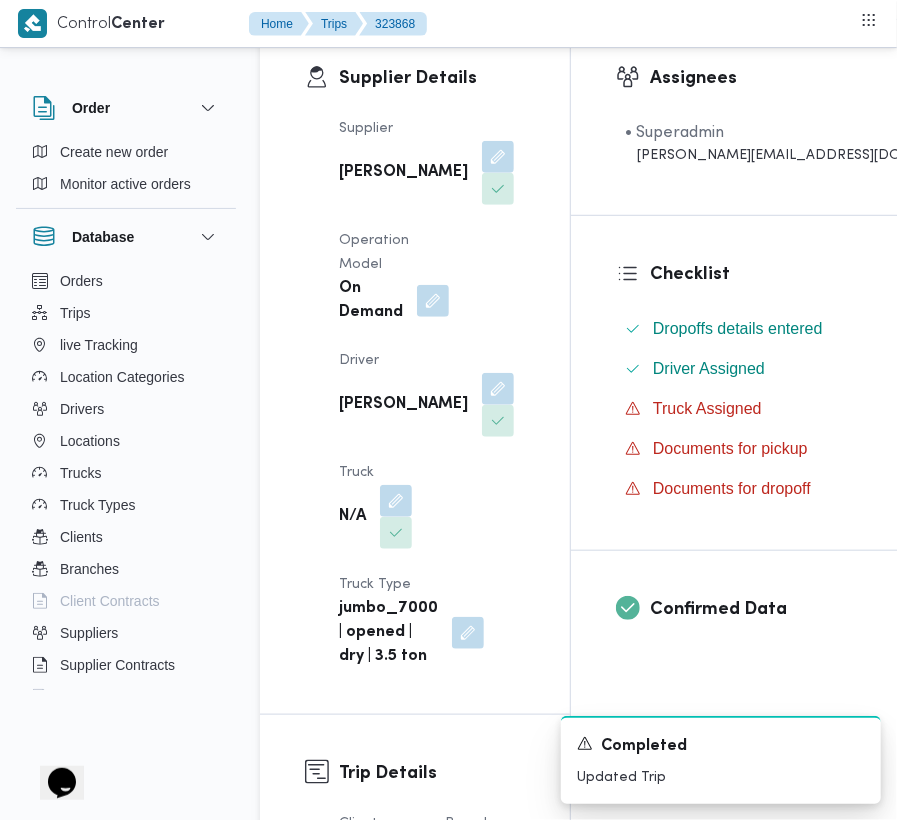 click on "Supplier [PERSON_NAME] Operation Model On Demand Driver [PERSON_NAME] N/A Truck Type jumbo_7000 | opened | dry | 3.5 ton" at bounding box center (432, 393) 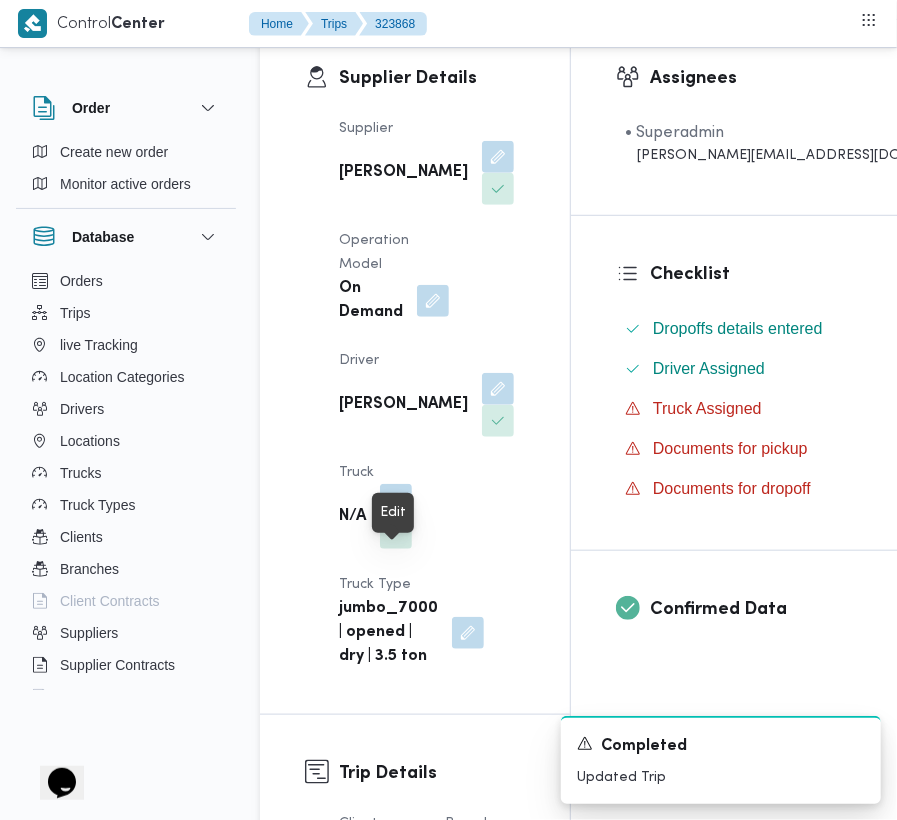 click at bounding box center [396, 500] 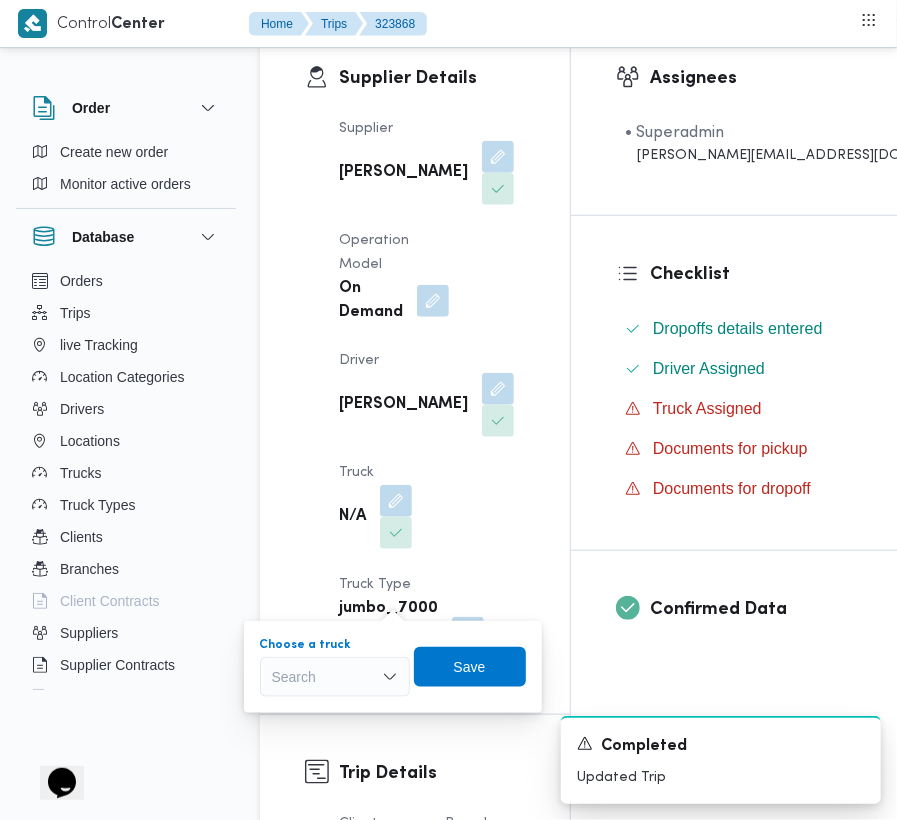 click on "Search" at bounding box center (335, 677) 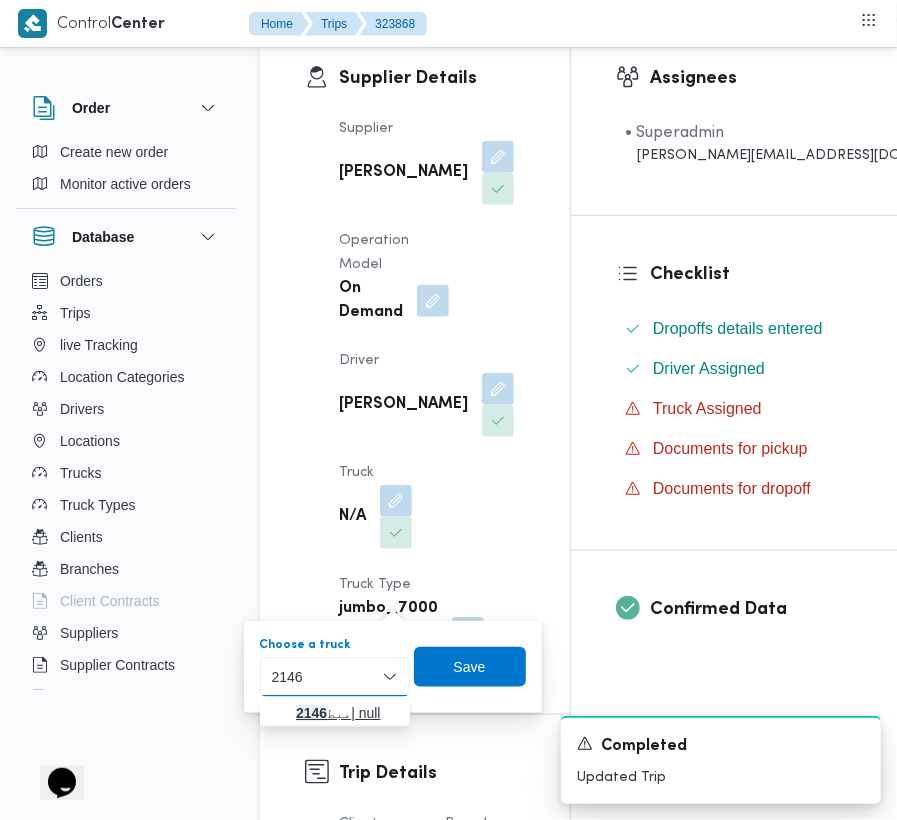 type on "2146" 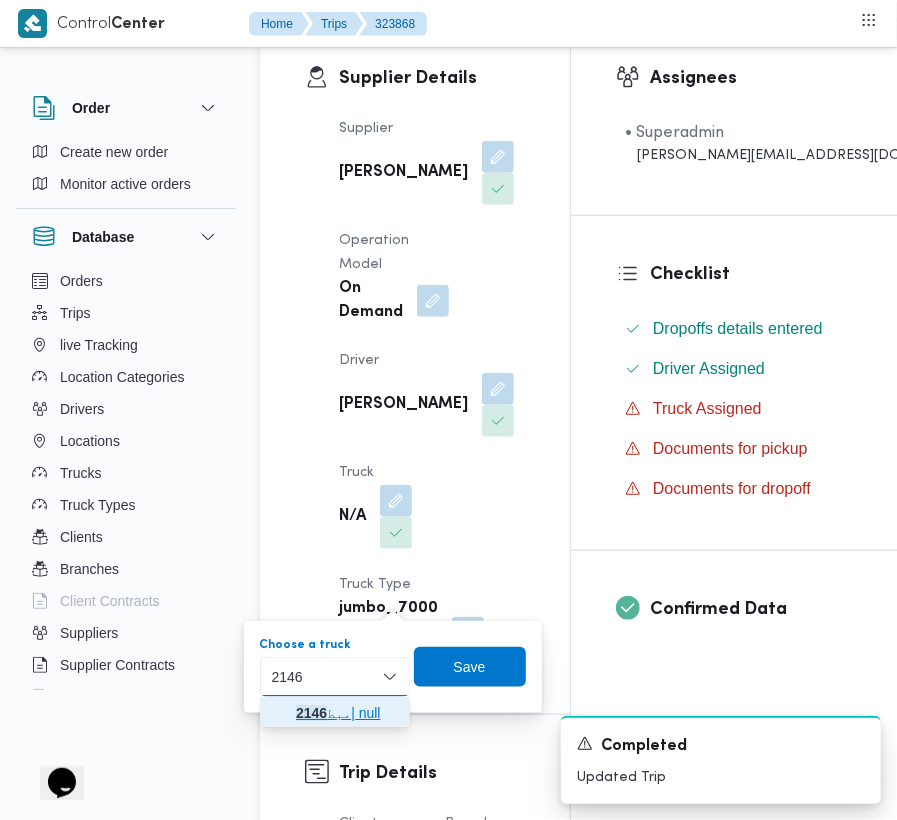 click on "2146" at bounding box center (311, 713) 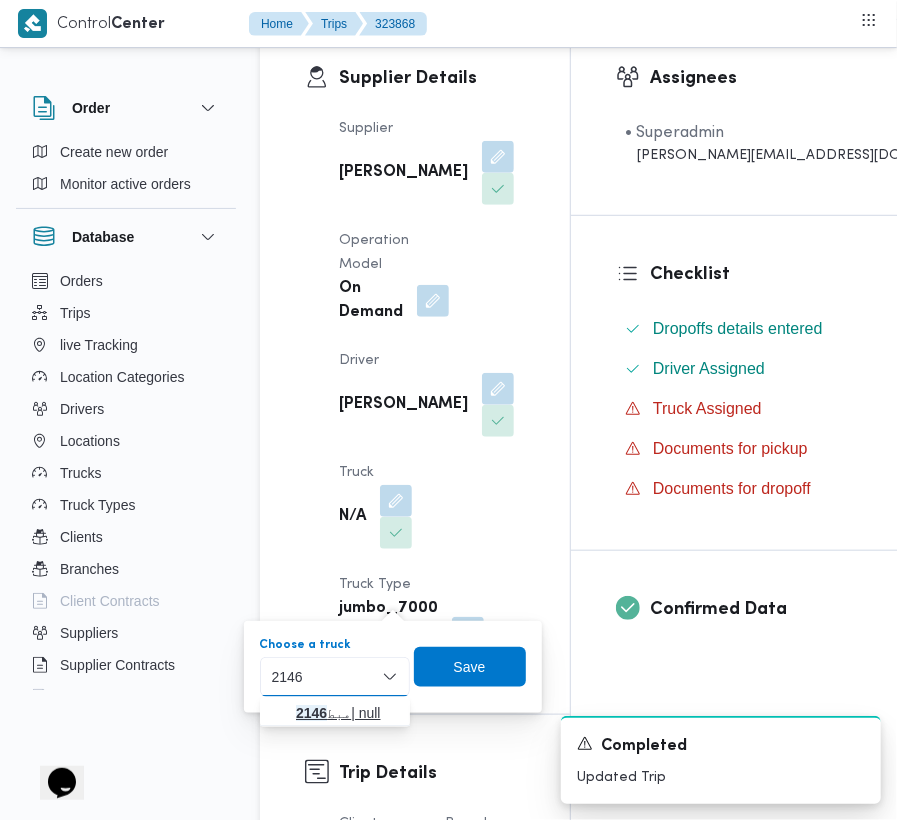 type 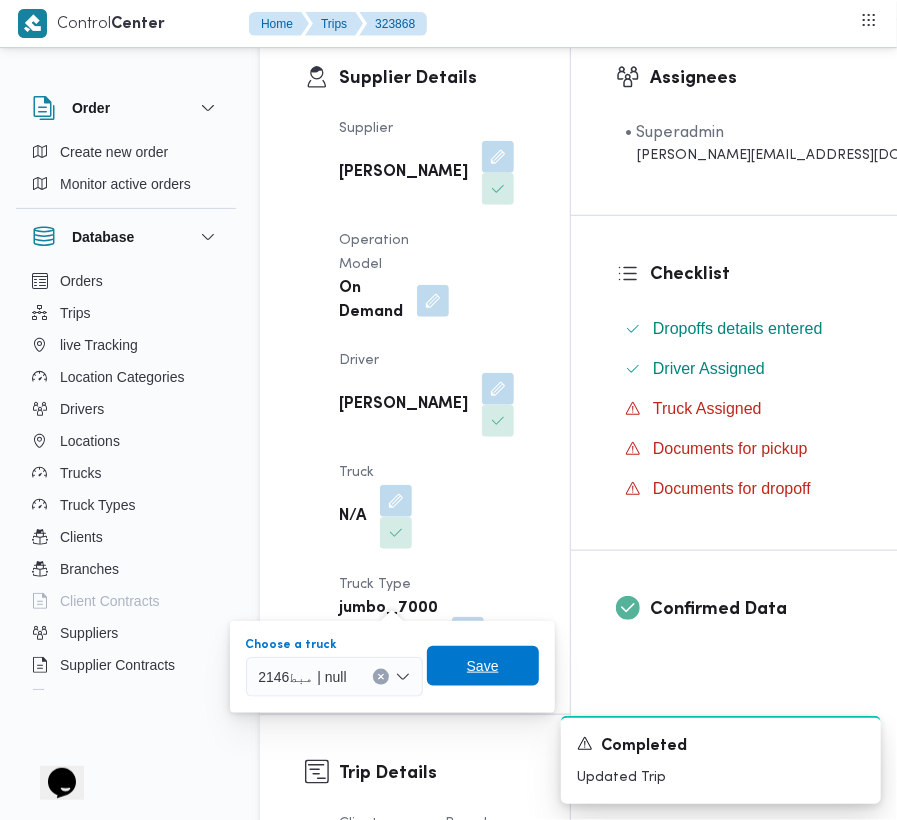 click on "Save" at bounding box center (483, 666) 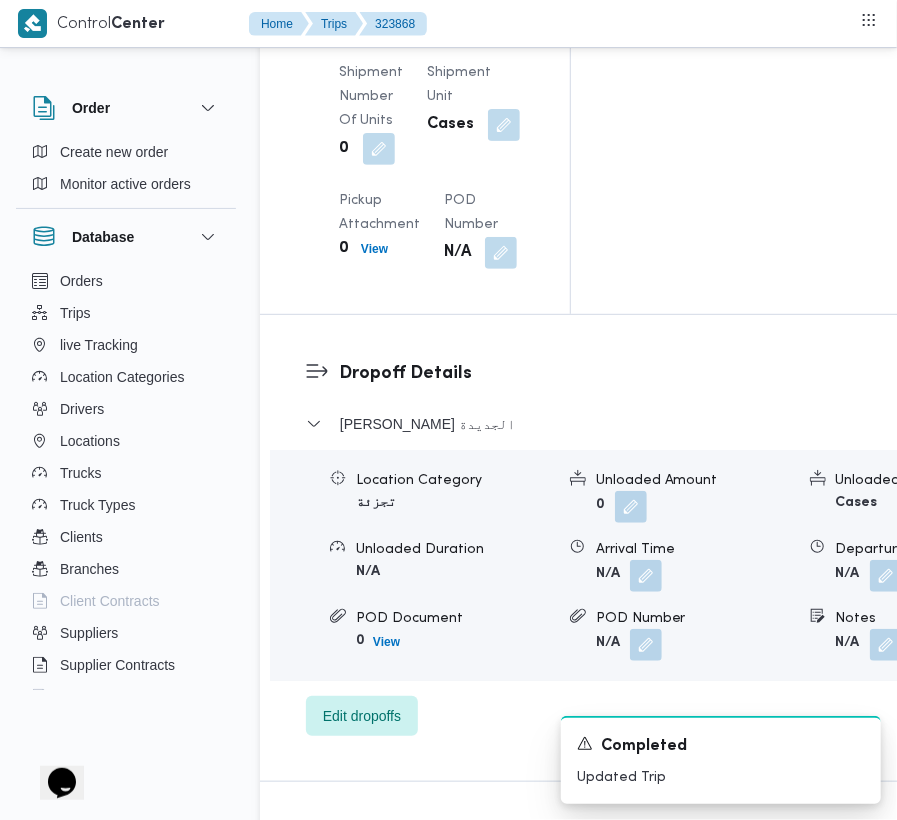 scroll, scrollTop: 3724, scrollLeft: 0, axis: vertical 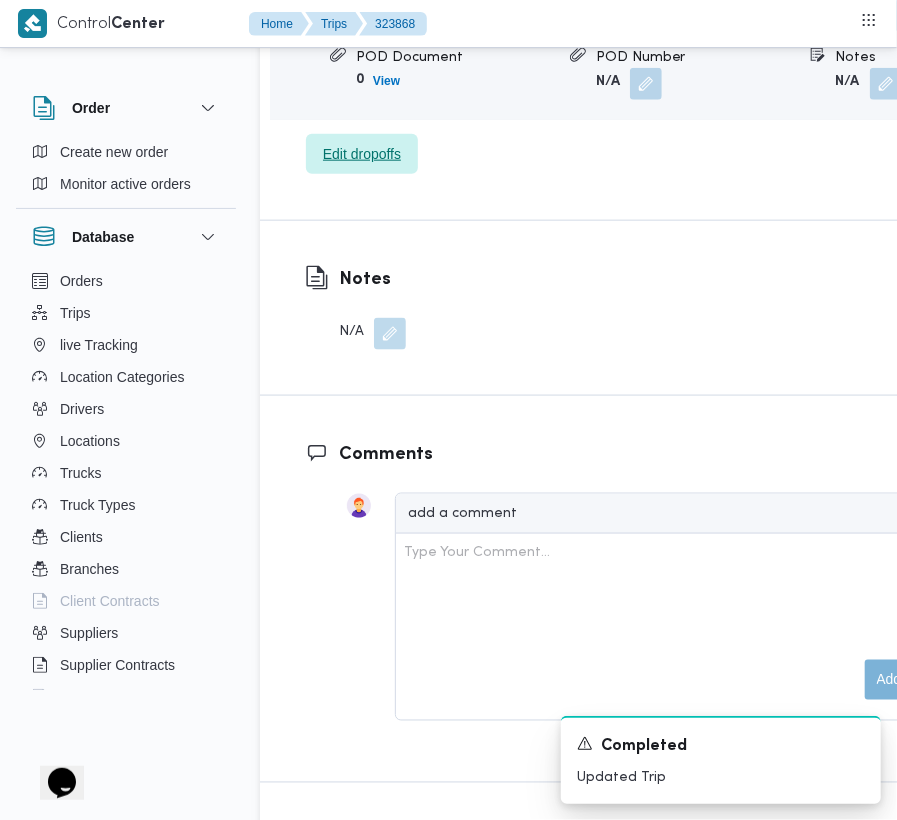 click on "Edit dropoffs" at bounding box center [362, 154] 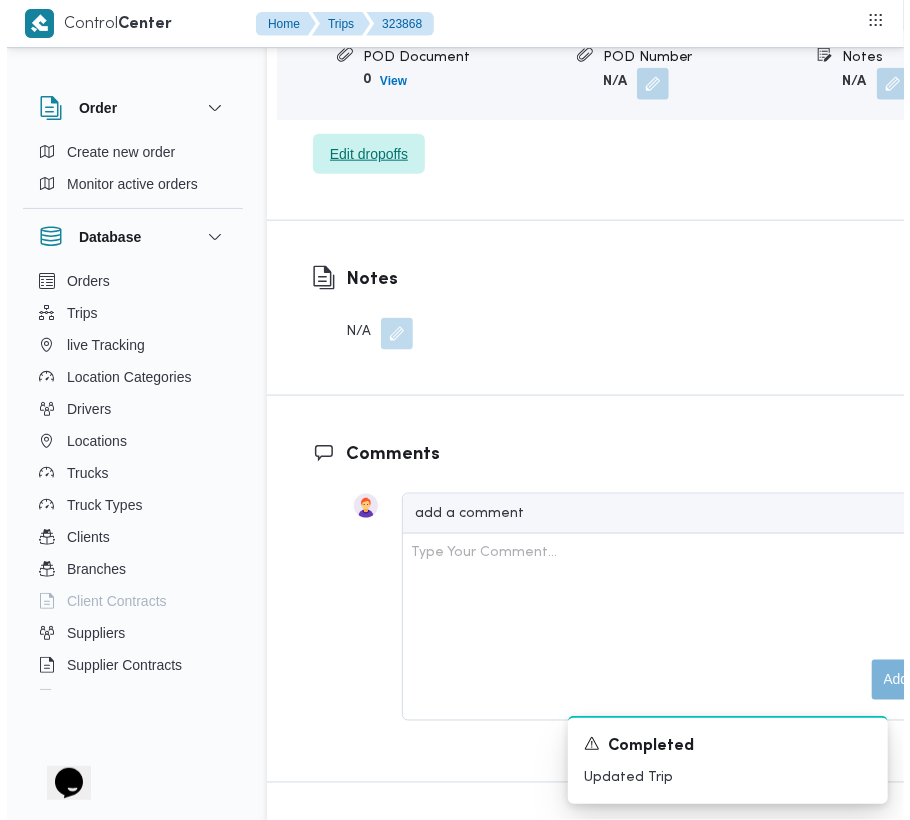 scroll, scrollTop: 3433, scrollLeft: 0, axis: vertical 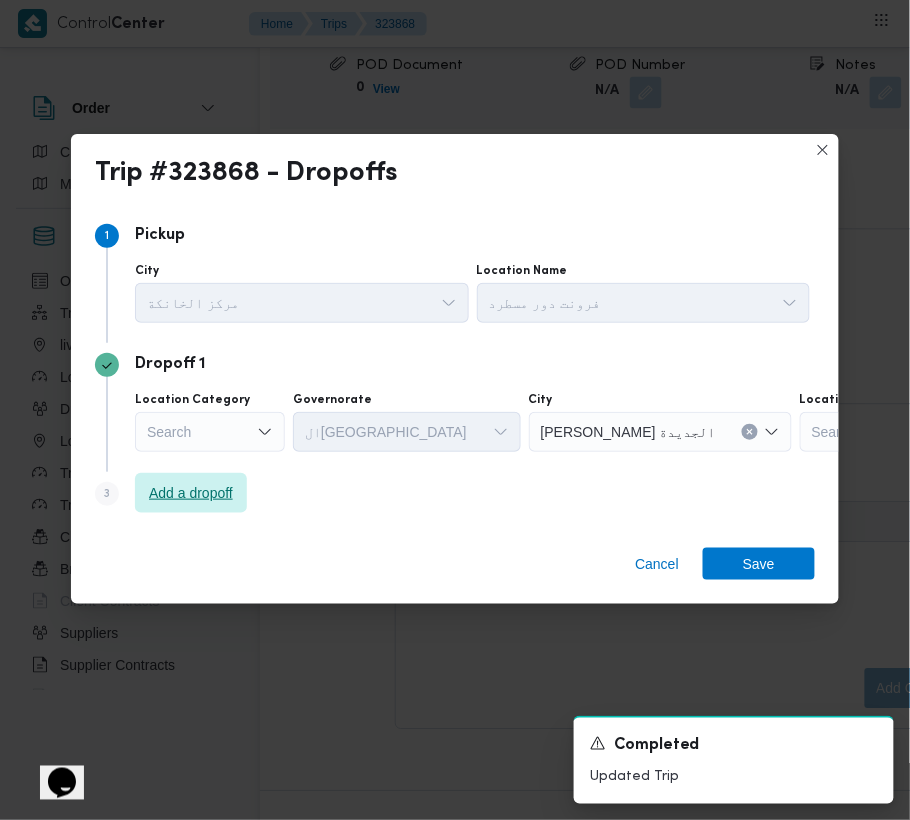 click on "Add a dropoff" at bounding box center (191, 493) 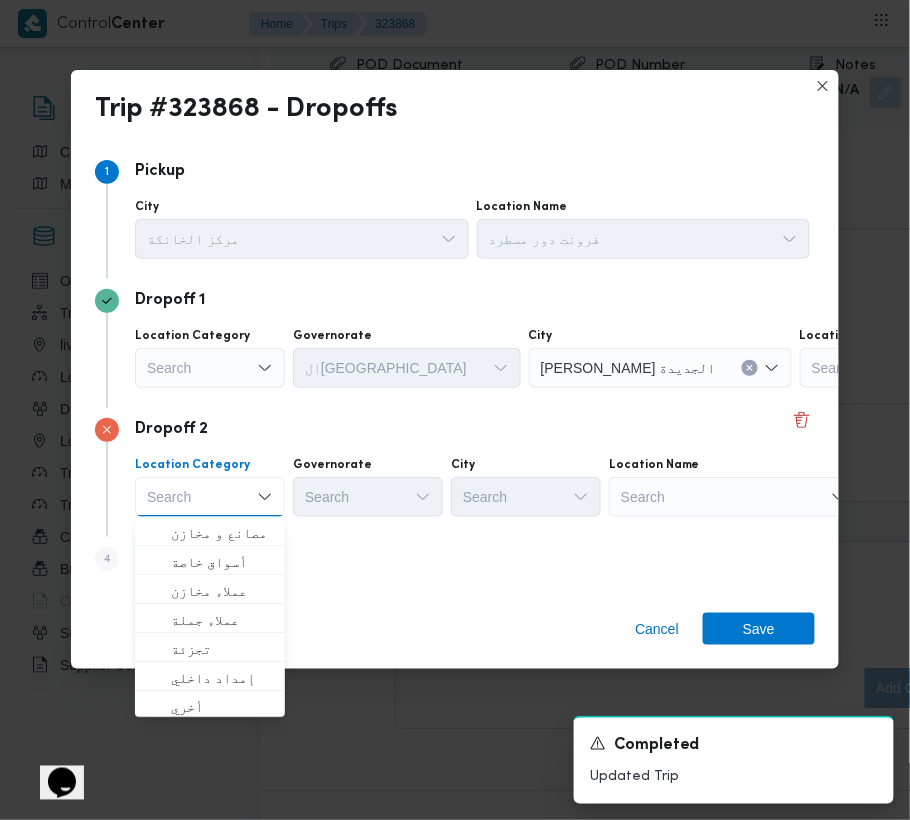 click on "Search" at bounding box center [925, 368] 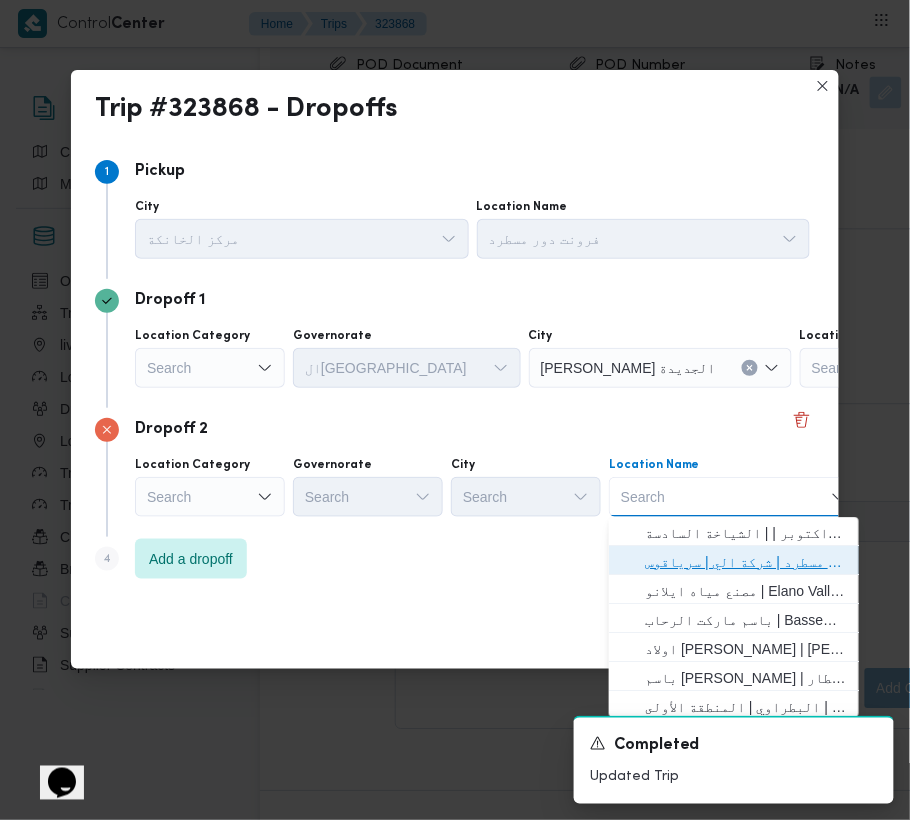 click on "فرونت دور مسطرد | شركة الي | سرياقوس" at bounding box center [746, 562] 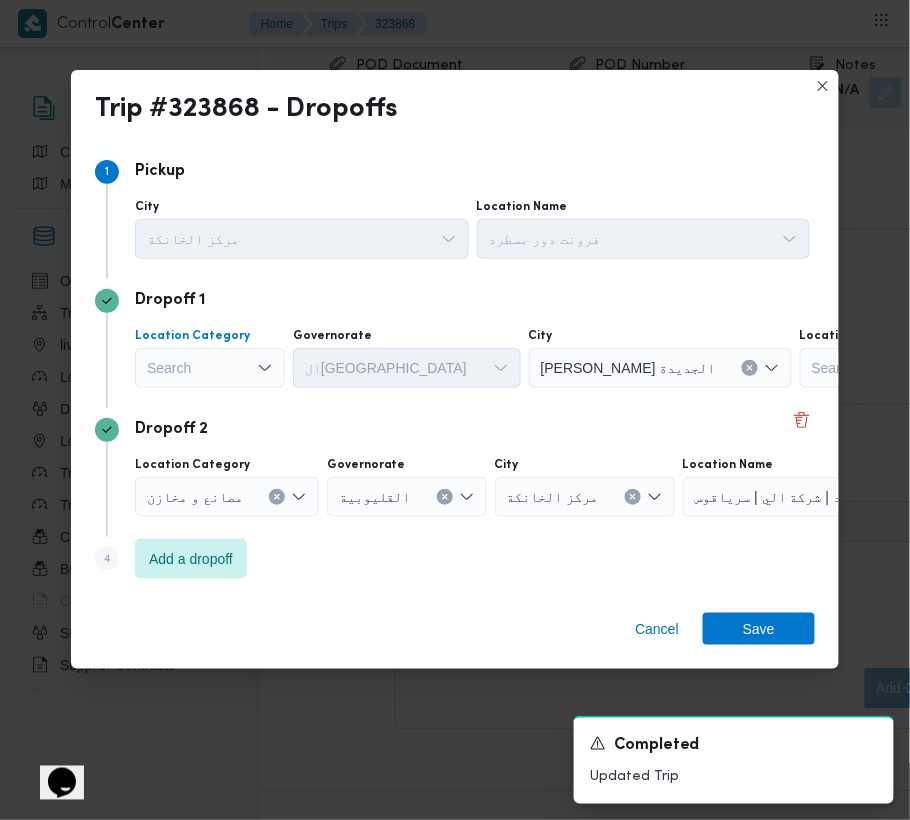 click on "Search" at bounding box center [210, 368] 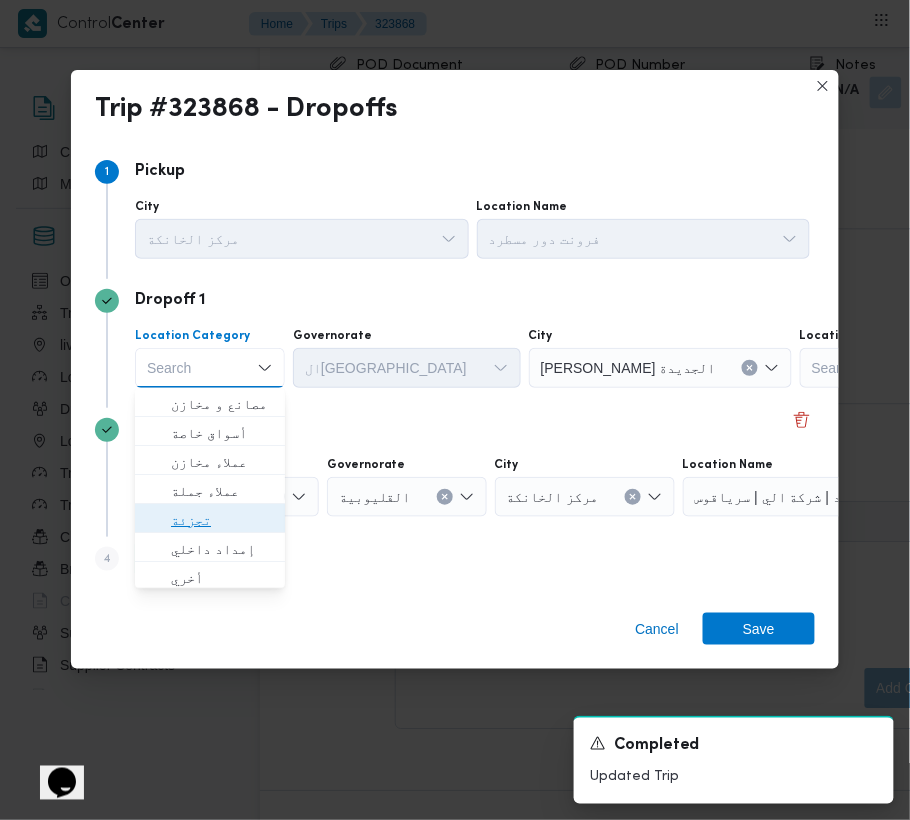 click on "تجزئة" at bounding box center (222, 520) 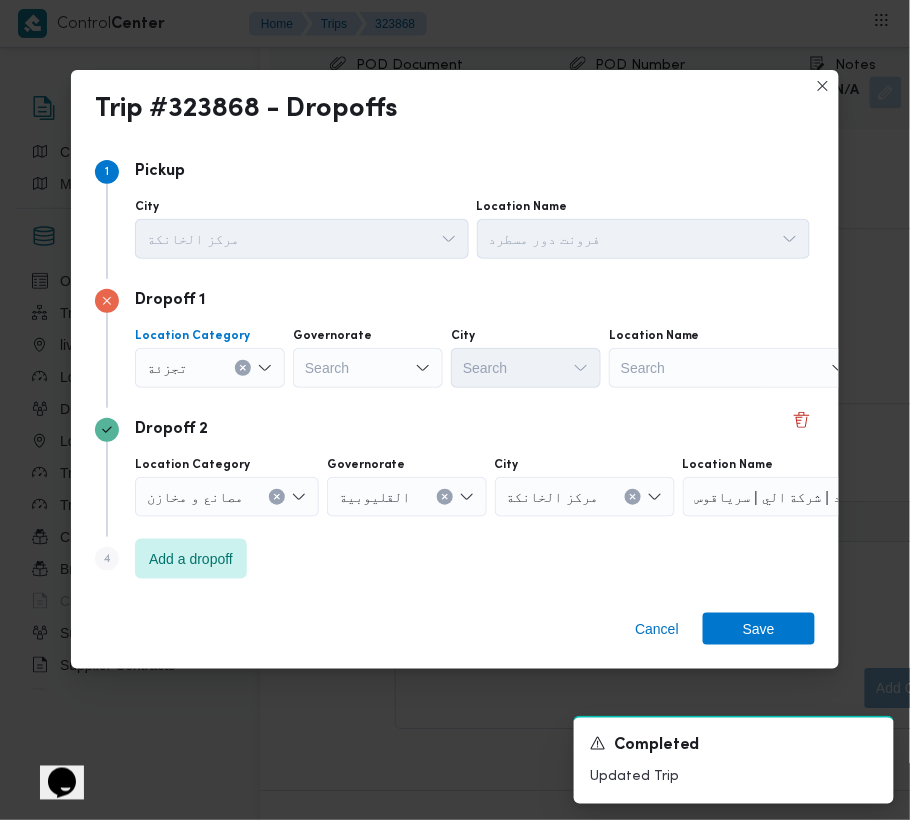 click on "Search" at bounding box center (368, 368) 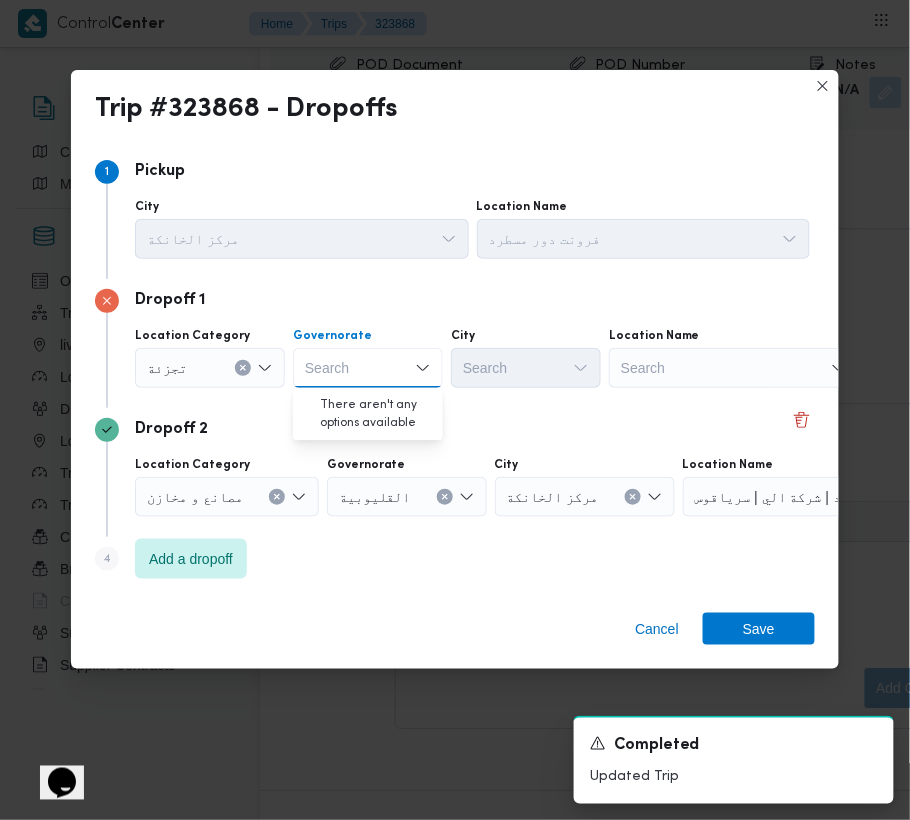 paste on "[GEOGRAPHIC_DATA]" 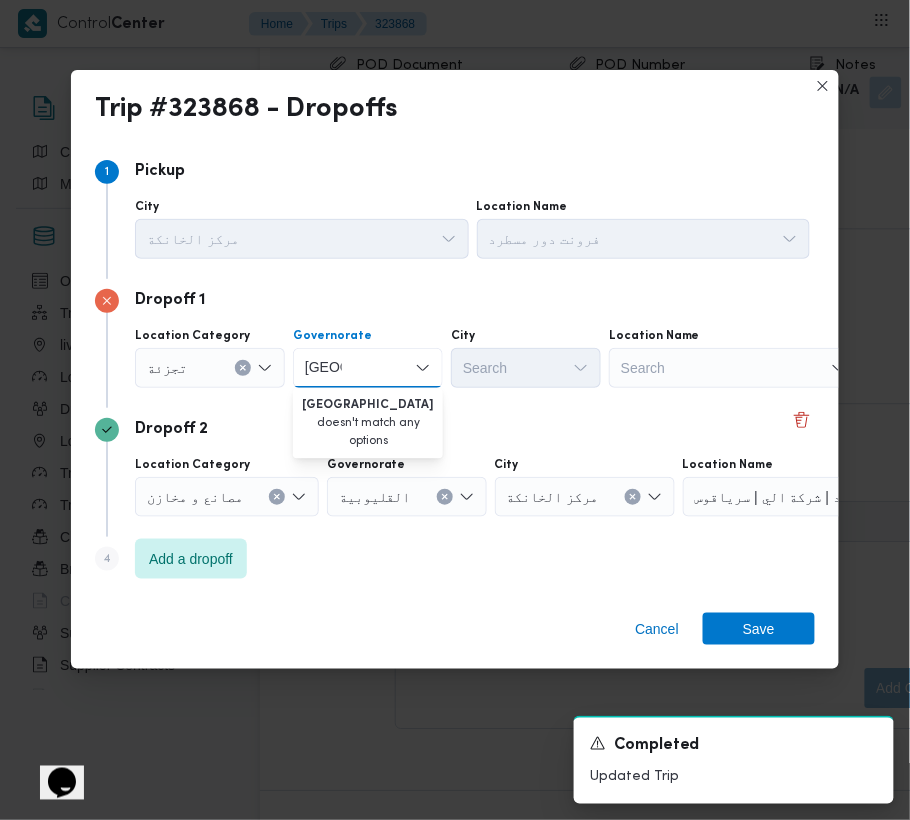 type on "[GEOGRAPHIC_DATA]" 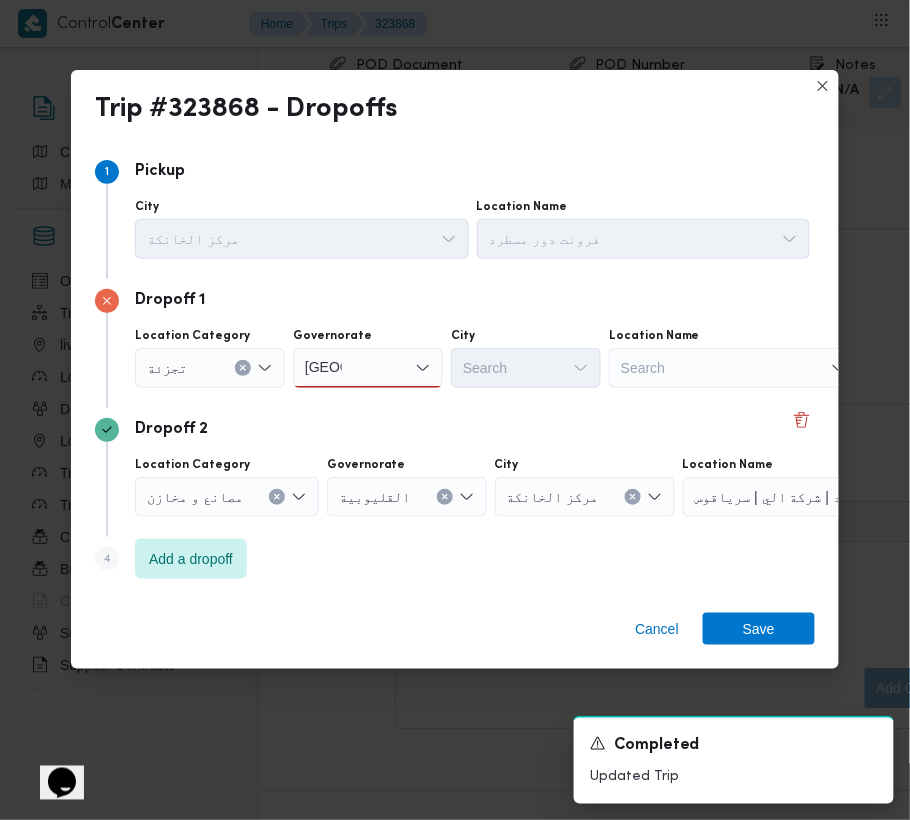 click on "[GEOGRAPHIC_DATA] [GEOGRAPHIC_DATA]" at bounding box center [368, 368] 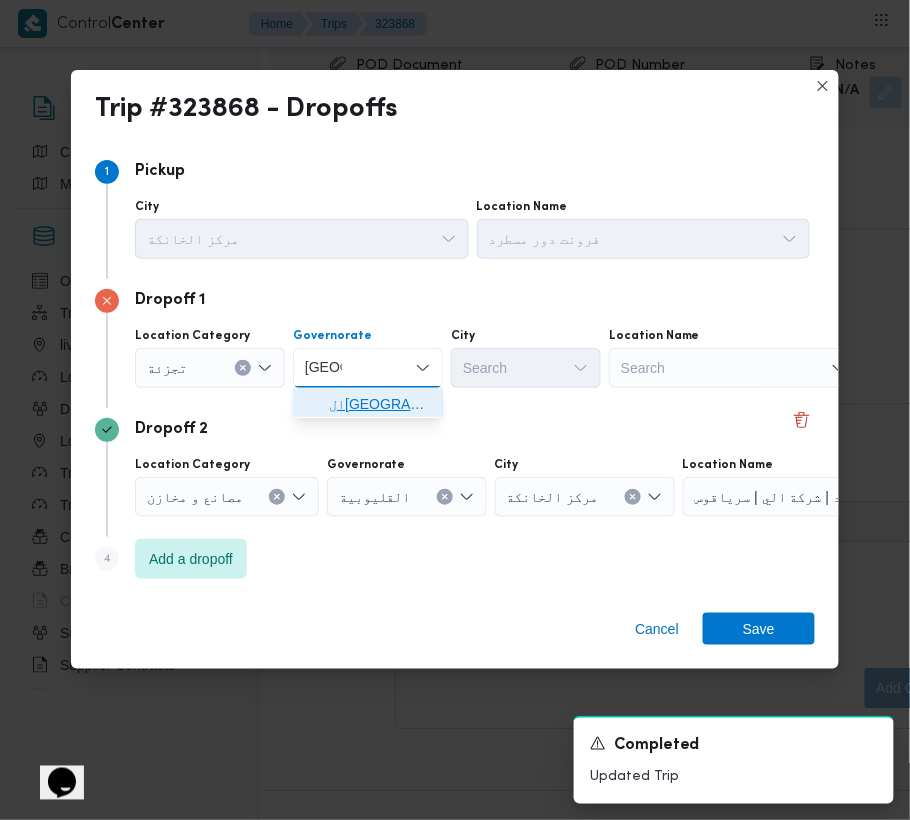 click on "ال[GEOGRAPHIC_DATA]" at bounding box center (368, 404) 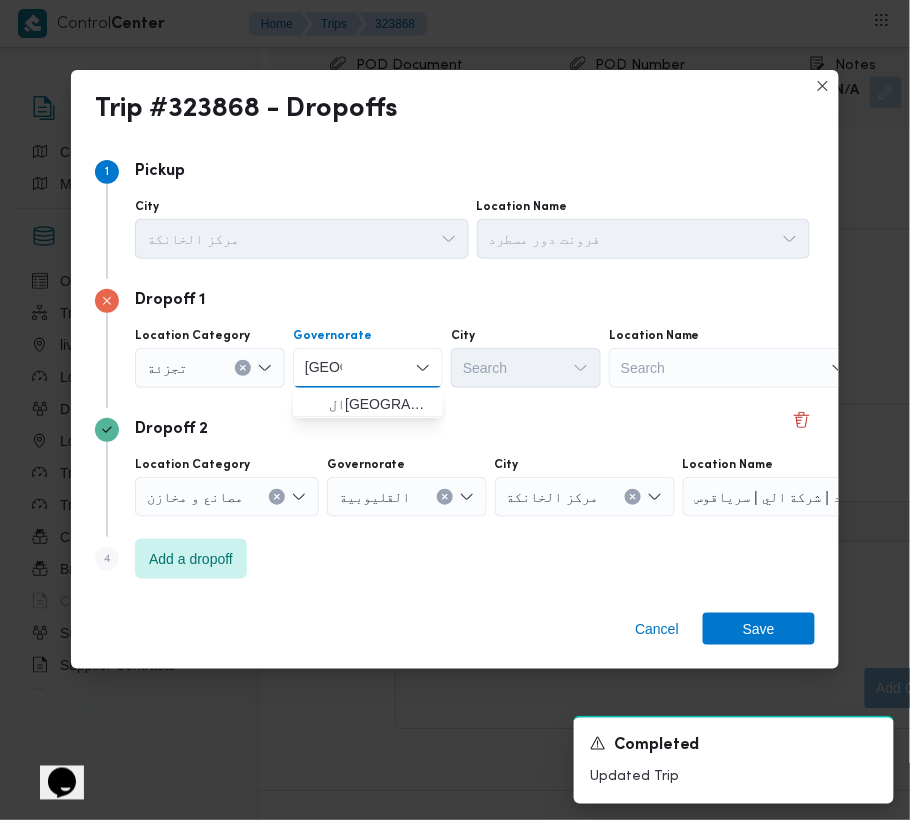 type 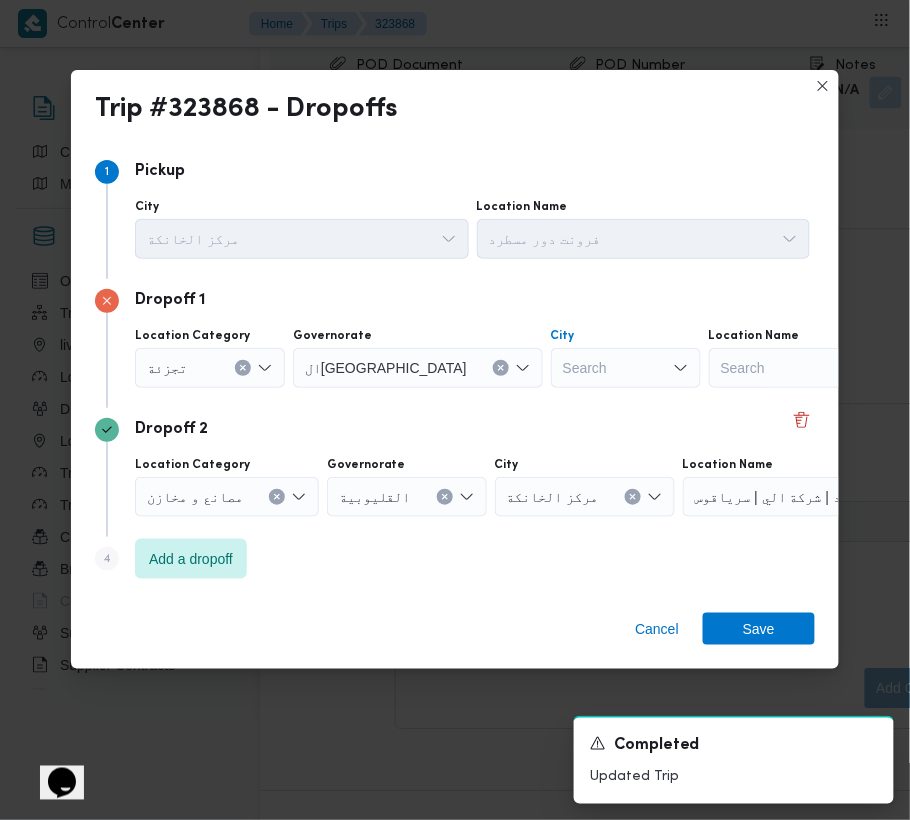 click on "Search" at bounding box center [626, 368] 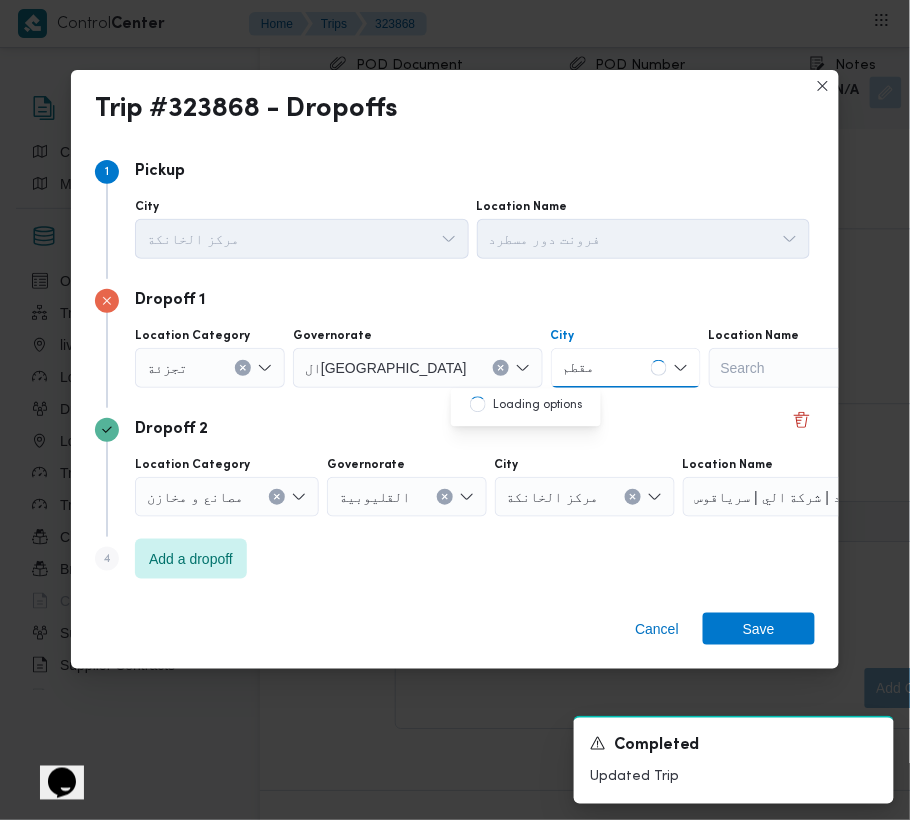 type on "مقطم" 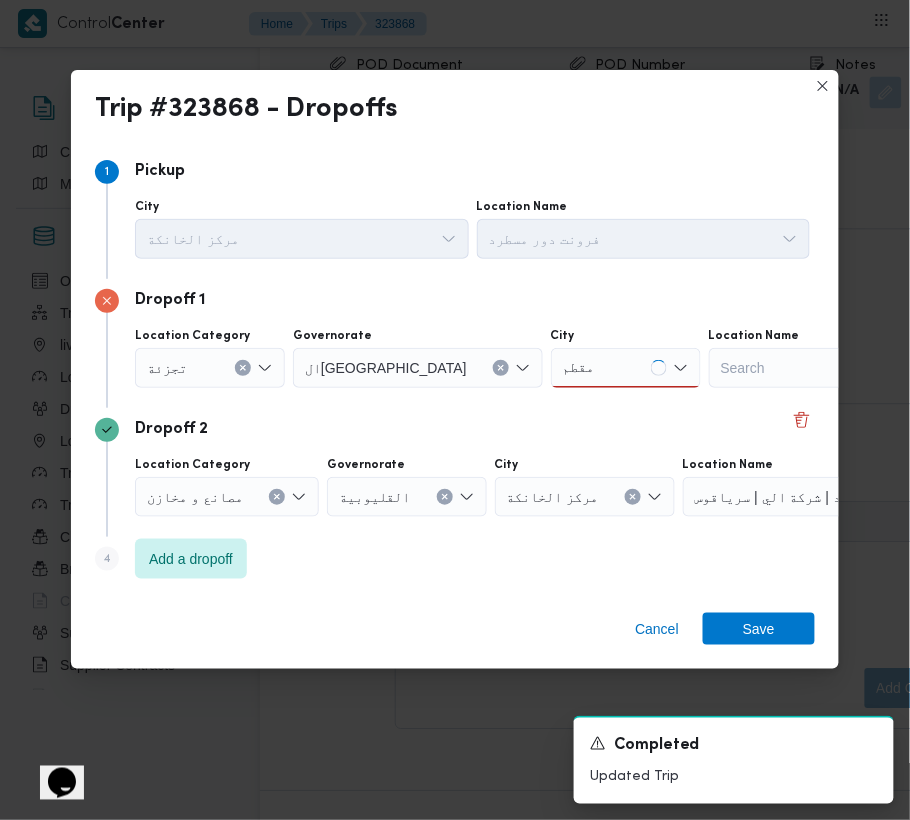 click on "Location Category تجزئة Governorate [GEOGRAPHIC_DATA] City مقطم مقطم  Location Name Search" at bounding box center [472, 358] 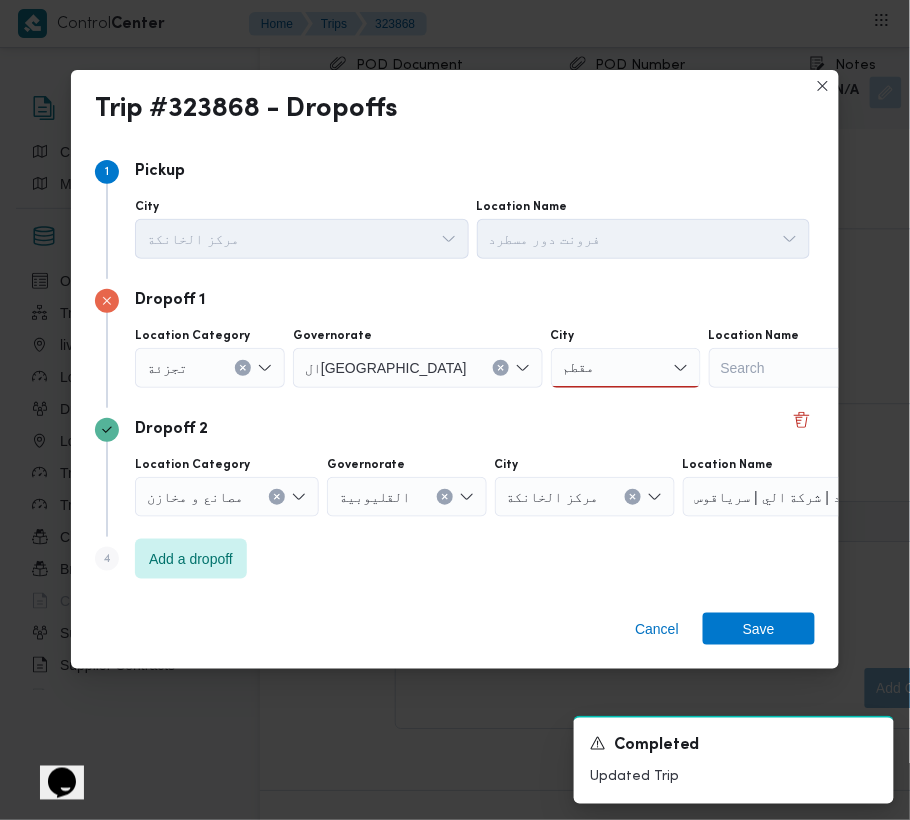 click on "مقطم مقطم" at bounding box center (626, 368) 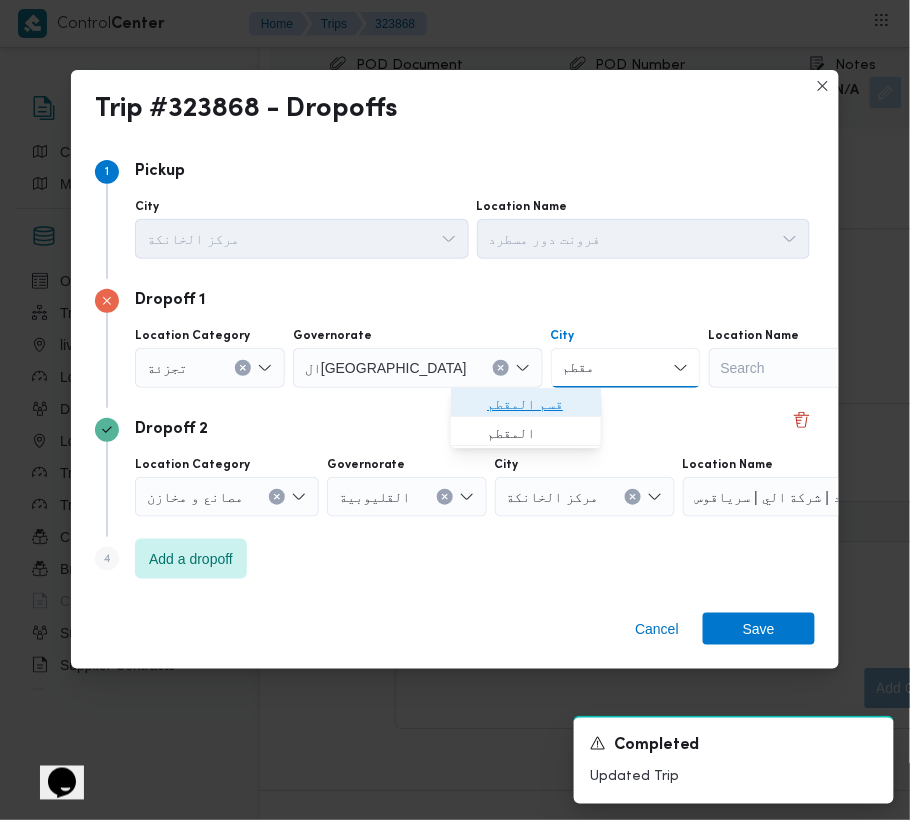 drag, startPoint x: 517, startPoint y: 397, endPoint x: 545, endPoint y: 410, distance: 30.870699 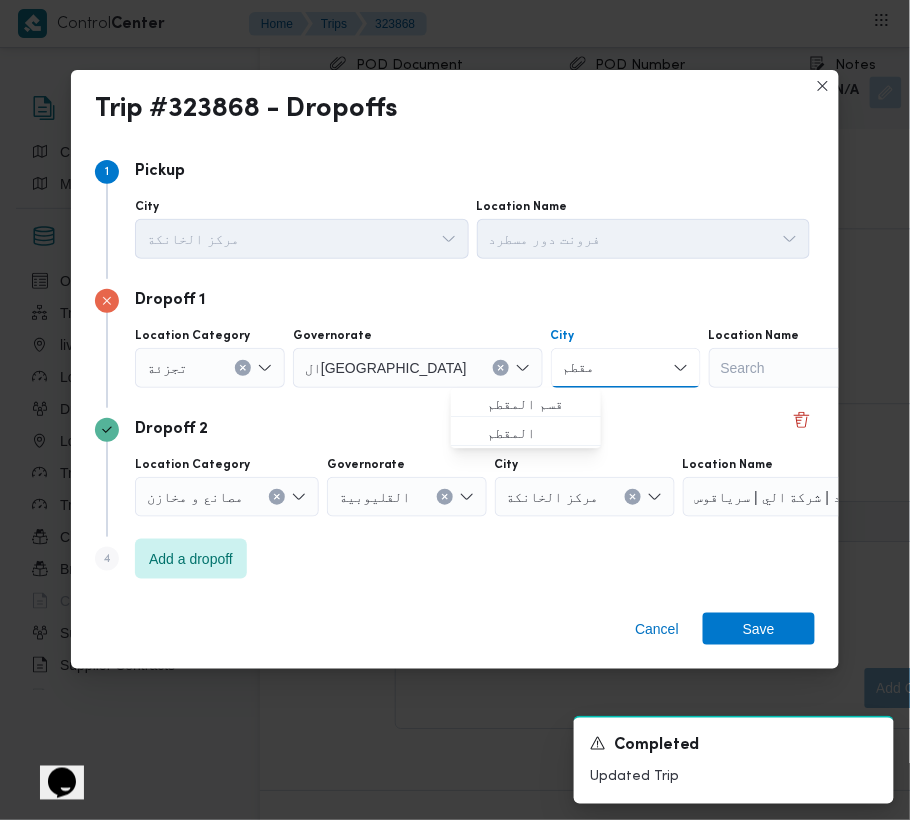 type 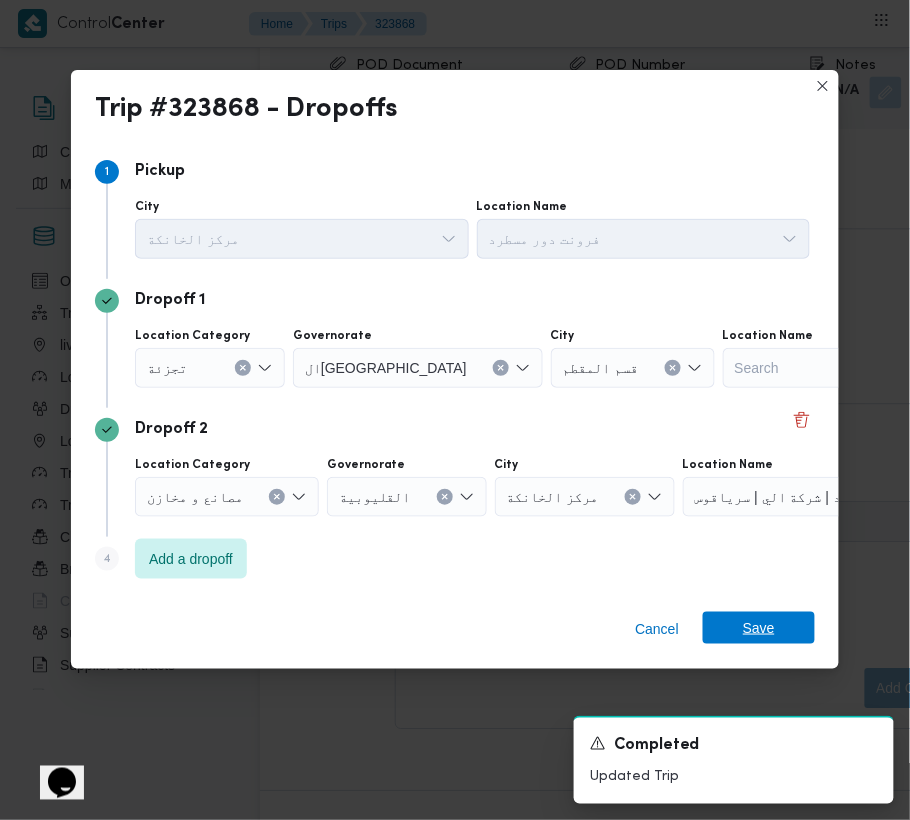click on "Save" at bounding box center [759, 628] 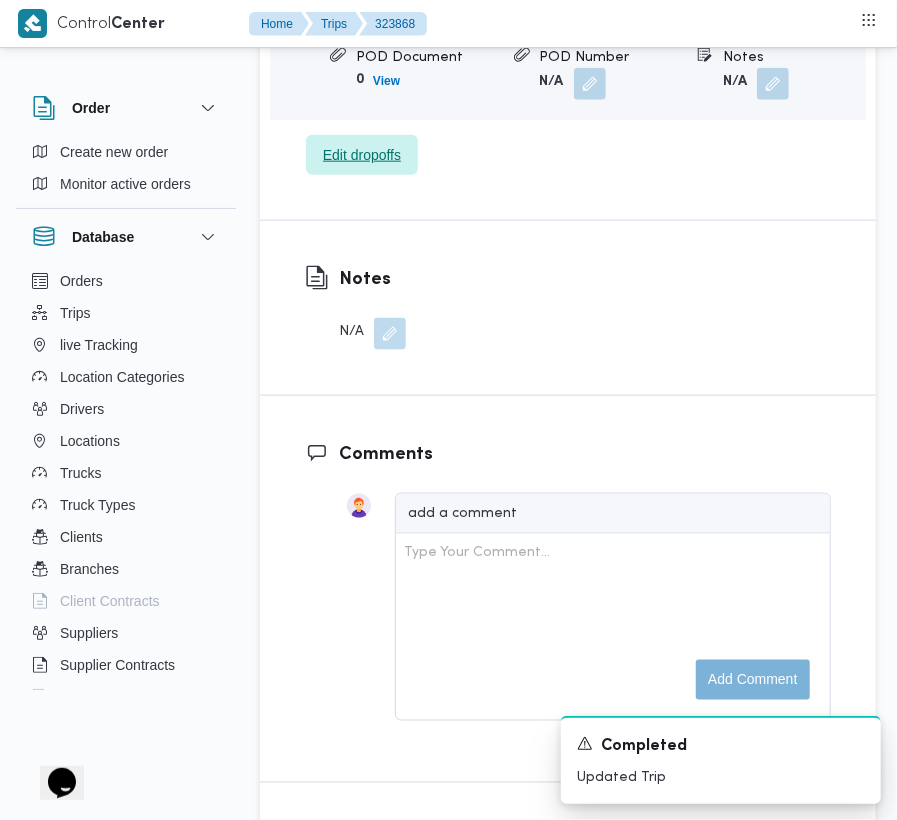 scroll, scrollTop: 2724, scrollLeft: 0, axis: vertical 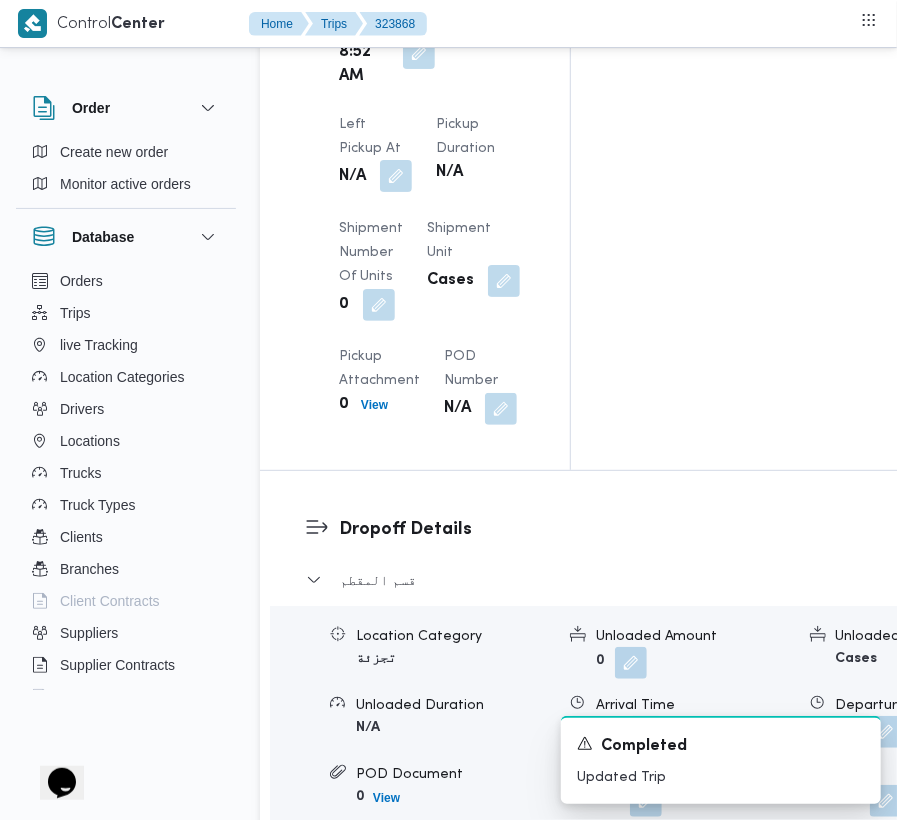 click at bounding box center (396, 176) 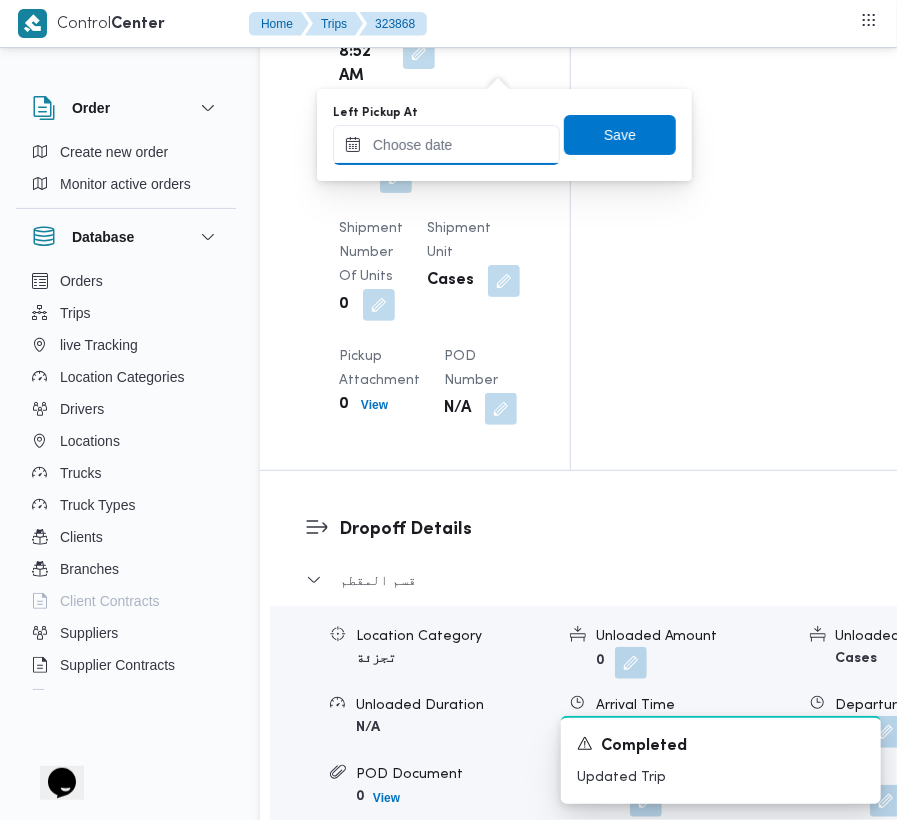 click on "Left Pickup At" at bounding box center (446, 145) 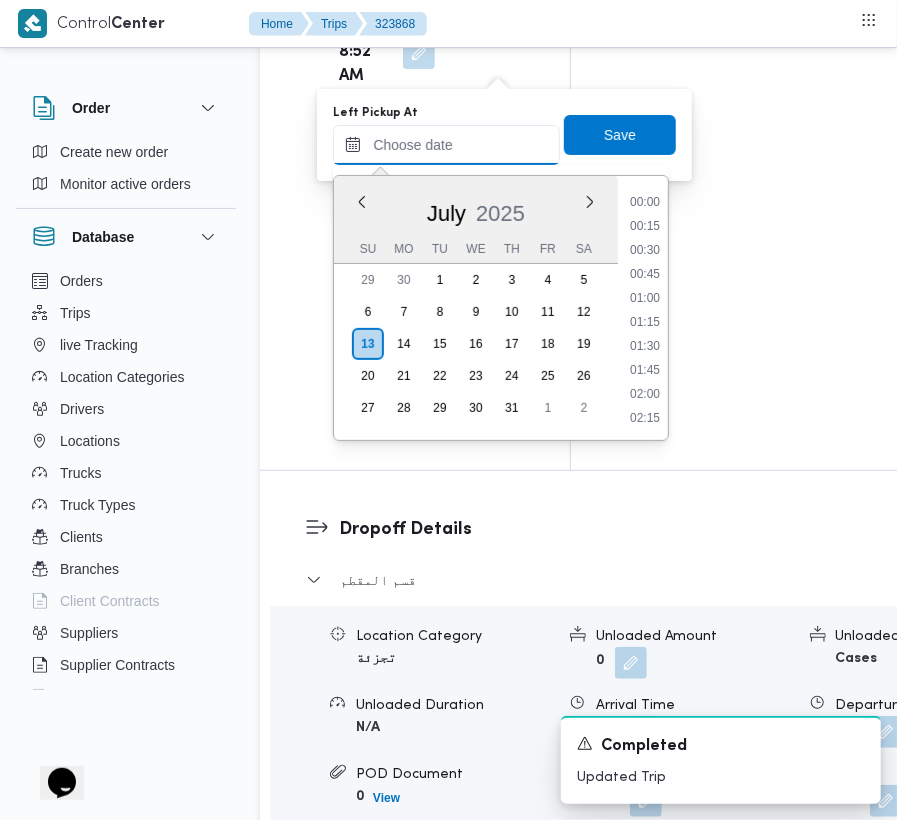paste on "[DATE]  9:00:00 AM" 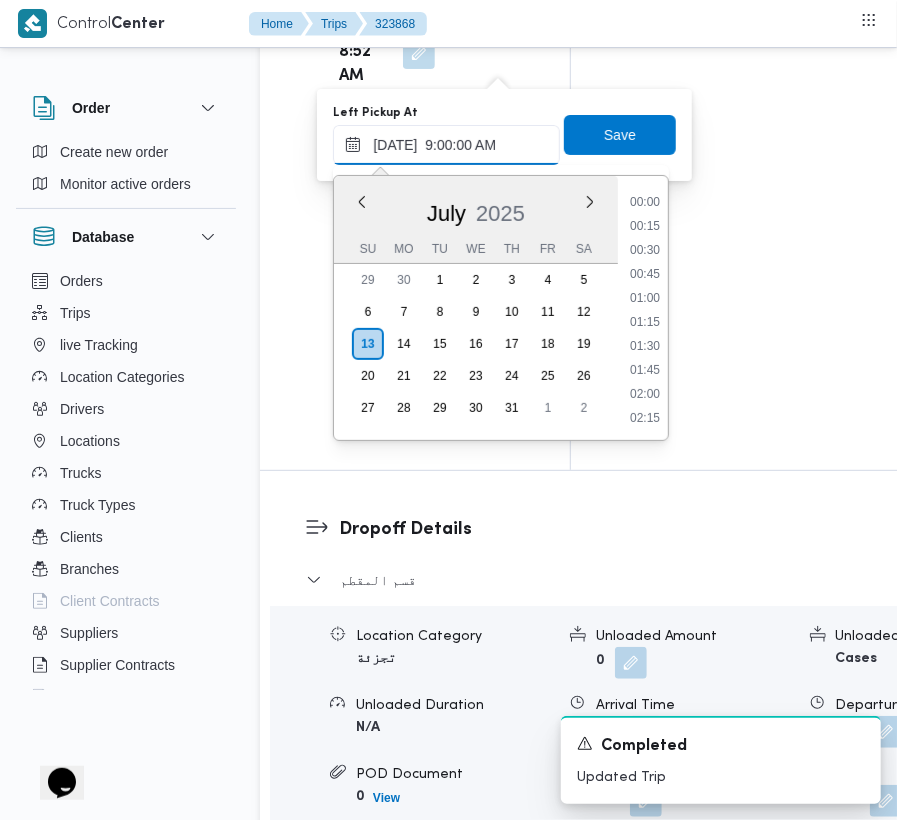 scroll, scrollTop: 864, scrollLeft: 0, axis: vertical 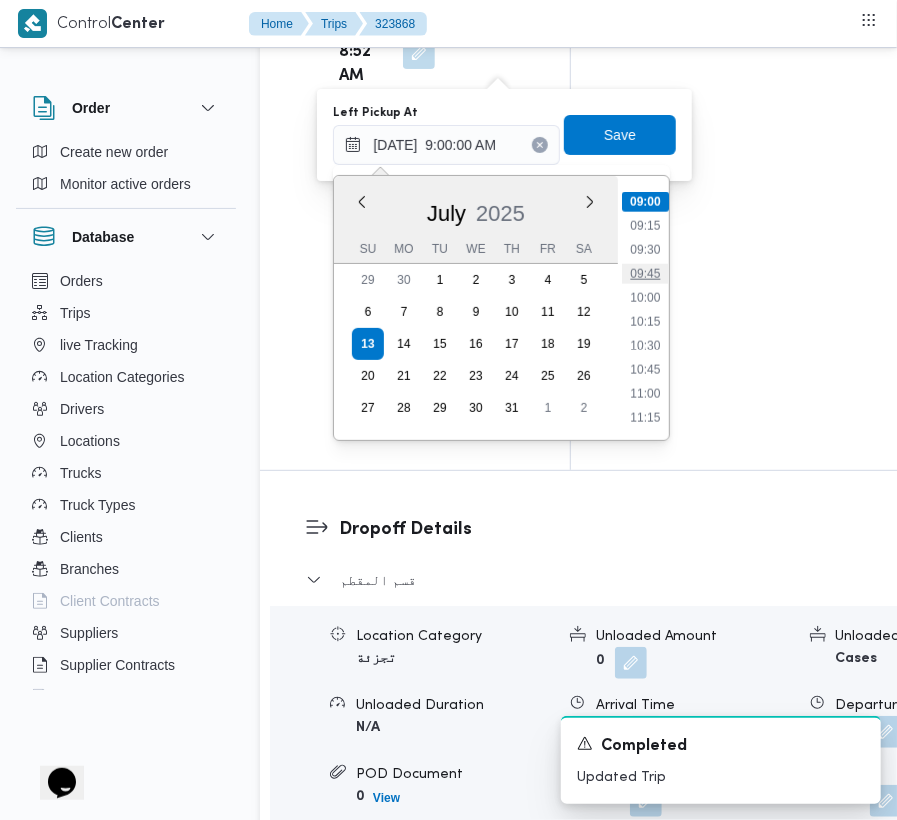 click on "09:45" at bounding box center [646, 274] 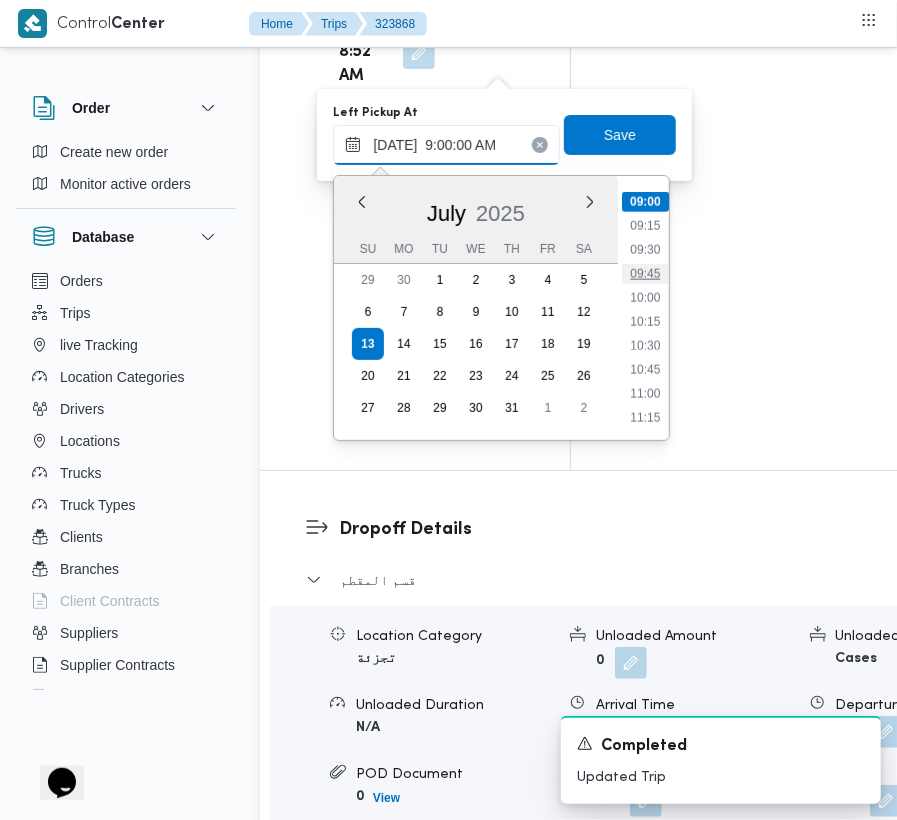 type on "[DATE] 09:45" 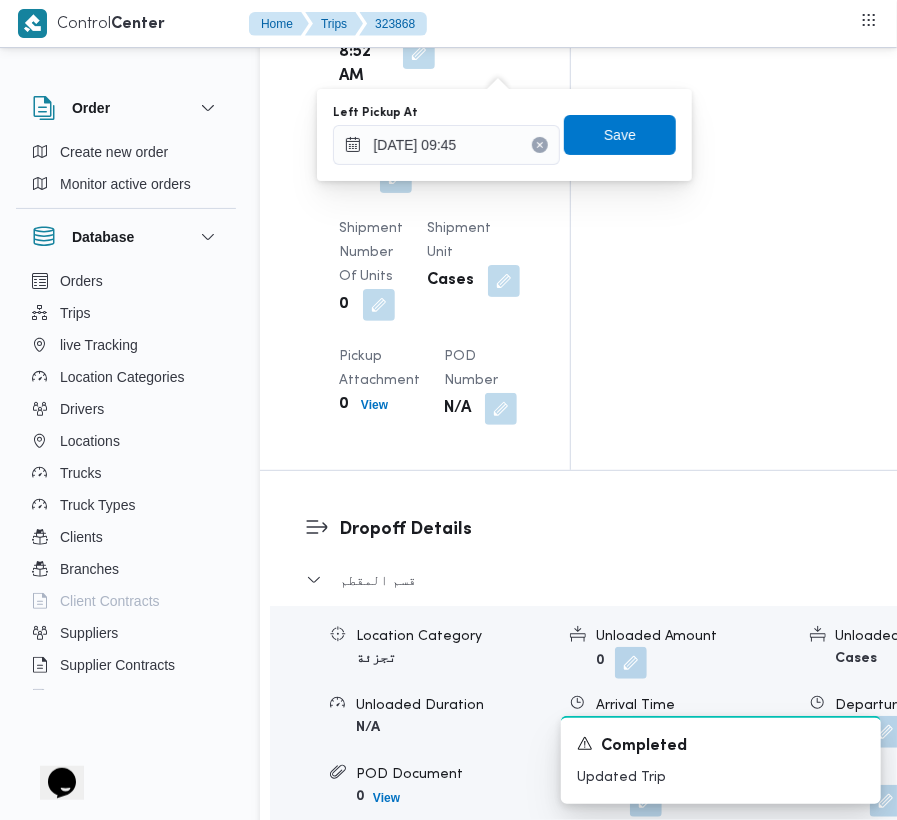 click on "Left Pickup At [DATE] 09:45 Save" at bounding box center [504, 135] 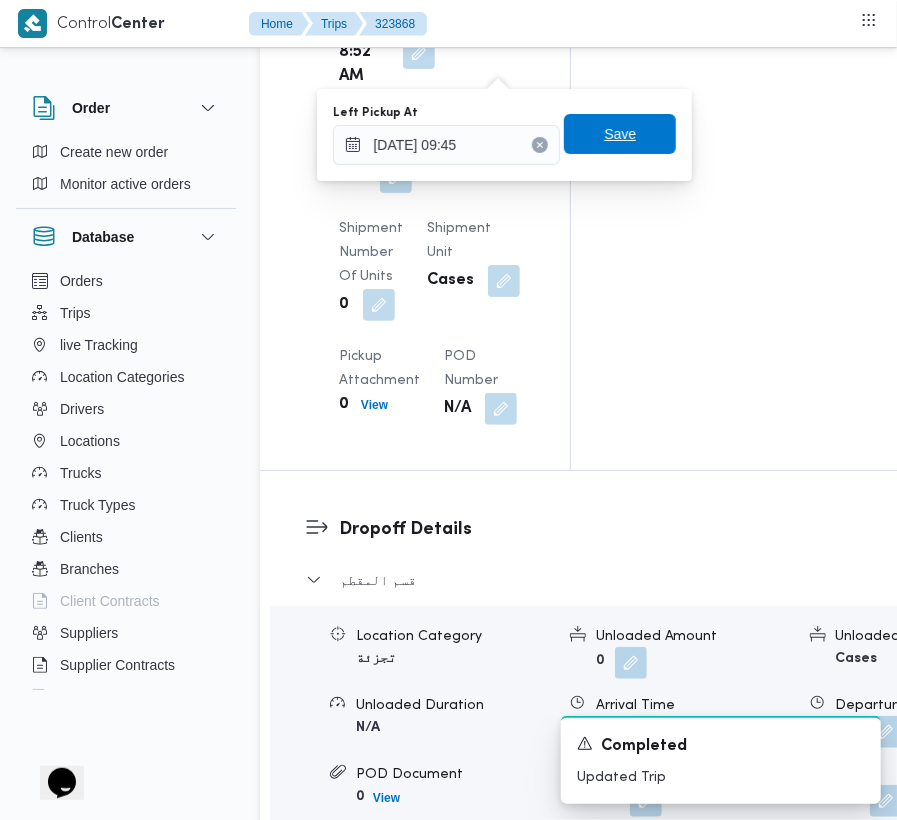 click on "Save" at bounding box center (620, 134) 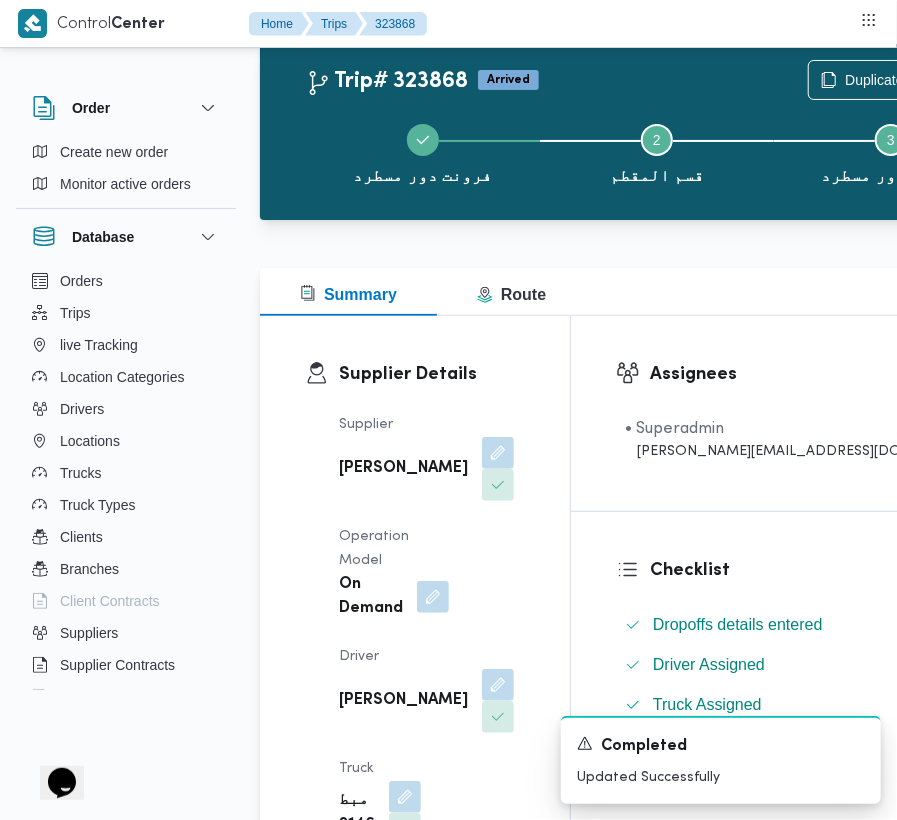 scroll, scrollTop: 0, scrollLeft: 0, axis: both 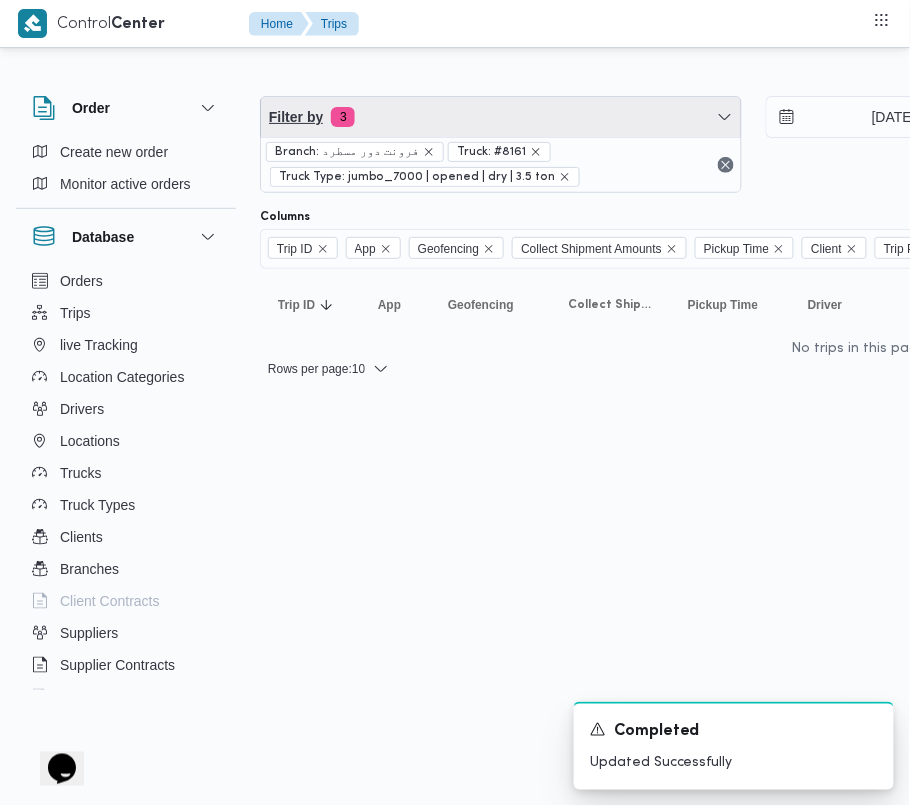 click on "Filter by 3" at bounding box center (501, 117) 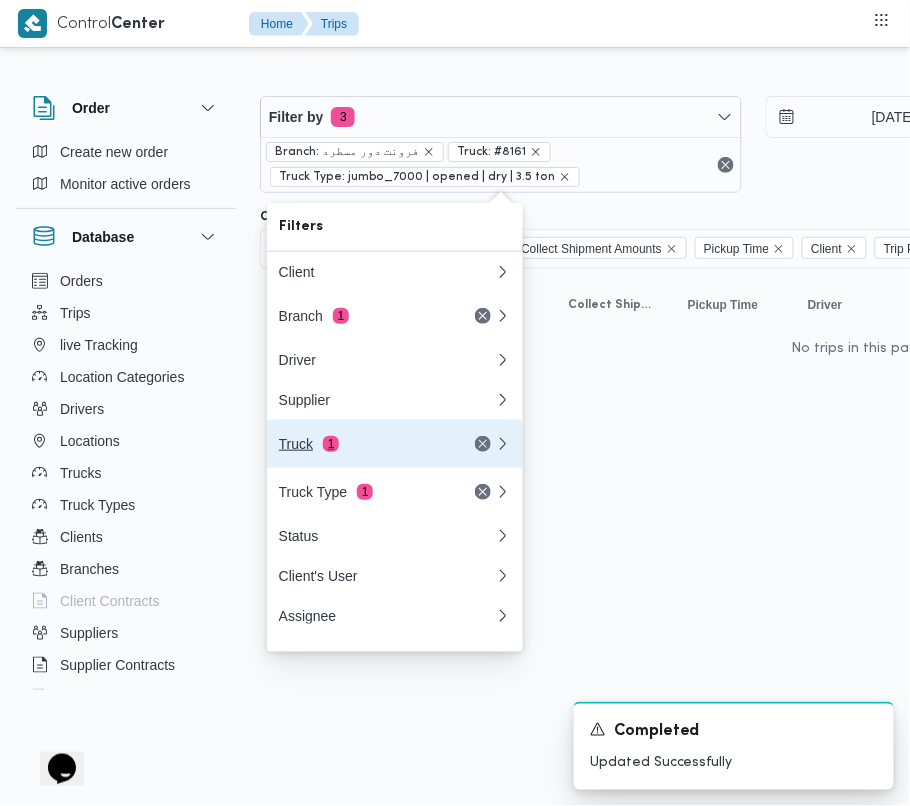 click on "Truck 1" at bounding box center (363, 444) 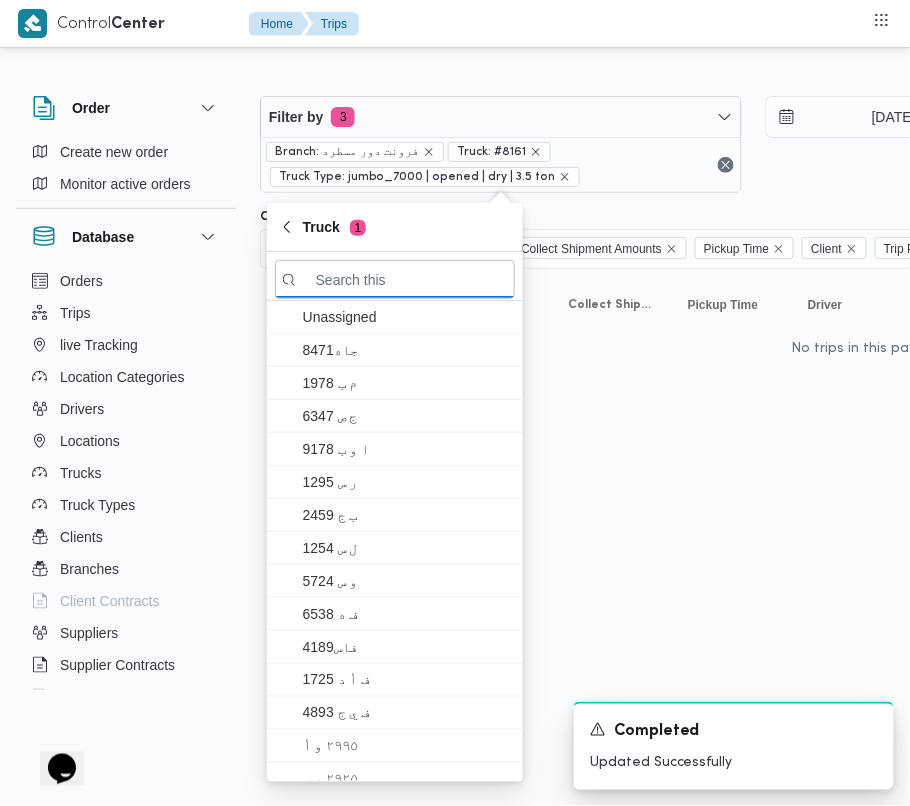 paste on "3821" 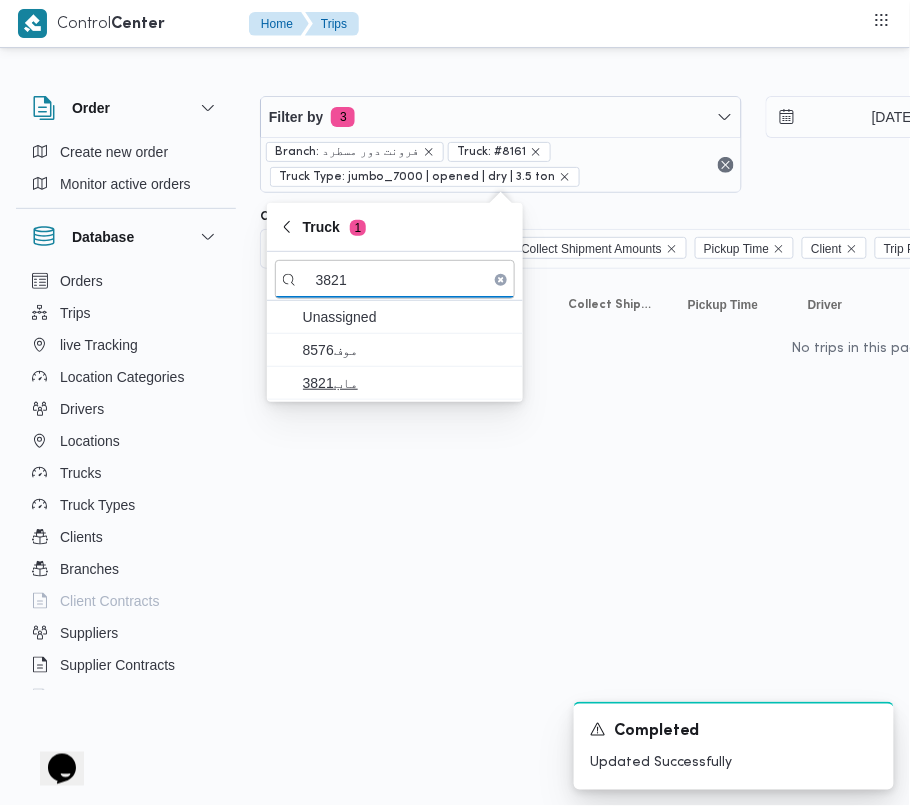type on "3821" 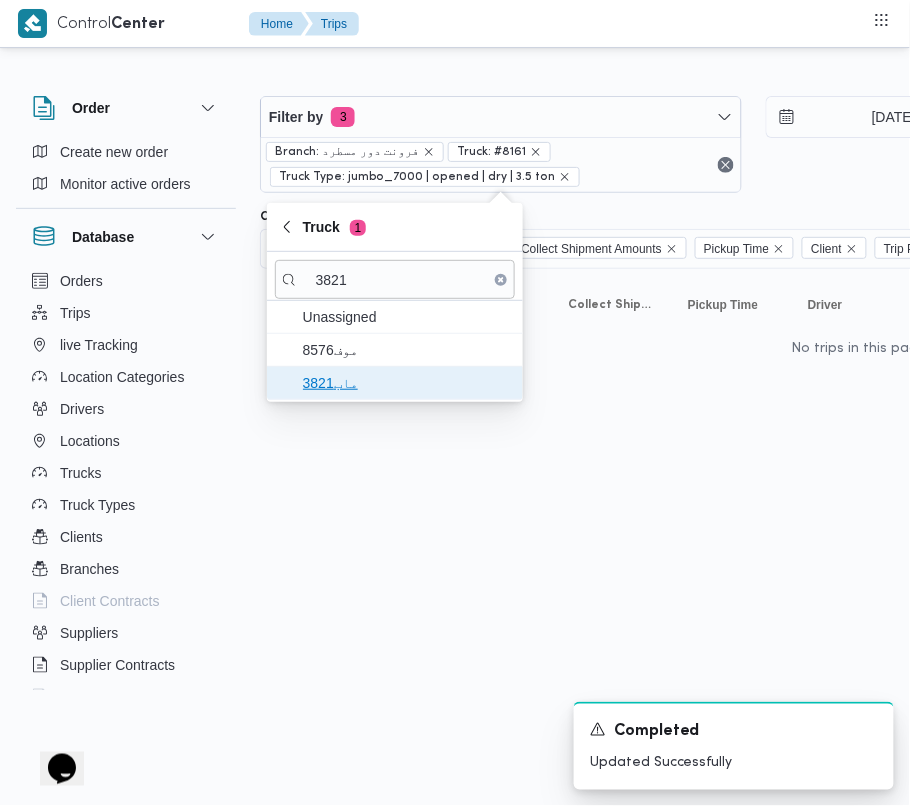 click on "ماب3821" at bounding box center [407, 383] 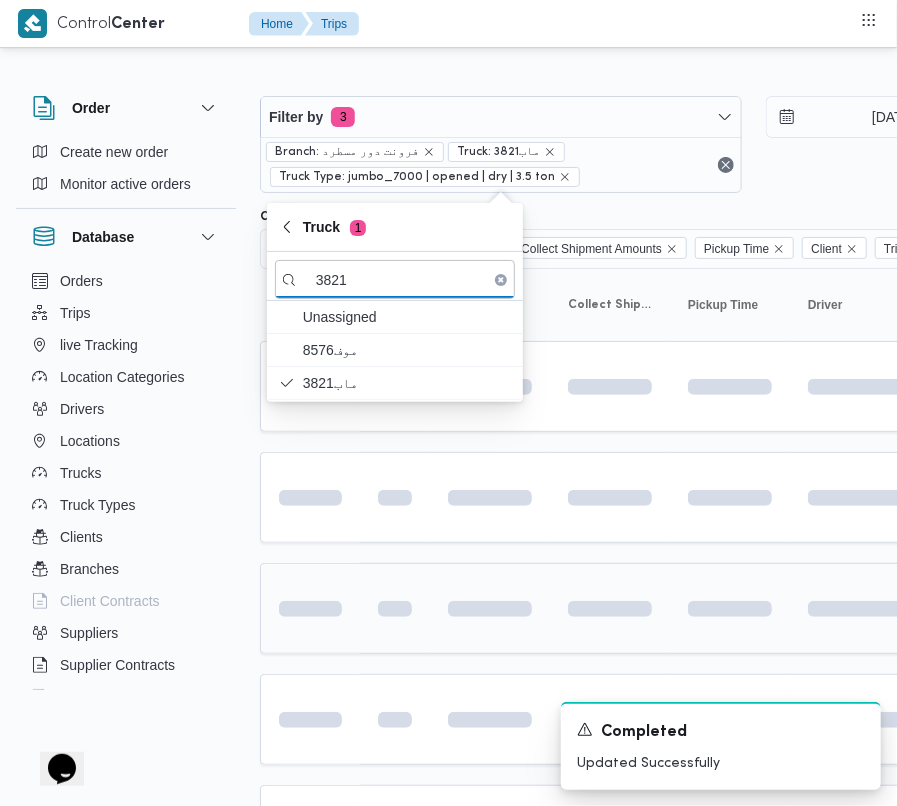 click at bounding box center (310, 608) 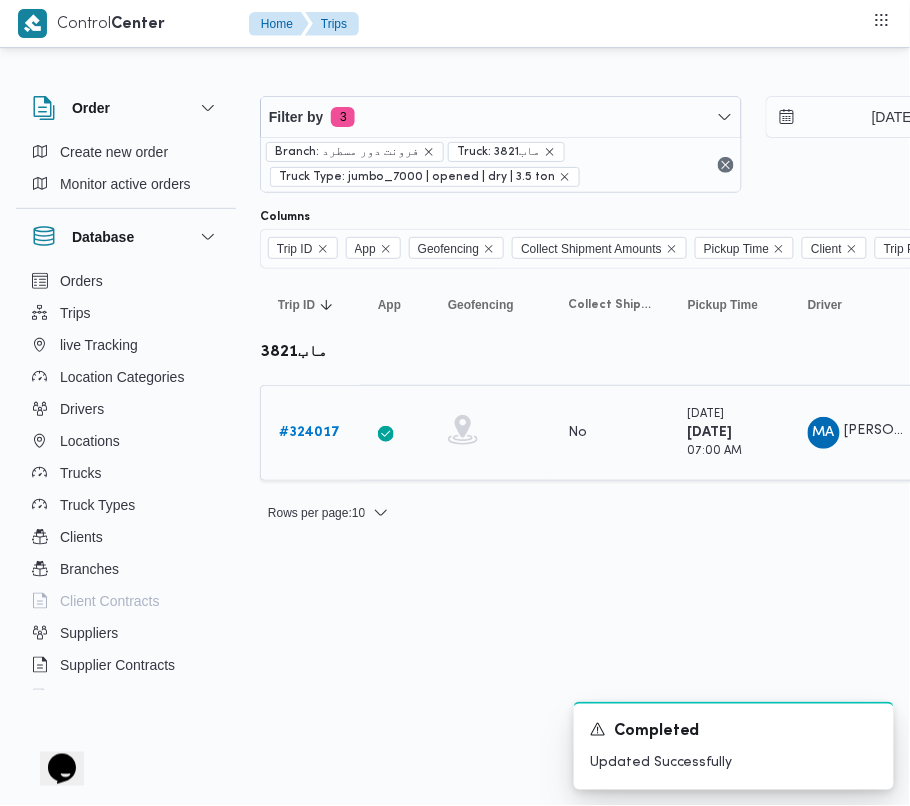 click on "# 324017" at bounding box center (309, 432) 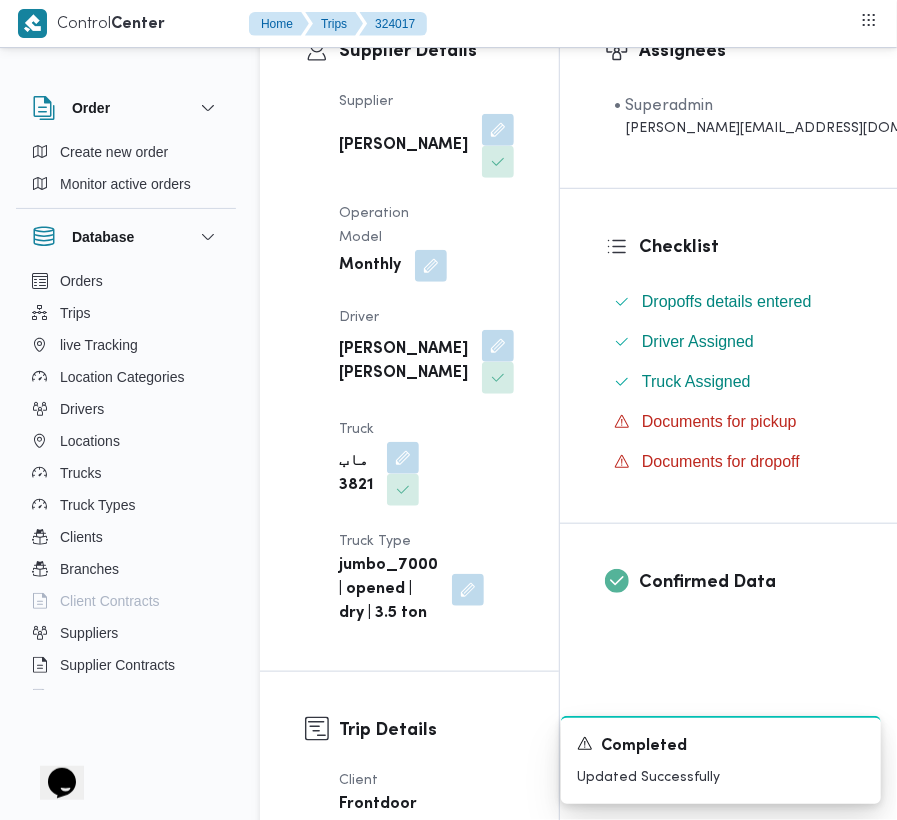 scroll, scrollTop: 408, scrollLeft: 0, axis: vertical 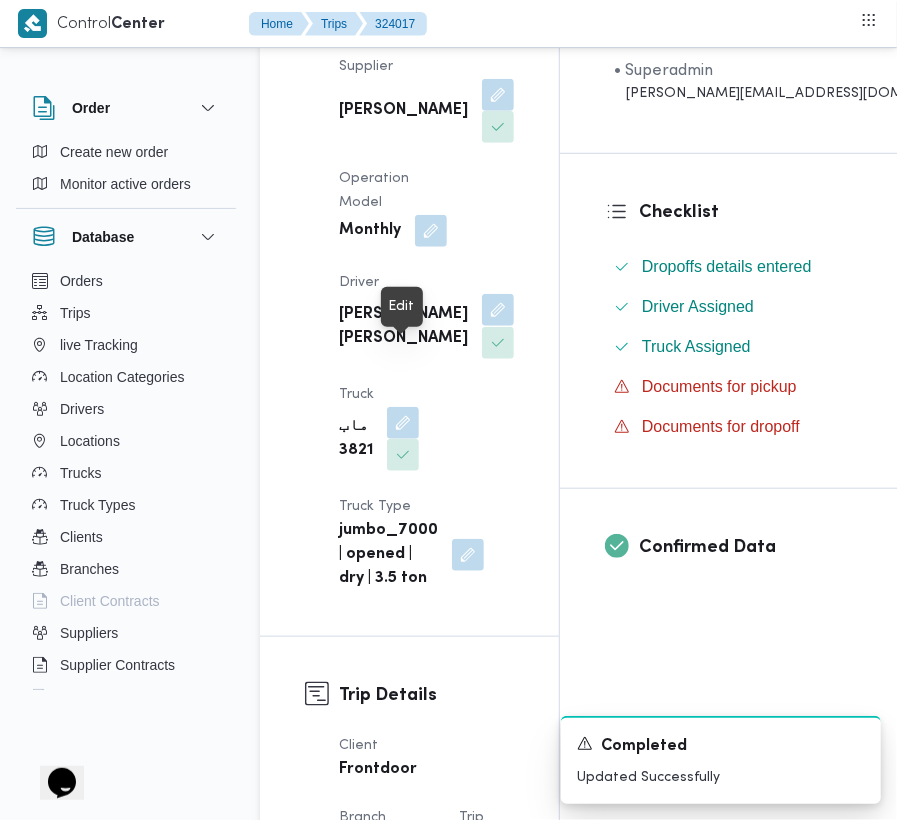 click at bounding box center (498, 310) 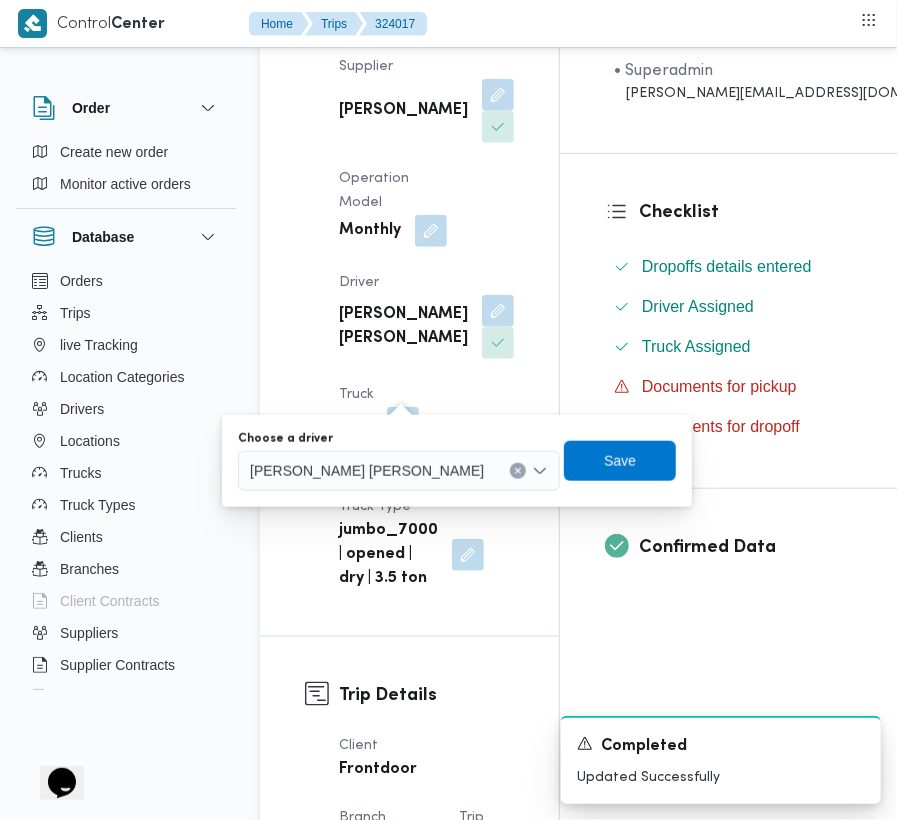 click on "Choose a driver [PERSON_NAME] [PERSON_NAME]" at bounding box center [399, 461] 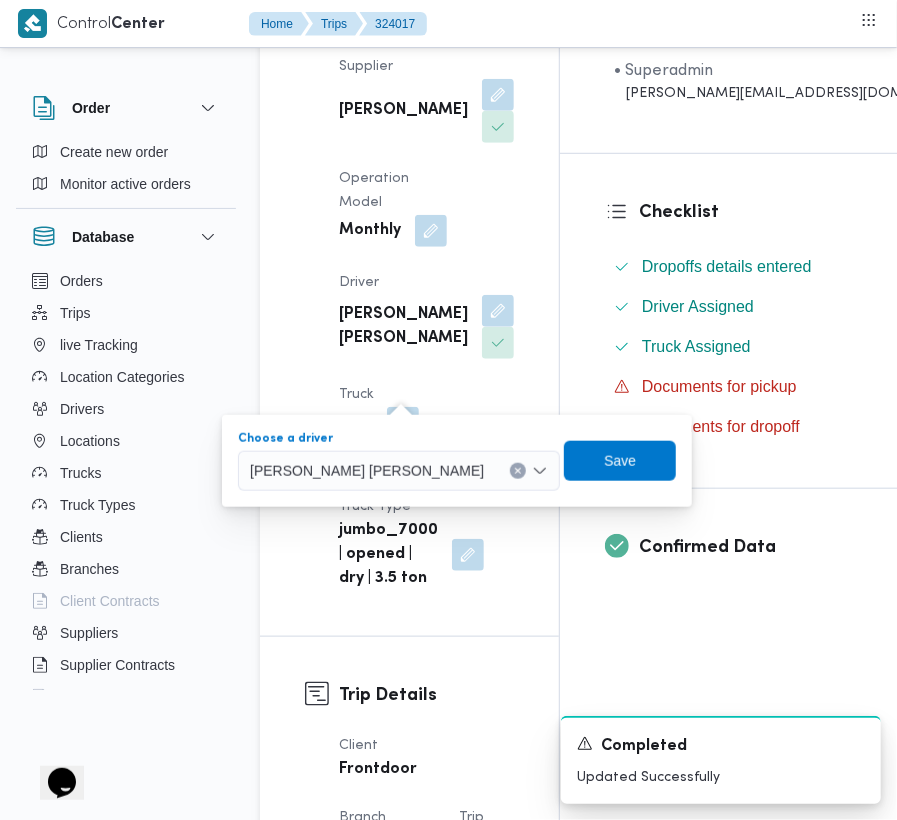 click on "[PERSON_NAME] [PERSON_NAME]" at bounding box center [367, 470] 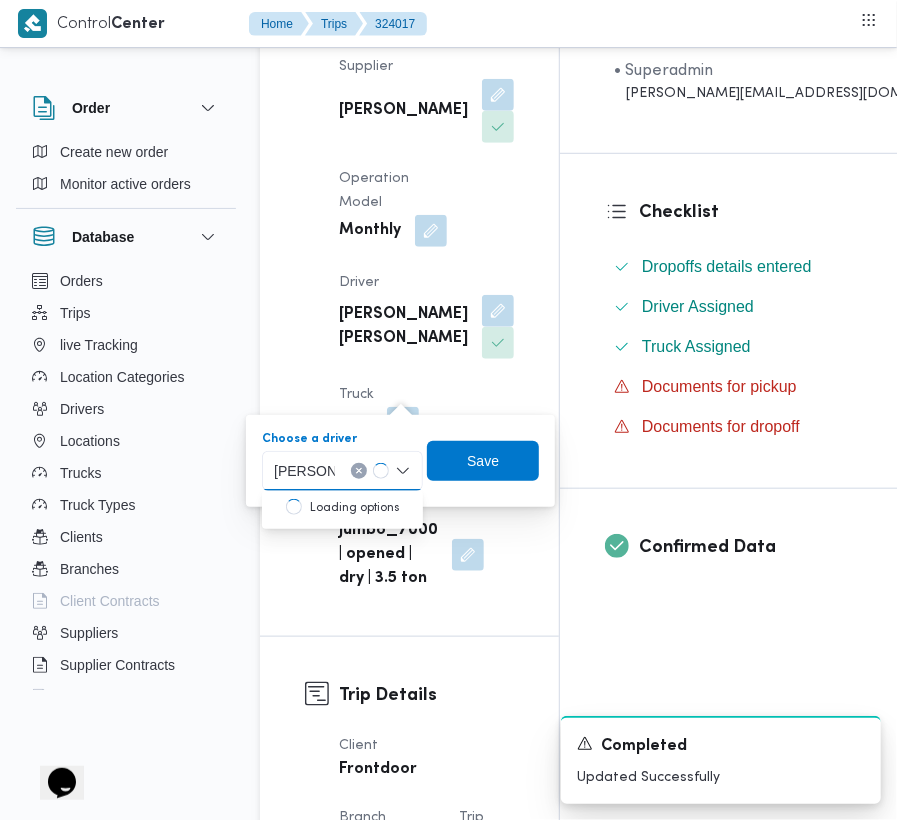 type on "[PERSON_NAME]" 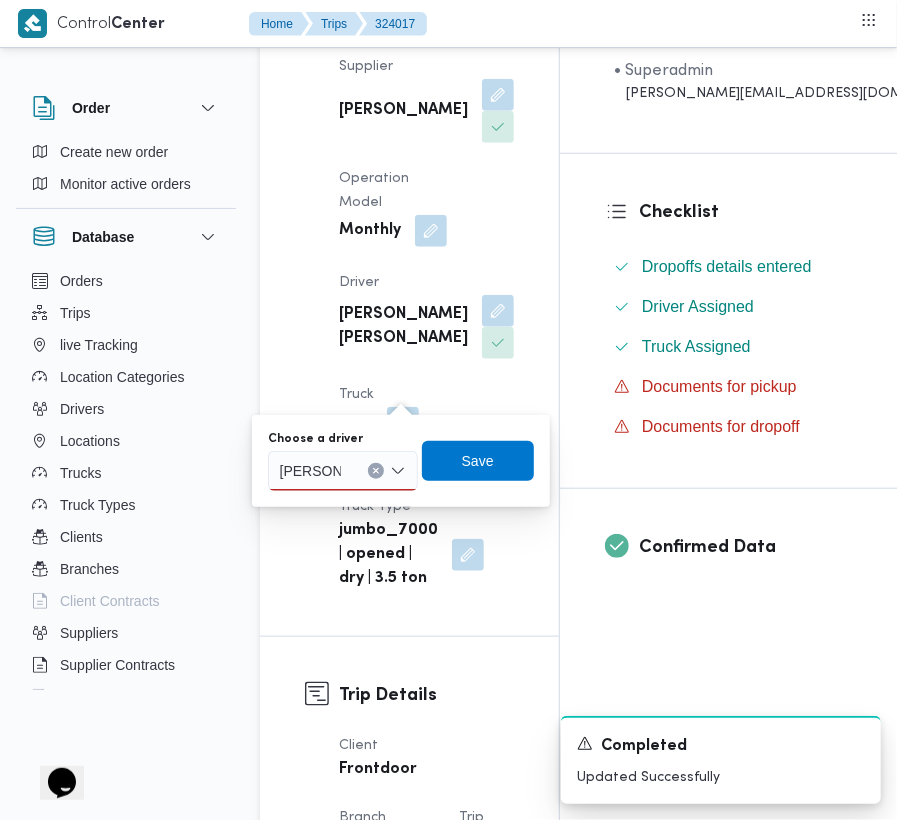 click on "Choose a driver [PERSON_NAME] [PERSON_NAME]" at bounding box center (343, 461) 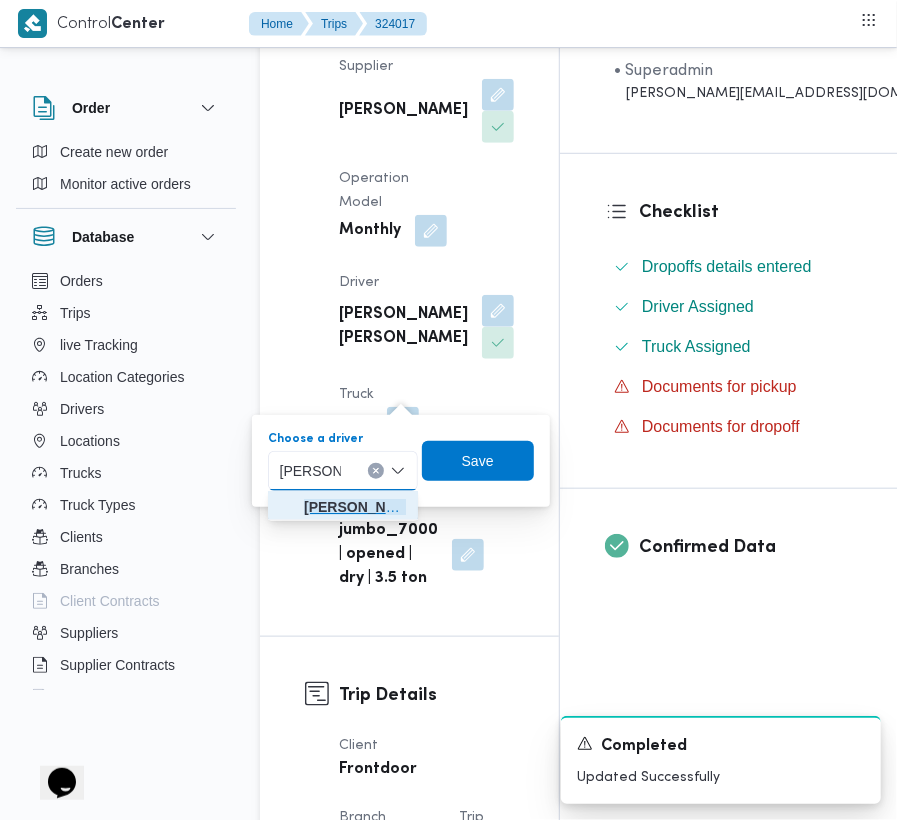drag, startPoint x: 354, startPoint y: 506, endPoint x: 361, endPoint y: 514, distance: 10.630146 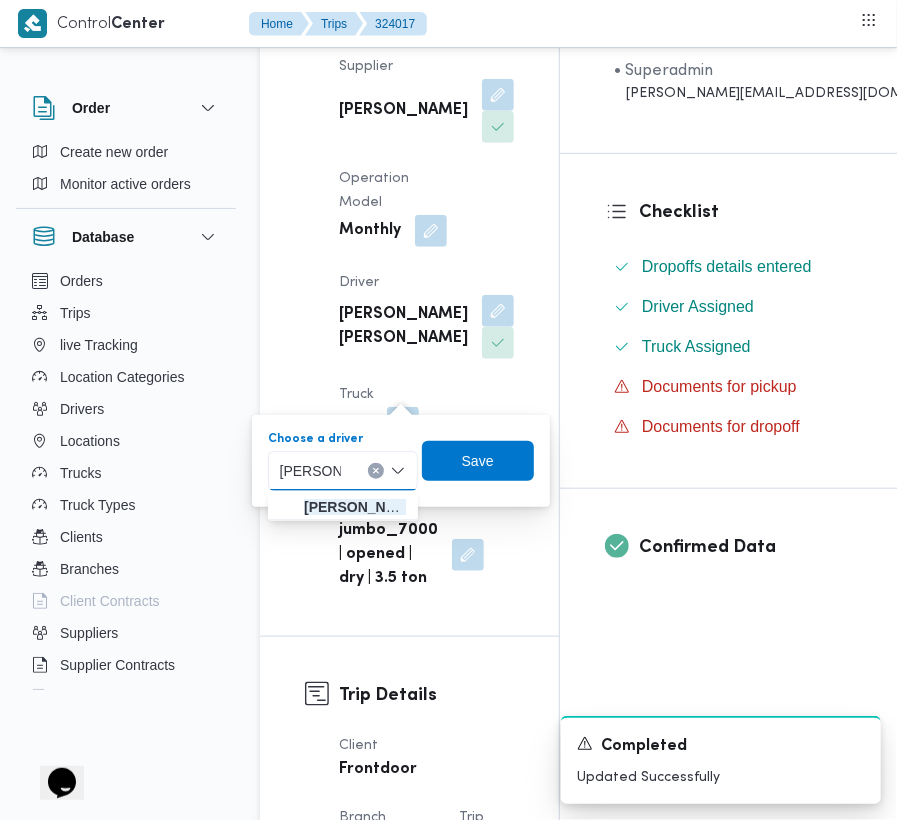 type 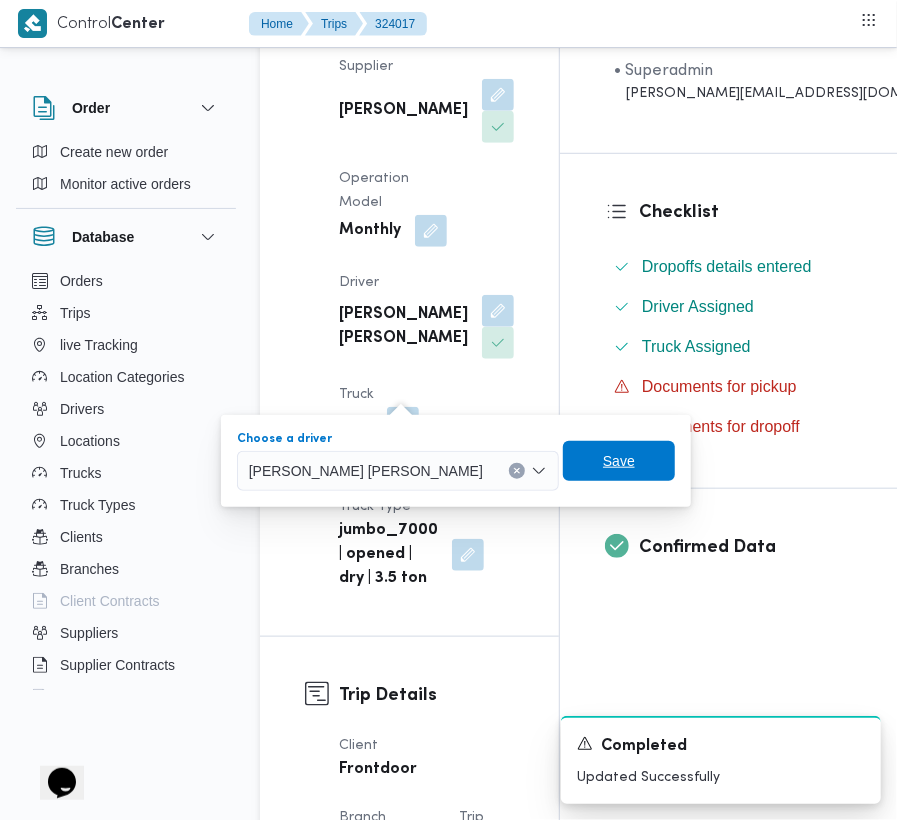 click on "Save" at bounding box center (619, 461) 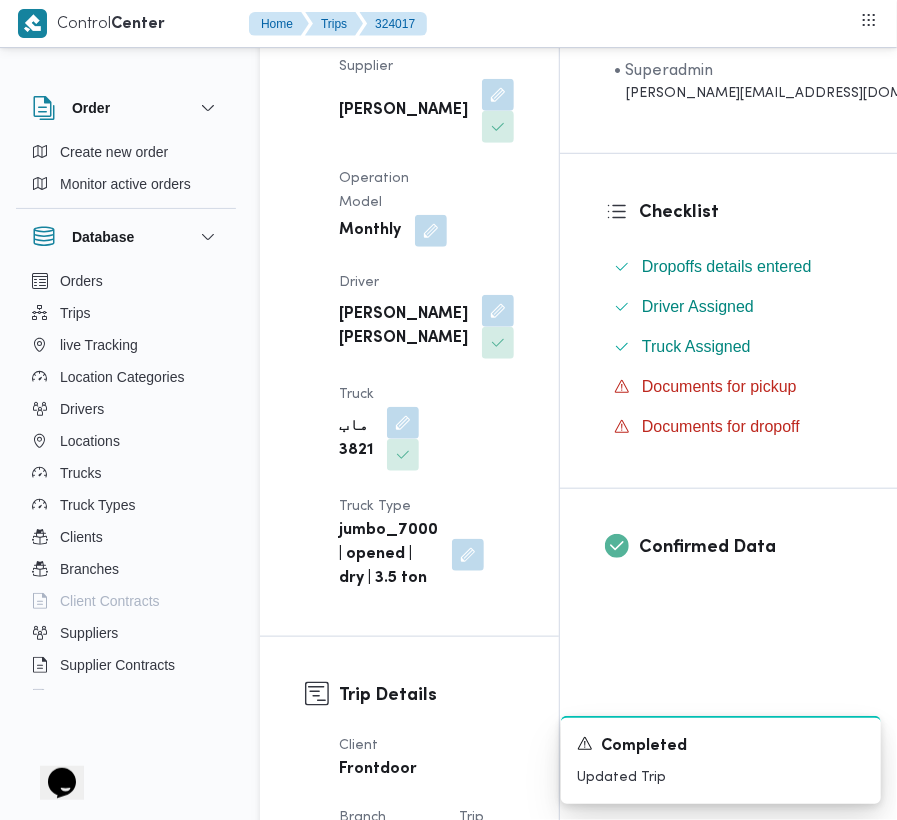 click on "jumbo_7000 | opened | dry | 3.5 ton" at bounding box center [388, 555] 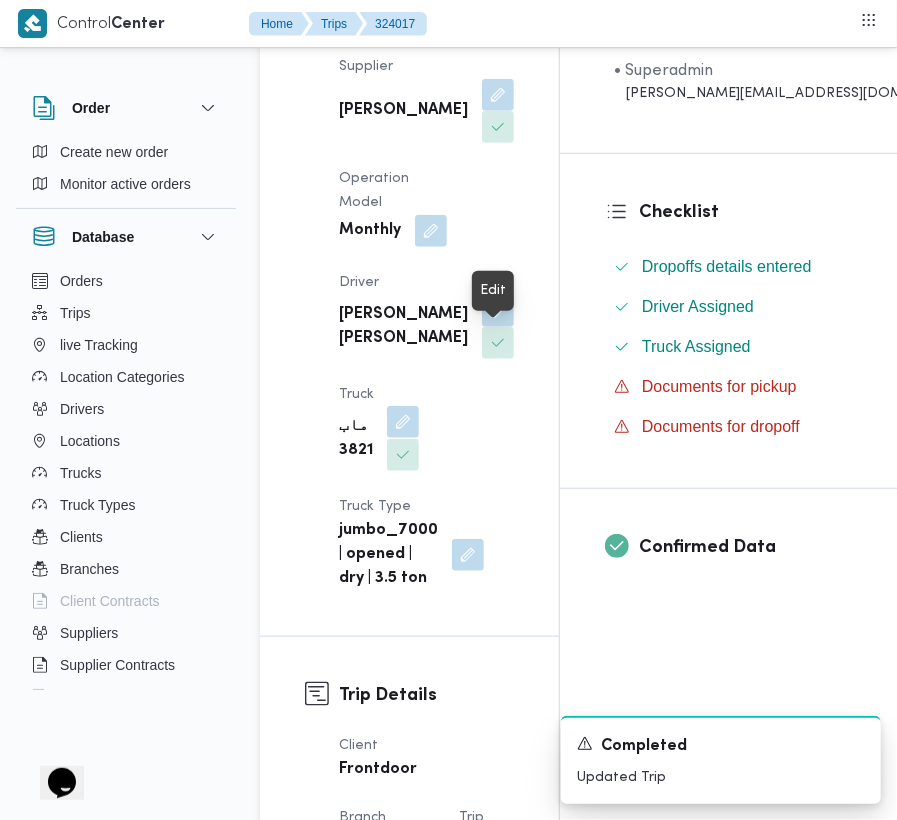 click at bounding box center (403, 422) 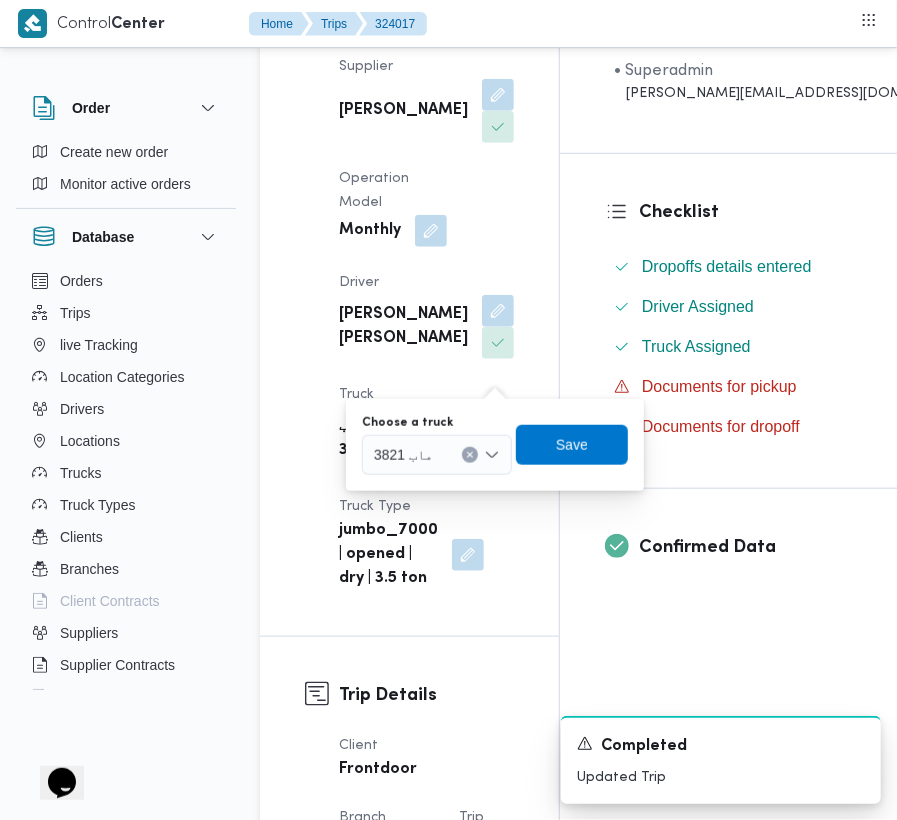 click at bounding box center (442, 455) 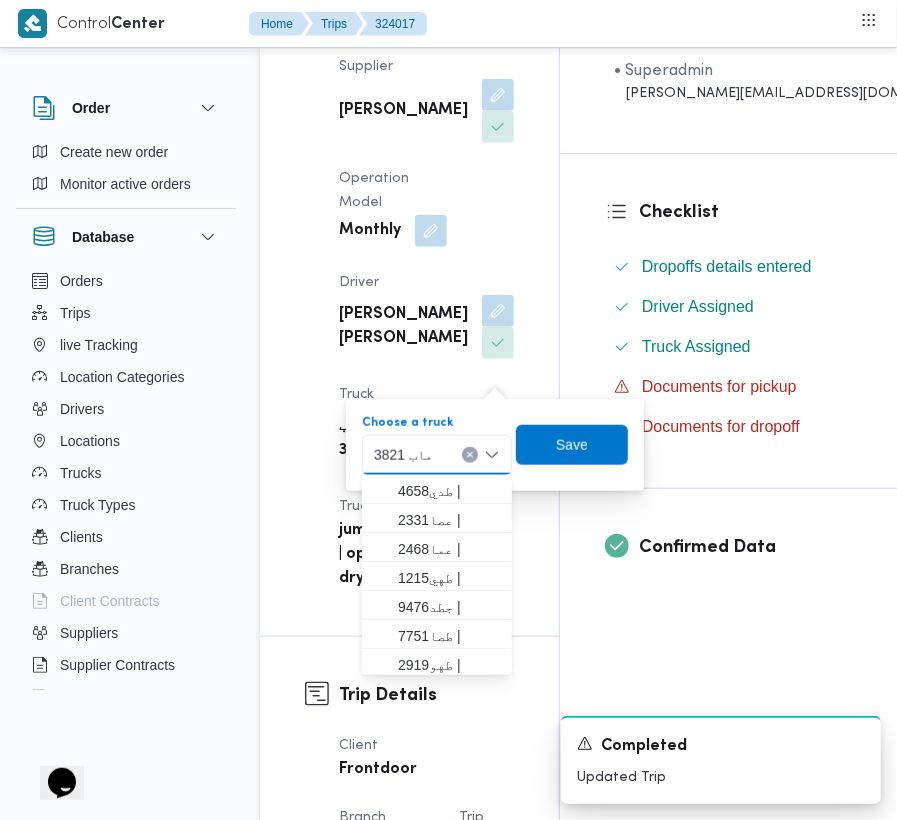 paste on "4158" 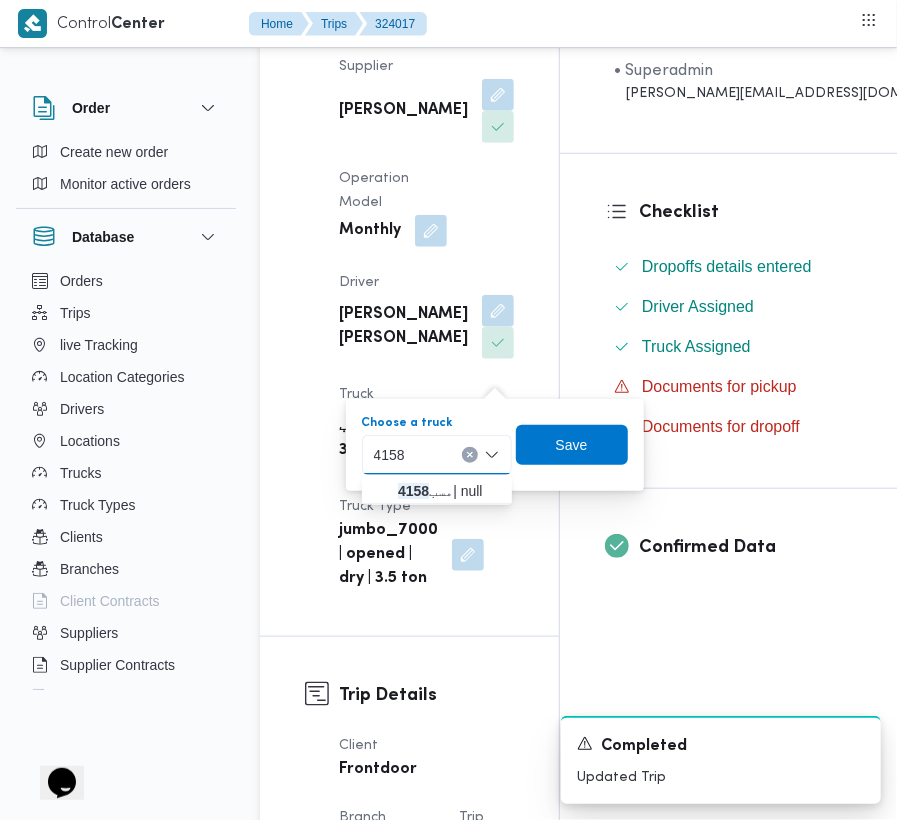 type on "4158" 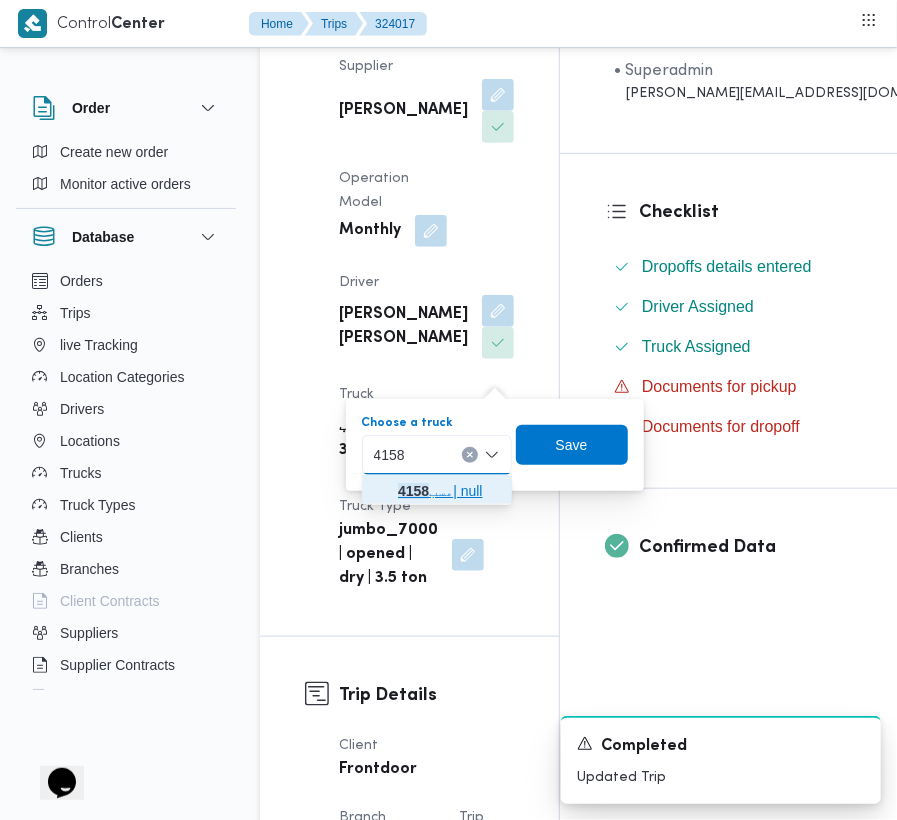 click on "4158" at bounding box center [413, 491] 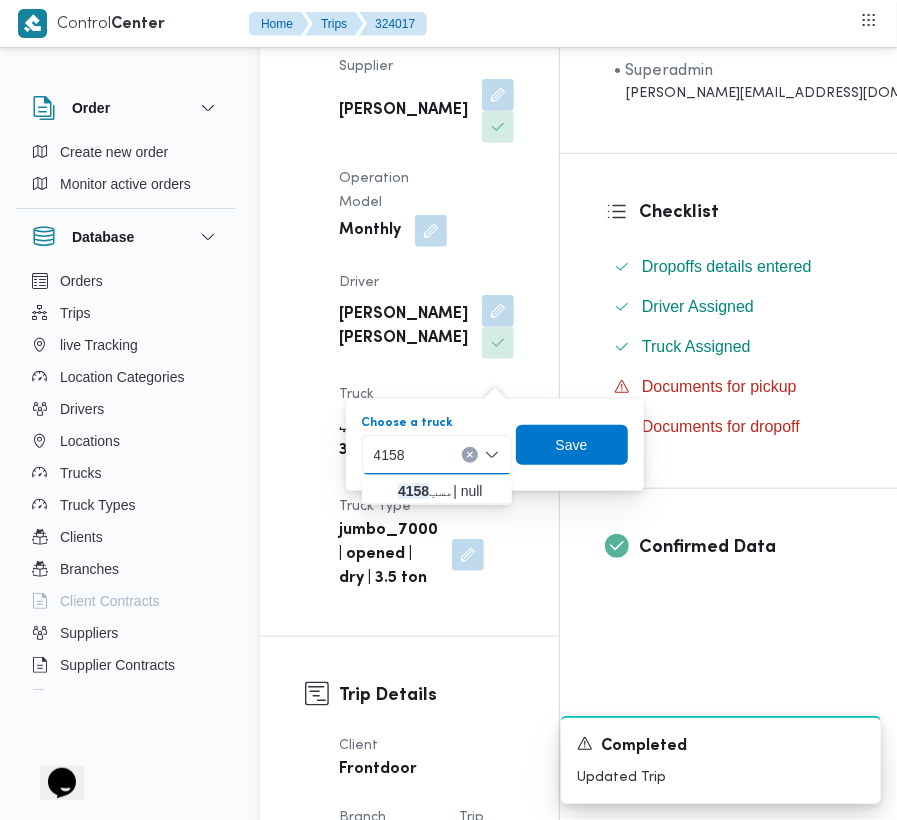 type 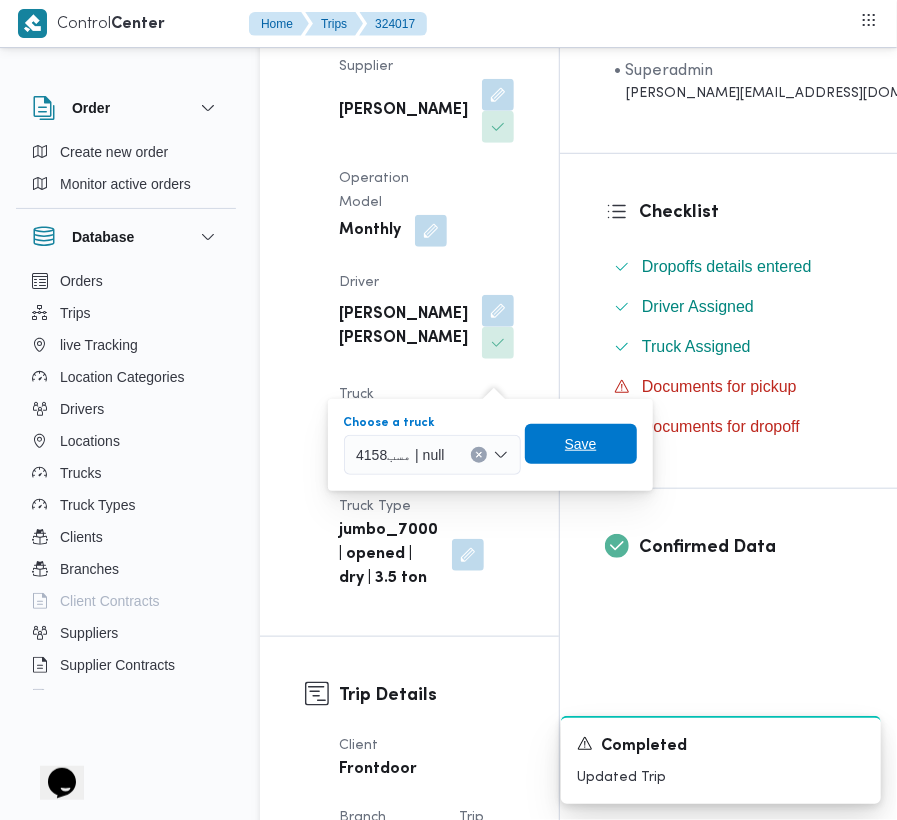 click on "Save" at bounding box center [581, 444] 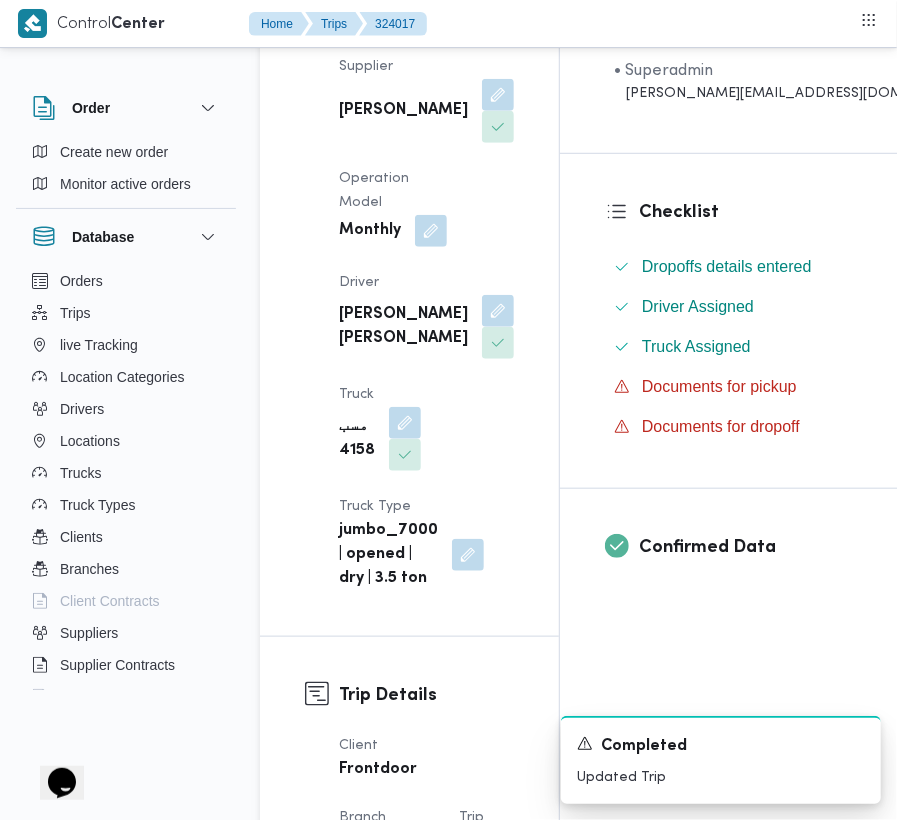scroll, scrollTop: 2941, scrollLeft: 0, axis: vertical 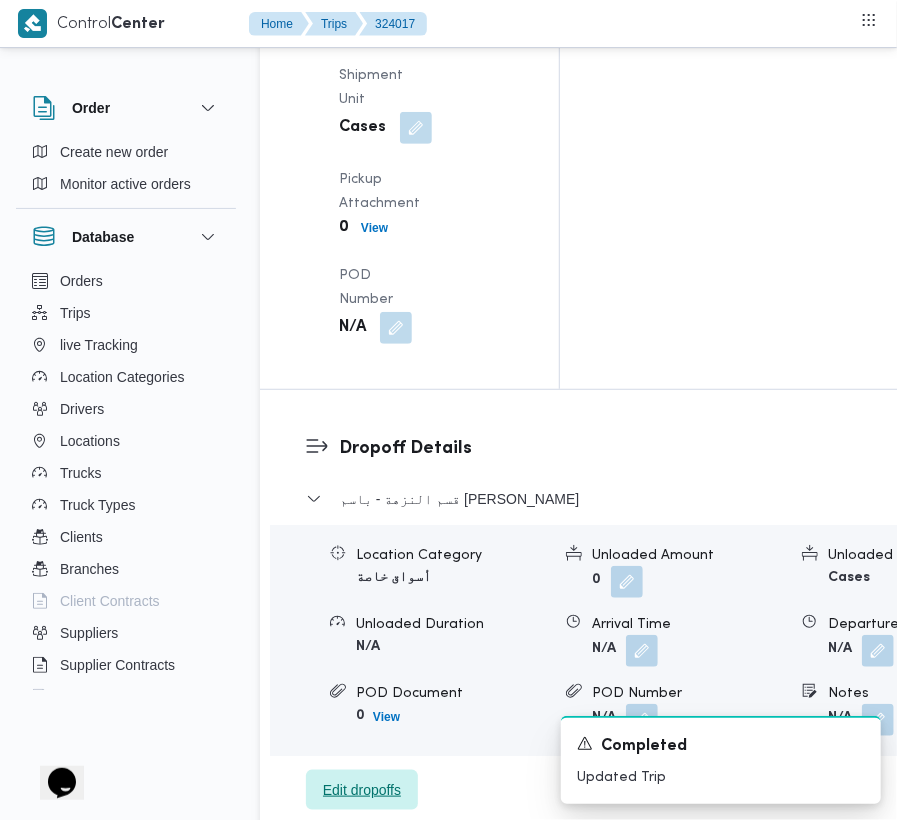 click on "Edit dropoffs" at bounding box center [362, 790] 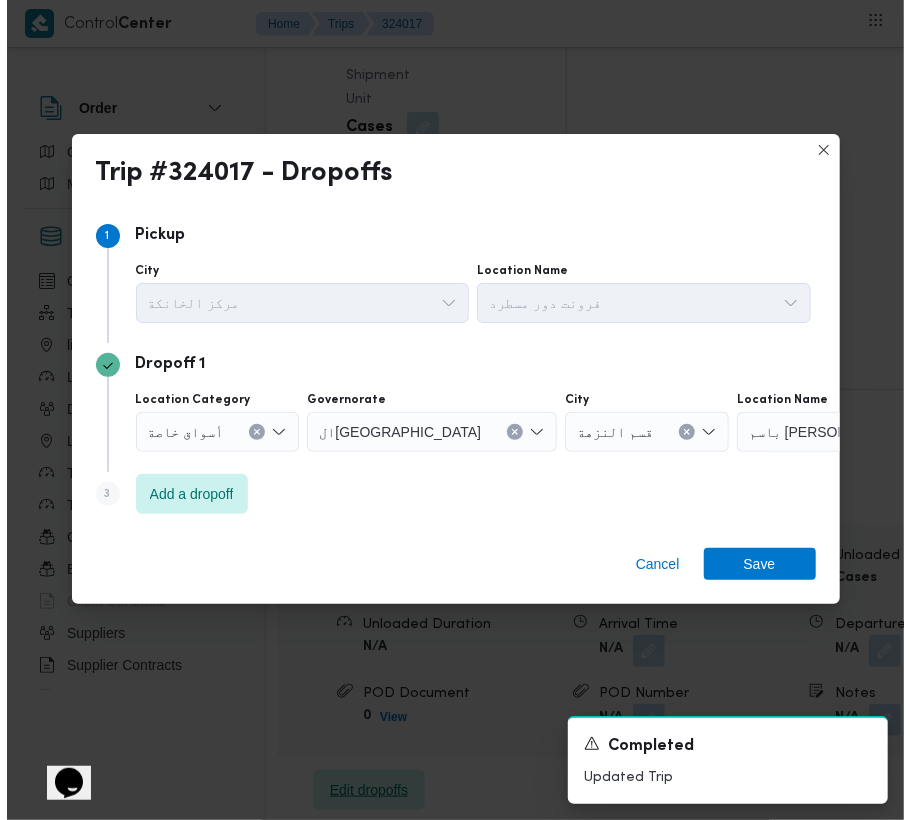 scroll, scrollTop: 2821, scrollLeft: 0, axis: vertical 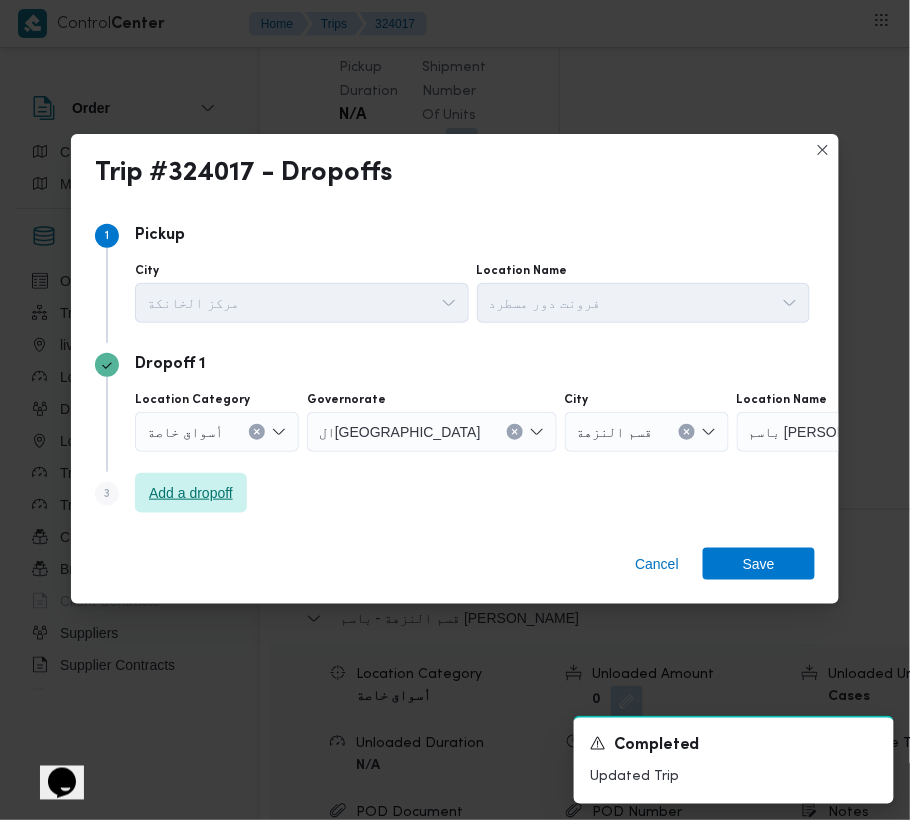 click on "Add a dropoff" at bounding box center (191, 493) 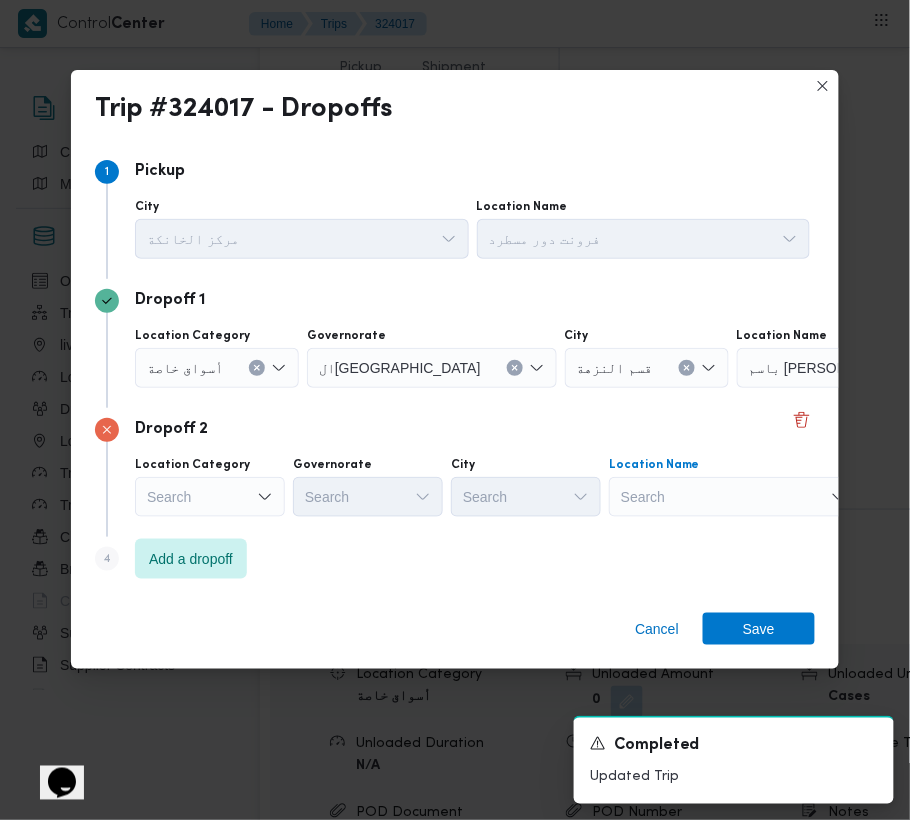 click on "Search" at bounding box center (862, 368) 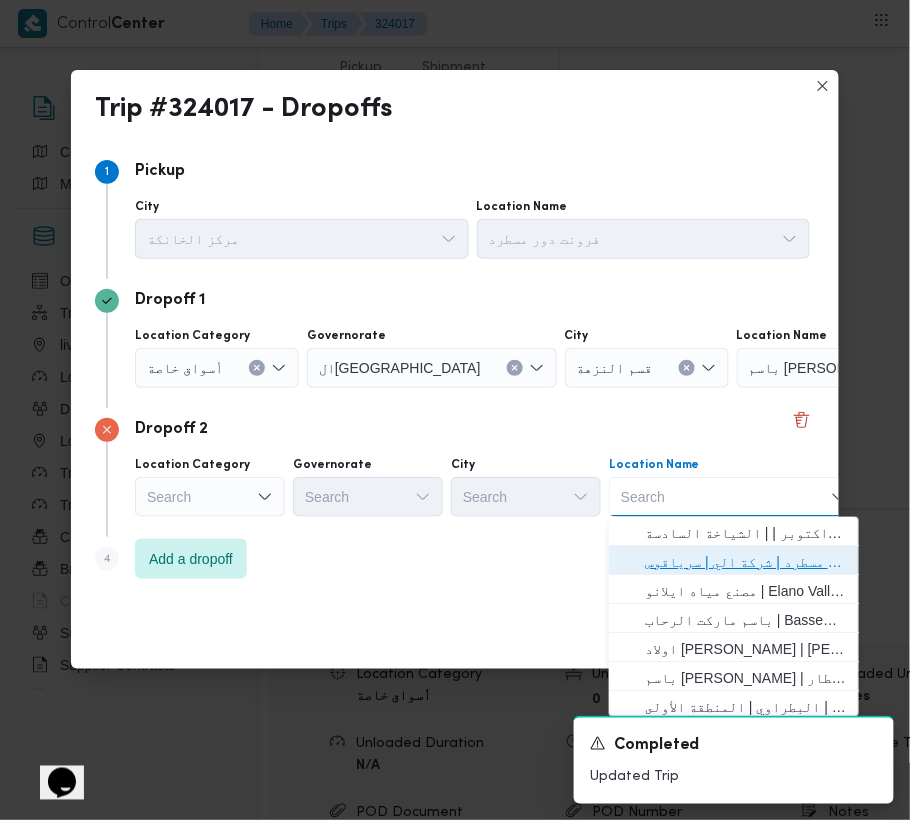click on "فرونت دور مسطرد | شركة الي | سرياقوس" at bounding box center (746, 562) 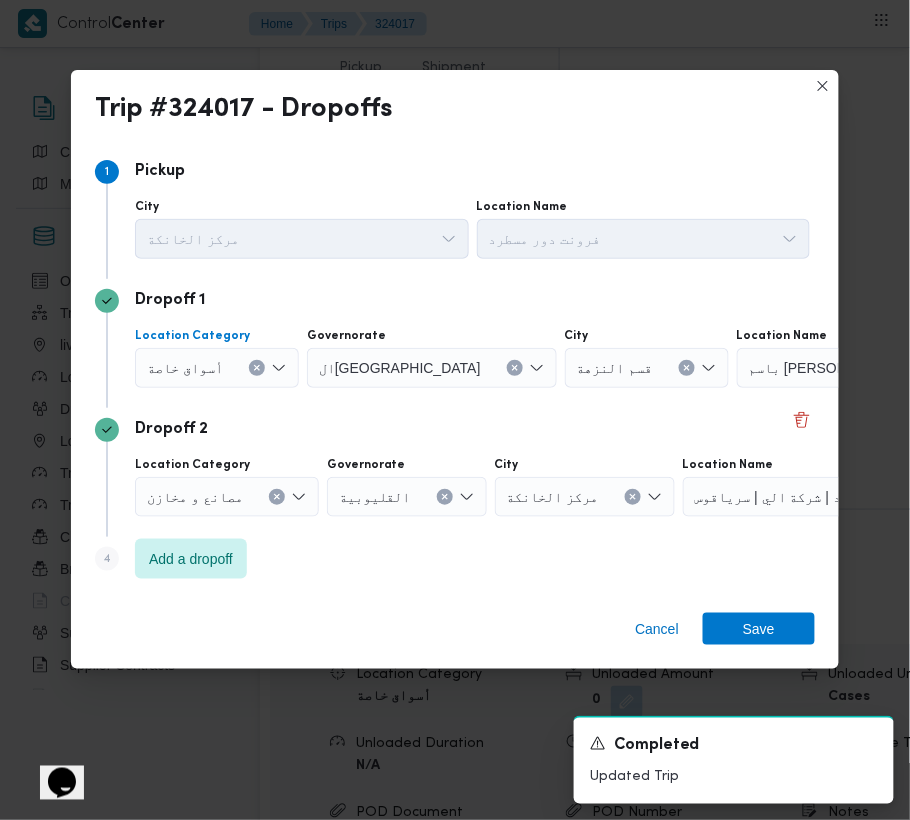 click on "أسواق خاصة" at bounding box center [185, 367] 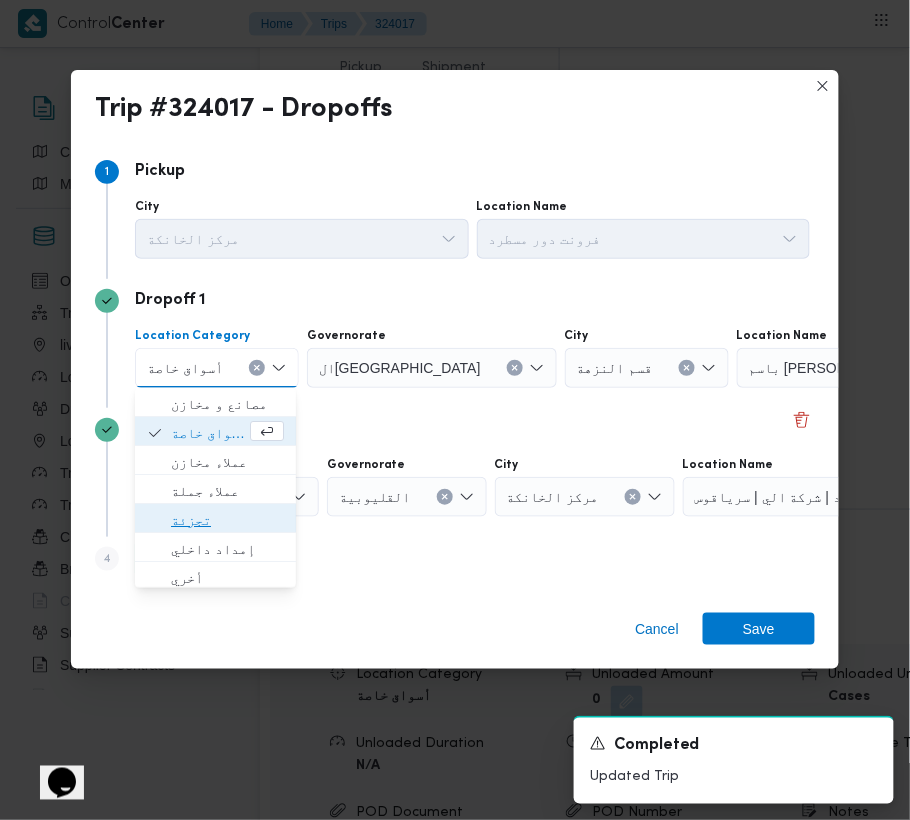 drag, startPoint x: 218, startPoint y: 517, endPoint x: 341, endPoint y: 417, distance: 158.52129 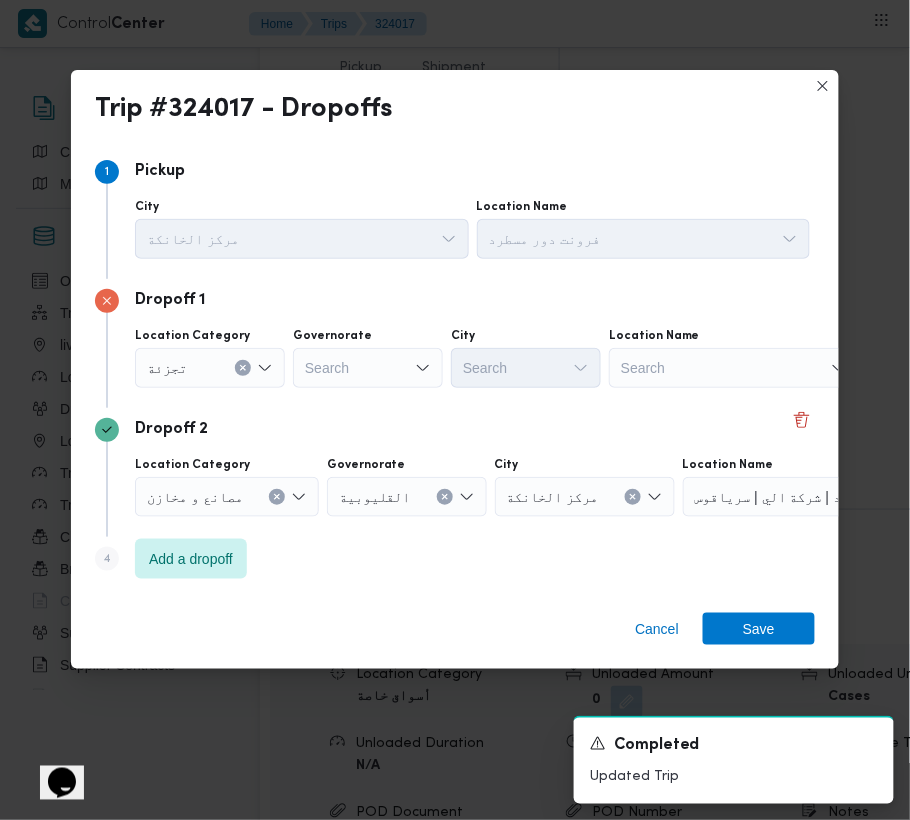 click on "Governorate" at bounding box center (368, 336) 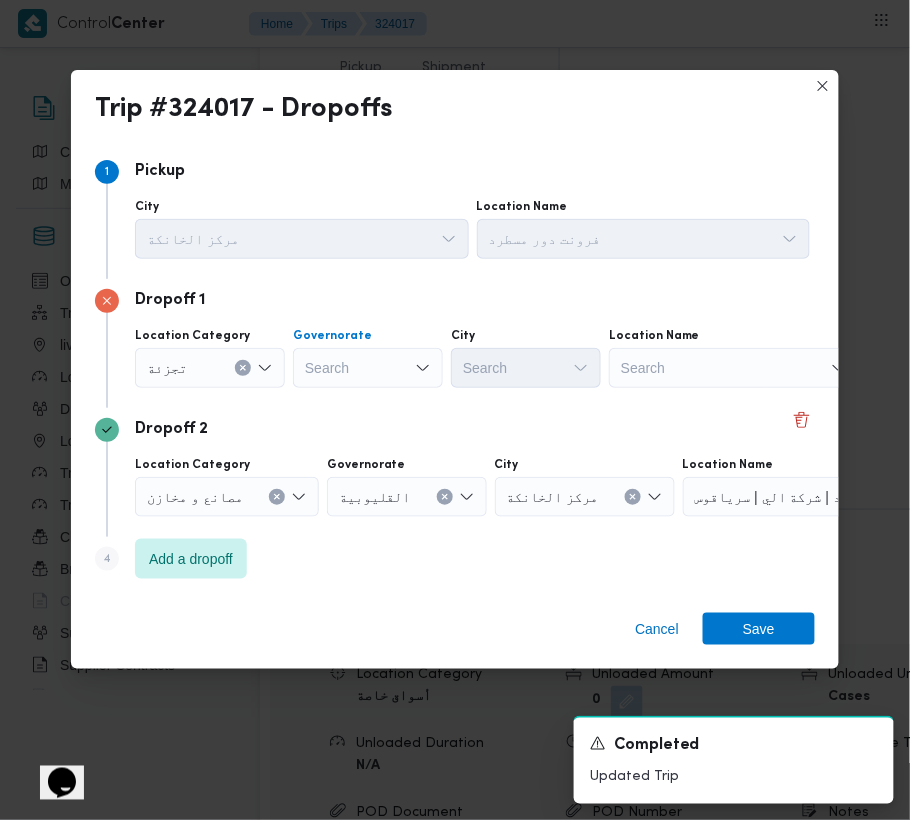 click on "Search" at bounding box center (368, 368) 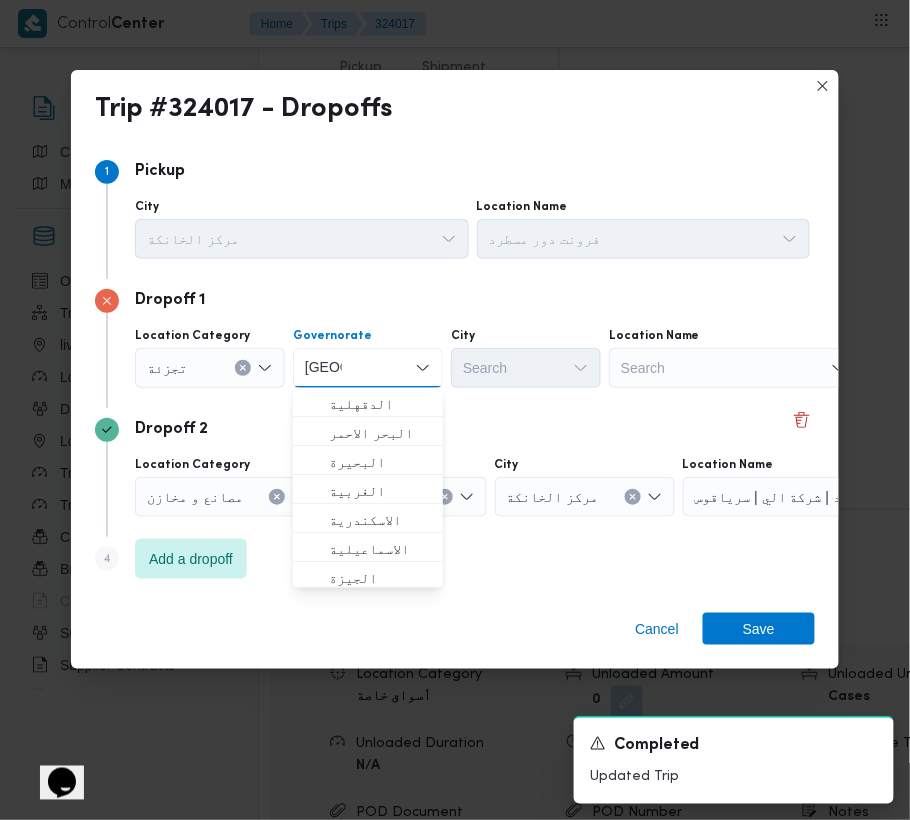 type on "[GEOGRAPHIC_DATA]" 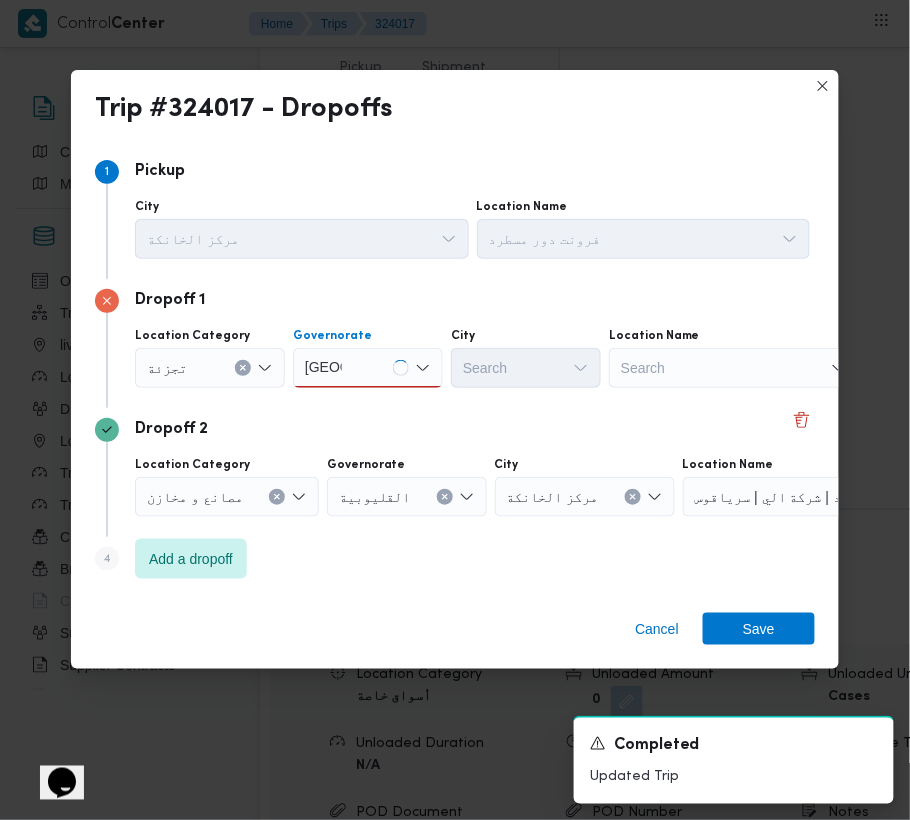 click on "[GEOGRAPHIC_DATA] [GEOGRAPHIC_DATA]" at bounding box center [368, 368] 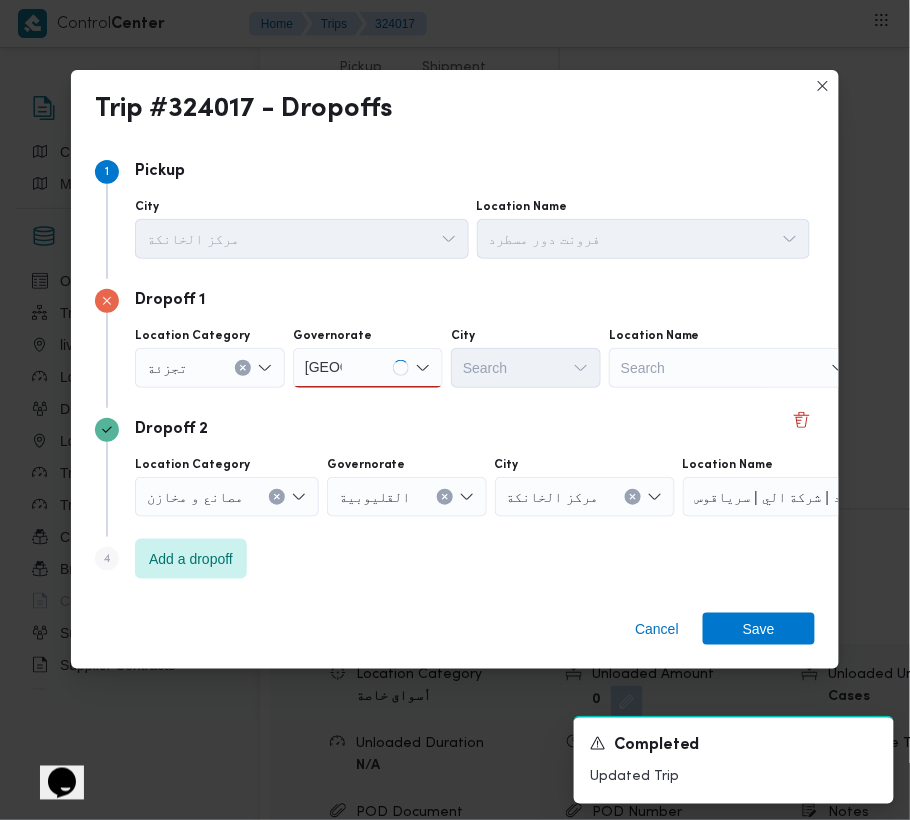 click on "Location Category [GEOGRAPHIC_DATA] [GEOGRAPHIC_DATA] [GEOGRAPHIC_DATA]  City Search Location Name Search" at bounding box center (472, 358) 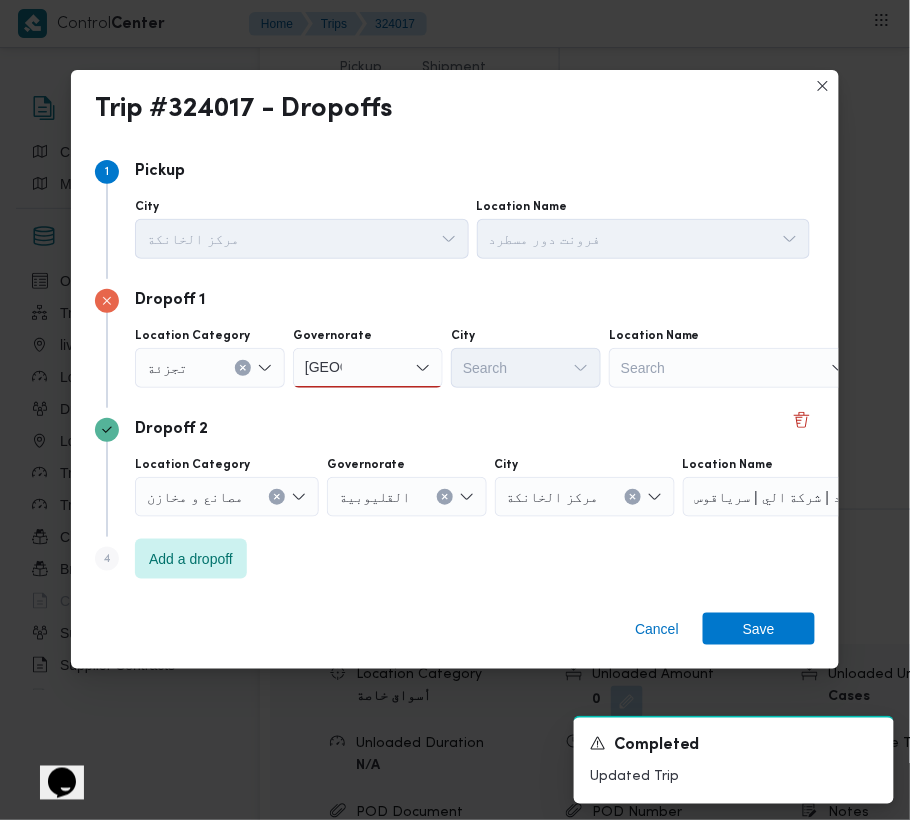 click on "[GEOGRAPHIC_DATA] [GEOGRAPHIC_DATA]" at bounding box center (368, 368) 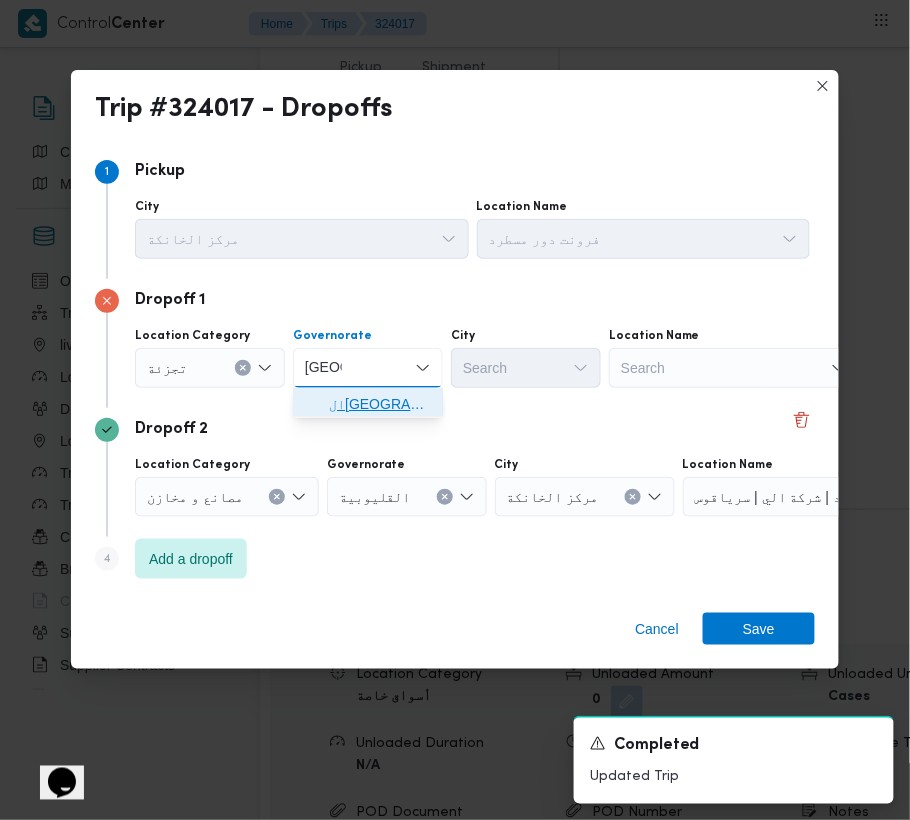 drag, startPoint x: 362, startPoint y: 397, endPoint x: 478, endPoint y: 389, distance: 116.275536 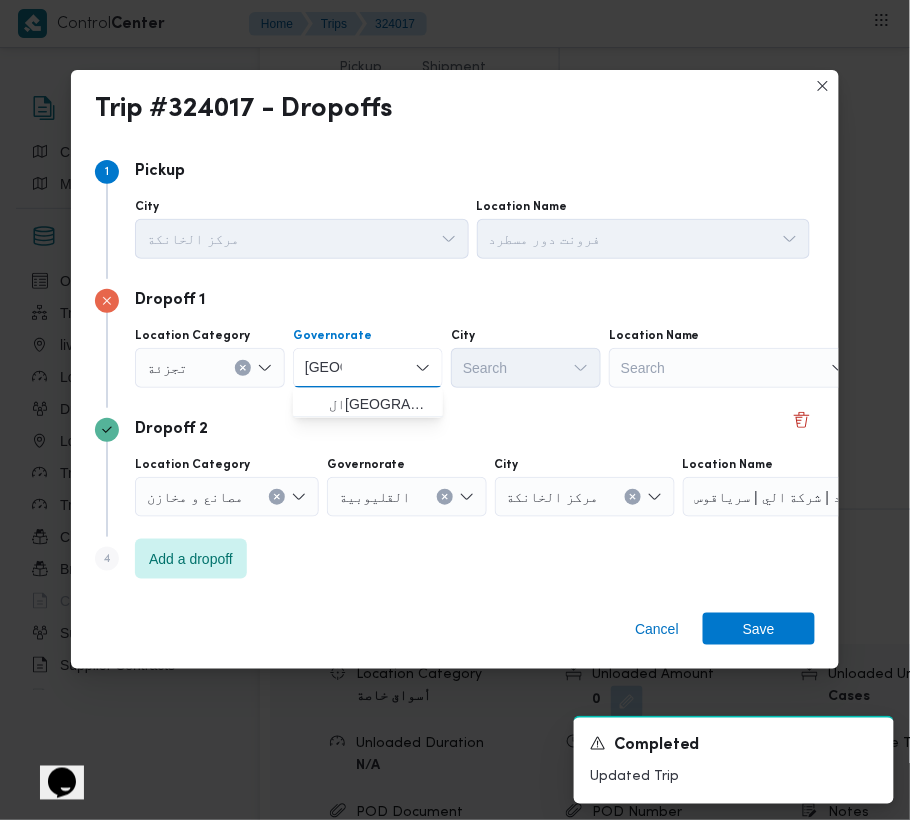 type 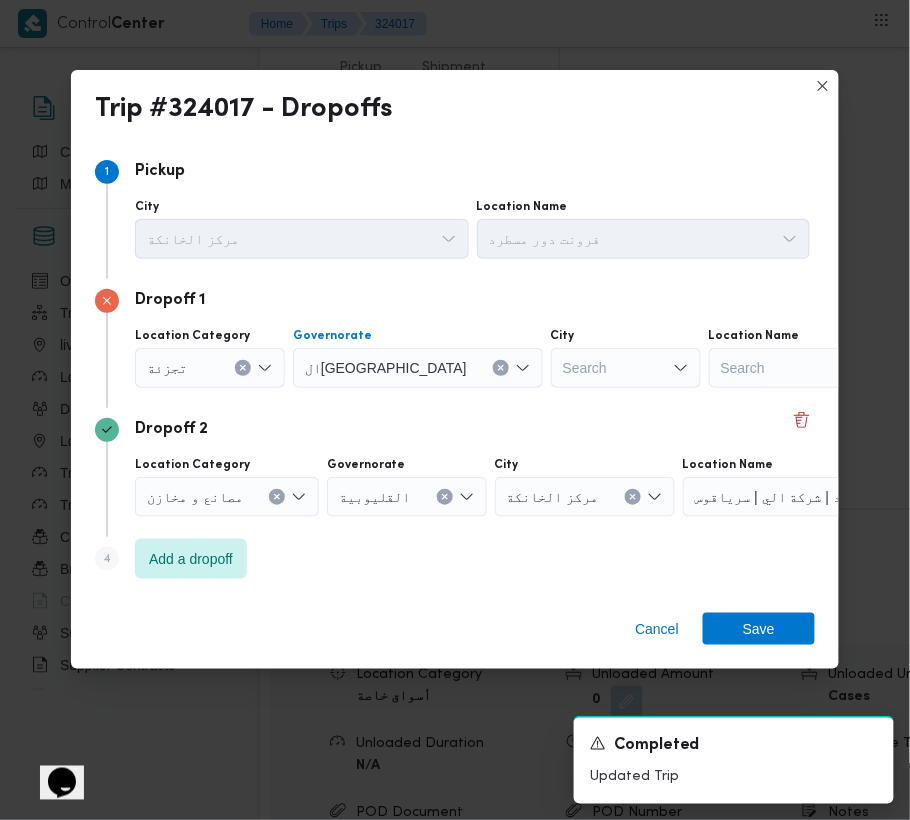 click on "Search" at bounding box center (626, 368) 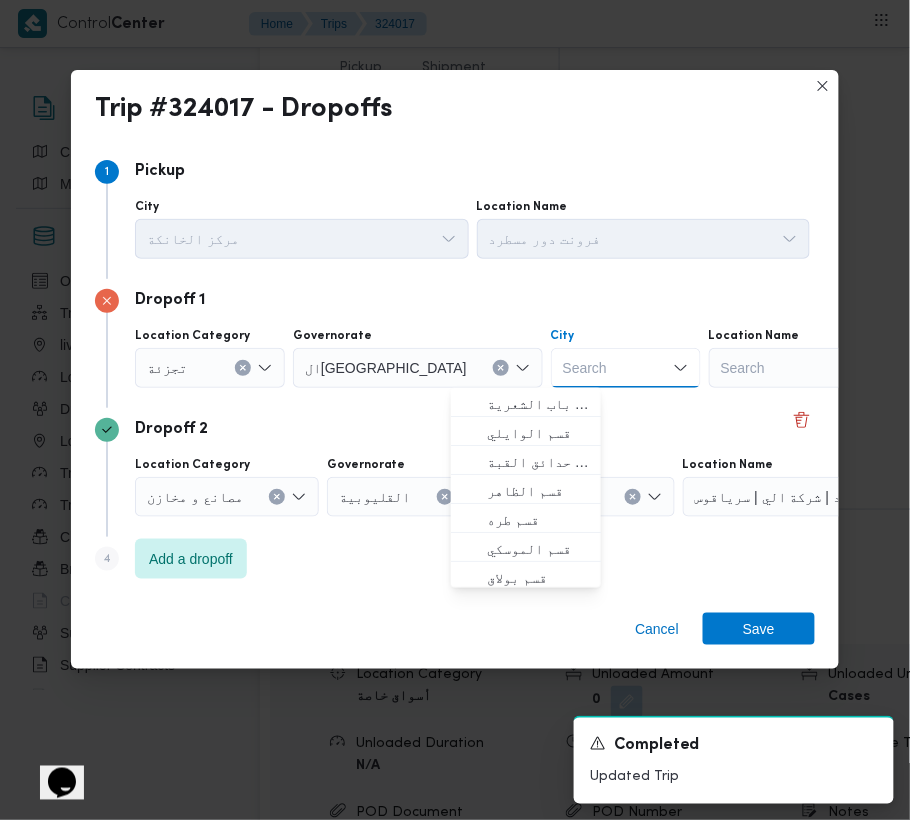 click on "Search" at bounding box center (626, 368) 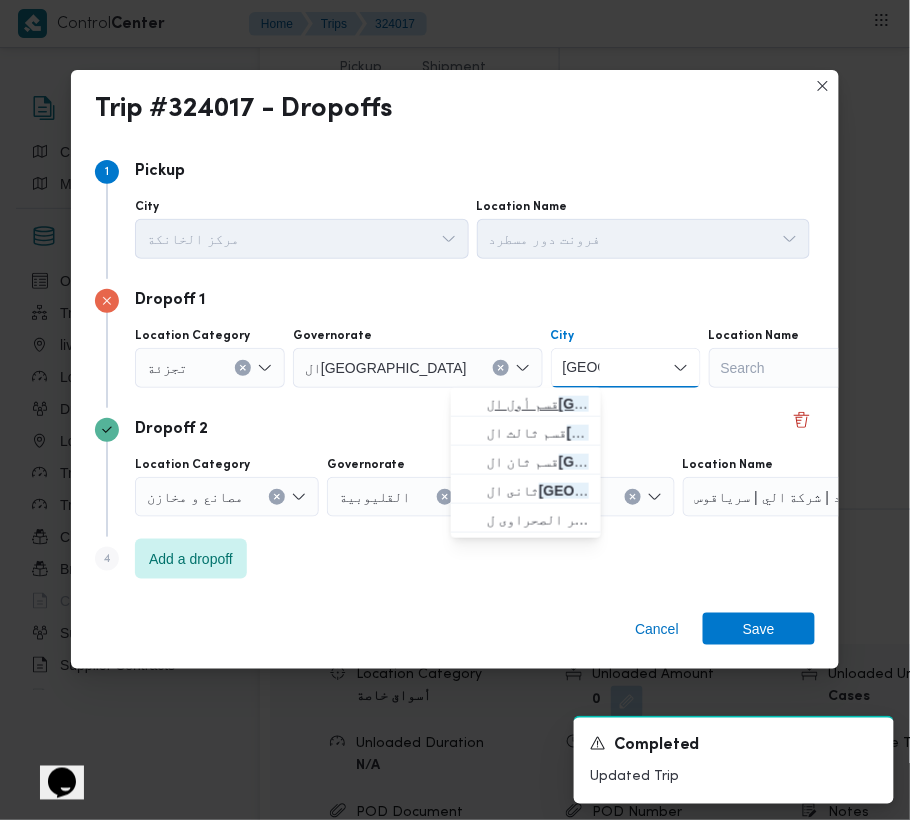 type on "[GEOGRAPHIC_DATA]" 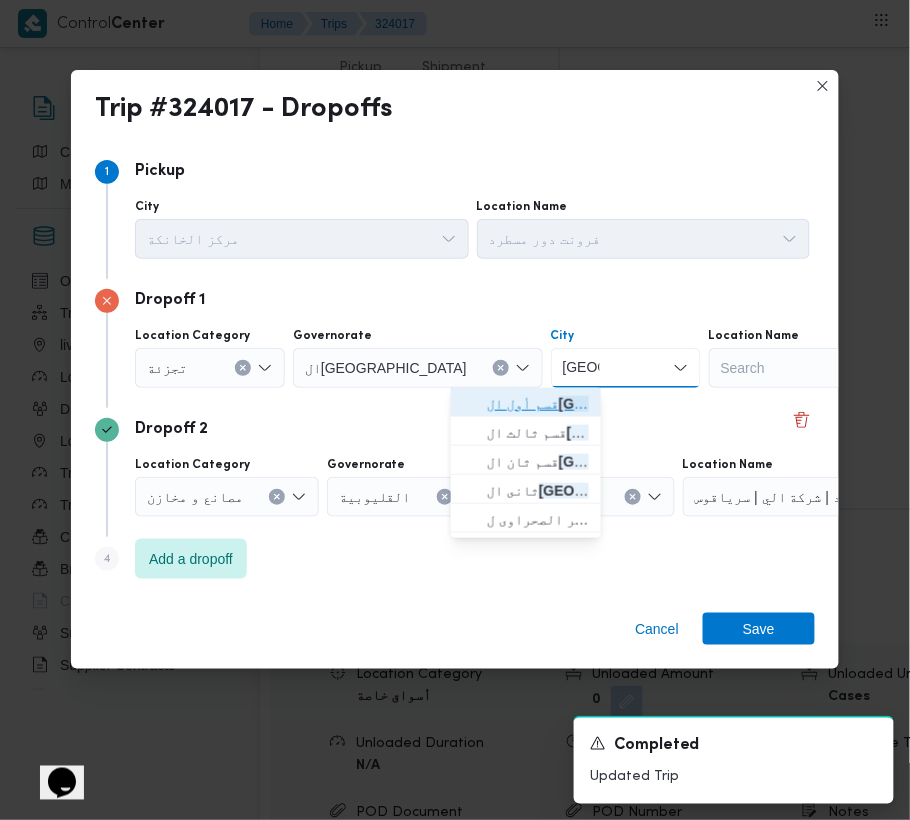 click on "قسم أول ال قاهرة  الجديدة" at bounding box center [538, 404] 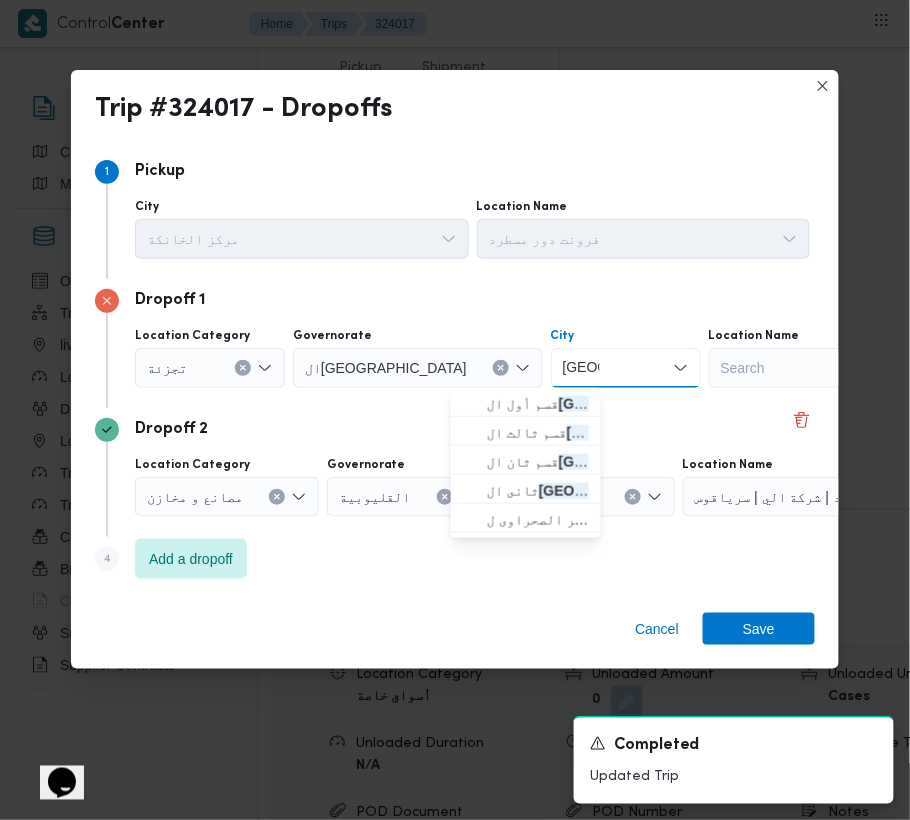 type 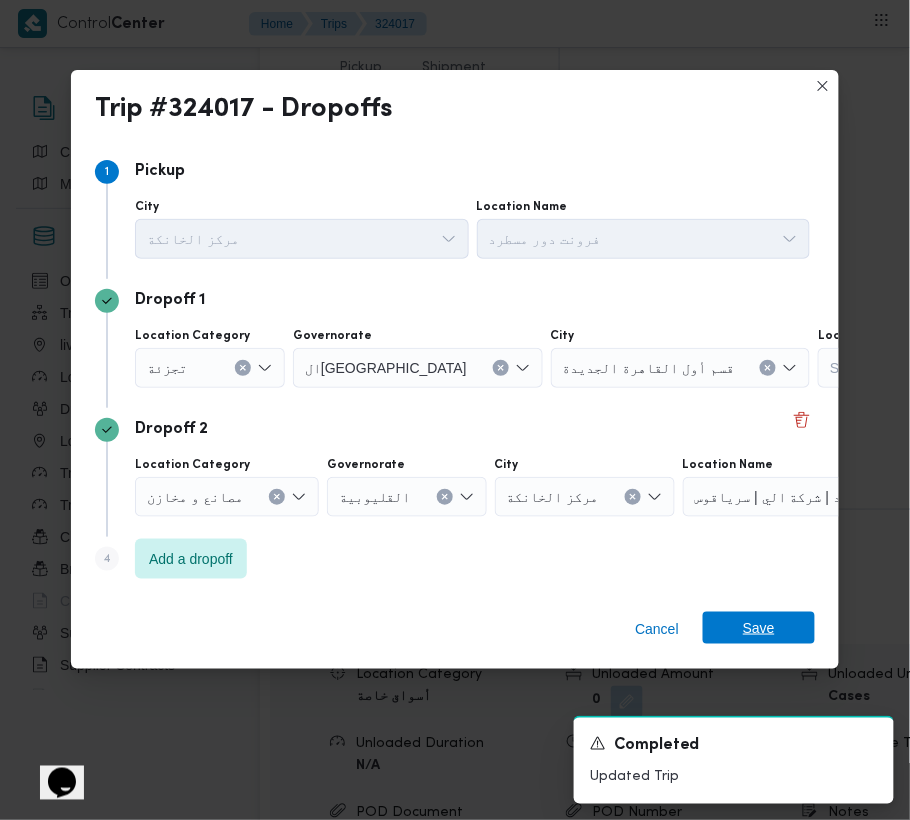 drag, startPoint x: 748, startPoint y: 622, endPoint x: 570, endPoint y: 653, distance: 180.67928 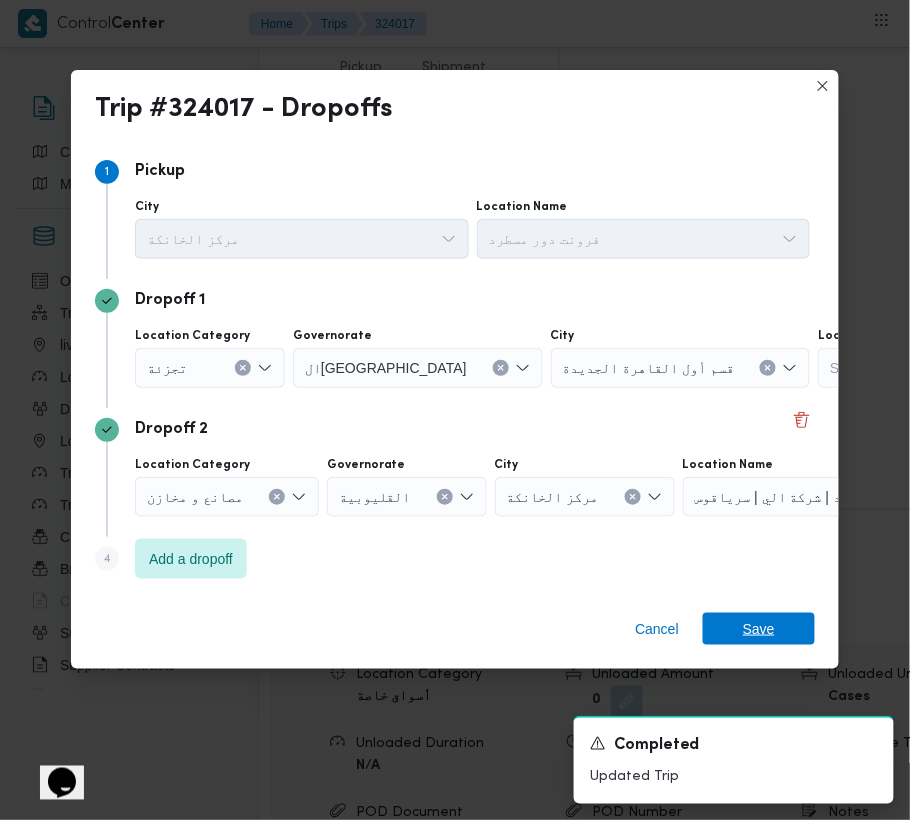 click on "Save" at bounding box center [759, 629] 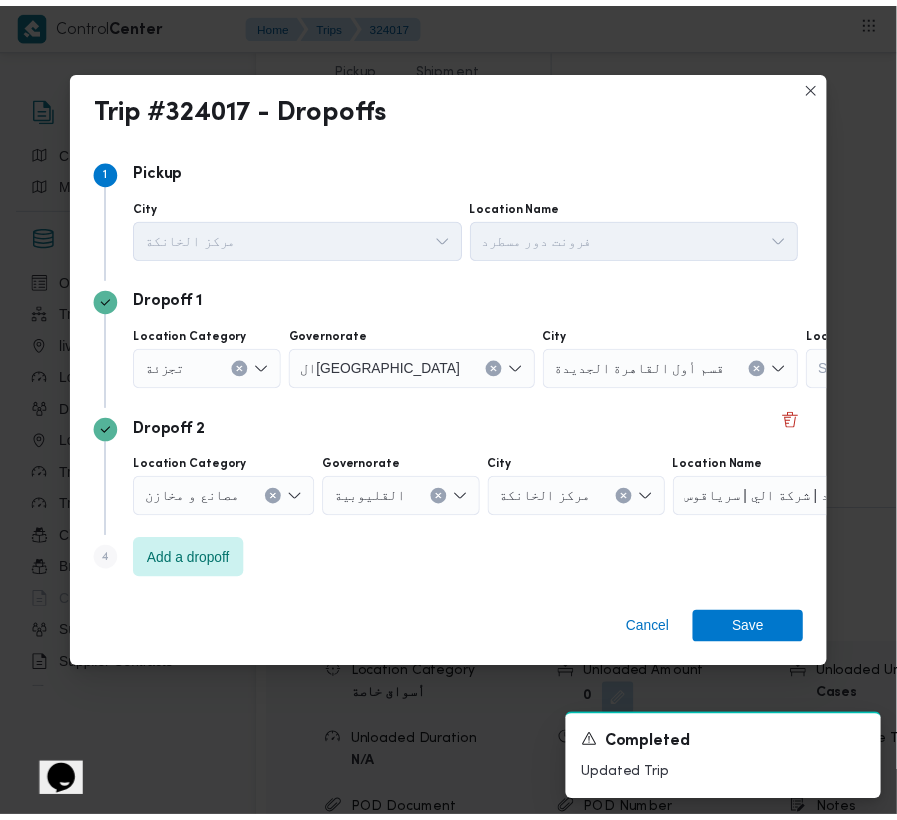 scroll, scrollTop: 2941, scrollLeft: 0, axis: vertical 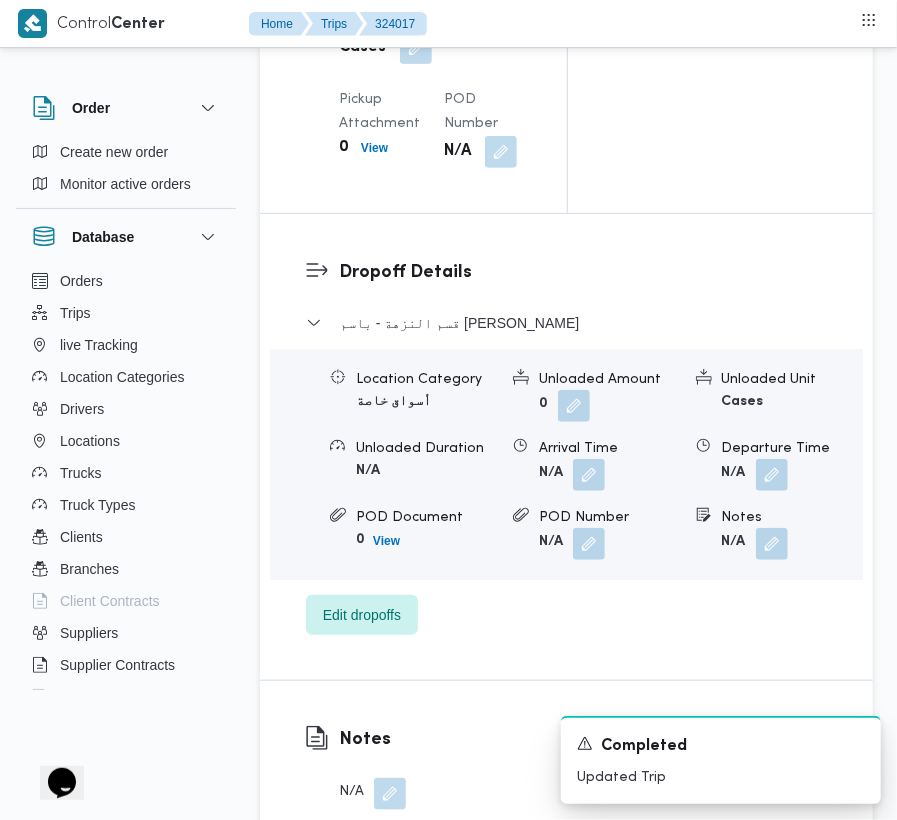 drag, startPoint x: 770, startPoint y: 433, endPoint x: 726, endPoint y: 452, distance: 47.92703 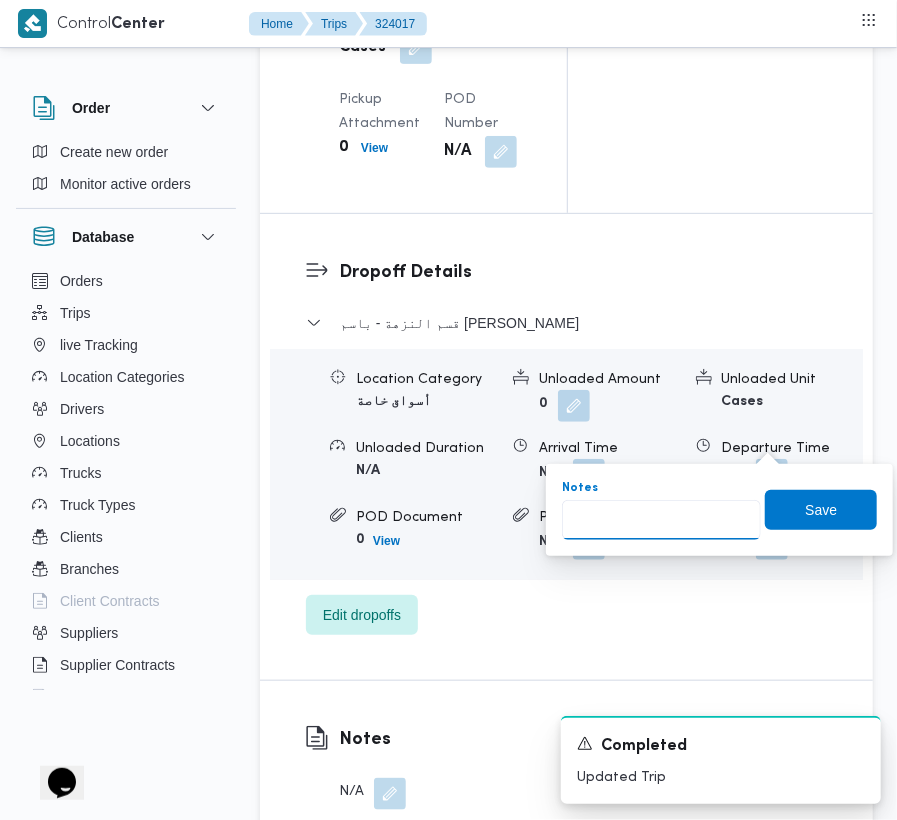 click on "Notes" at bounding box center [661, 520] 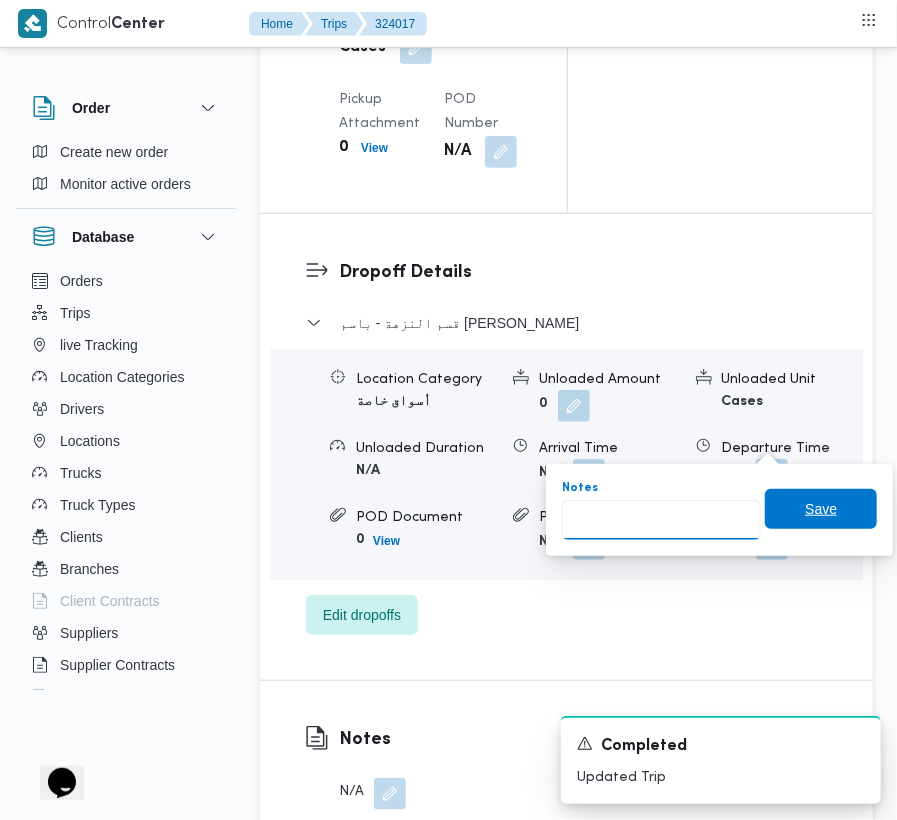 paste on "تجمع" 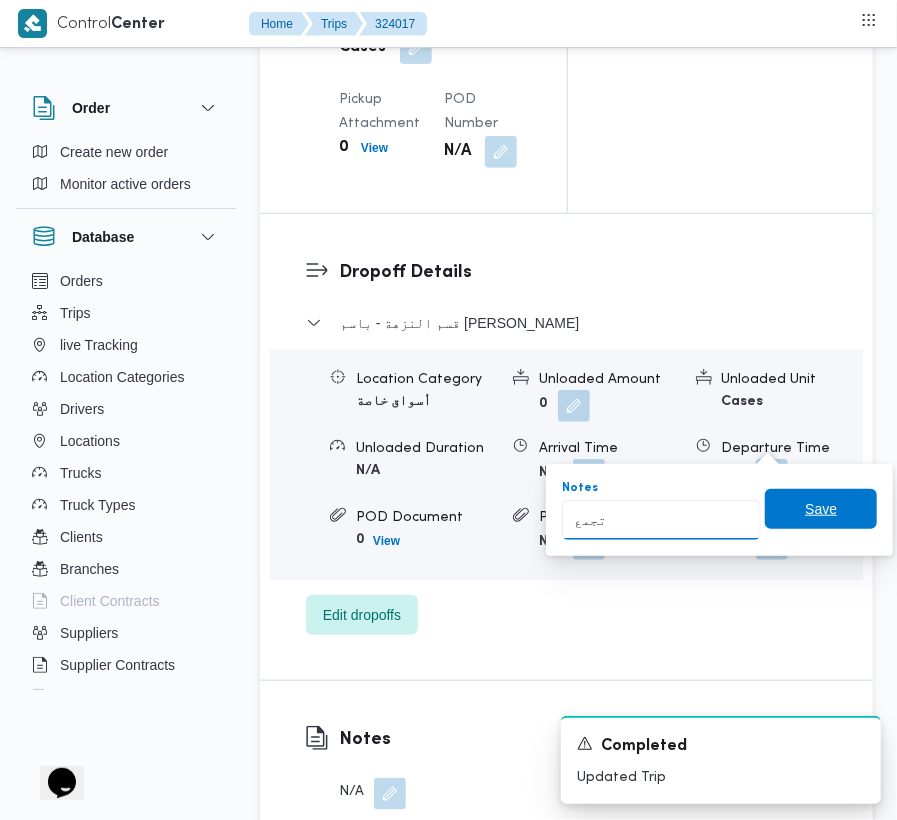 type on "تجمع" 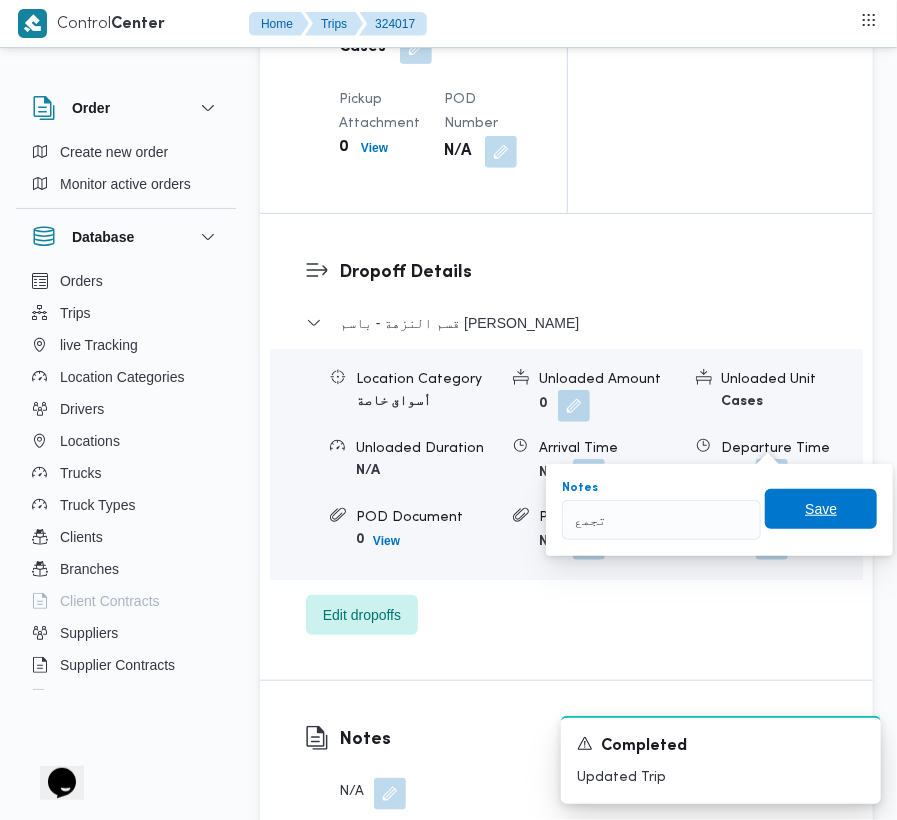 click on "Save" at bounding box center [821, 509] 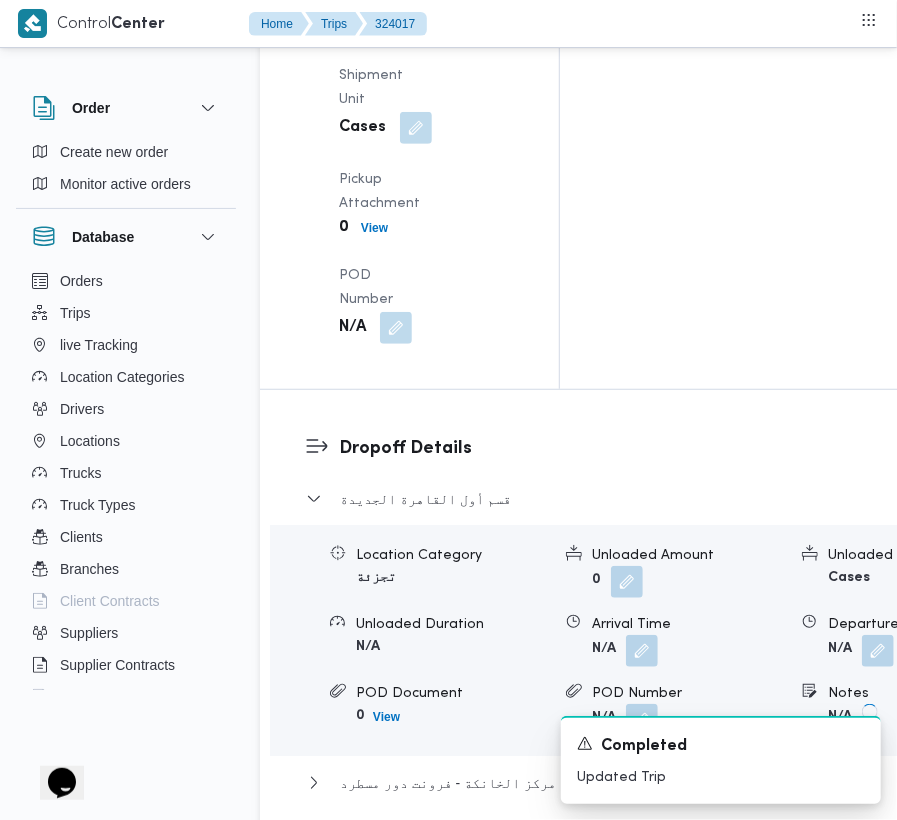 scroll, scrollTop: 2248, scrollLeft: 0, axis: vertical 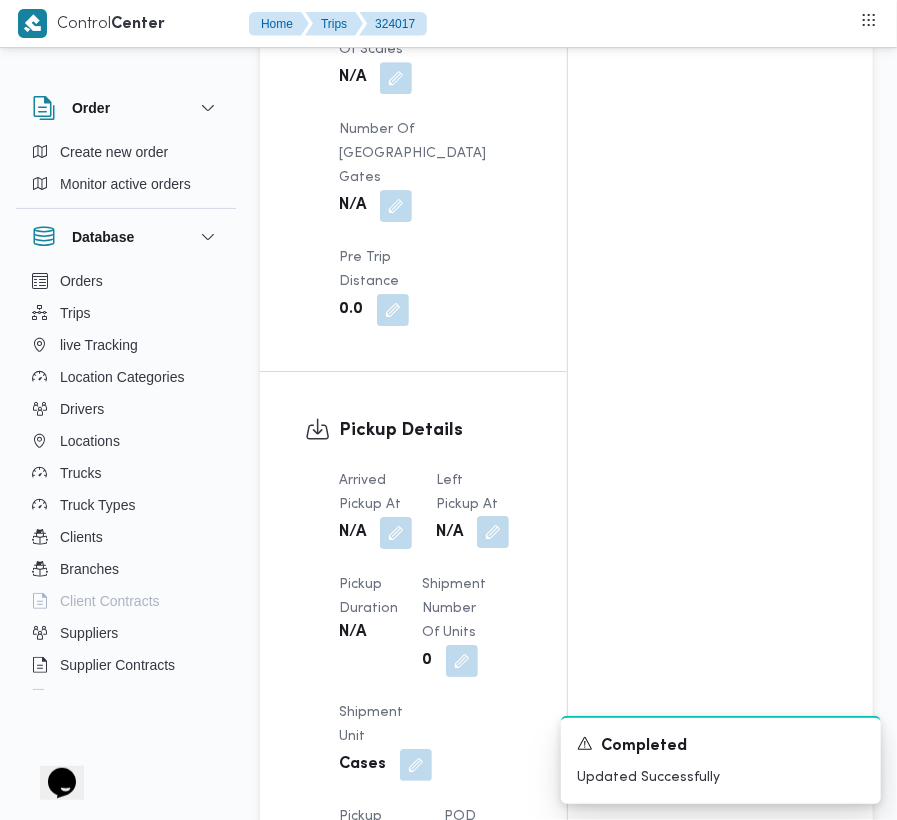 click at bounding box center [493, 532] 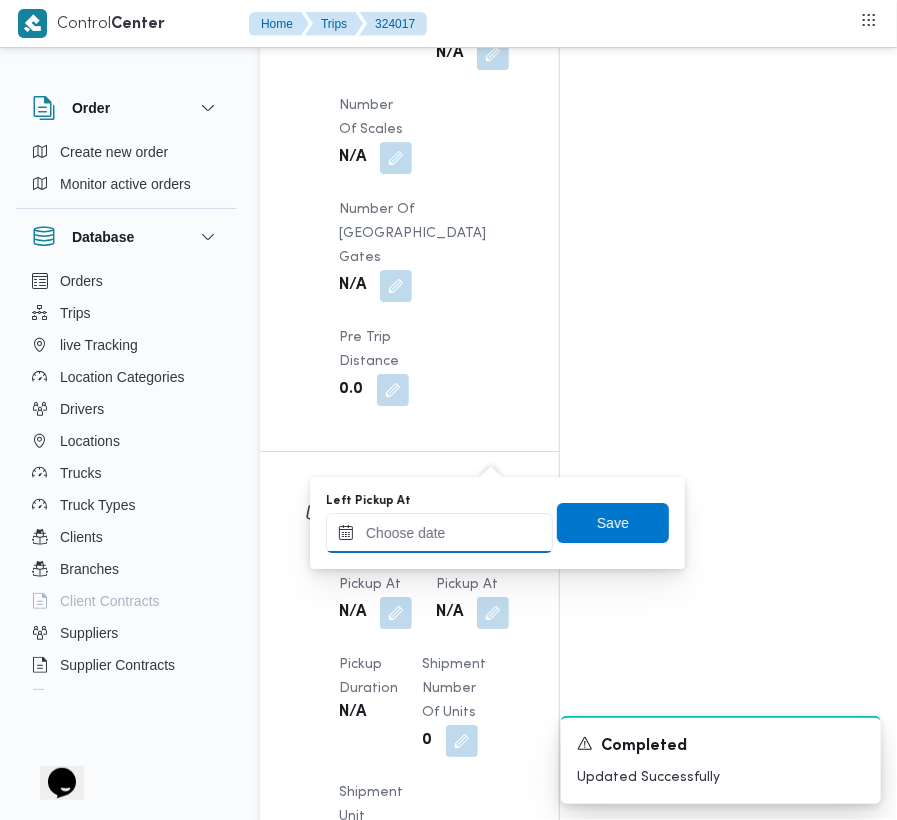 click on "Left Pickup At" at bounding box center (439, 533) 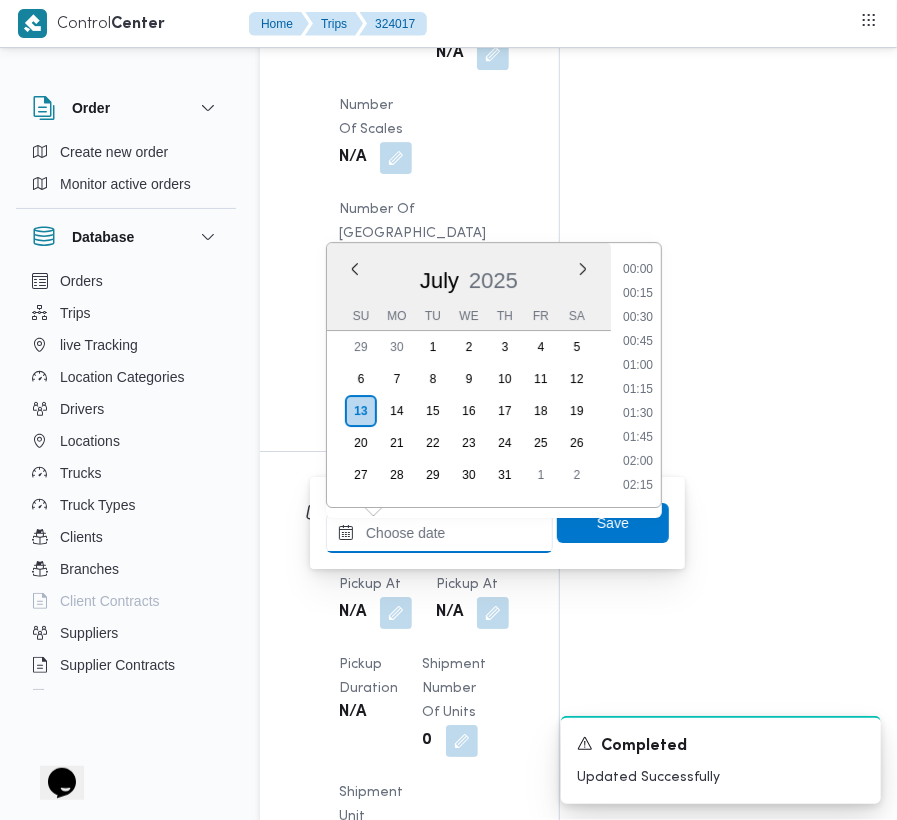 paste on "[DATE]  9:00:00 AM" 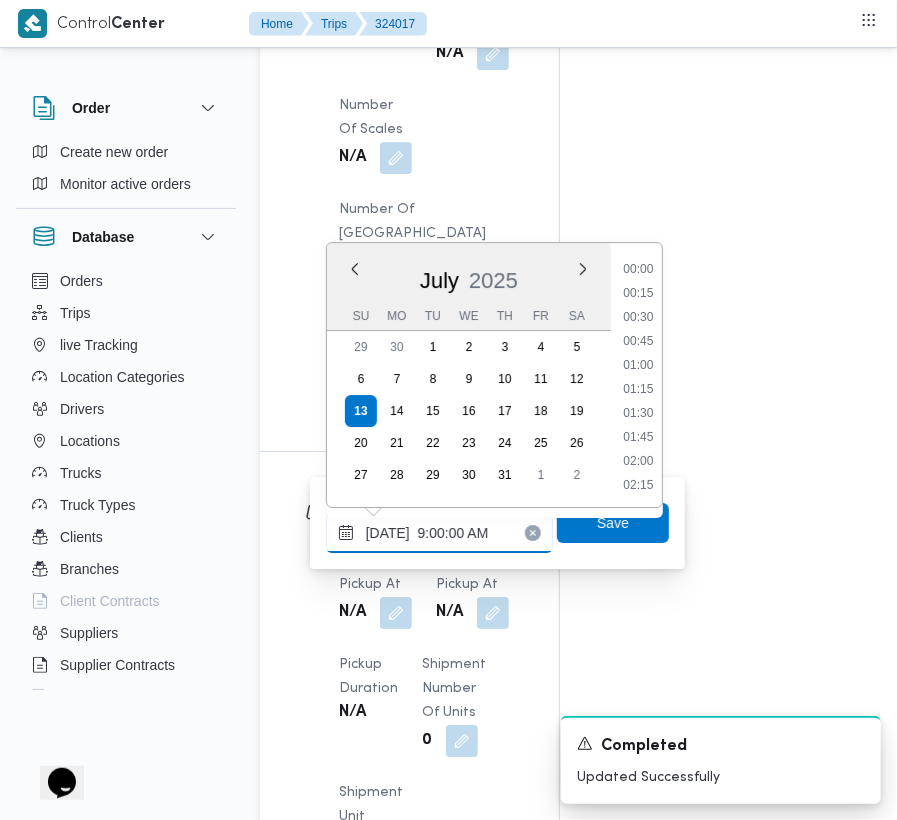 scroll, scrollTop: 864, scrollLeft: 0, axis: vertical 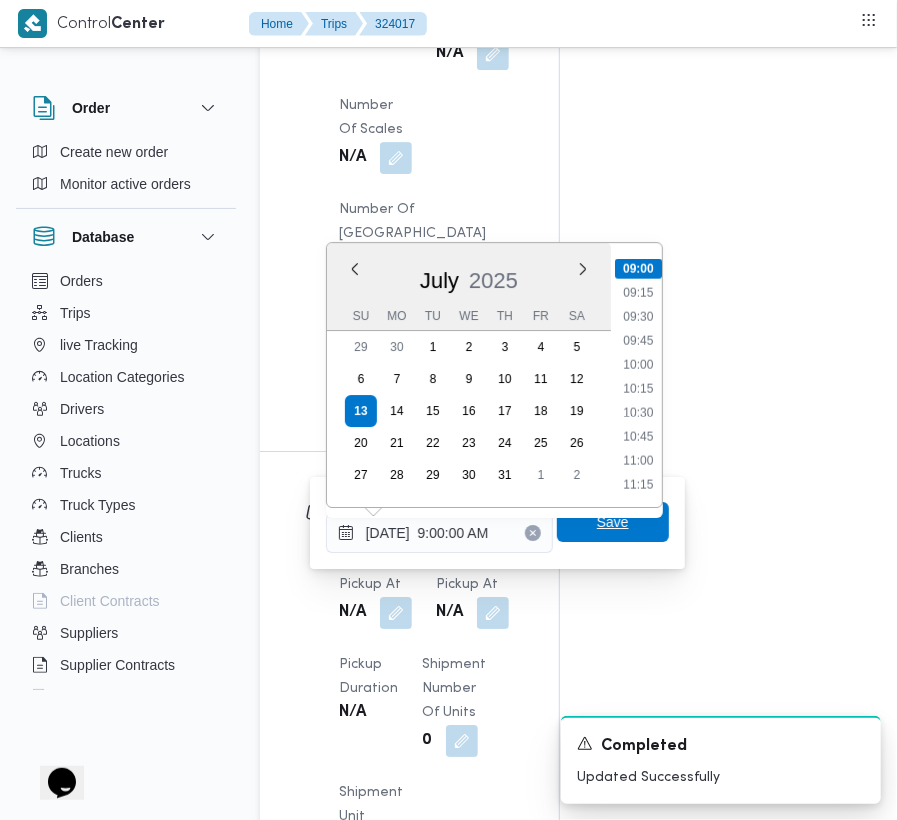 type on "[DATE] 09:00" 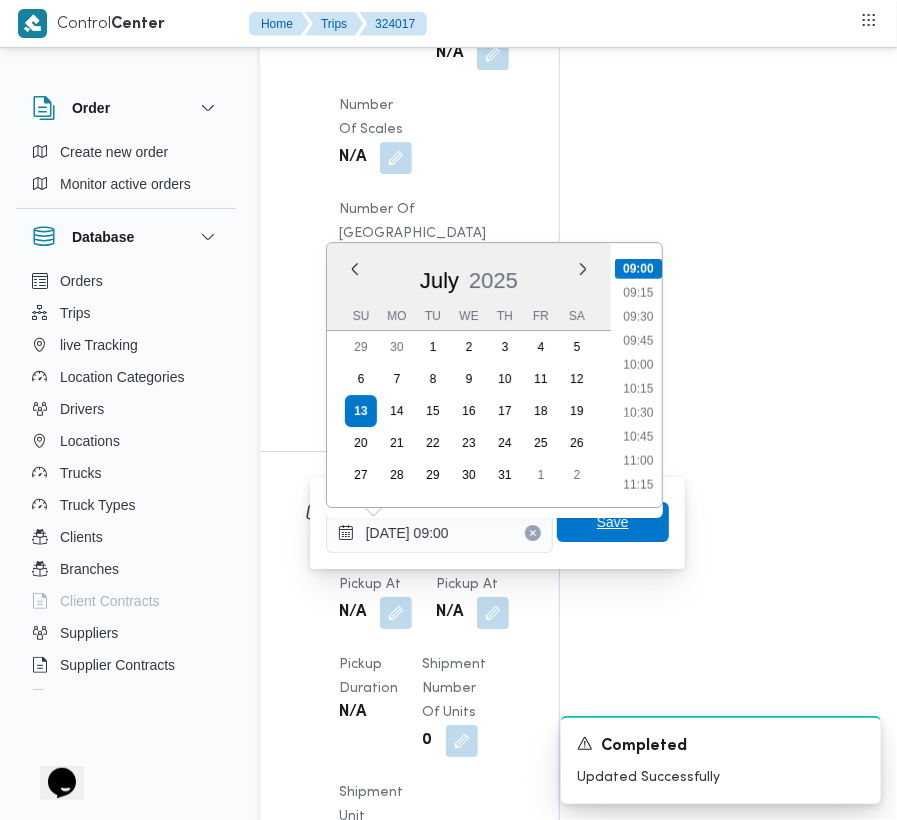 click on "Save" at bounding box center (613, 522) 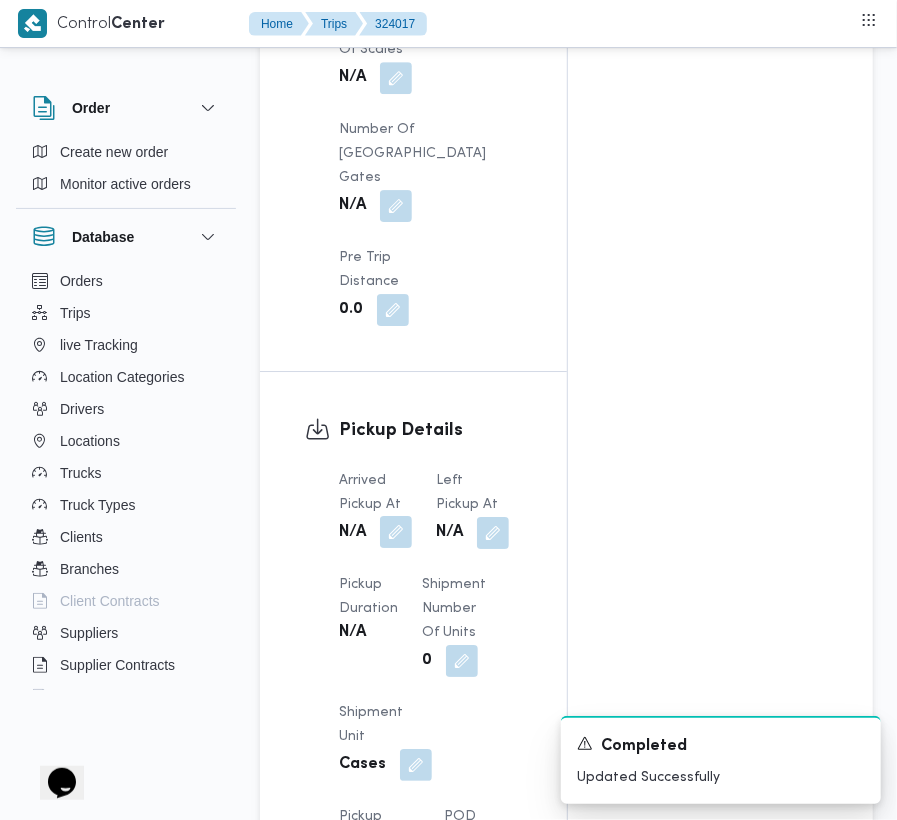 click at bounding box center [396, 532] 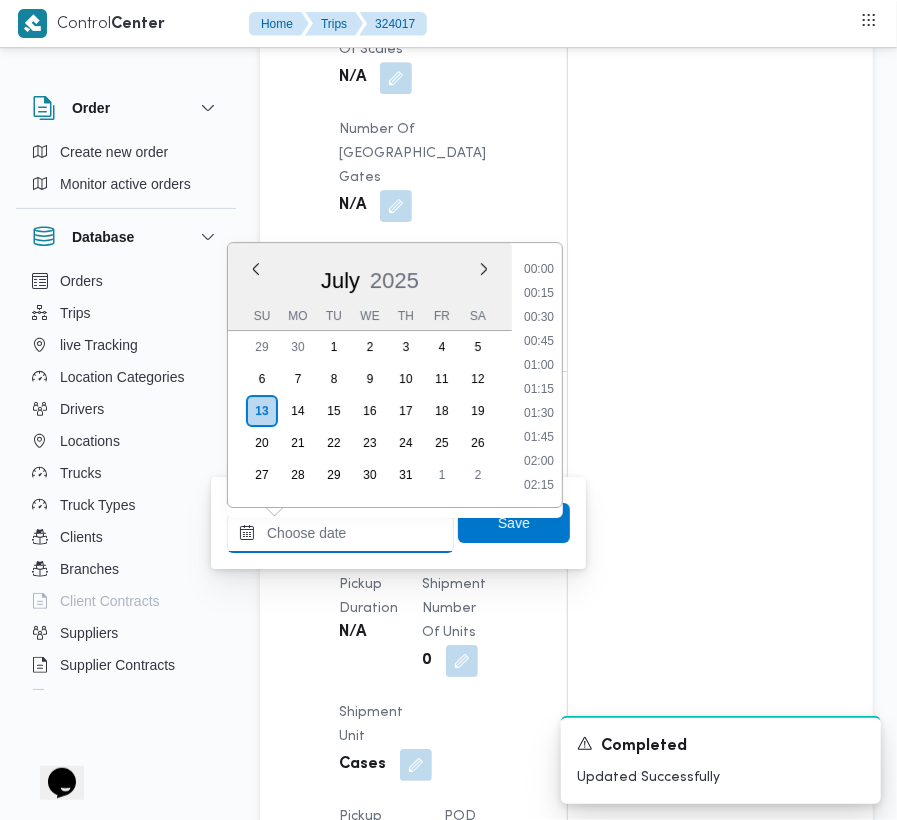 click on "Arrived Pickup At" at bounding box center [340, 533] 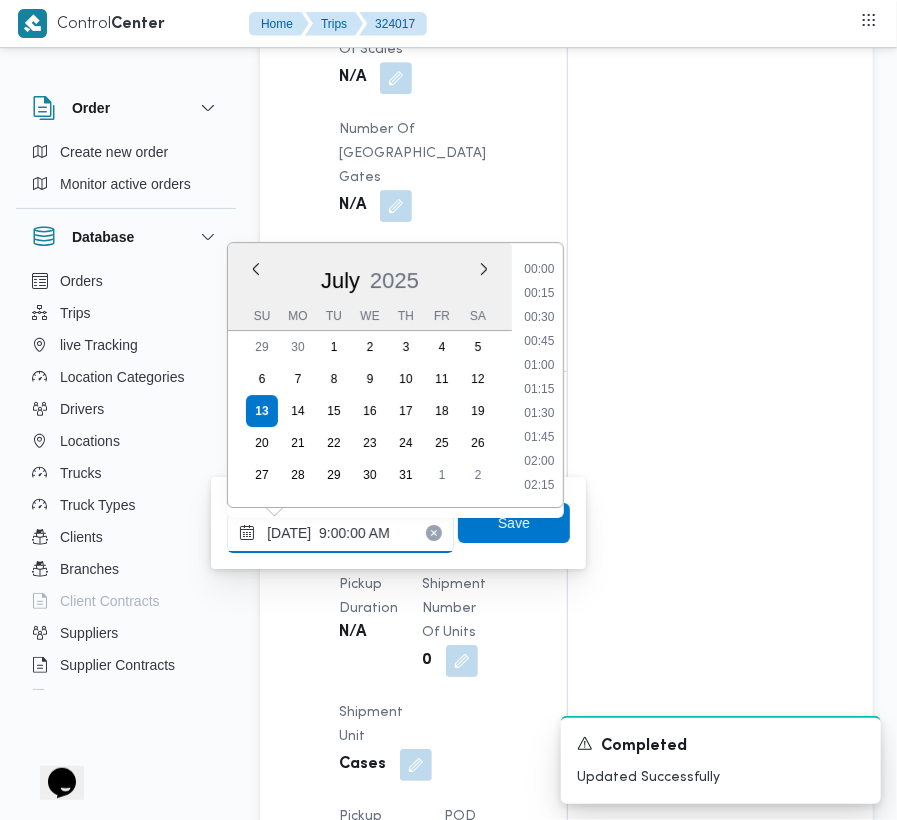 scroll, scrollTop: 864, scrollLeft: 0, axis: vertical 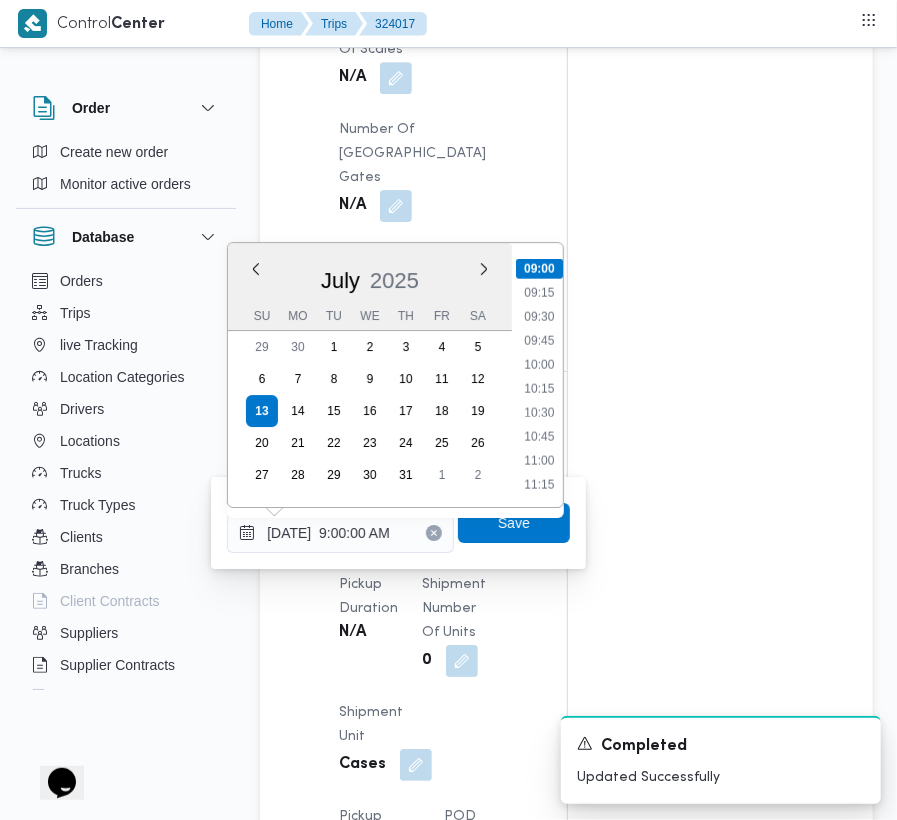click on "00:00 00:15 00:30 00:45 01:00 01:15 01:30 01:45 02:00 02:15 02:30 02:45 03:00 03:15 03:30 03:45 04:00 04:15 04:30 04:45 05:00 05:15 05:30 05:45 06:00 06:15 06:30 06:45 07:00 07:15 07:30 07:45 08:00 08:15 08:30 08:45 09:00 09:15 09:30 09:45 10:00 10:15 10:30 10:45 11:00 11:15 11:30 11:45 12:00 12:15 12:30 12:45 13:00 13:15 13:30 13:45 14:00 14:15 14:30 14:45 15:00 15:15 15:30 15:45 16:00 16:15 16:30 16:45 17:00 17:15 17:30 17:45 18:00 18:15 18:30 18:45 19:00 19:15 19:30 19:45 20:00 20:15 20:30 20:45 21:00 21:15 21:30 21:45 22:00 22:15 22:30 22:45 23:00 23:15 23:30 23:45" at bounding box center (539, 375) 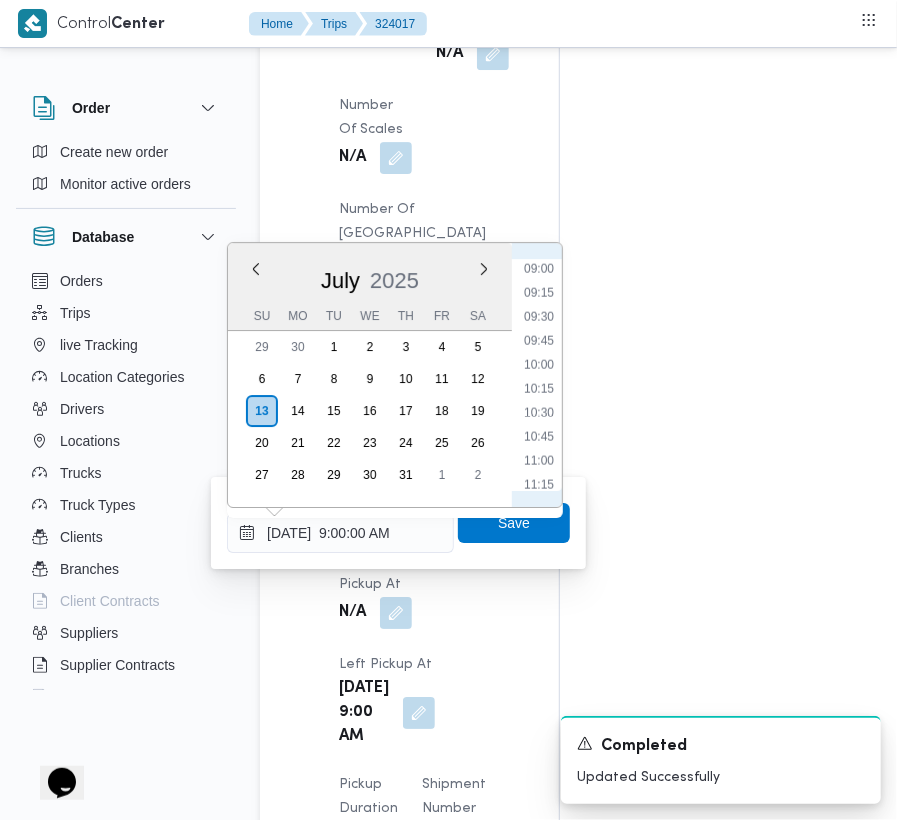 scroll, scrollTop: 666, scrollLeft: 0, axis: vertical 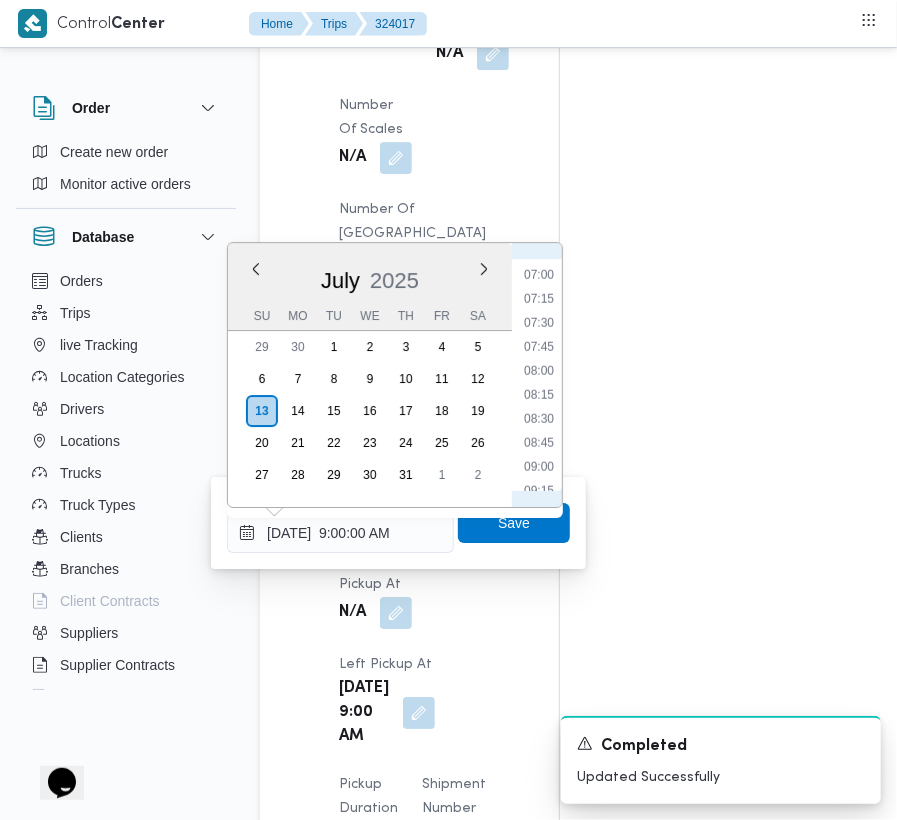 click on "00:00 00:15 00:30 00:45 01:00 01:15 01:30 01:45 02:00 02:15 02:30 02:45 03:00 03:15 03:30 03:45 04:00 04:15 04:30 04:45 05:00 05:15 05:30 05:45 06:00 06:15 06:30 06:45 07:00 07:15 07:30 07:45 08:00 08:15 08:30 08:45 09:00 09:15 09:30 09:45 10:00 10:15 10:30 10:45 11:00 11:15 11:30 11:45 12:00 12:15 12:30 12:45 13:00 13:15 13:30 13:45 14:00 14:15 14:30 14:45 15:00 15:15 15:30 15:45 16:00 16:15 16:30 16:45 17:00 17:15 17:30 17:45 18:00 18:15 18:30 18:45 19:00 19:15 19:30 19:45 20:00 20:15 20:30 20:45 21:00 21:15 21:30 21:45 22:00 22:15 22:30 22:45 23:00 23:15 23:30 23:45" at bounding box center [539, 375] 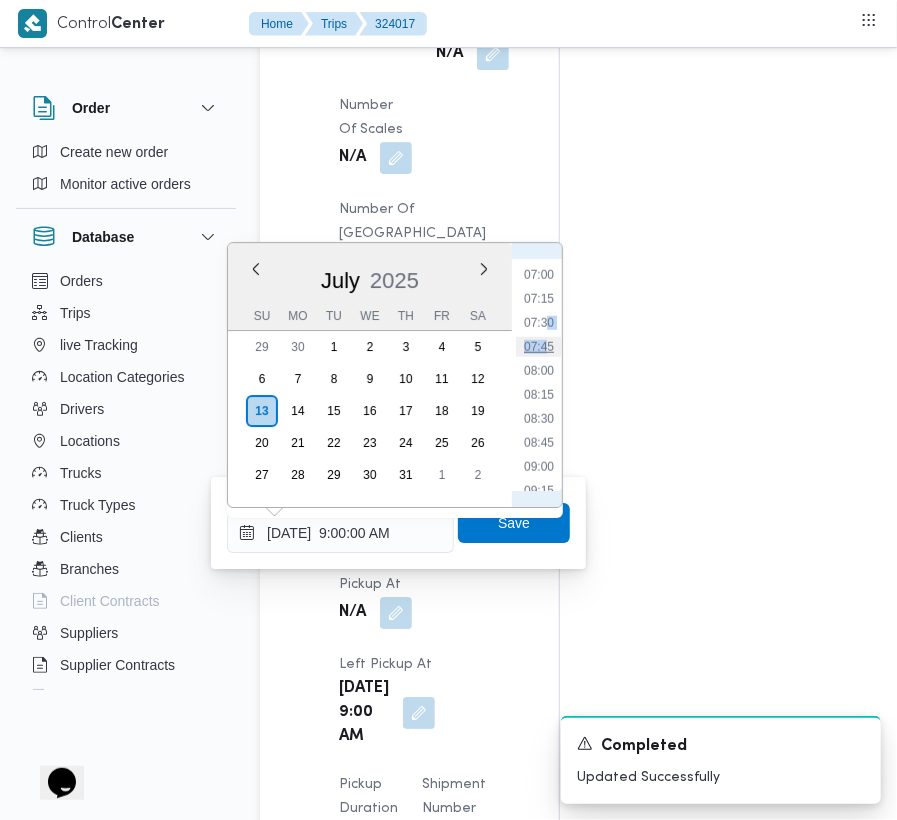 click on "07:45" at bounding box center (539, 347) 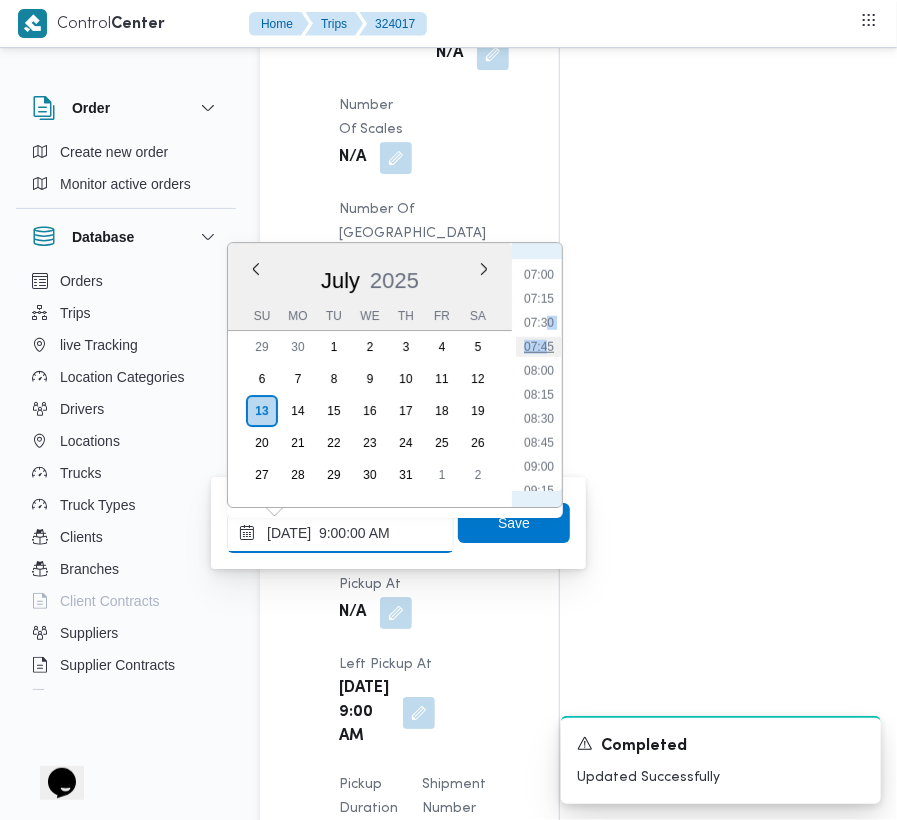 type on "[DATE] 07:45" 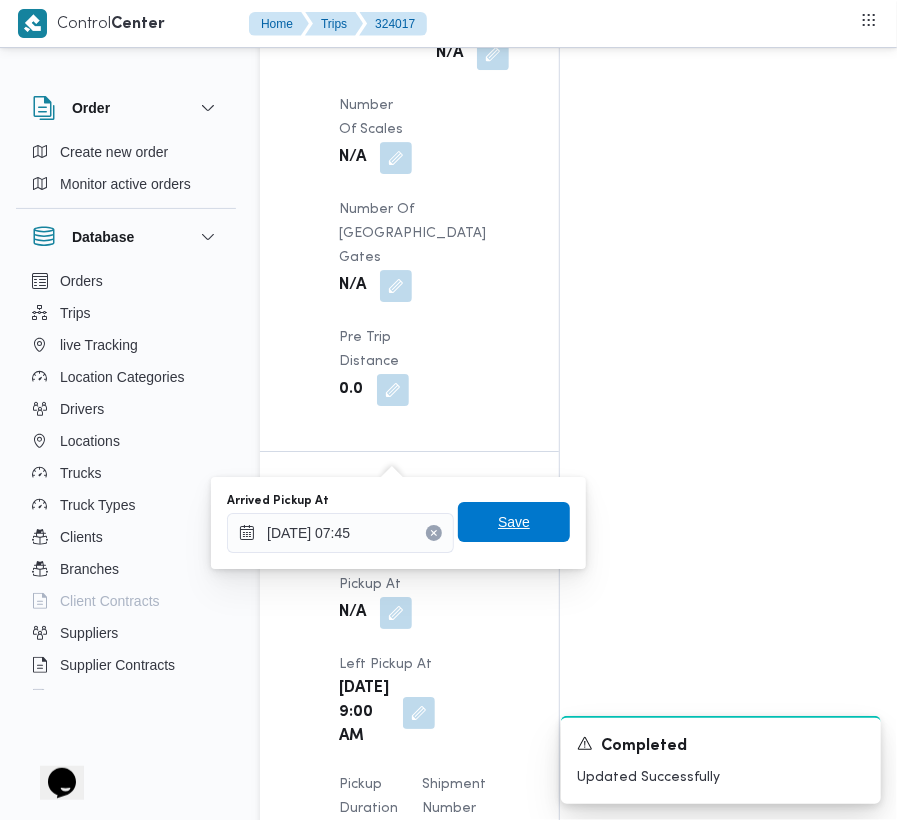 click on "Save" at bounding box center [514, 522] 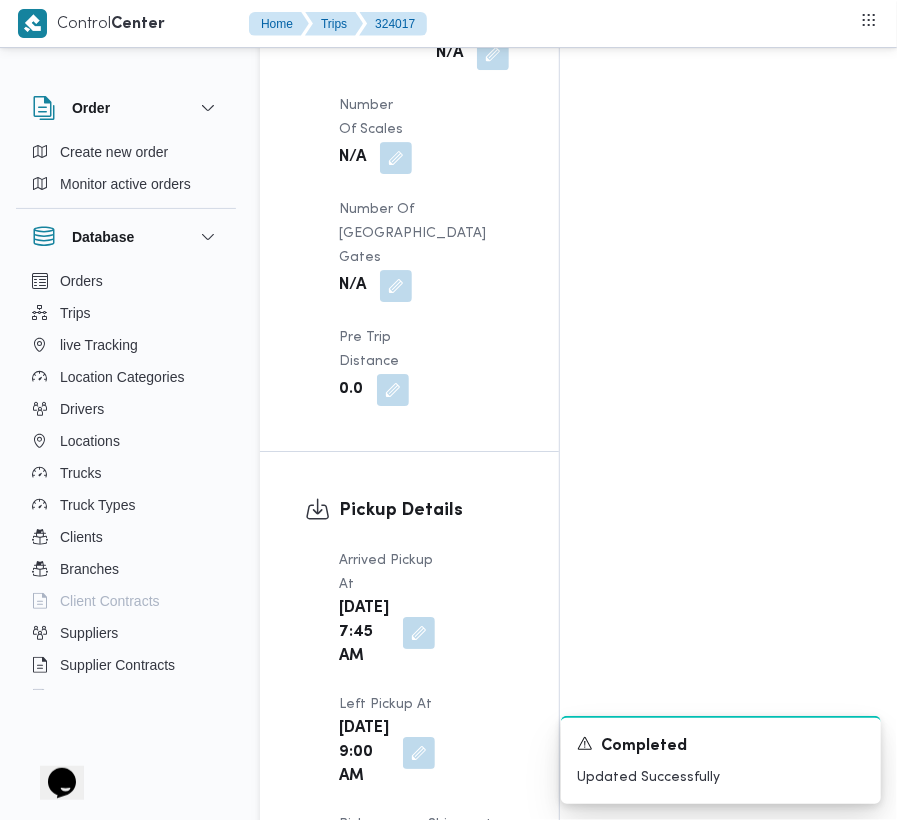 scroll, scrollTop: 0, scrollLeft: 0, axis: both 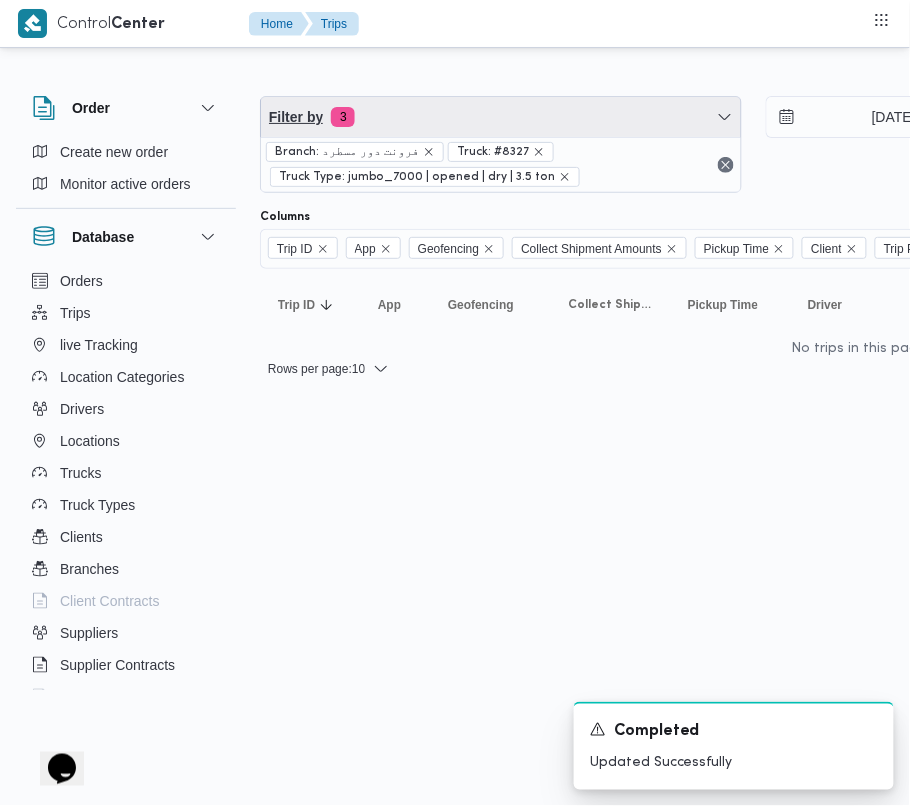 click on "Filter by 3" at bounding box center [501, 117] 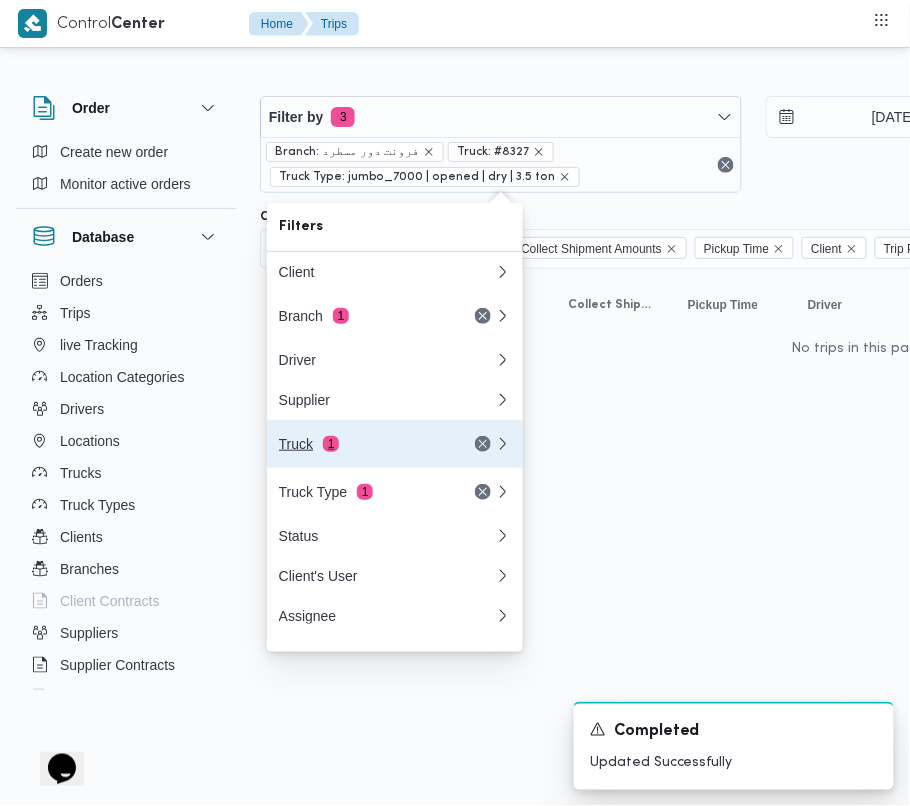 click on "Truck 1" at bounding box center (363, 444) 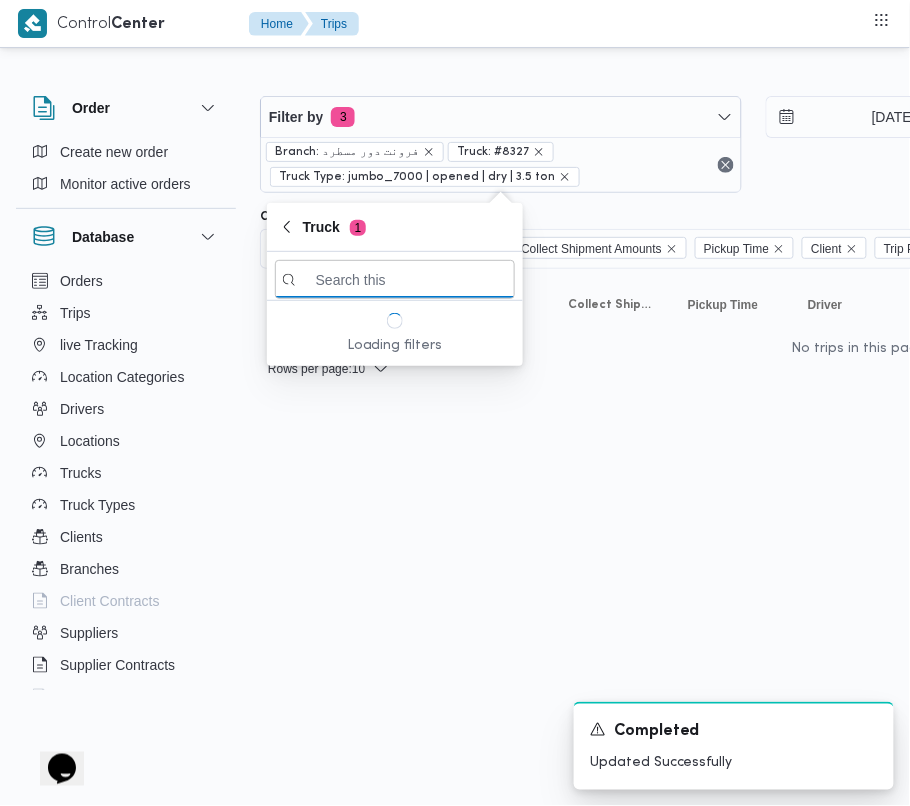 paste on "8269" 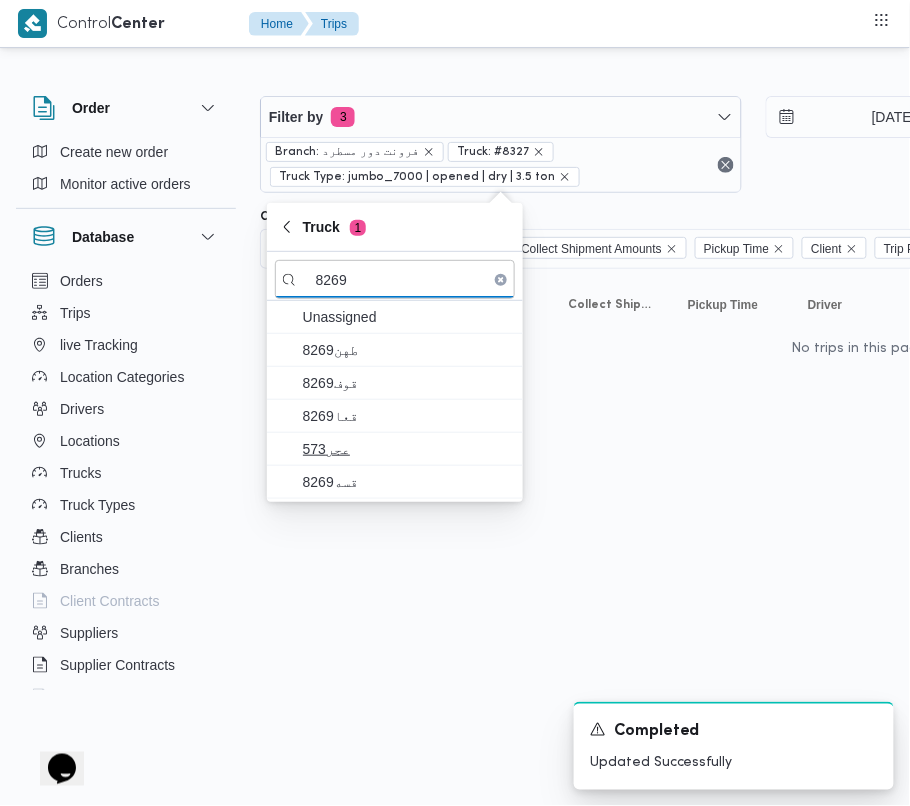 type on "8269" 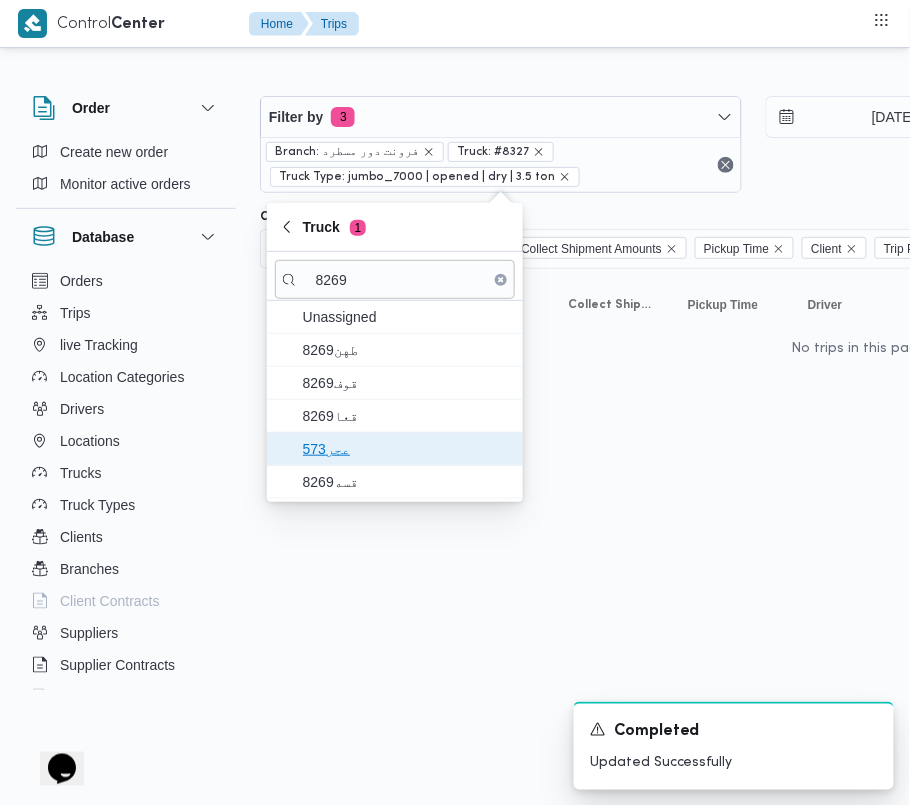 drag, startPoint x: 356, startPoint y: 434, endPoint x: 364, endPoint y: 473, distance: 39.812057 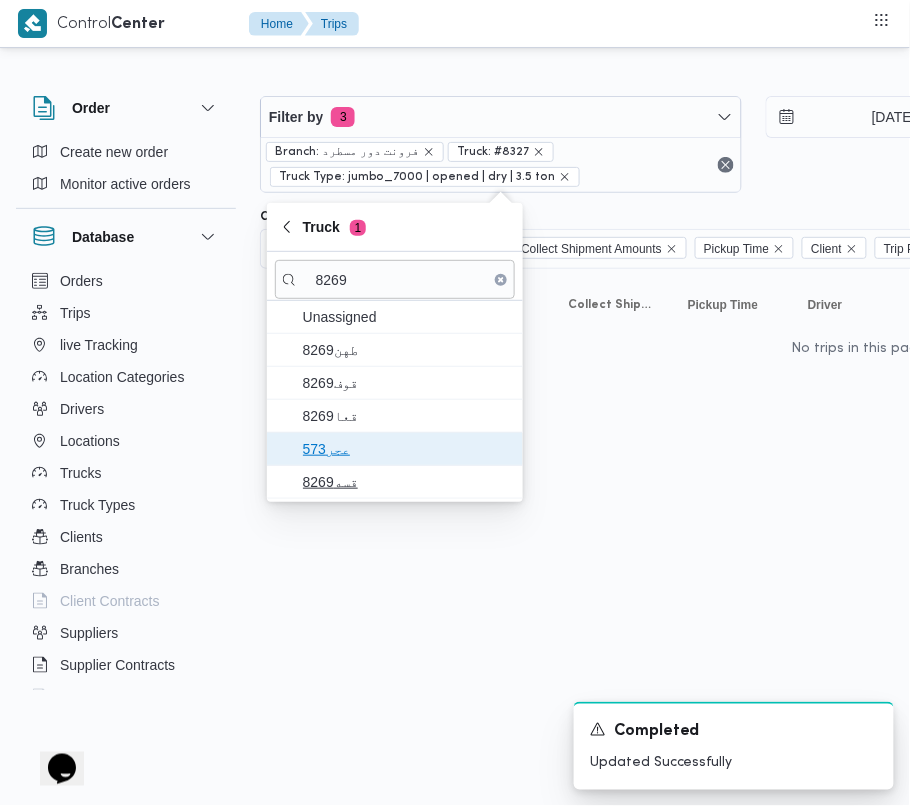 click on "عجر573" at bounding box center (395, 449) 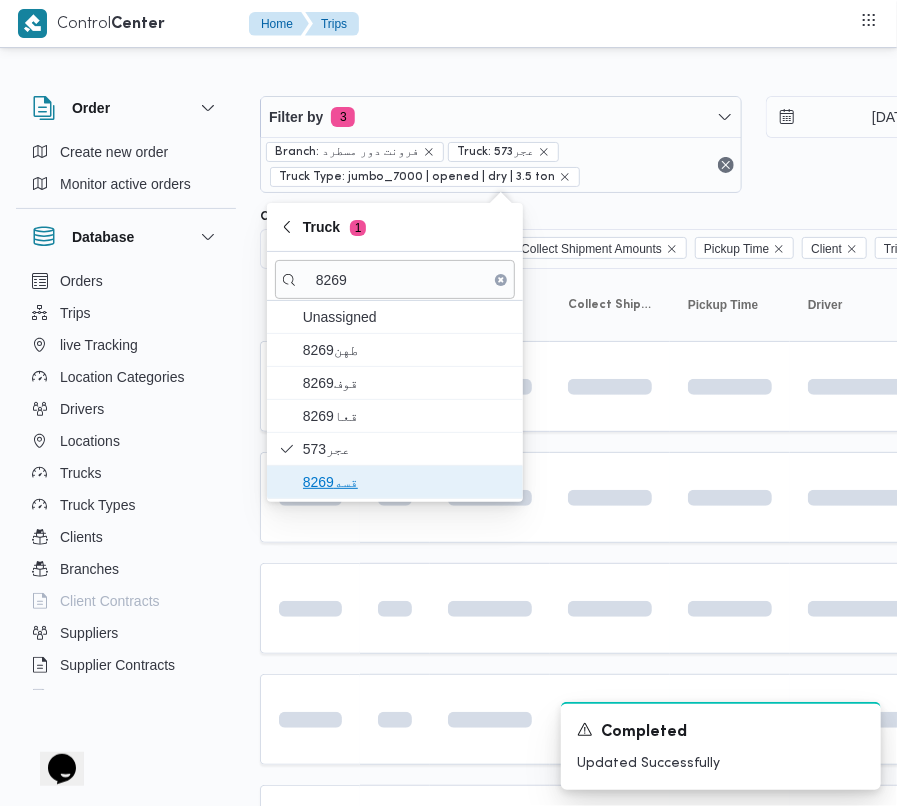 click on "قسه8269" at bounding box center (407, 482) 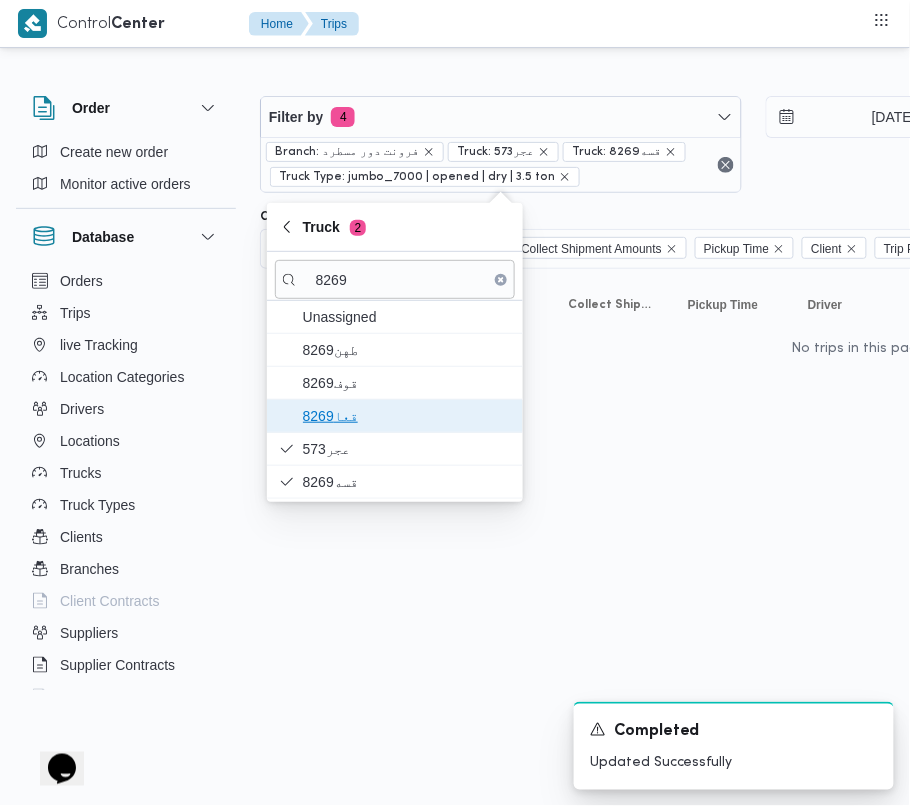click on "قعا8269" at bounding box center [407, 416] 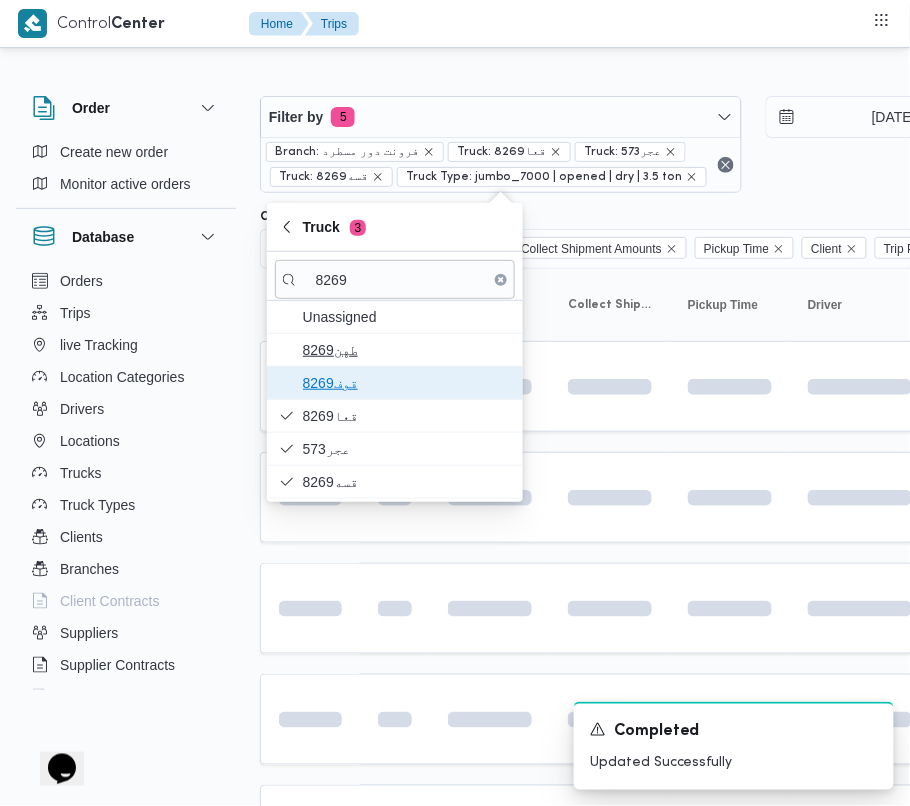 click on "قوف8269" at bounding box center (407, 383) 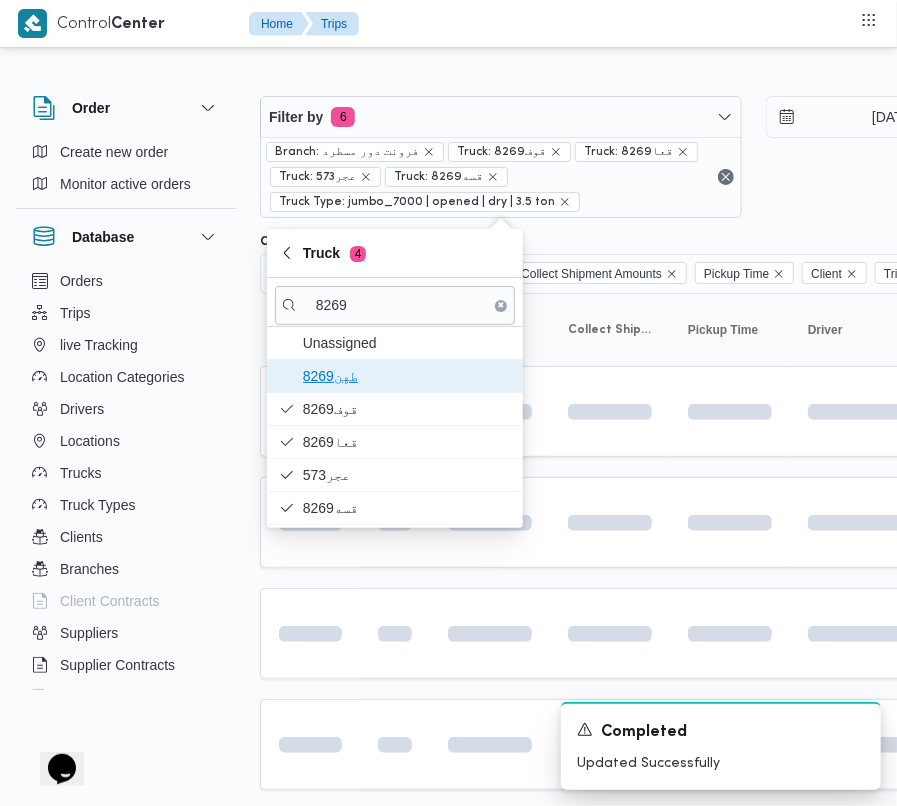 click on "طهن8269" at bounding box center [407, 376] 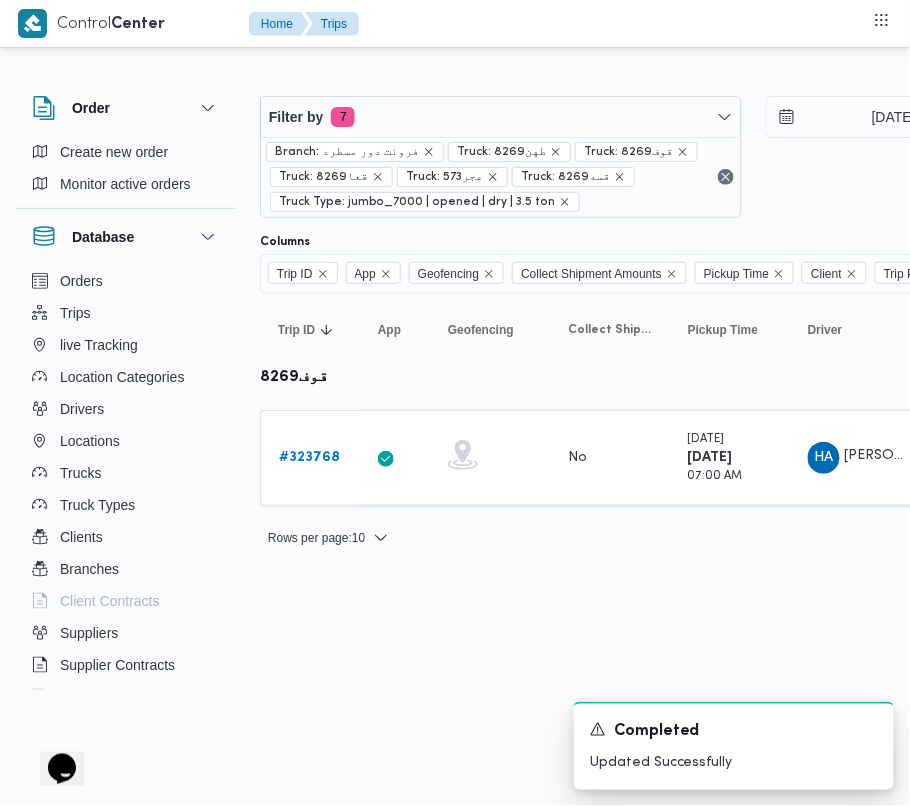 click on "Control  Center Home Trips Order Create new order Monitor active orders Database Orders Trips live Tracking Location Categories Drivers Locations Trucks Truck Types Clients Branches Client Contracts Suppliers Supplier Contracts Devices Users Projects SP Projects Admins organization assignees Tags Filter by 7 Branch: فرونت دور مسطرد Truck: طهن8269 Truck: قوف8269 Truck: قعا8269 Truck: عجر573 Truck: قسه8269 Truck Type: jumbo_7000 | opened | dry | 3.5 ton [DATE] → [DATE] Group By Truck Columns Trip ID App Geofencing Collect Shipment Amounts Pickup Time Client Trip Points Driver Supplier Truck Status Platform Sorting Trip ID Click to sort in ascending order App Click to sort in ascending order Geofencing Click to sort in ascending order Collect Shipment Amounts Pickup Time Click to sort in ascending order Client Click to sort in ascending order Trip Points Driver Click to sort in ascending order Supplier Click to sort in ascending order Truck Click to sort in ascending order #" at bounding box center (455, 403) 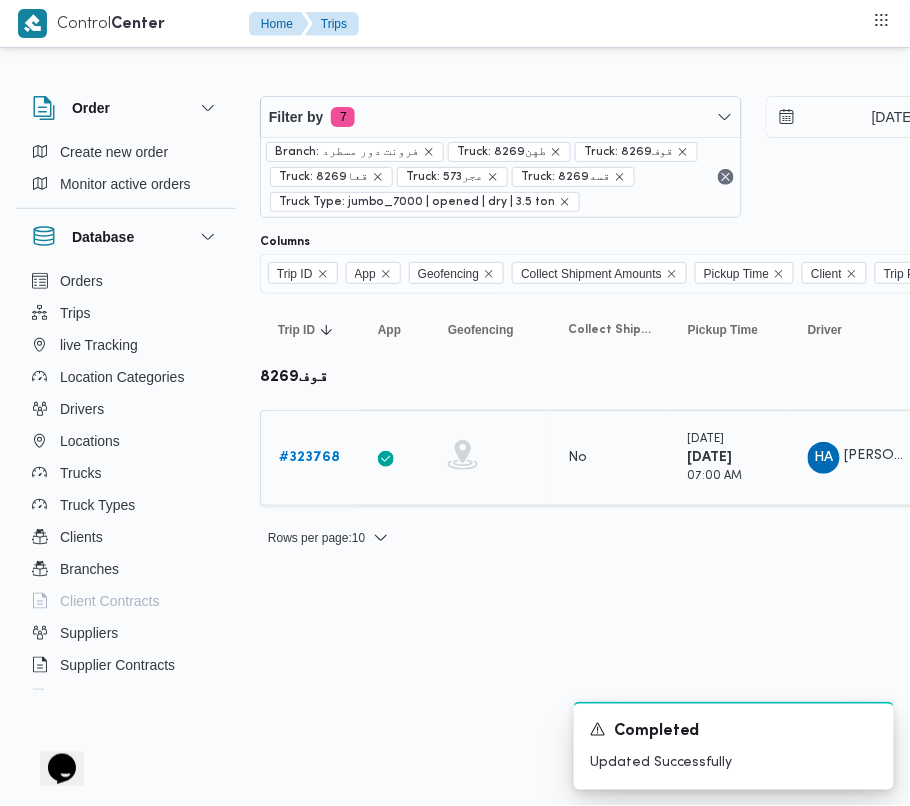 click on "# 323768" at bounding box center (309, 457) 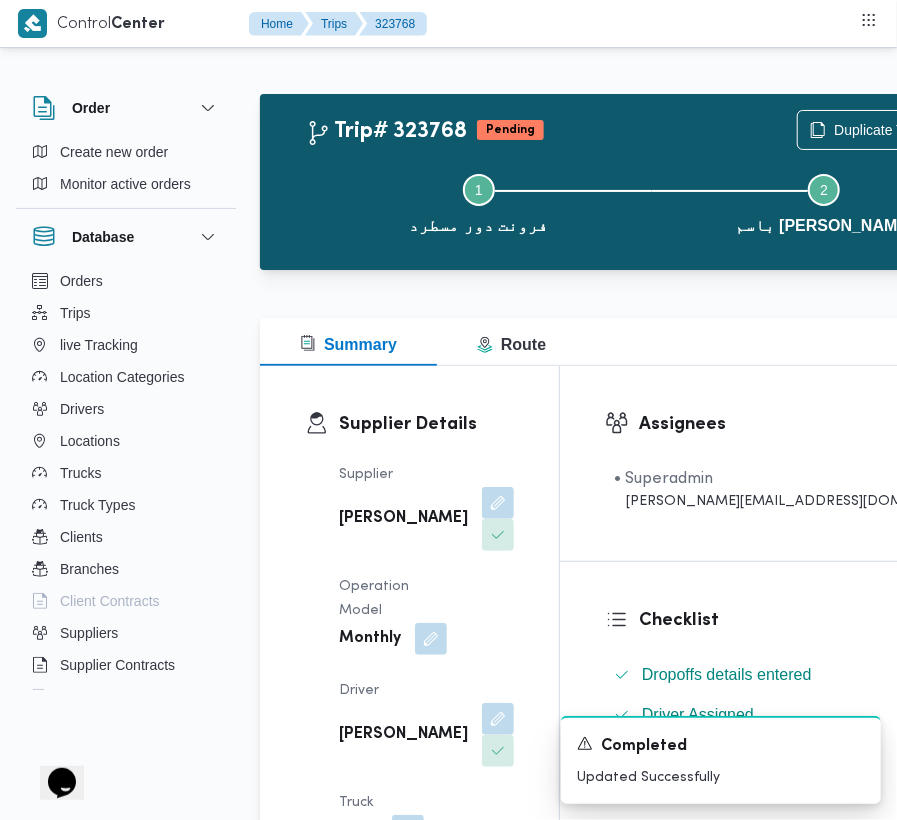 scroll, scrollTop: 165, scrollLeft: 0, axis: vertical 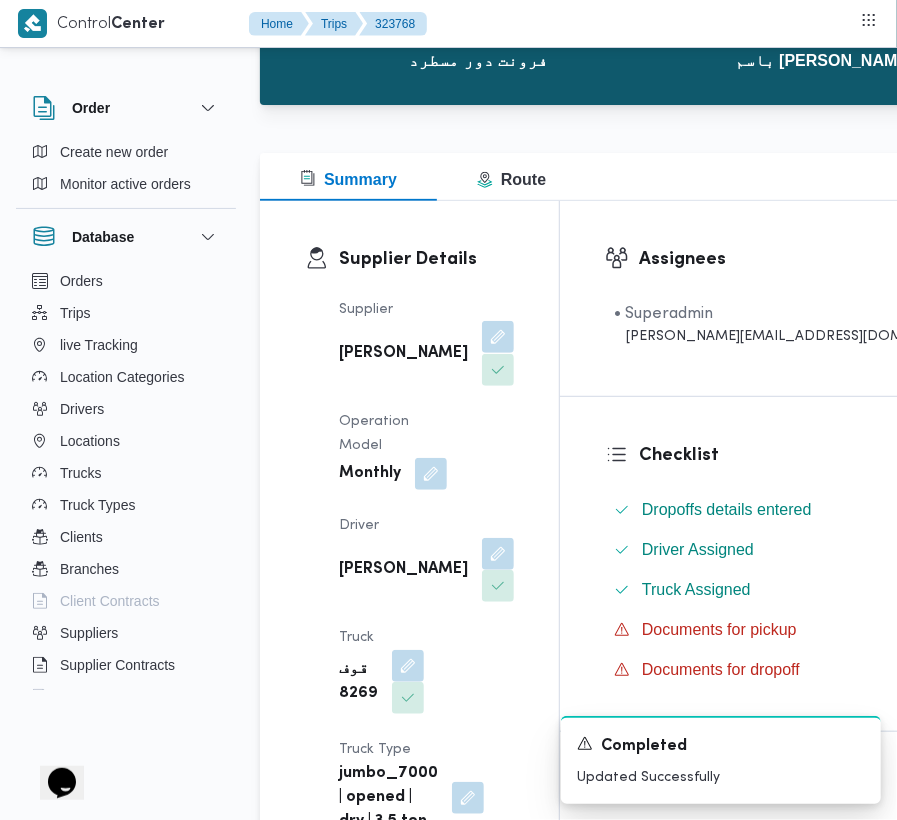 click at bounding box center (498, 337) 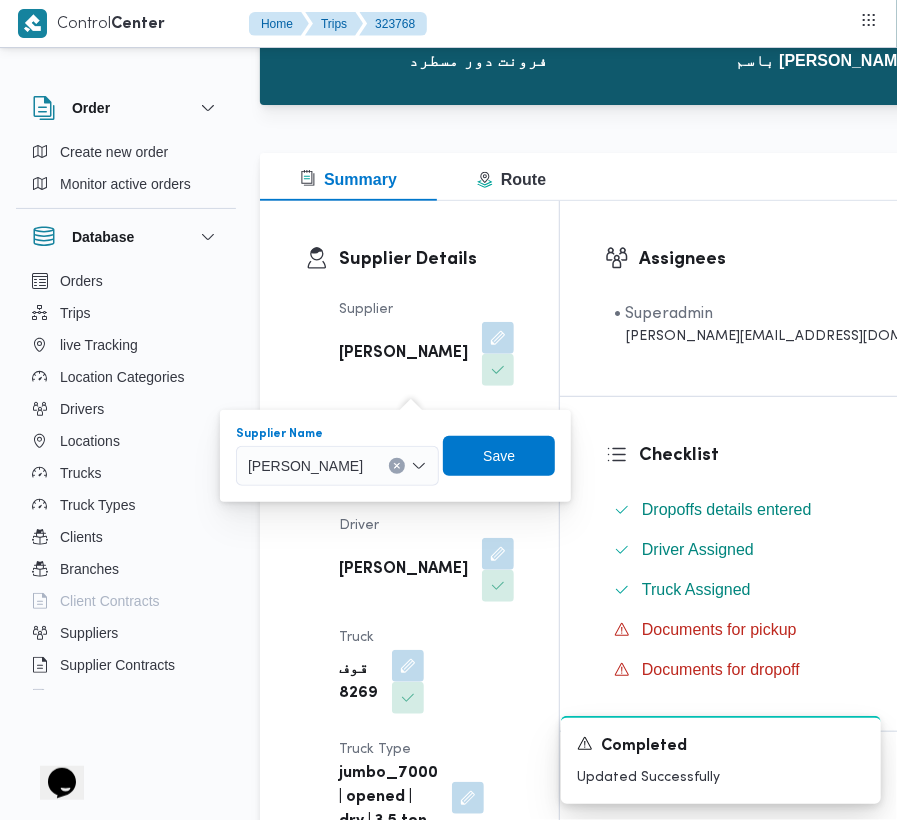 click on "[PERSON_NAME]" at bounding box center (337, 466) 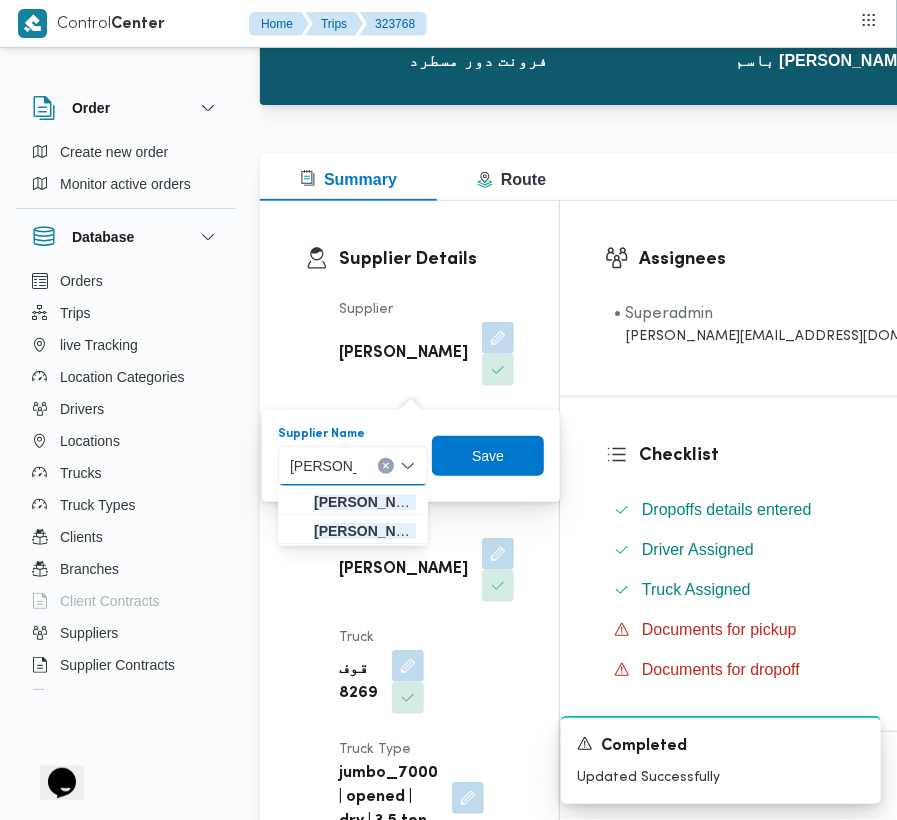 type on "[PERSON_NAME] [PERSON_NAME]" 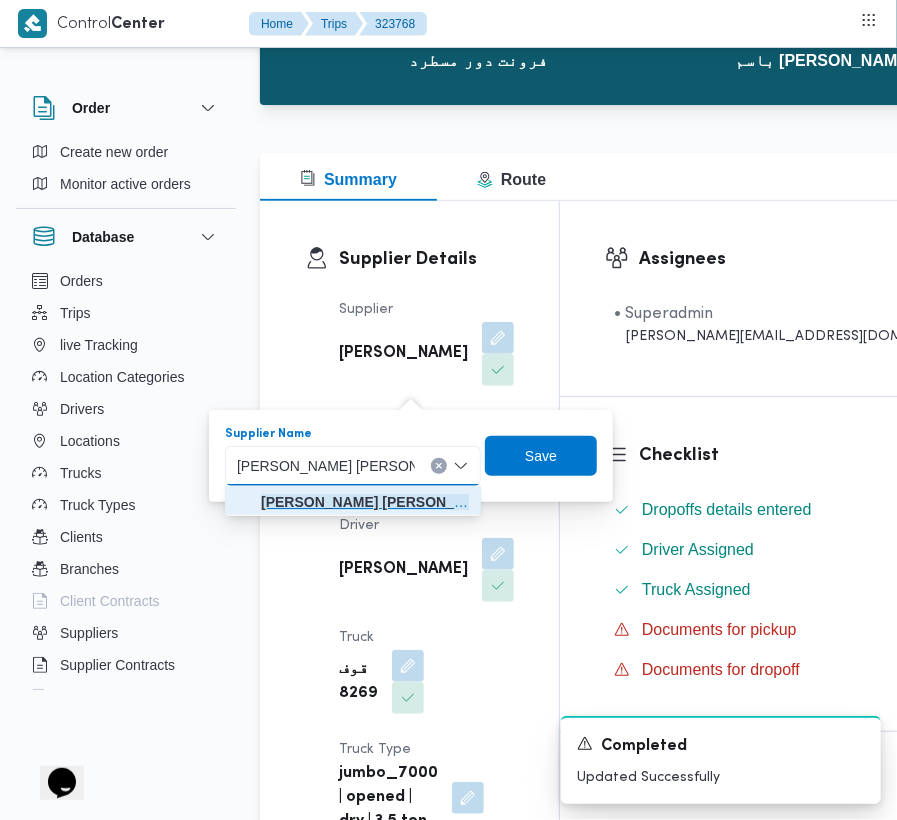 click on "[PERSON_NAME] [PERSON_NAME]" 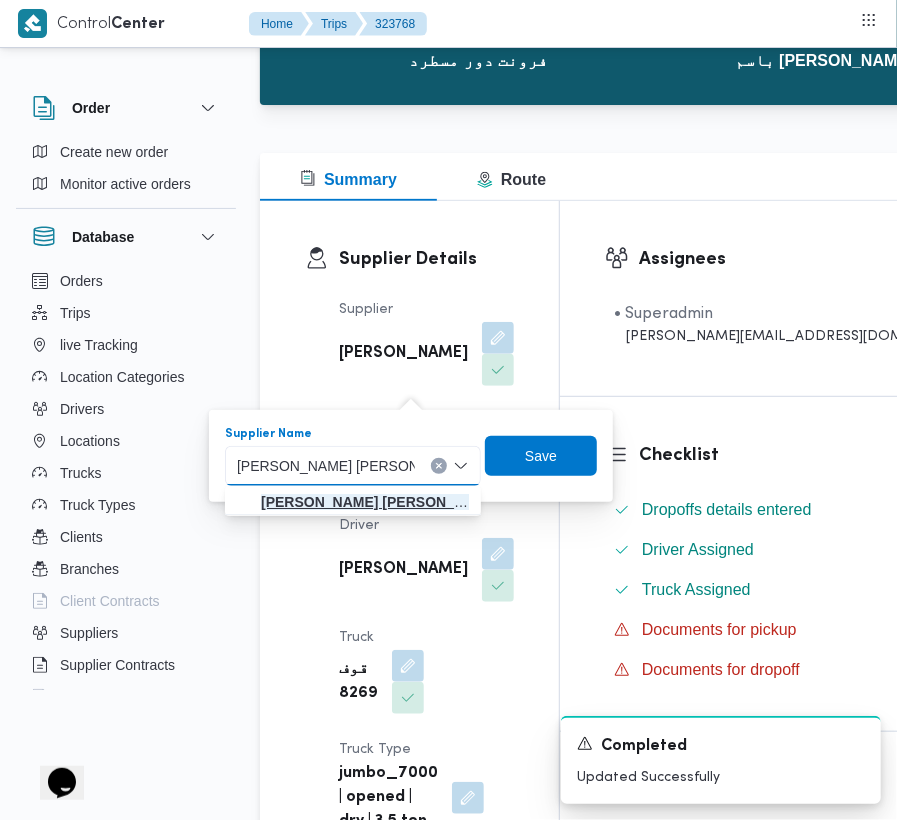 type 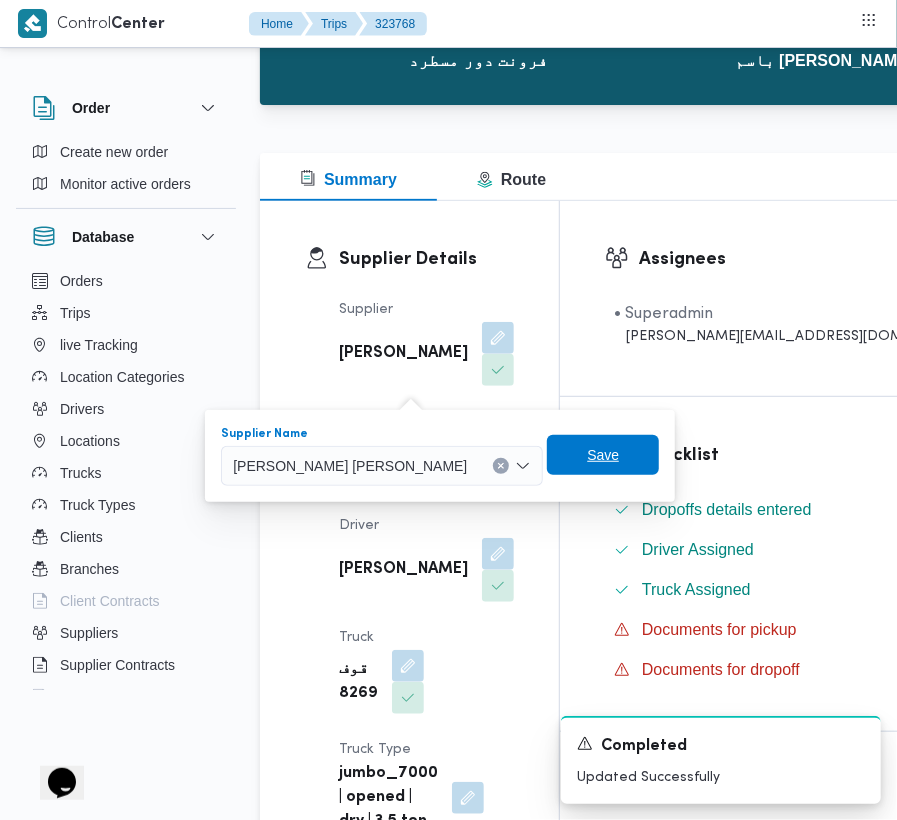 click on "Save" at bounding box center (603, 455) 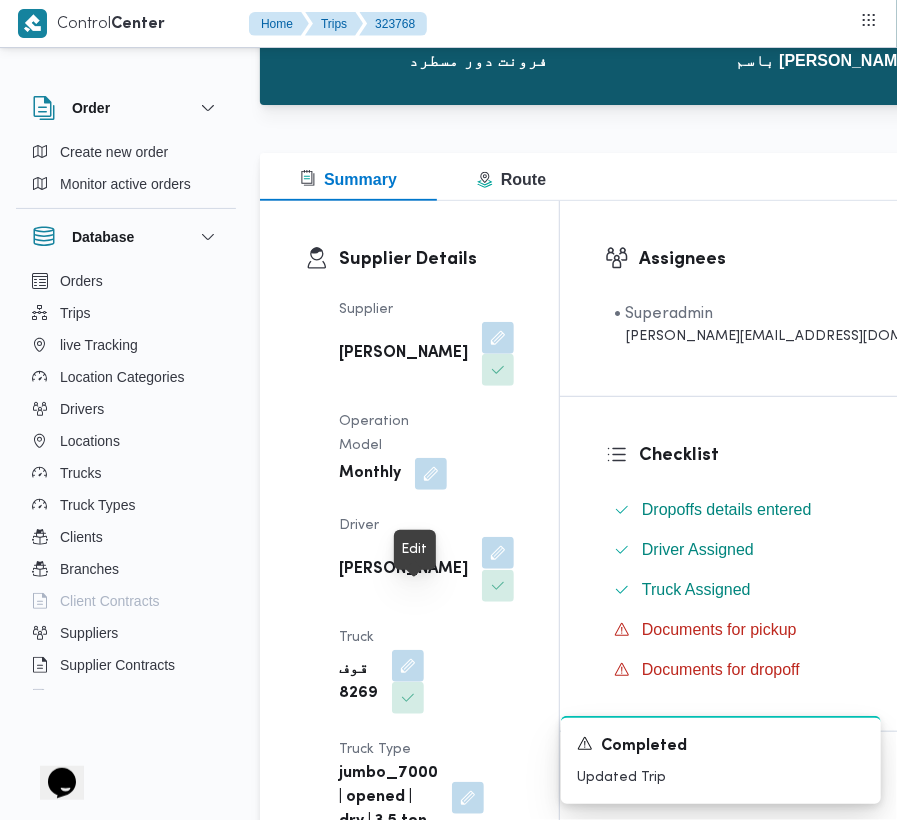drag, startPoint x: 422, startPoint y: 602, endPoint x: 405, endPoint y: 644, distance: 45.310043 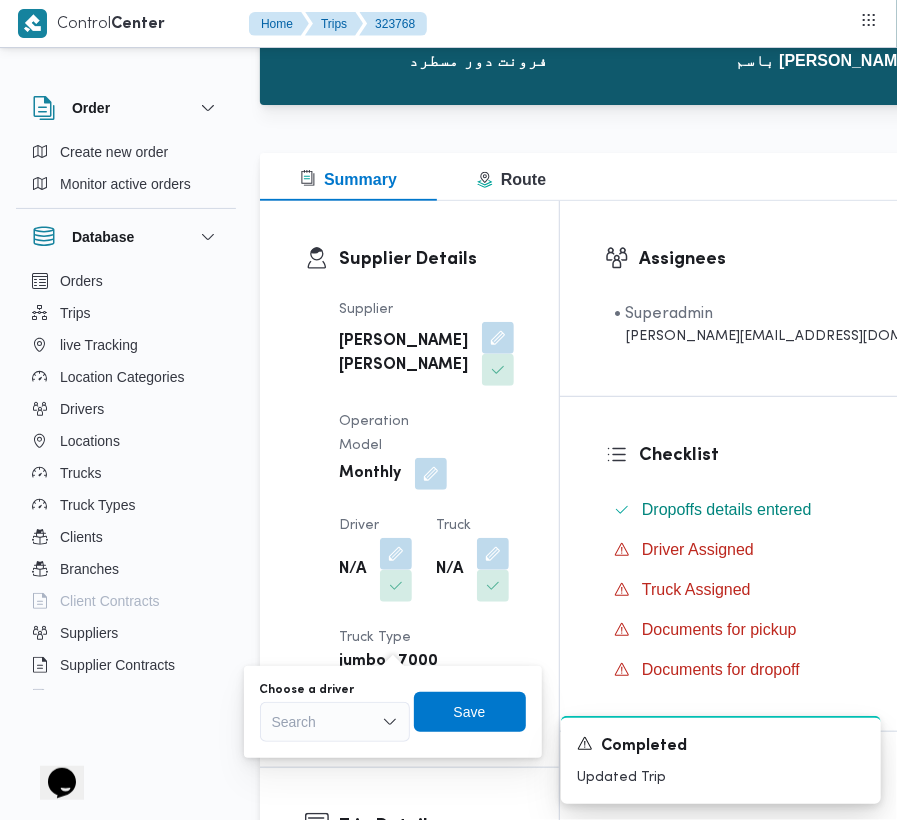 click on "Search" at bounding box center [335, 722] 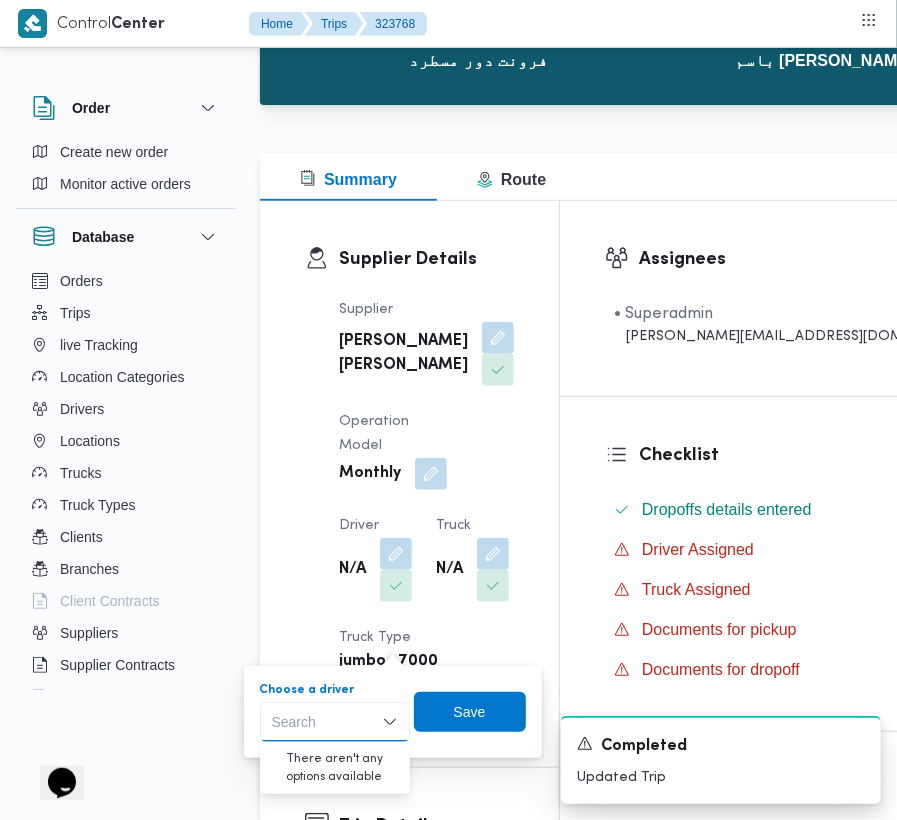 paste on "[PERSON_NAME]" 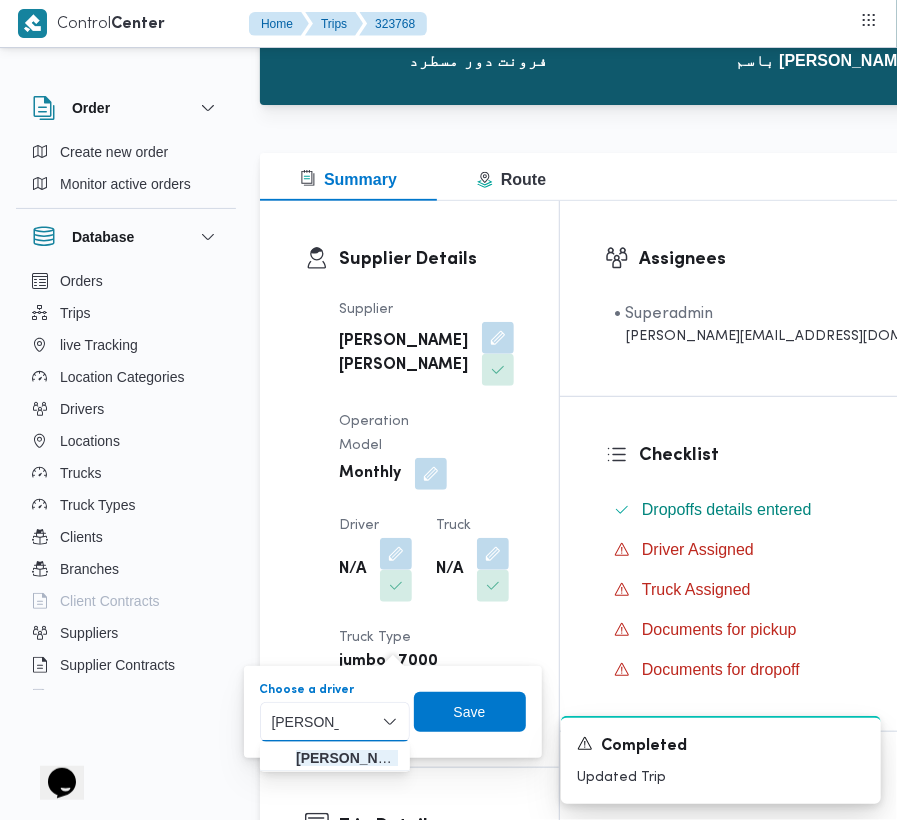 type on "[PERSON_NAME] [PERSON_NAME]" 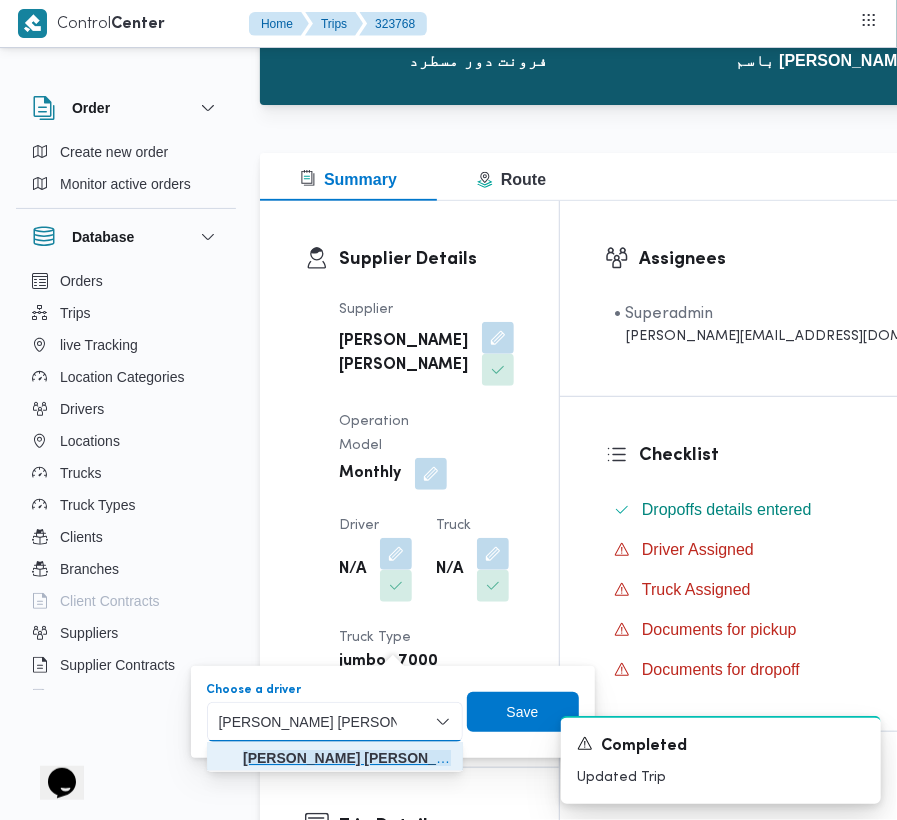 click on "[PERSON_NAME] [PERSON_NAME]" 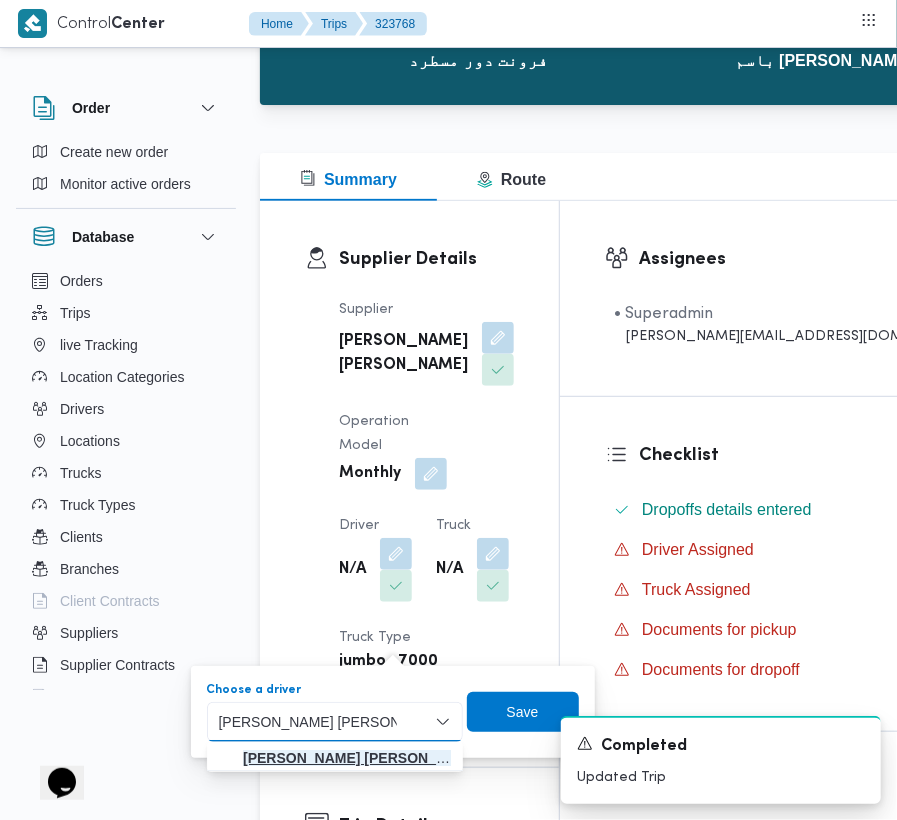 type 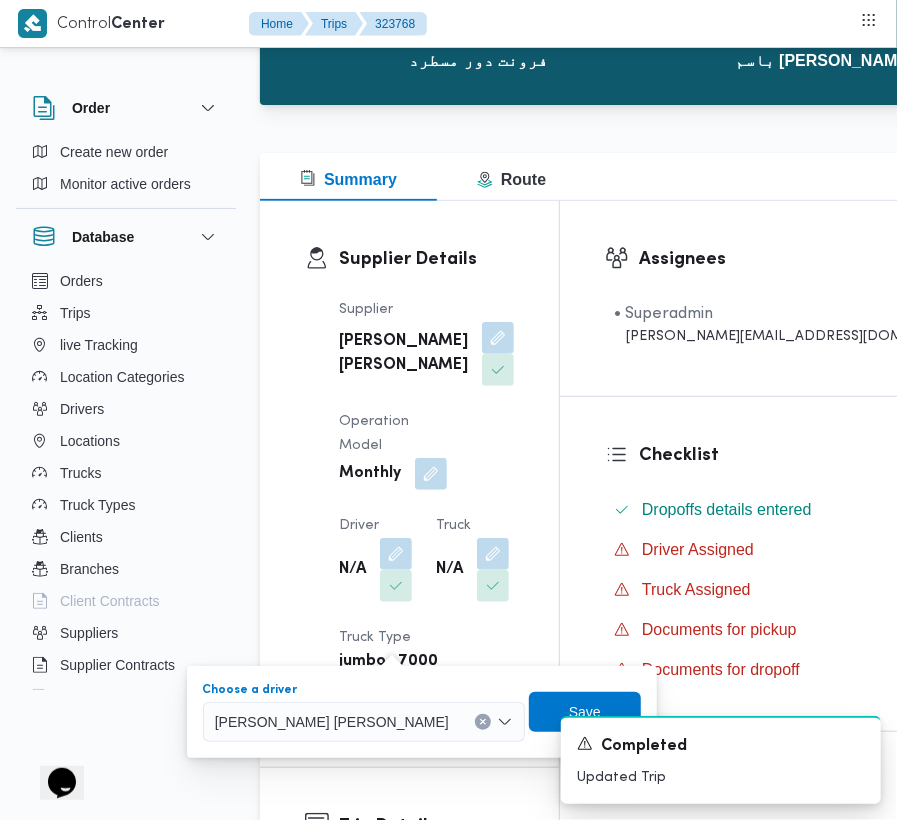 click on "Save" at bounding box center (585, 712) 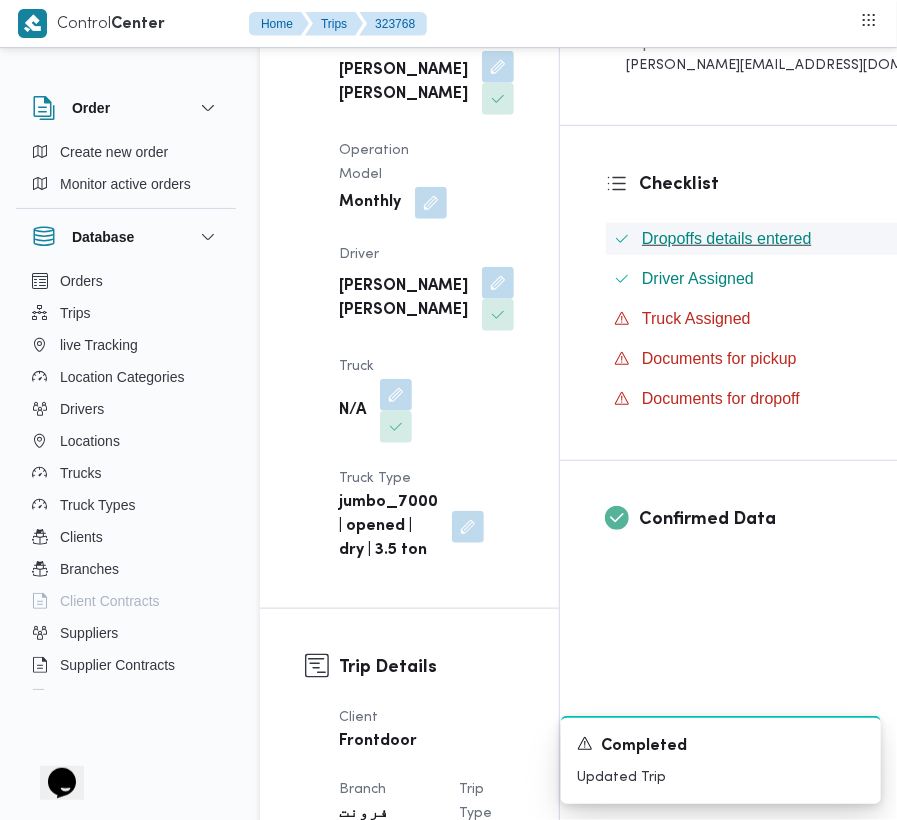 scroll, scrollTop: 445, scrollLeft: 0, axis: vertical 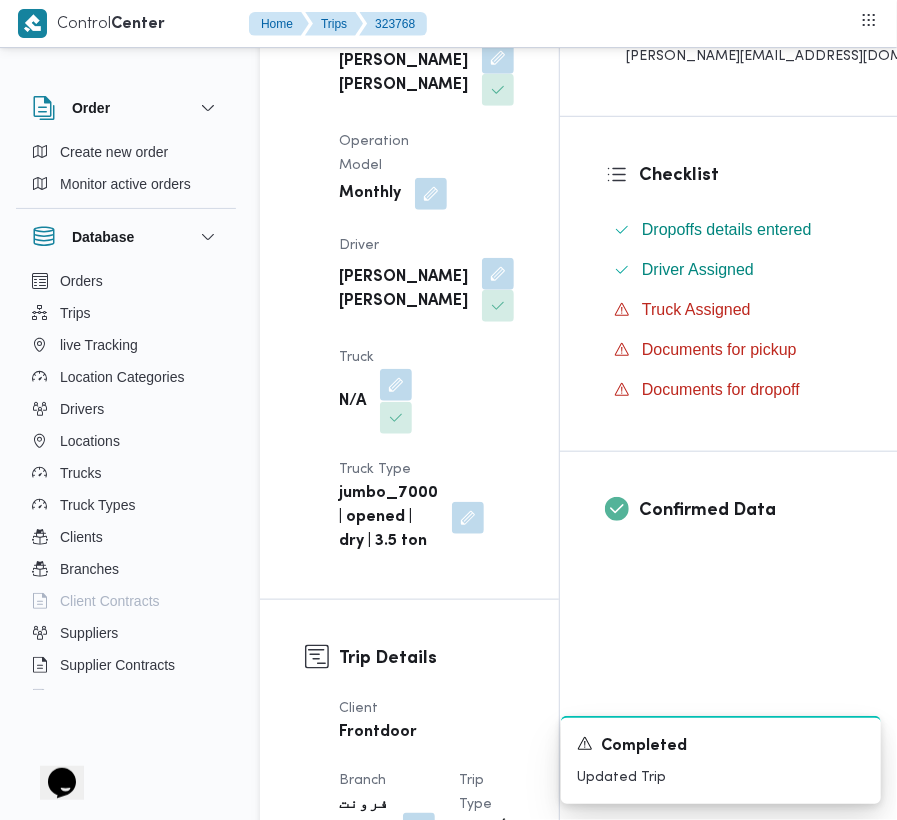 click at bounding box center (396, 385) 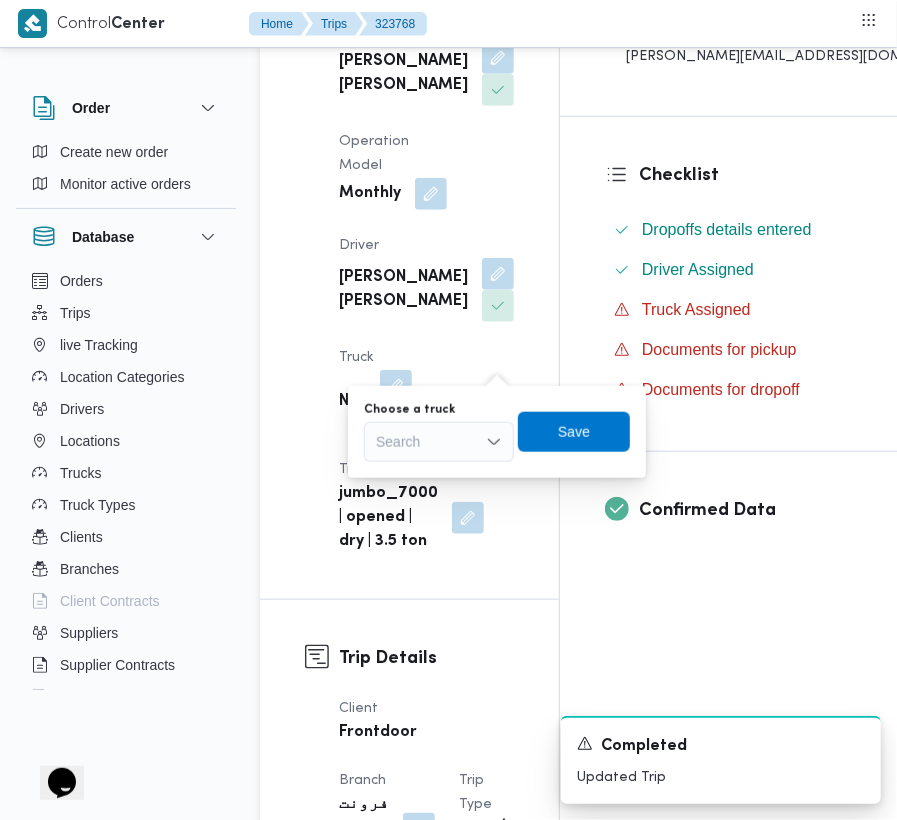 click on "Search" at bounding box center (439, 442) 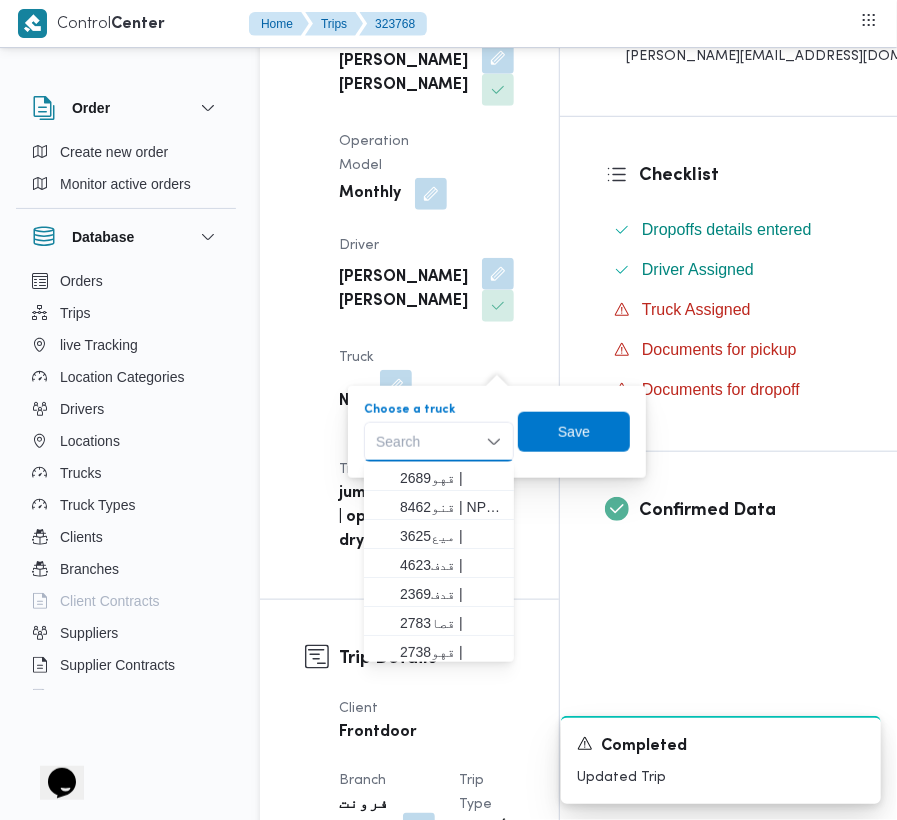 paste on "2721" 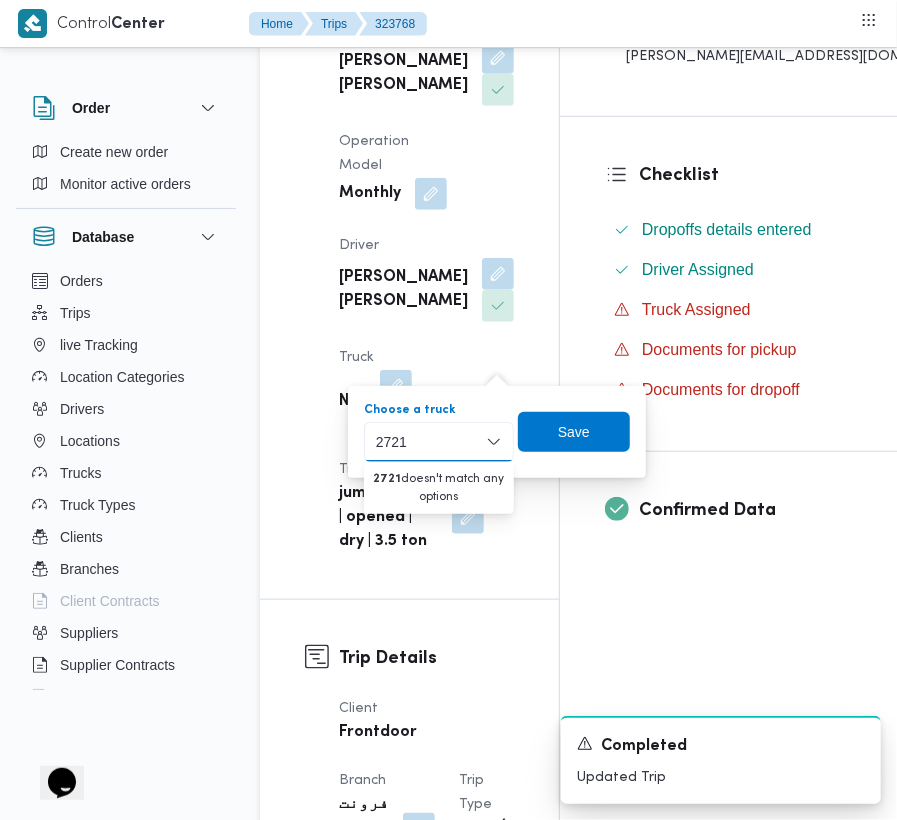 type on "2721" 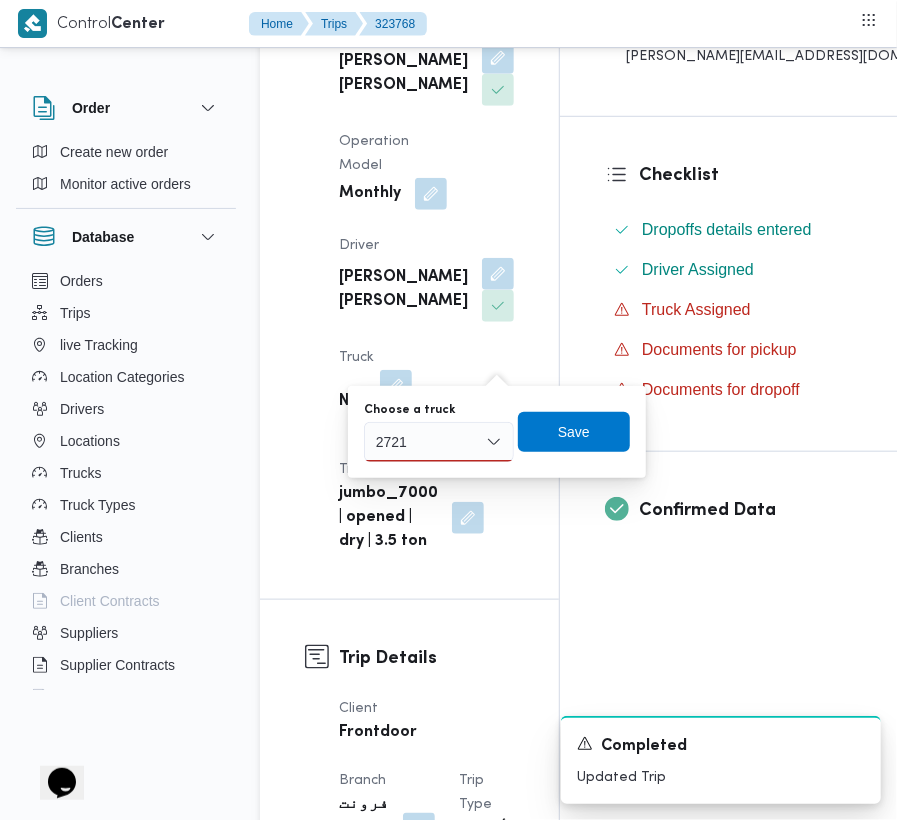 click on "Supplier [PERSON_NAME] [PERSON_NAME] Operation Model Monthly Driver [PERSON_NAME] [PERSON_NAME] Truck N/A Truck Type jumbo_7000 | opened | dry | 3.5 ton" at bounding box center [426, 286] 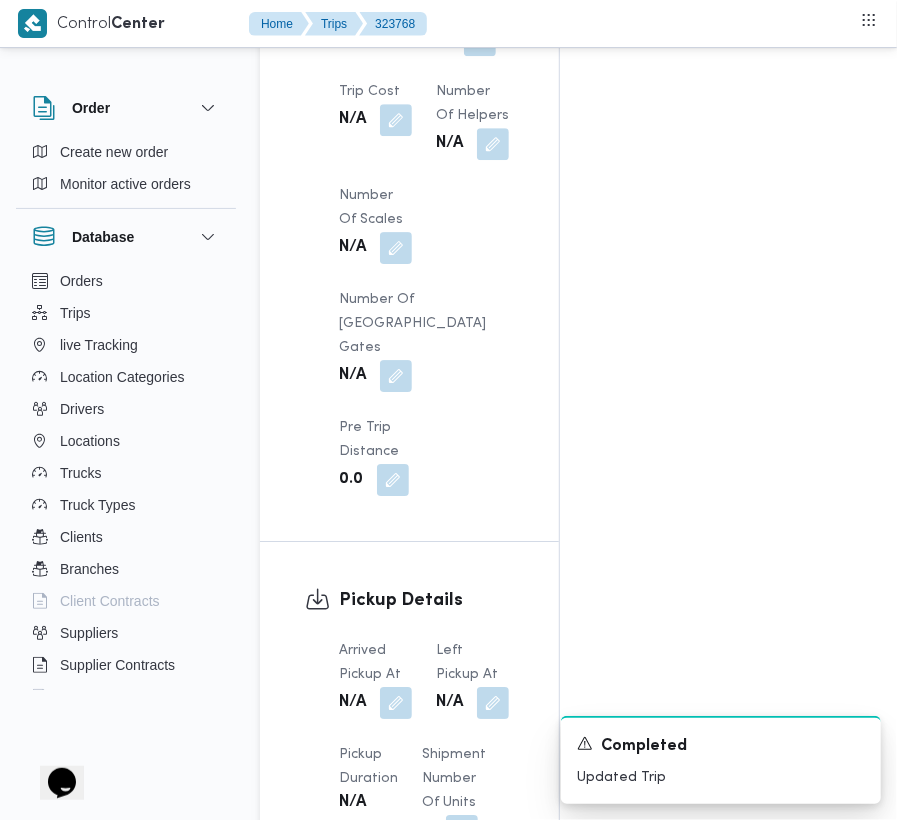 scroll, scrollTop: 2978, scrollLeft: 0, axis: vertical 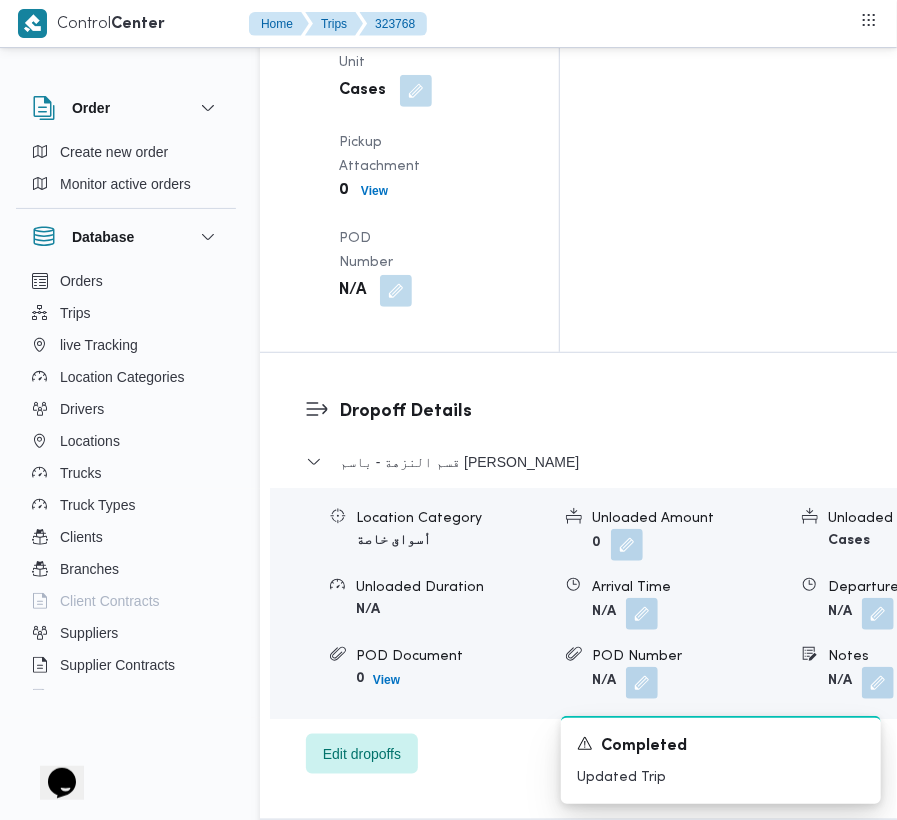click at bounding box center [390, 932] 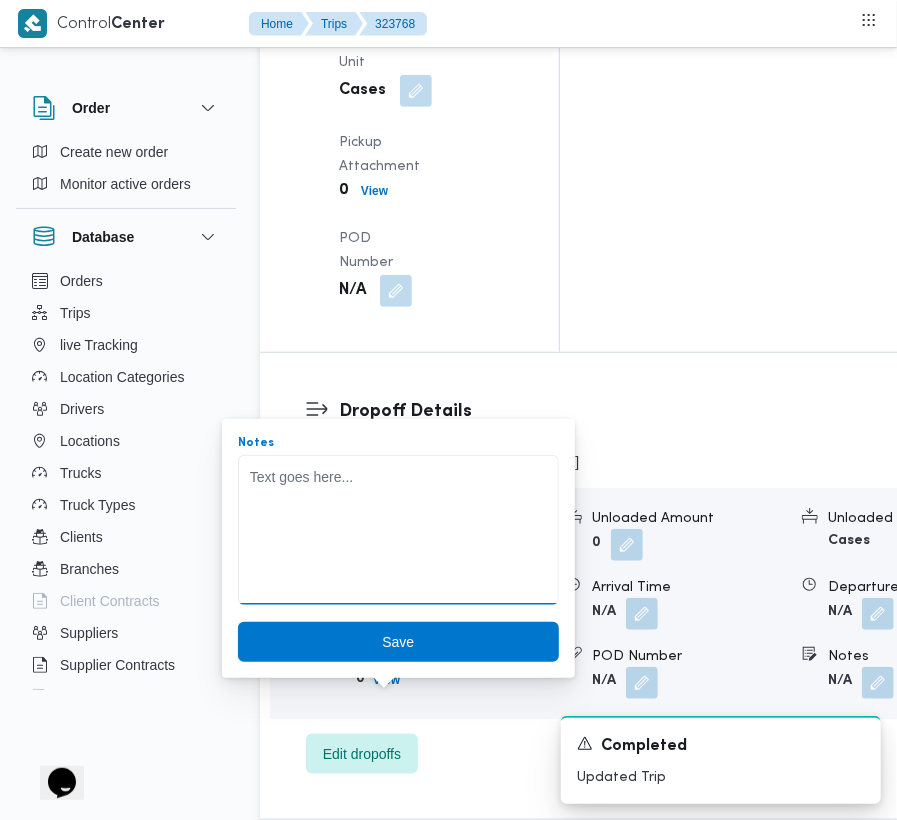 click on "Notes" at bounding box center (398, 530) 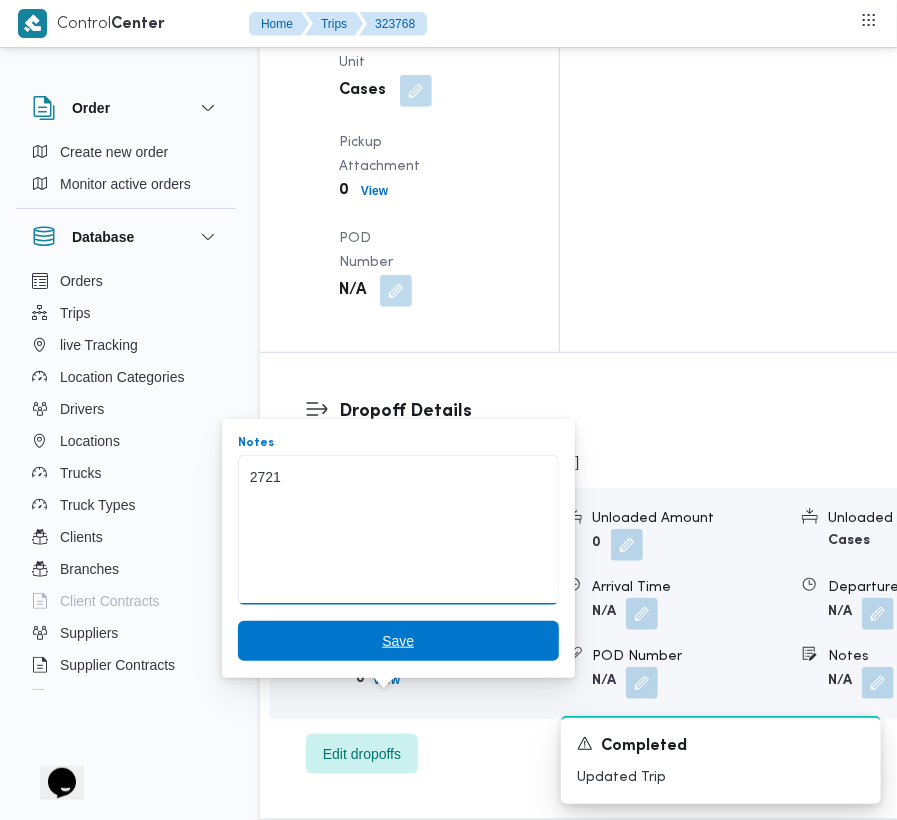 type on "2721" 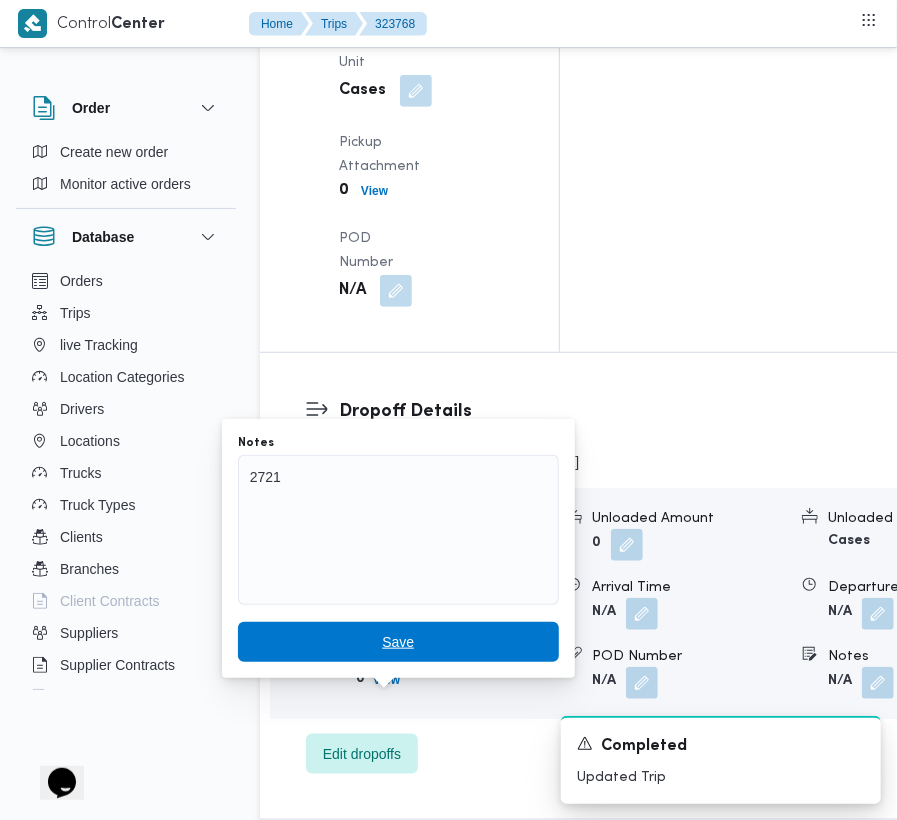 drag, startPoint x: 418, startPoint y: 641, endPoint x: 393, endPoint y: 577, distance: 68.70953 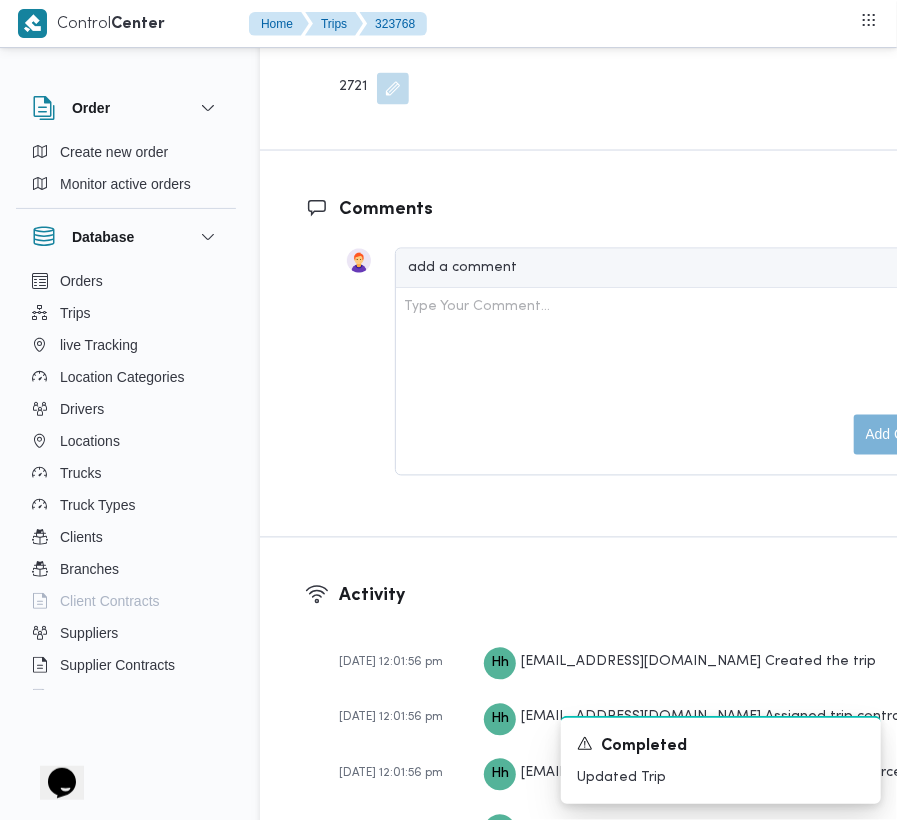 scroll, scrollTop: 2978, scrollLeft: 0, axis: vertical 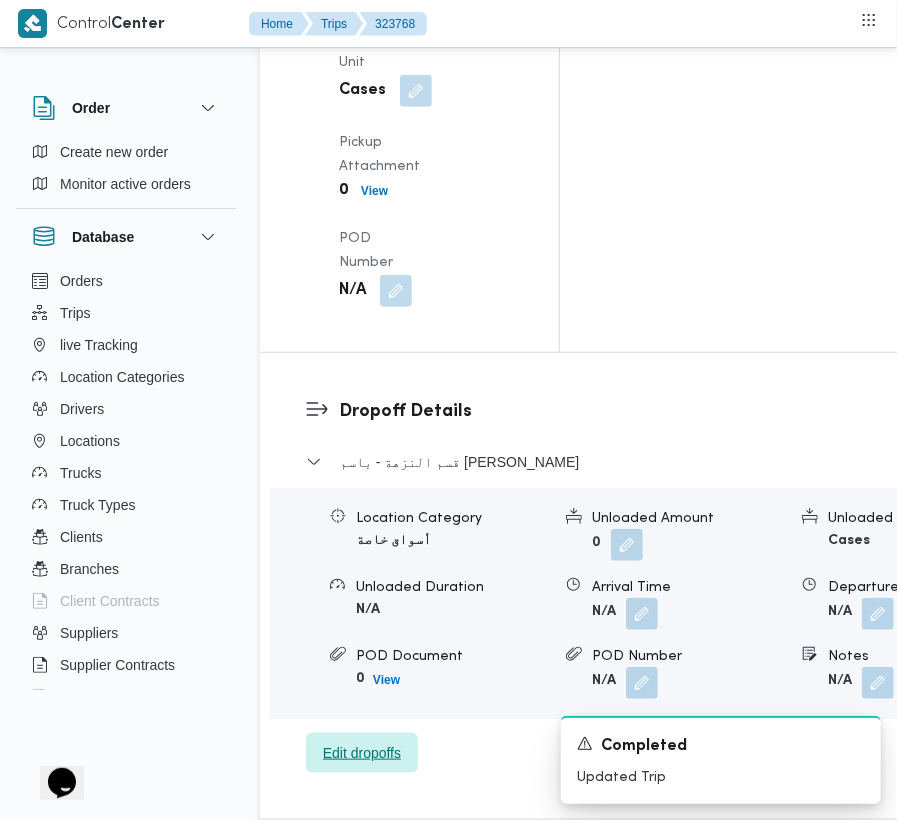 click on "قسم النزهة -
باسم [PERSON_NAME] Location Category أسواق خاصة Unloaded Amount 0 Unloaded Unit Cases Unloaded Duration N/A Arrival Time N/A Departure Time N/A POD Document 0 View POD Number N/A Notes N/A Edit dropoffs" at bounding box center (647, 612) 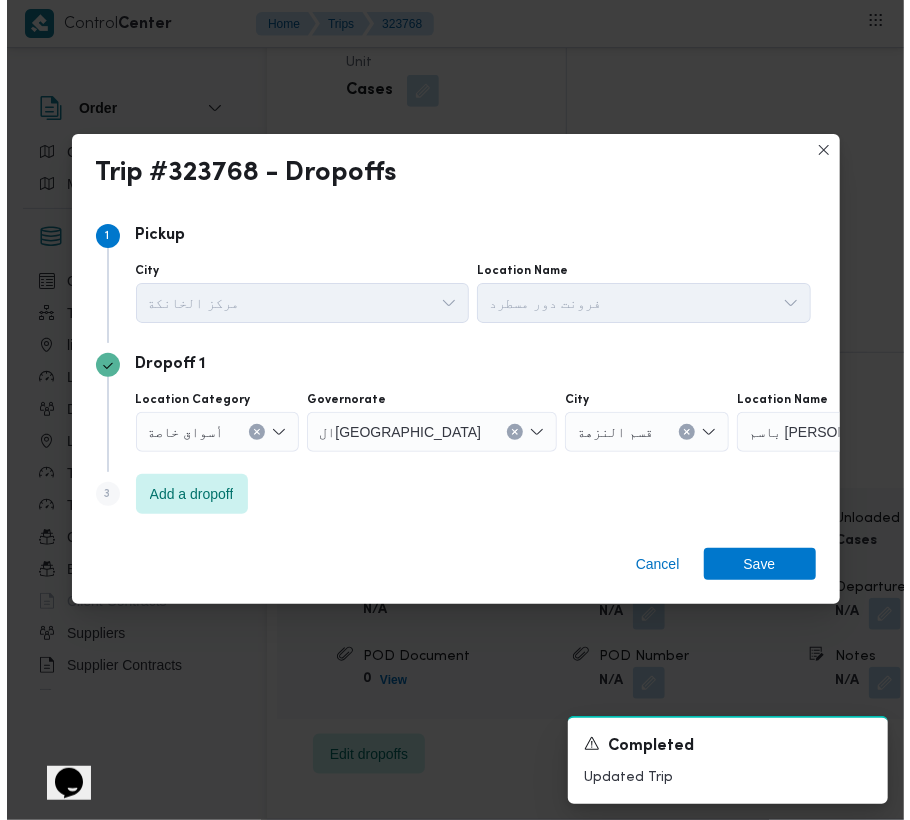 scroll, scrollTop: 2858, scrollLeft: 0, axis: vertical 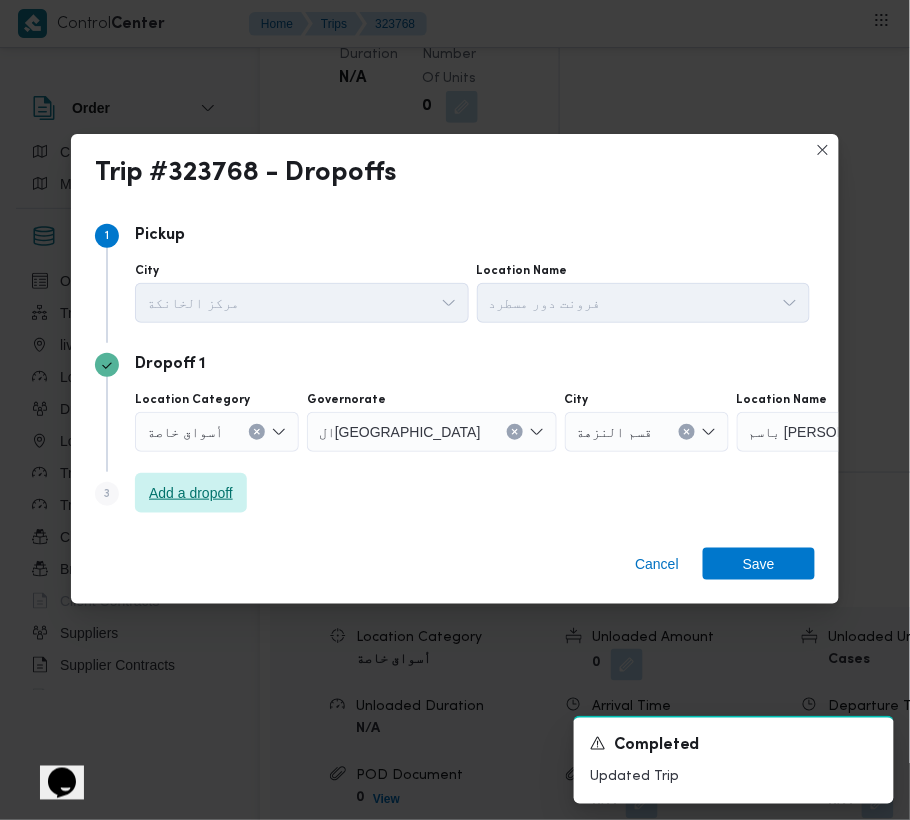 click on "Add a dropoff" at bounding box center [191, 493] 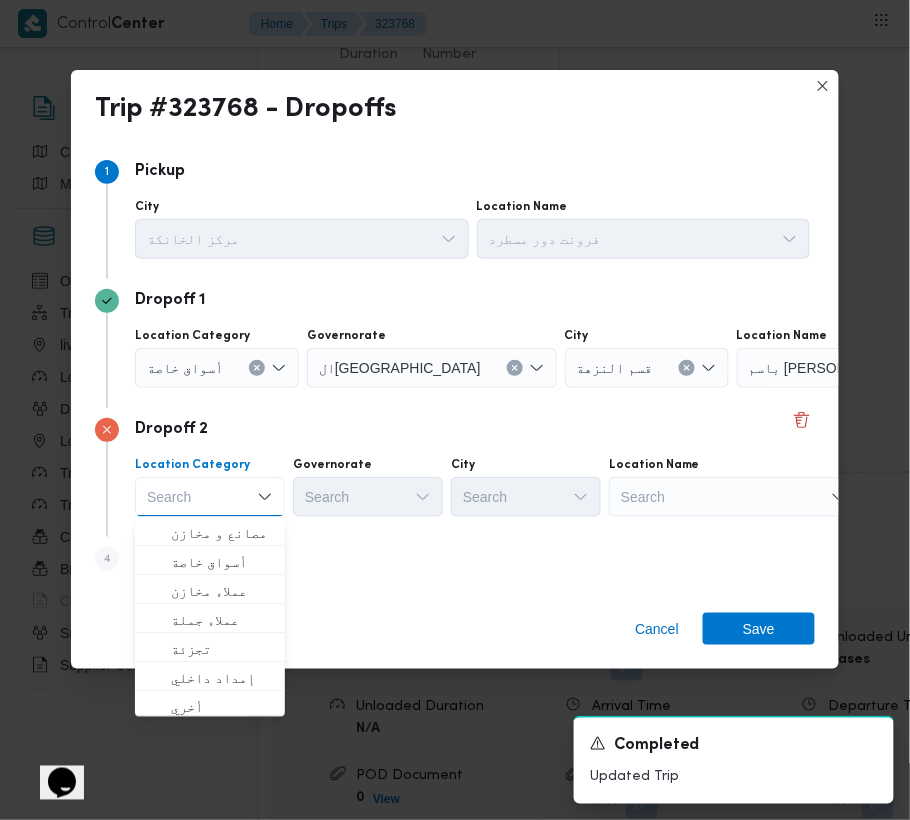 click on "Search" at bounding box center [862, 368] 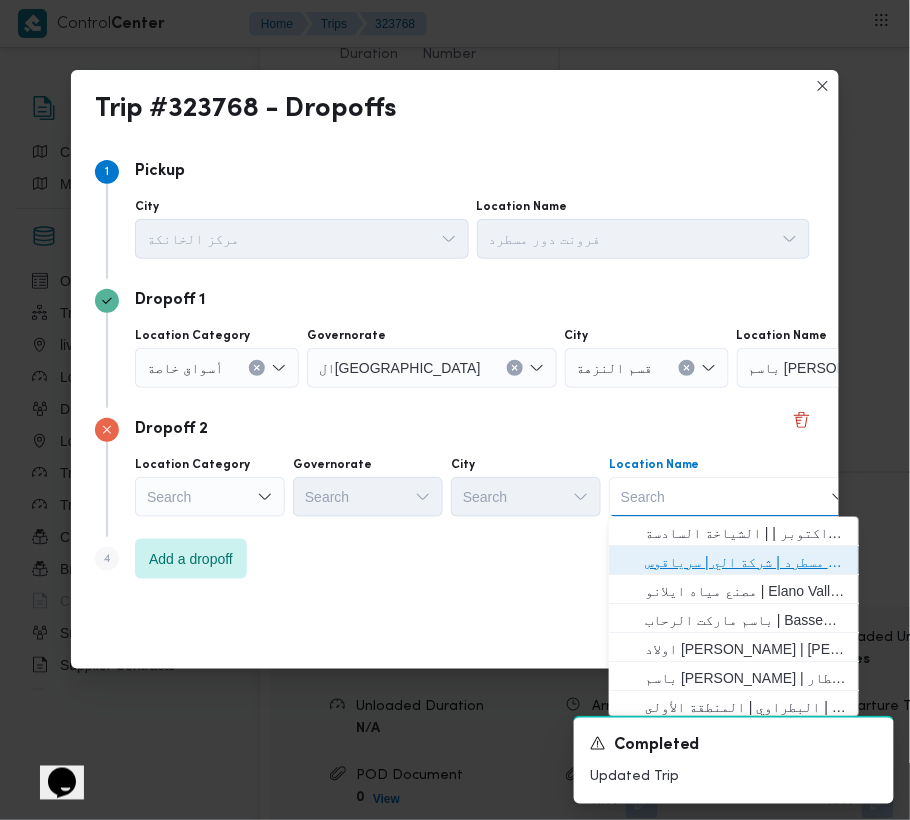 click on "فرونت دور مسطرد | شركة الي | سرياقوس" at bounding box center [746, 562] 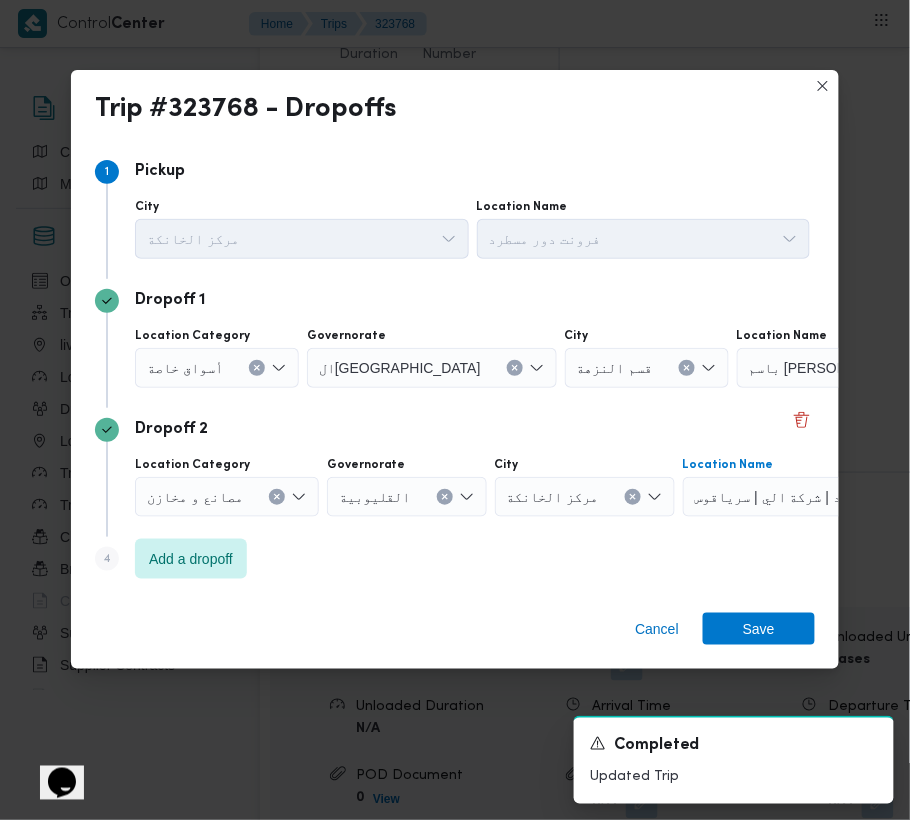 click at bounding box center (687, 368) 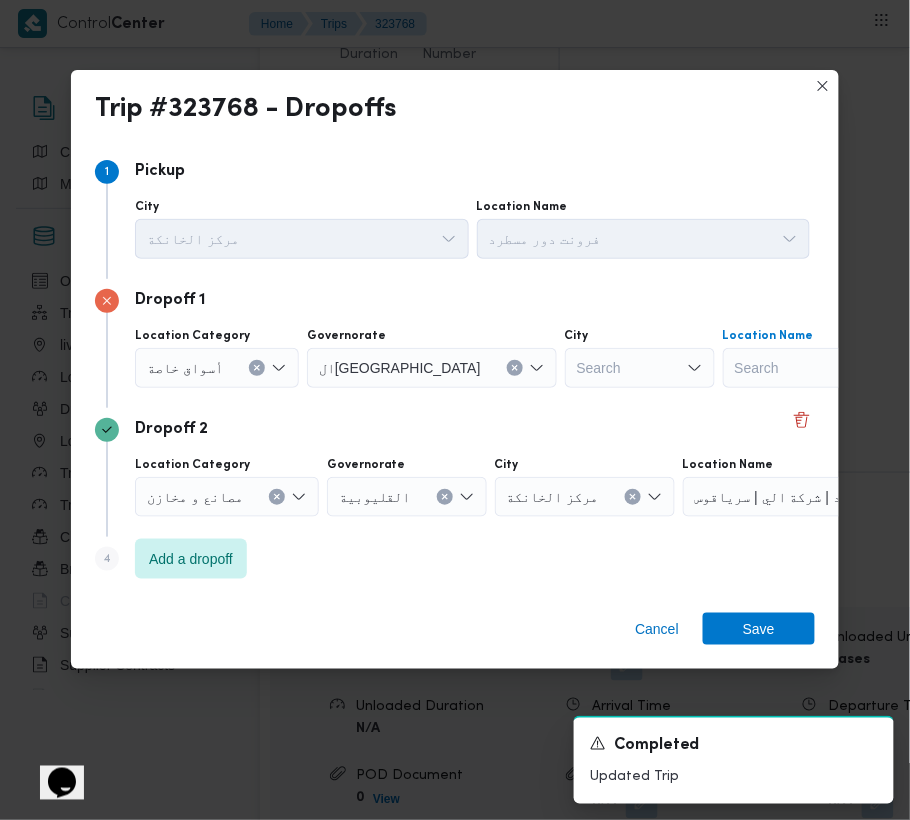 click on "Search" at bounding box center [848, 368] 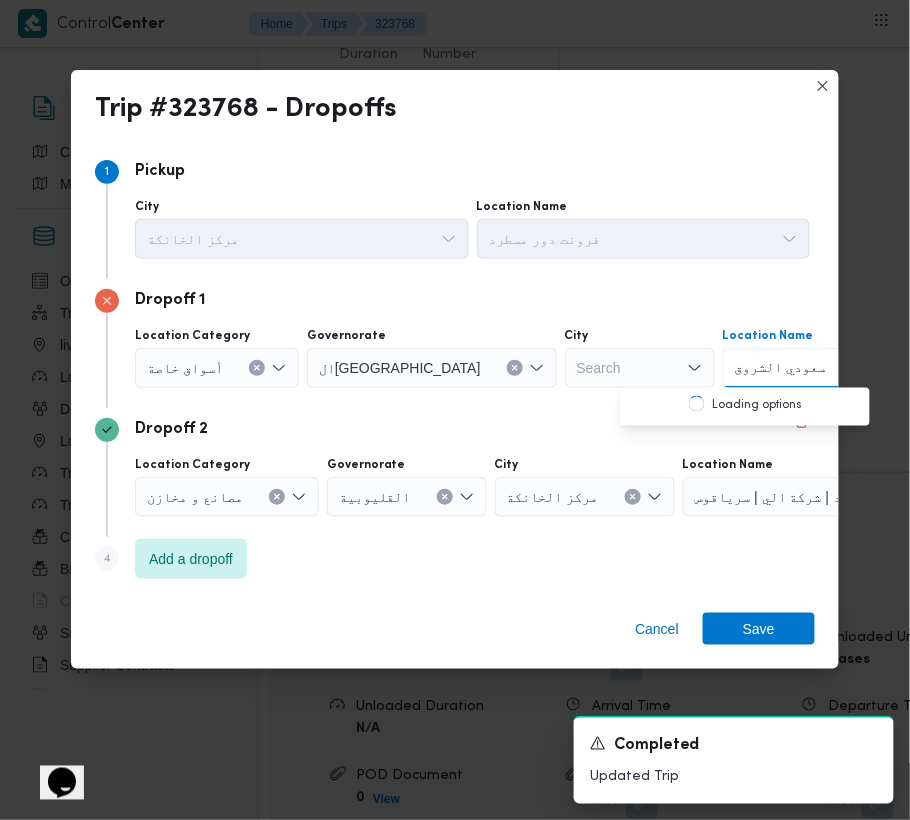 type on "سعودي الشروق" 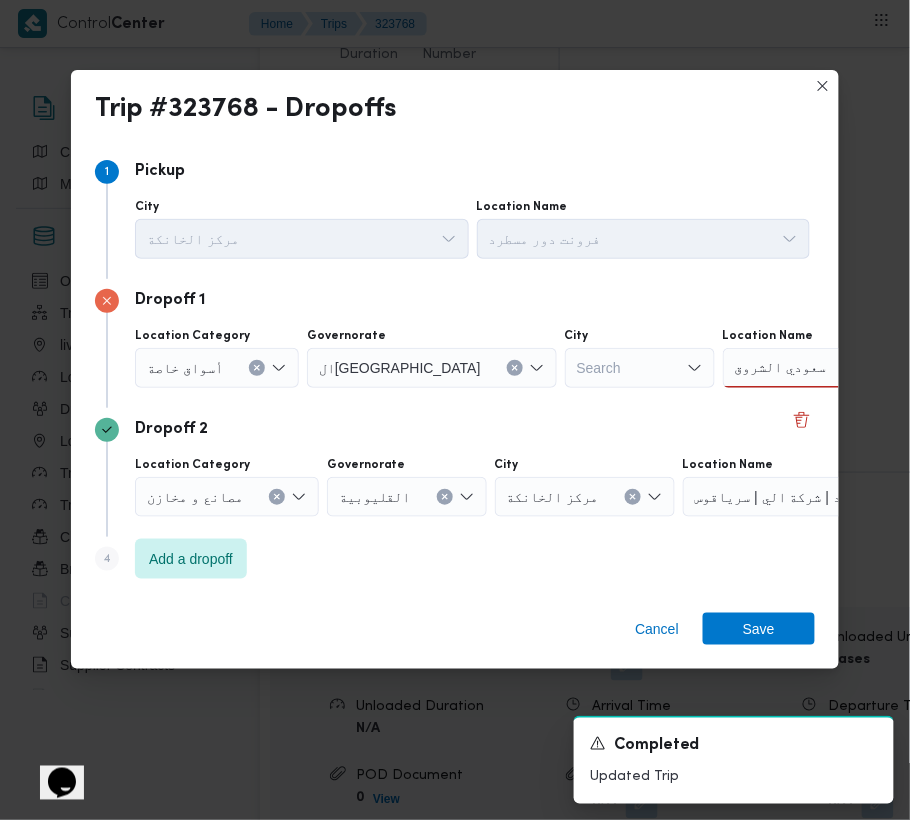 click on "سعودي الشروق سعودي الشروق" at bounding box center [848, 368] 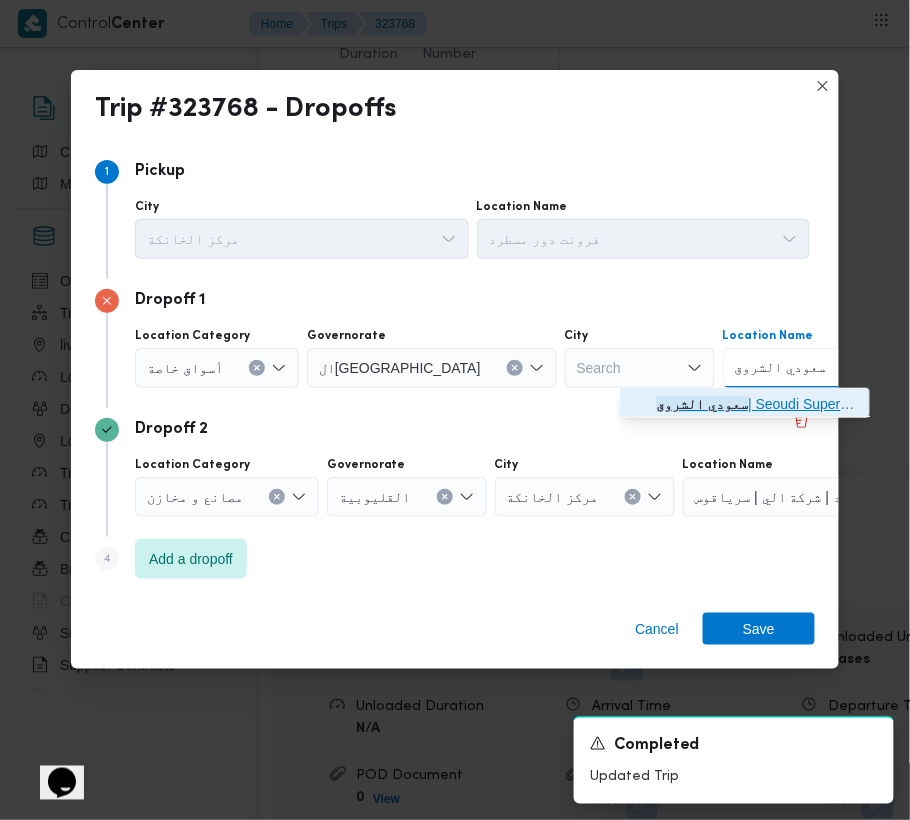click on "سعودي الشروق   | Seoudi Supermarket El-Sherouk Branch - سعودي سوبر ماركت فرع الشروق | null" at bounding box center [757, 404] 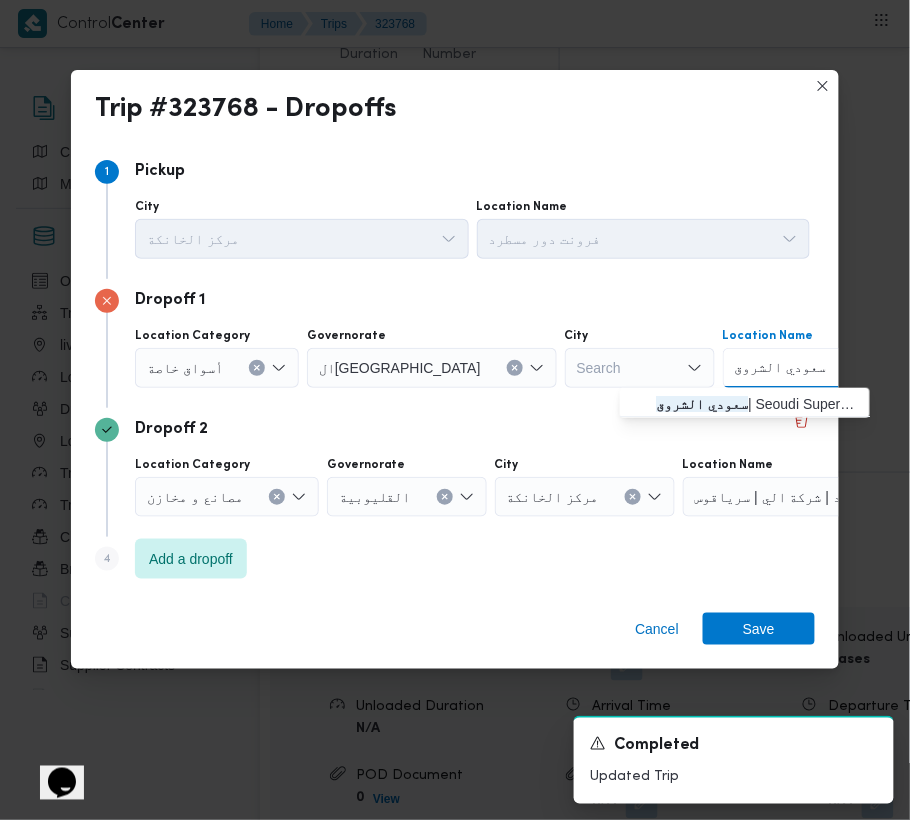 type 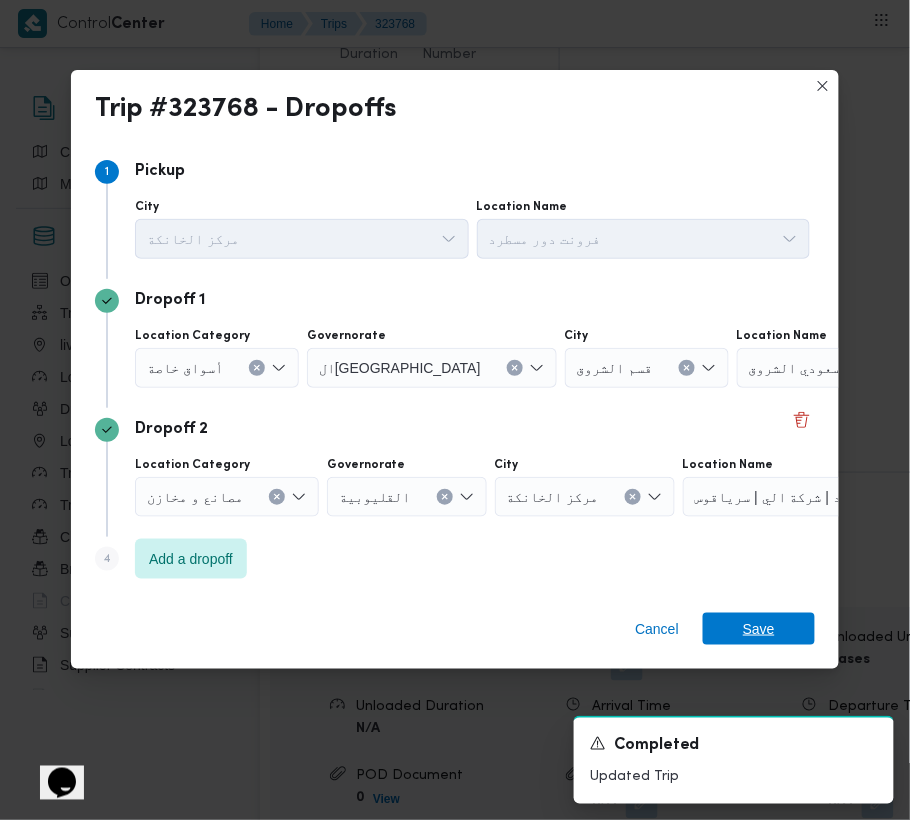 drag, startPoint x: 780, startPoint y: 628, endPoint x: 838, endPoint y: 542, distance: 103.73042 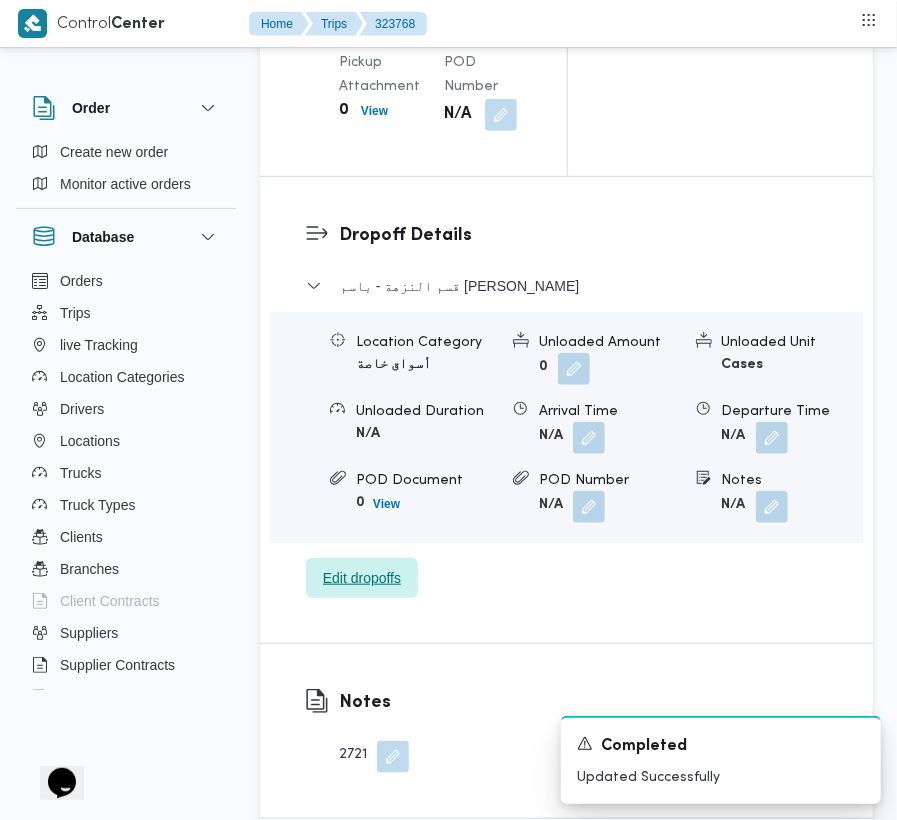 scroll, scrollTop: 2261, scrollLeft: 0, axis: vertical 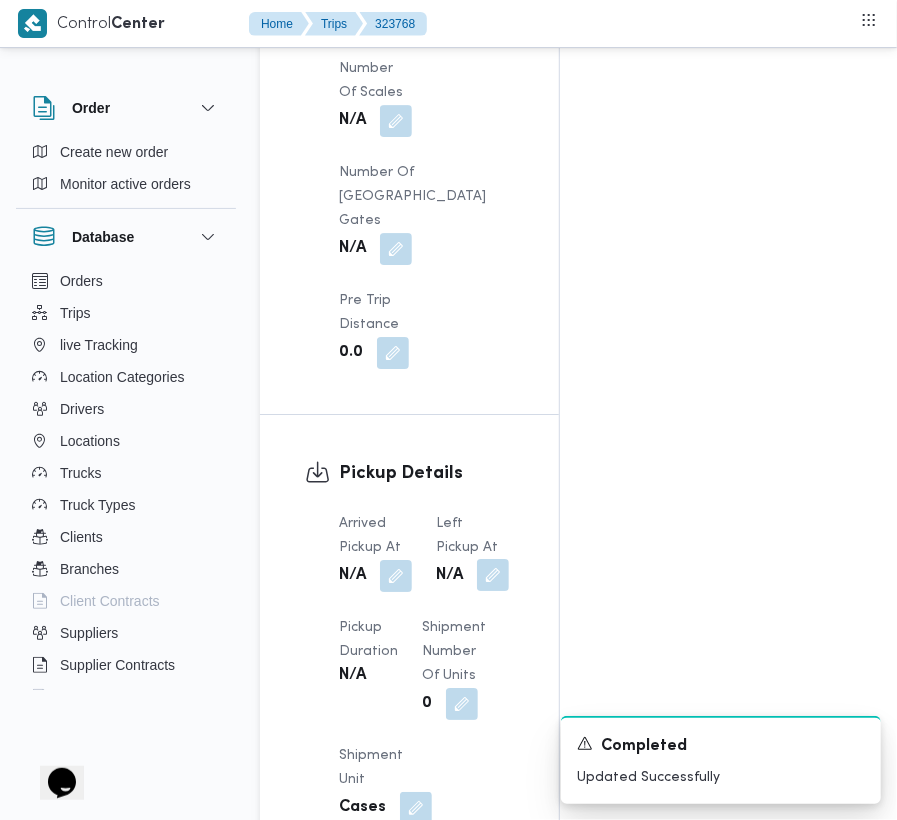 click at bounding box center (493, 575) 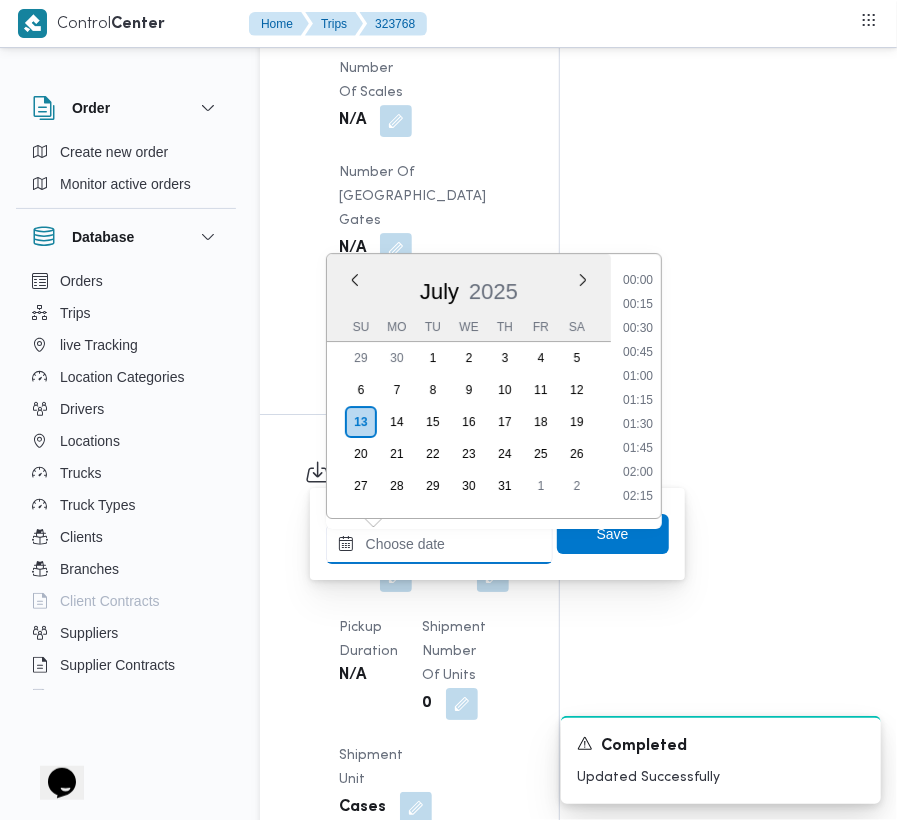 click on "Left Pickup At" at bounding box center [439, 544] 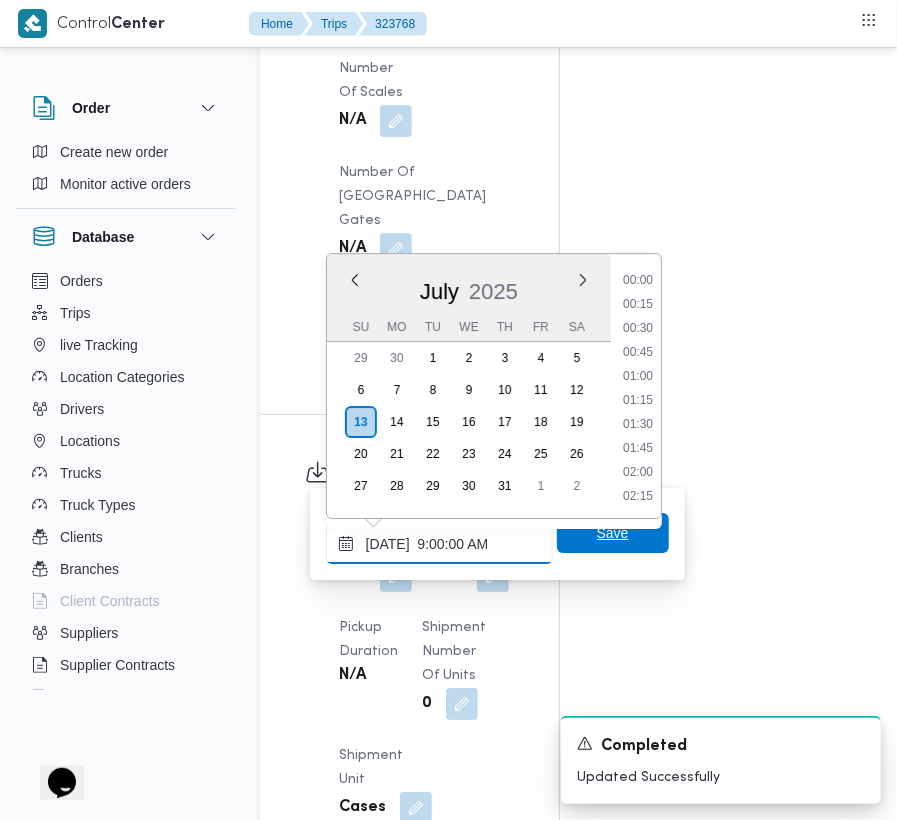 scroll, scrollTop: 864, scrollLeft: 0, axis: vertical 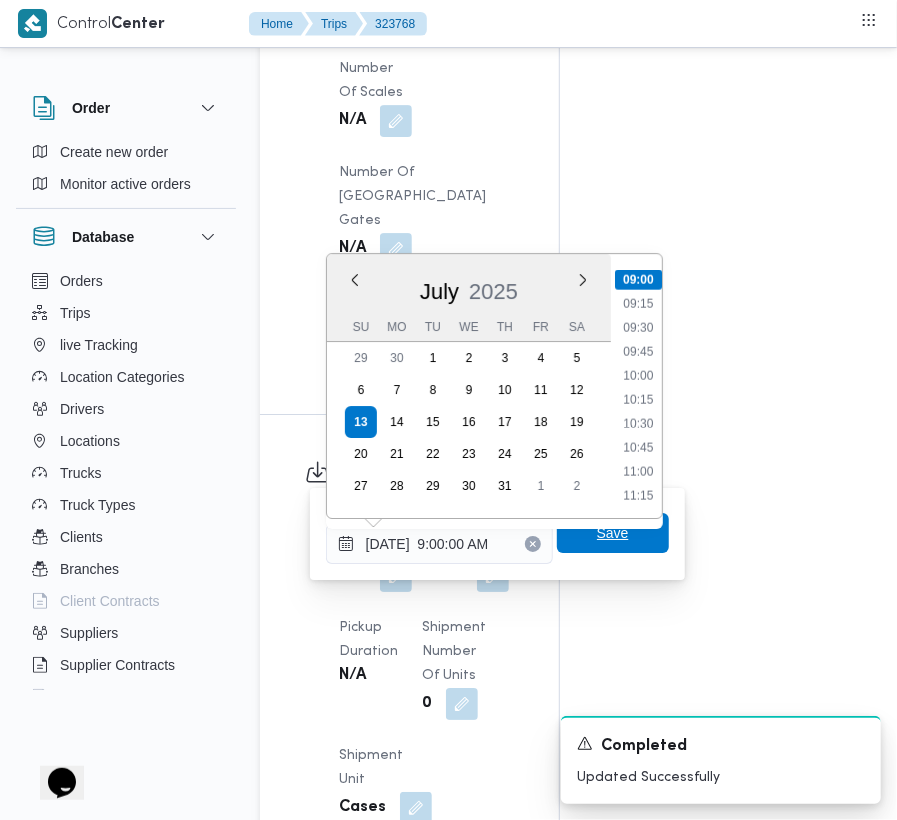 type on "[DATE] 09:00" 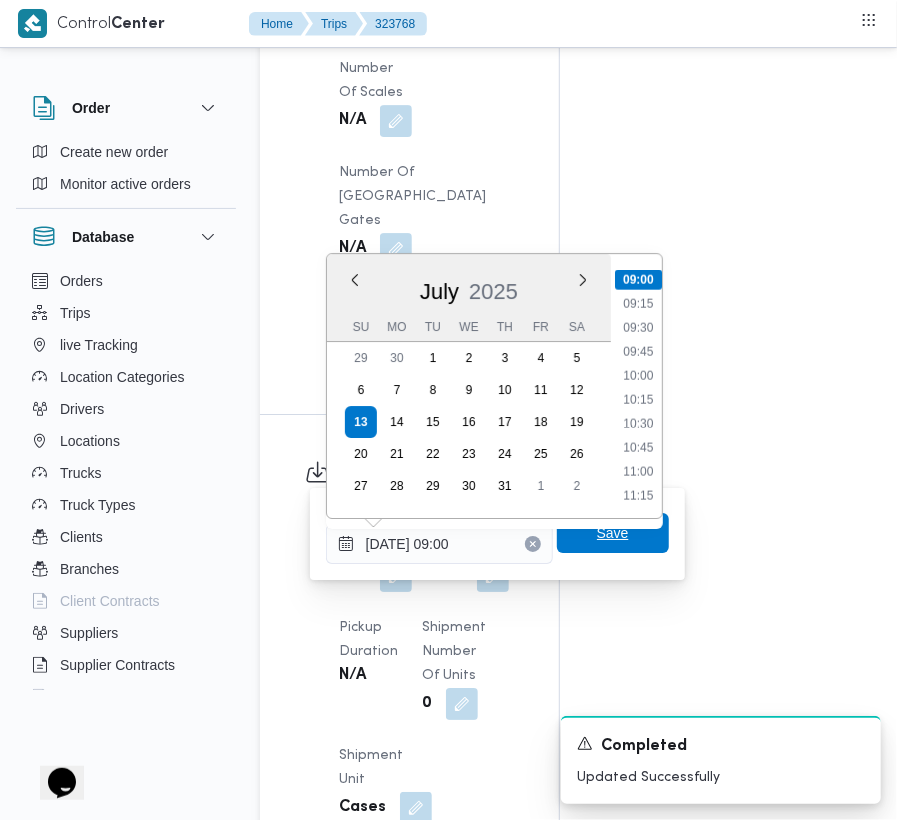 click on "Save" at bounding box center (613, 533) 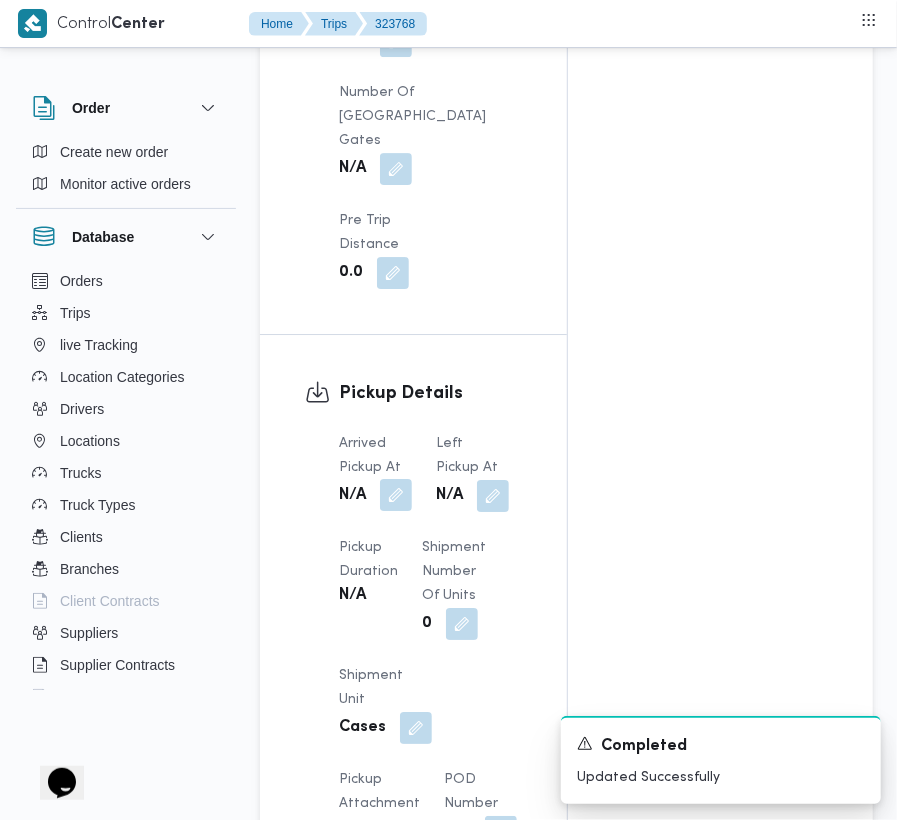 click at bounding box center [396, 495] 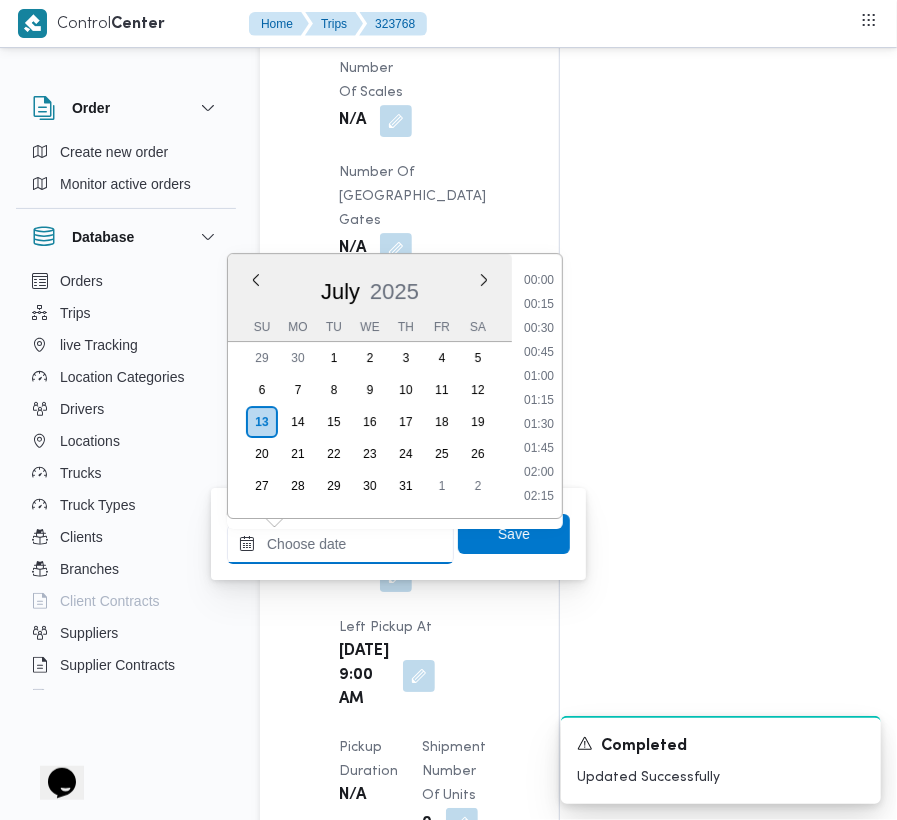 click on "Arrived Pickup At" at bounding box center [340, 544] 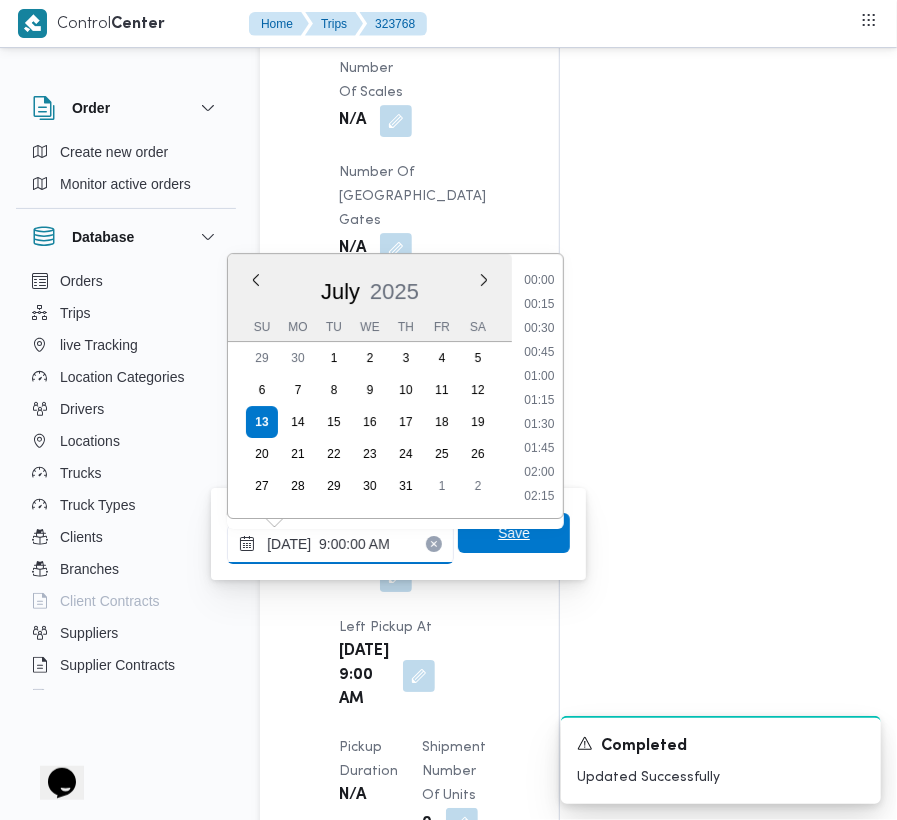 scroll, scrollTop: 864, scrollLeft: 0, axis: vertical 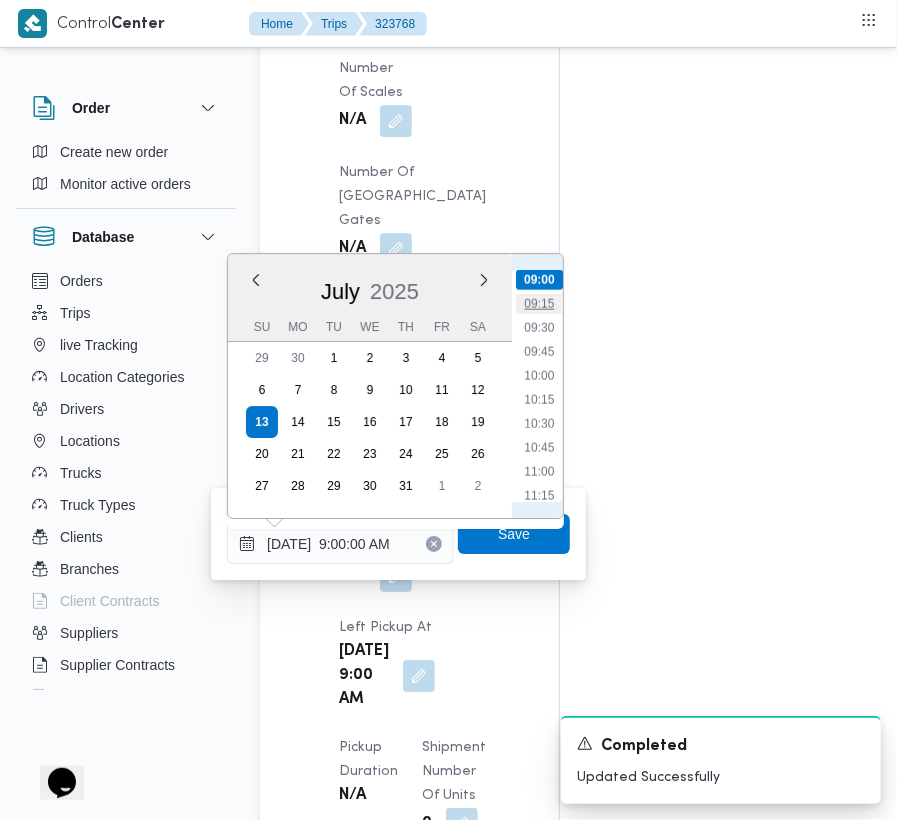 click on "09:15" at bounding box center (539, 304) 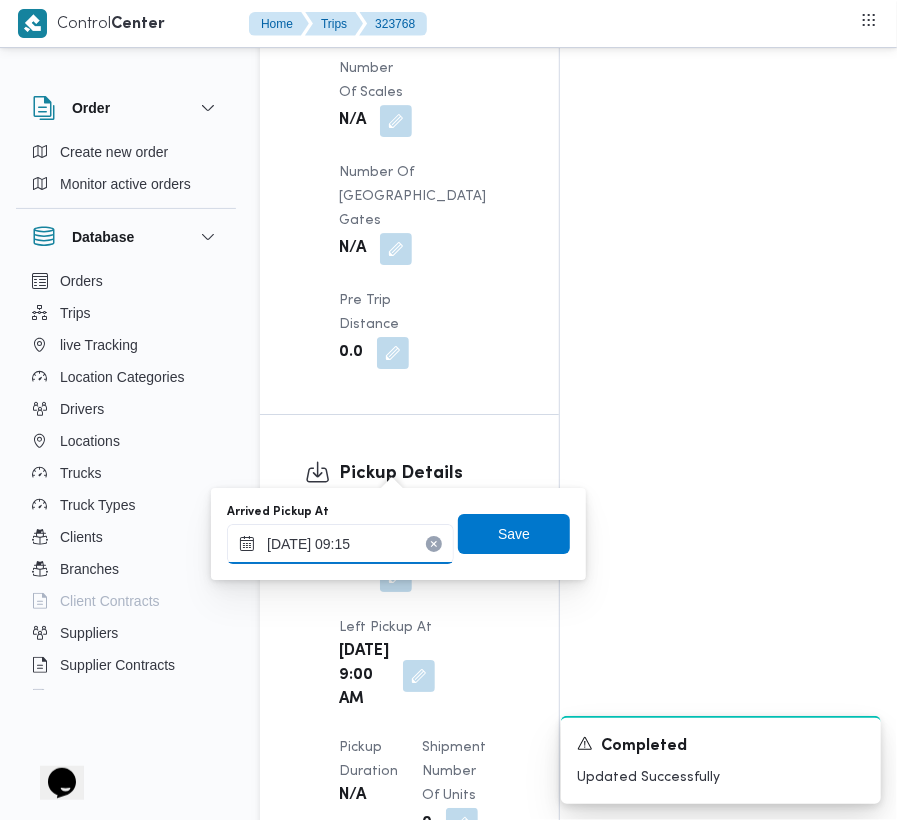 click on "[DATE] 09:15" at bounding box center [340, 544] 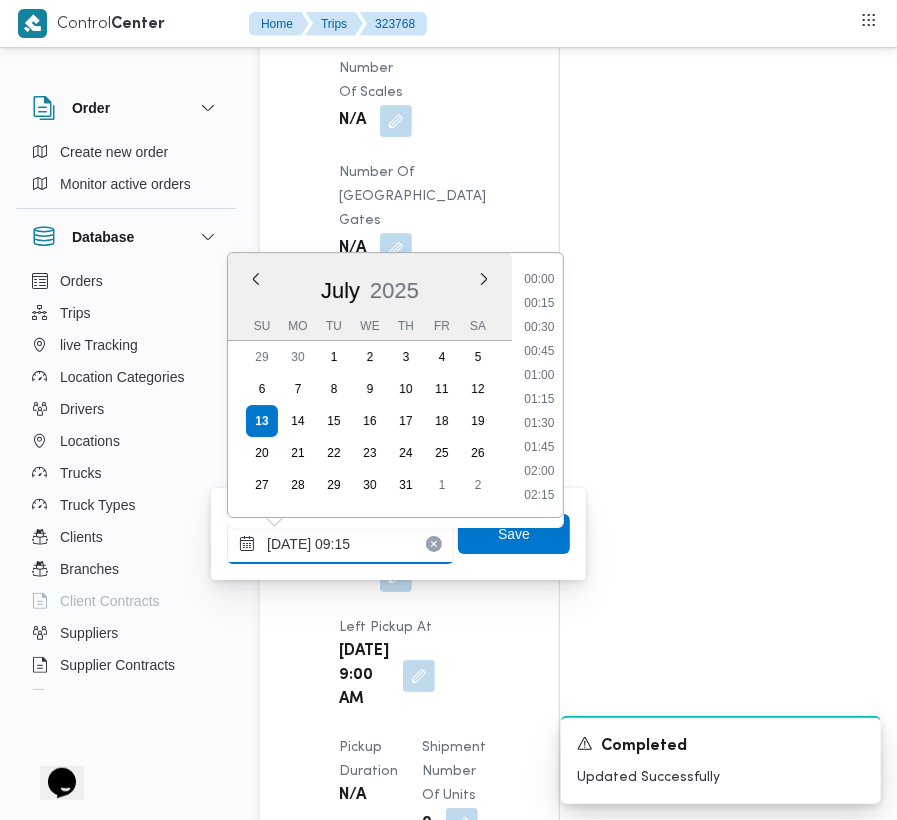 scroll, scrollTop: 768, scrollLeft: 0, axis: vertical 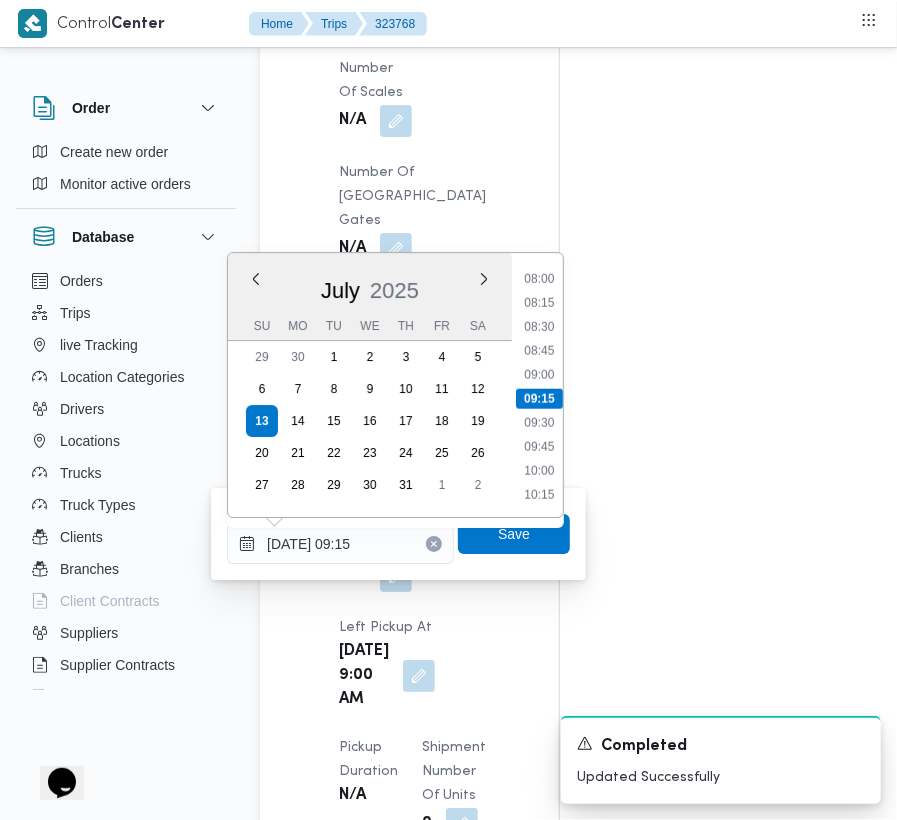 drag, startPoint x: 553, startPoint y: 273, endPoint x: 552, endPoint y: 326, distance: 53.009434 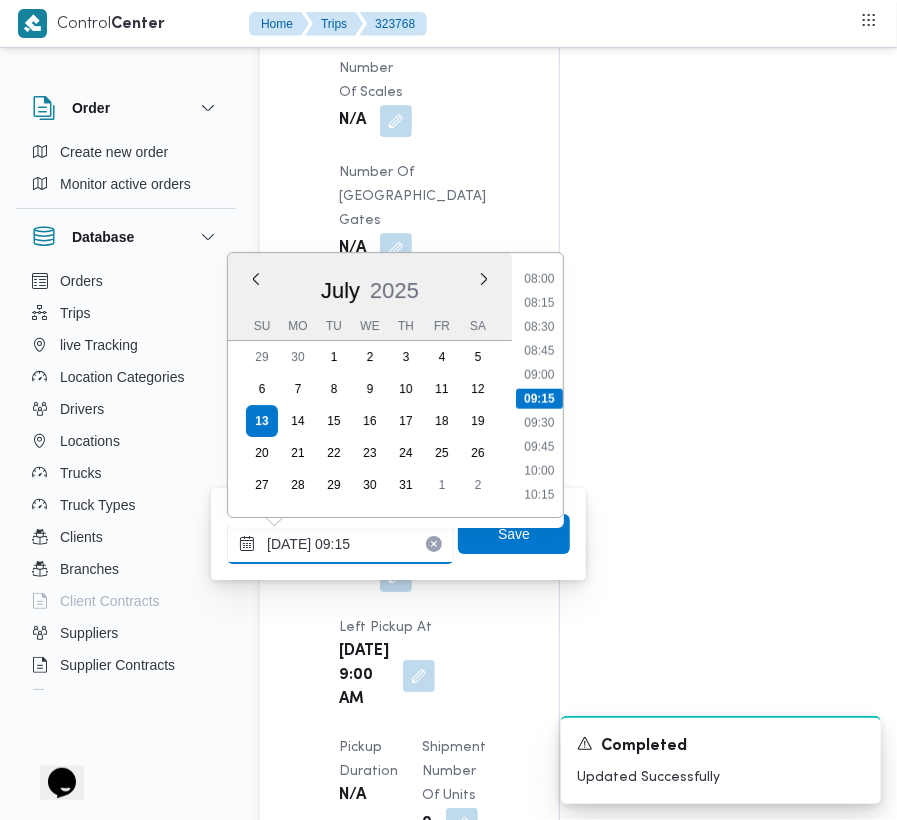 type on "[DATE] 08:00" 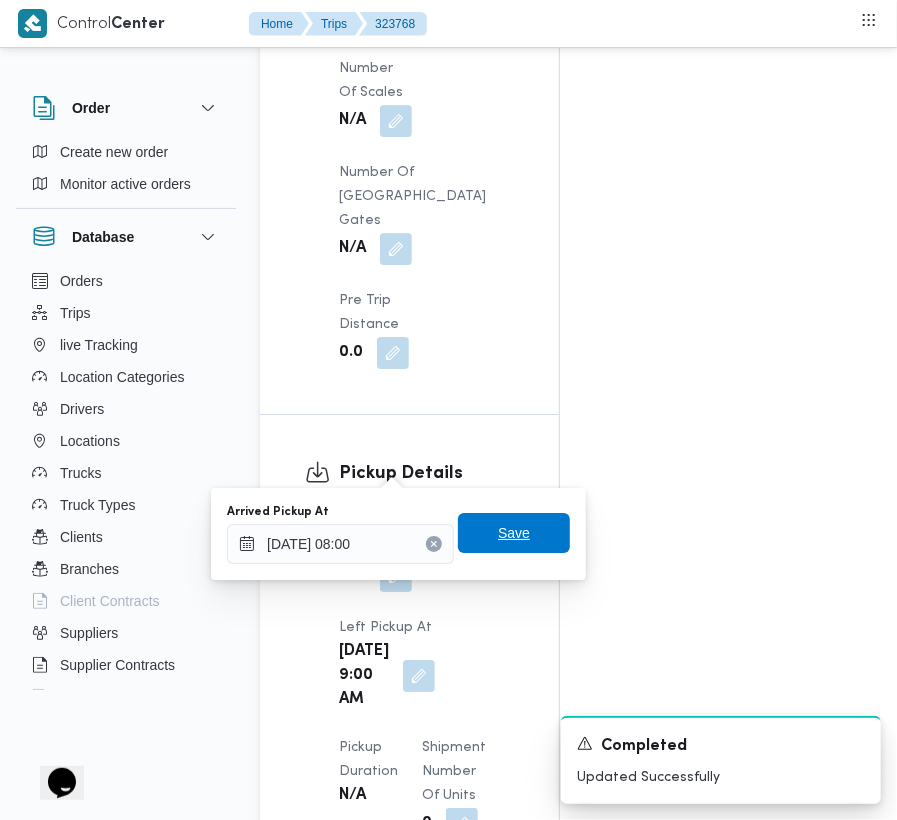 click on "Save" at bounding box center [514, 533] 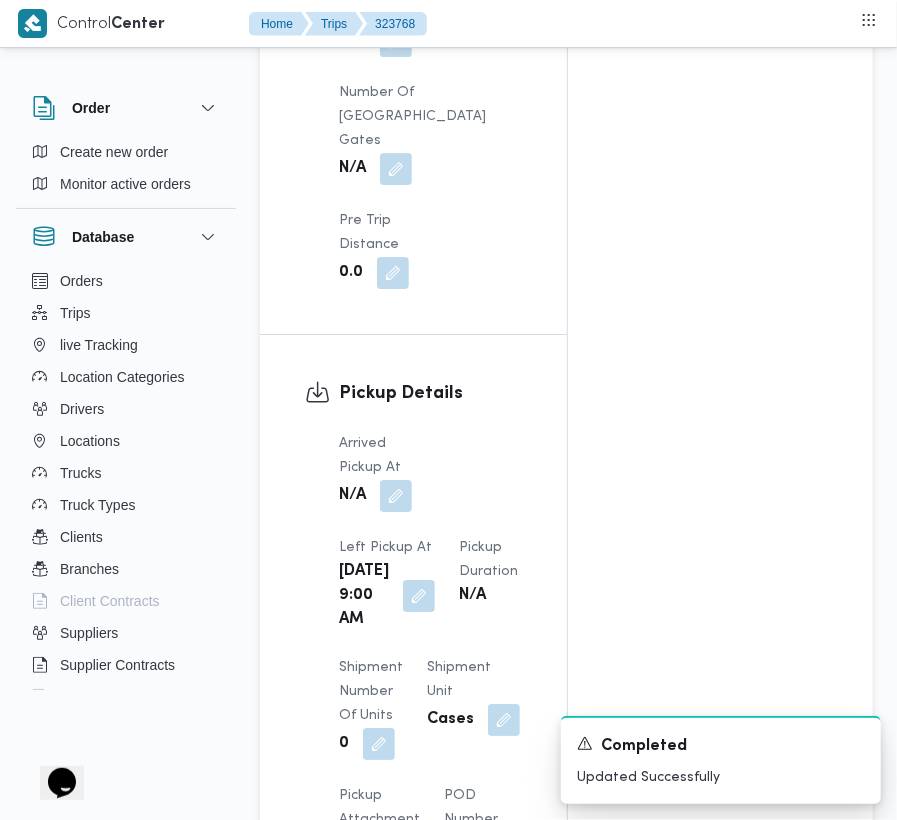 click on "Pickup Details Arrived Pickup At N/A Left Pickup At [DATE] 9:00 AM Pickup Duration N/A Shipment Number of Units 0 Shipment Unit Cases Pickup Attachment 0 View POD Number N/A" at bounding box center (413, 622) 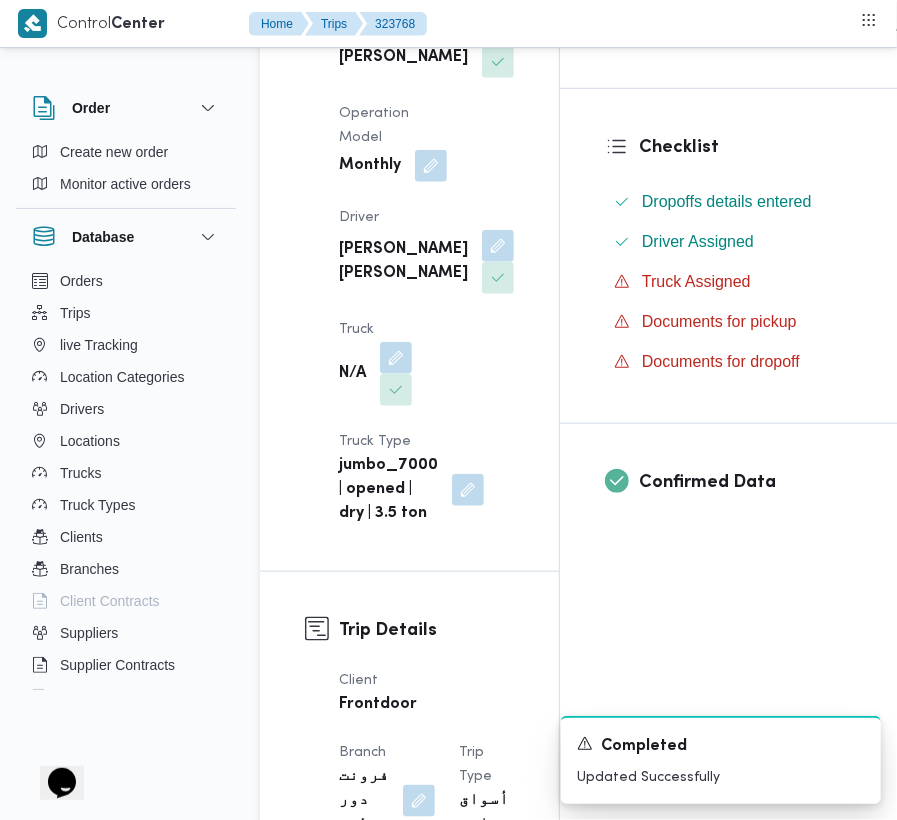 scroll, scrollTop: 0, scrollLeft: 0, axis: both 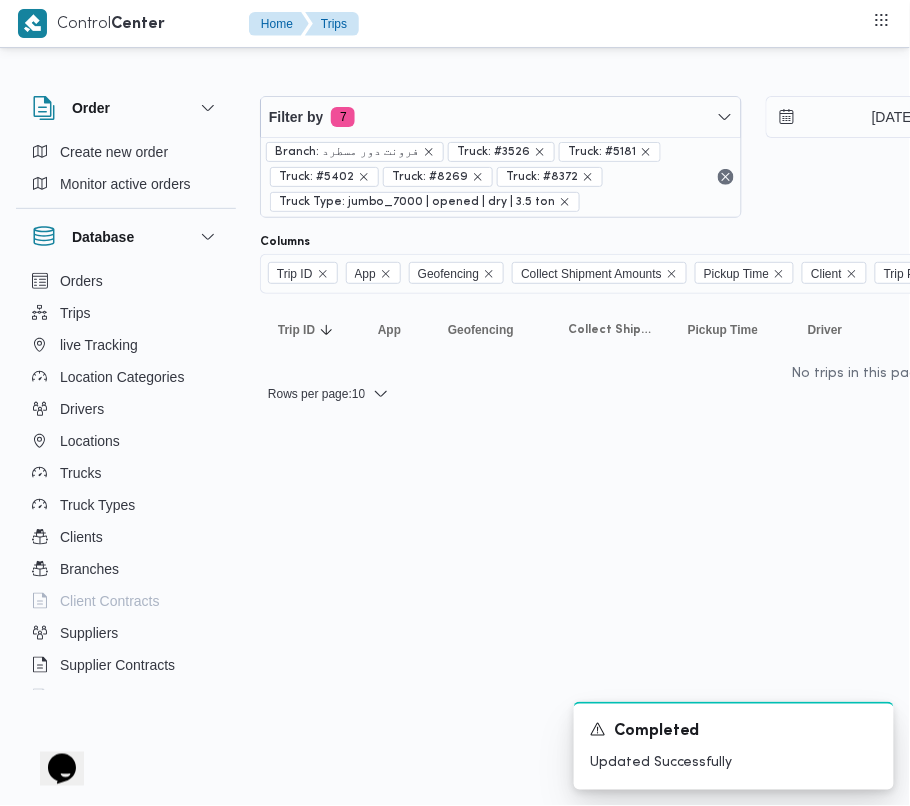 click on "Filter by 7 Branch: فرونت دور مسطرد Truck: #3526 Truck: #5181 Truck: #5402 Truck: #8269 Truck: #8372 Truck Type: jumbo_7000 | opened | dry | 3.5 ton [DATE] → [DATE]" at bounding box center (753, 157) 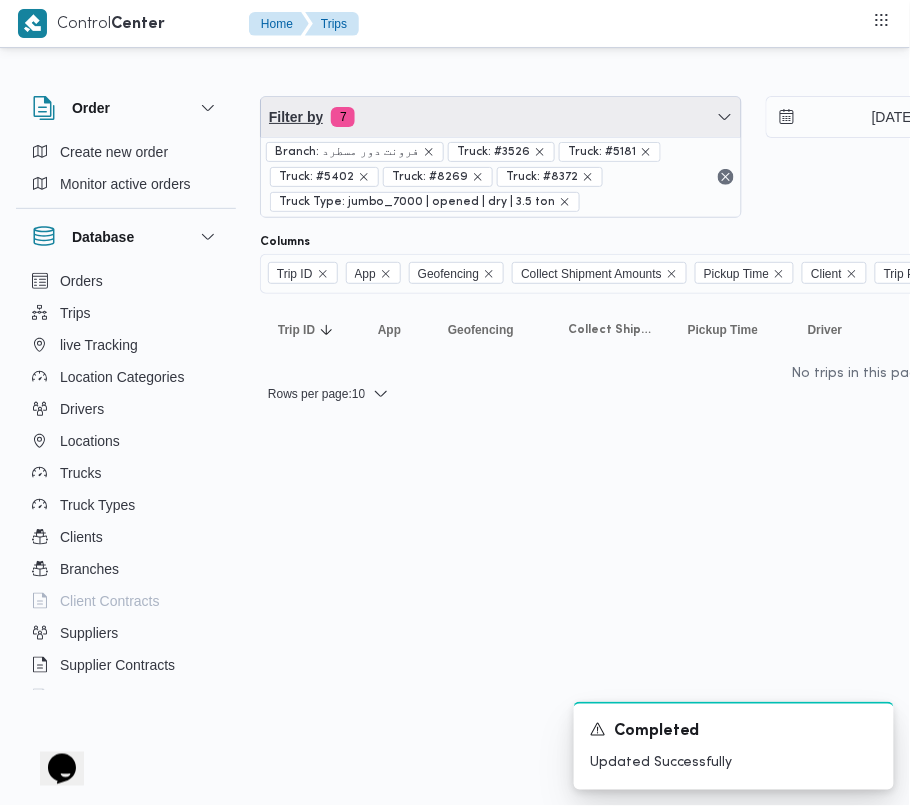 click on "Filter by 7" at bounding box center [501, 117] 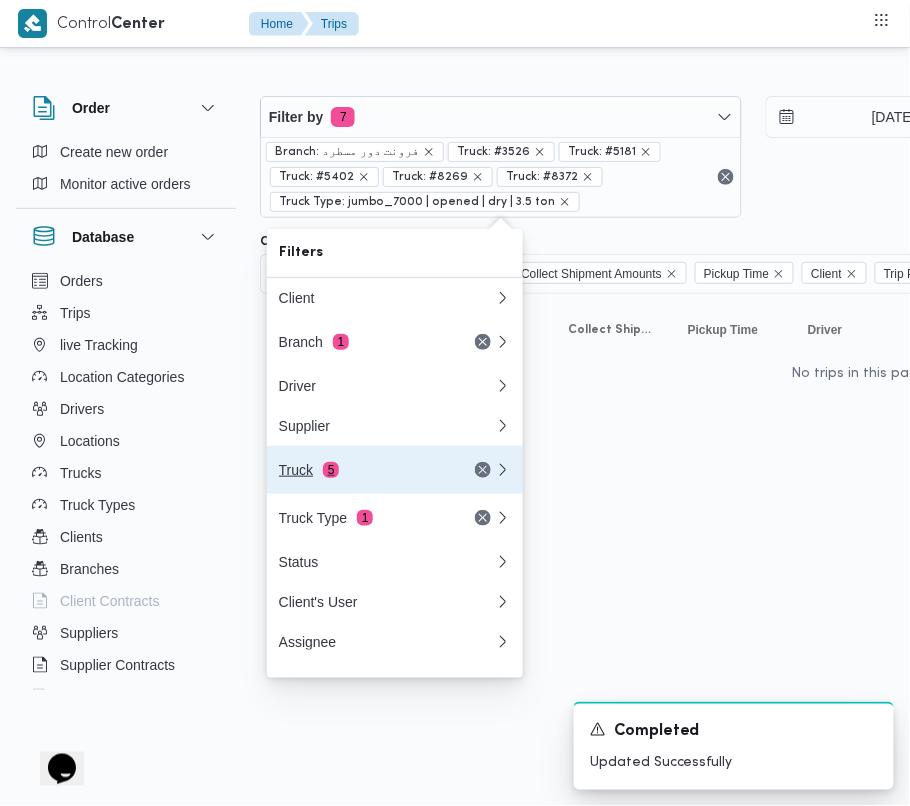 click on "Truck 5" at bounding box center (363, 470) 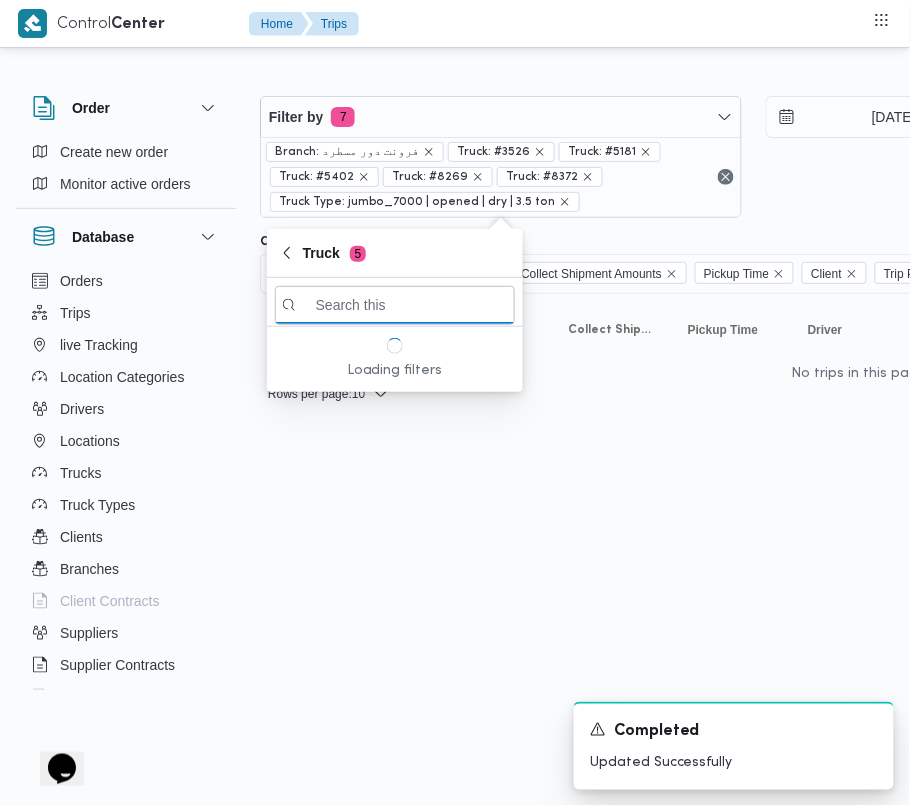 paste on "3853" 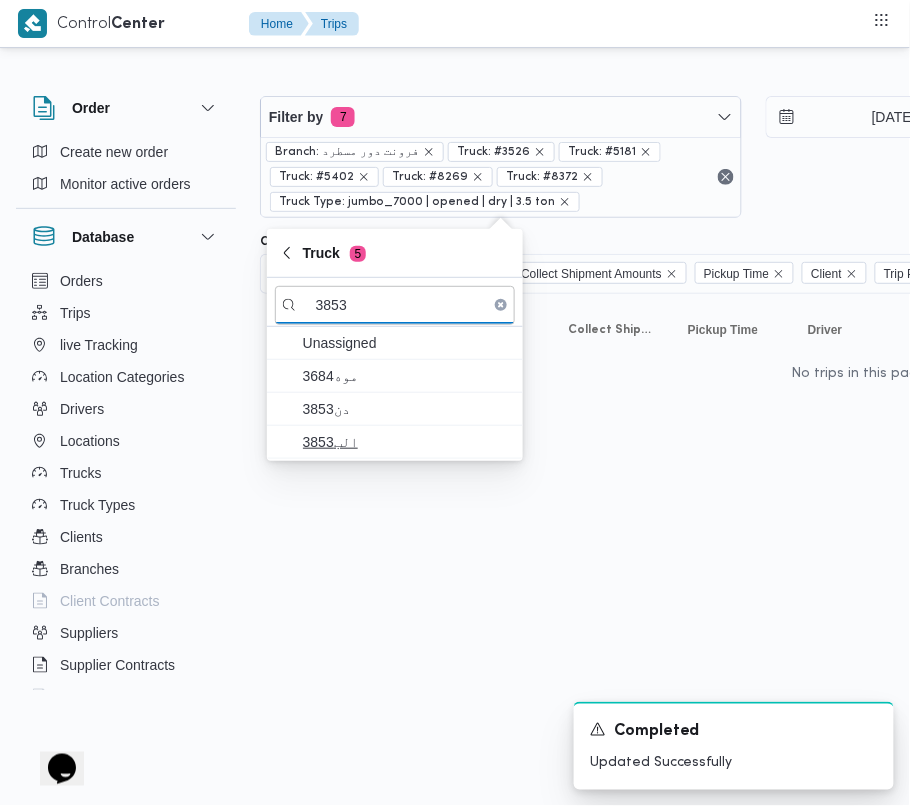 type on "3853" 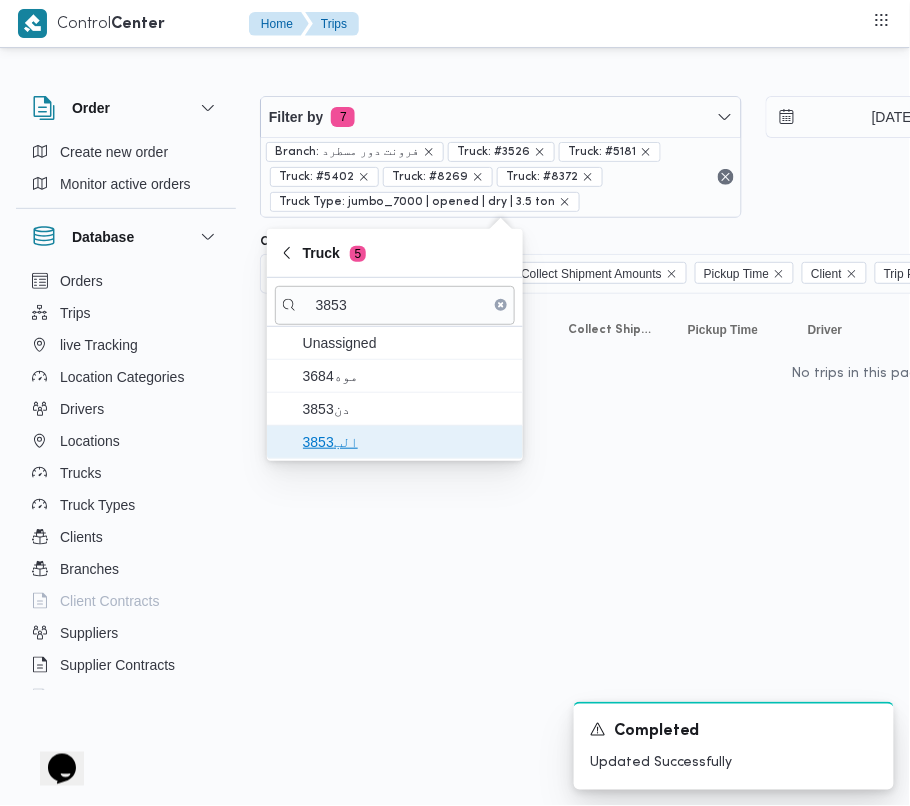 drag, startPoint x: 362, startPoint y: 430, endPoint x: 361, endPoint y: 453, distance: 23.021729 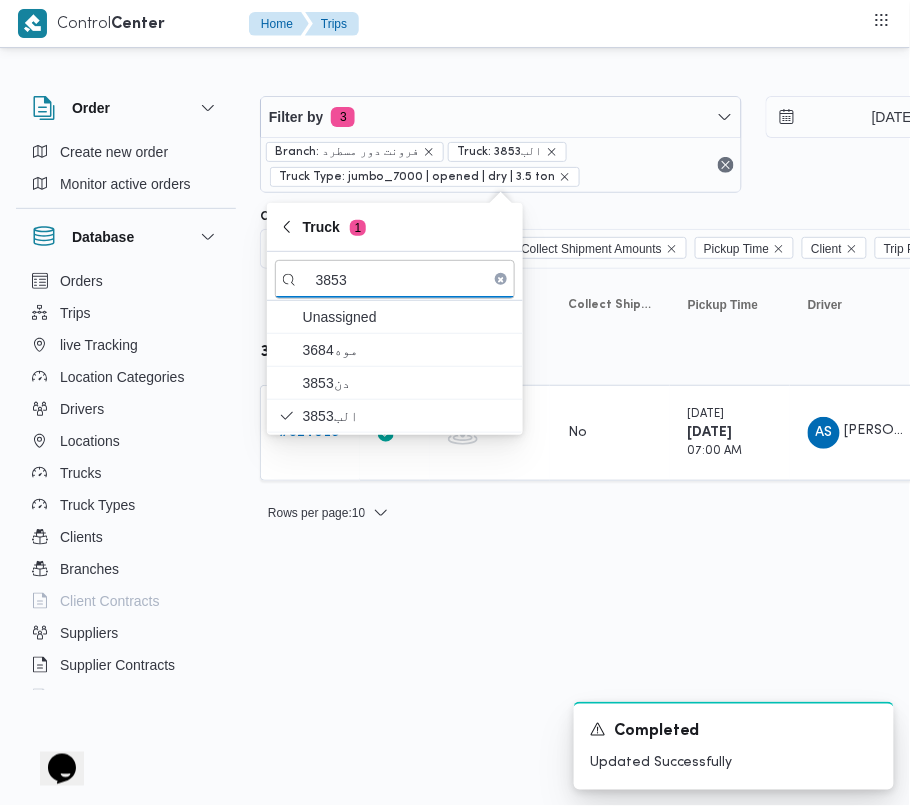 click on "Filter by 3 Branch: فرونت دور مسطرد Truck: الب3853 Truck Type: jumbo_7000 | opened | dry | 3.5 ton [DATE] → [DATE] Group By Truck Columns Trip ID App Geofencing Collect Shipment Amounts Pickup Time Client Trip Points Driver Supplier Truck Status Platform Sorting Trip ID Click to sort in ascending order App Click to sort in ascending order Geofencing Click to sort in ascending order Collect Shipment Amounts Pickup Time Click to sort in ascending order Client Click to sort in ascending order Trip Points Driver Click to sort in ascending order Supplier Click to sort in ascending order Truck Click to sort in ascending order Status Click to sort in ascending order Platform Click to sort in ascending order Actions الب3853 Trip ID # 324015 App Geofencing Collect Shipment Amounts No Pickup Time [DATE] 07:00 AM   Client Frontdoor Trip Points فرونت دور مسطرد 01:09 AM سيركل كيه البطراوي Driver AS [PERSON_NAME] البر Supplier MS :  1" at bounding box center (443, 301) 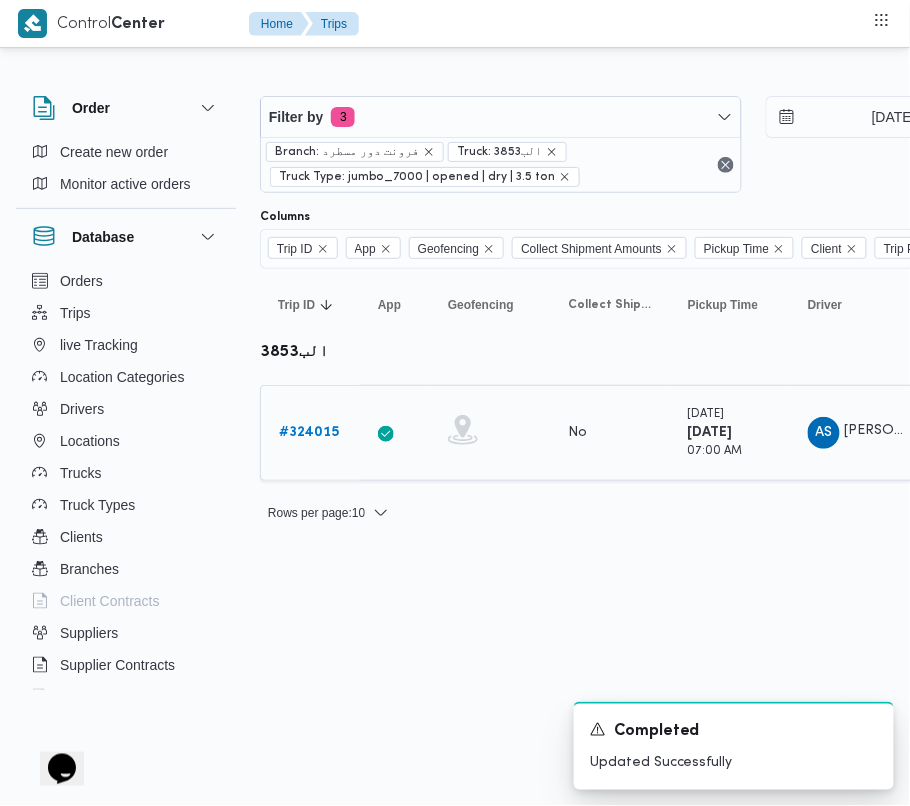 click on "# 324015" at bounding box center [309, 433] 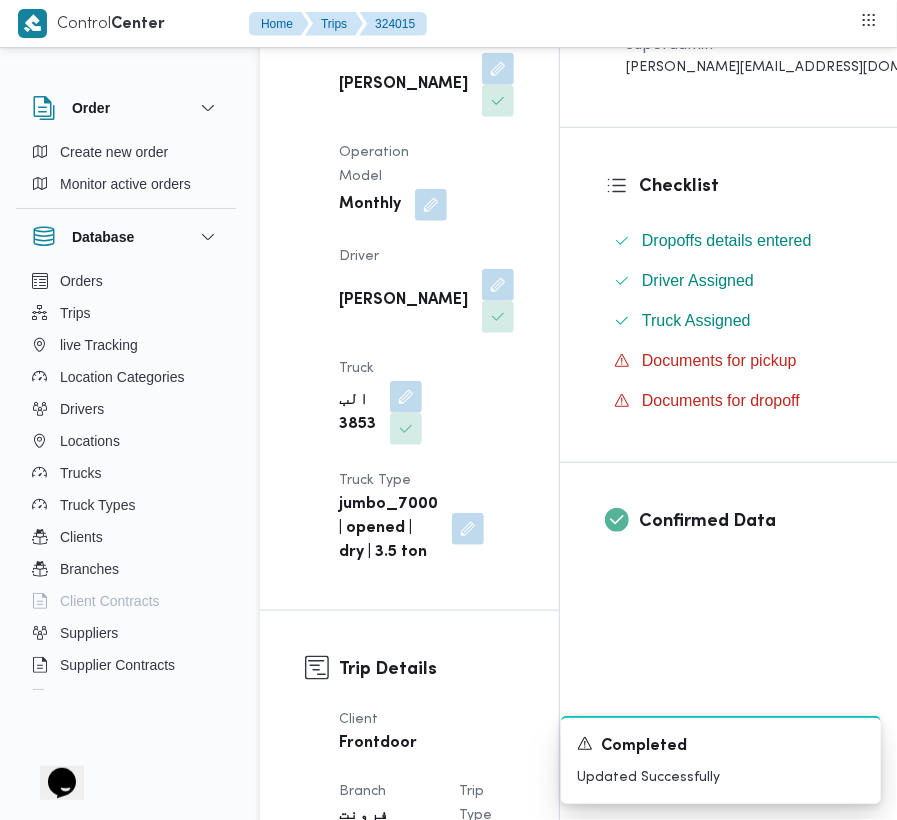 scroll, scrollTop: 444, scrollLeft: 0, axis: vertical 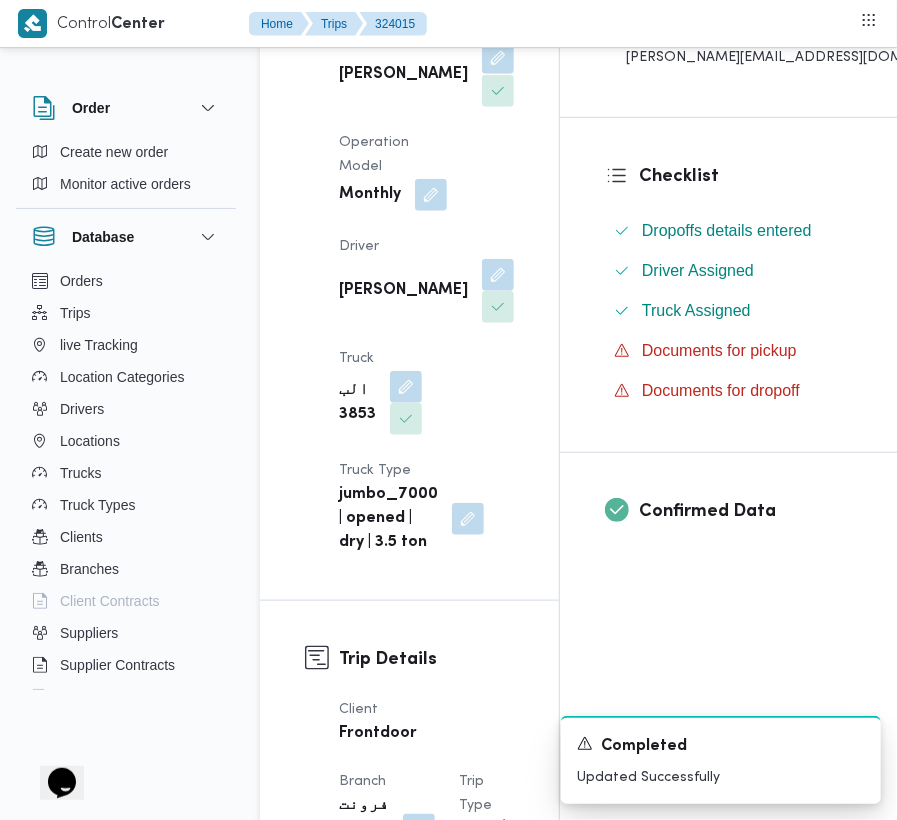 click at bounding box center [498, 58] 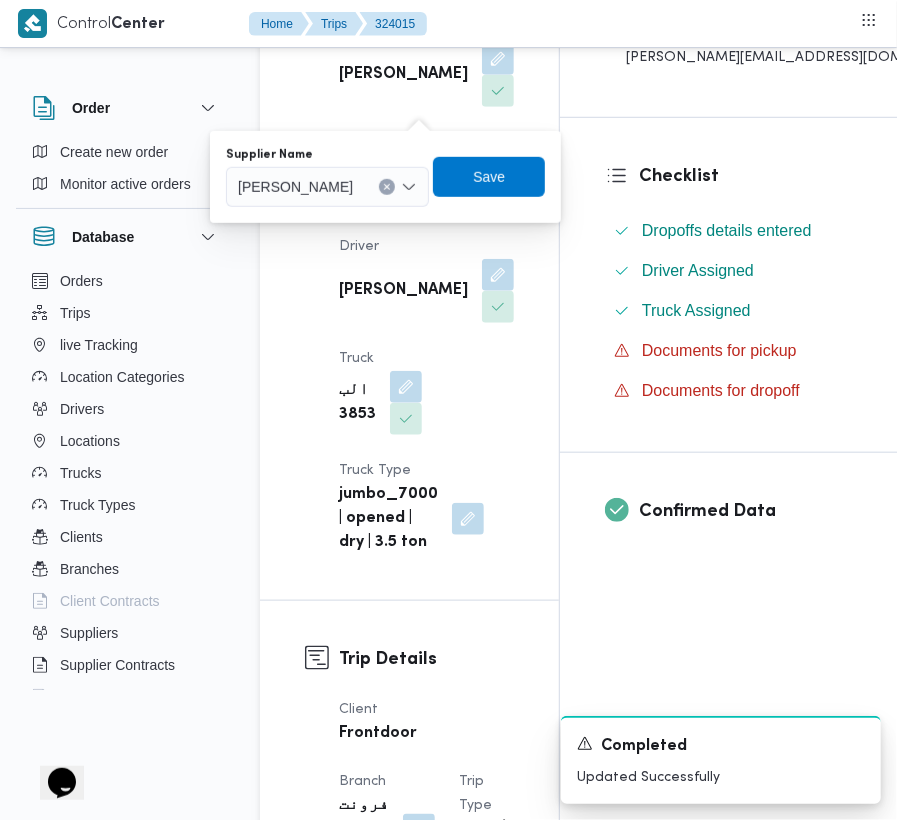 click on "[PERSON_NAME]" at bounding box center [295, 186] 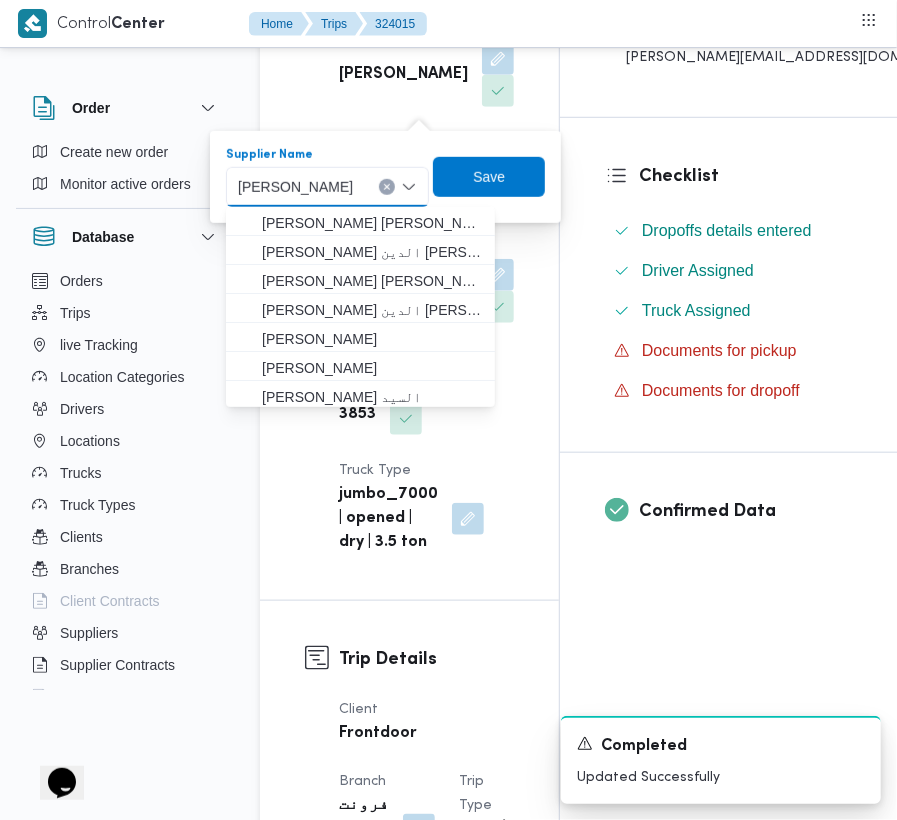 paste on "[PERSON_NAME][DATE]" 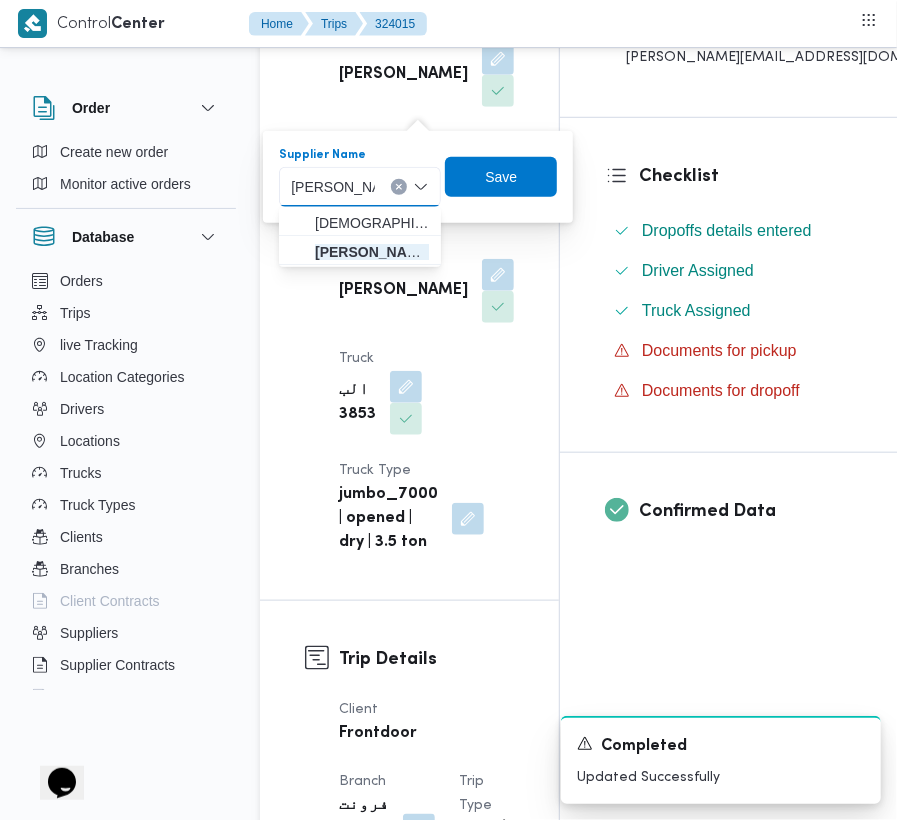 type on "[PERSON_NAME][DATE] [PERSON_NAME]" 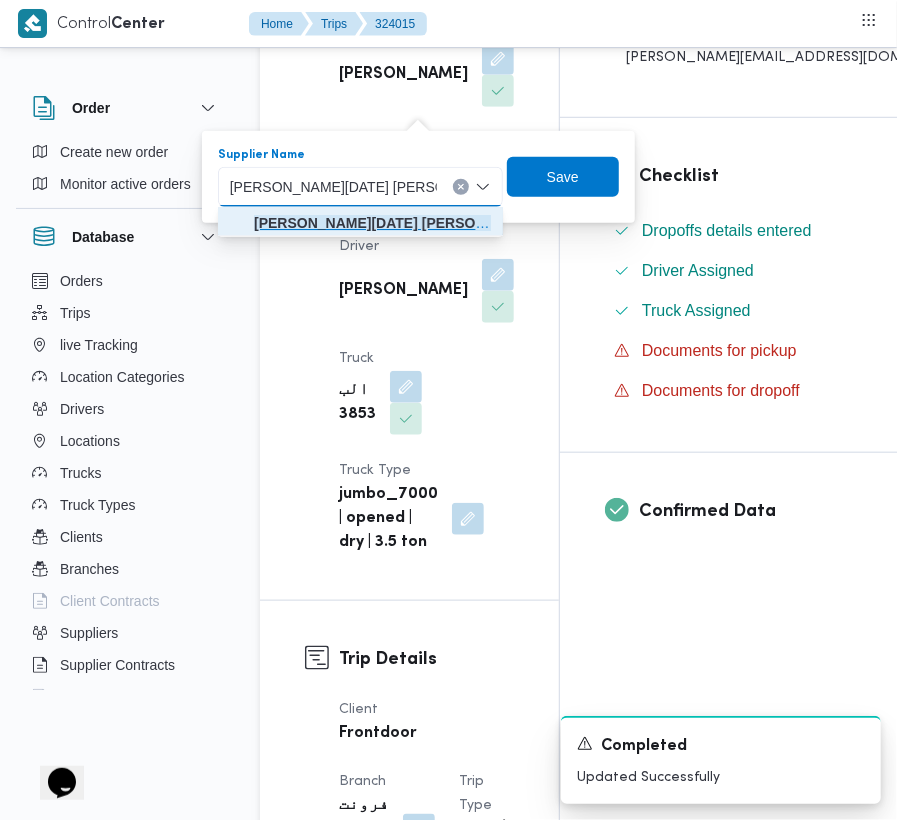 drag, startPoint x: 345, startPoint y: 210, endPoint x: 432, endPoint y: 221, distance: 87.69264 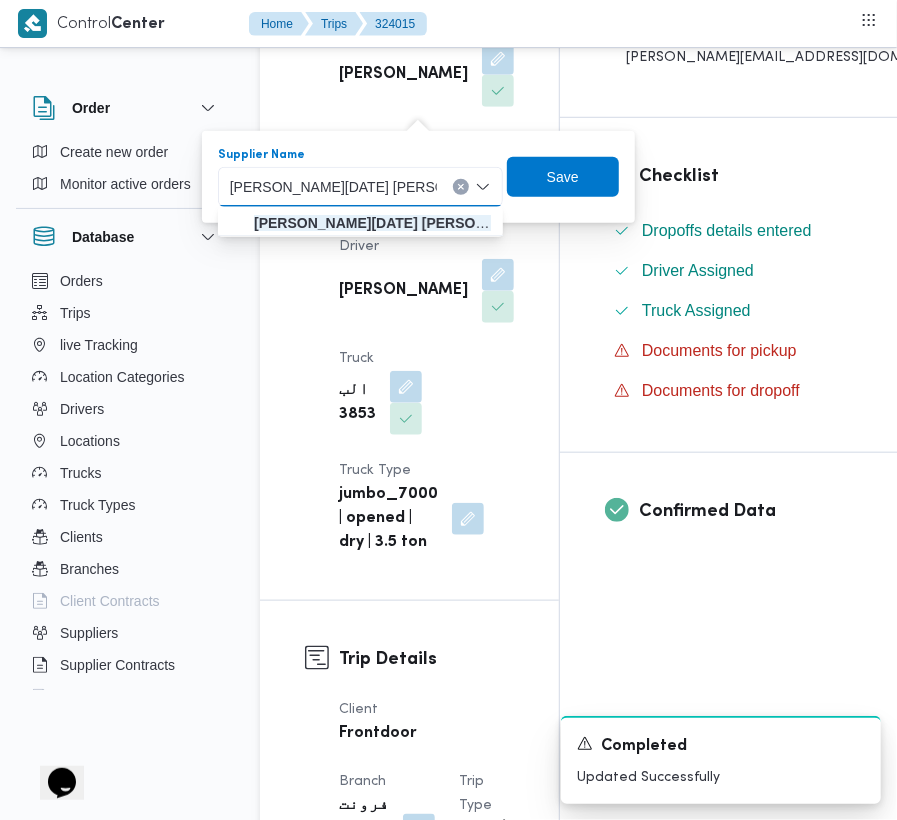type 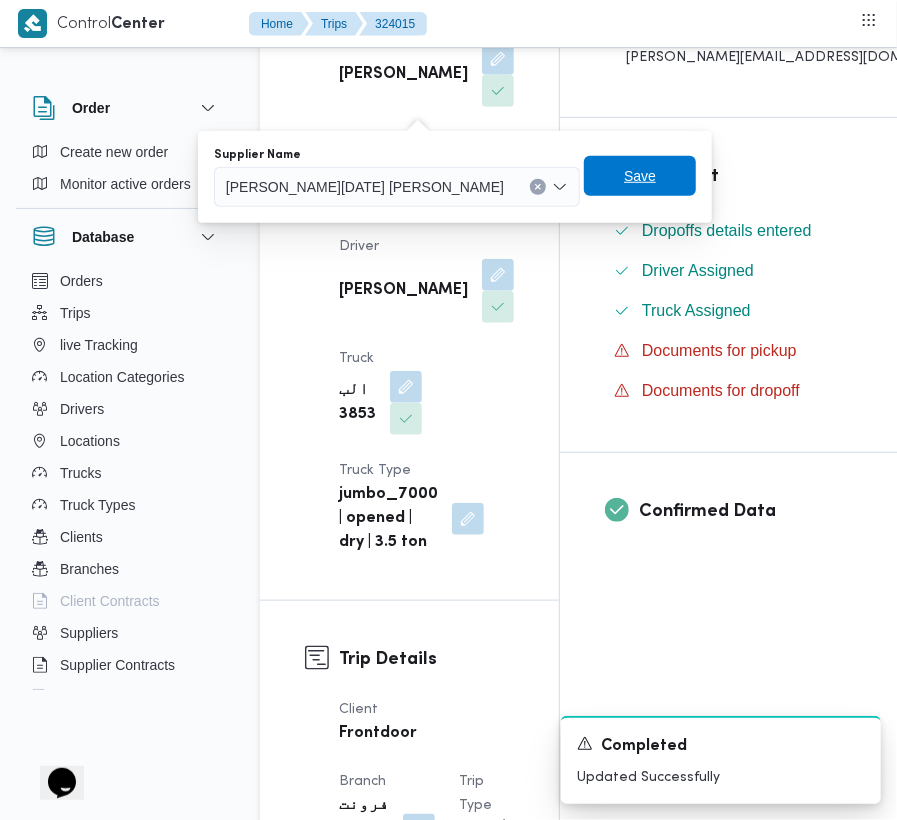click on "Save" at bounding box center (640, 176) 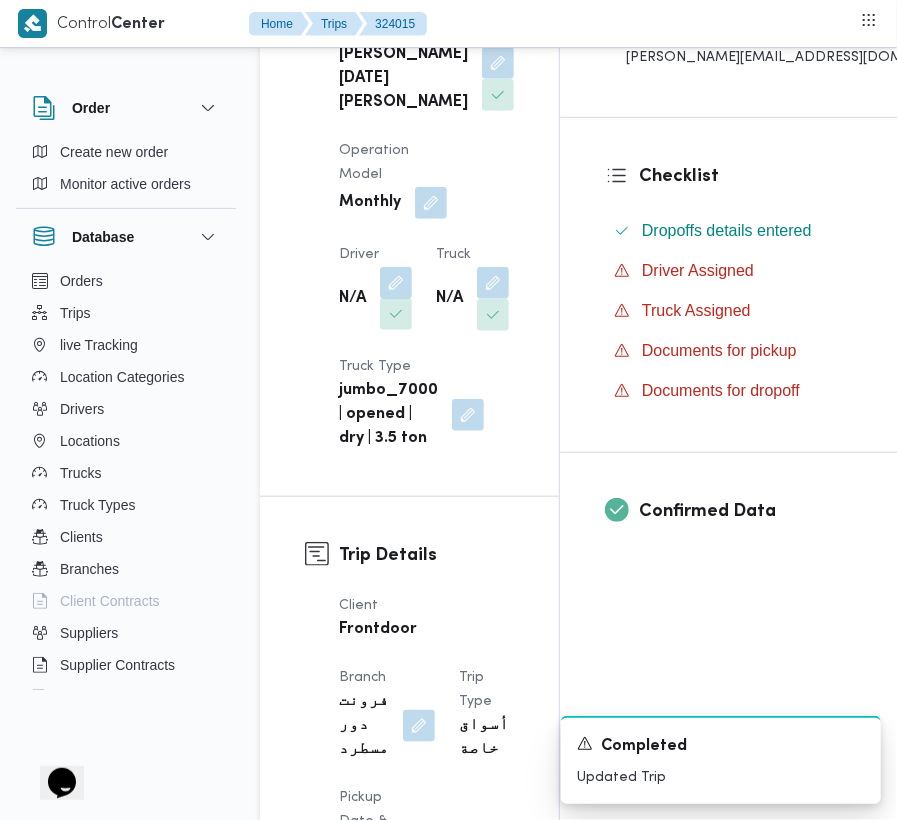 drag, startPoint x: 400, startPoint y: 330, endPoint x: 398, endPoint y: 365, distance: 35.057095 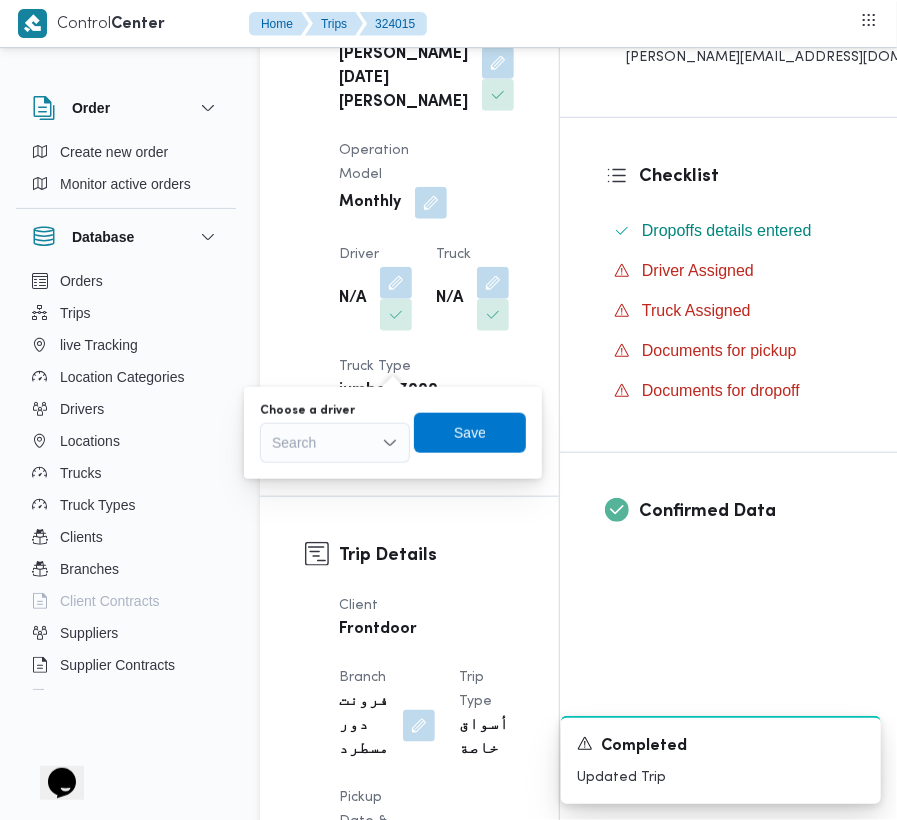 click on "Search" at bounding box center (335, 443) 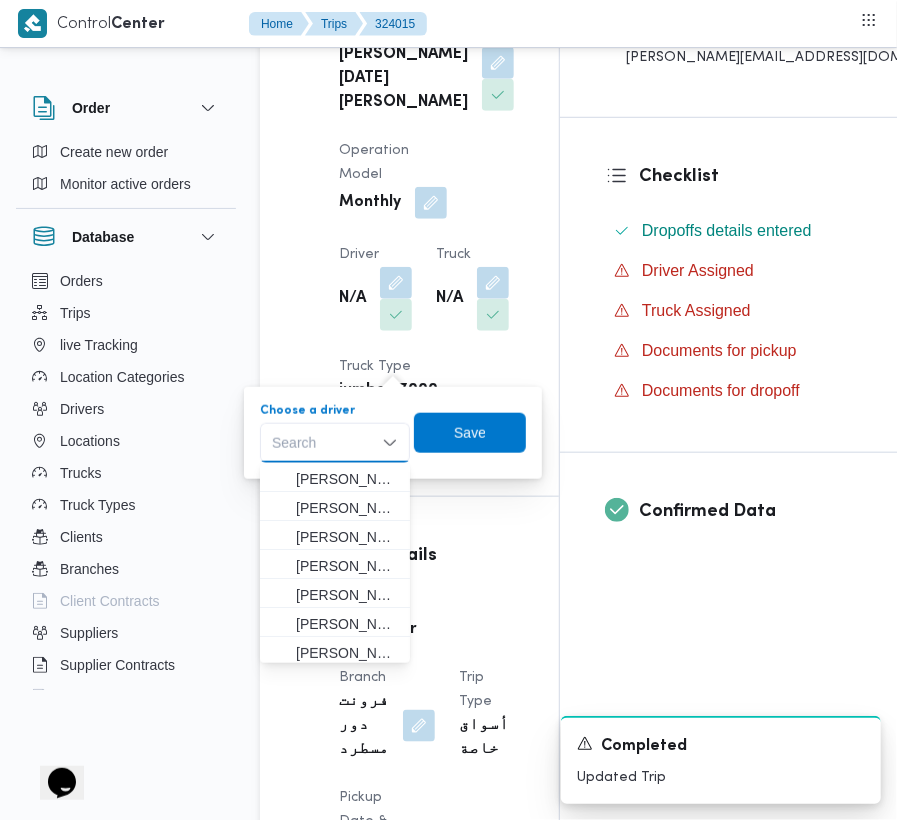 paste on "[PERSON_NAME]" 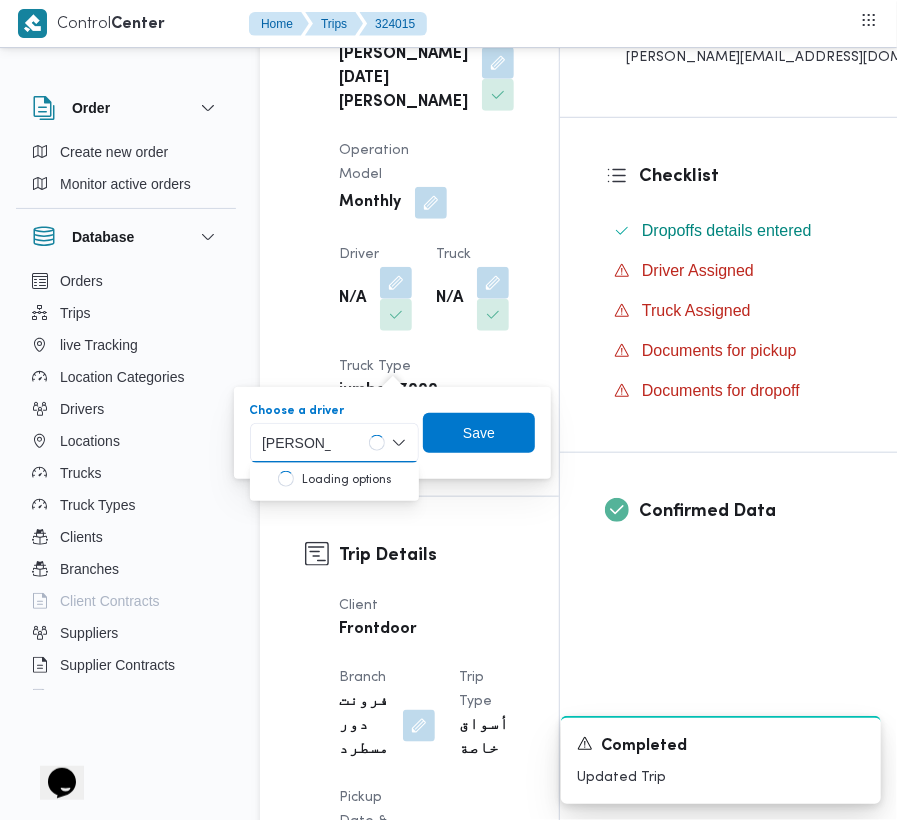 type on "[PERSON_NAME]" 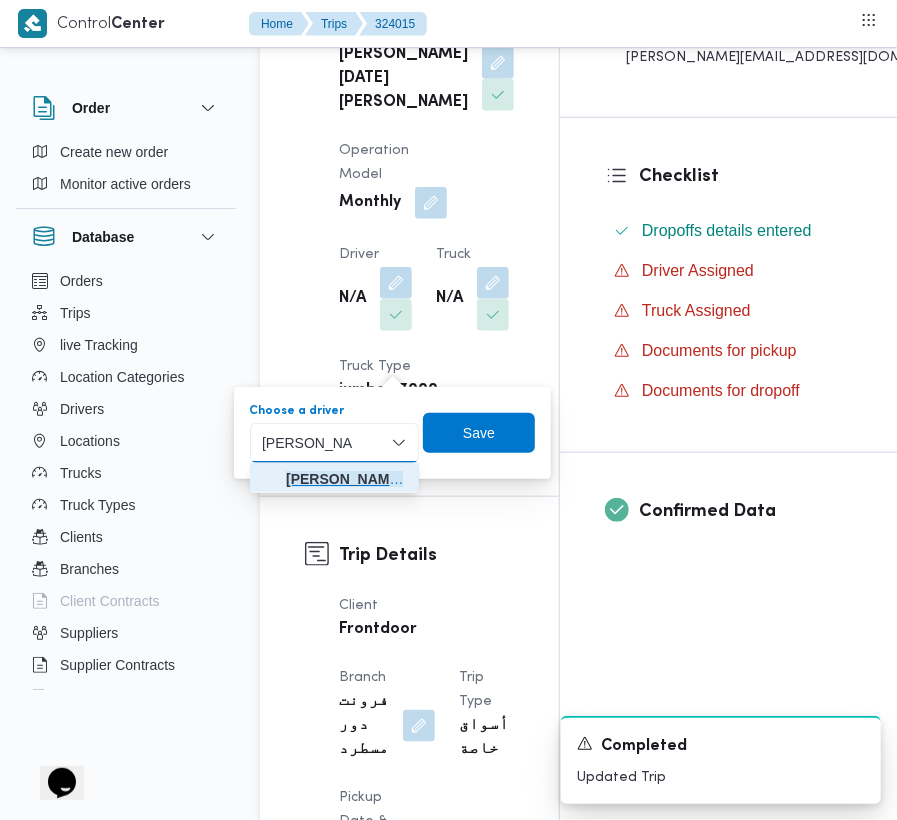 click on "[PERSON_NAME]  [PERSON_NAME]" at bounding box center [346, 479] 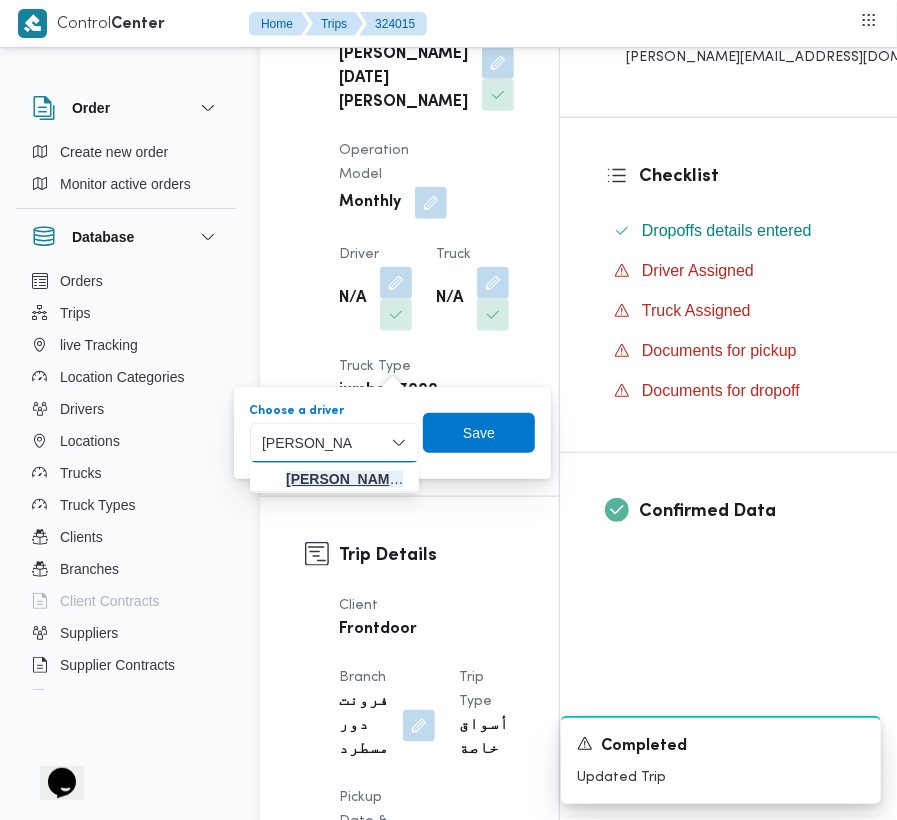 type 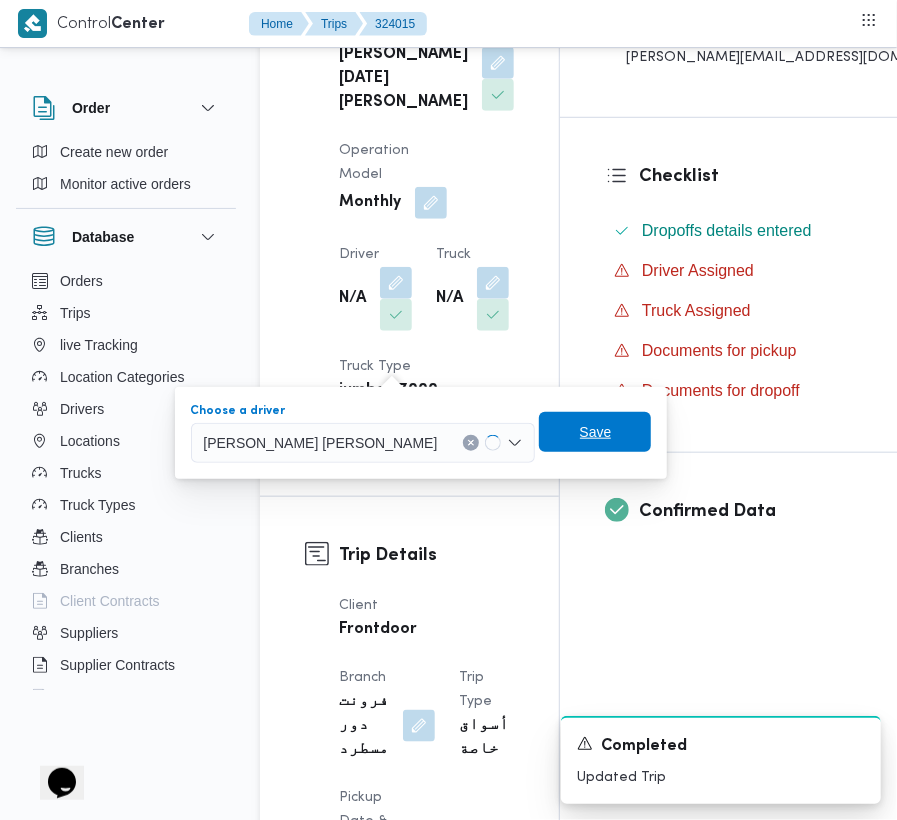 click on "Save" at bounding box center [596, 432] 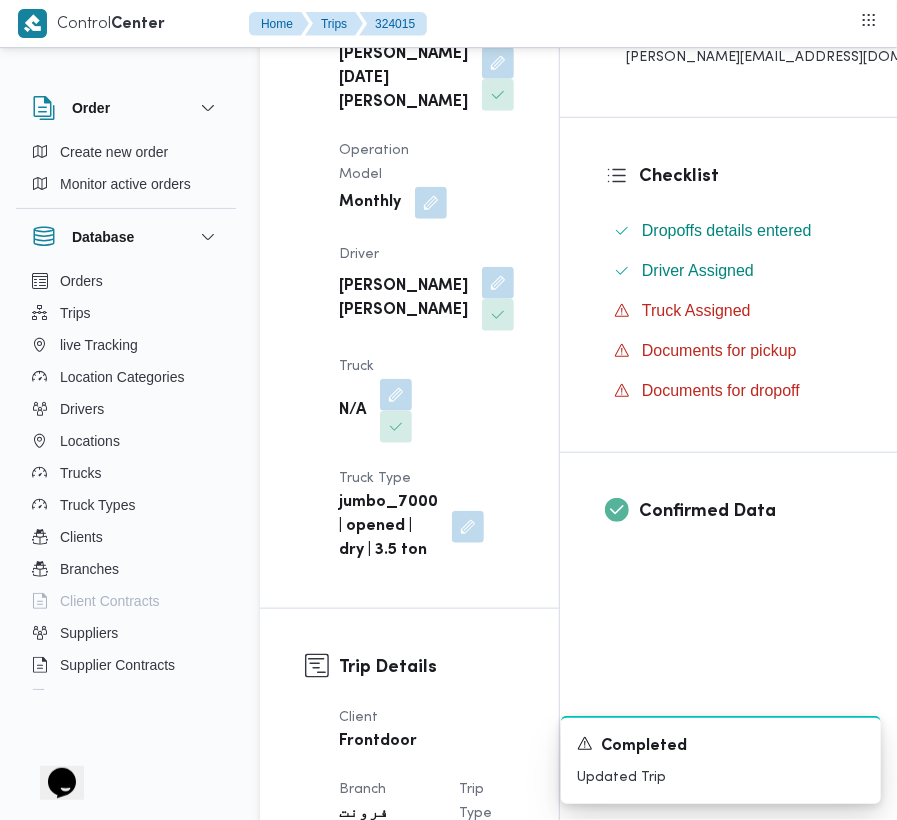 click on "Truck" at bounding box center [375, 367] 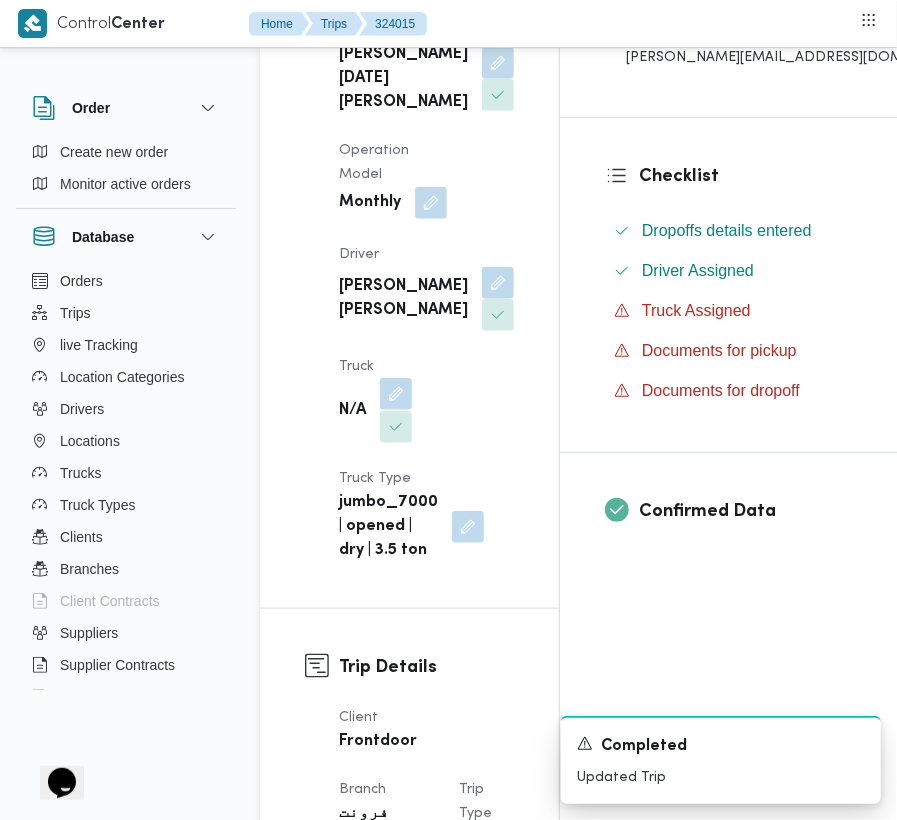 click at bounding box center [396, 394] 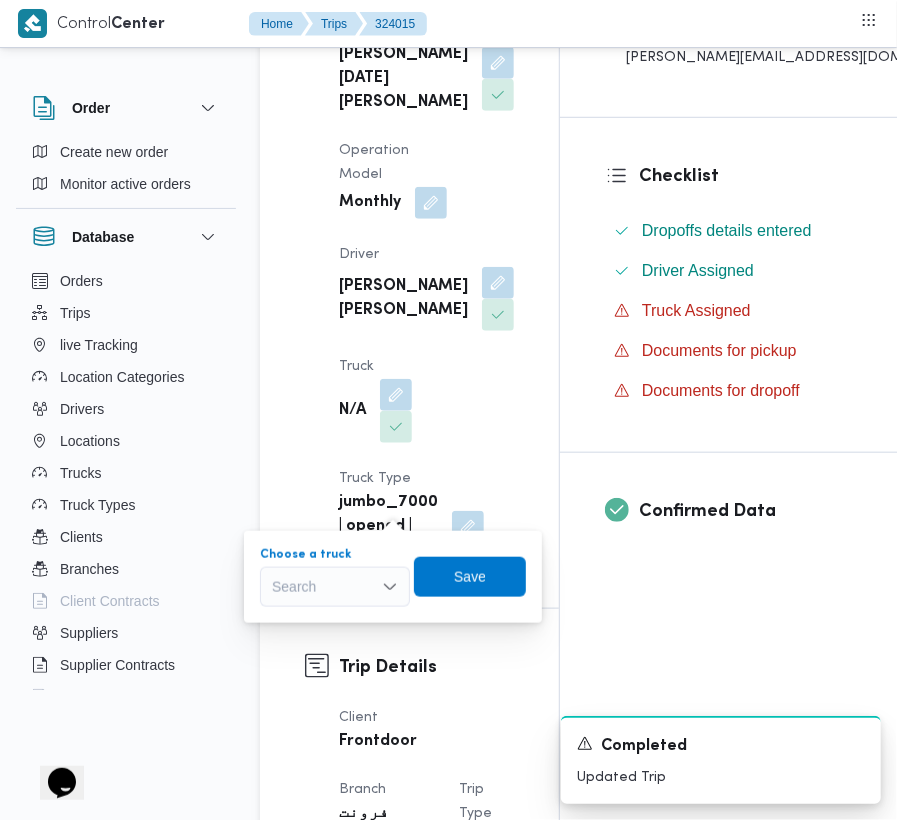 drag, startPoint x: 360, startPoint y: 580, endPoint x: 350, endPoint y: 572, distance: 12.806249 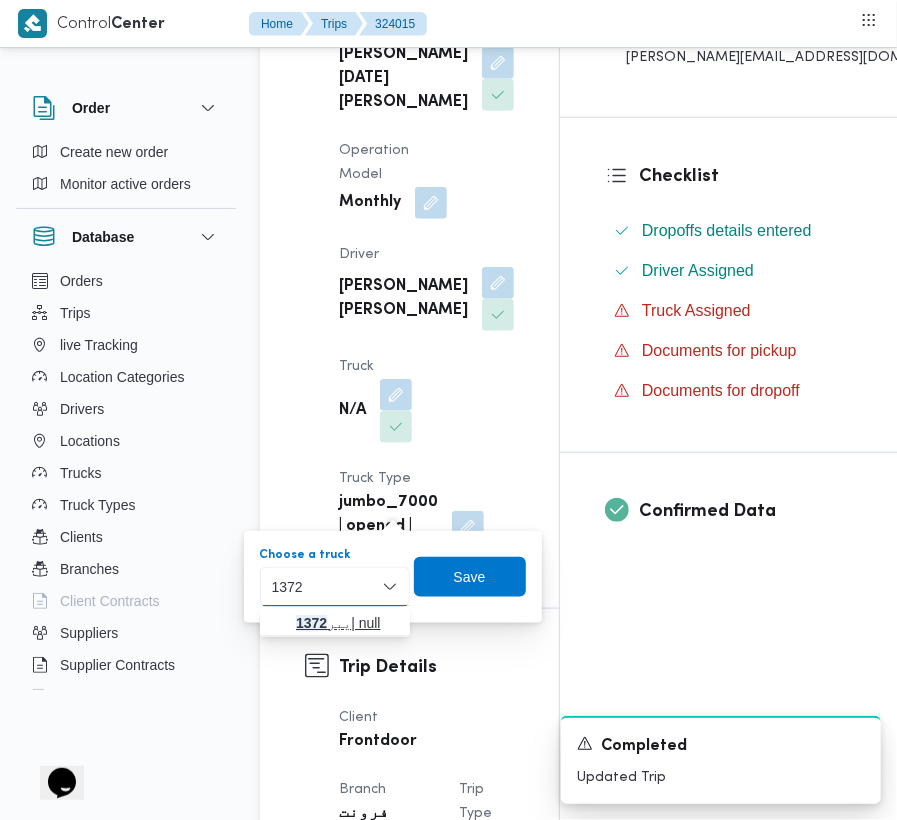 type on "1372" 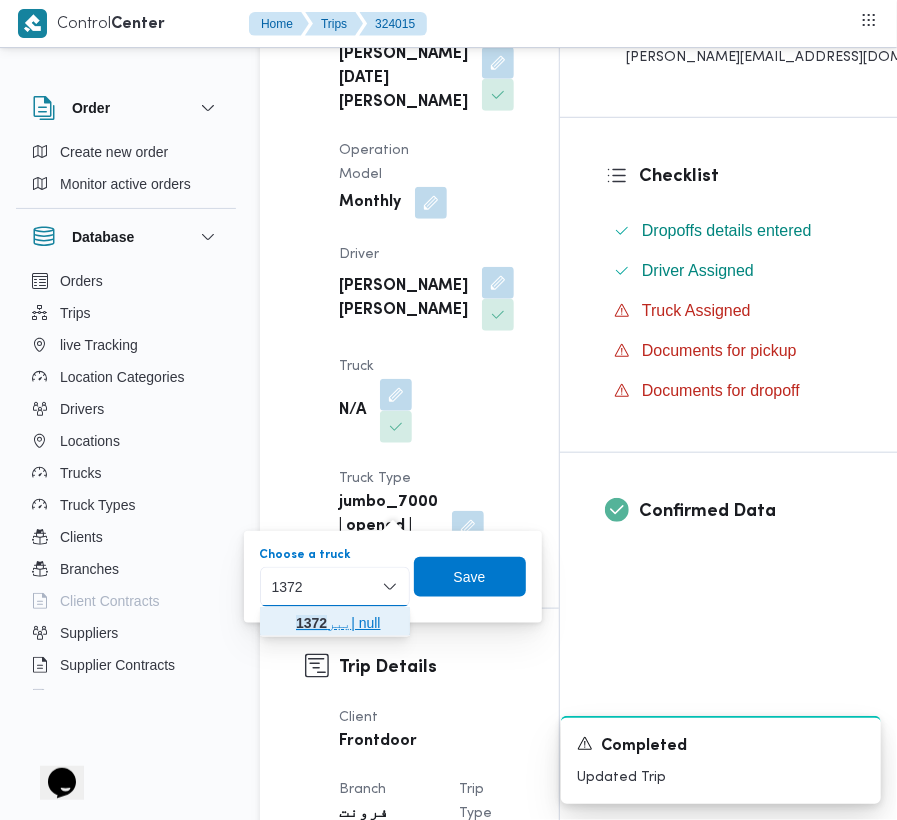 click on "1372" at bounding box center [311, 623] 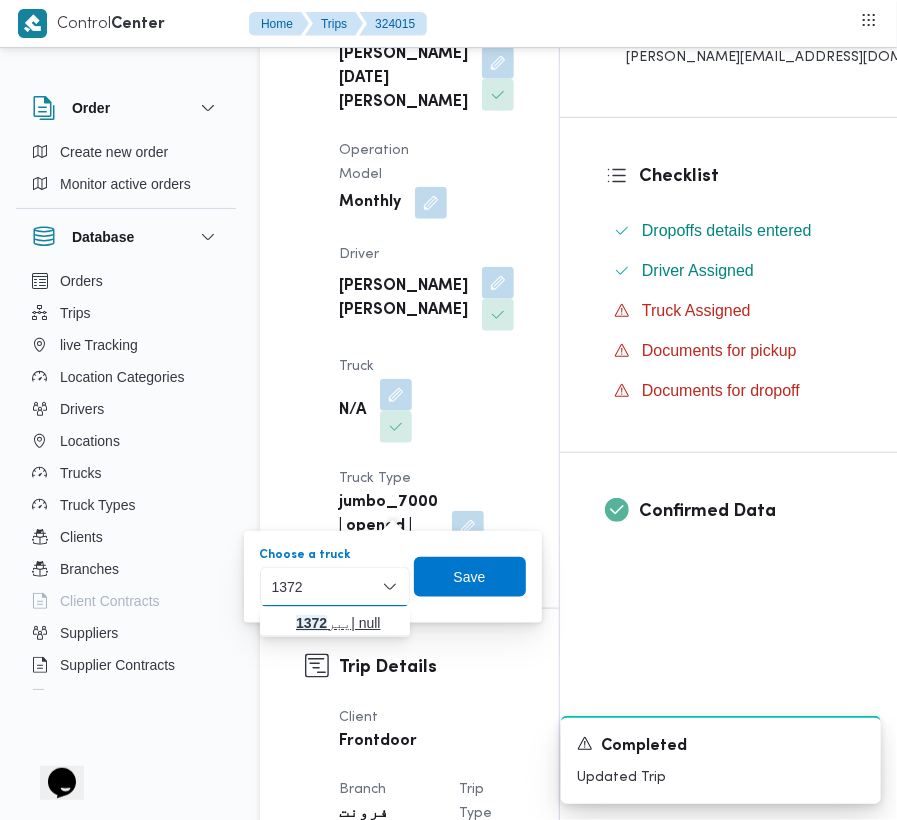 type 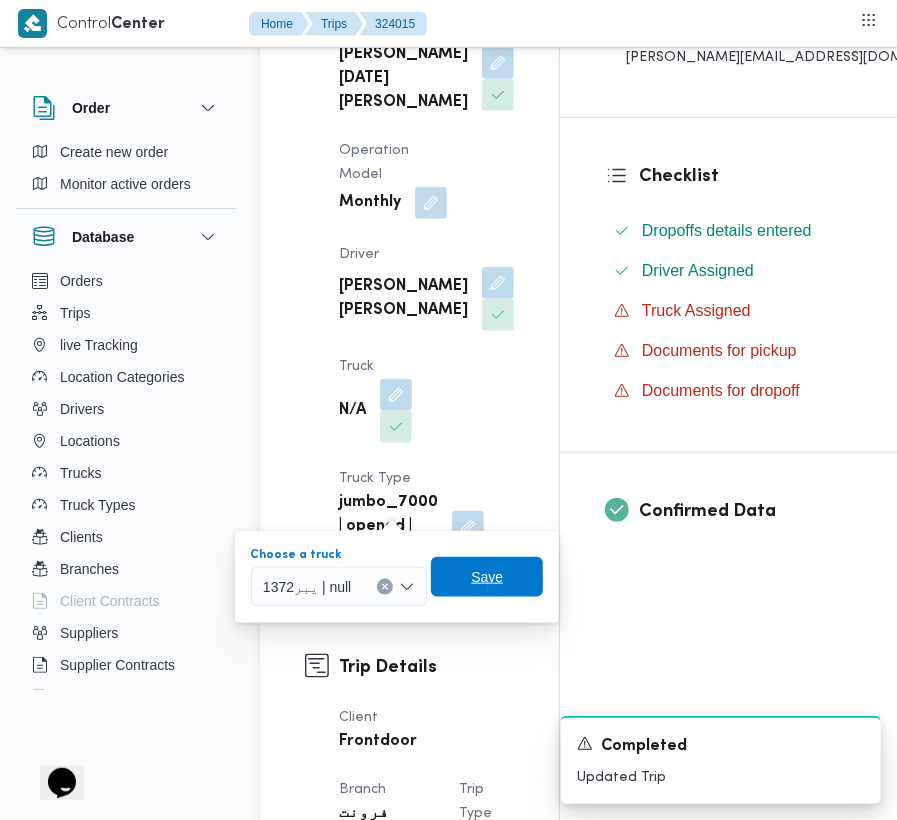 click on "Save" at bounding box center [487, 577] 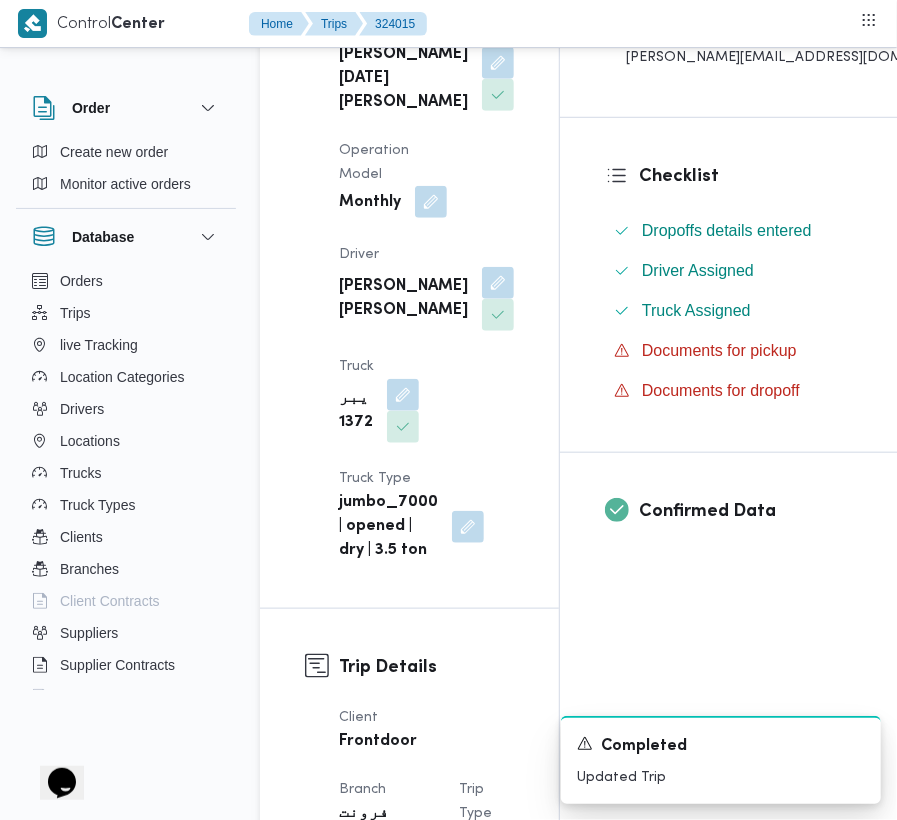 drag, startPoint x: 440, startPoint y: 245, endPoint x: 429, endPoint y: 253, distance: 13.601471 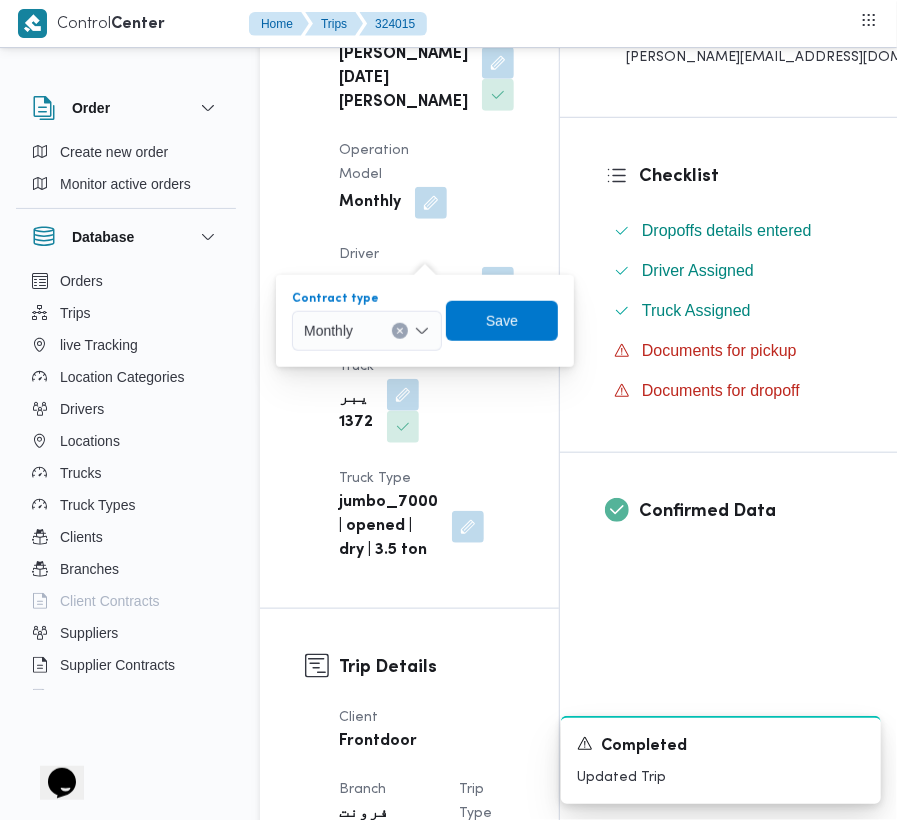 click on "Monthly" at bounding box center [367, 331] 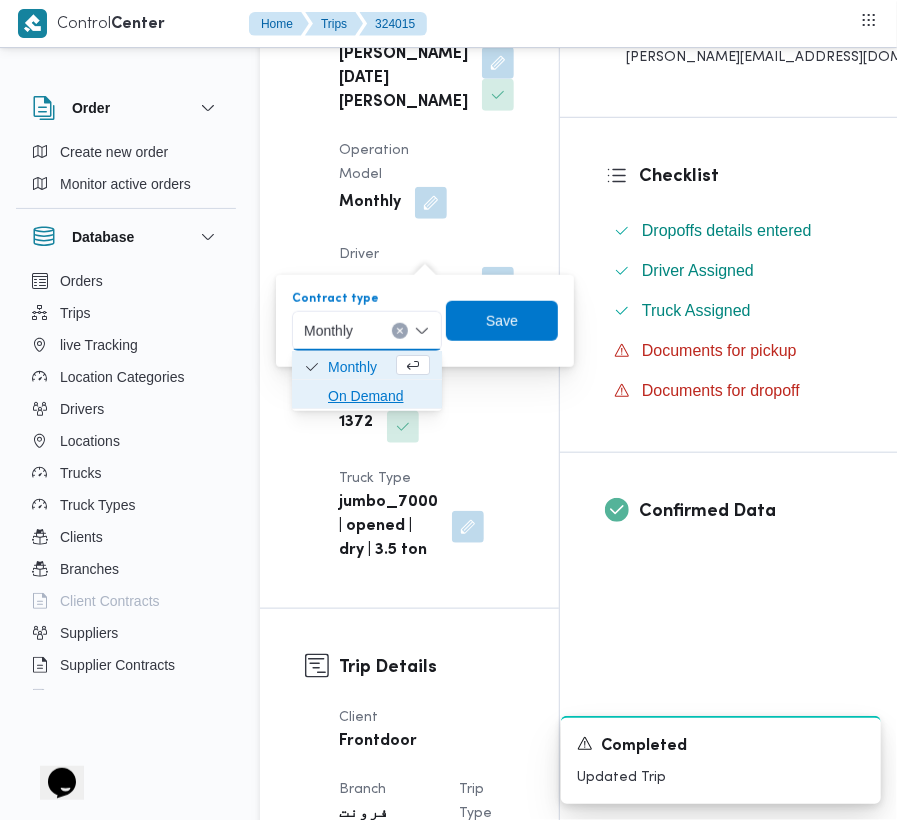 click on "On Demand" at bounding box center (379, 396) 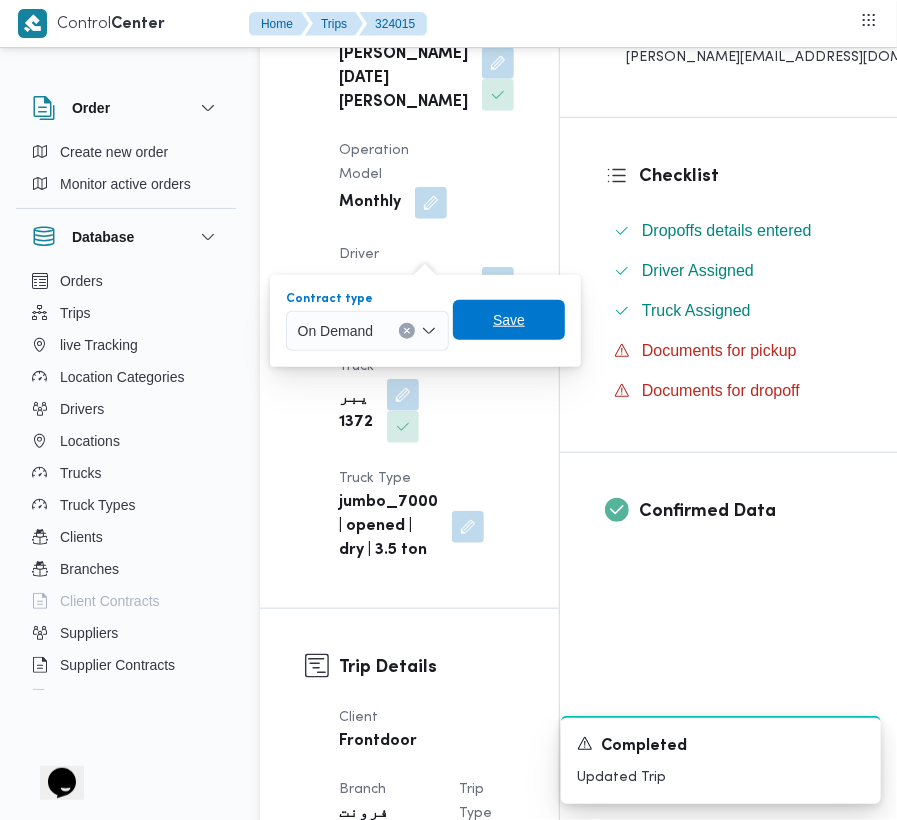 click on "Save" at bounding box center [509, 320] 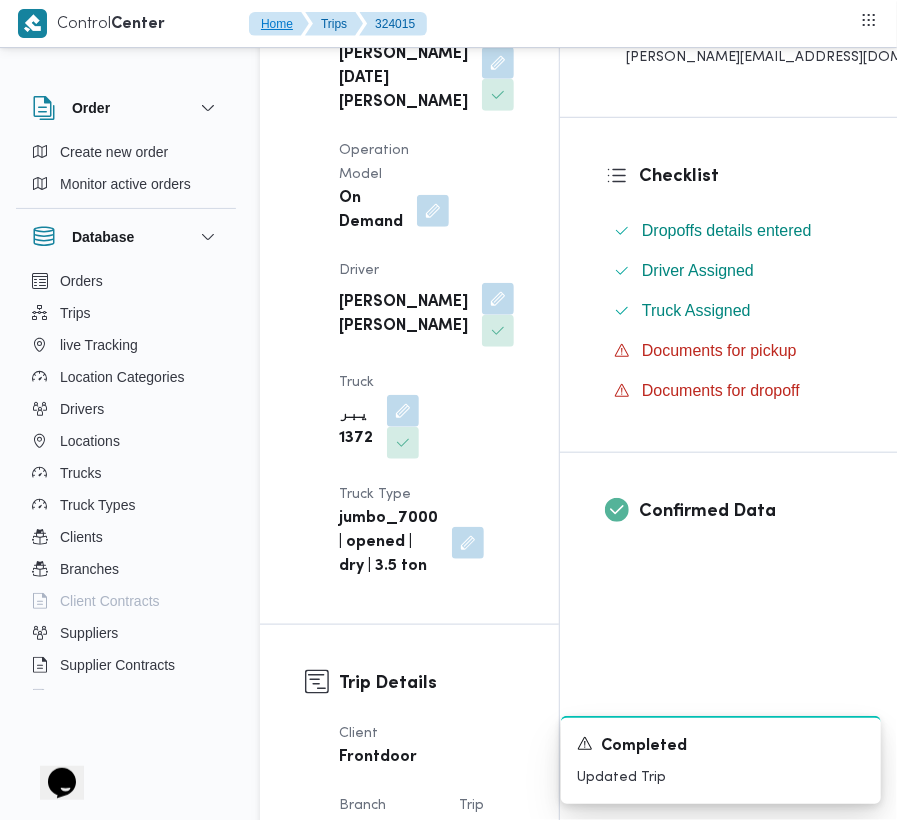 type 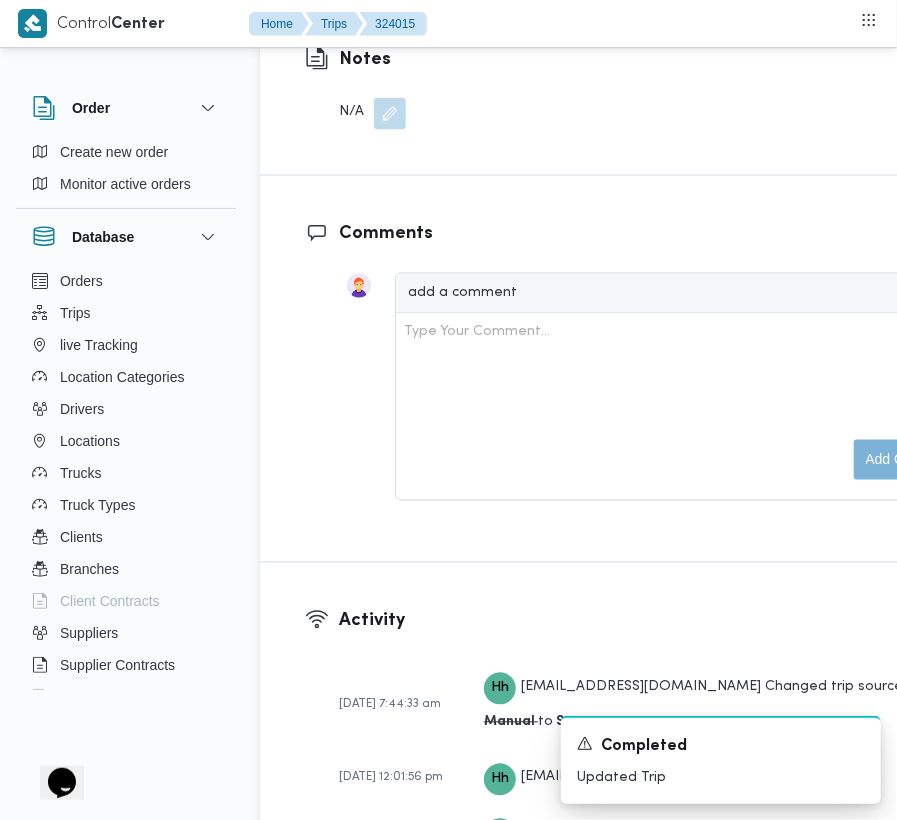 scroll, scrollTop: 2977, scrollLeft: 0, axis: vertical 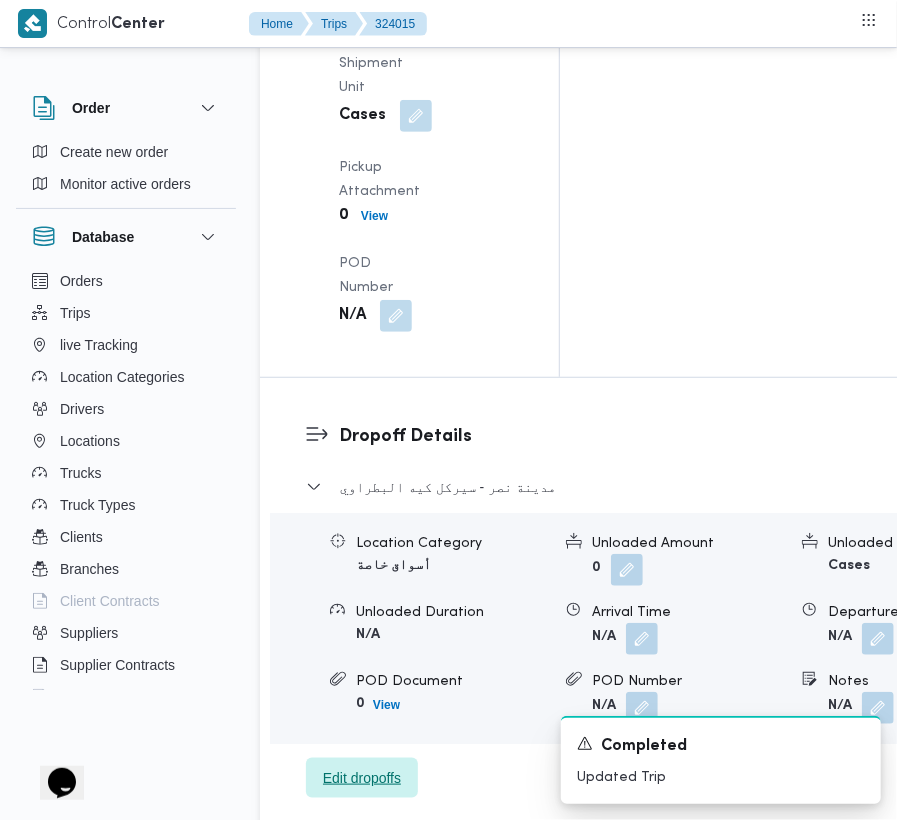 click on "Edit dropoffs" at bounding box center [362, 778] 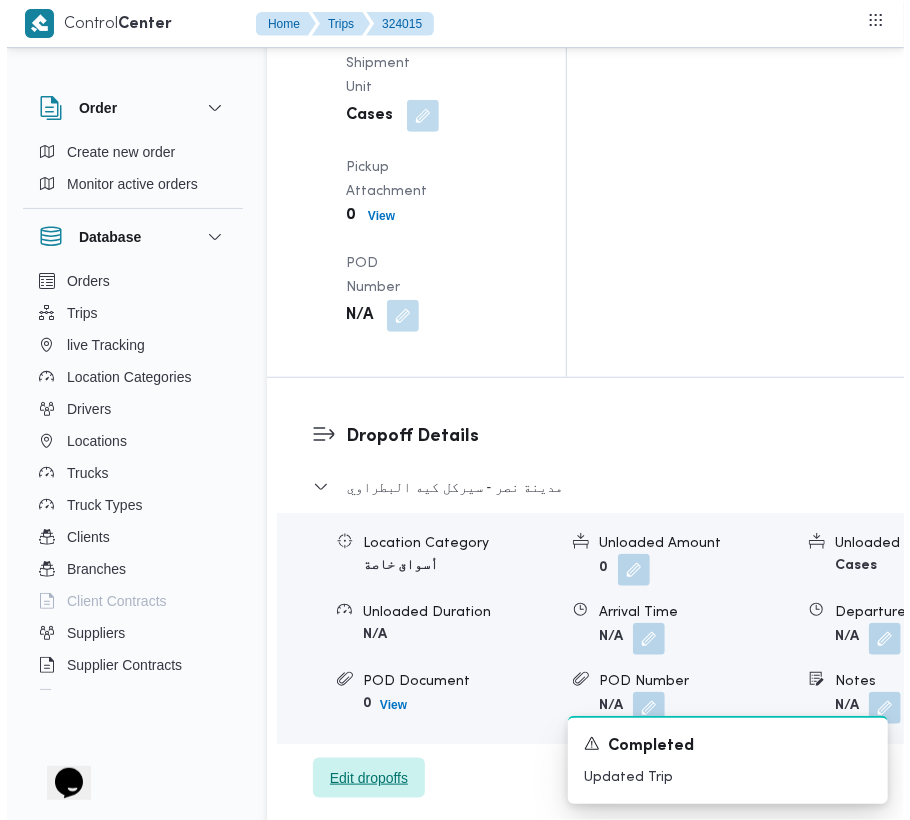 scroll, scrollTop: 2857, scrollLeft: 0, axis: vertical 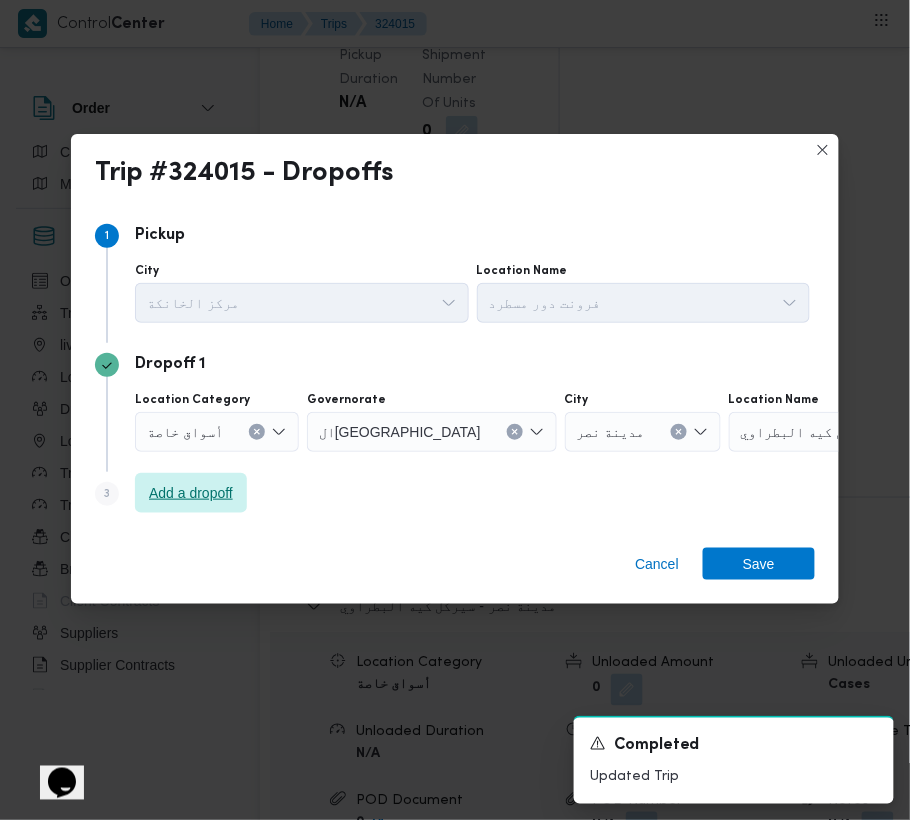 click on "Add a dropoff" at bounding box center [191, 493] 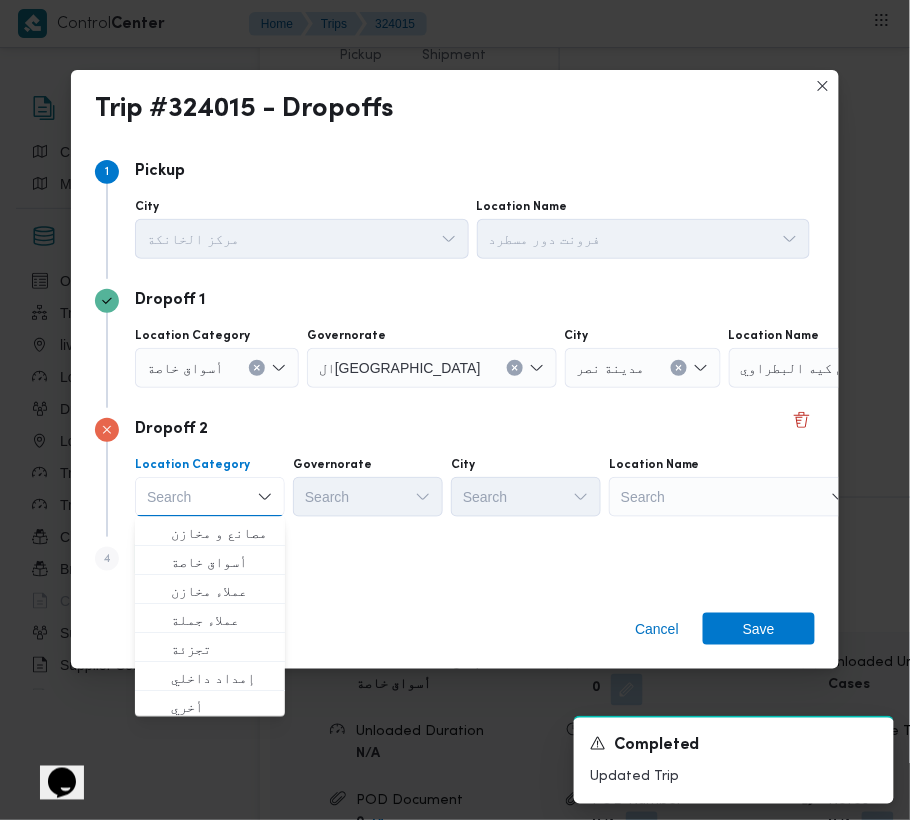 click on "Search" at bounding box center (854, 368) 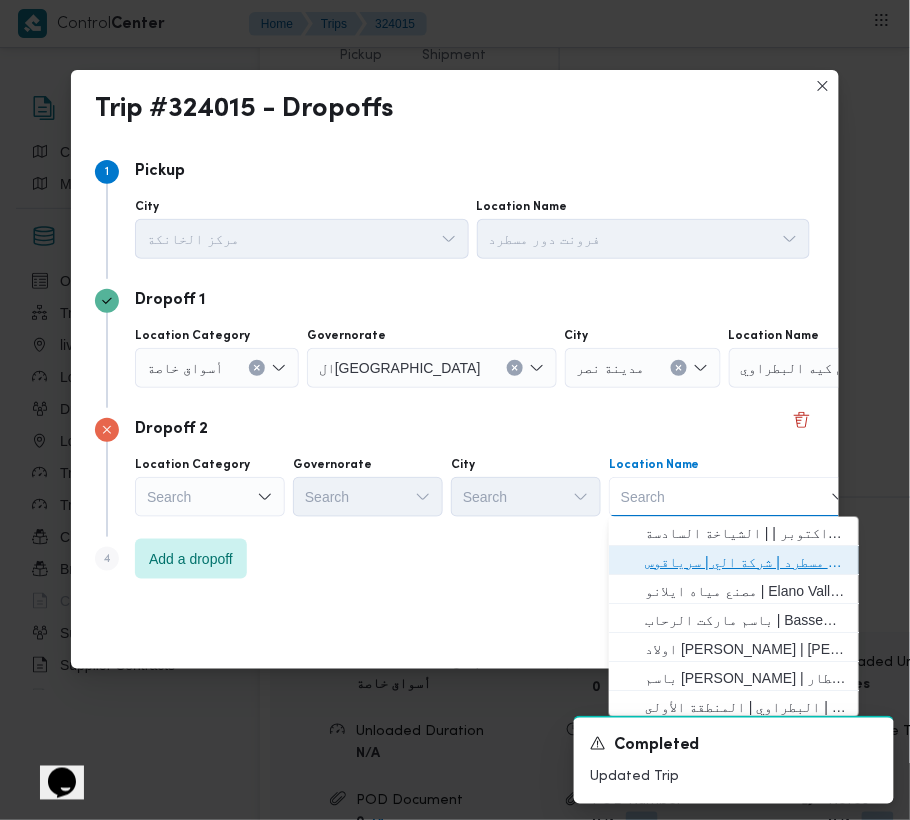 click on "فرونت دور مسطرد | شركة الي | سرياقوس" at bounding box center (746, 562) 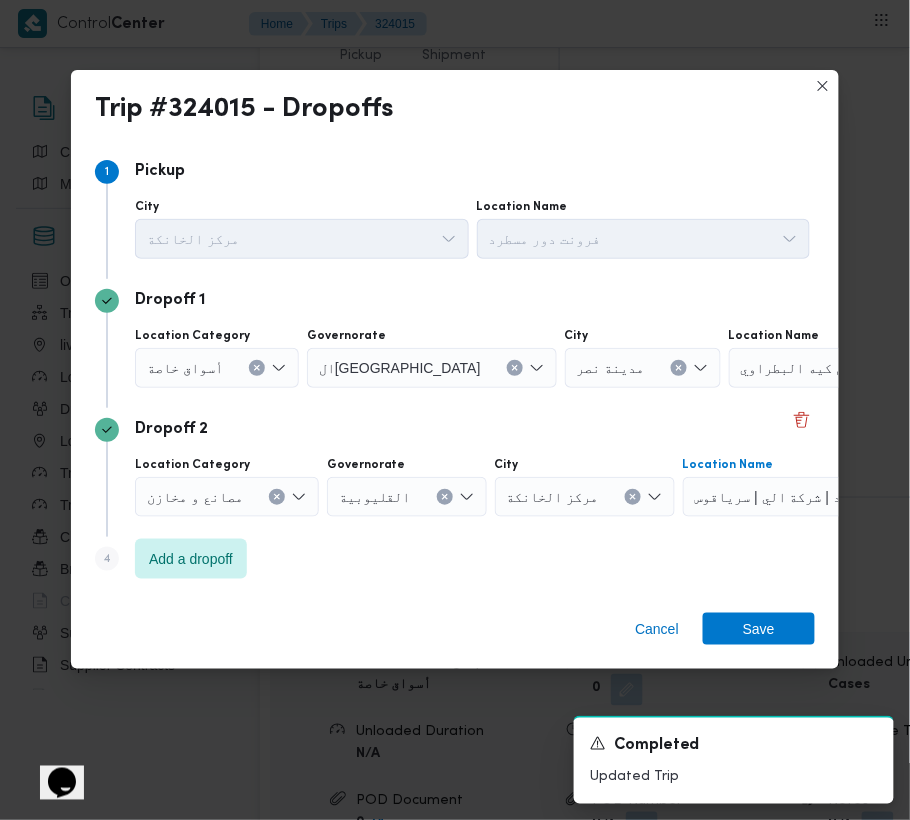 click on "أسواق خاصة" at bounding box center (185, 367) 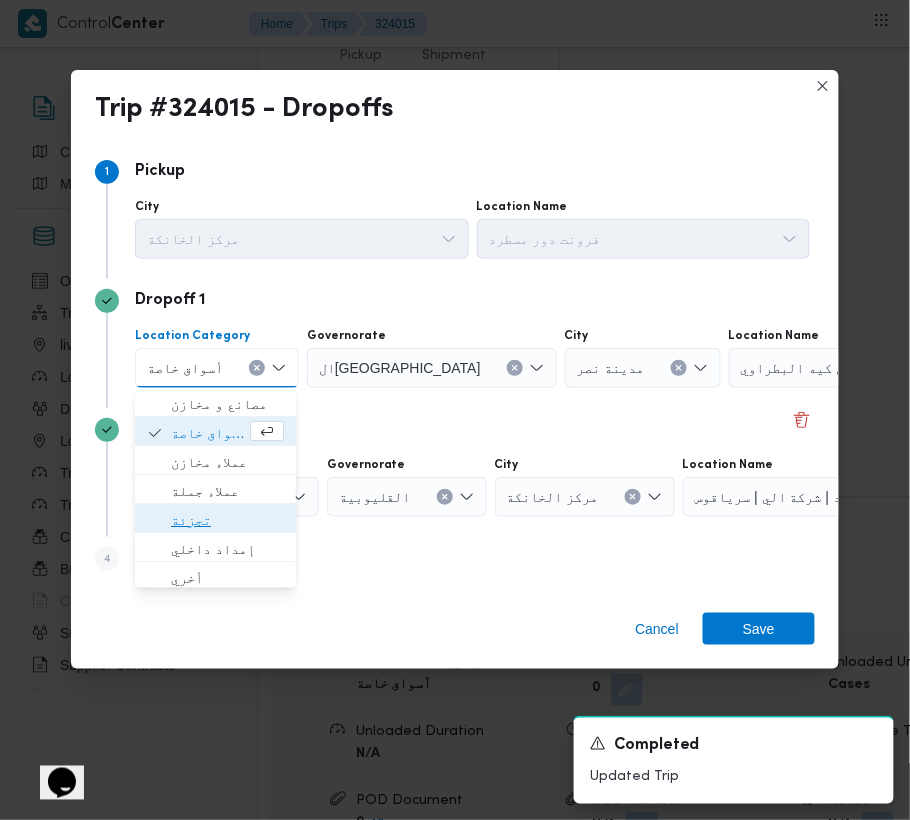 click on "تجزئة" at bounding box center (227, 520) 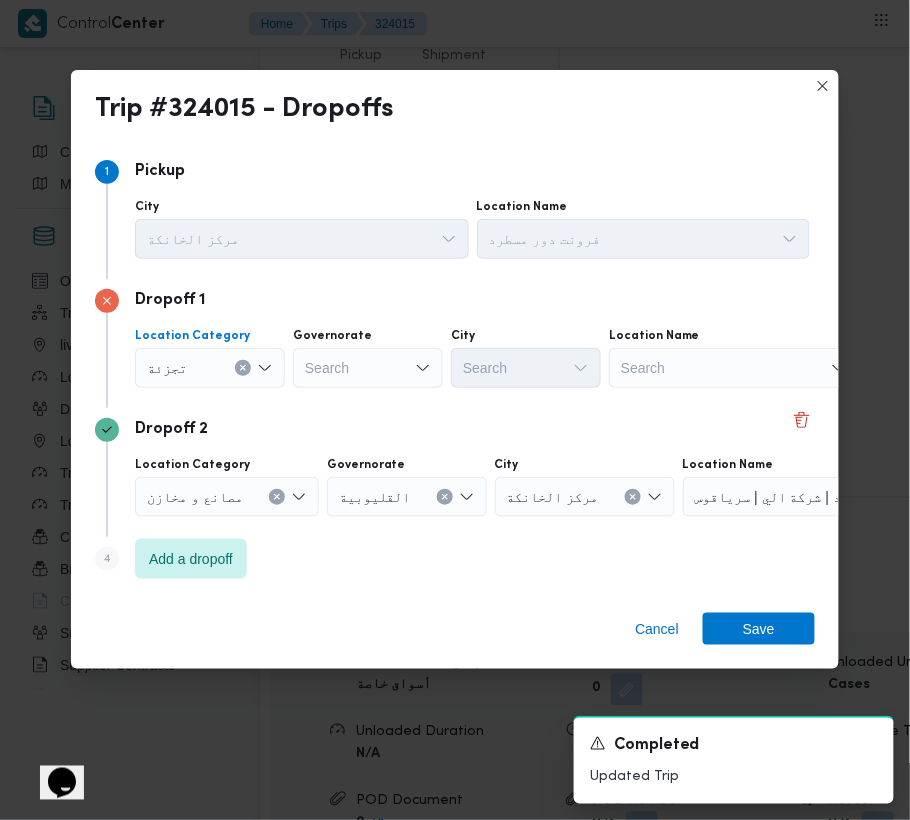 drag, startPoint x: 388, startPoint y: 324, endPoint x: 376, endPoint y: 373, distance: 50.447994 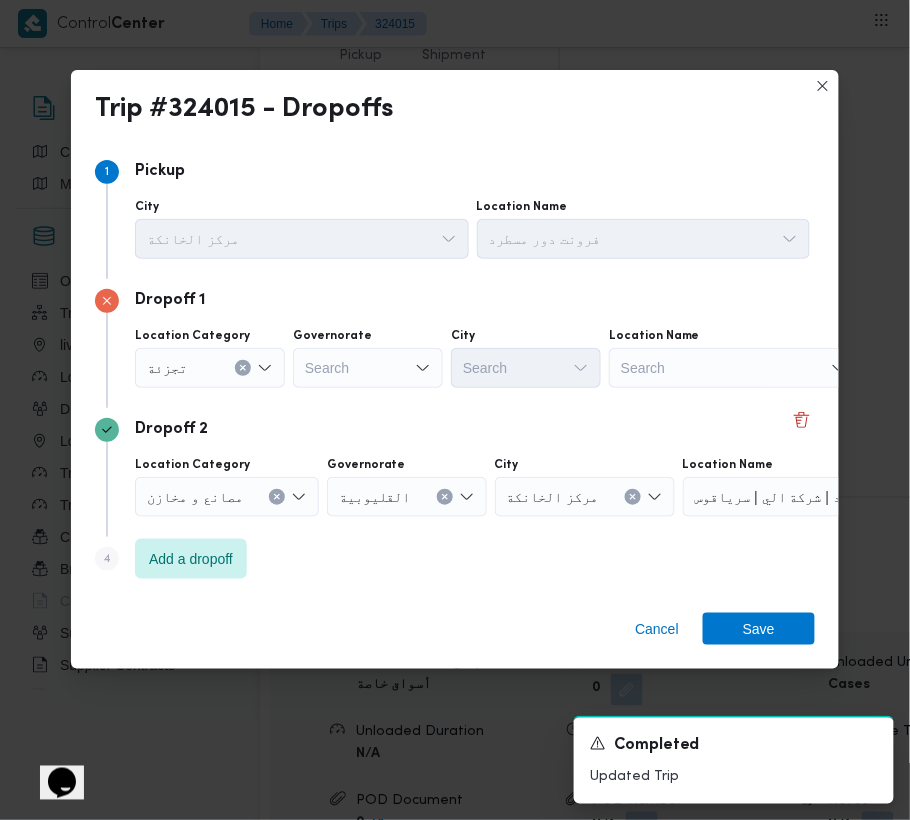 click on "Search" at bounding box center (368, 368) 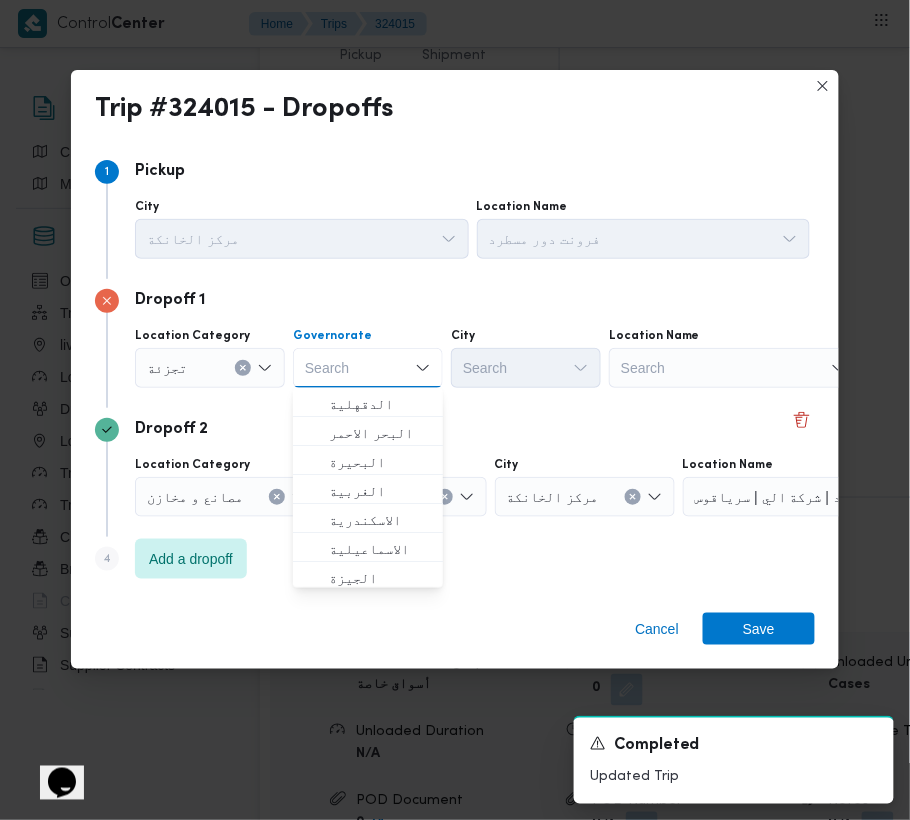 paste on "[GEOGRAPHIC_DATA]" 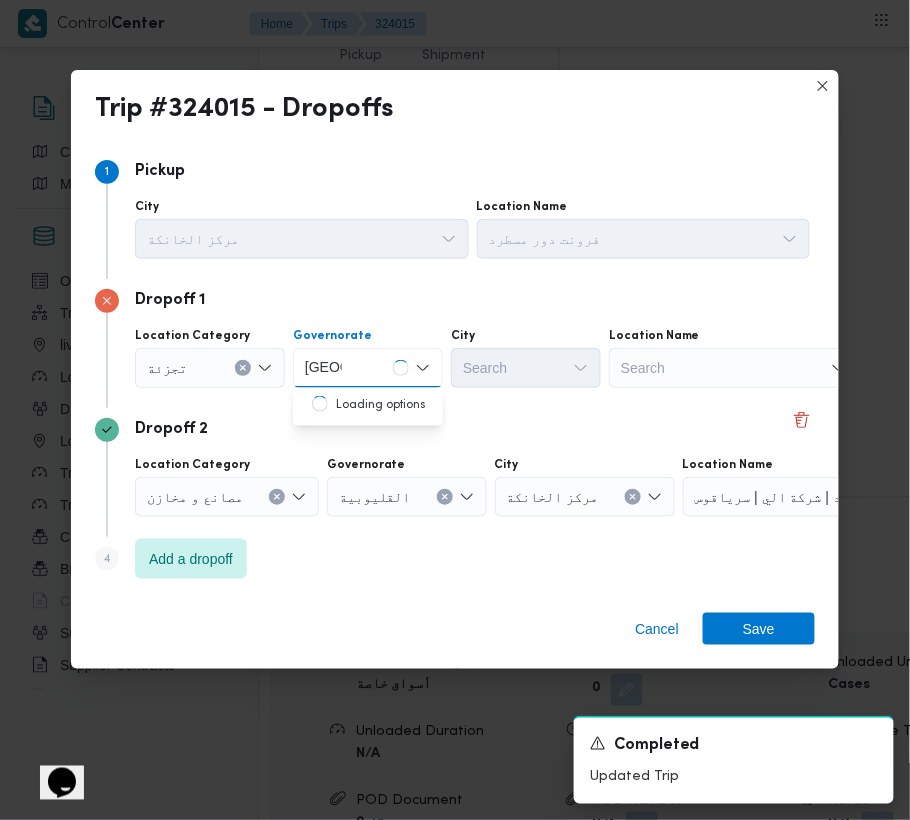type on "[GEOGRAPHIC_DATA]" 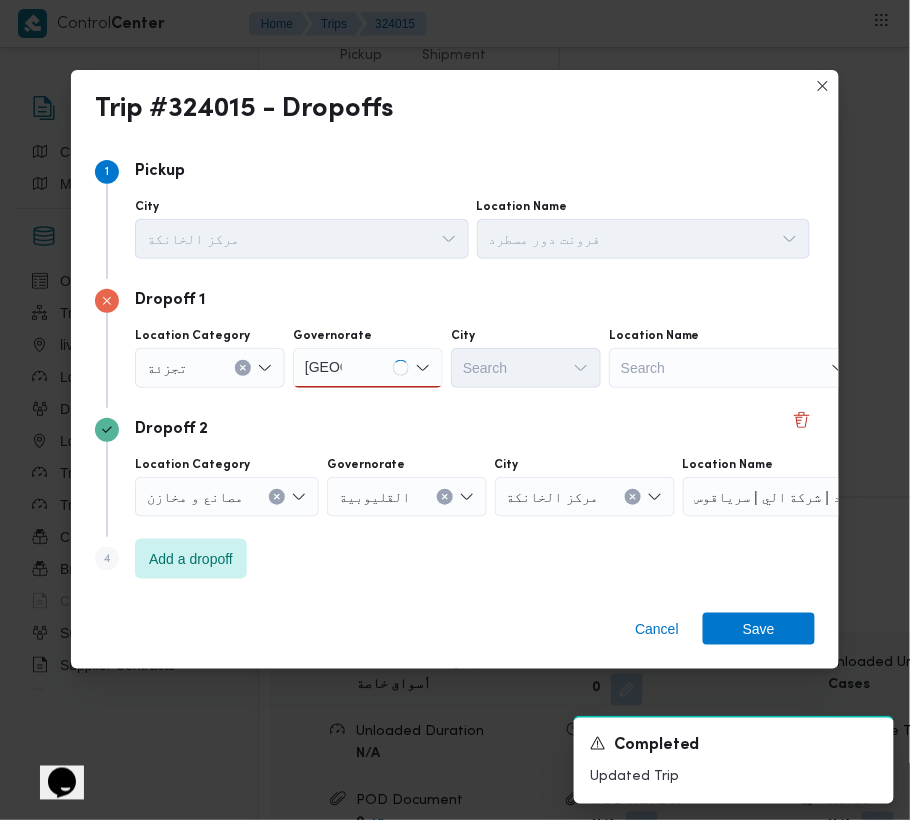click on "[GEOGRAPHIC_DATA] [GEOGRAPHIC_DATA]" at bounding box center [368, 368] 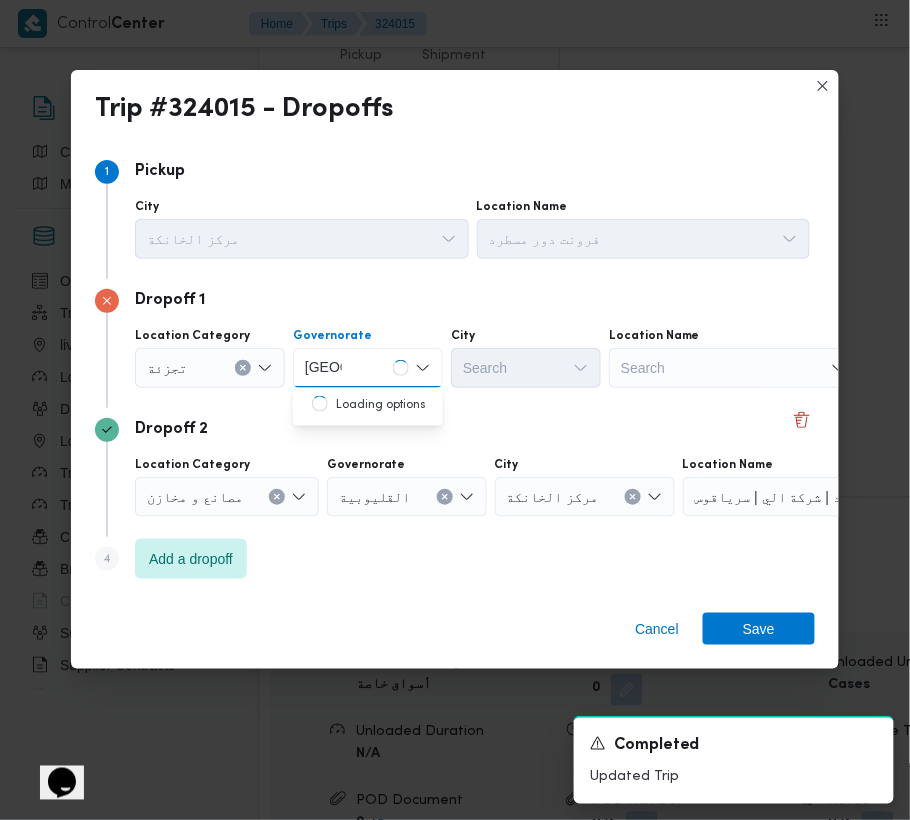 type 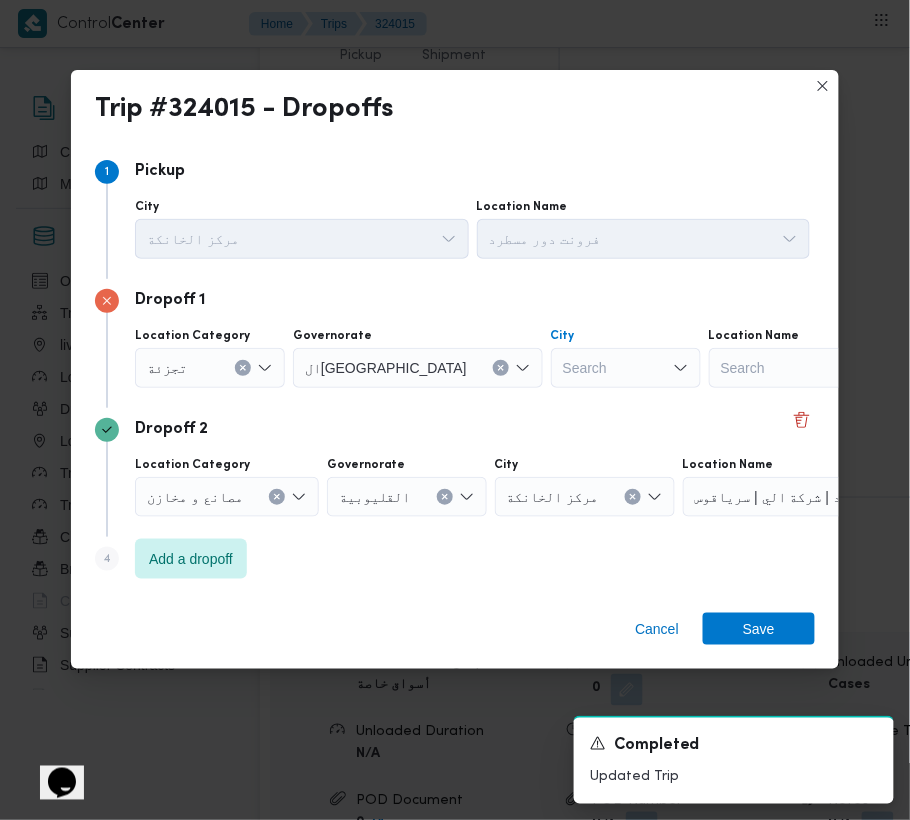 click on "Search" at bounding box center (626, 368) 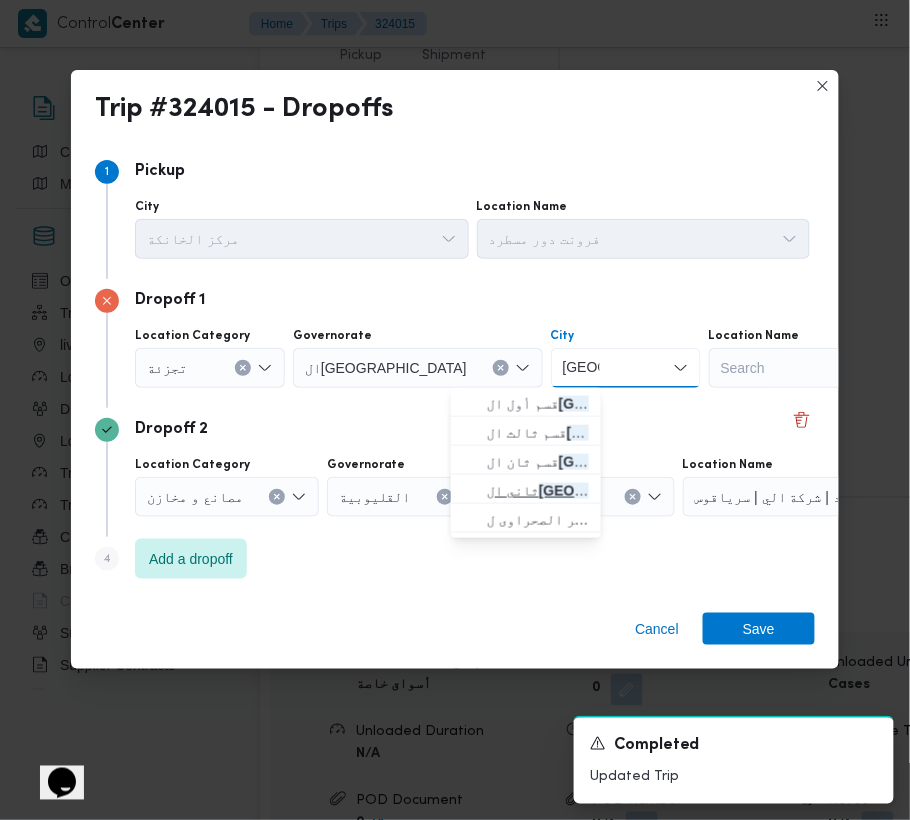 type on "[GEOGRAPHIC_DATA]" 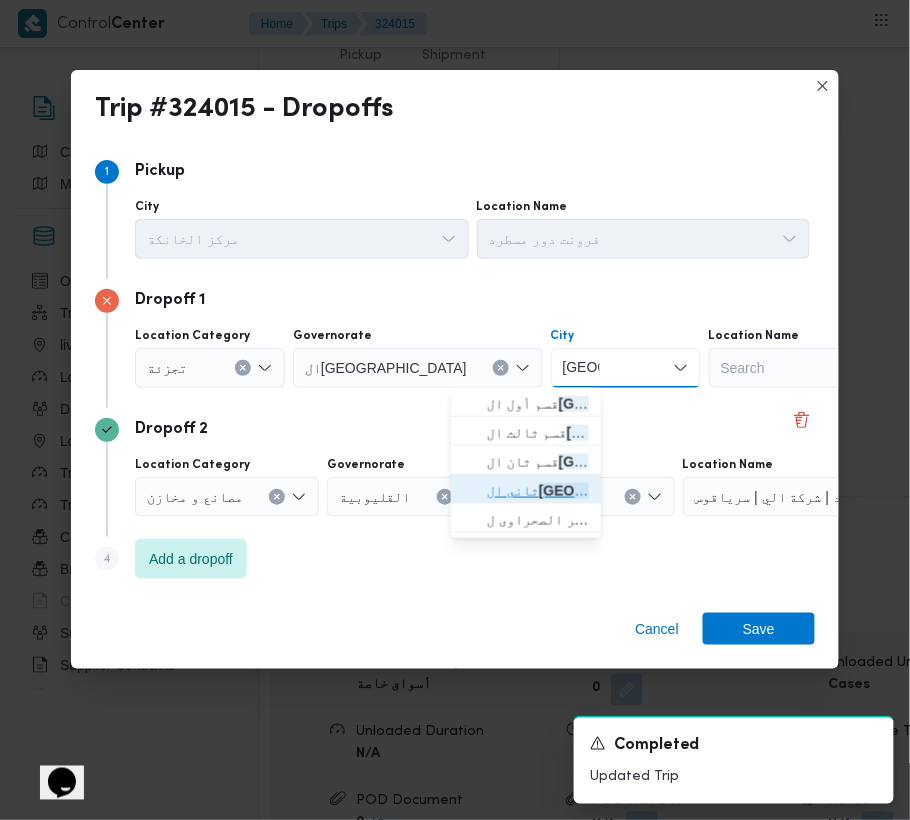 click on "ثانى ال قاهرة  الجديدة" at bounding box center (538, 491) 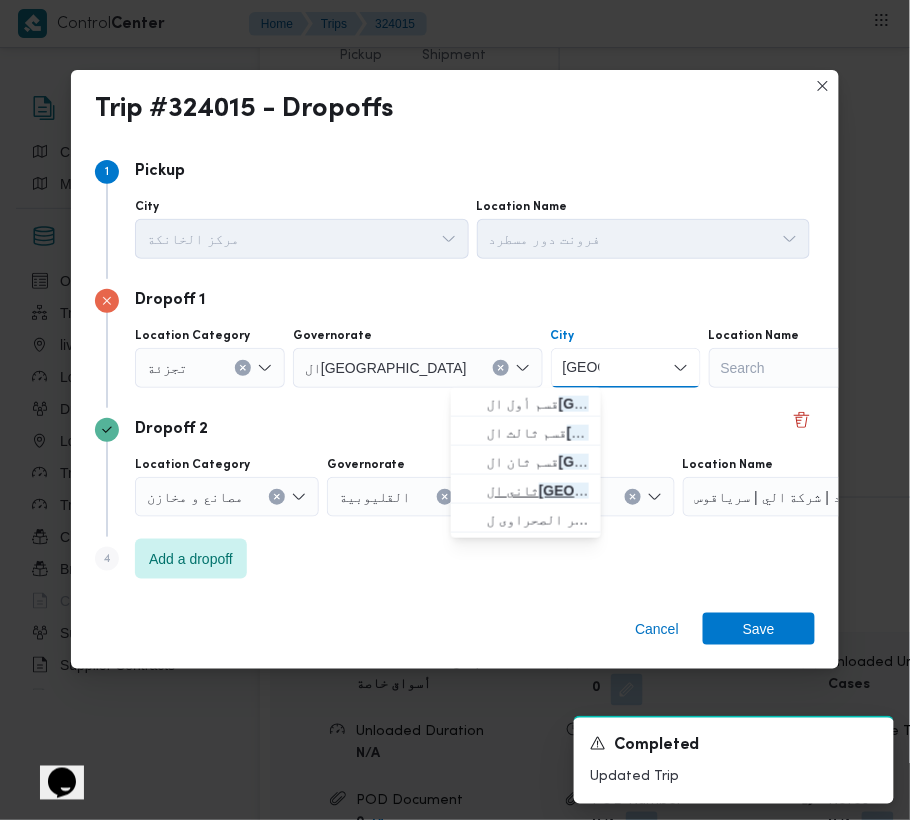 type 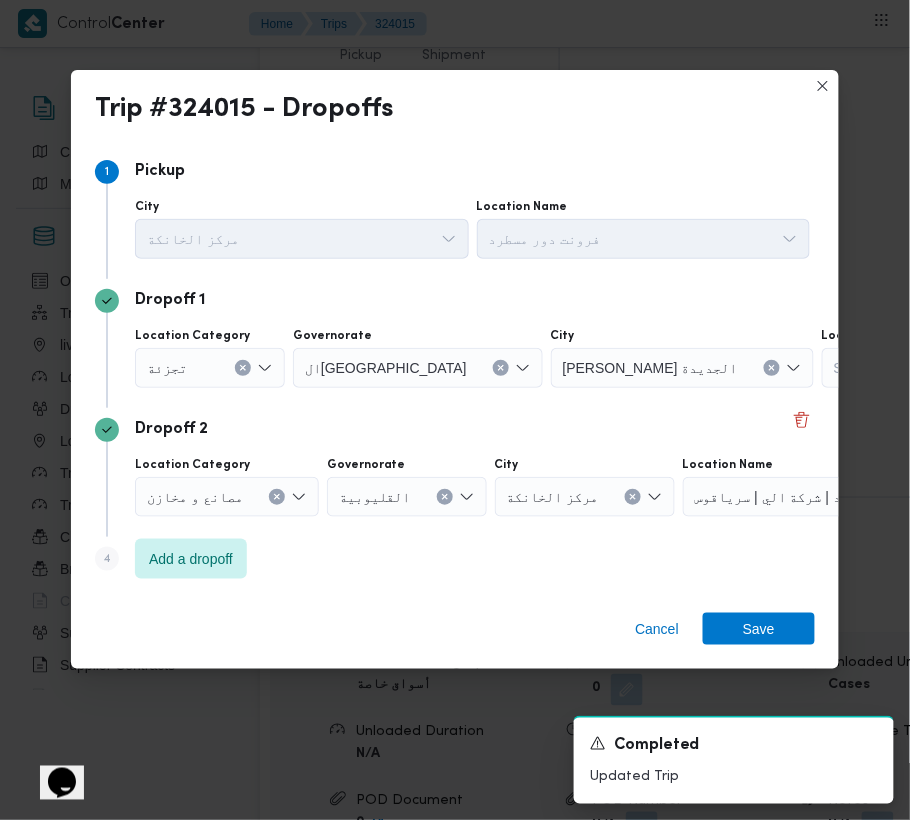 click on "Dropoff 2" at bounding box center (455, 430) 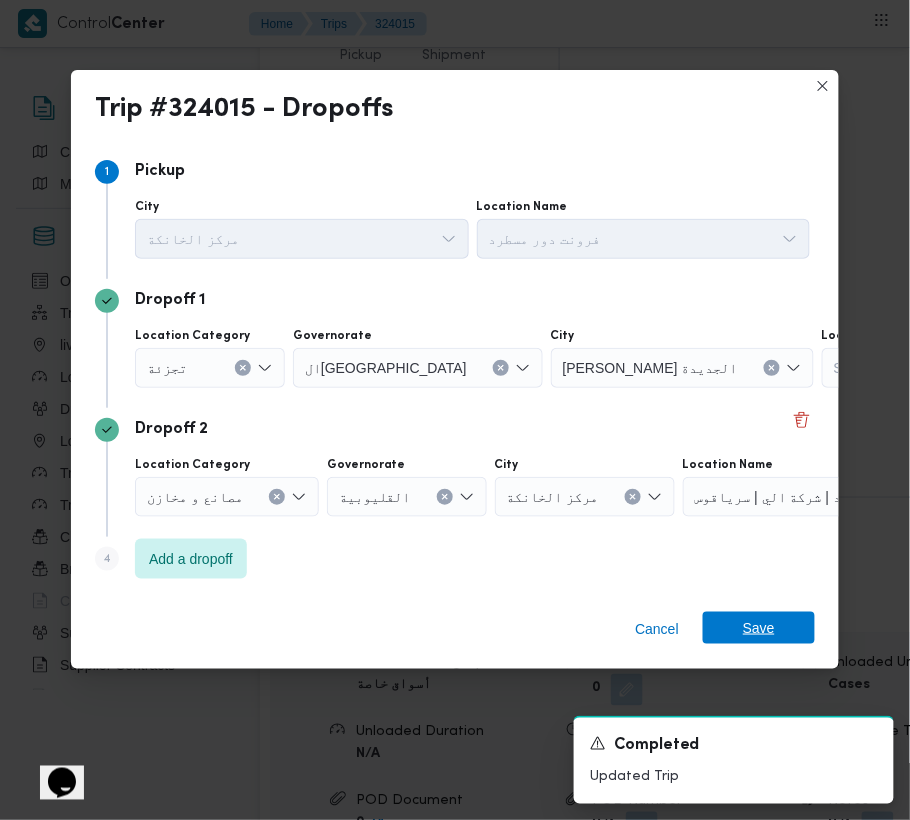 click on "Save" at bounding box center [759, 628] 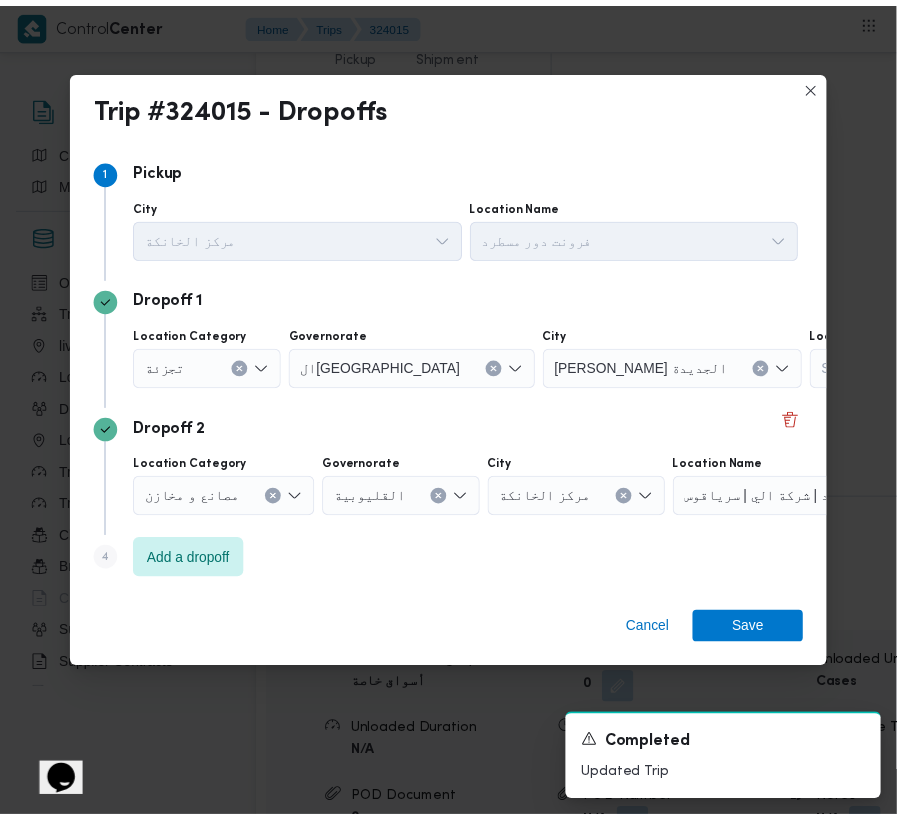 scroll, scrollTop: 2977, scrollLeft: 0, axis: vertical 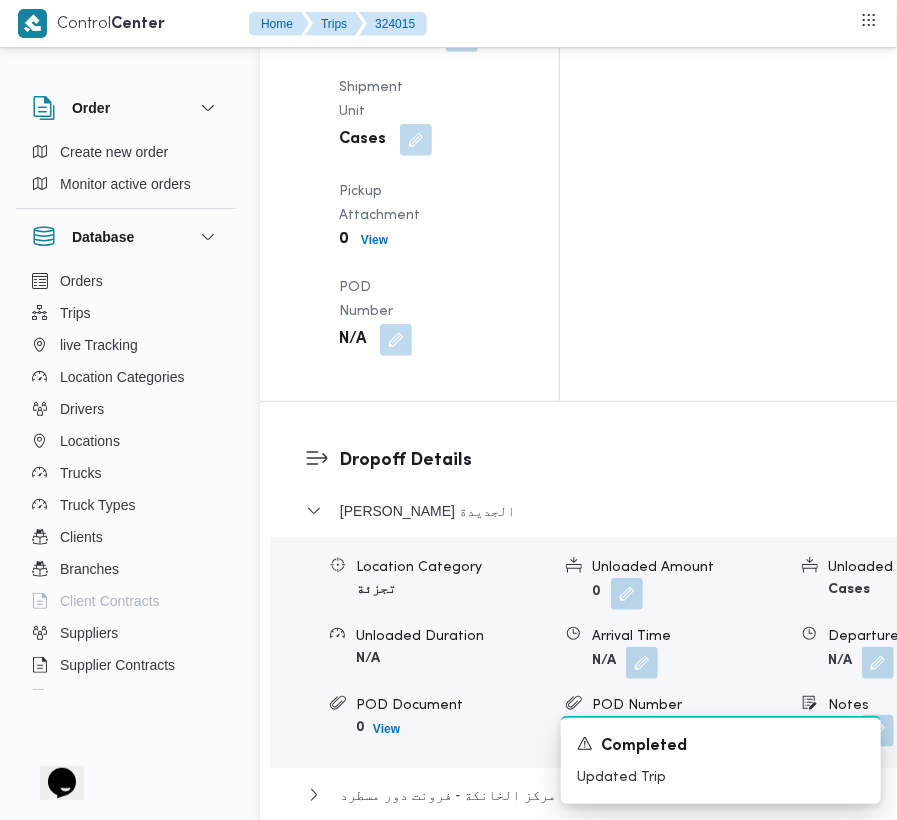 click at bounding box center [878, 731] 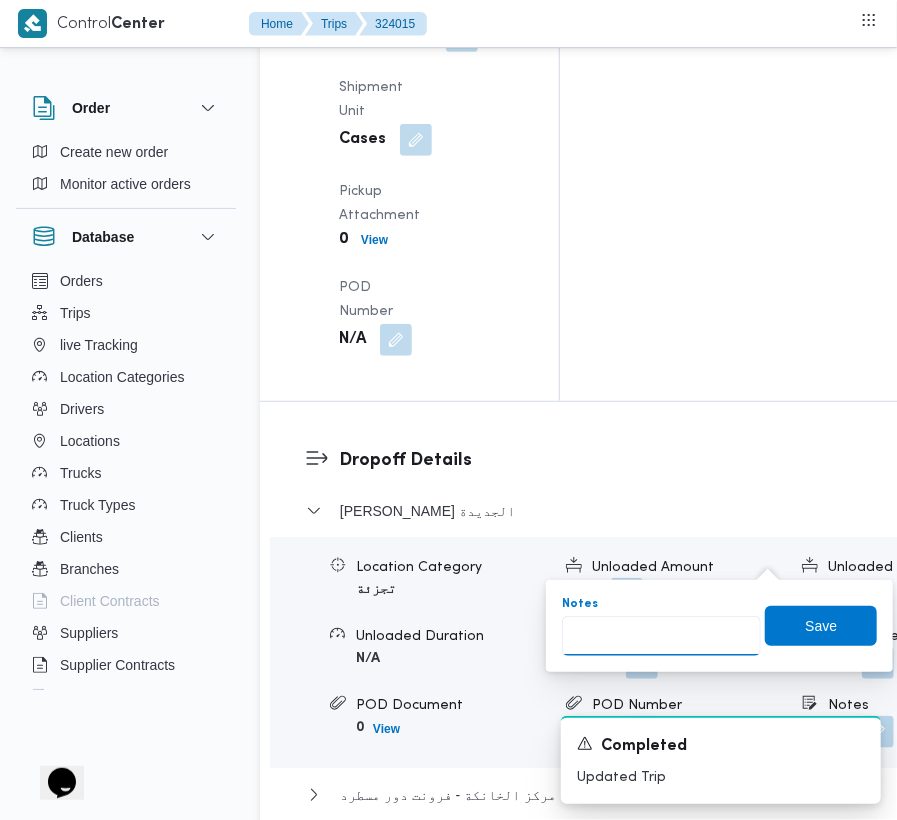 click on "Notes" at bounding box center (661, 636) 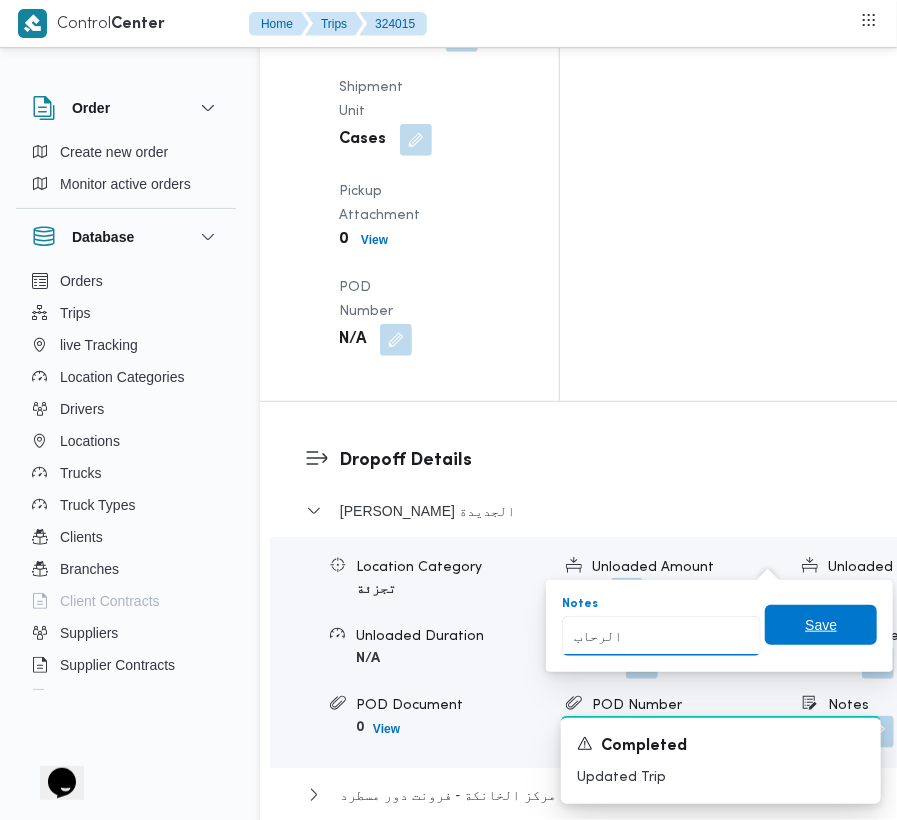 type on "الرحاب" 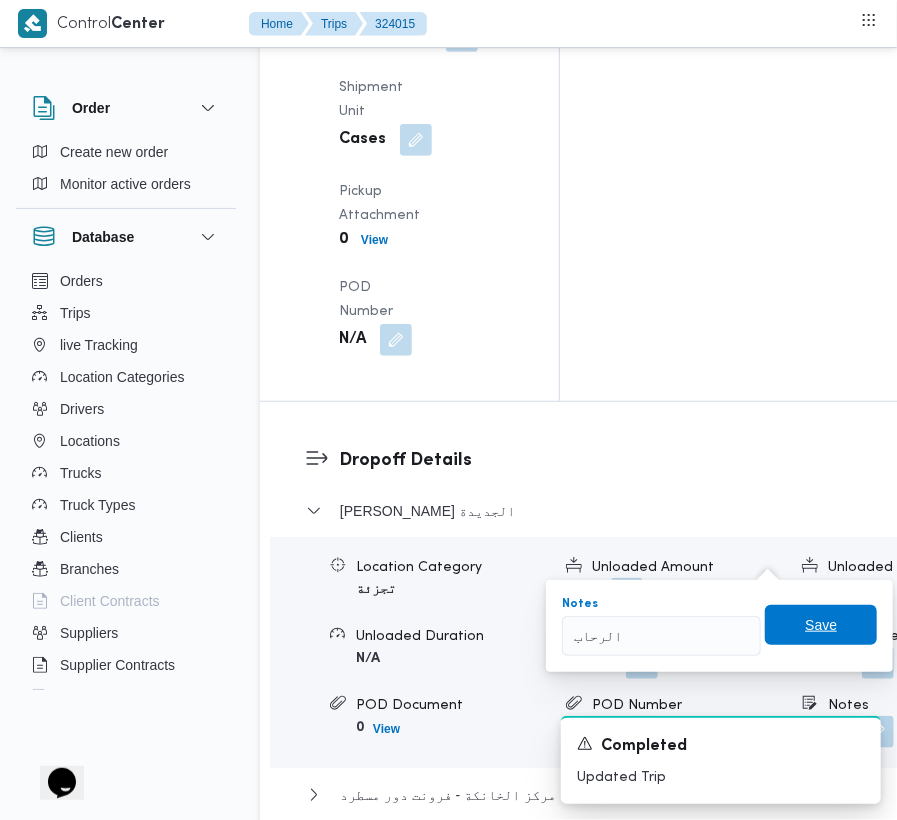 click on "Save" at bounding box center [821, 625] 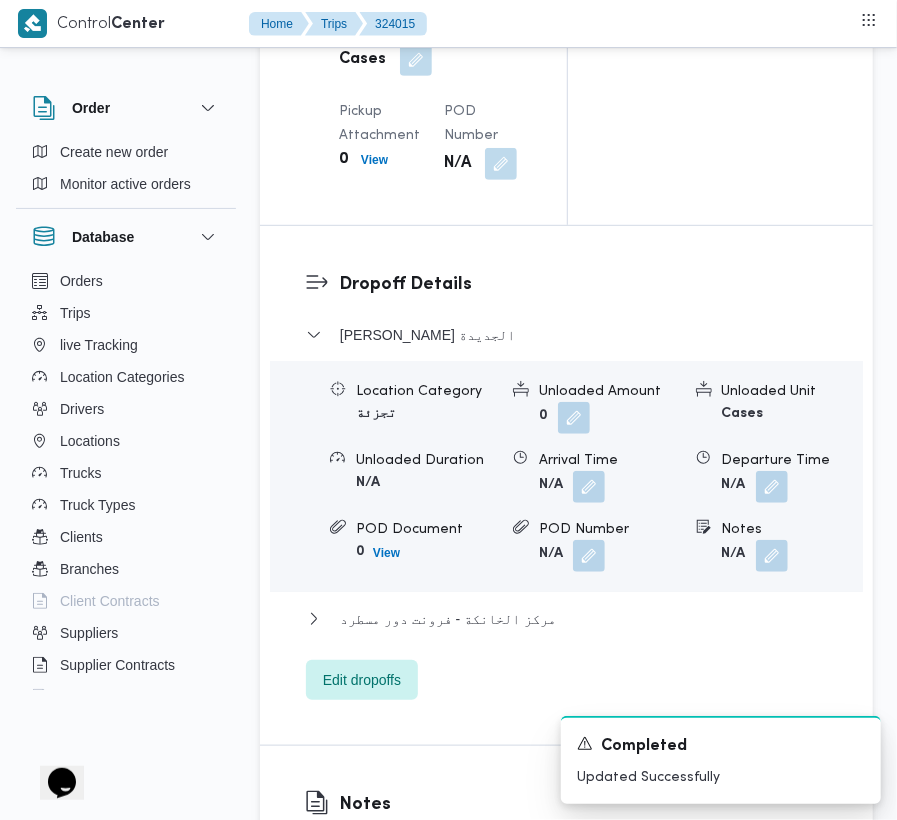 scroll, scrollTop: 2260, scrollLeft: 0, axis: vertical 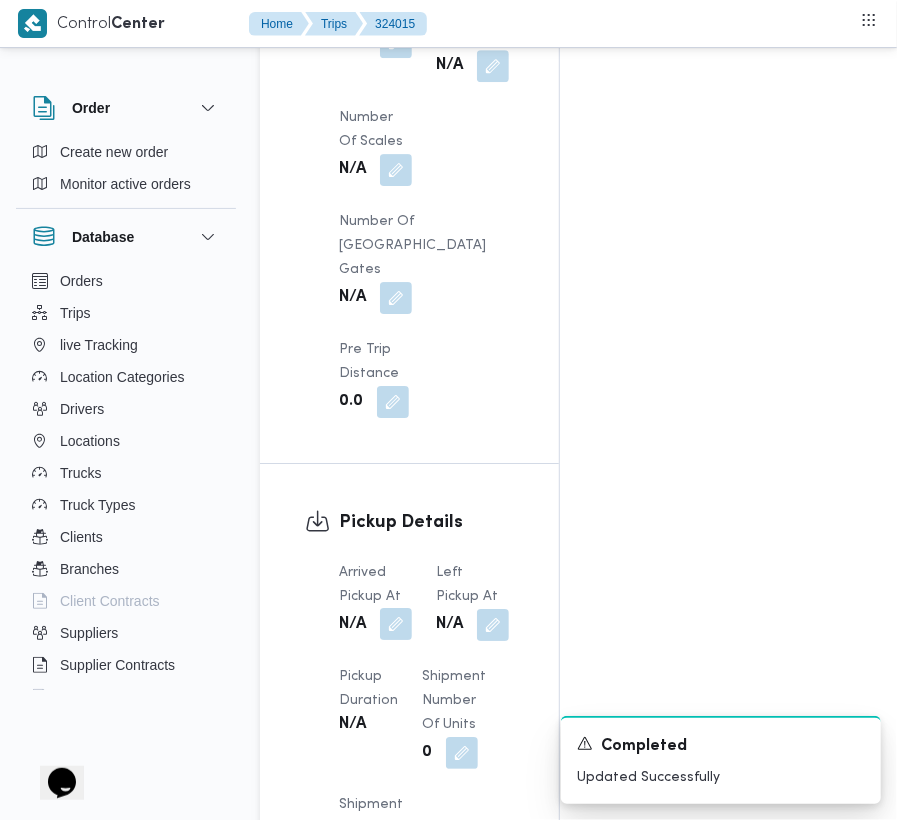 click at bounding box center [396, 624] 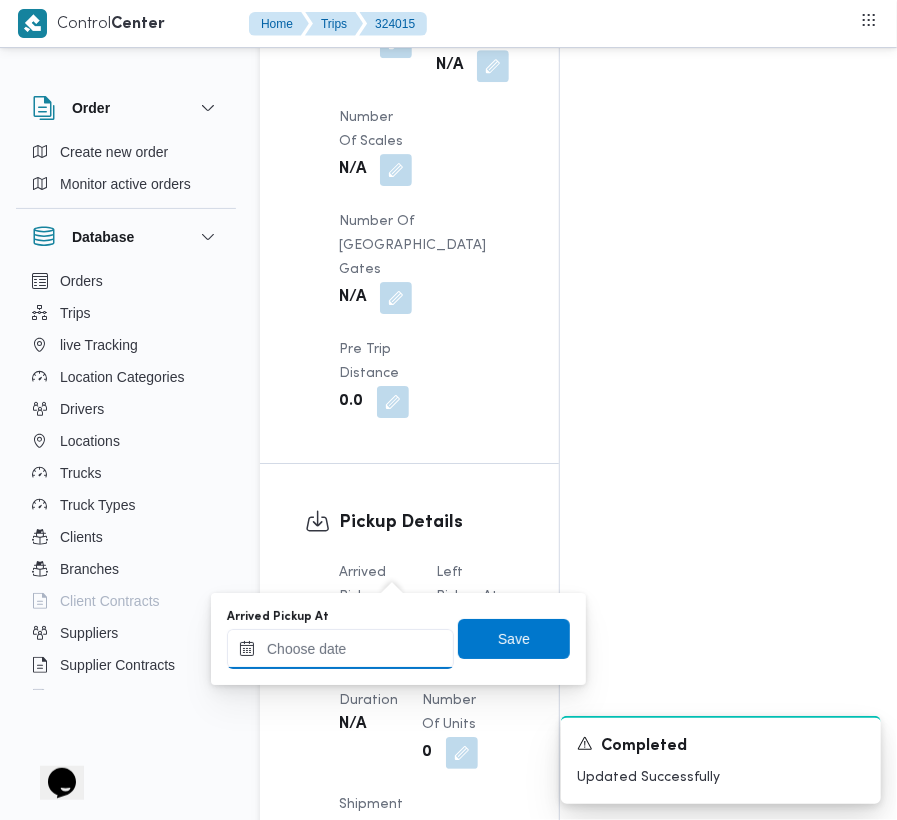 click on "Arrived Pickup At" at bounding box center [340, 649] 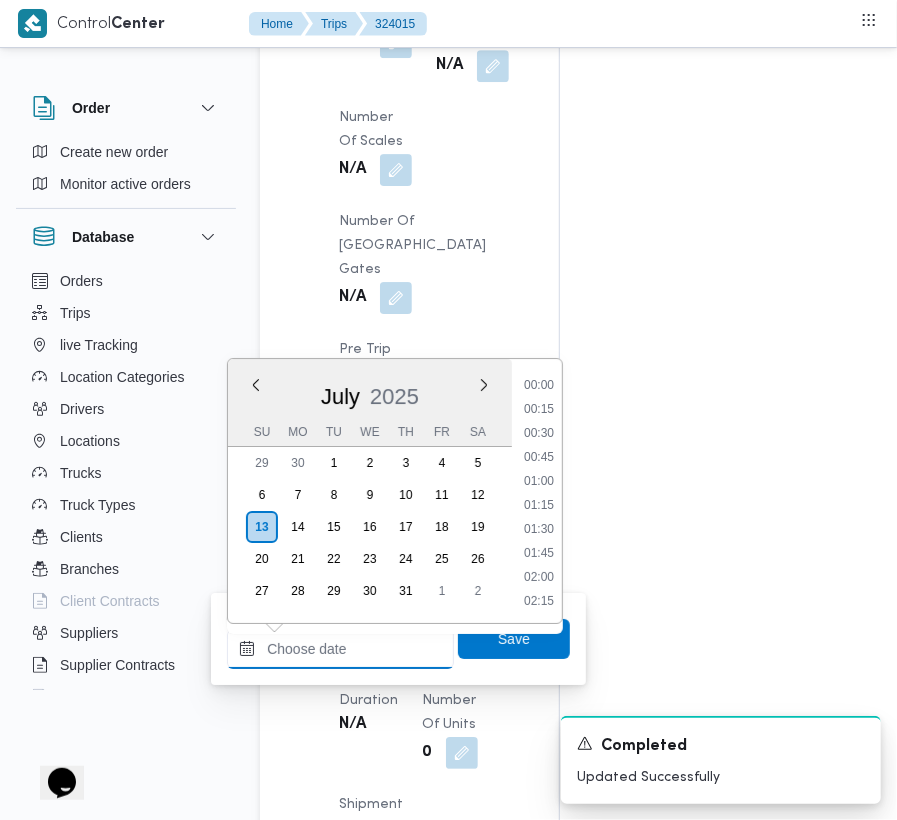 paste on "[DATE]  9:00:00 AM" 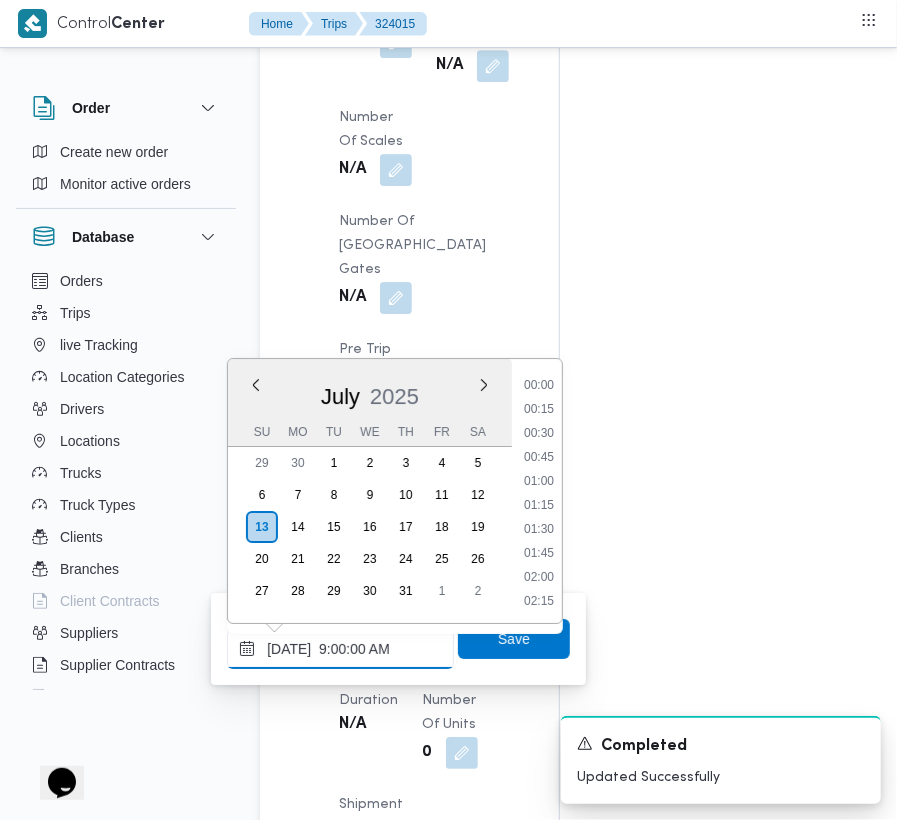 scroll, scrollTop: 864, scrollLeft: 0, axis: vertical 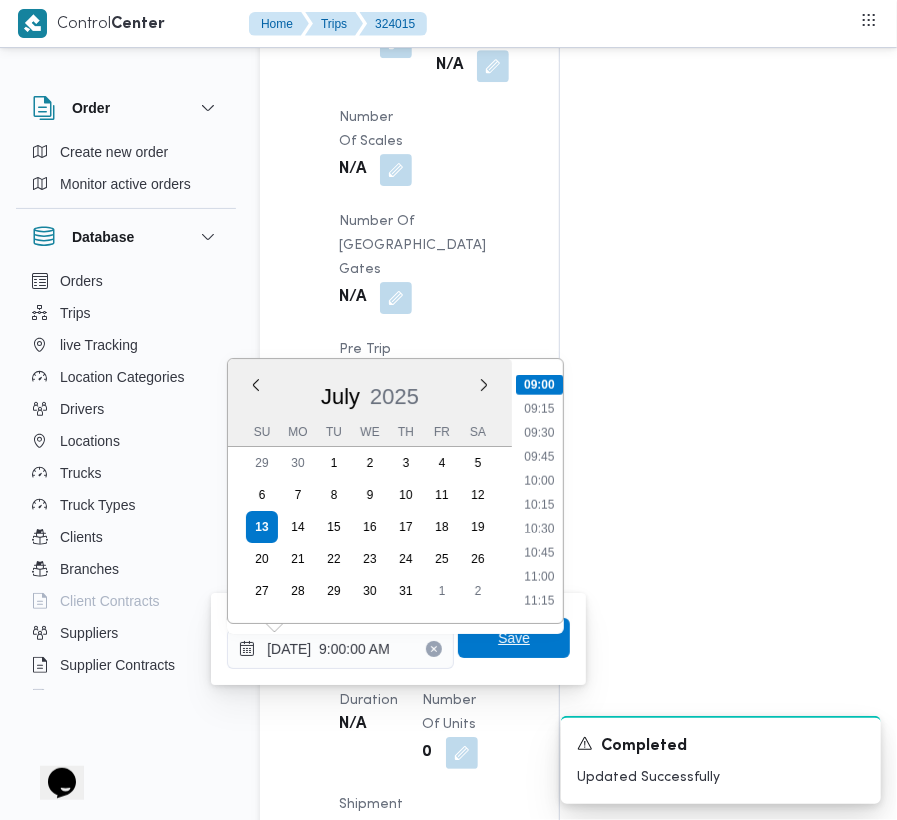 type on "[DATE] 09:00" 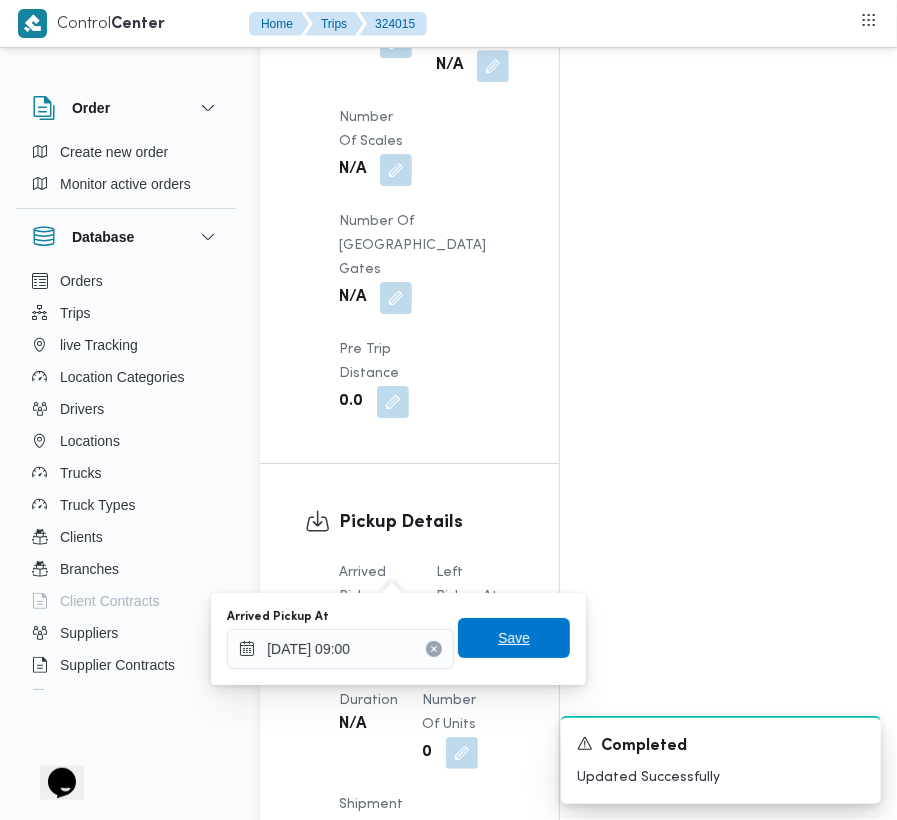 click on "Save" at bounding box center (514, 638) 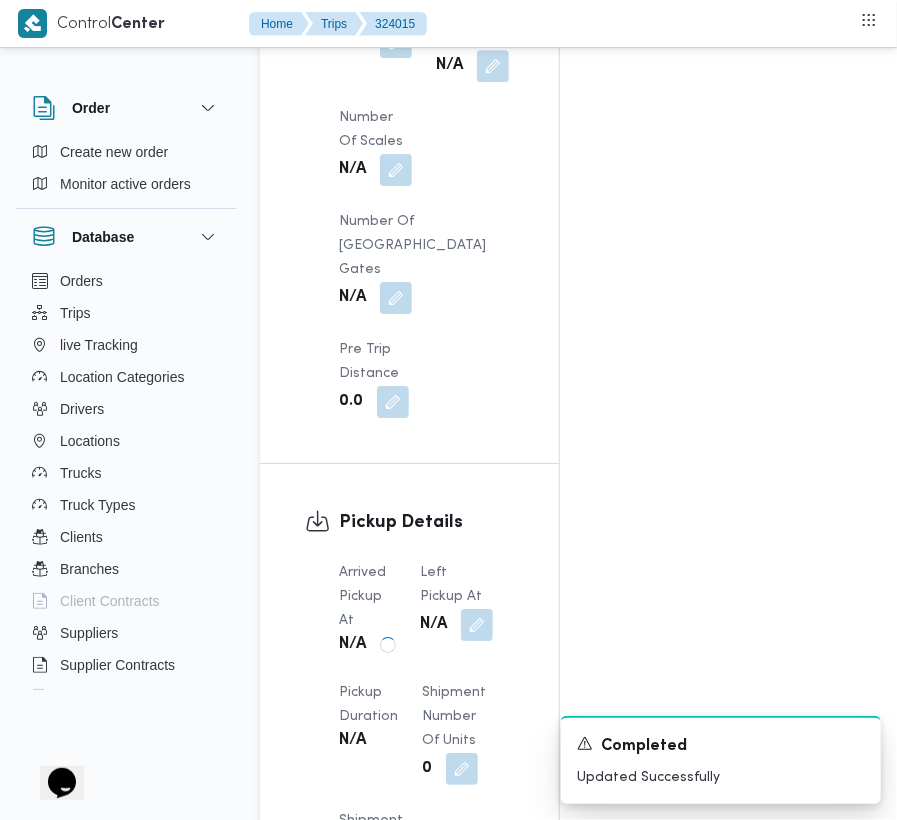 click at bounding box center [472, 625] 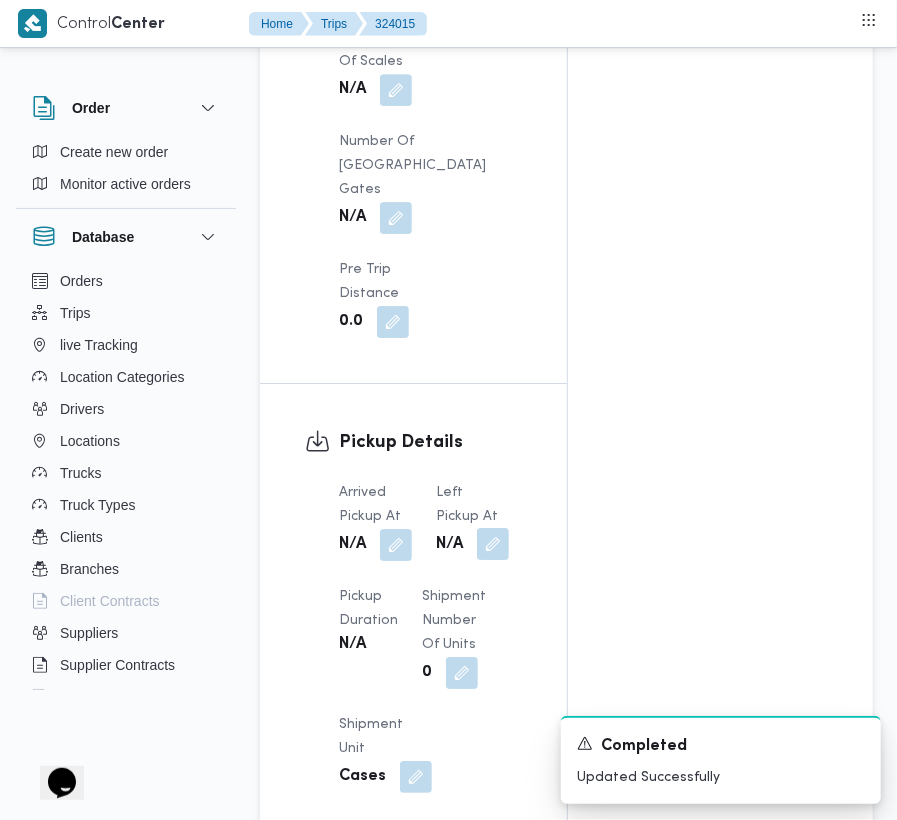 click at bounding box center [493, 544] 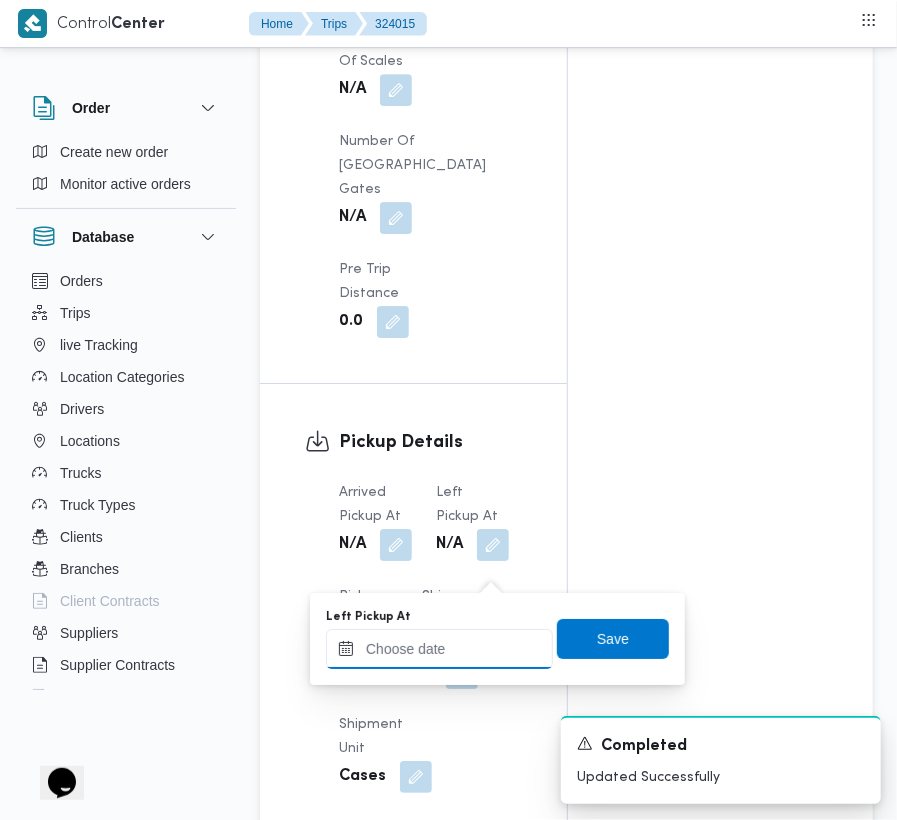 click on "Left Pickup At" at bounding box center [439, 649] 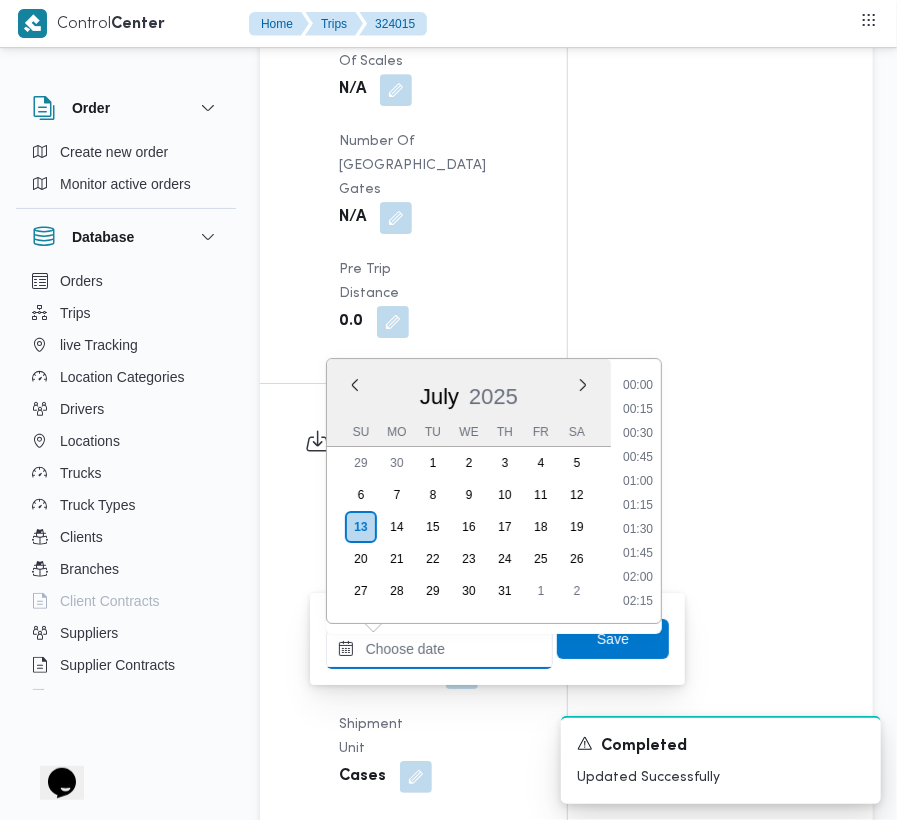 paste on "[DATE]  9:00:00 AM" 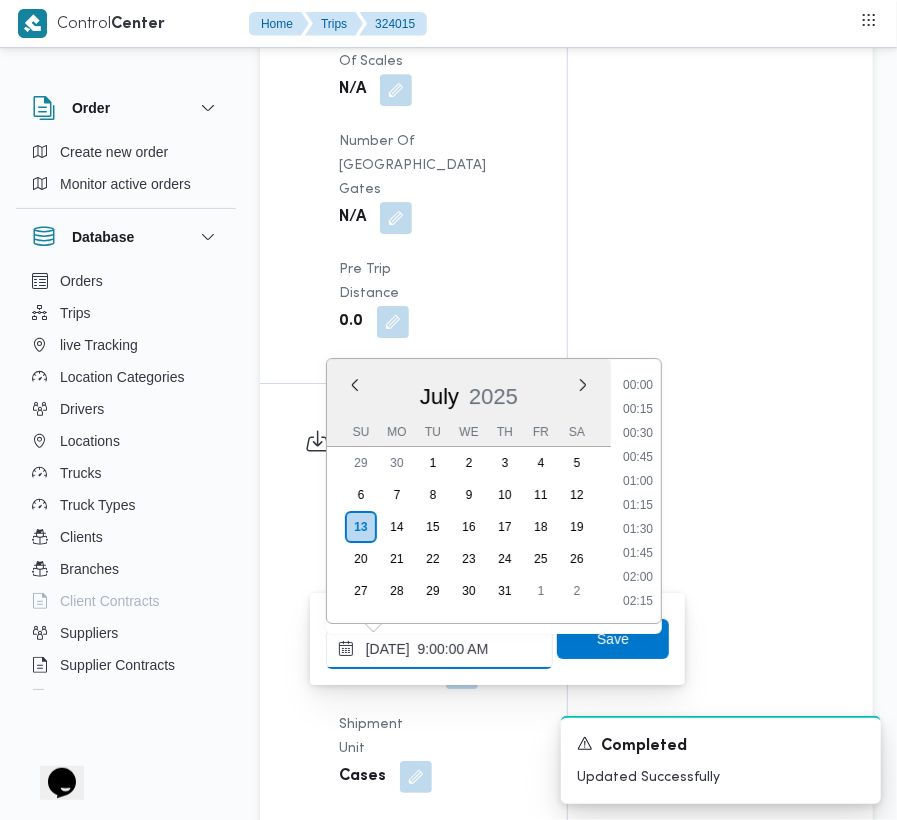 scroll, scrollTop: 864, scrollLeft: 0, axis: vertical 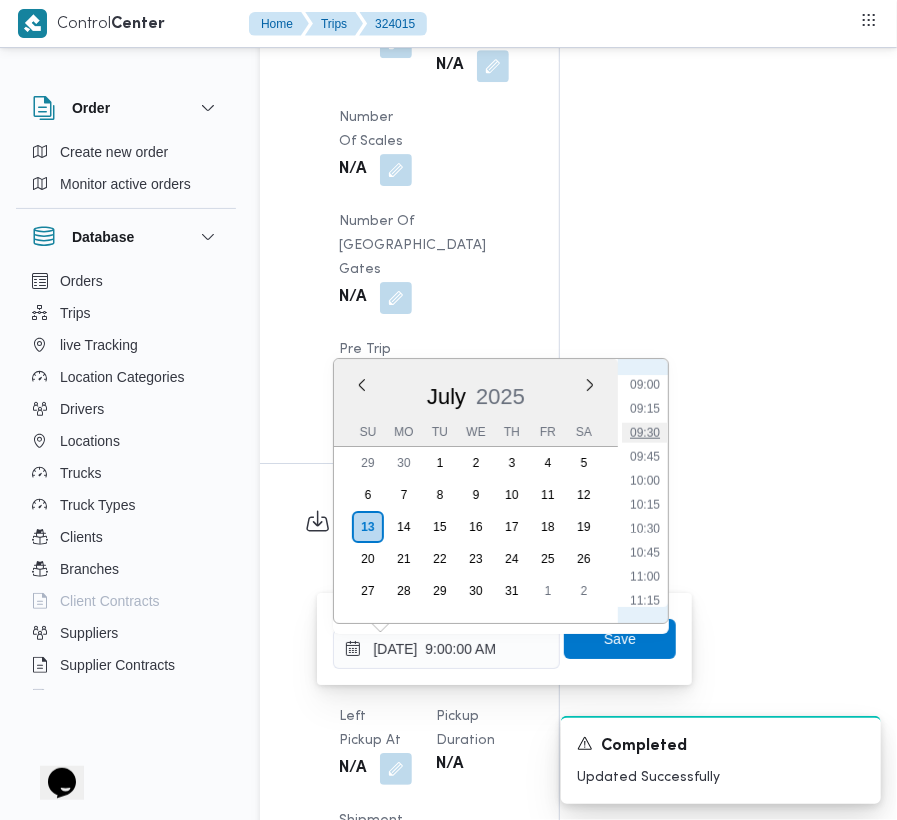 click on "09:30" at bounding box center [645, 433] 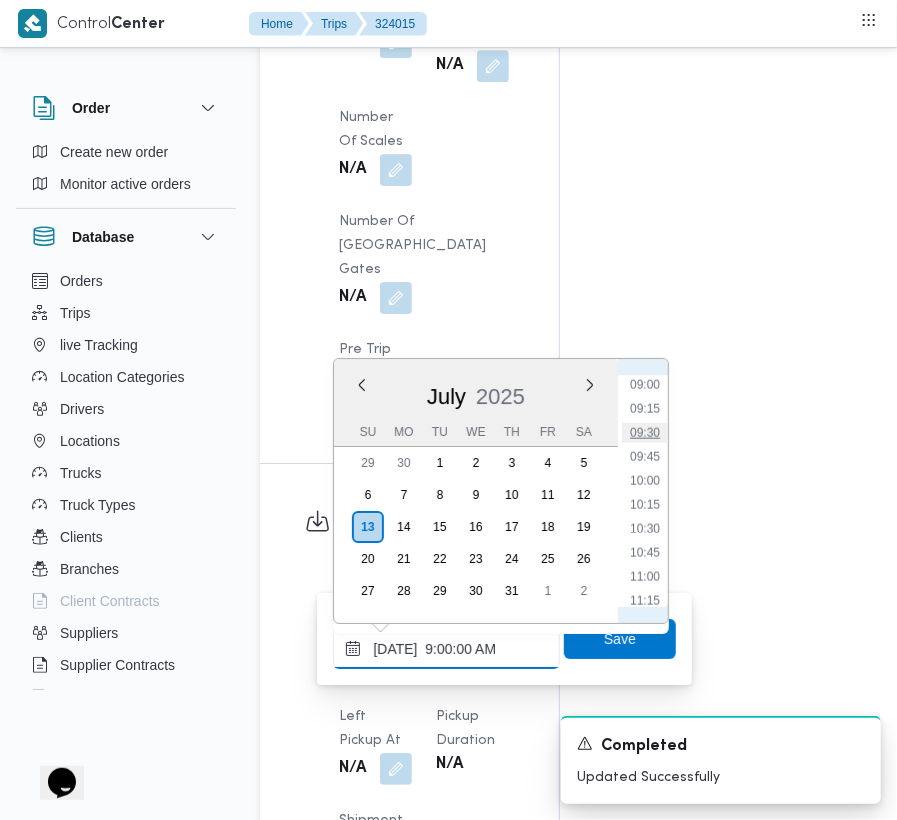 type on "[DATE] 09:30" 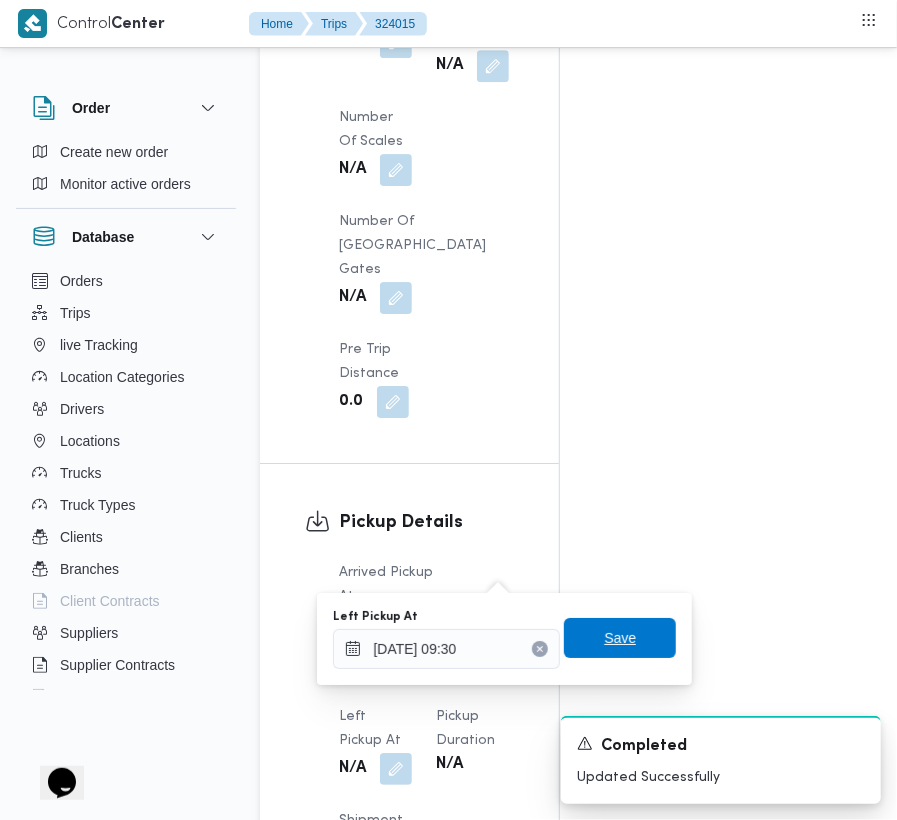 click on "Save" at bounding box center [620, 638] 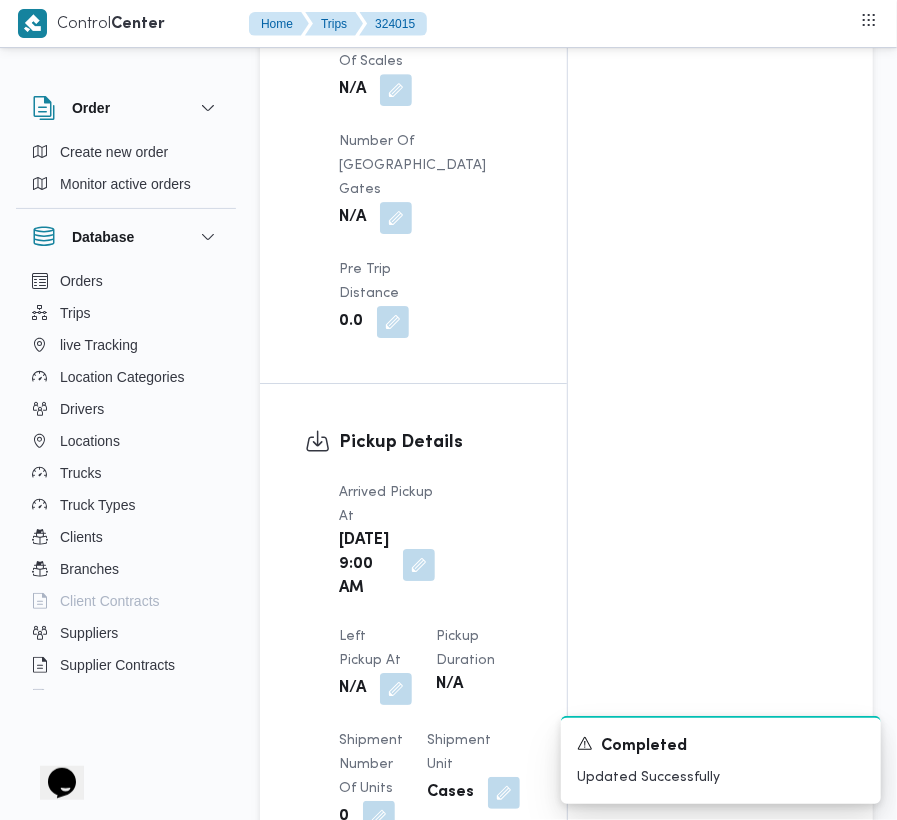 click on "Assignees Checklist Dropoffs details entered Driver Assigned Truck Assigned Documents for pickup Documents for dropoff Confirmed Data" at bounding box center [720, -444] 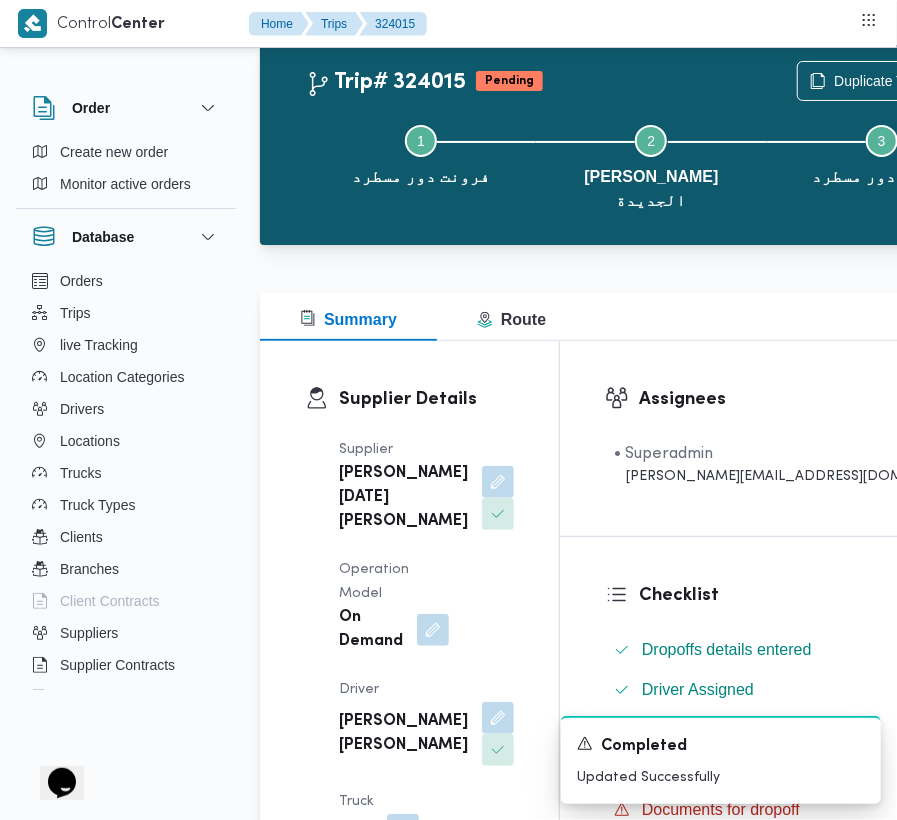scroll, scrollTop: 0, scrollLeft: 0, axis: both 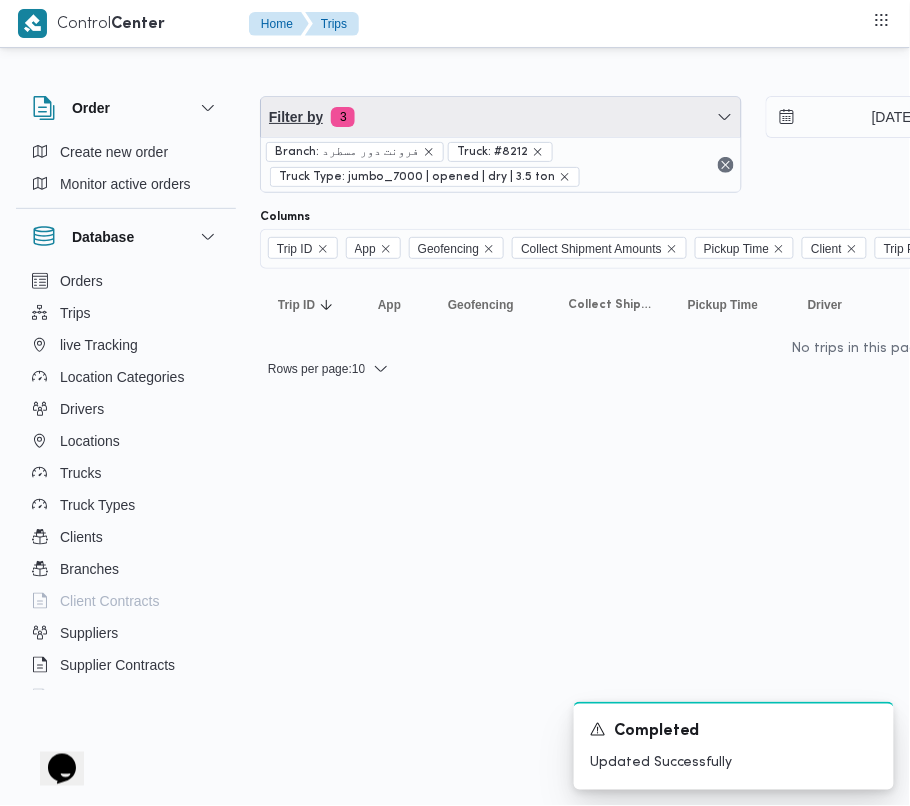 click on "Filter by 3" at bounding box center [501, 117] 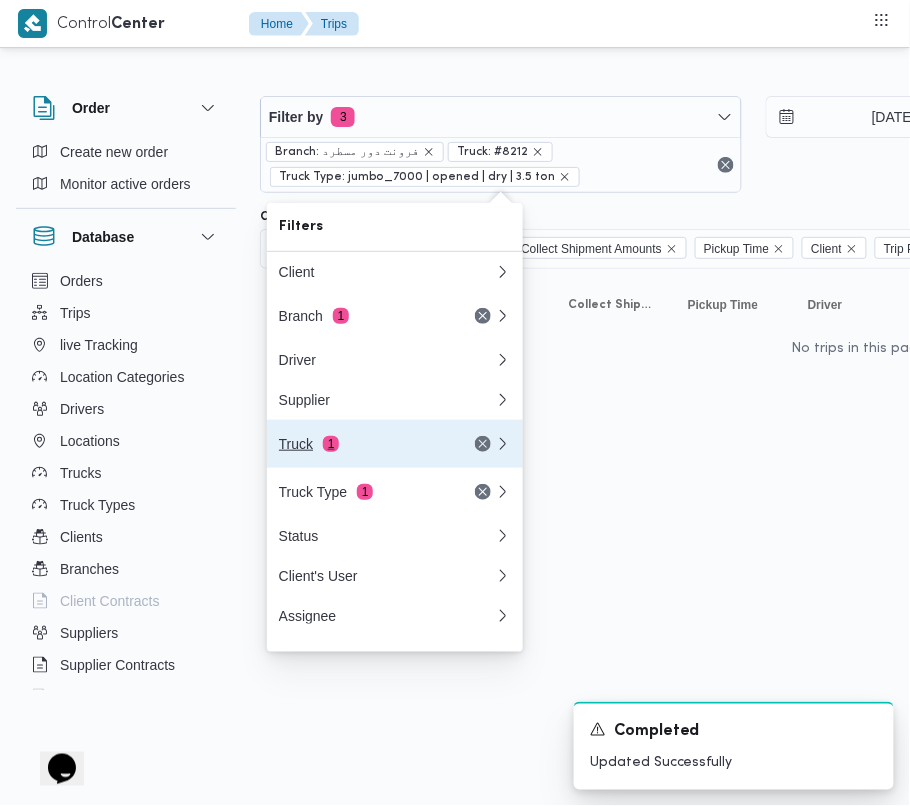 click on "Truck 1" at bounding box center (363, 444) 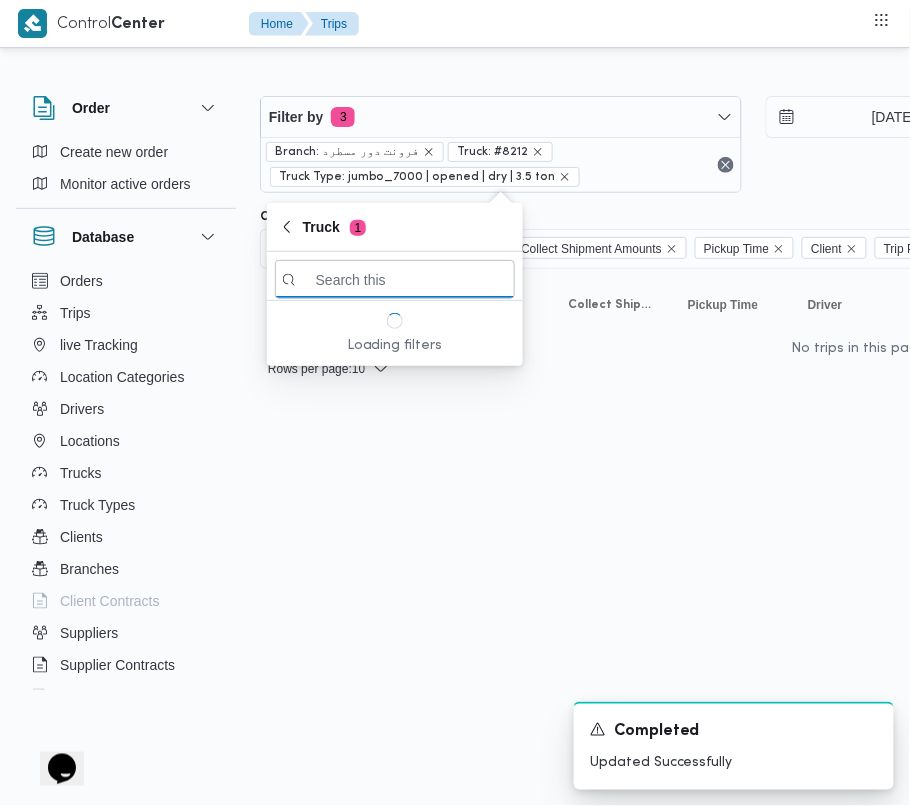 paste on "6375" 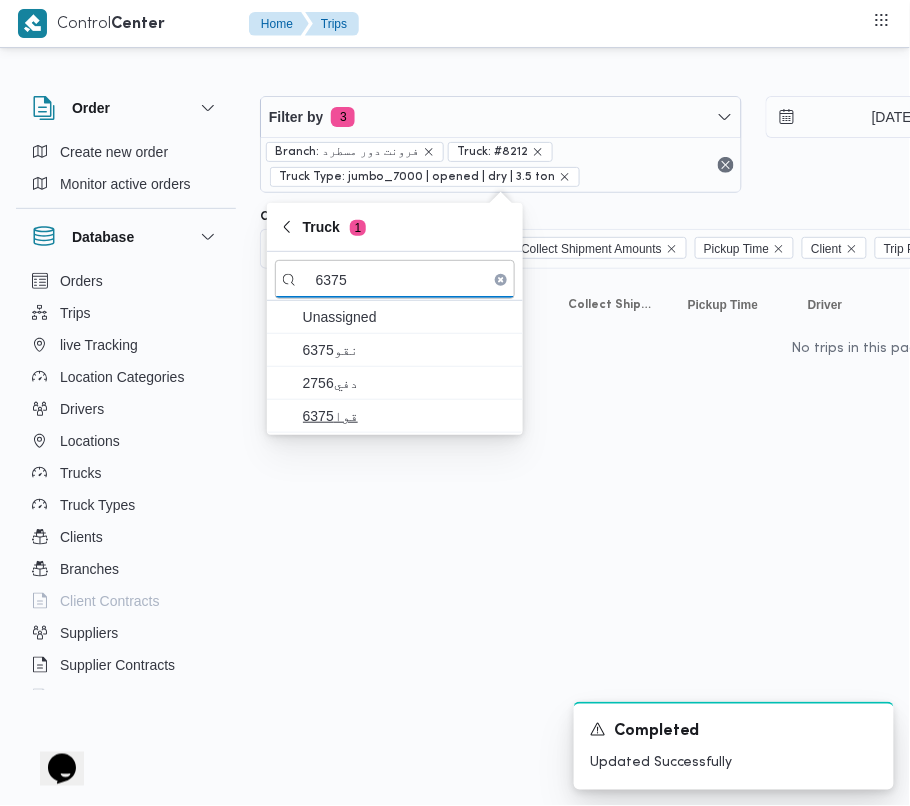 type on "6375" 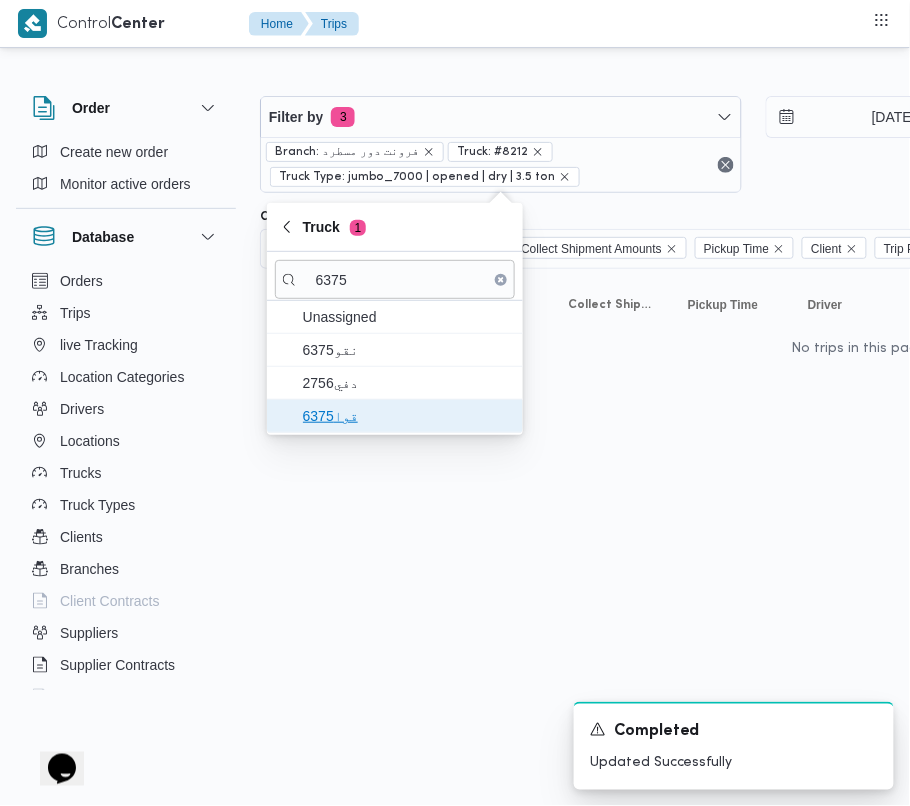 click on "قوا6375" at bounding box center [395, 416] 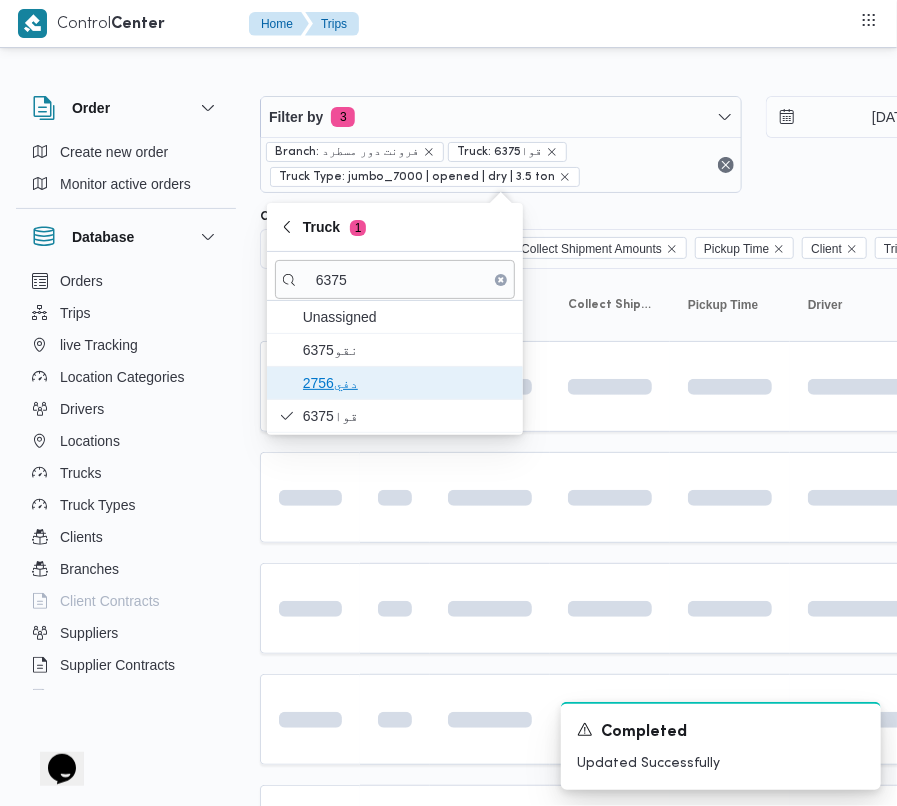click on "دفي2756" at bounding box center (395, 383) 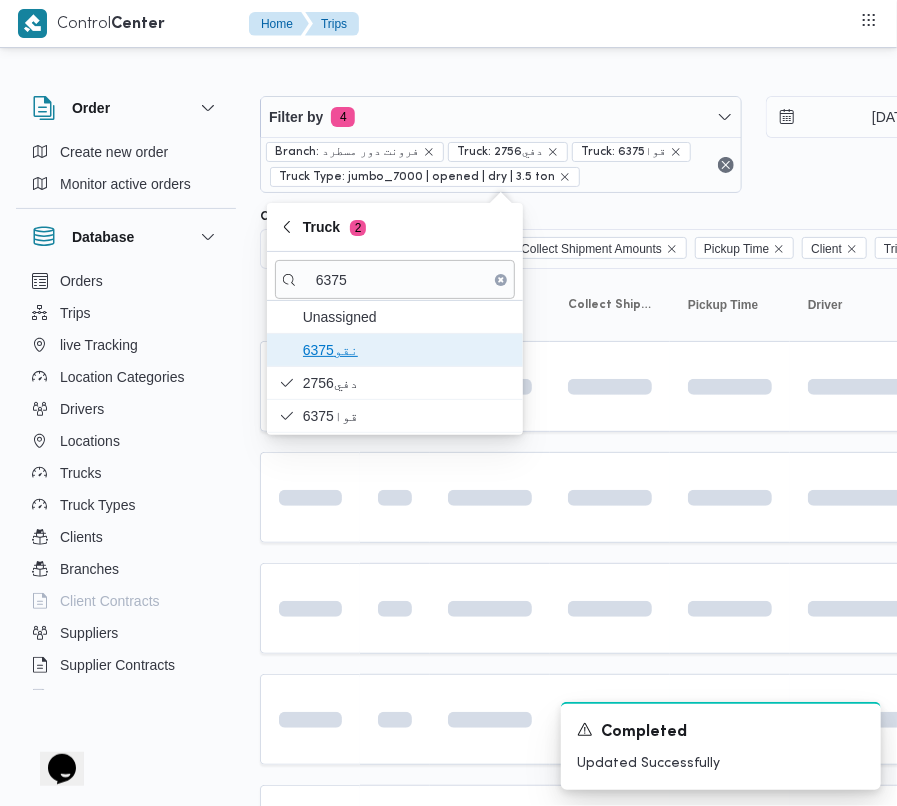 click on "نقو6375" at bounding box center [407, 350] 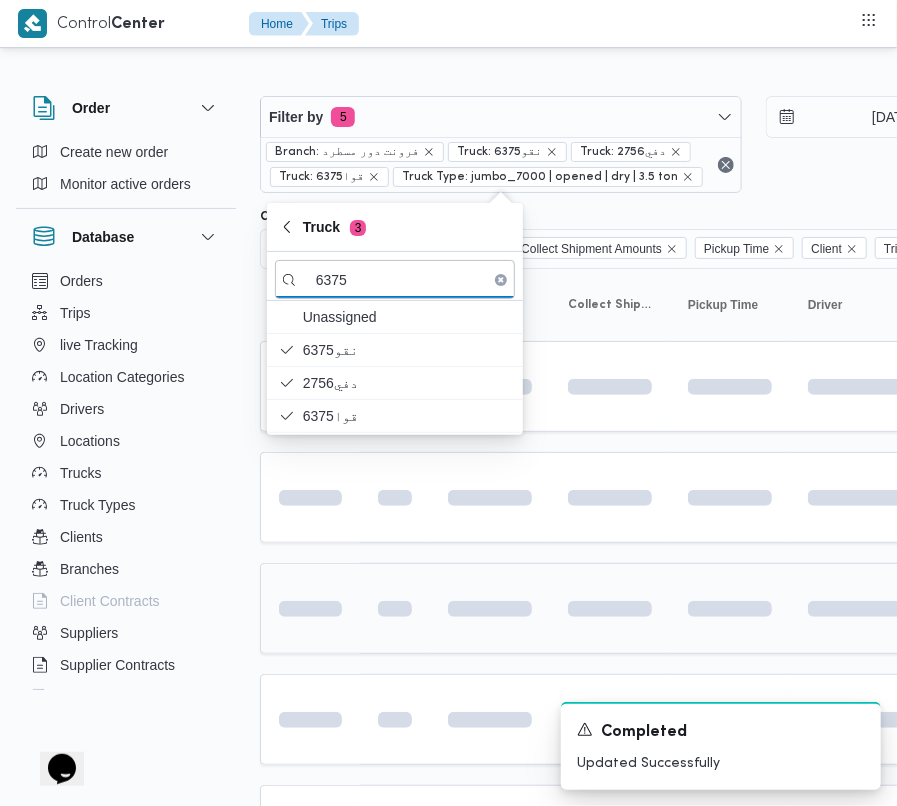 click at bounding box center (395, 608) 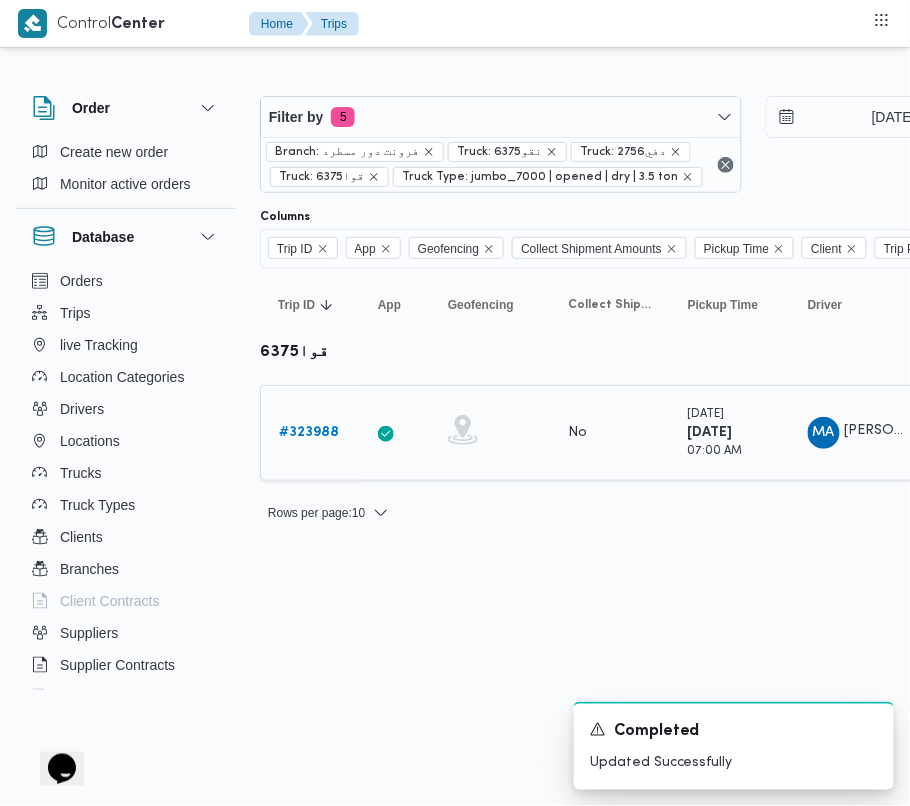 click on "# 323988" at bounding box center [309, 432] 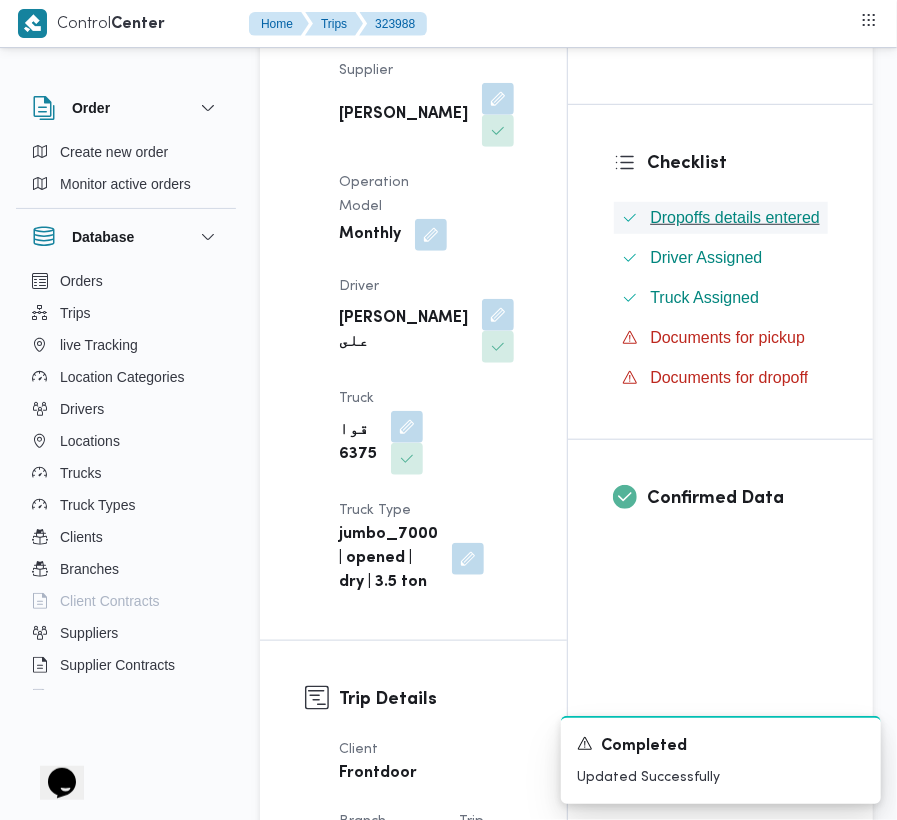 scroll, scrollTop: 420, scrollLeft: 0, axis: vertical 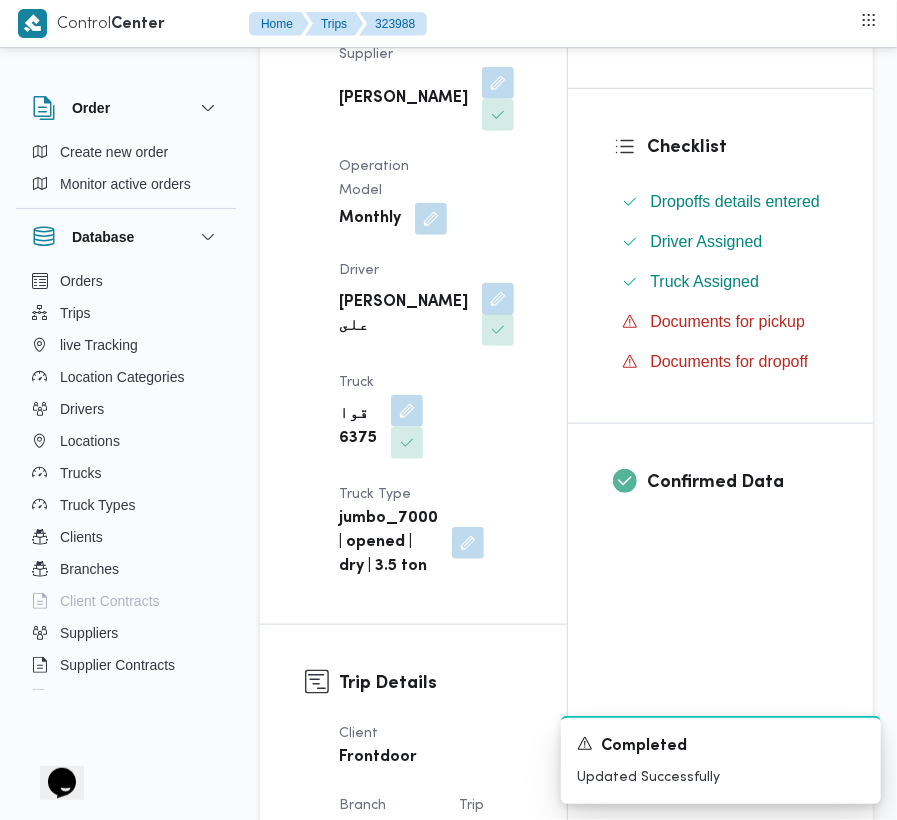click at bounding box center (493, 331) 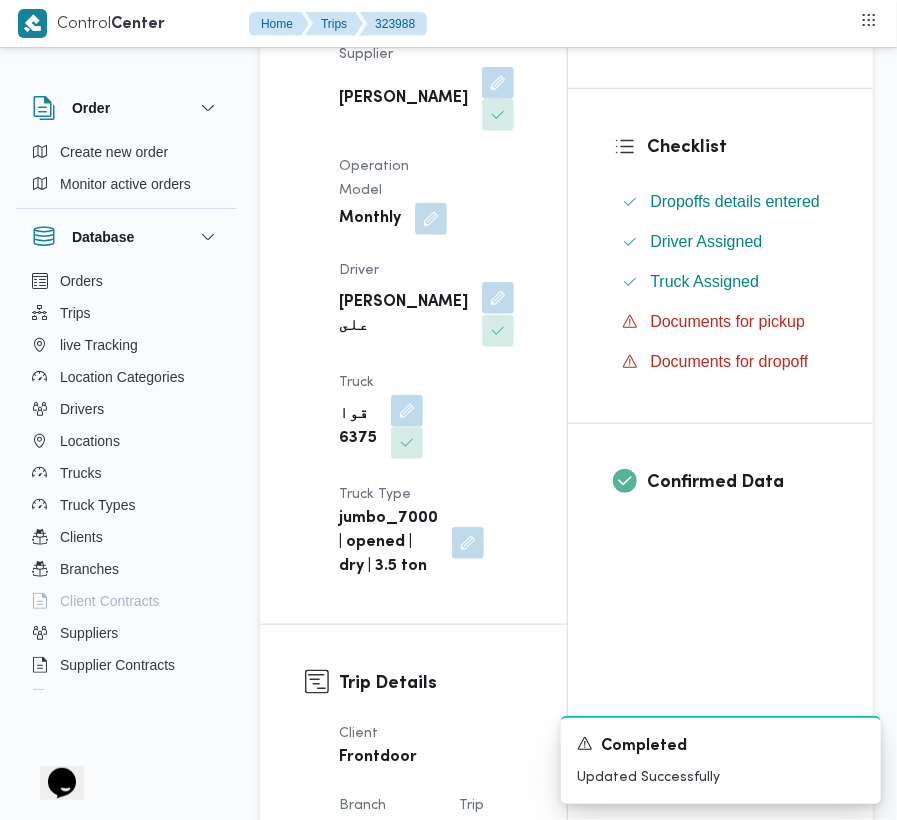 click at bounding box center (498, 298) 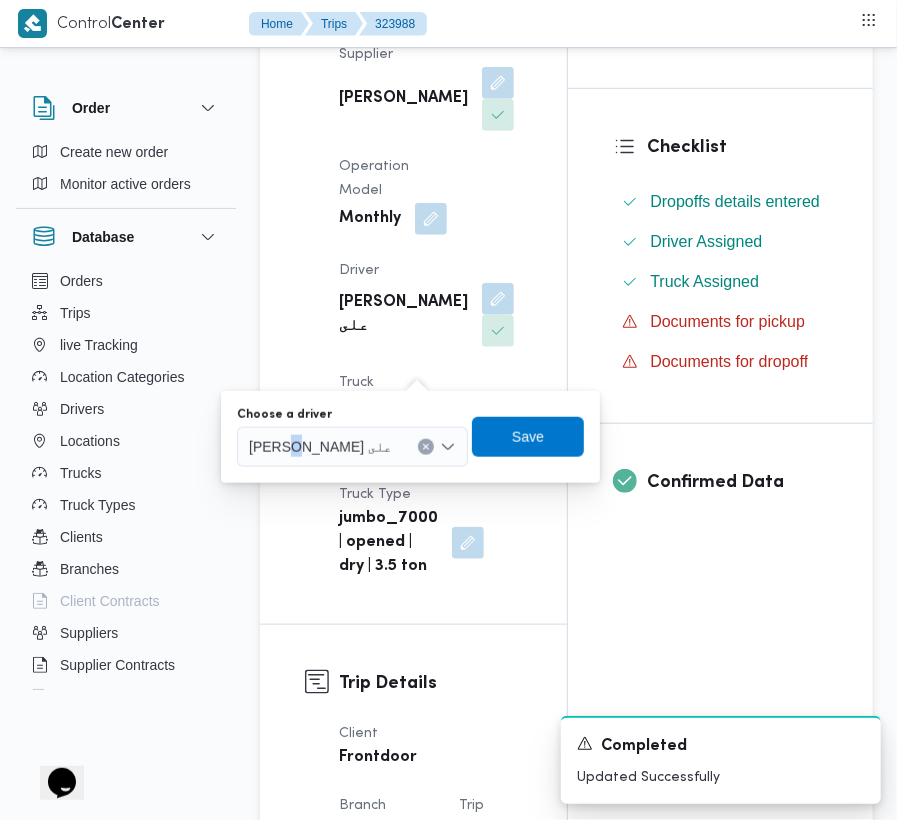 drag, startPoint x: 366, startPoint y: 474, endPoint x: 346, endPoint y: 449, distance: 32.01562 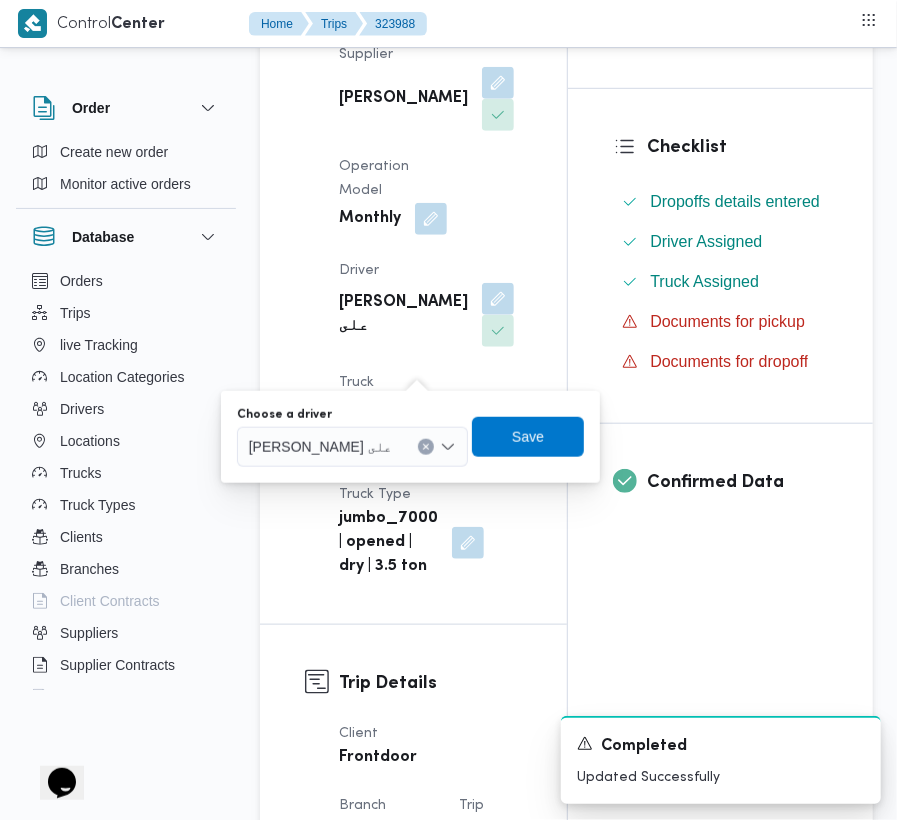 click on "[PERSON_NAME] على" at bounding box center [320, 446] 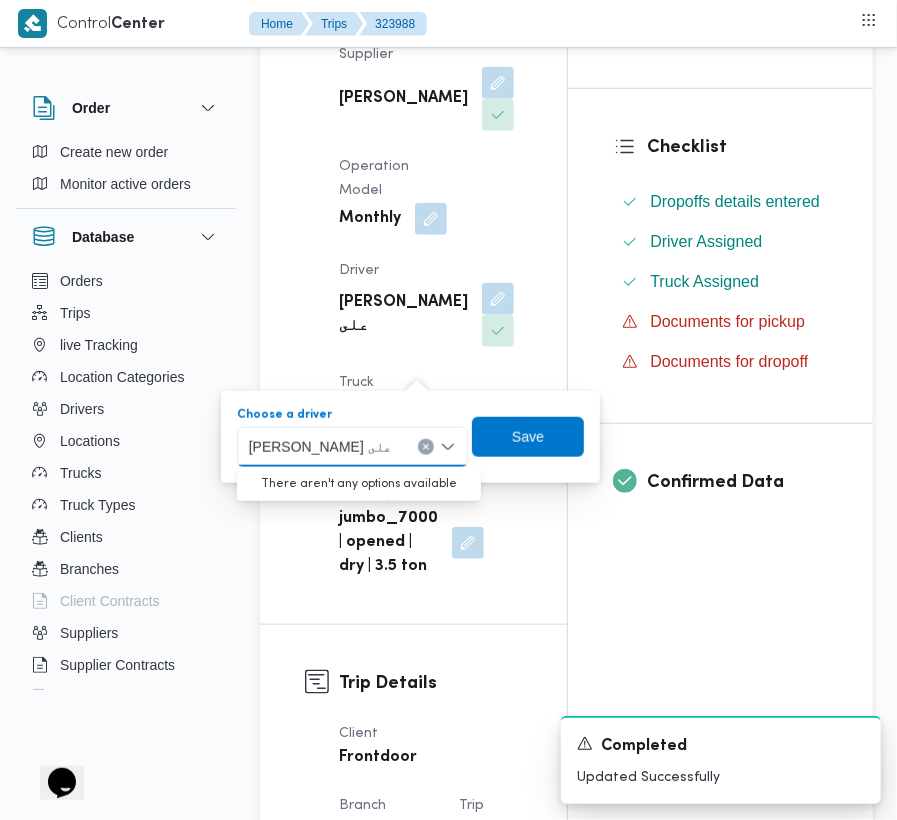paste on "[PERSON_NAME]" 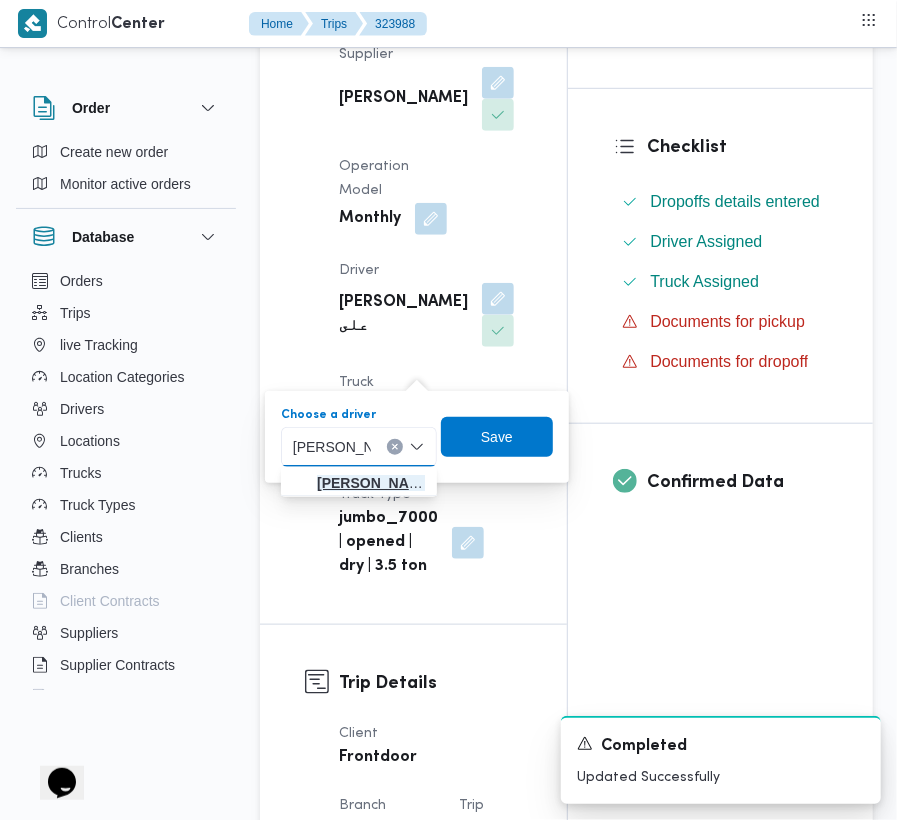 type on "[PERSON_NAME]" 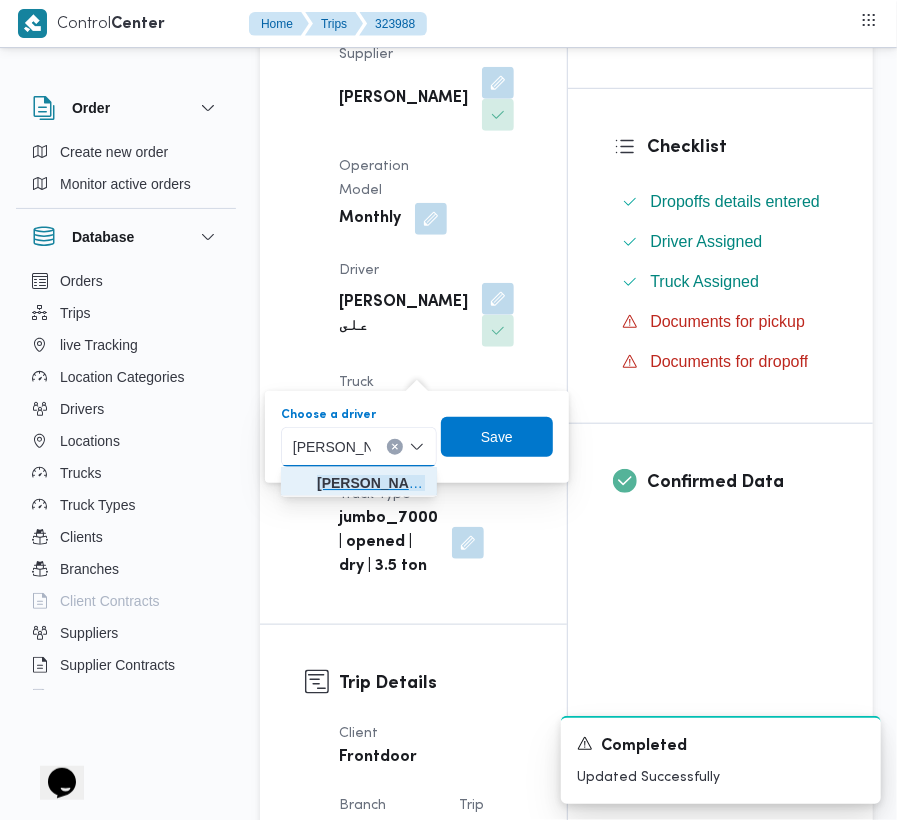 click on "[PERSON_NAME]  [PERSON_NAME]" at bounding box center [371, 483] 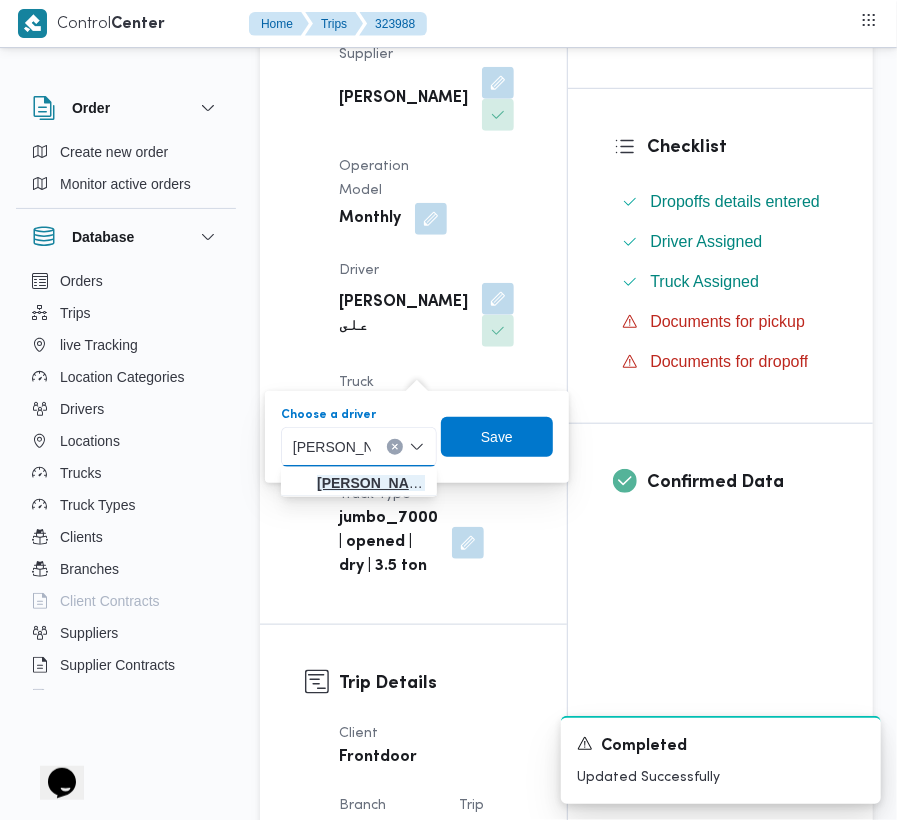 type 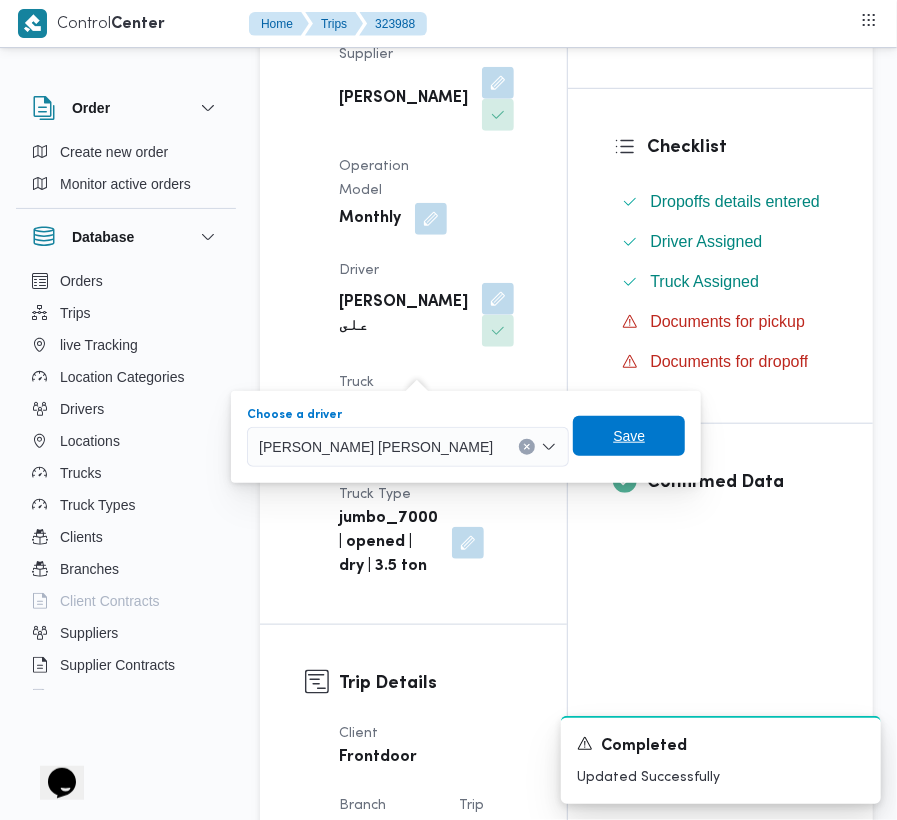click on "Save" at bounding box center (629, 436) 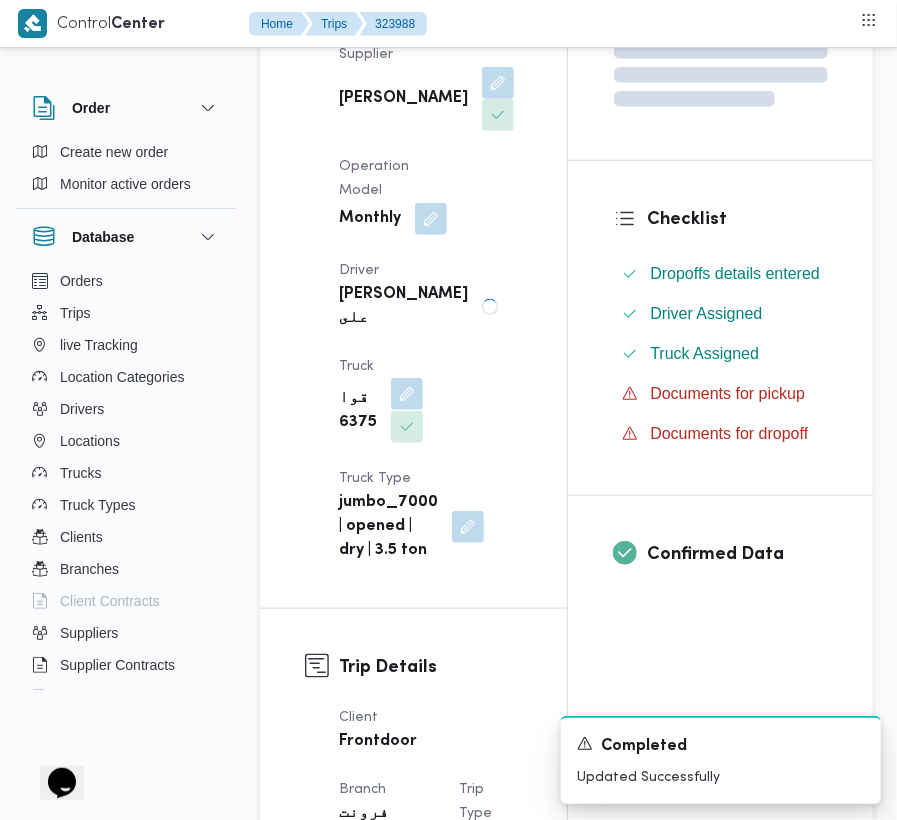 drag, startPoint x: 414, startPoint y: 446, endPoint x: 412, endPoint y: 458, distance: 12.165525 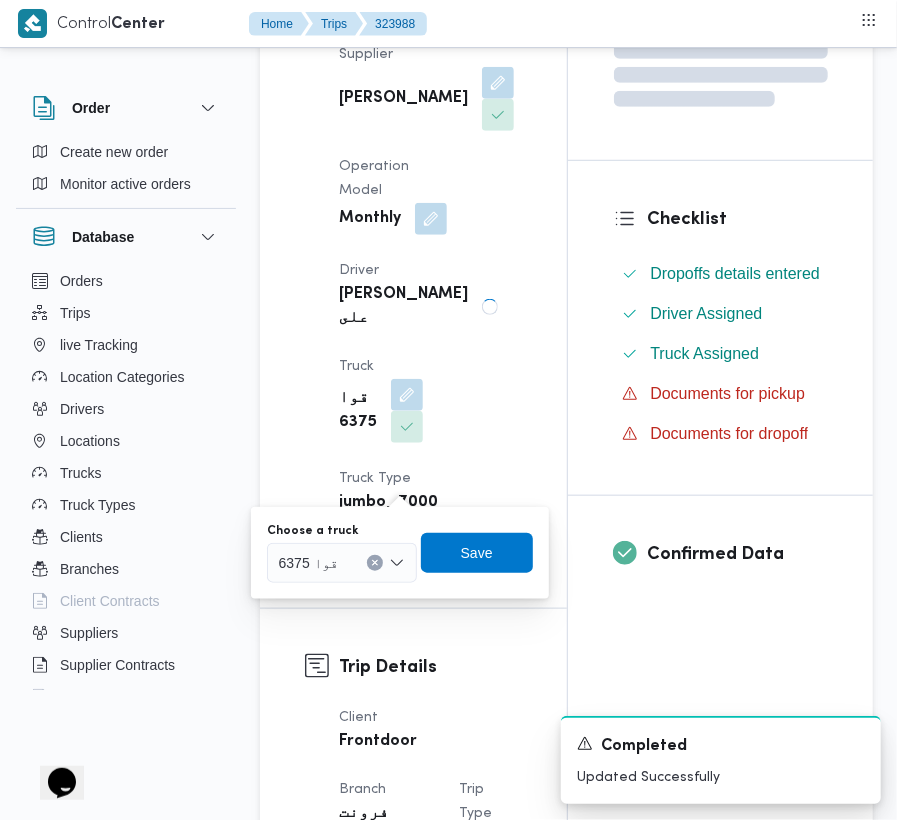 click on "Choose a truck" at bounding box center (342, 531) 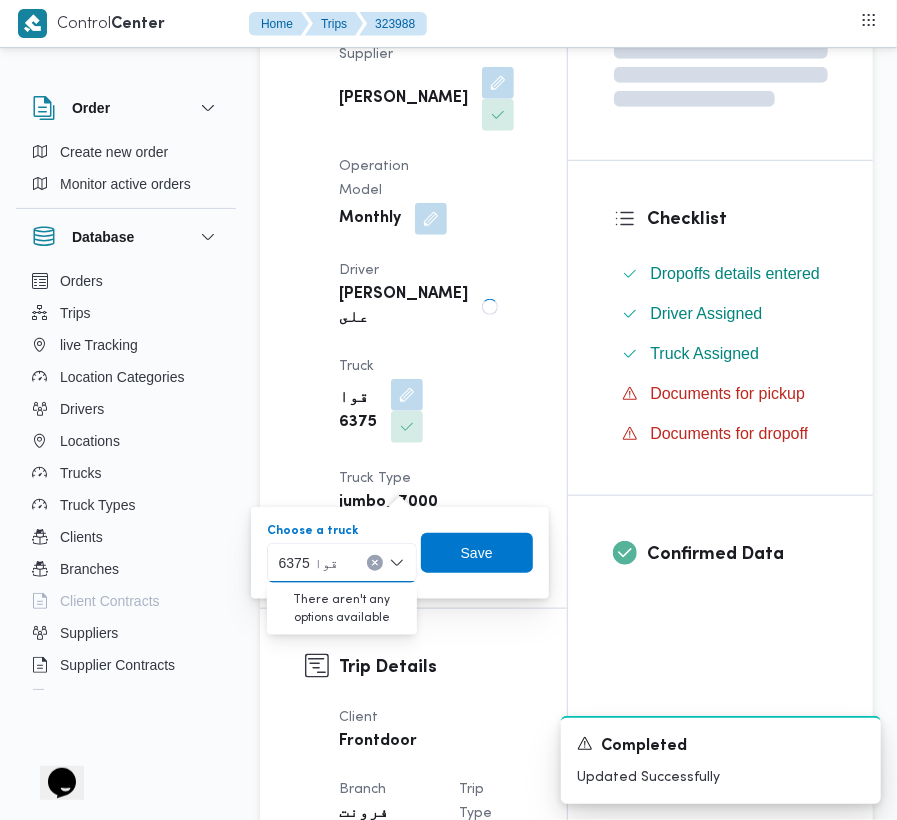 paste on "4238" 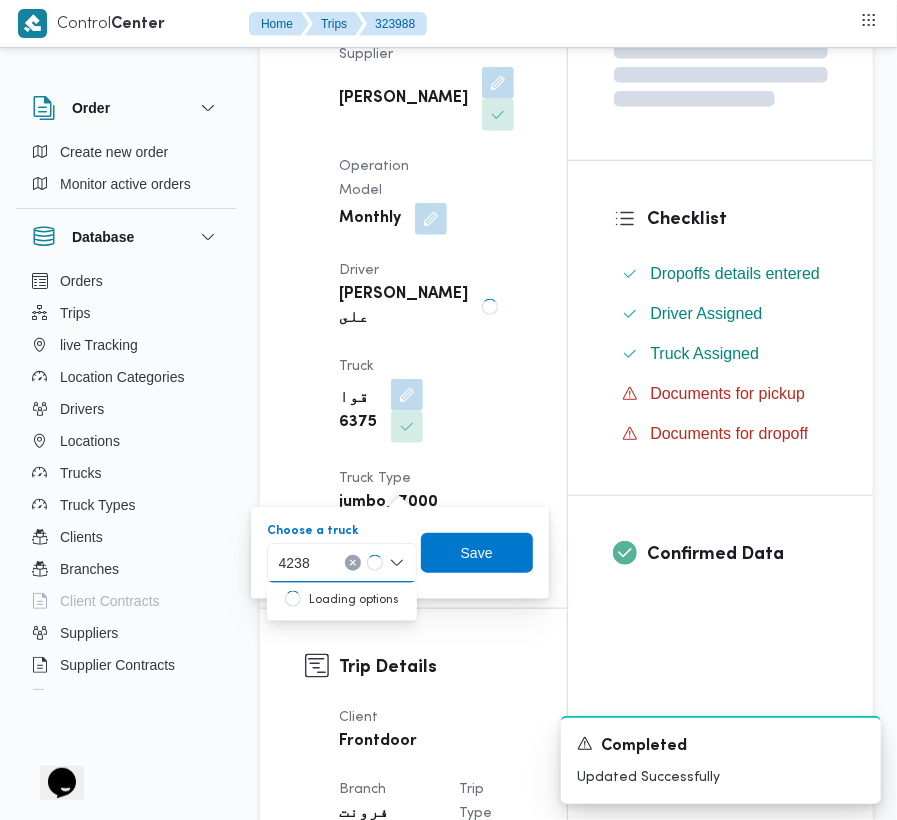 type on "4238" 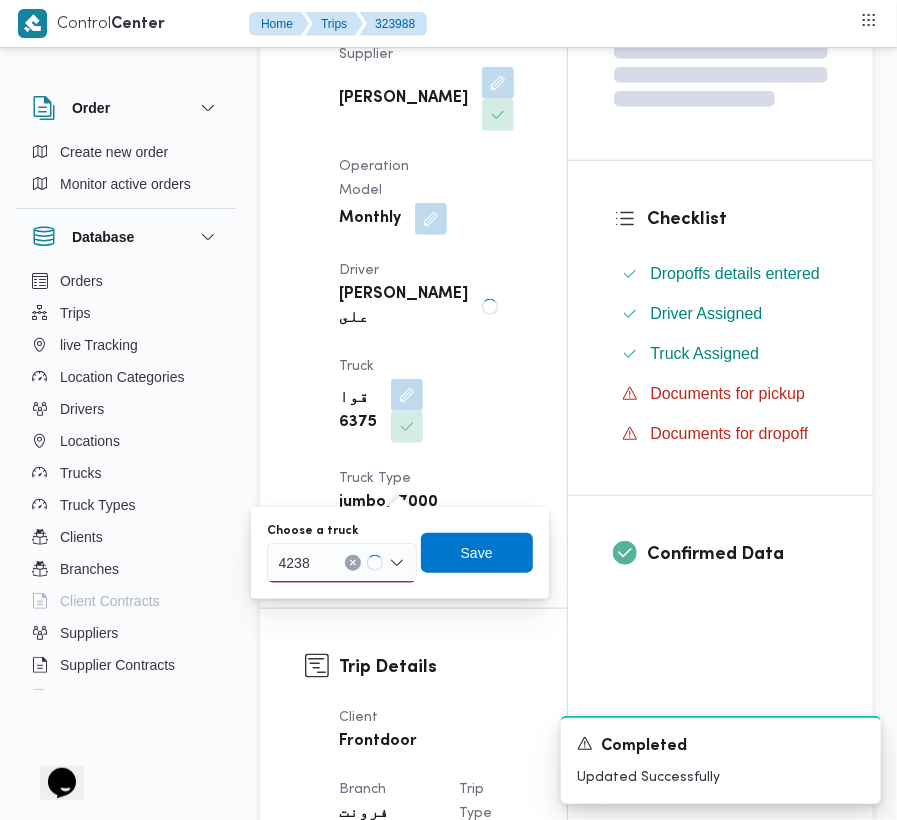 click on "4238 4238" at bounding box center (295, 563) 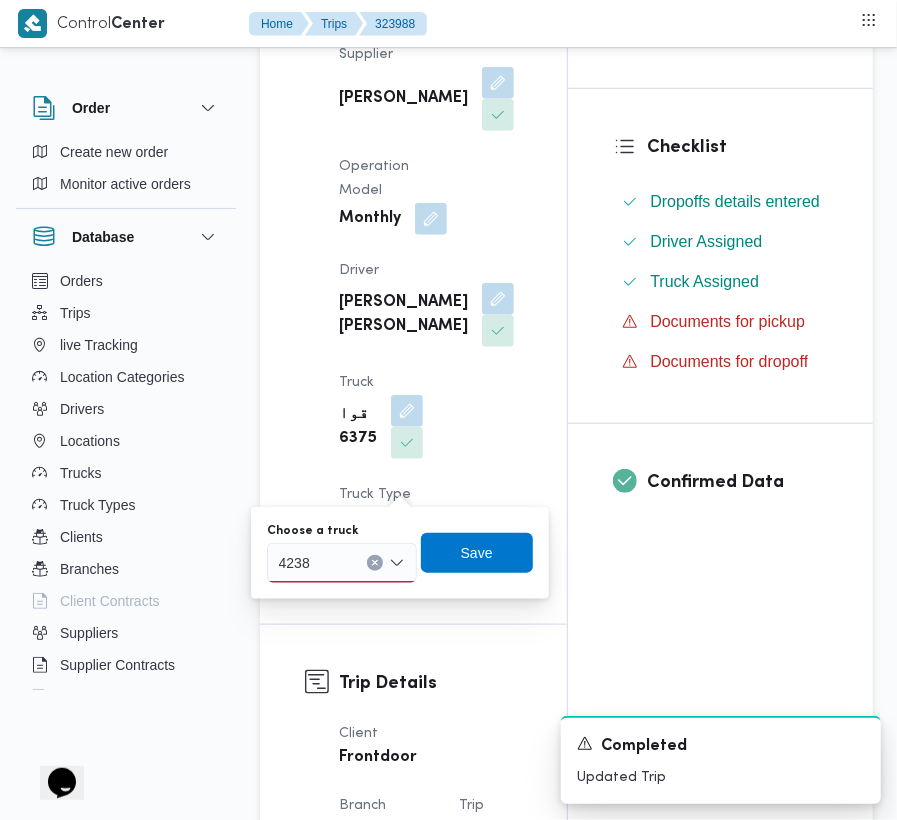 click on "Choose a truck" at bounding box center [312, 531] 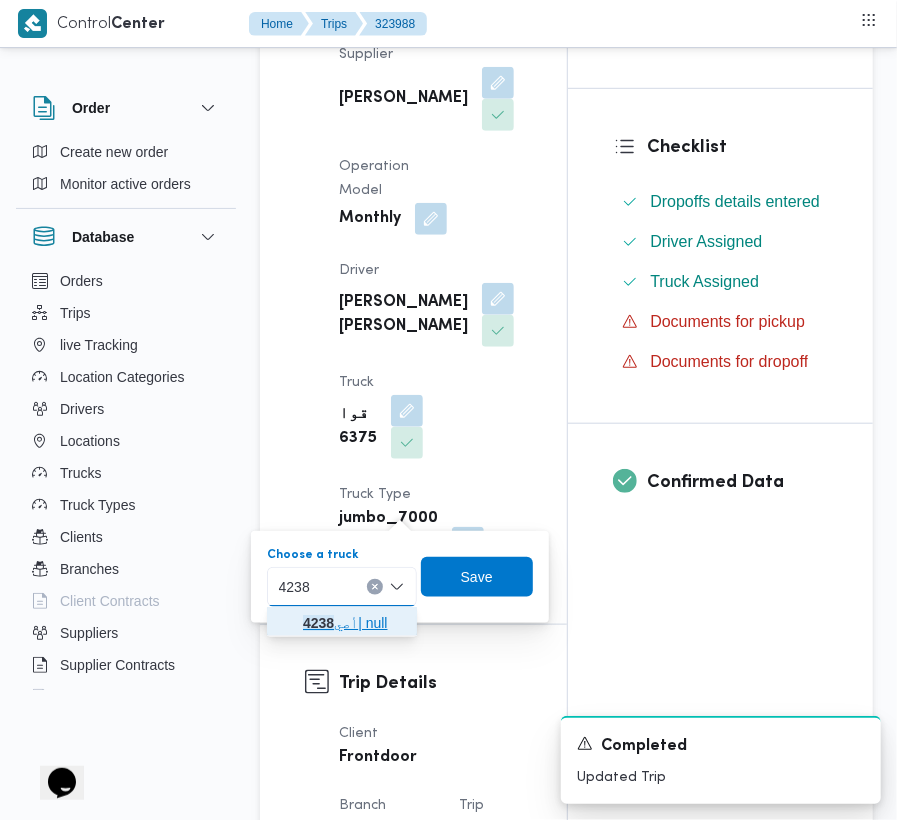 click on "4238" at bounding box center [318, 623] 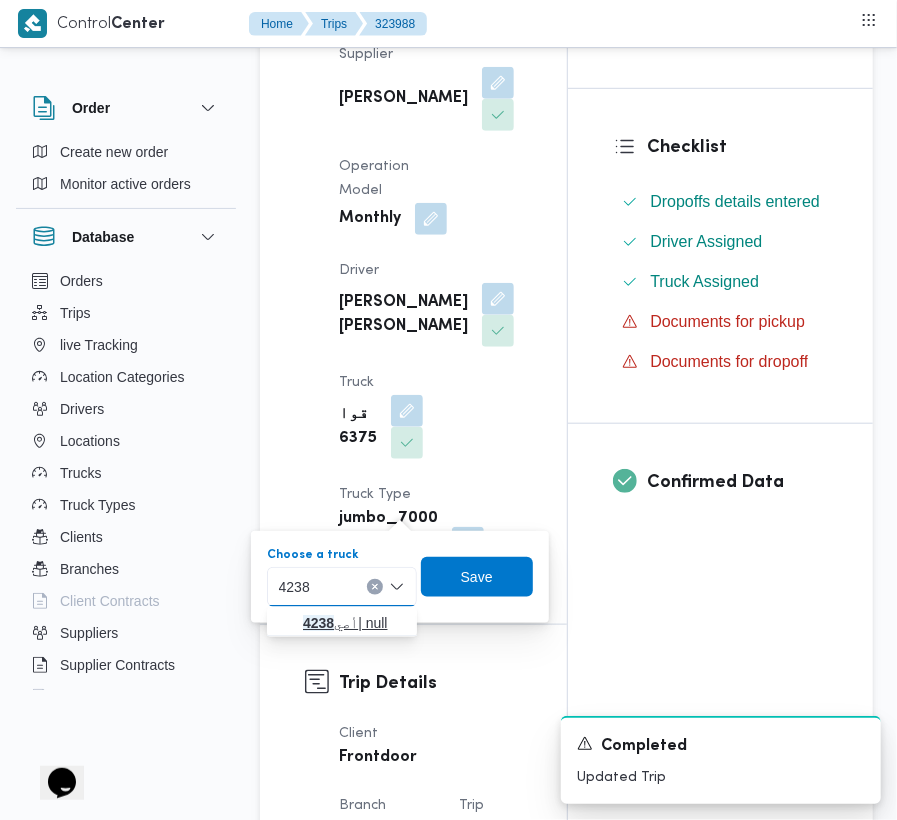 type 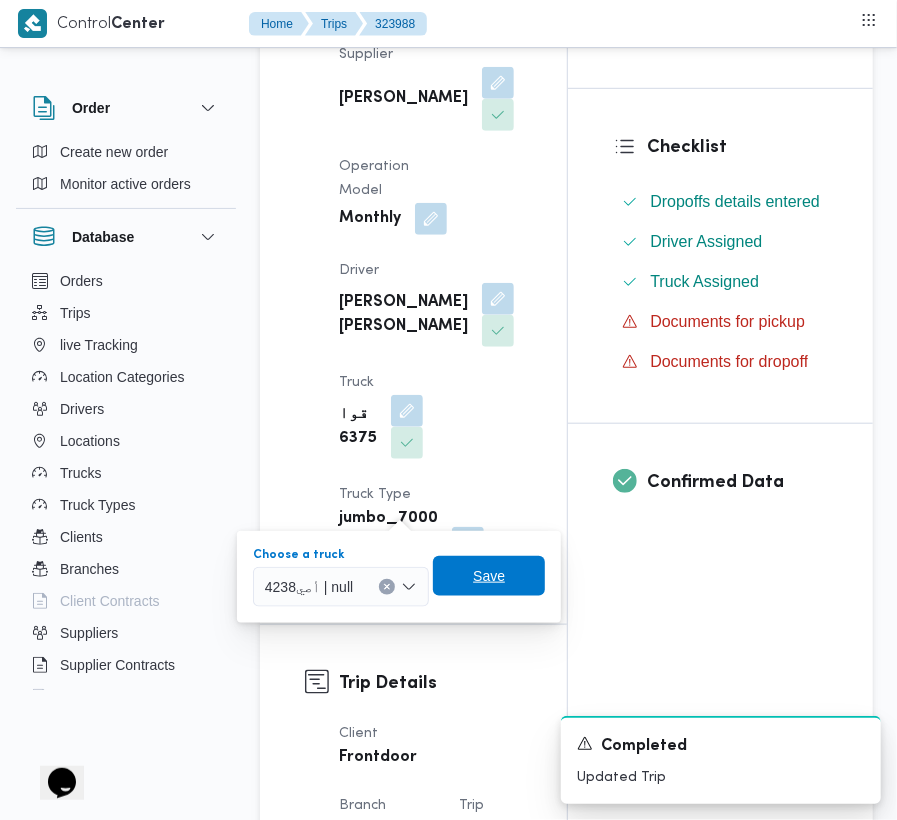 click on "Save" at bounding box center [489, 576] 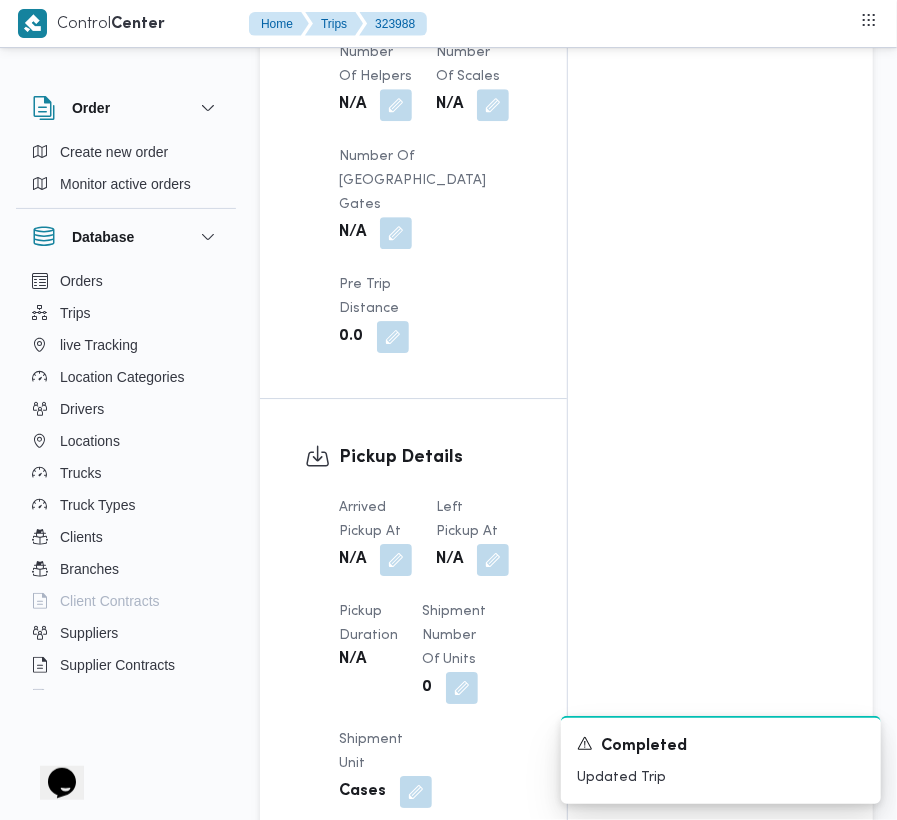scroll, scrollTop: 2953, scrollLeft: 0, axis: vertical 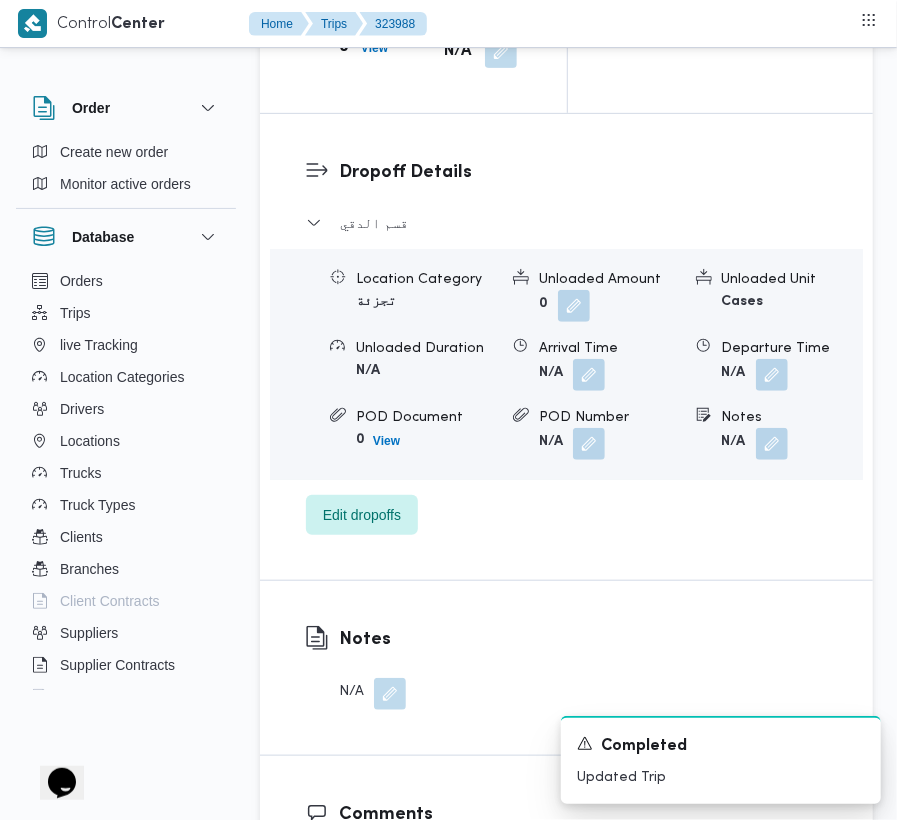 click on "Dropoff Details قسم الدقي Location Category تجزئة Unloaded Amount 0 Unloaded Unit Cases Unloaded Duration N/A Arrival Time N/A Departure Time N/A POD Document 0 View POD Number N/A Notes N/A Edit dropoffs" at bounding box center [566, 347] 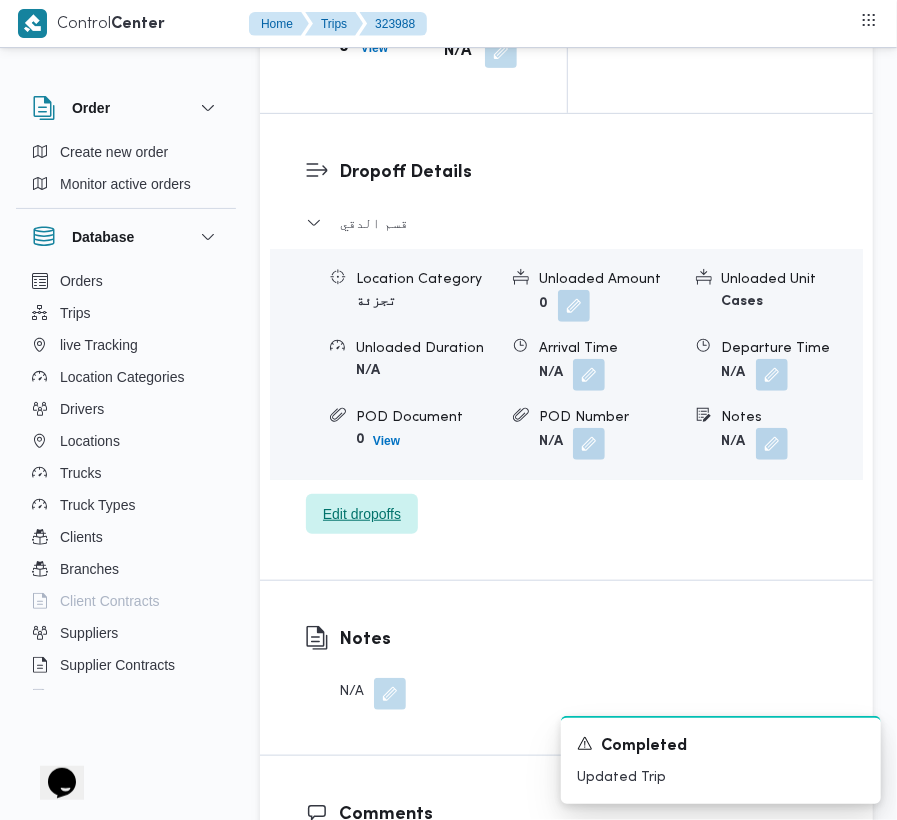 click on "Edit dropoffs" at bounding box center [362, 514] 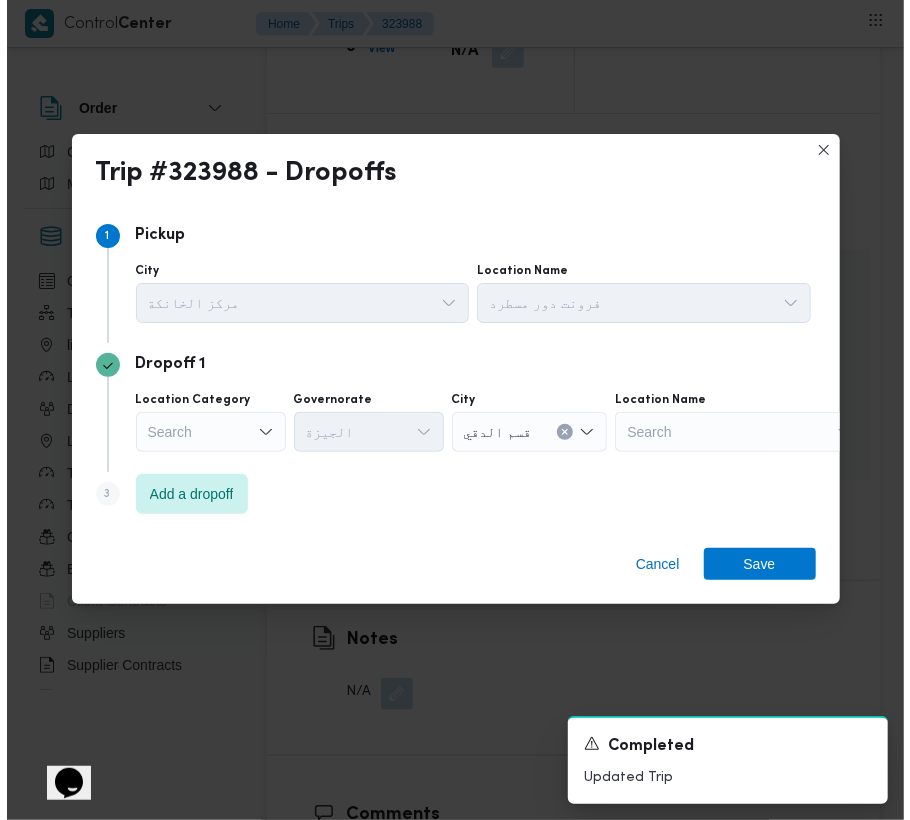scroll, scrollTop: 2721, scrollLeft: 0, axis: vertical 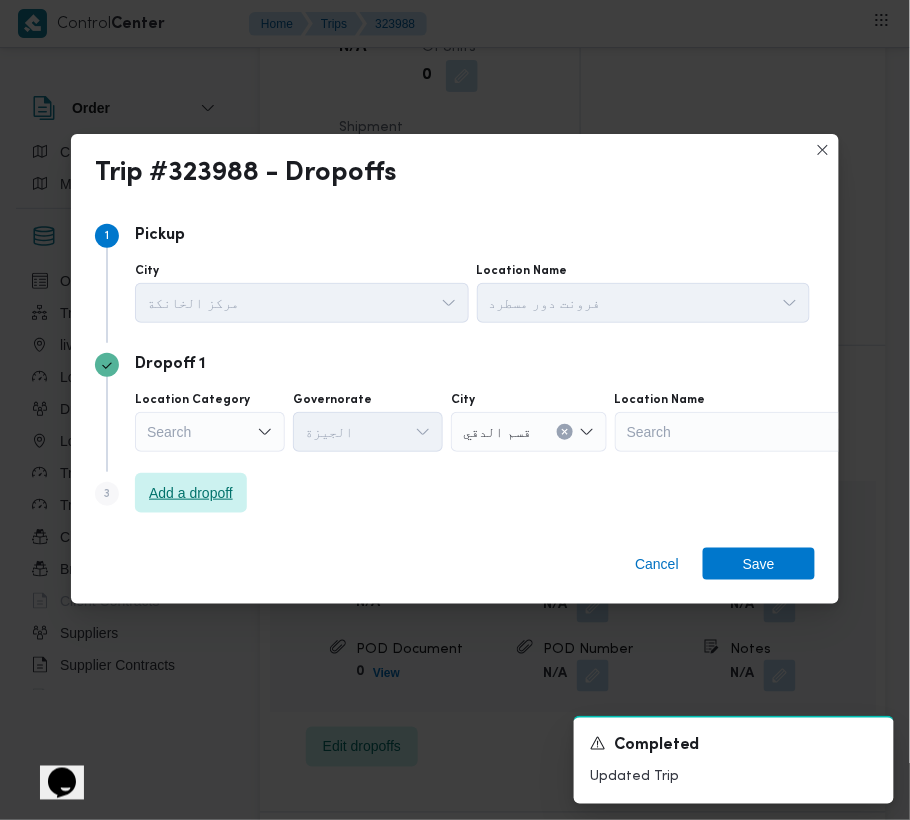 click on "Add a dropoff" at bounding box center [191, 493] 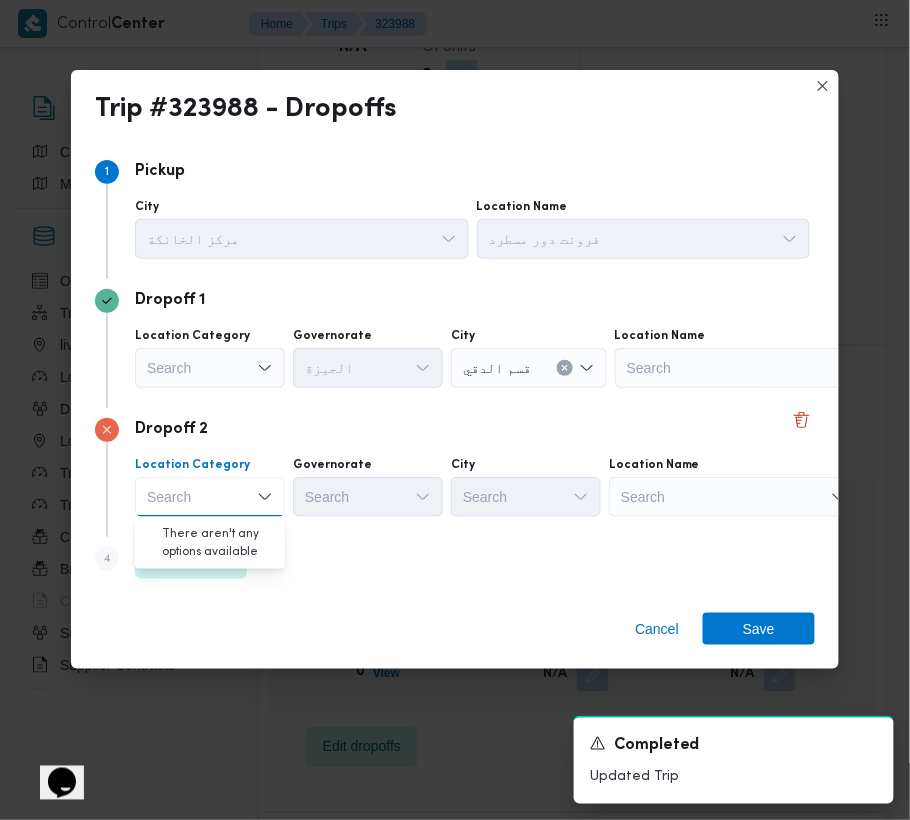 click on "Dropoff 2 Location Category Search Combo box. Selected. Combo box input. Search. Type some text or, to display a list of choices, press Down Arrow. To exit the list of choices, press Escape. Governorate Search City Search Location Name Search" at bounding box center (455, 472) 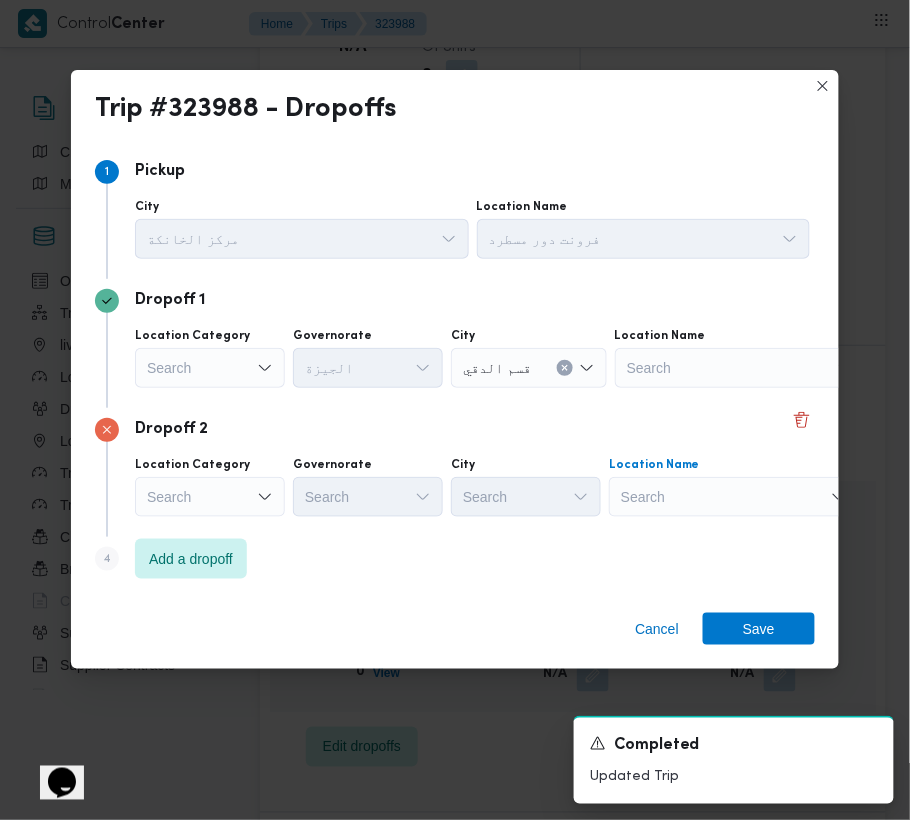 click on "Search" at bounding box center (740, 368) 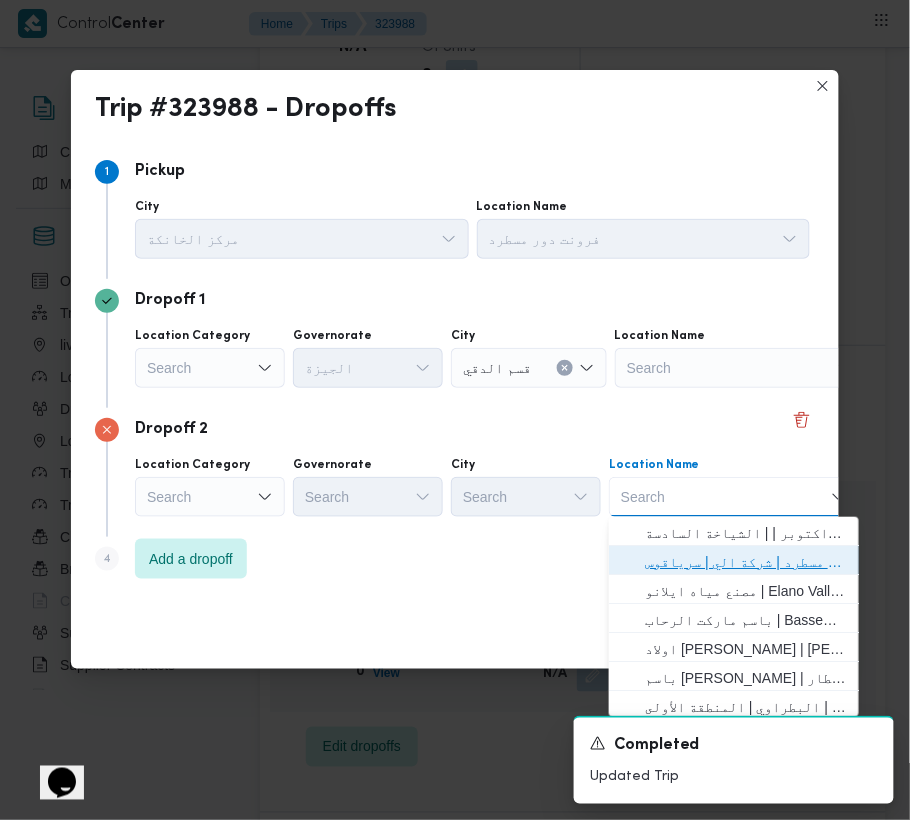 click on "فرونت دور مسطرد | شركة الي | سرياقوس" at bounding box center [746, 562] 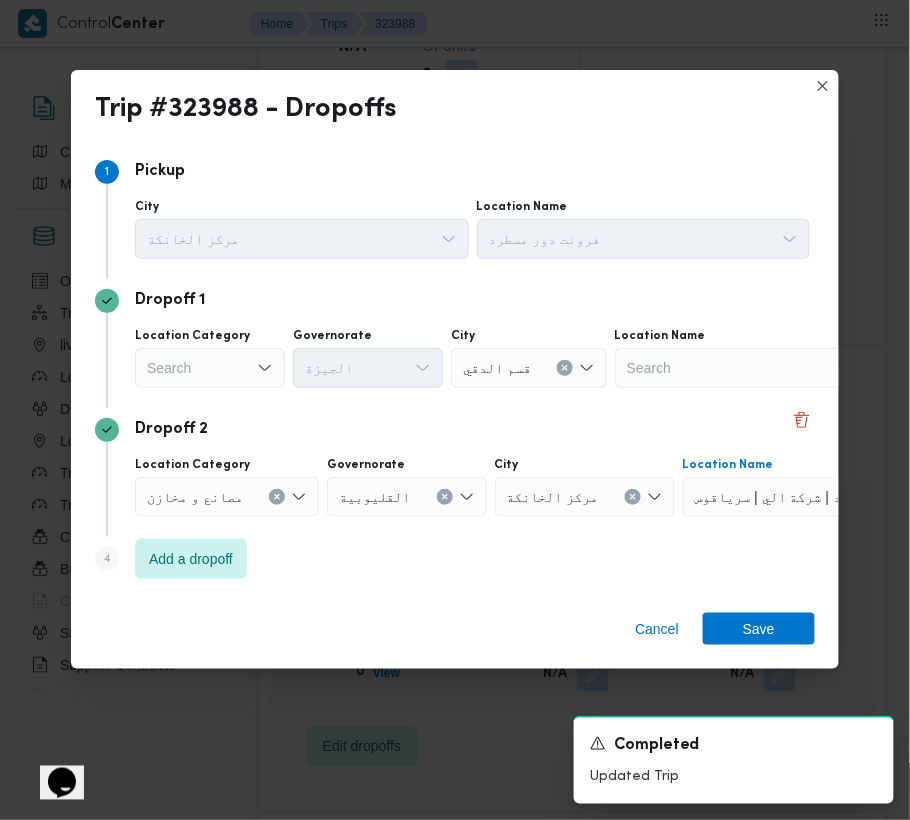 click on "Search" at bounding box center (210, 368) 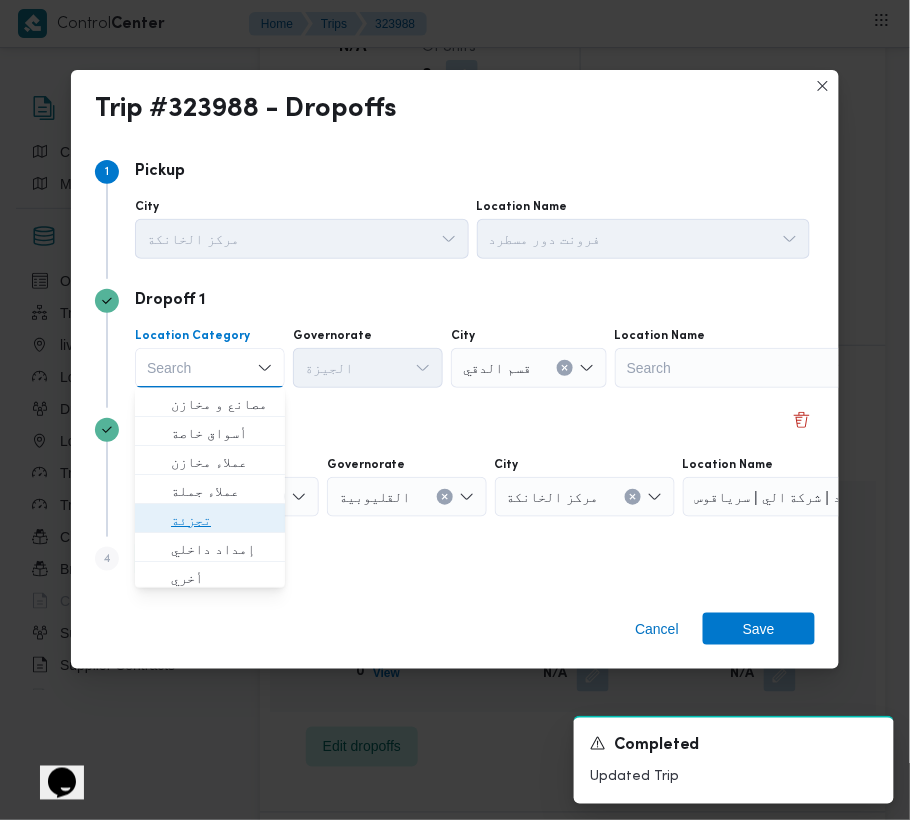 click on "تجزئة" at bounding box center [222, 520] 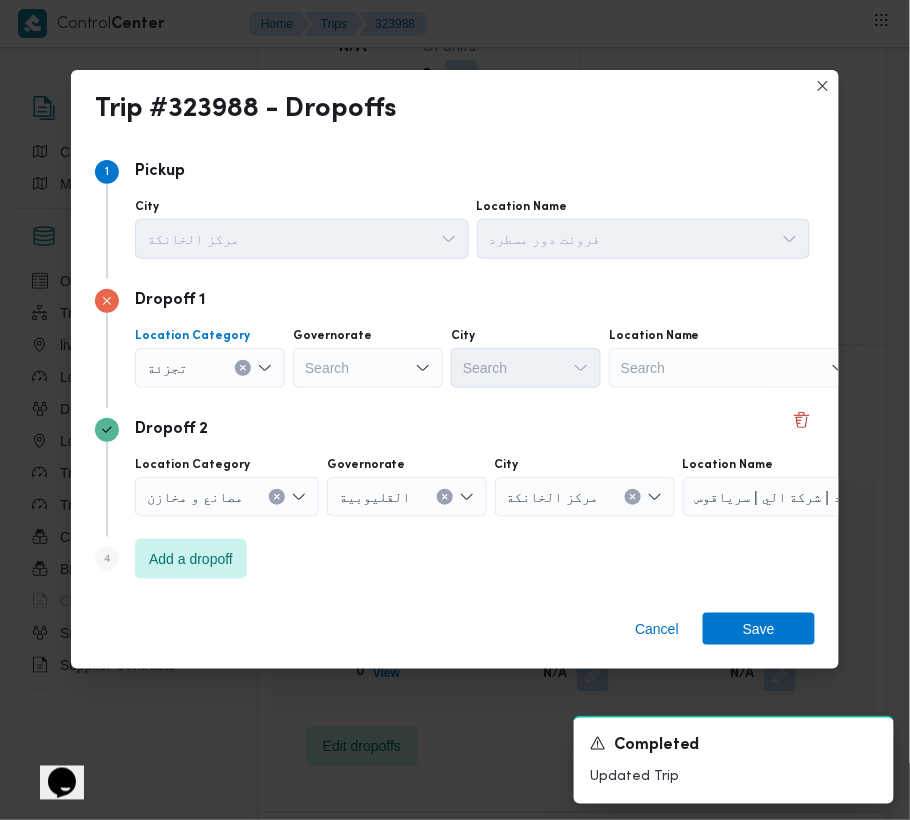 click on "Search" at bounding box center (368, 368) 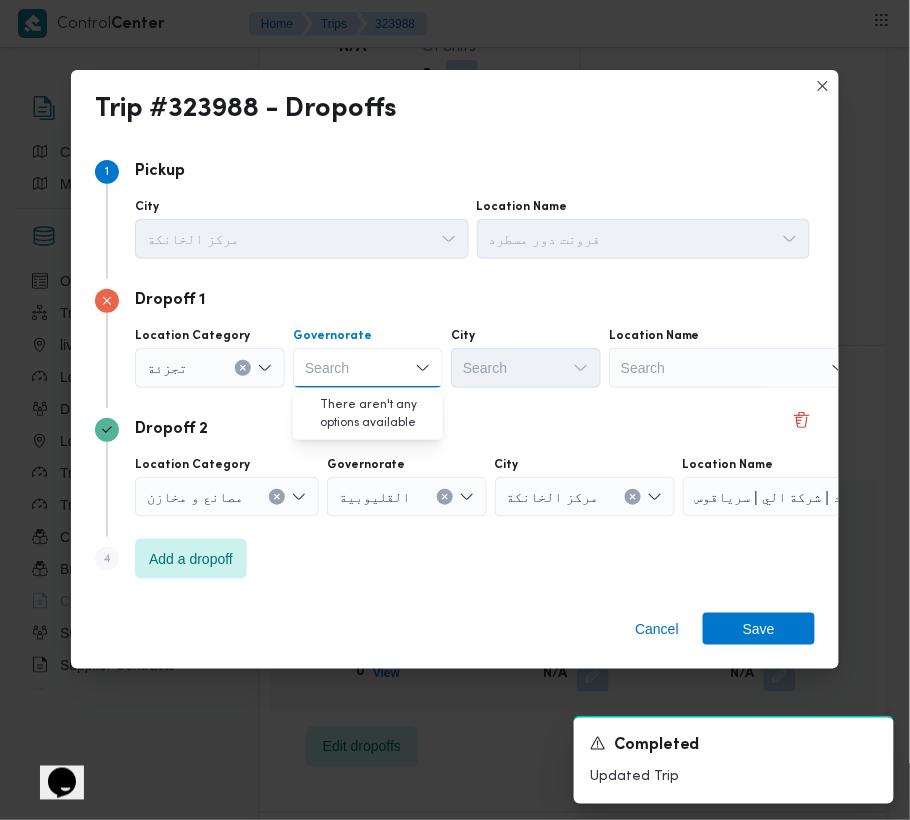 paste on "[GEOGRAPHIC_DATA]" 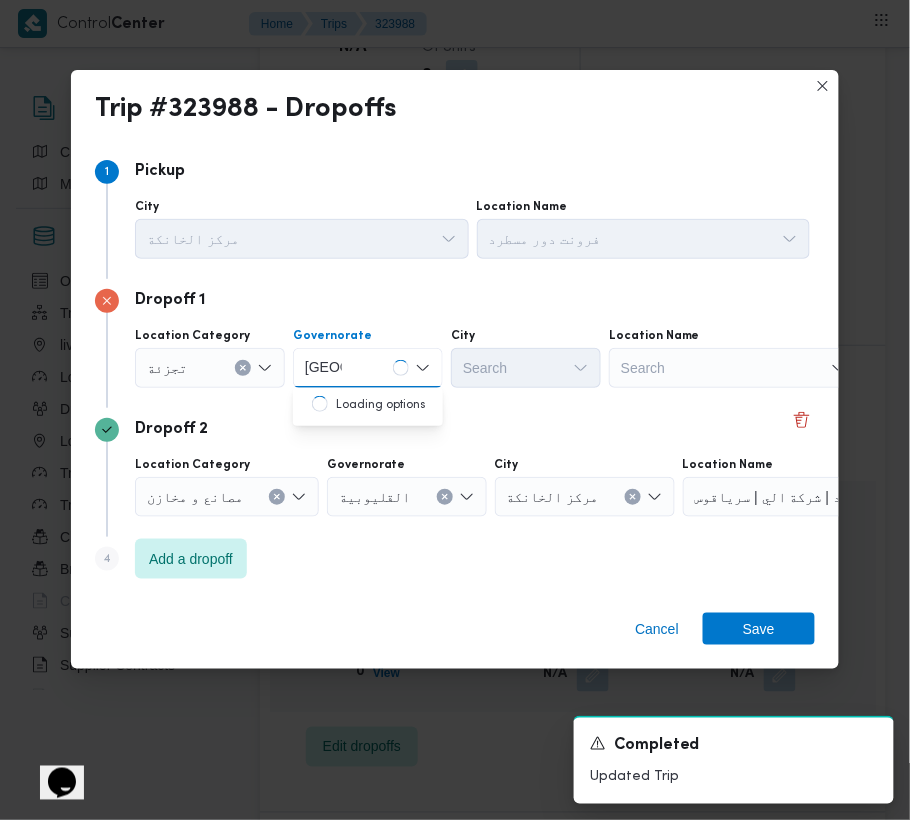 type on "[GEOGRAPHIC_DATA]" 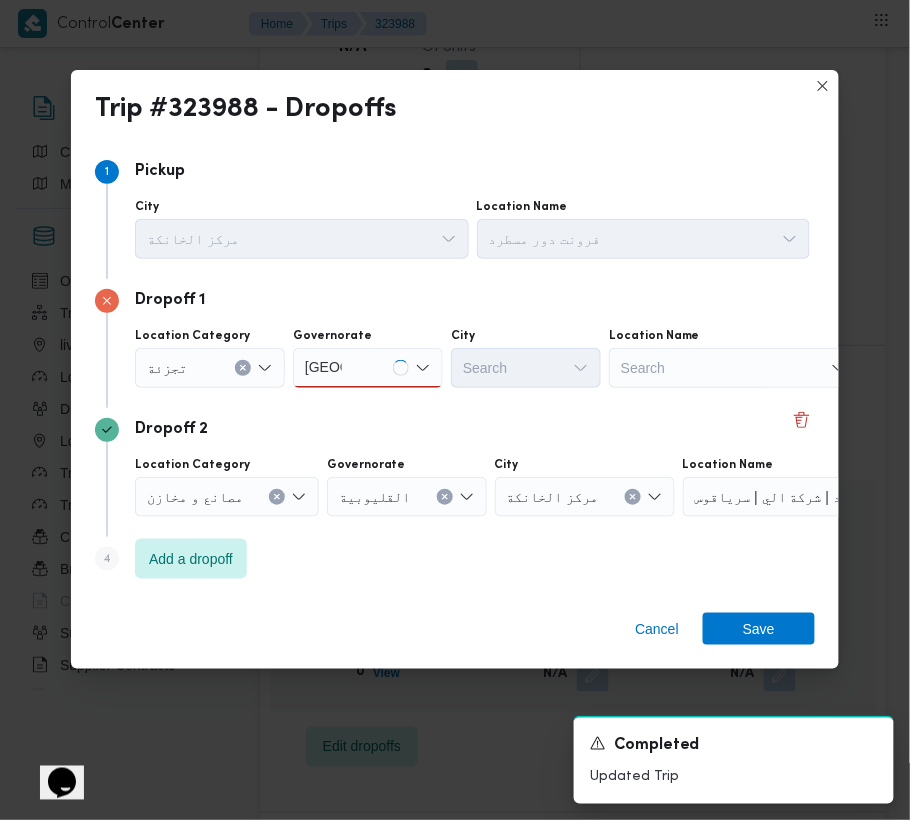 click on "[GEOGRAPHIC_DATA] [GEOGRAPHIC_DATA]" at bounding box center [368, 368] 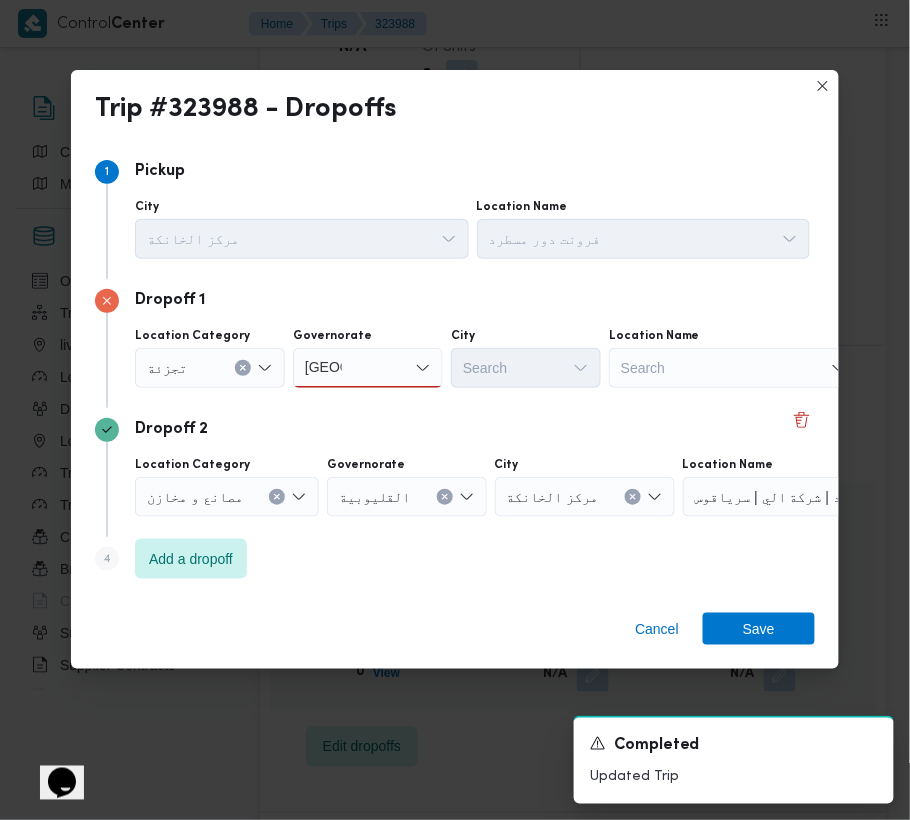 click on "[GEOGRAPHIC_DATA] [GEOGRAPHIC_DATA]" at bounding box center (368, 368) 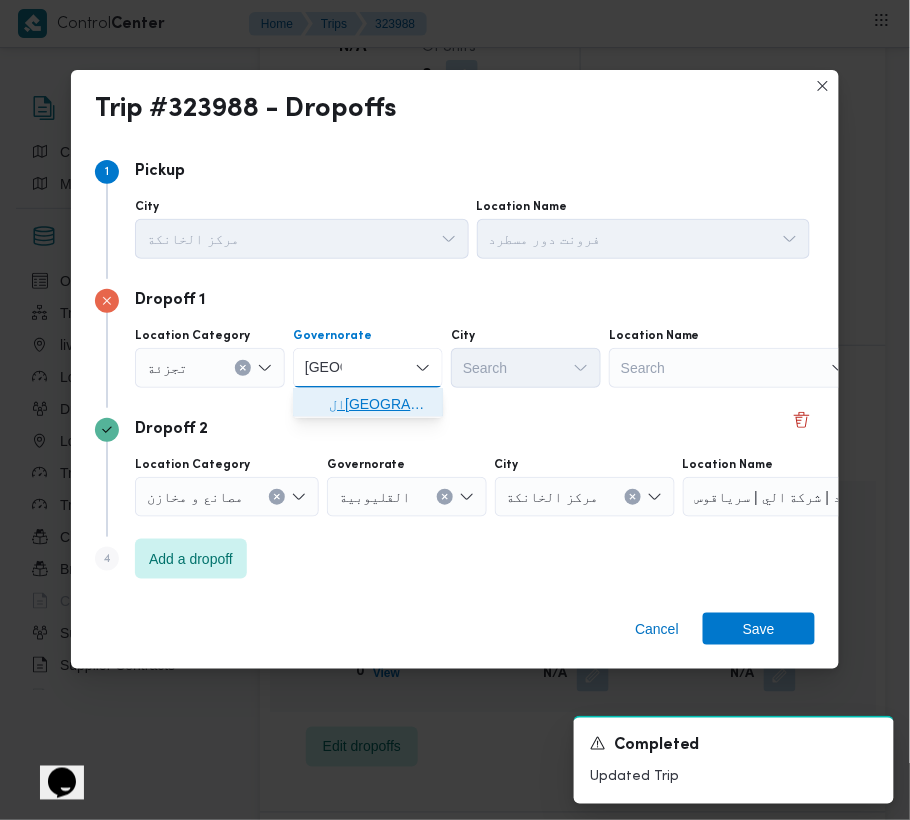 click on "ال[GEOGRAPHIC_DATA]" at bounding box center (380, 404) 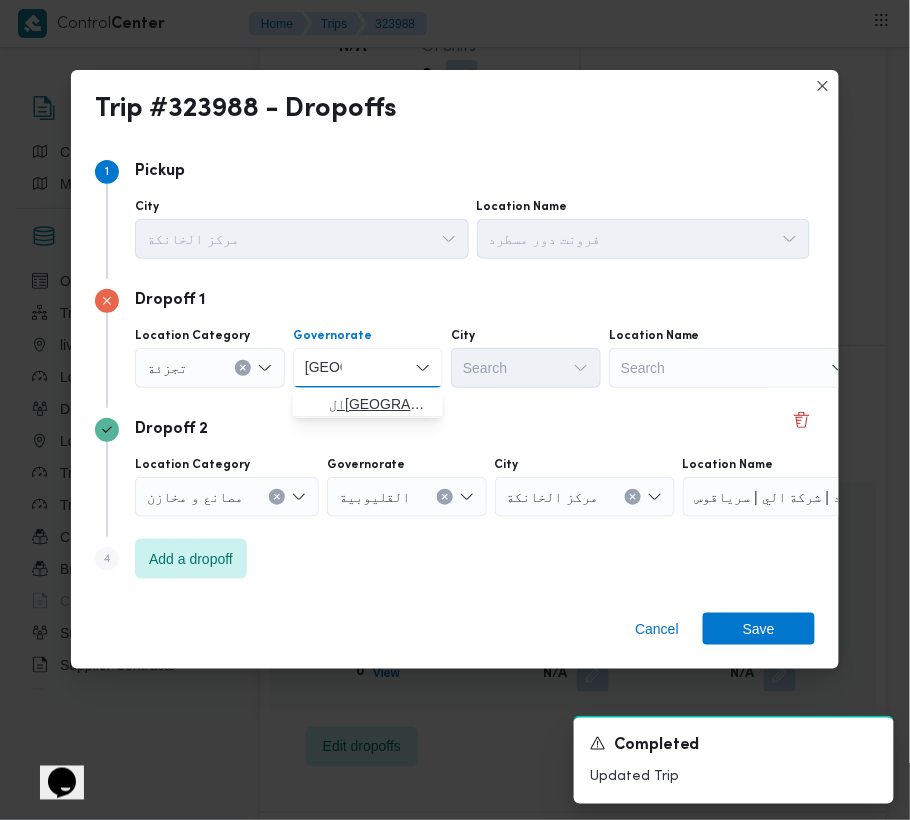 type 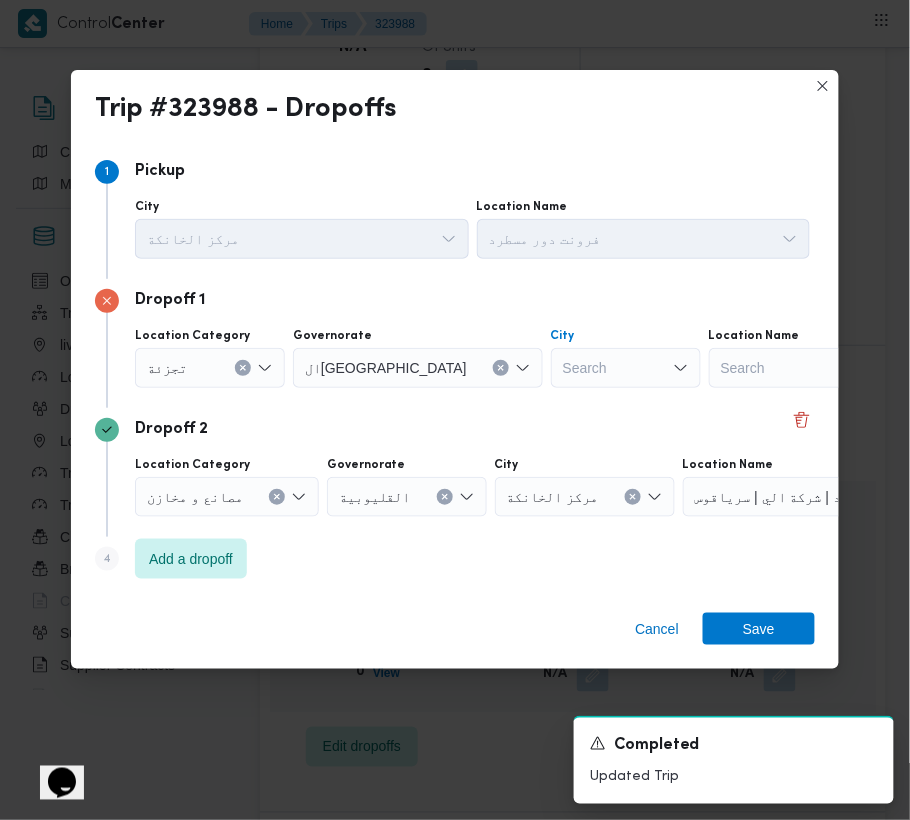 click on "Search" at bounding box center (626, 368) 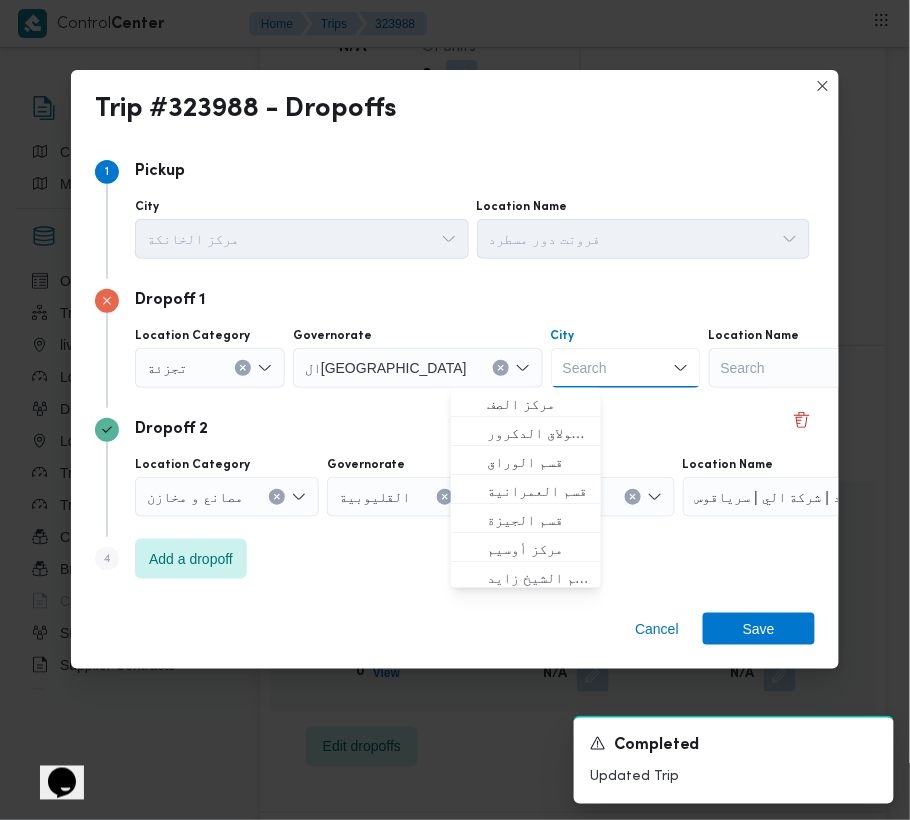 paste on "[GEOGRAPHIC_DATA]" 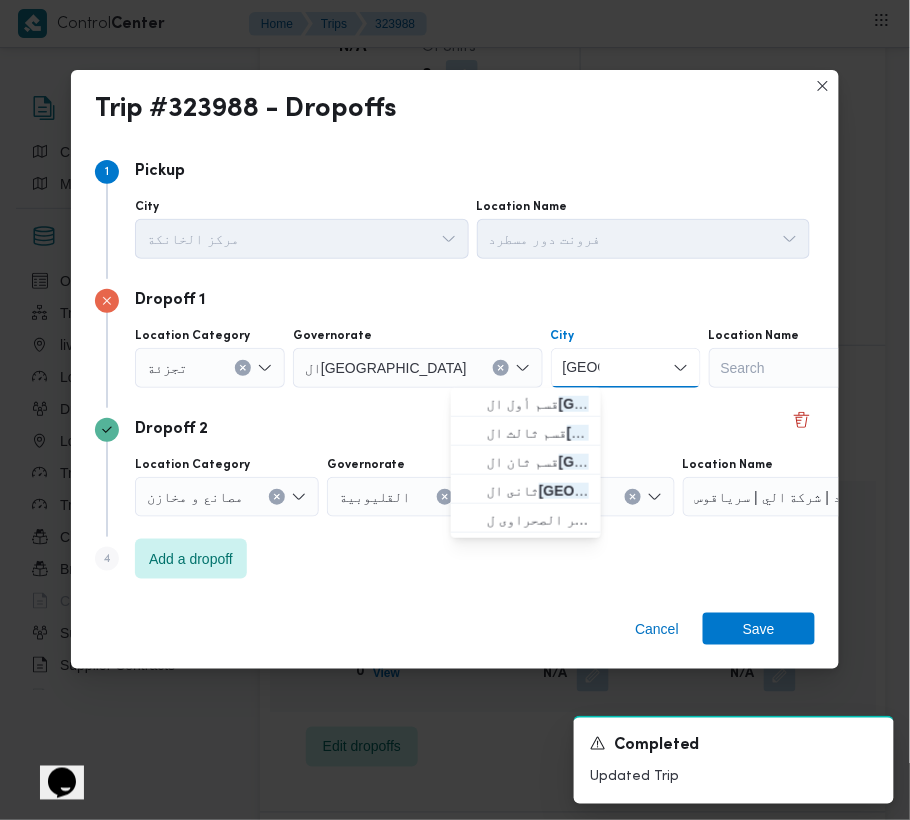 type on "[GEOGRAPHIC_DATA]" 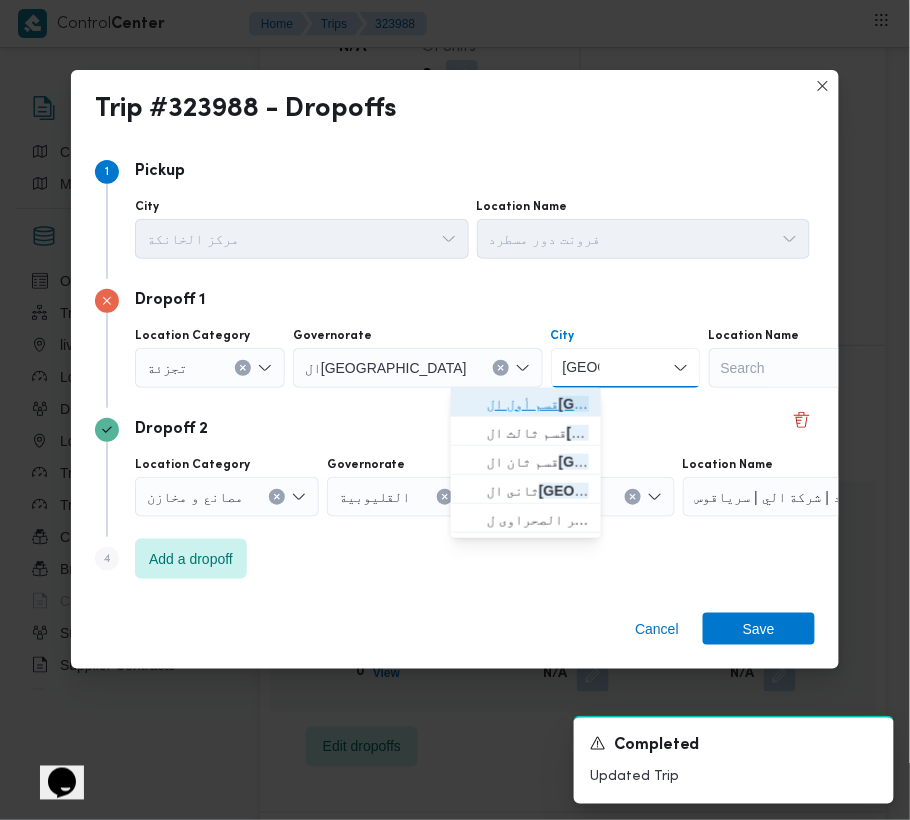 click on "قسم أول ال قاهرة  الجديدة" at bounding box center (538, 404) 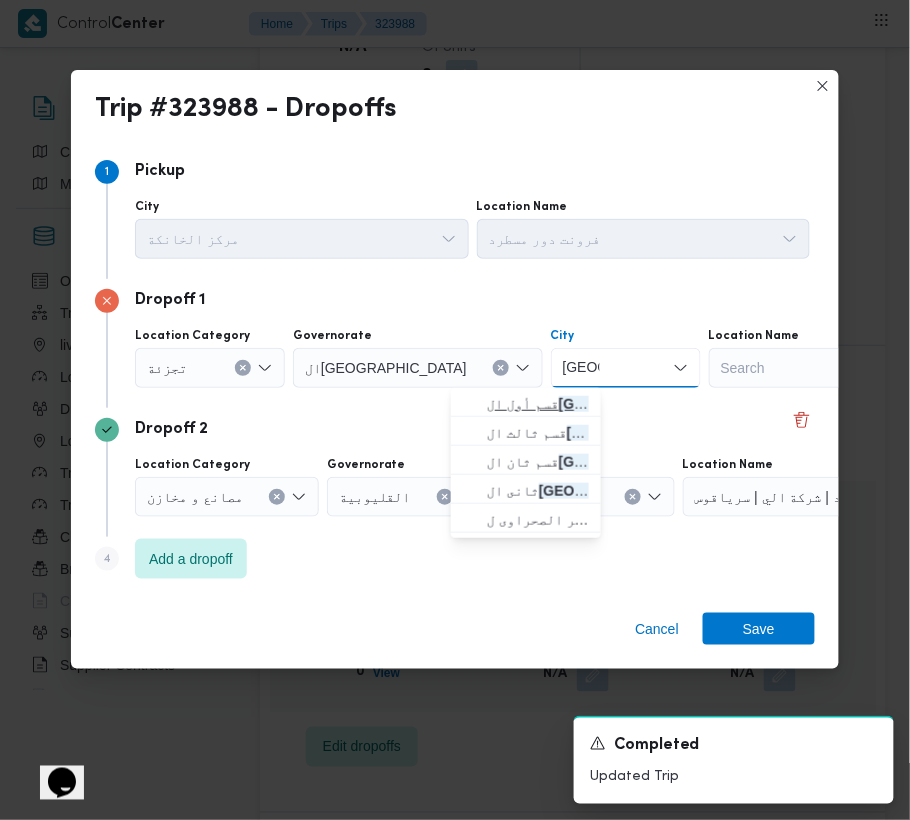 type 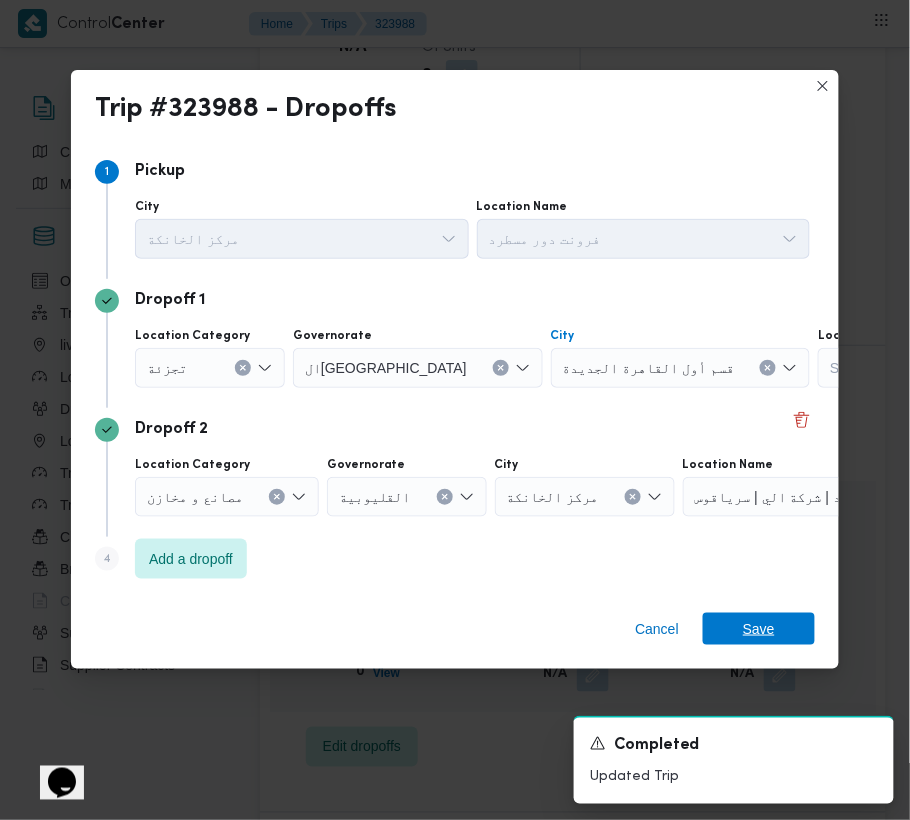 click on "Save" at bounding box center [759, 629] 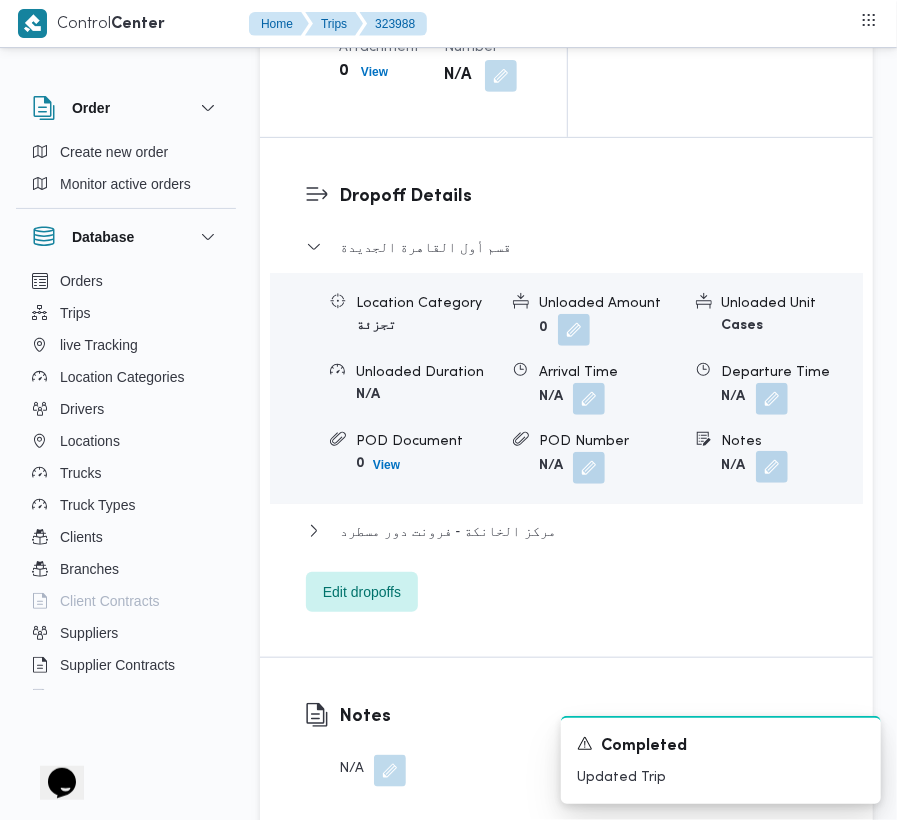 scroll, scrollTop: 2977, scrollLeft: 0, axis: vertical 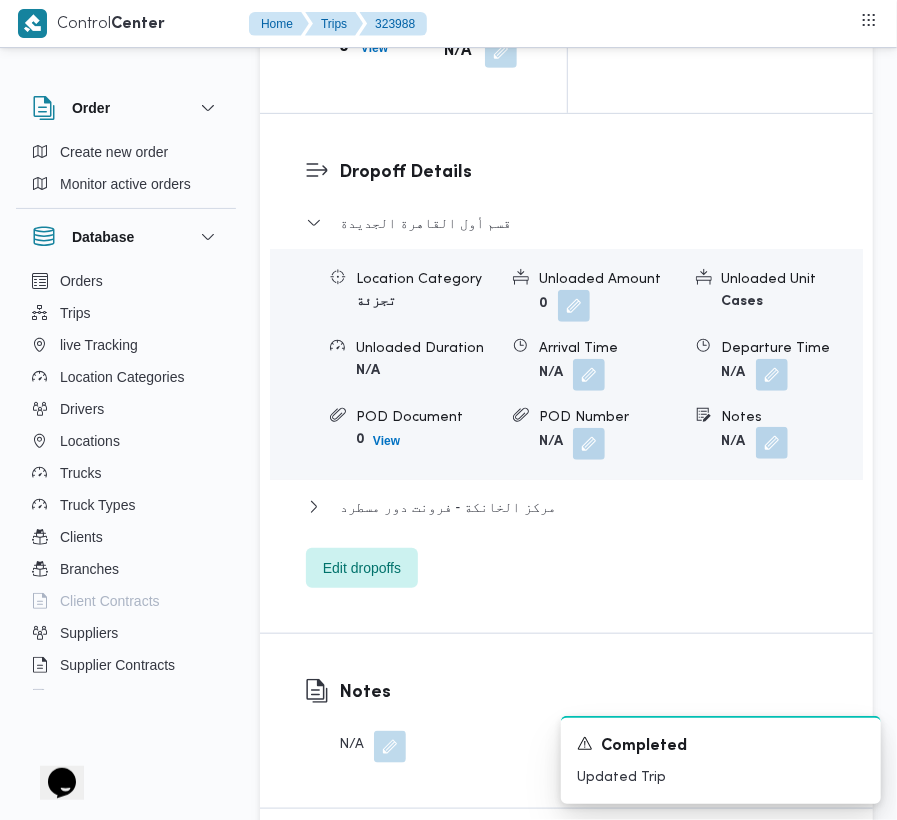 click at bounding box center [772, 443] 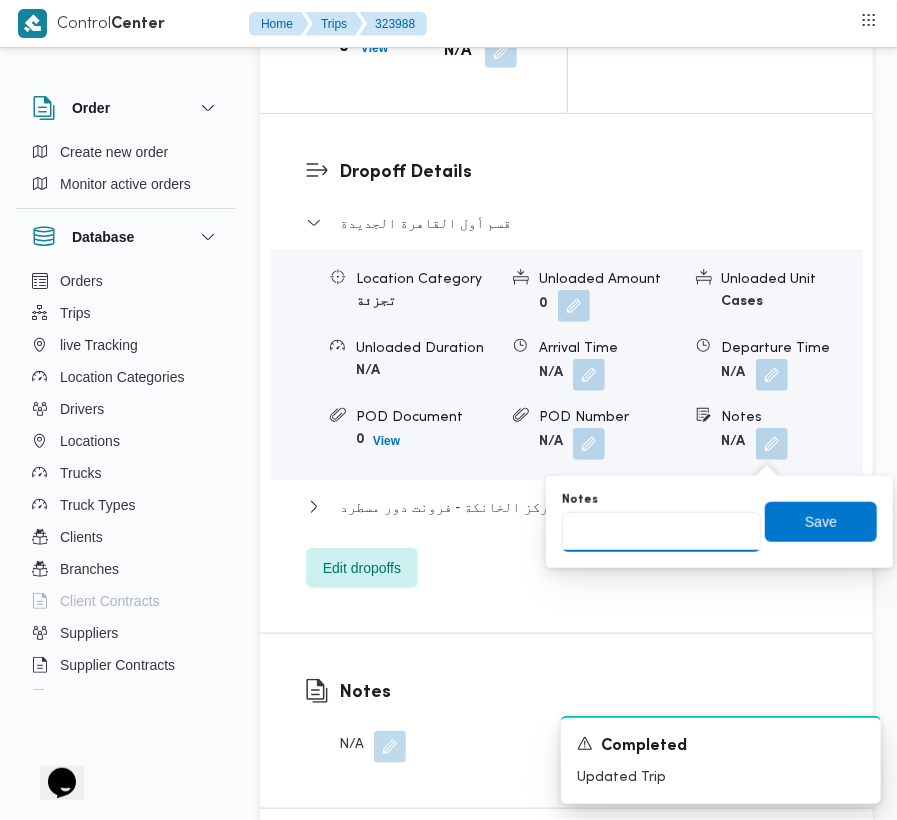 click on "Notes" at bounding box center [661, 532] 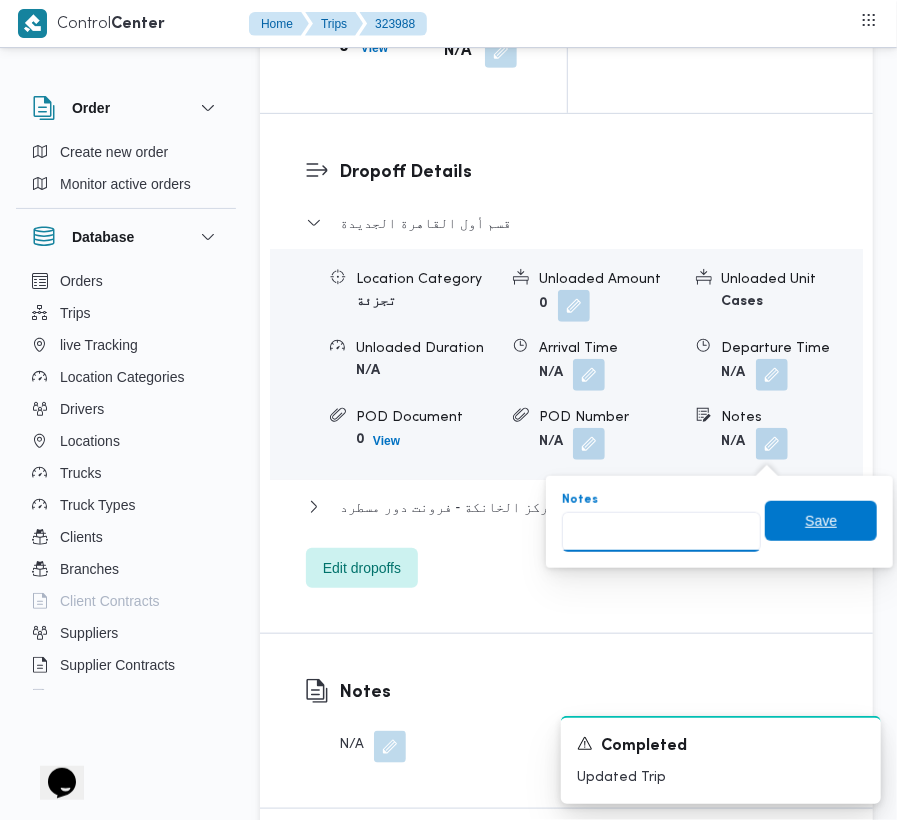 paste on "تجمع" 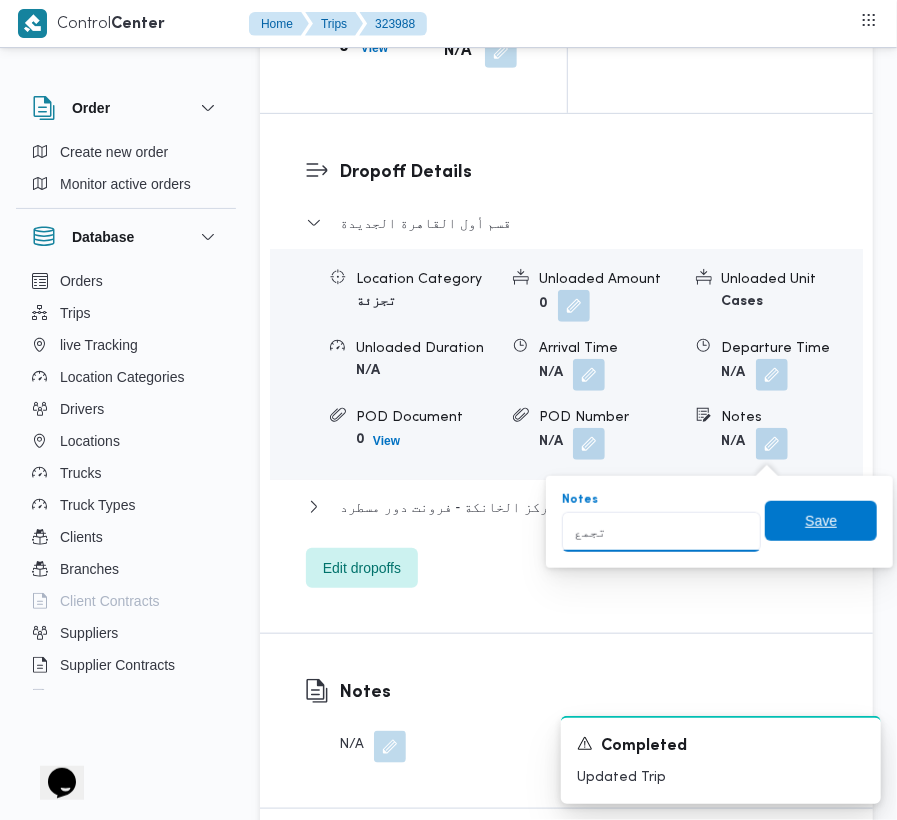 type on "تجمع" 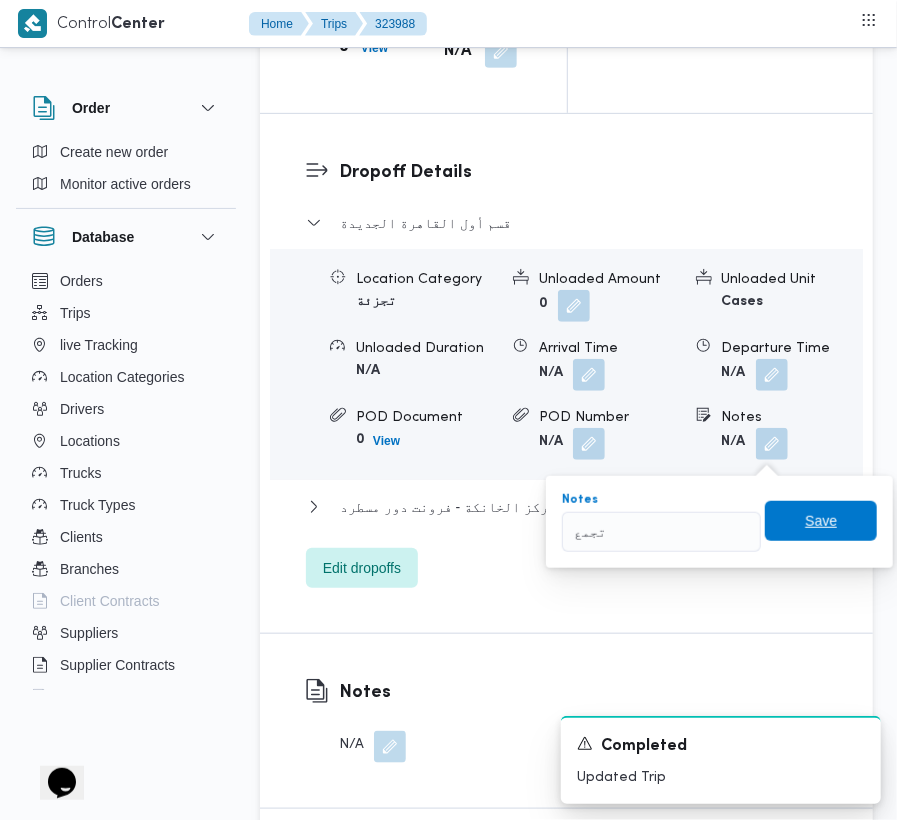 click on "Save" at bounding box center [821, 521] 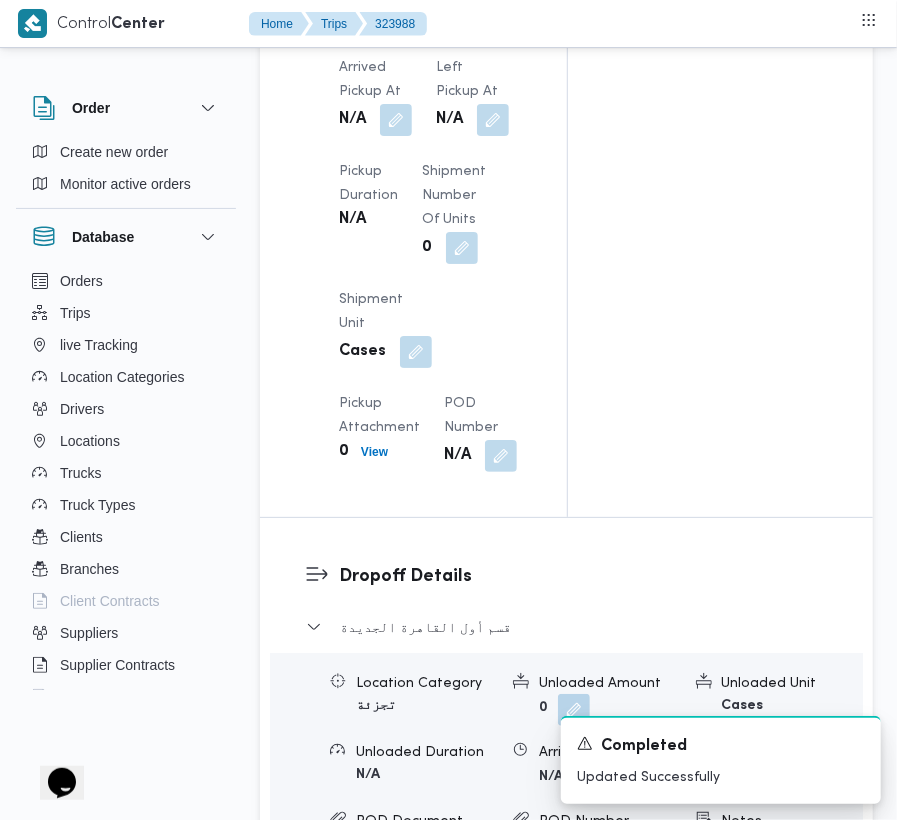scroll, scrollTop: 2260, scrollLeft: 0, axis: vertical 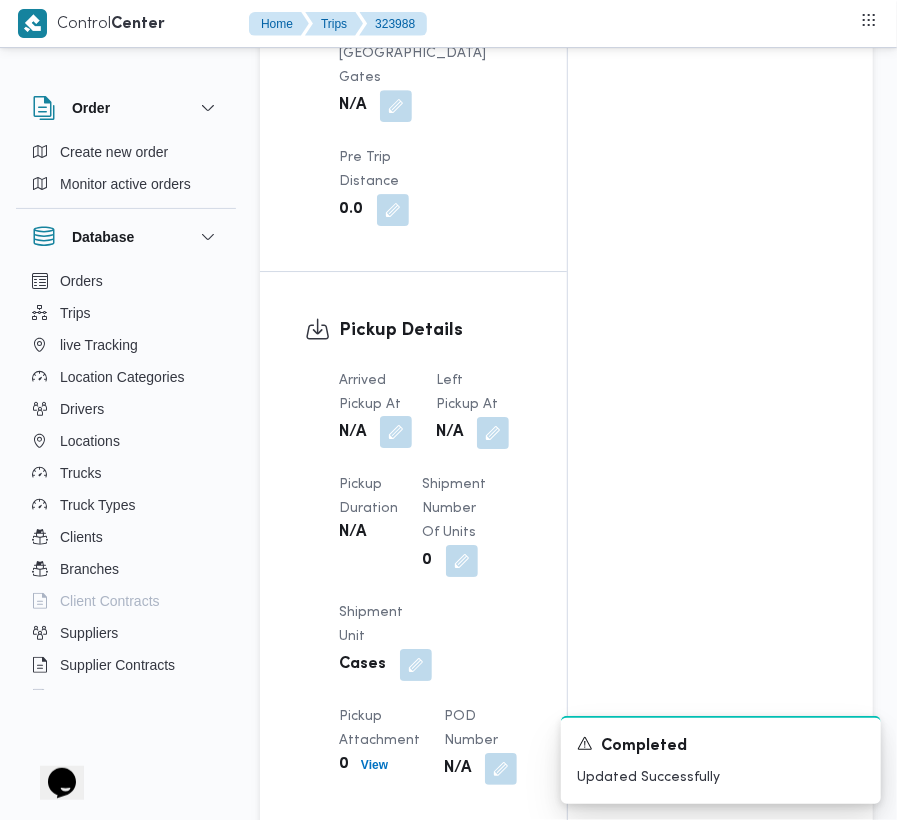 click at bounding box center [396, 432] 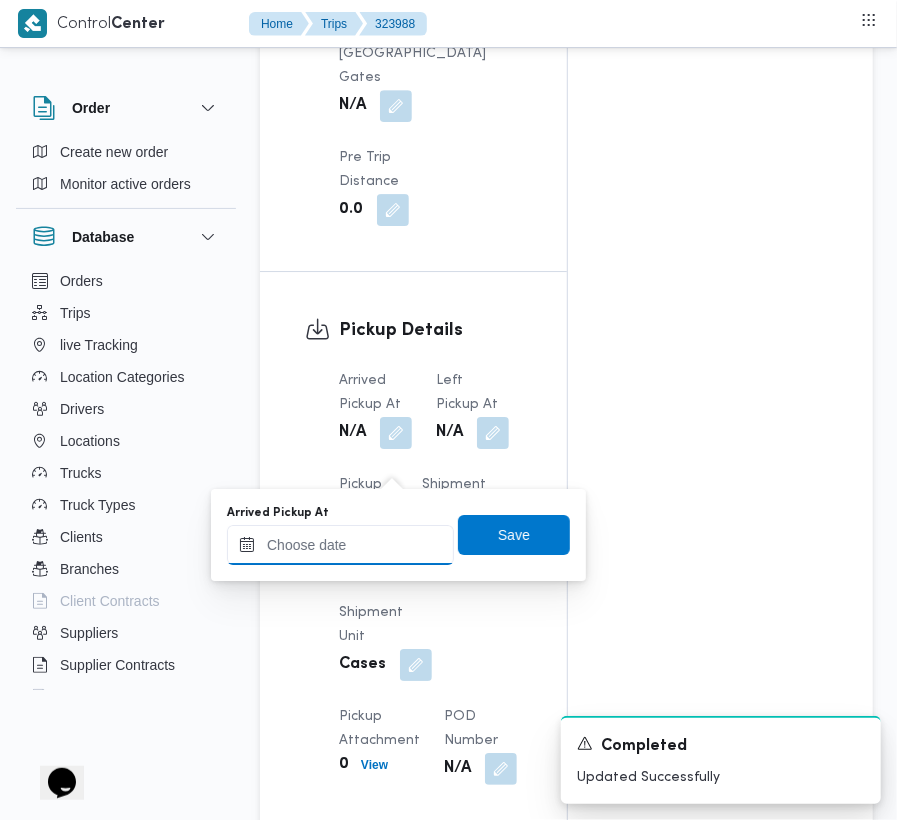 click on "Arrived Pickup At" at bounding box center [340, 545] 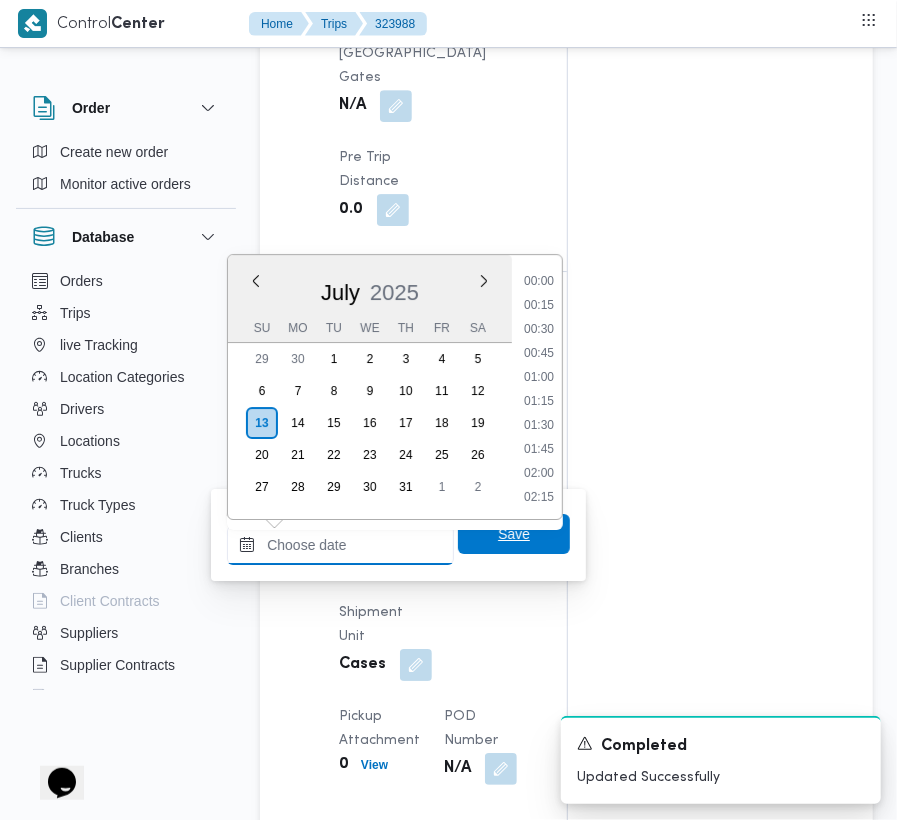 paste 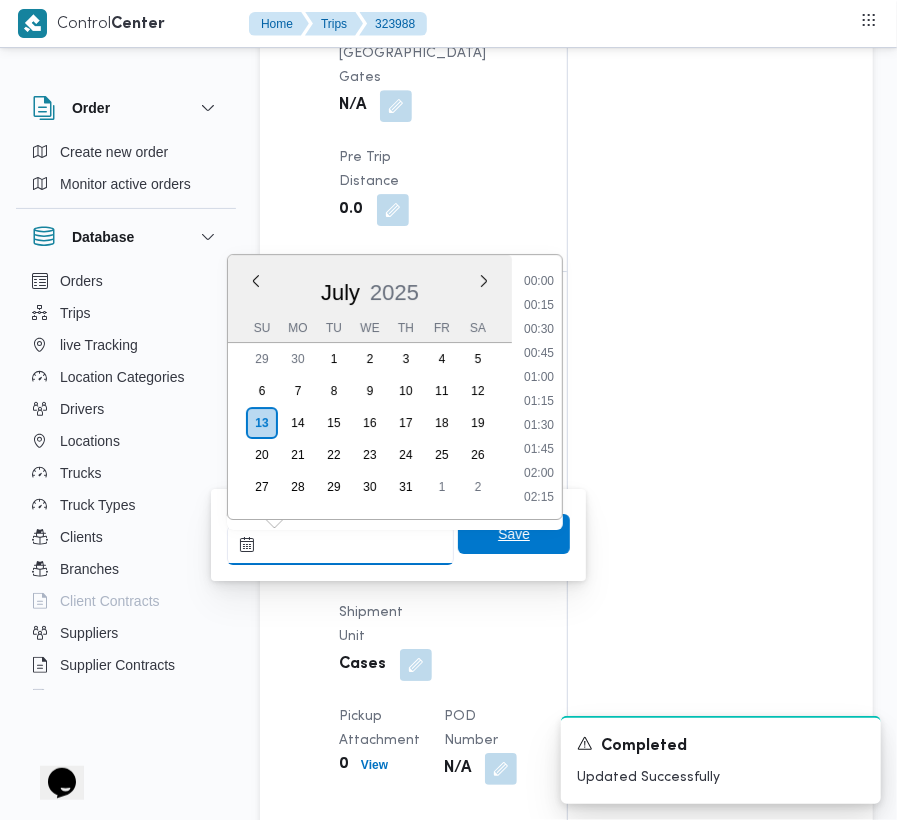scroll, scrollTop: 1201, scrollLeft: 0, axis: vertical 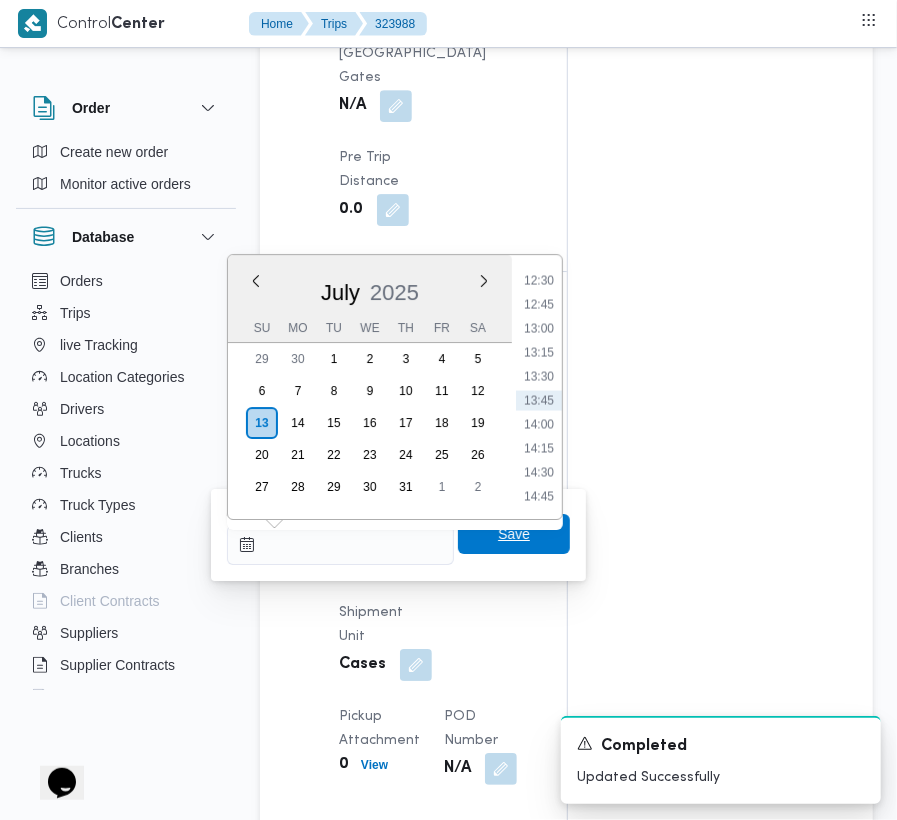 type 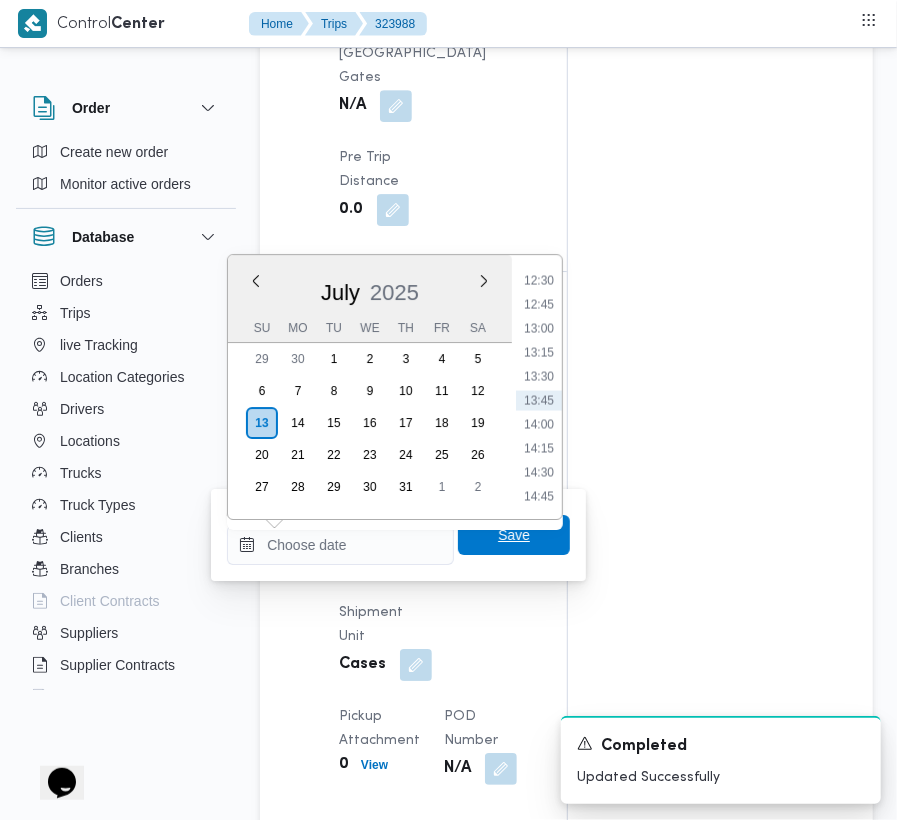 click on "Save" at bounding box center (514, 535) 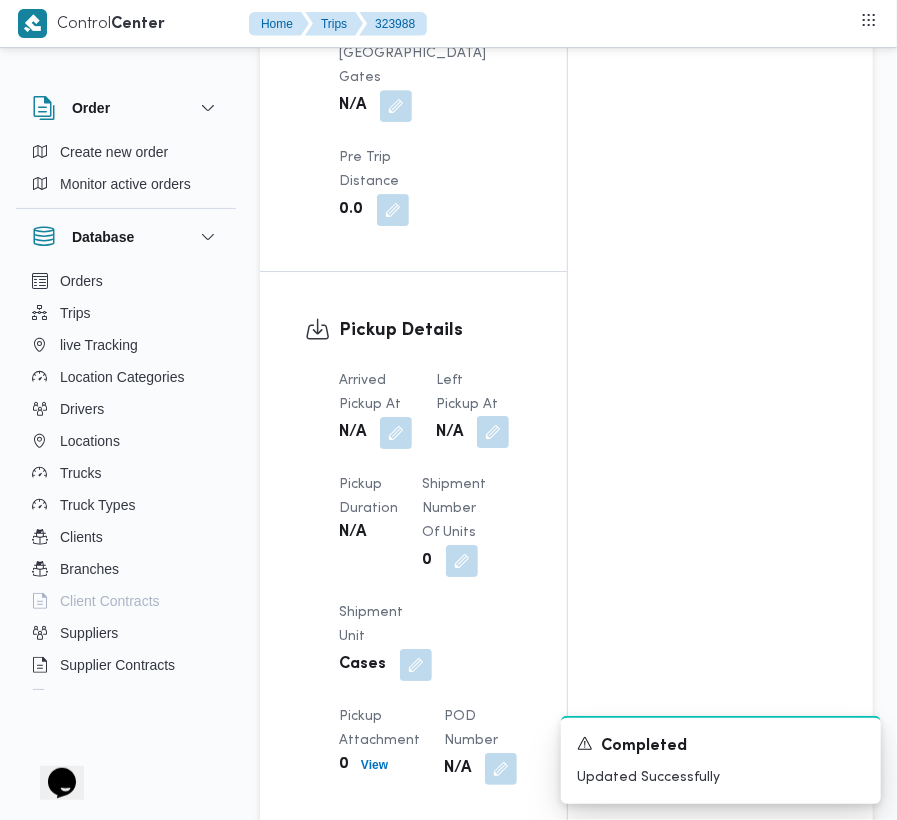 click at bounding box center (493, 432) 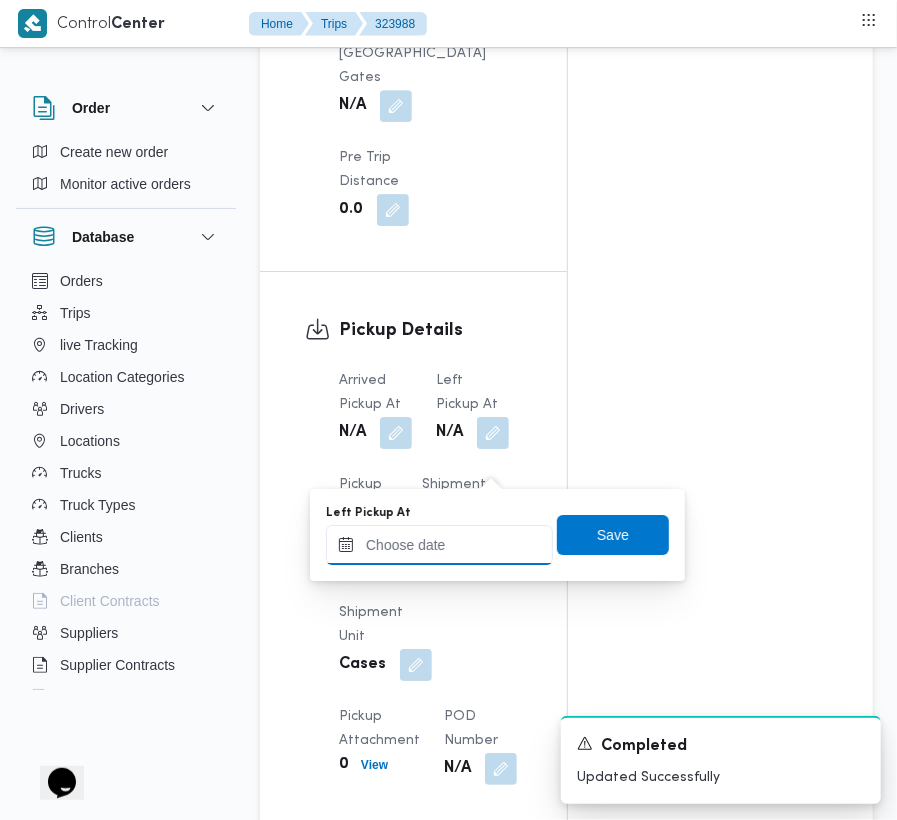 click on "Left Pickup At" at bounding box center (439, 545) 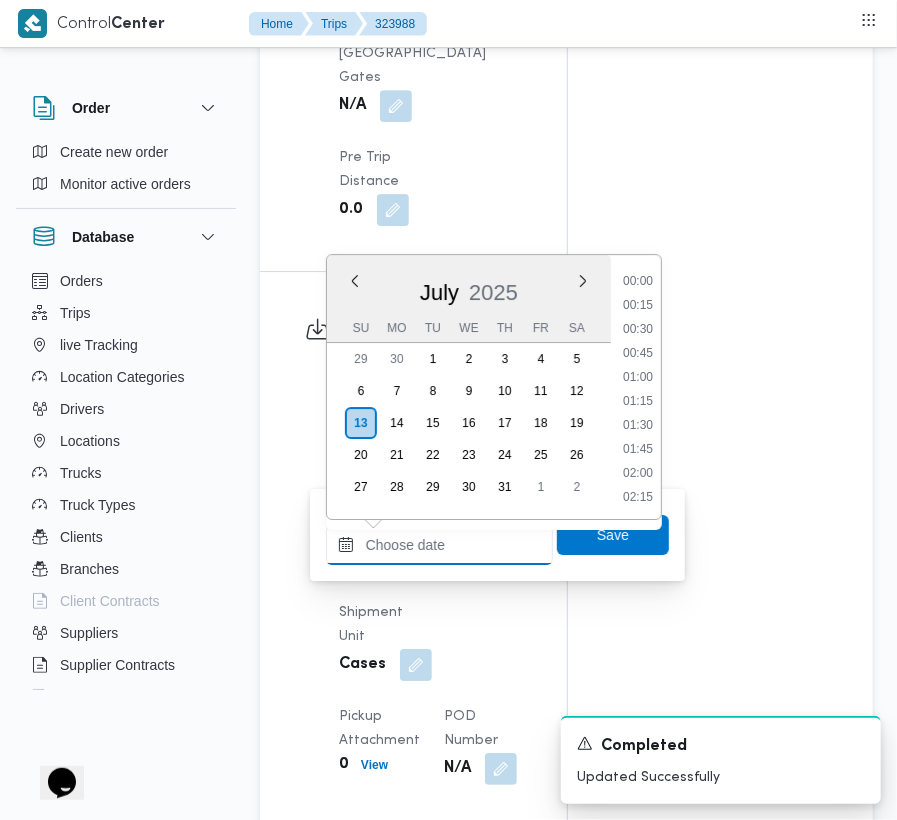 paste 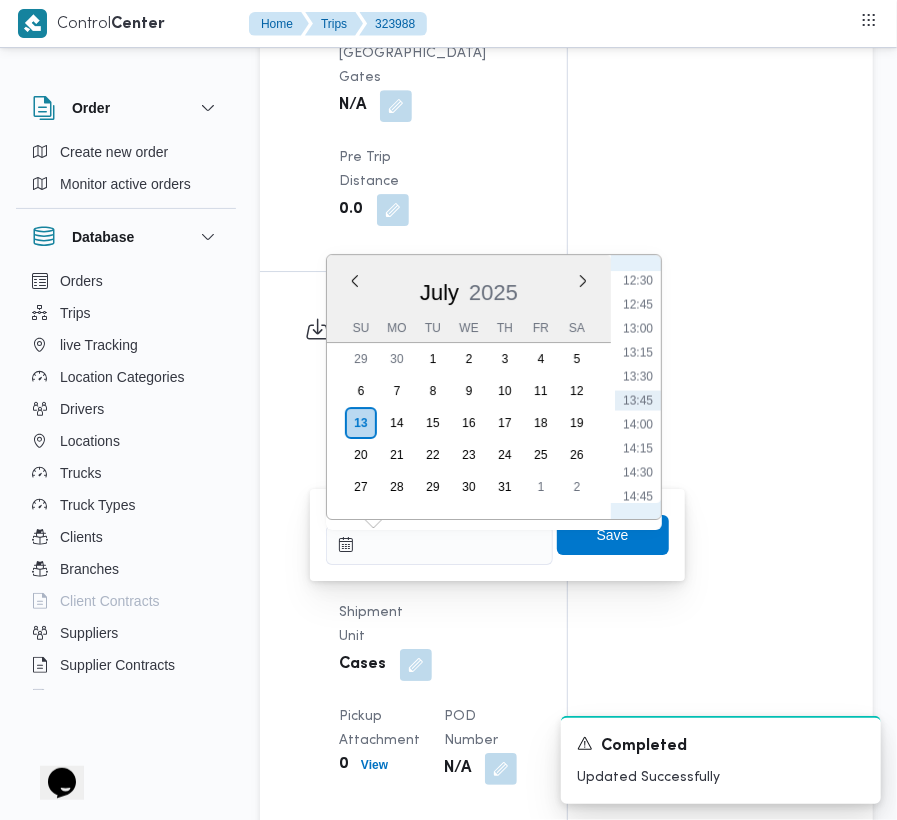 scroll, scrollTop: 1004, scrollLeft: 0, axis: vertical 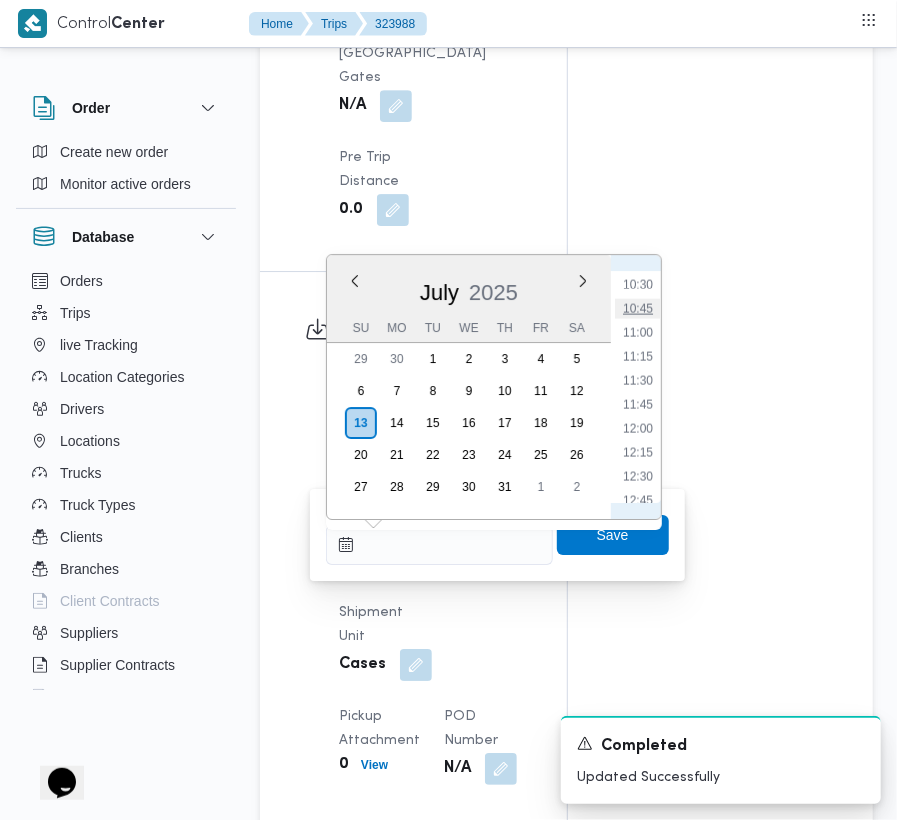 click on "10:45" at bounding box center [638, 309] 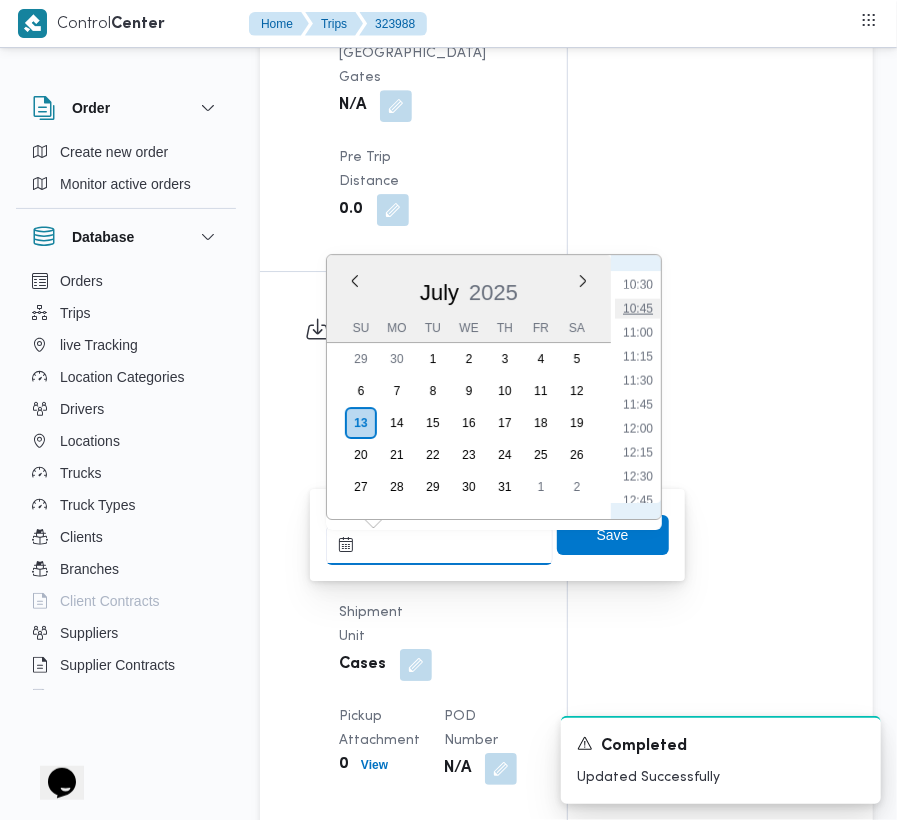type on "[DATE] 10:45" 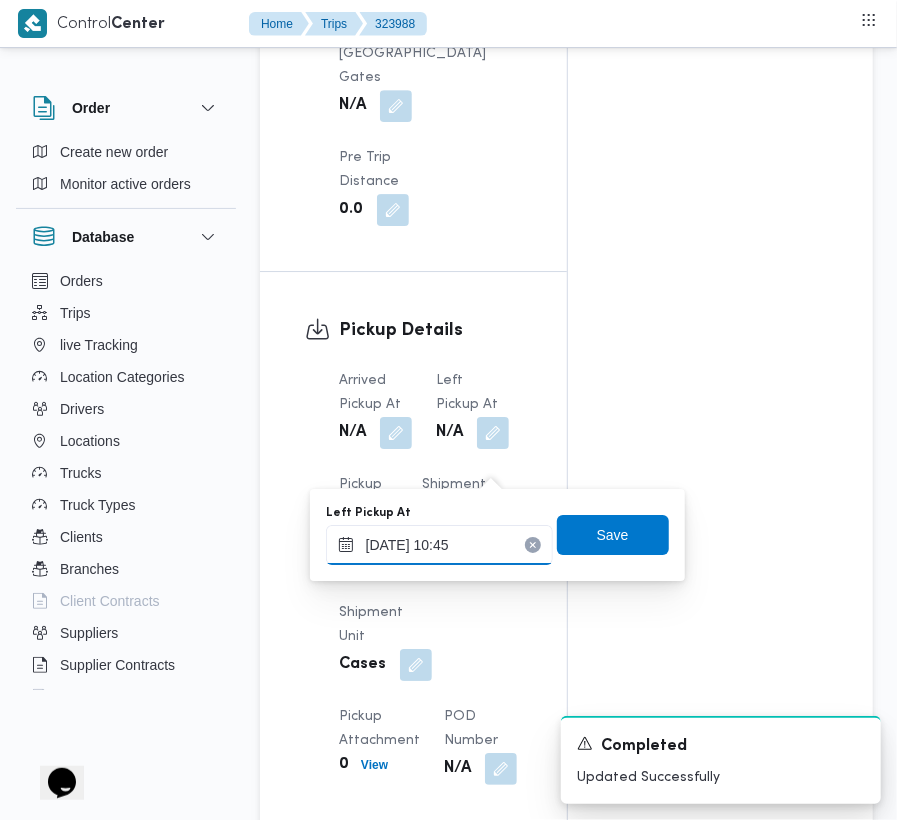 click on "[DATE] 10:45" at bounding box center [439, 545] 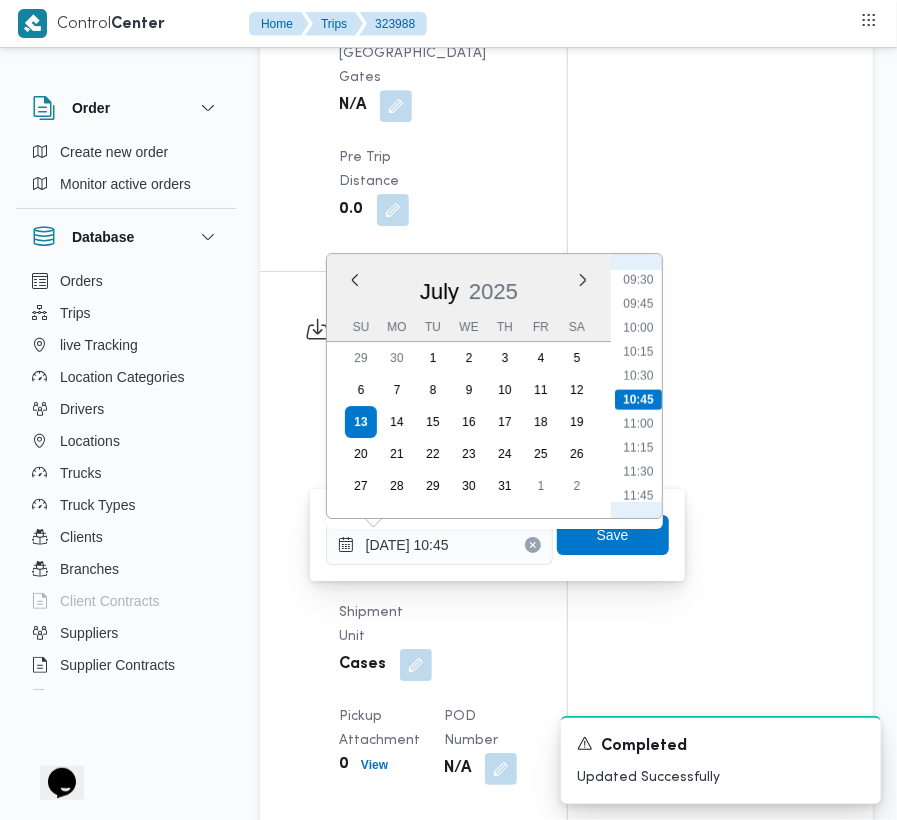 drag, startPoint x: 634, startPoint y: 280, endPoint x: 633, endPoint y: 346, distance: 66.007576 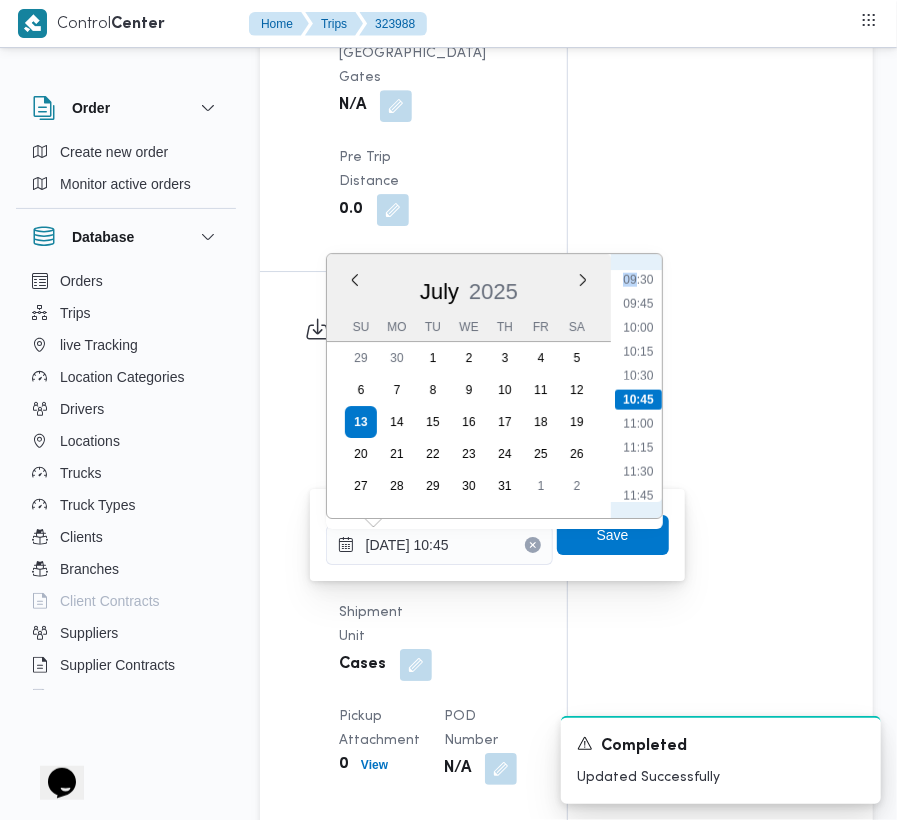 scroll, scrollTop: 881, scrollLeft: 0, axis: vertical 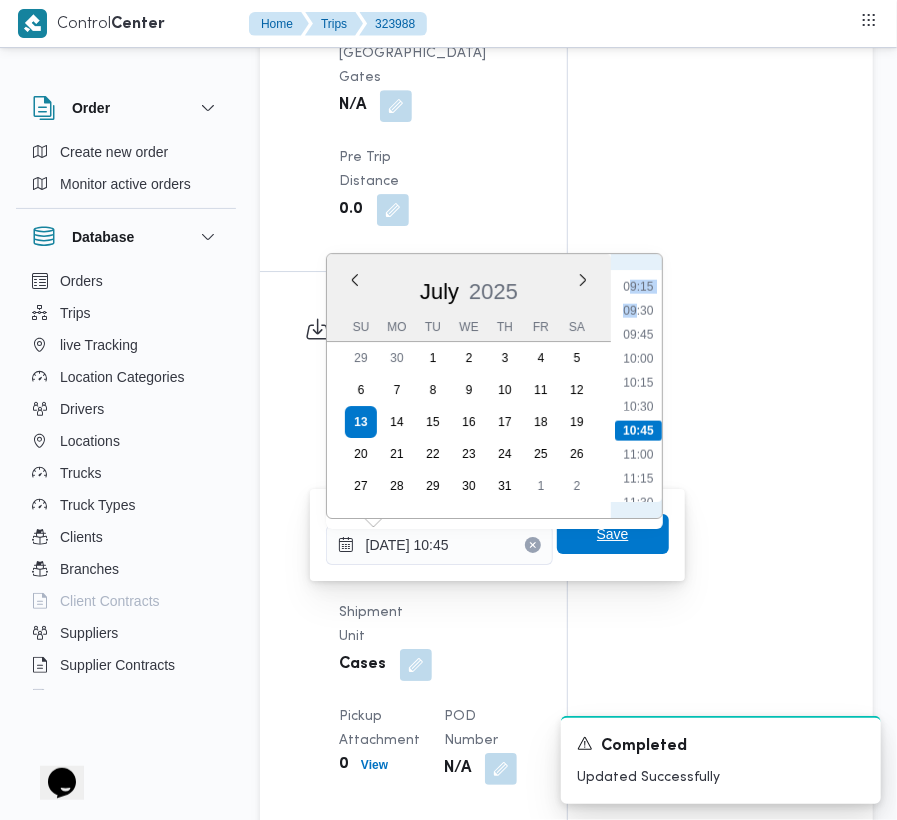 drag, startPoint x: 600, startPoint y: 557, endPoint x: 589, endPoint y: 542, distance: 18.601076 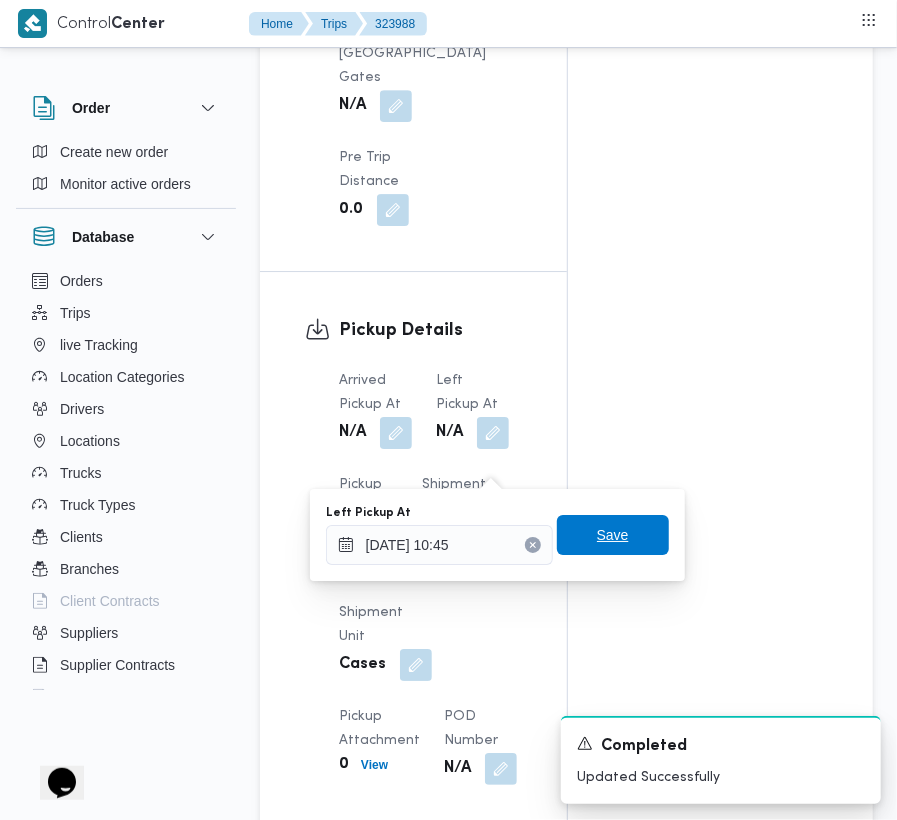 click on "Save" at bounding box center (613, 535) 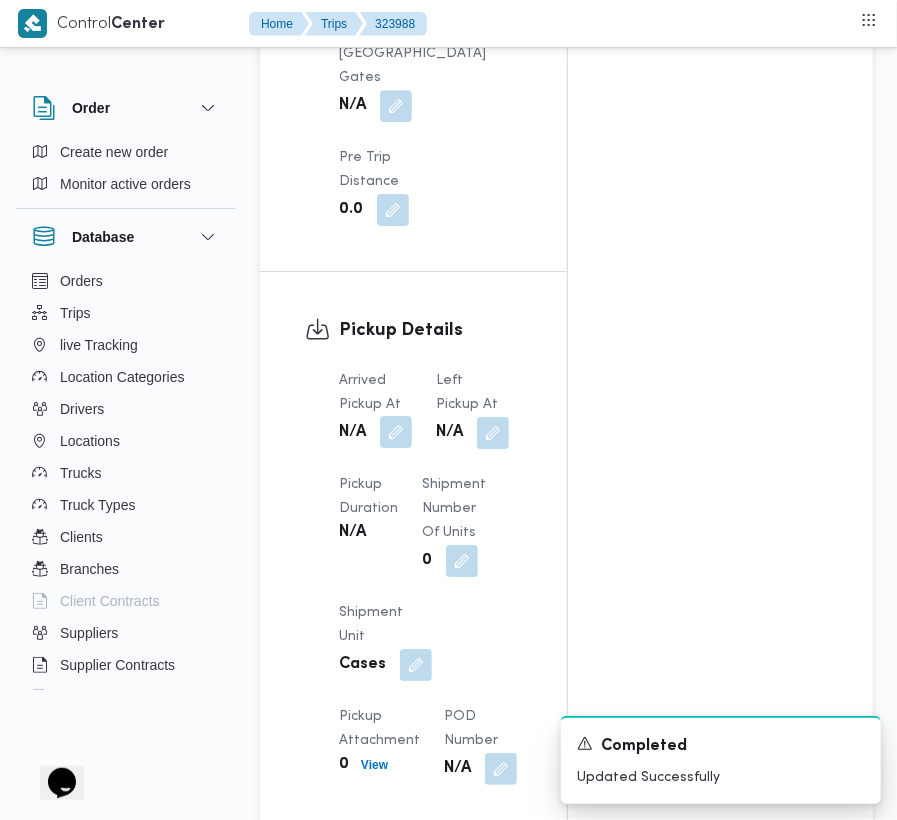 click at bounding box center [396, 432] 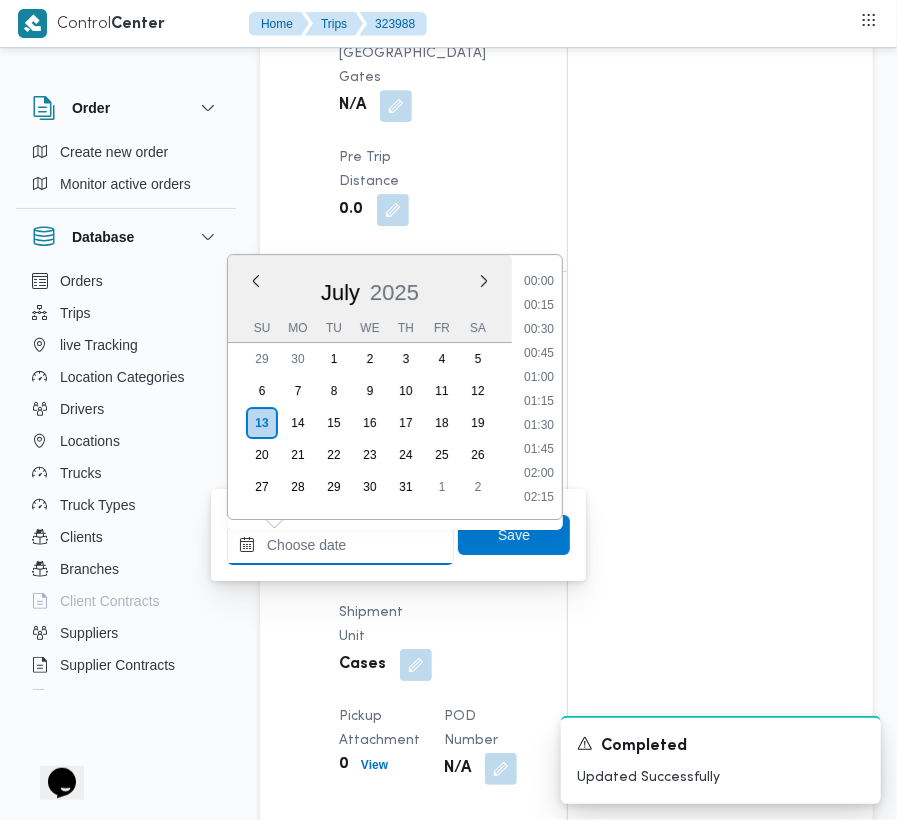 click on "Arrived Pickup At" at bounding box center [340, 545] 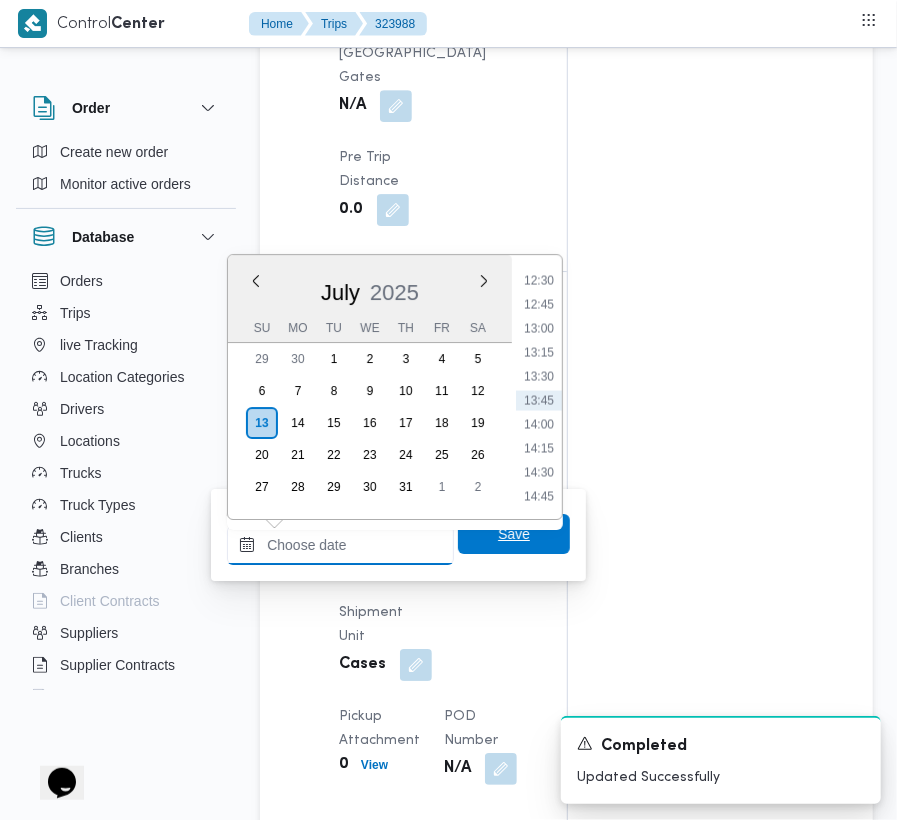 paste 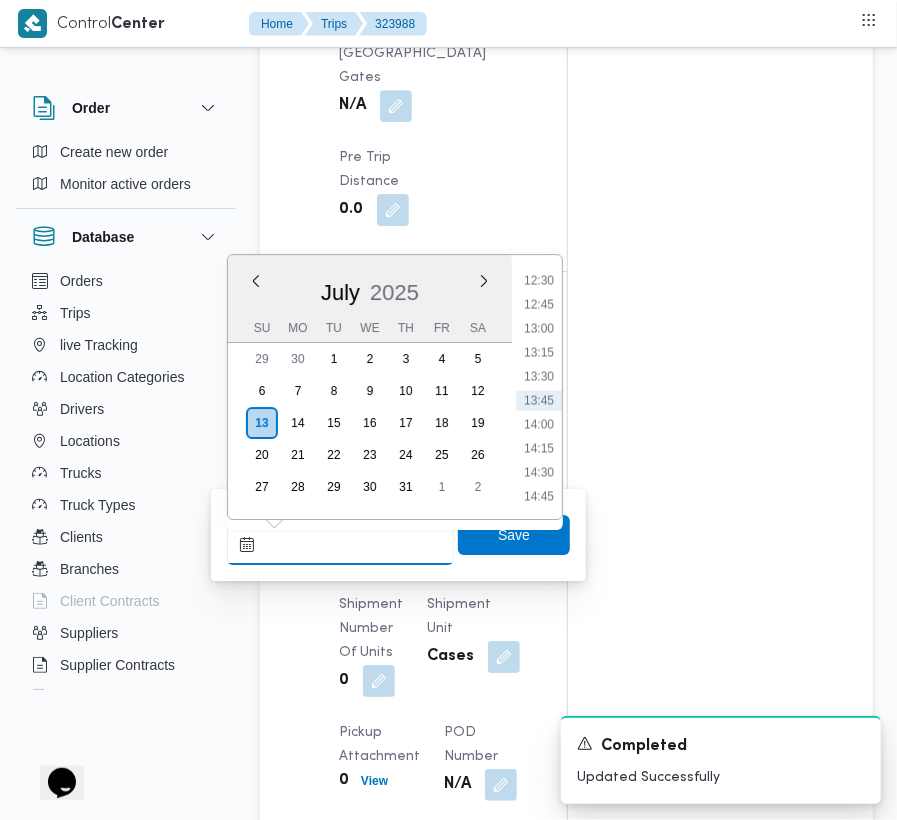 click on "Arrived Pickup At" at bounding box center [340, 545] 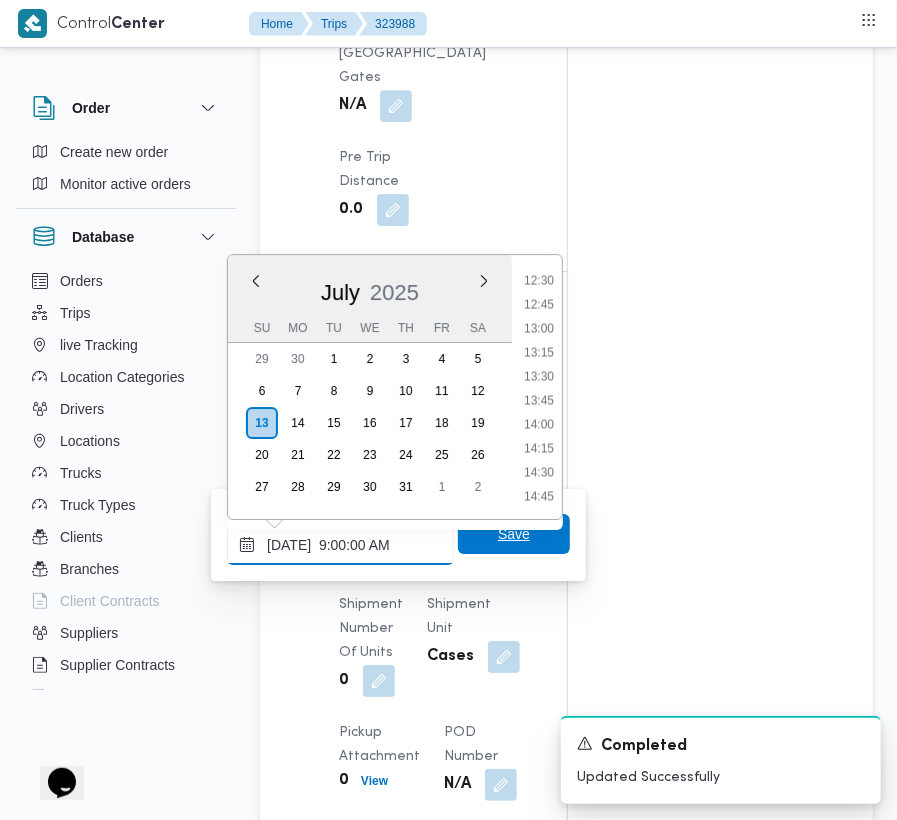 scroll, scrollTop: 864, scrollLeft: 0, axis: vertical 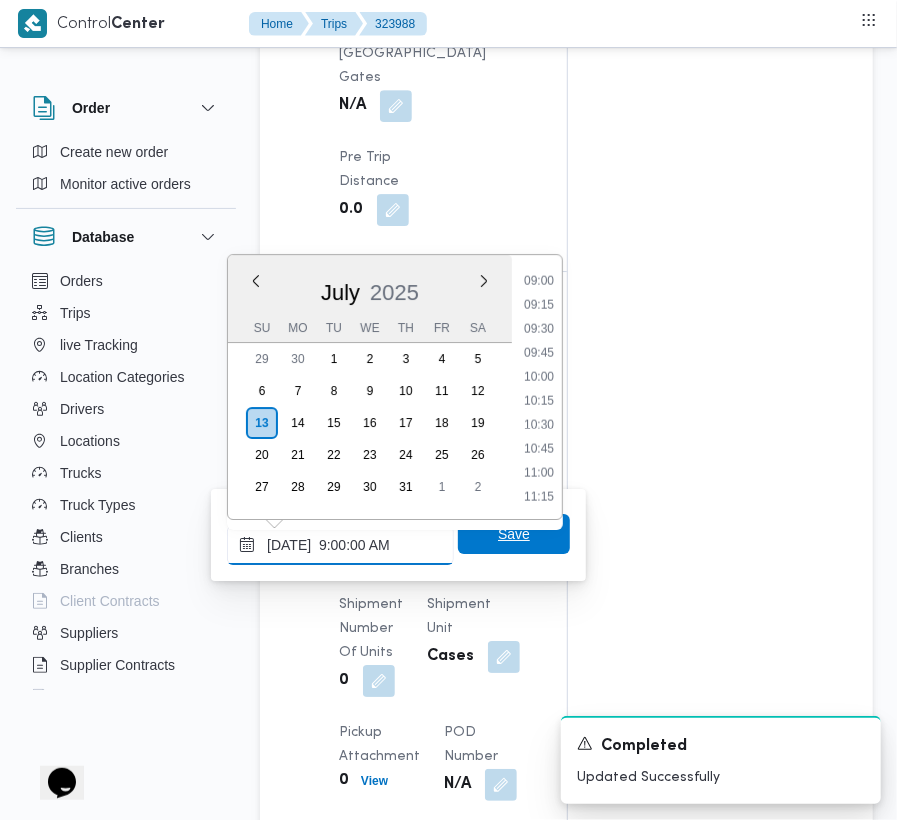type on "[DATE]  9:00:00 AM" 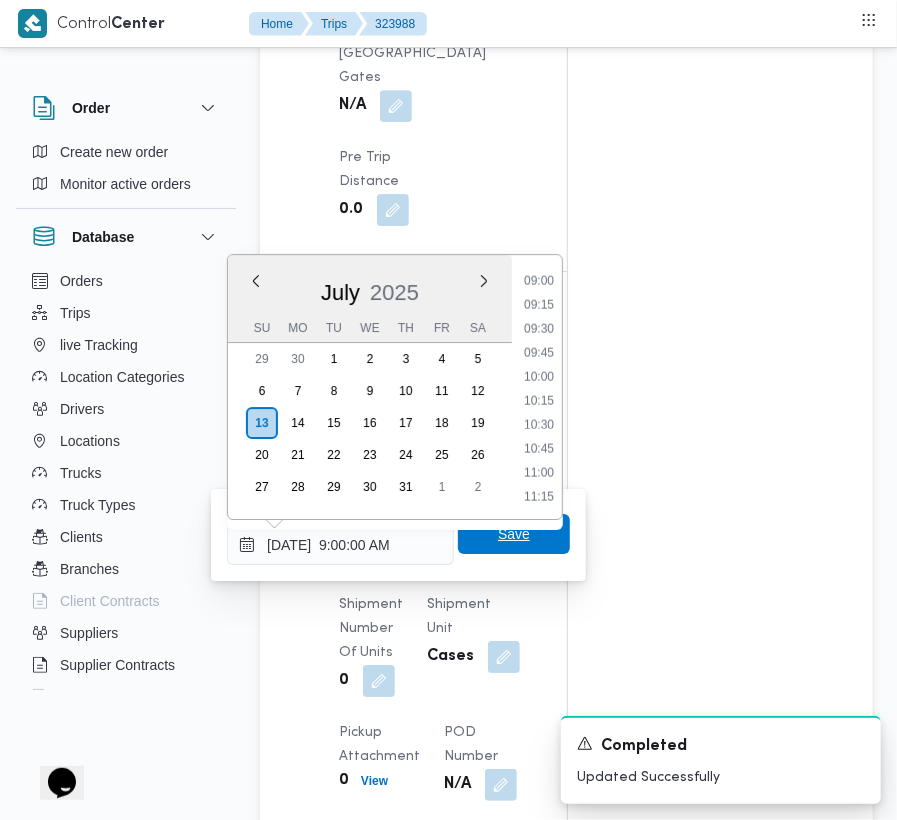 type 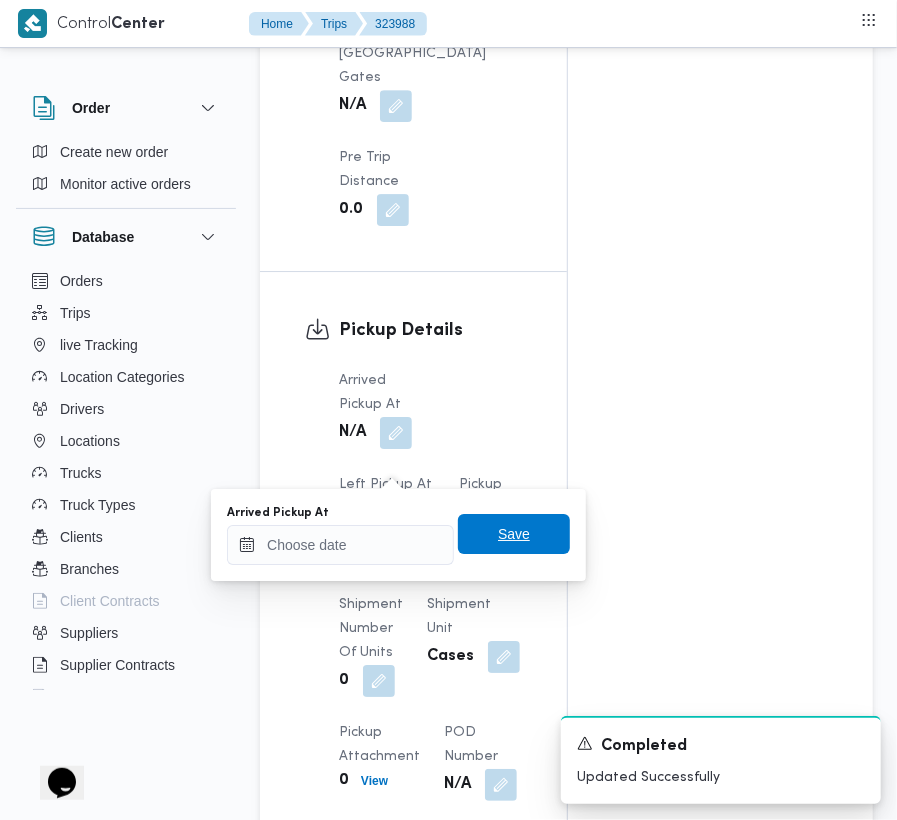 click on "Save" at bounding box center [514, 534] 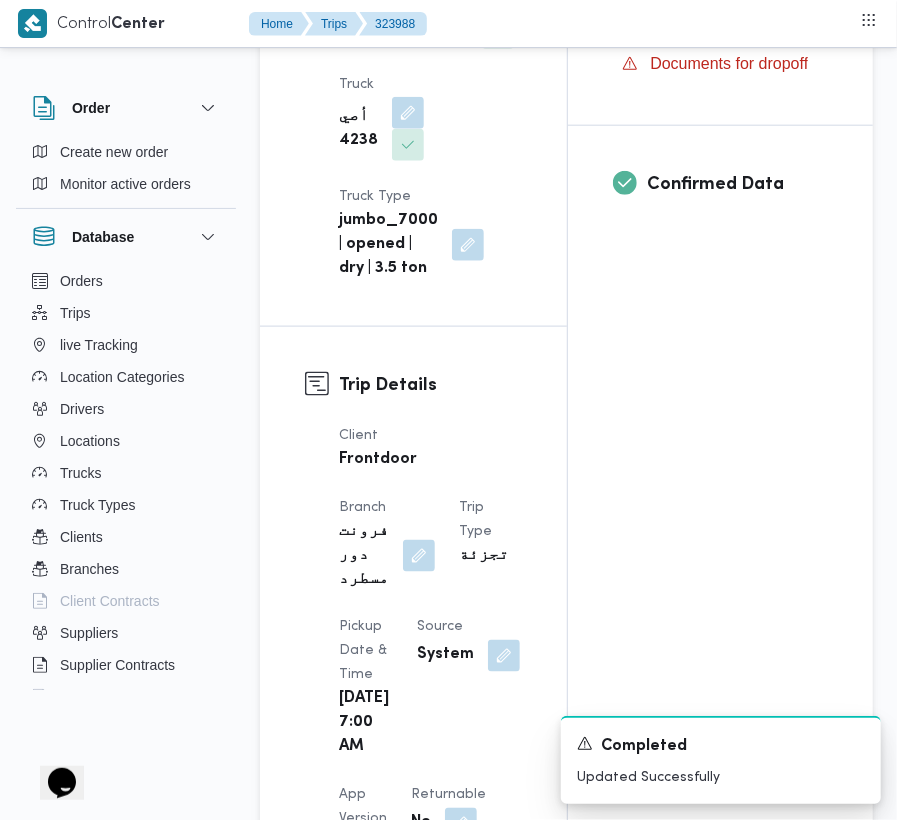 scroll, scrollTop: 572, scrollLeft: 0, axis: vertical 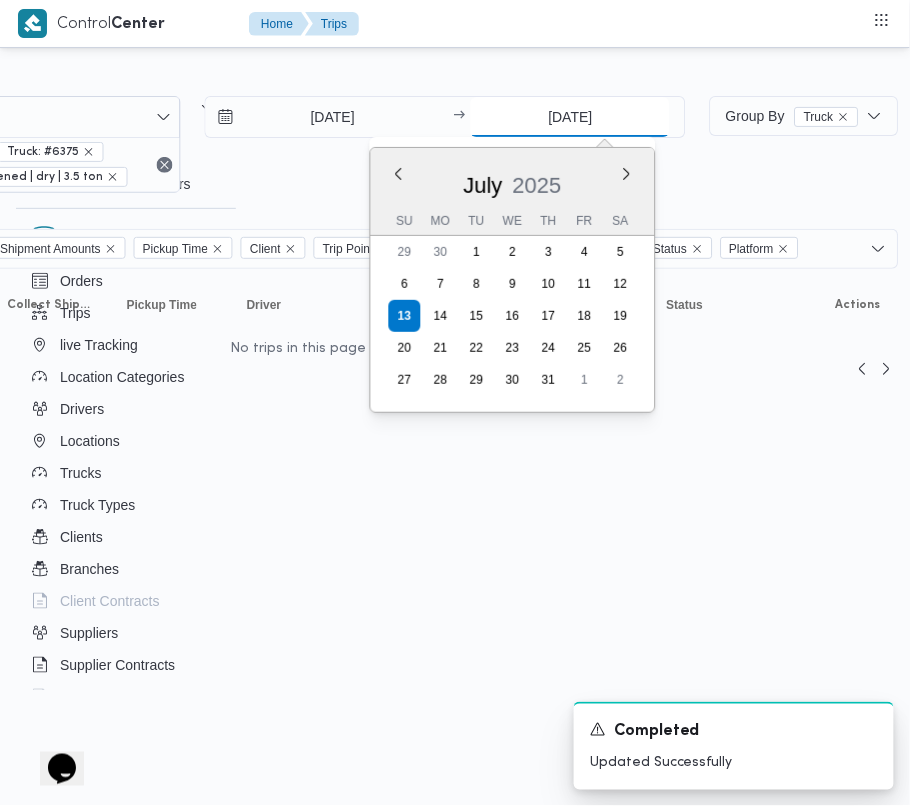 click on "[DATE]" at bounding box center (570, 117) 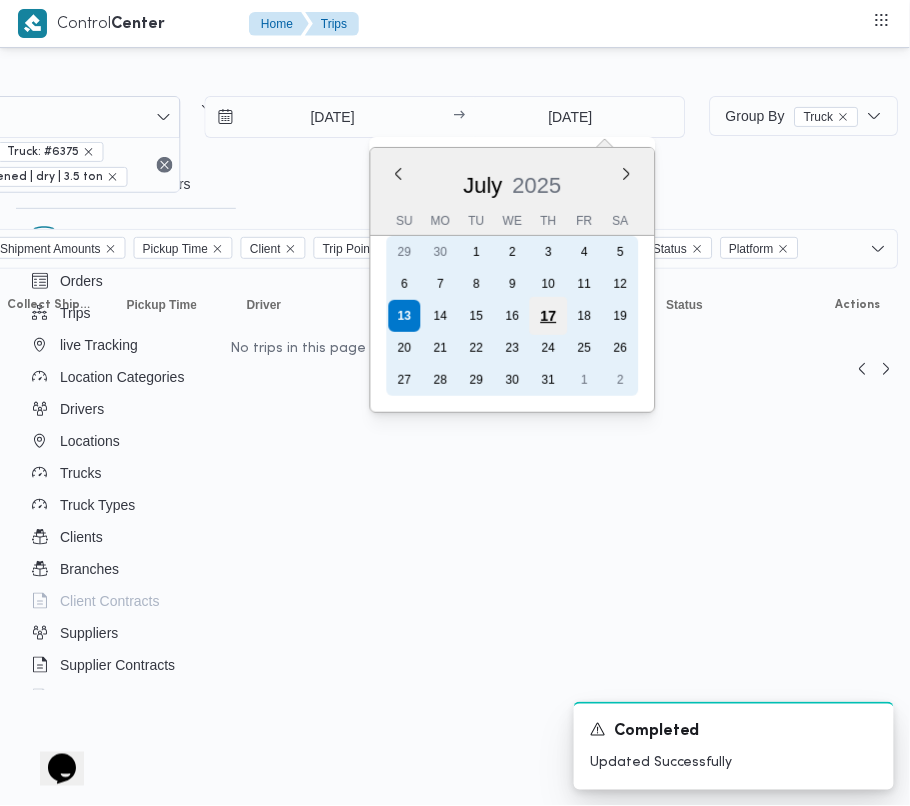 click on "17" at bounding box center (549, 316) 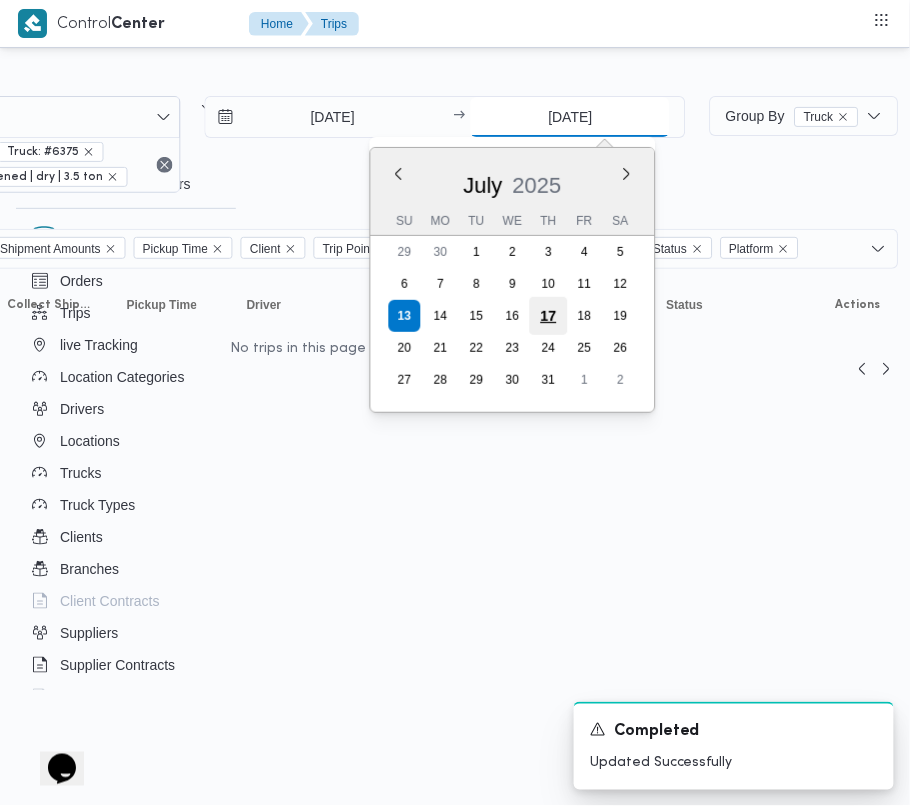 type on "[DATE]" 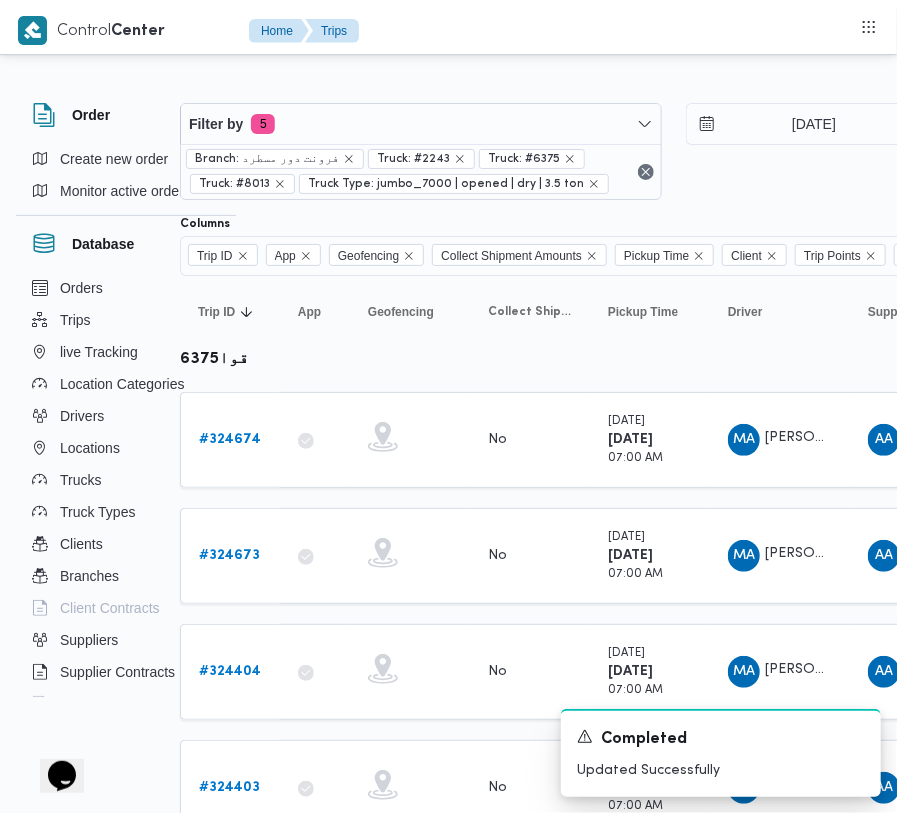 scroll, scrollTop: 0, scrollLeft: 0, axis: both 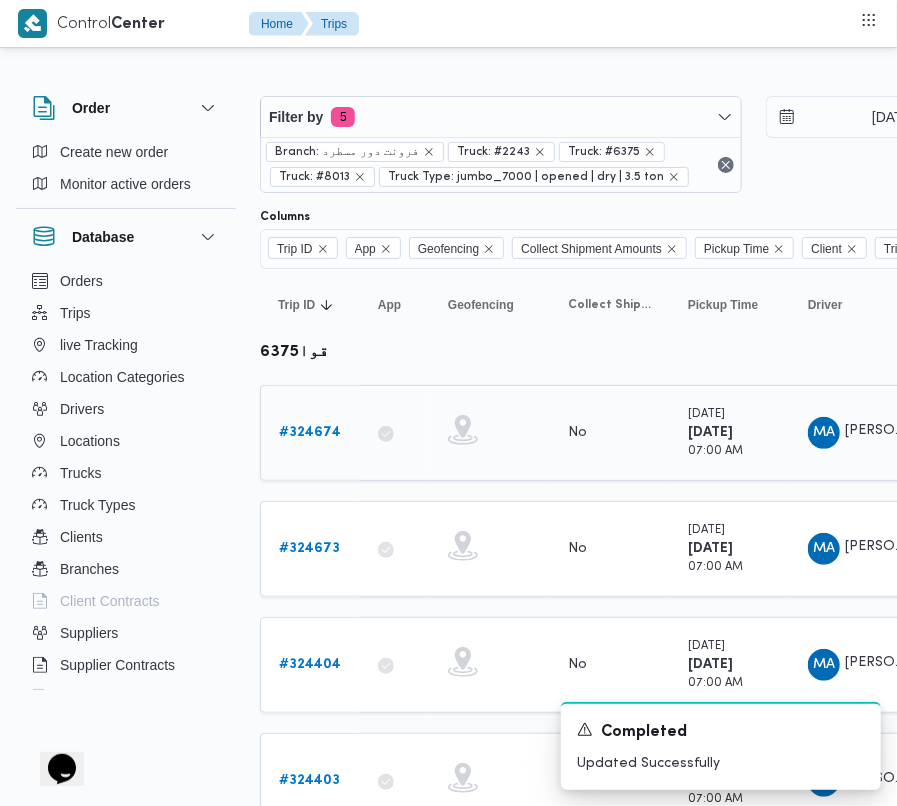 click on "Trip ID # 324674" at bounding box center (310, 433) 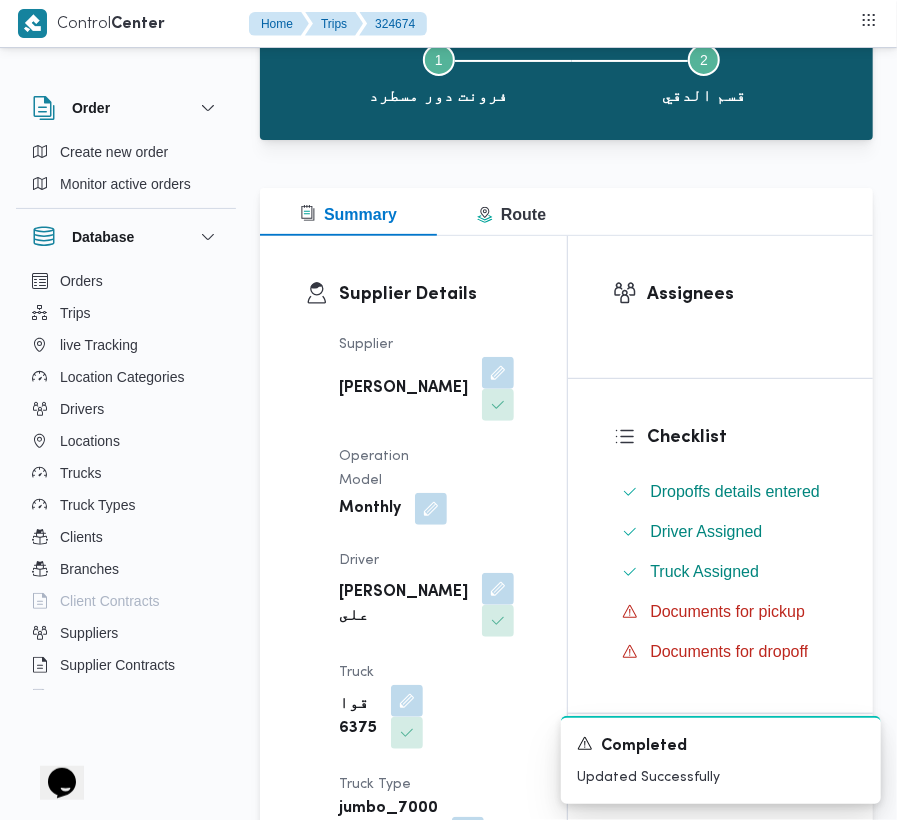 scroll, scrollTop: 324, scrollLeft: 0, axis: vertical 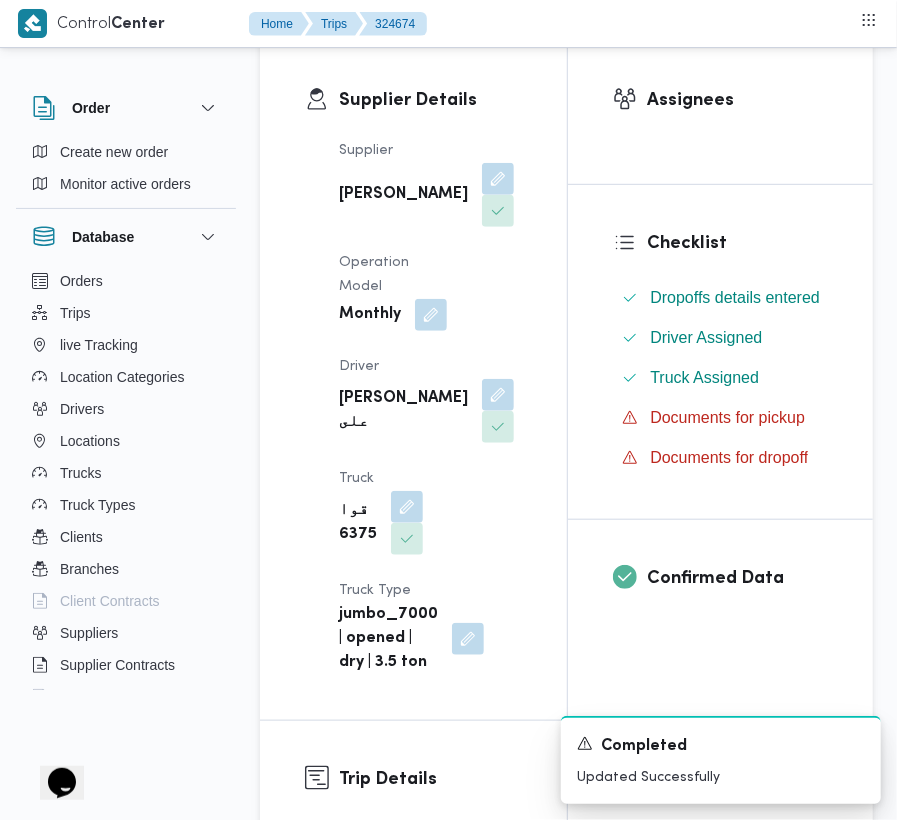 drag, startPoint x: 886, startPoint y: 165, endPoint x: 809, endPoint y: 209, distance: 88.68484 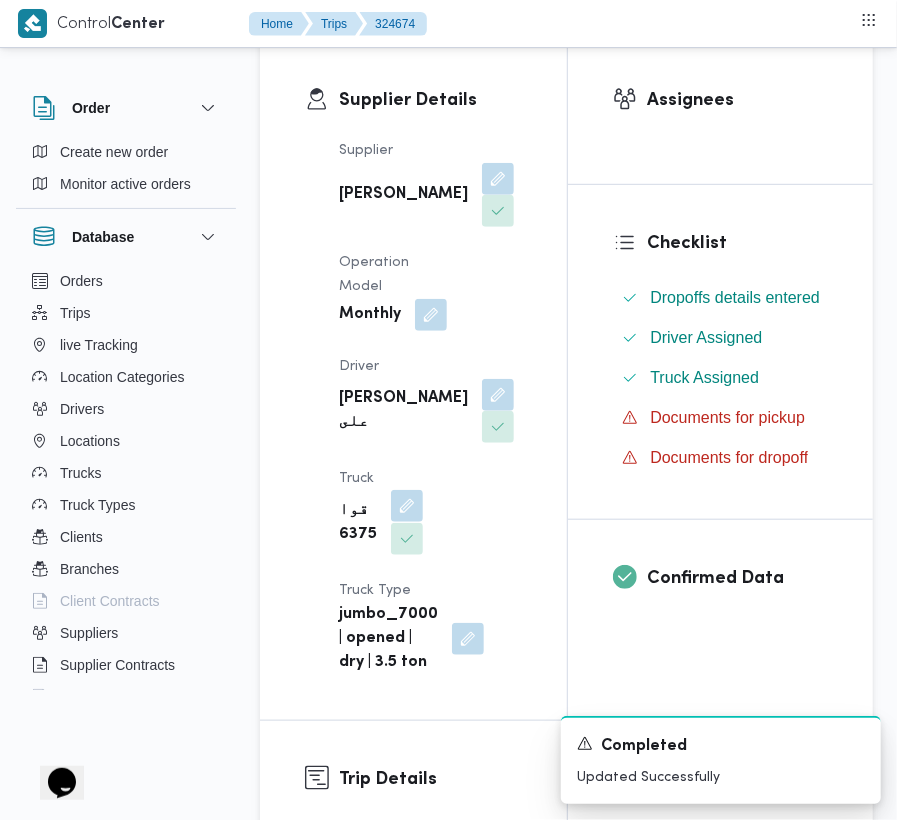 click at bounding box center [407, 506] 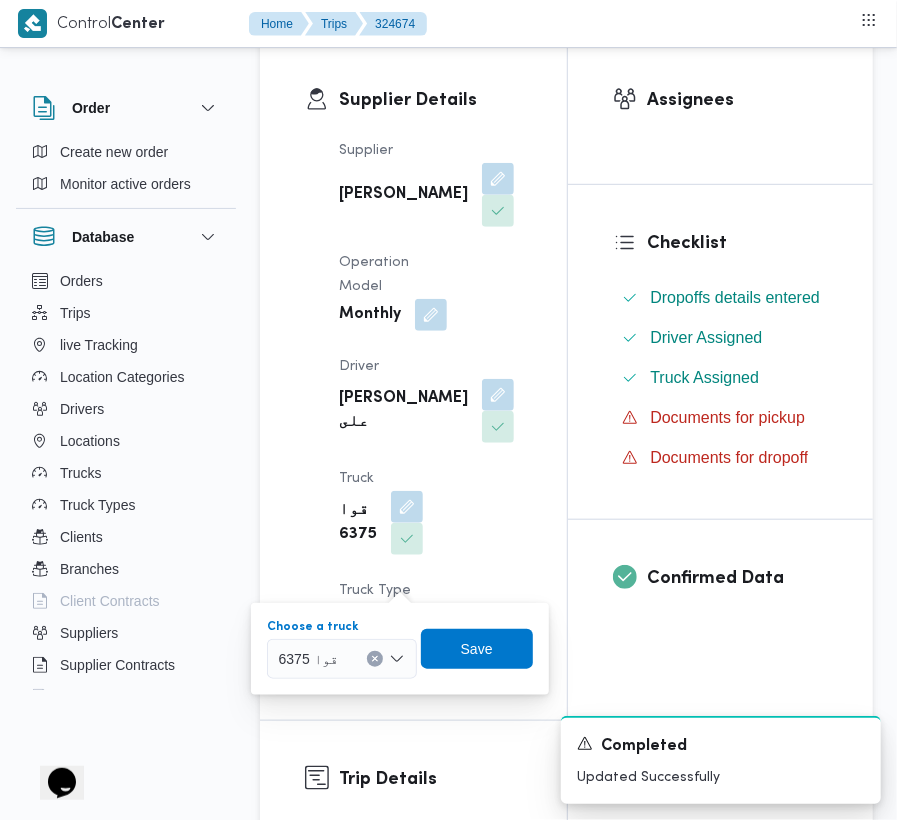 click on "قوا 6375" at bounding box center (342, 659) 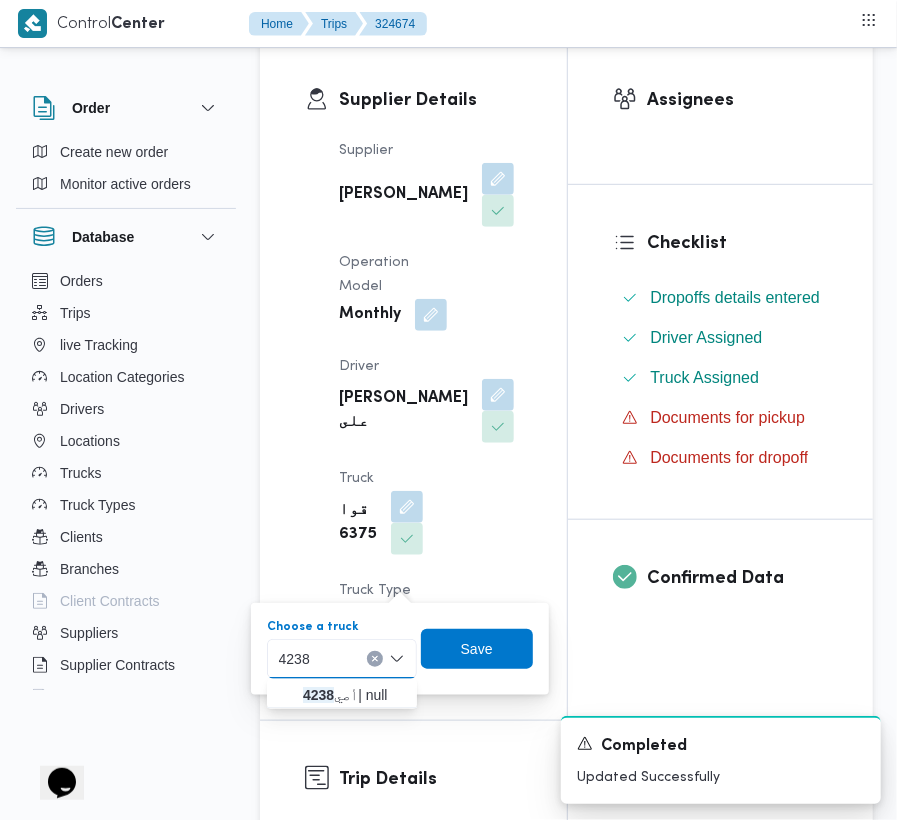 type on "4238" 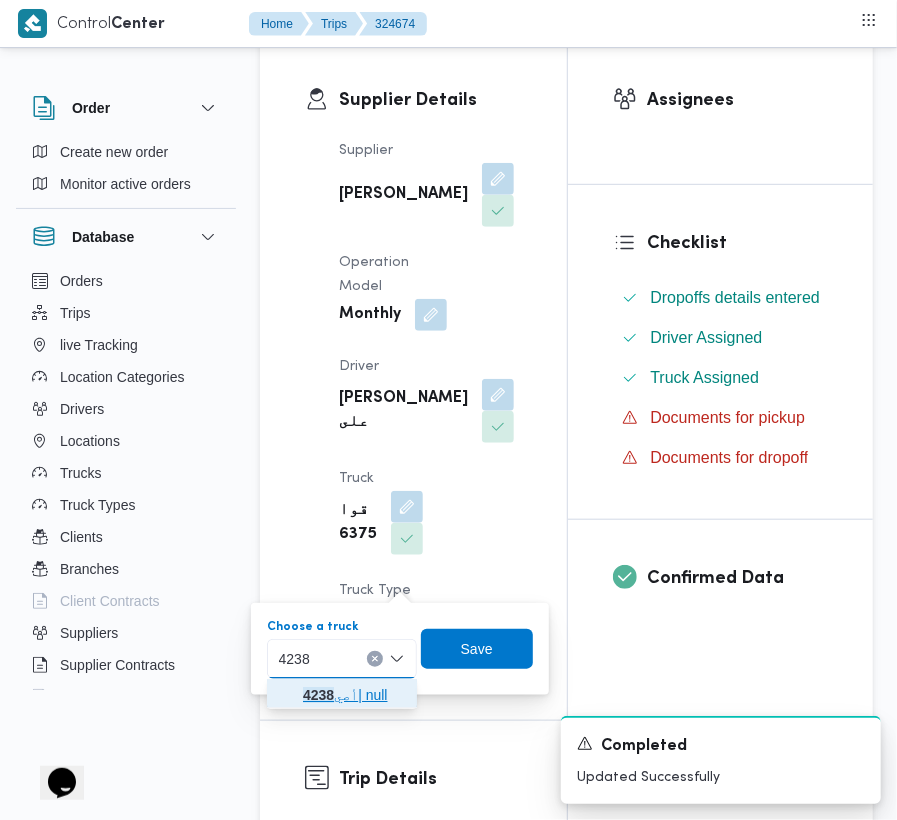 drag, startPoint x: 285, startPoint y: 685, endPoint x: 305, endPoint y: 684, distance: 20.024984 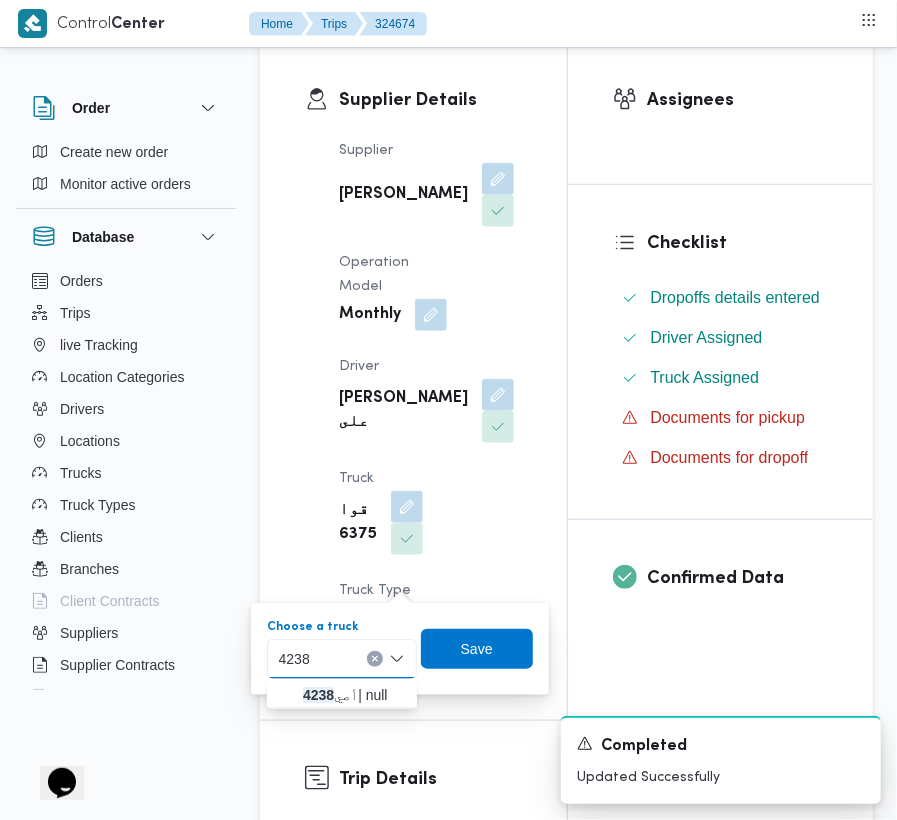 type 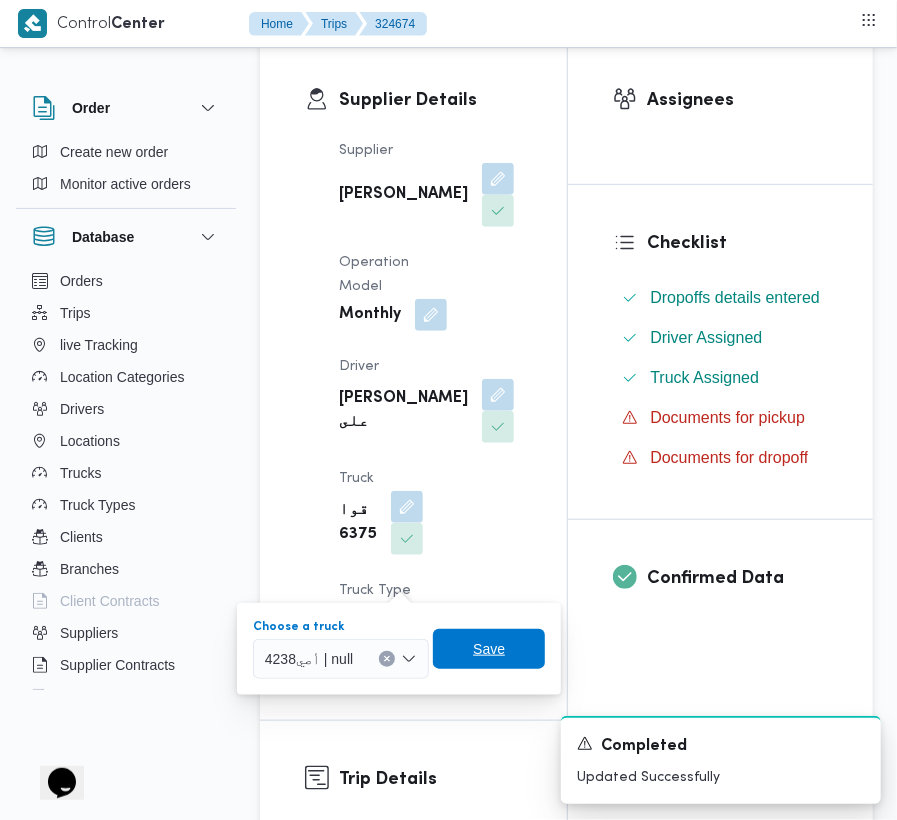 click on "Save" at bounding box center (489, 649) 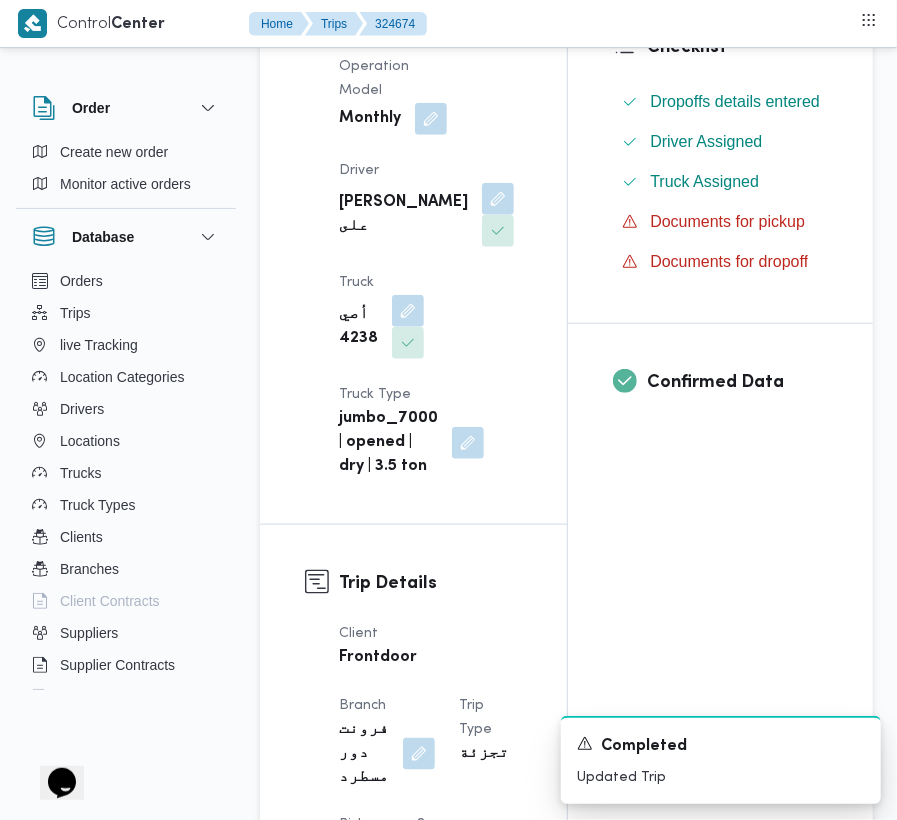 scroll, scrollTop: 526, scrollLeft: 0, axis: vertical 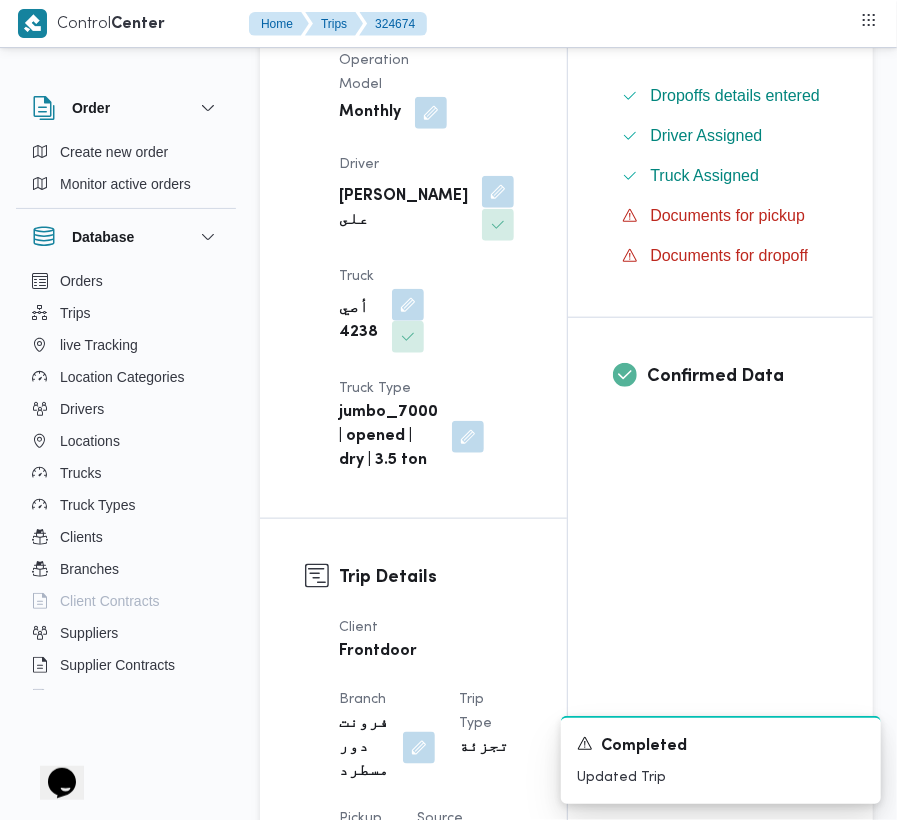 click at bounding box center [498, 192] 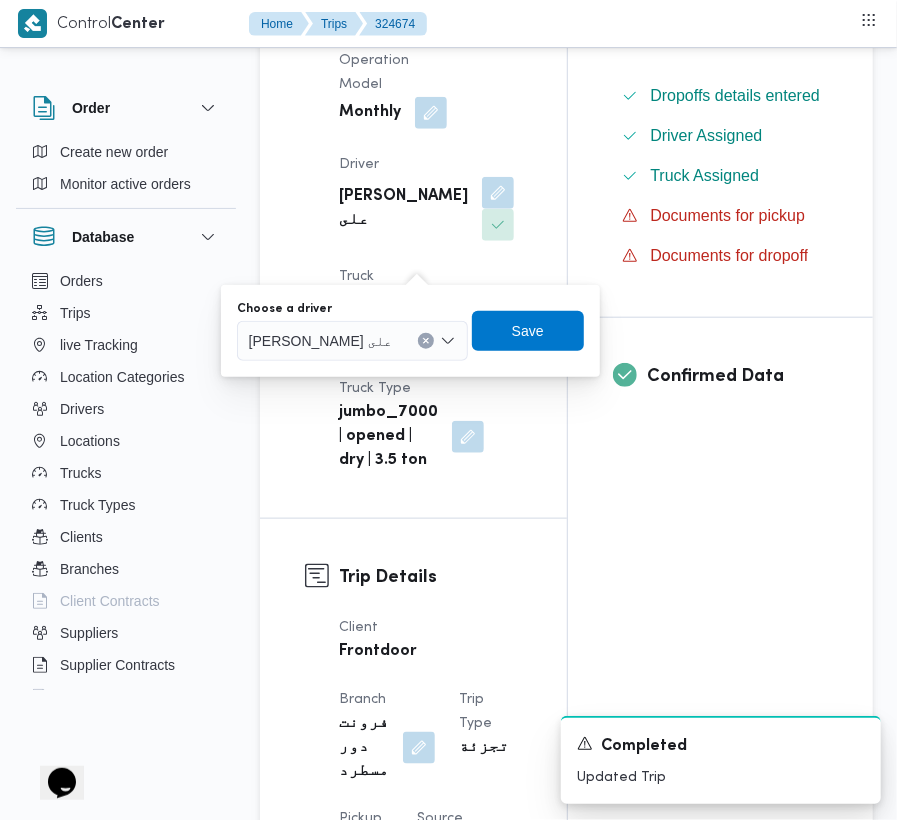 click on "Choose a driver" at bounding box center [352, 309] 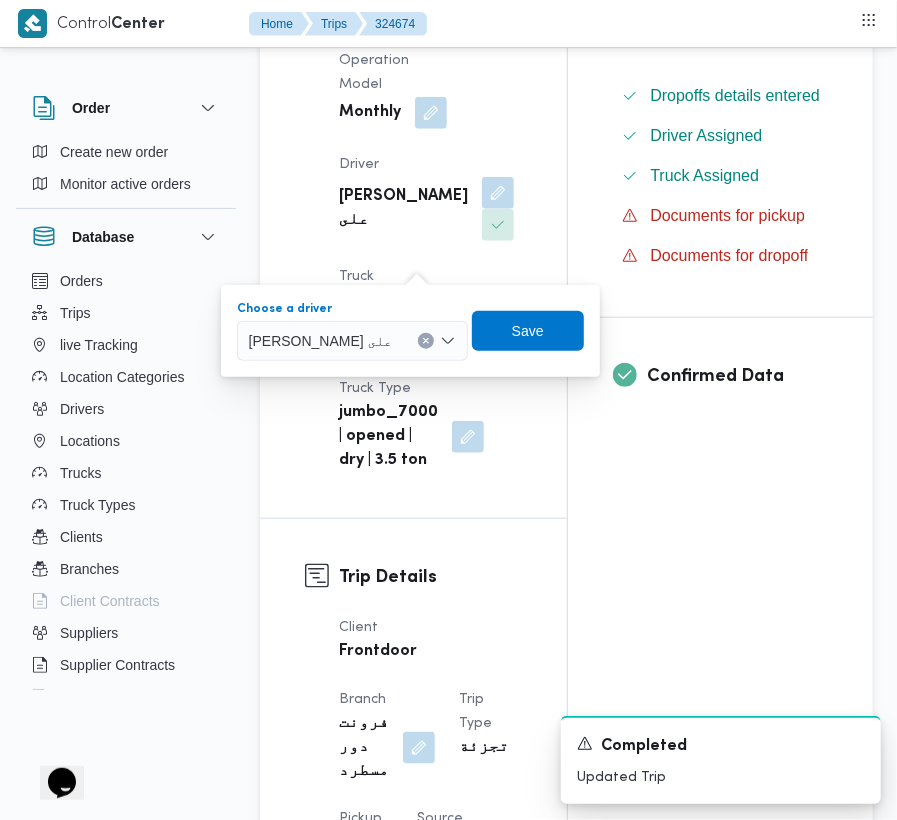 click on "[PERSON_NAME] على" at bounding box center [320, 340] 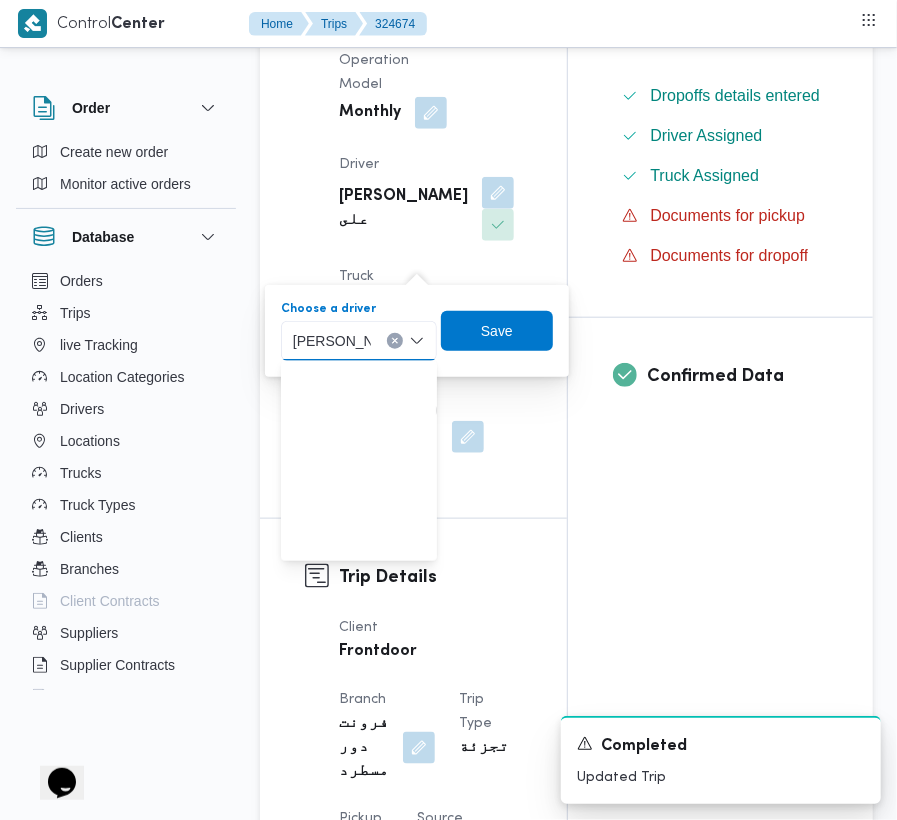 scroll, scrollTop: 293, scrollLeft: 0, axis: vertical 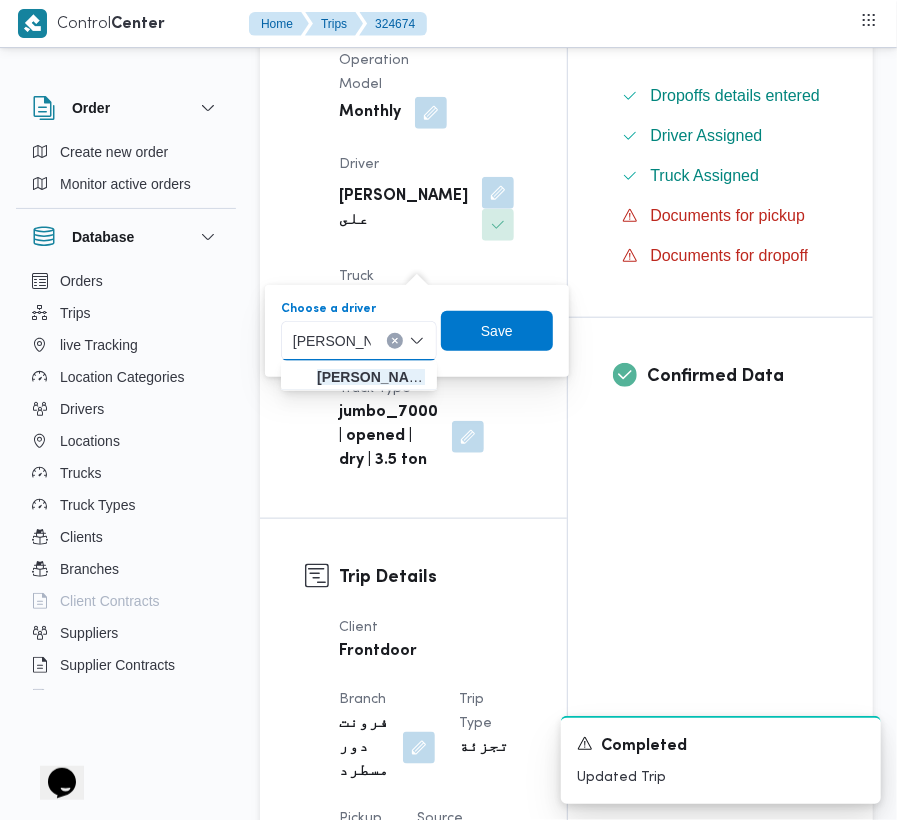 type on "[PERSON_NAME] [PERSON_NAME]" 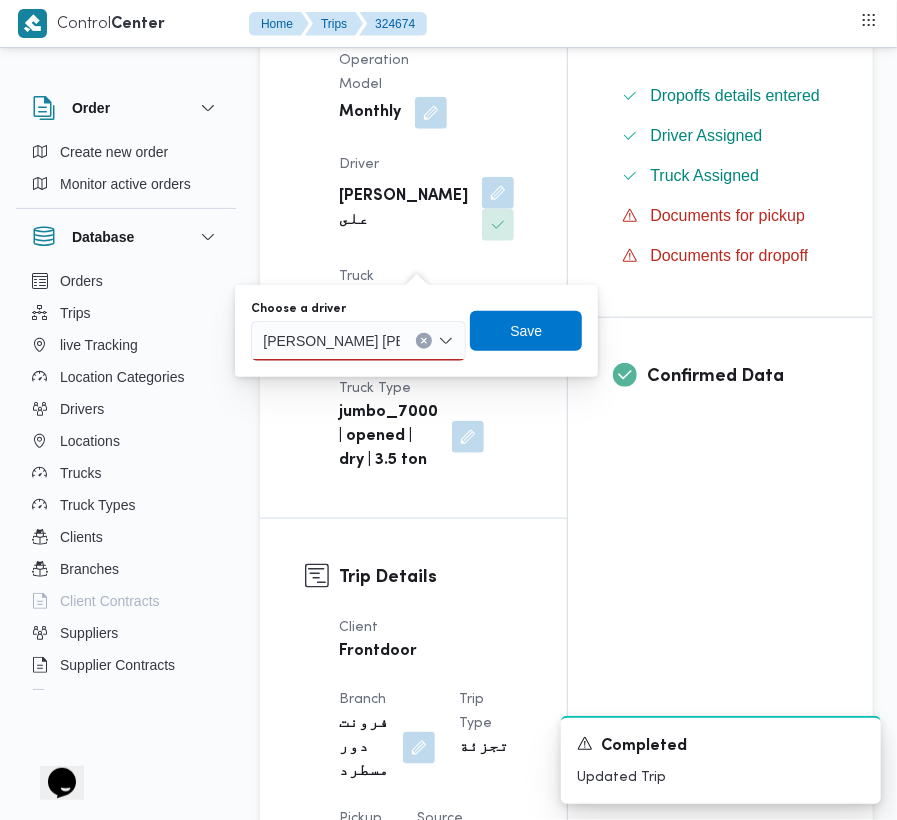 click on "[PERSON_NAME] علي [PERSON_NAME] [PERSON_NAME]" at bounding box center [358, 341] 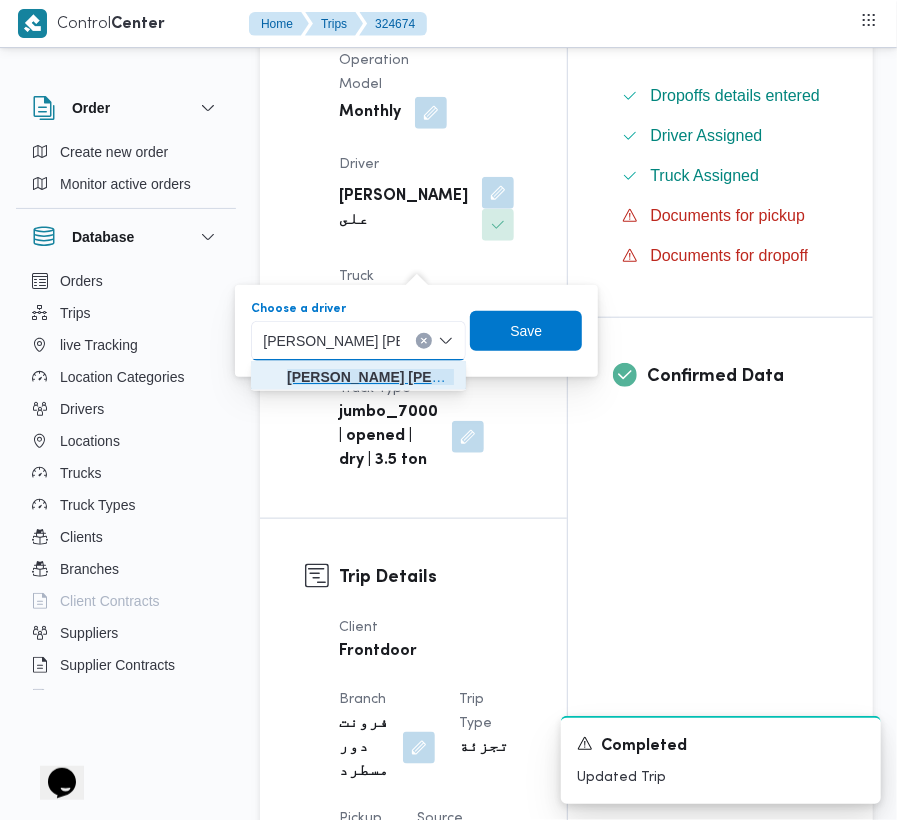 click on "[PERSON_NAME] [PERSON_NAME]" 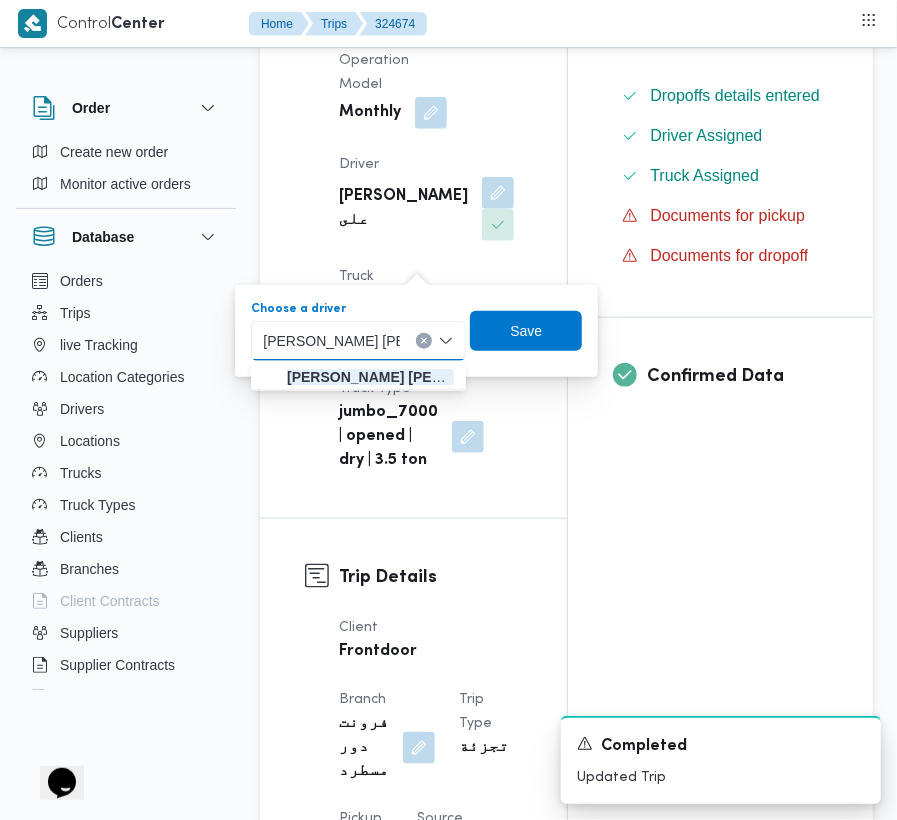 type 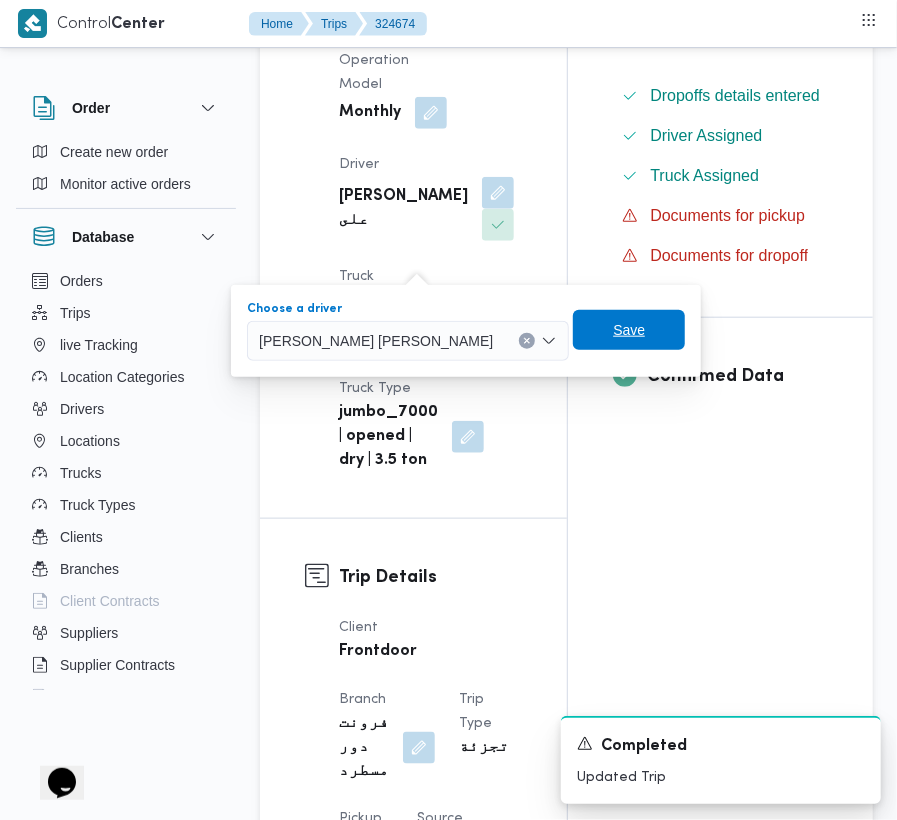 click on "You are in a dialog. To close this dialog, hit escape. Choose a driver [PERSON_NAME] [PERSON_NAME] Combo box. Selected. [PERSON_NAME] [PERSON_NAME]. Press Backspace to delete [PERSON_NAME] [PERSON_NAME]. Combo box input. Search. Type some text or, to display a list of choices, press Down Arrow. To exit the list of choices, press Escape. Save" at bounding box center [466, 331] 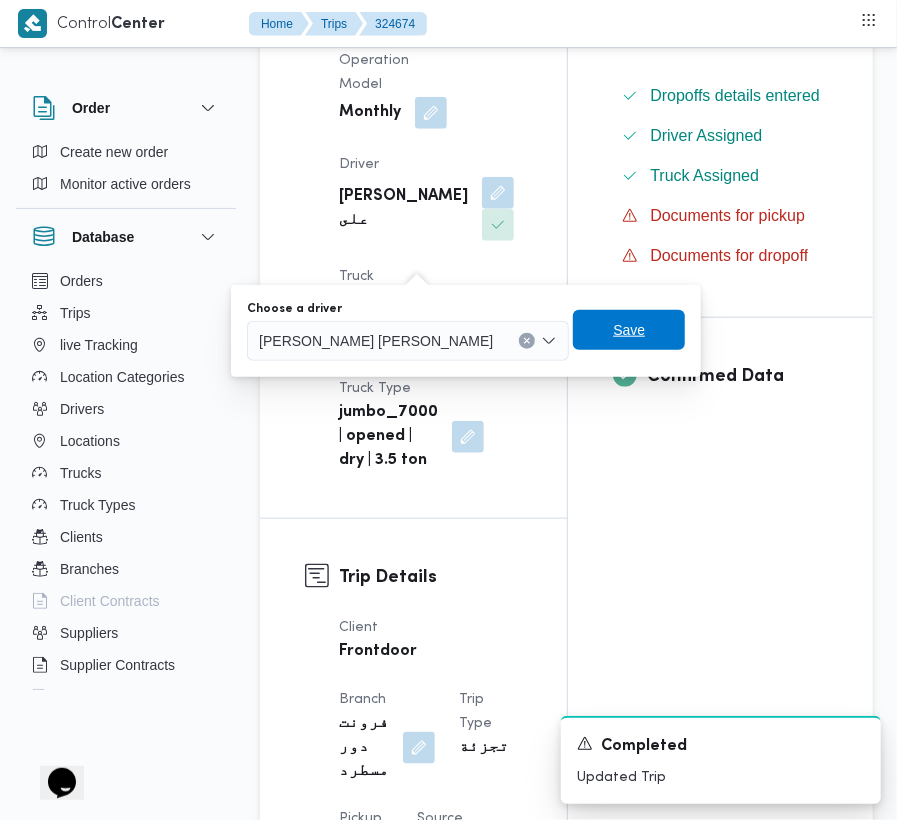 click on "Save" at bounding box center (629, 330) 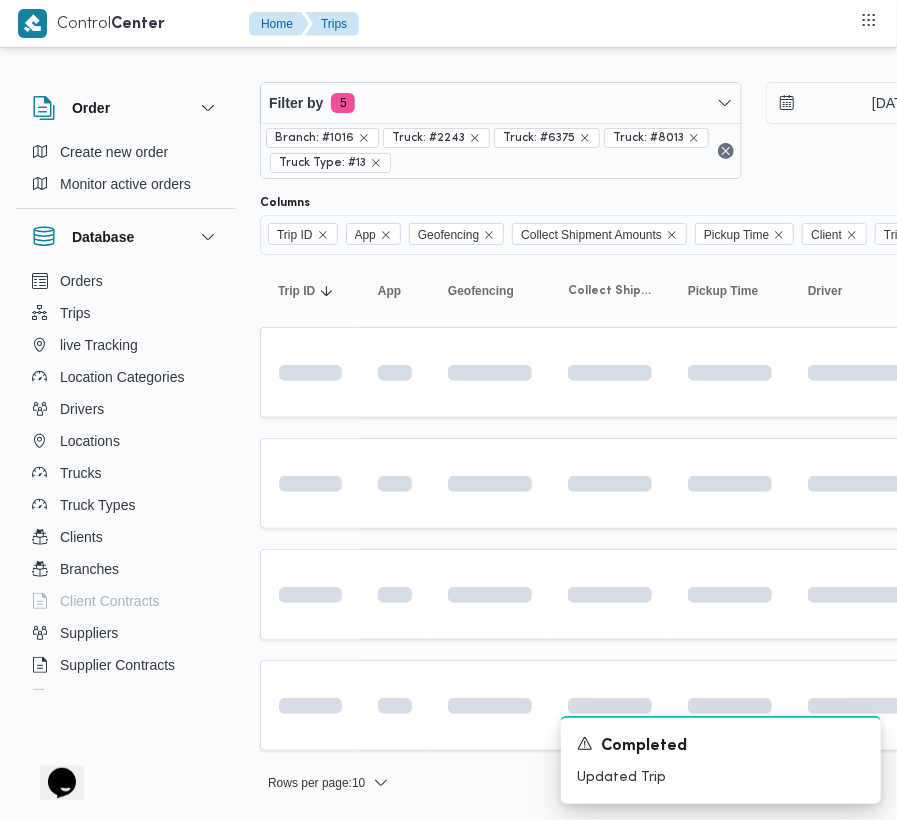 scroll, scrollTop: 0, scrollLeft: 0, axis: both 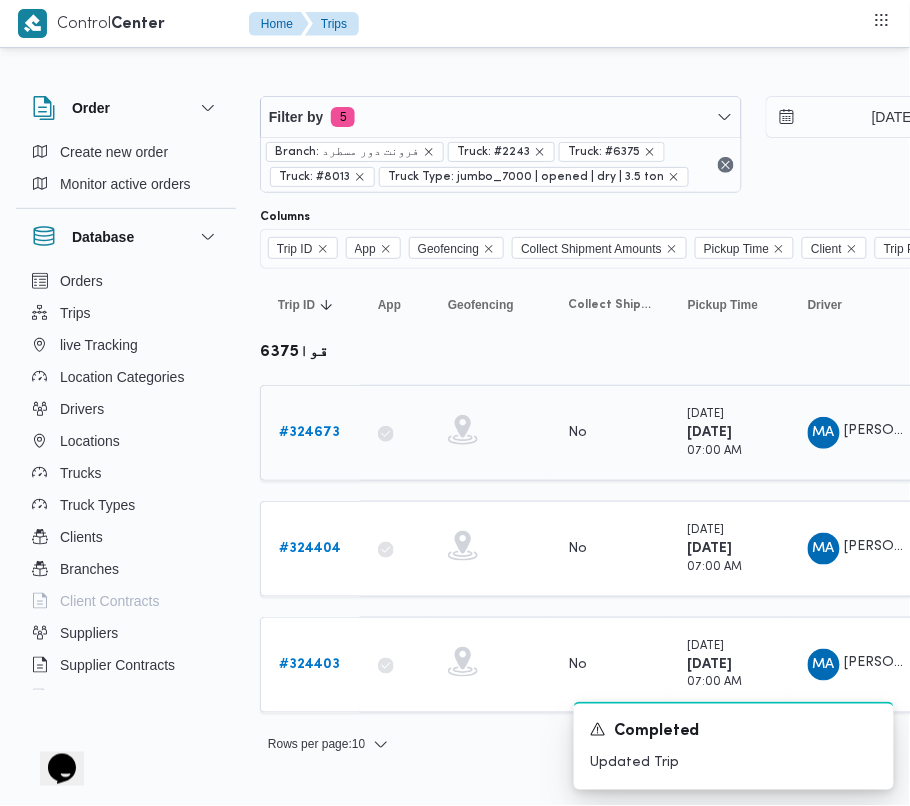 click on "# 324673" at bounding box center (309, 432) 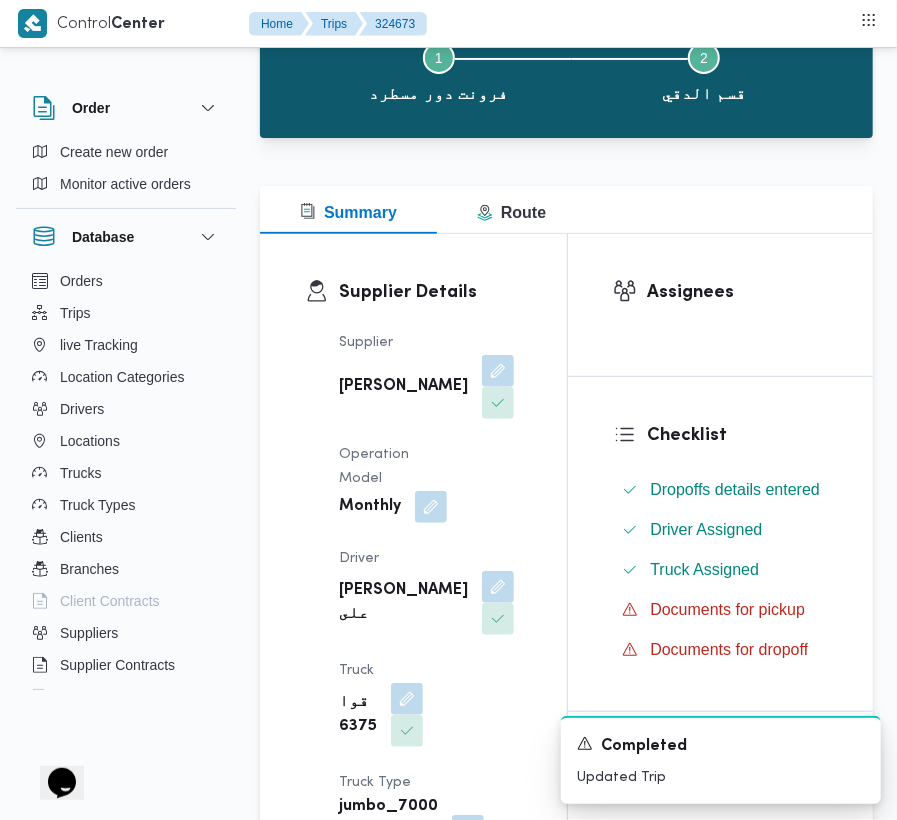 scroll, scrollTop: 641, scrollLeft: 0, axis: vertical 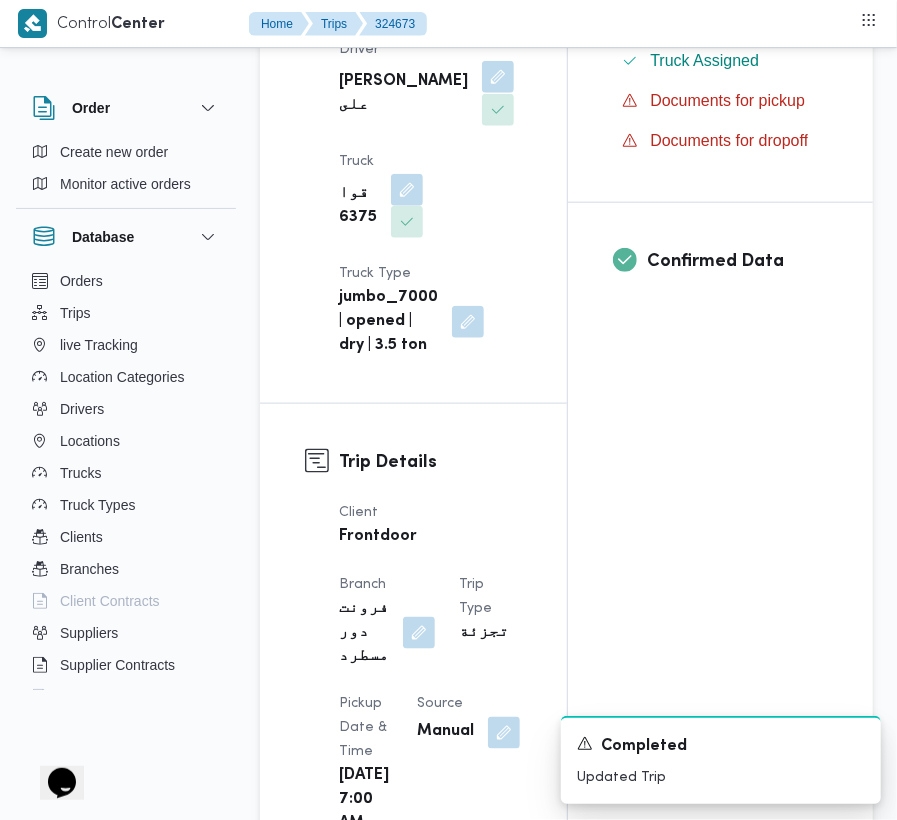 click at bounding box center (498, 77) 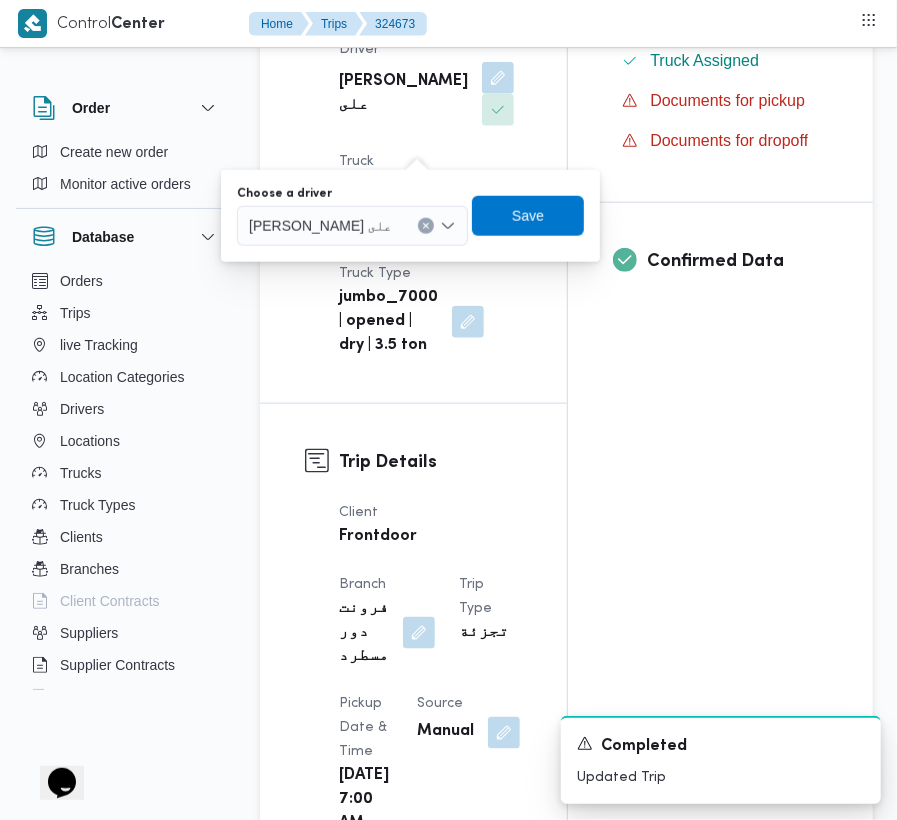 click on "[PERSON_NAME] على" at bounding box center (352, 226) 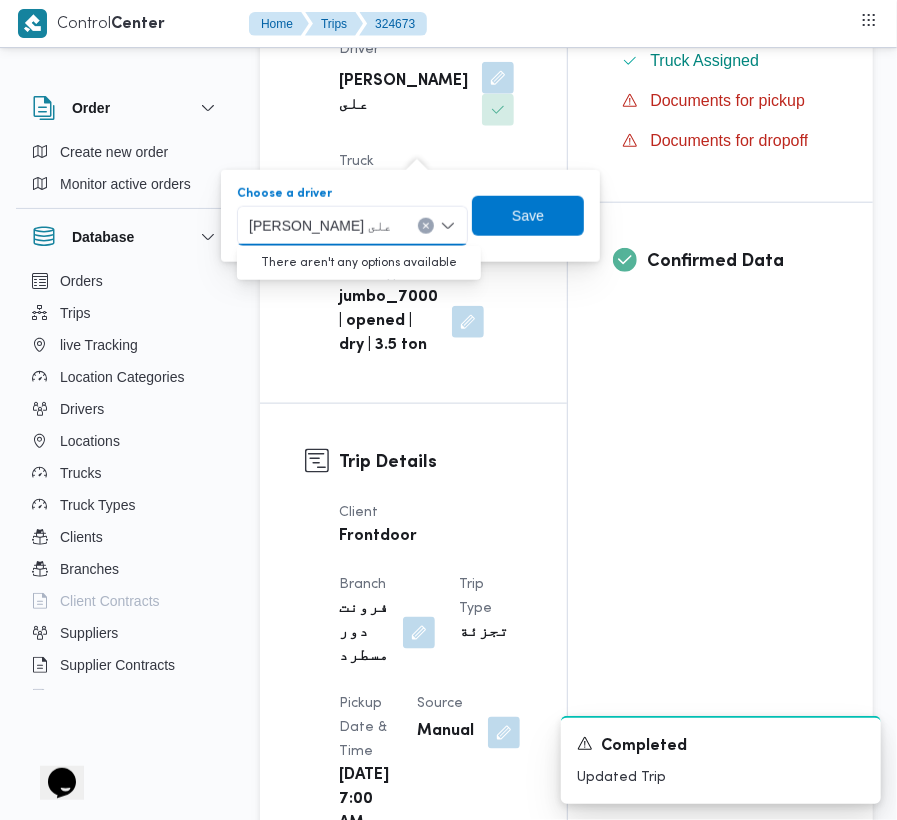 paste on "[PERSON_NAME]" 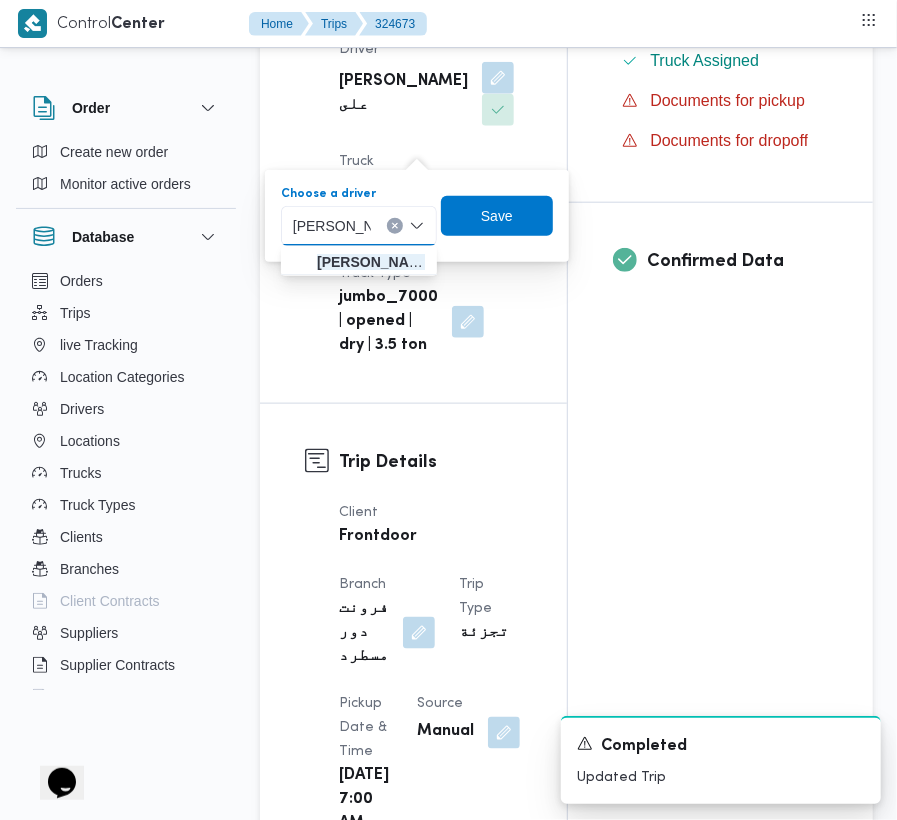 type on "[PERSON_NAME]" 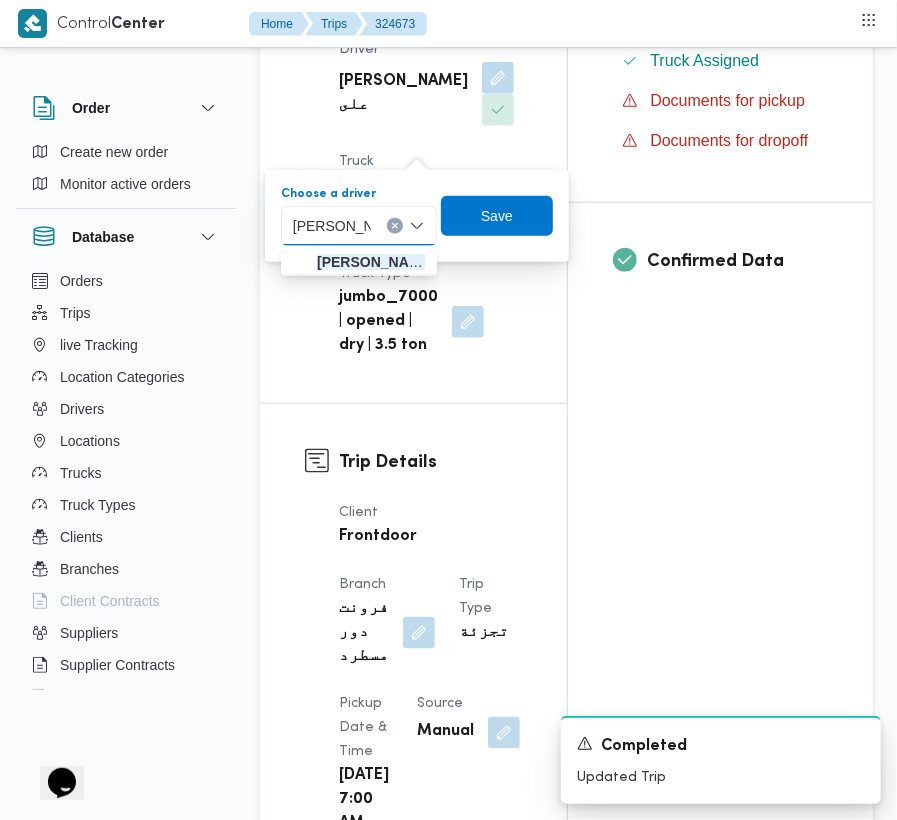 click on "[PERSON_NAME] [PERSON_NAME]" at bounding box center (359, 226) 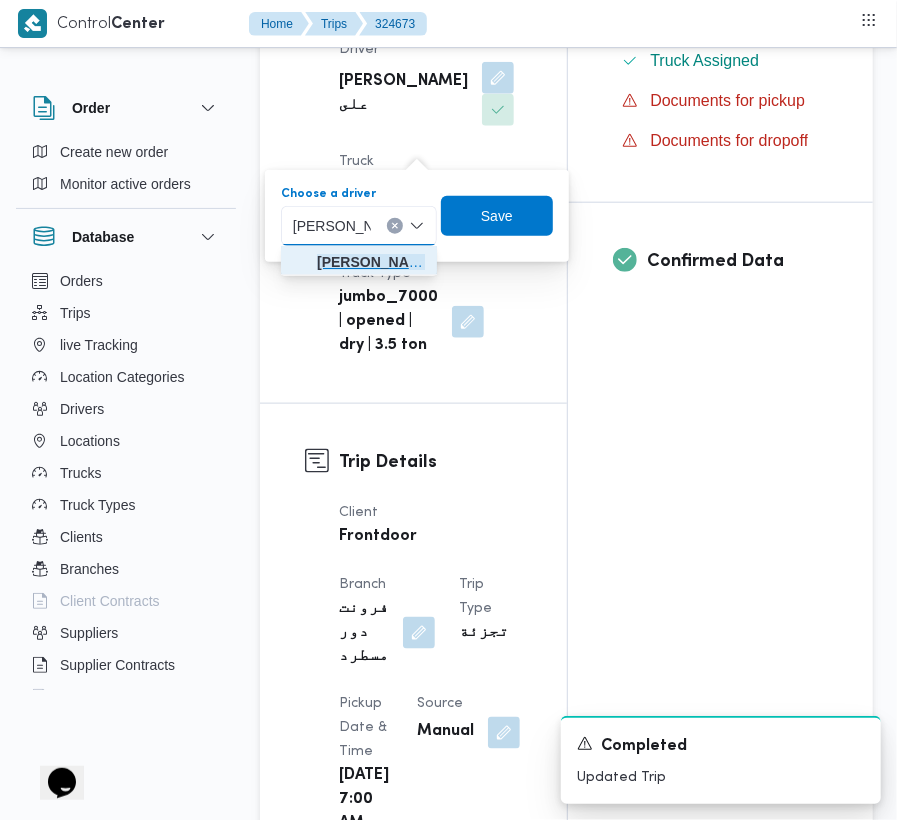 drag, startPoint x: 377, startPoint y: 257, endPoint x: 497, endPoint y: 208, distance: 129.61867 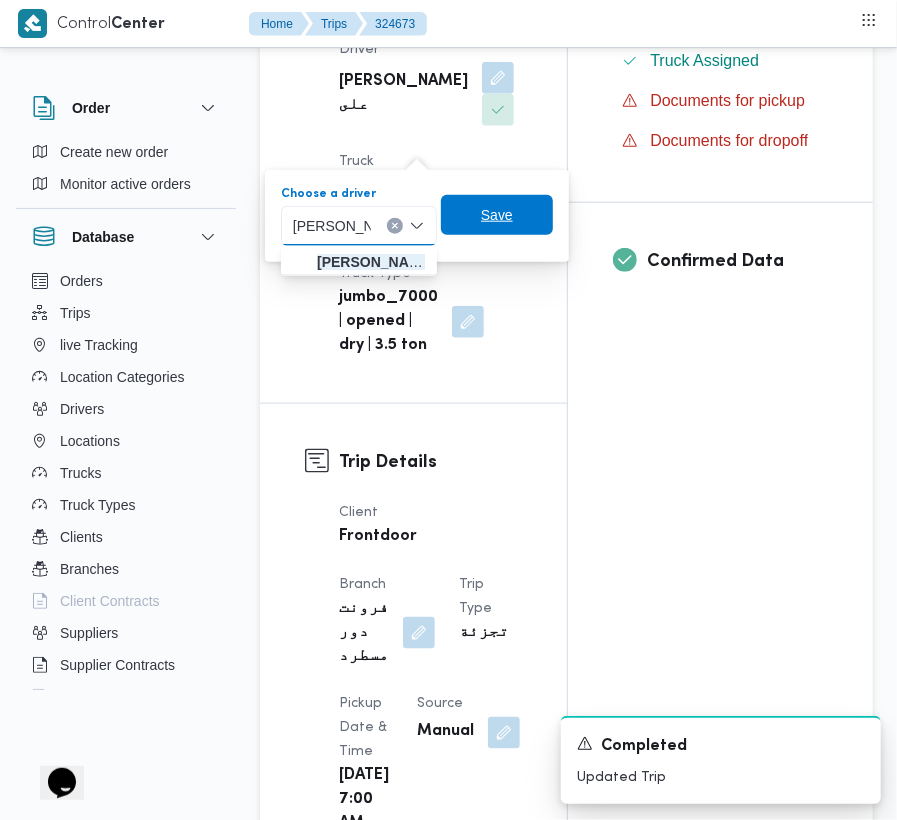type 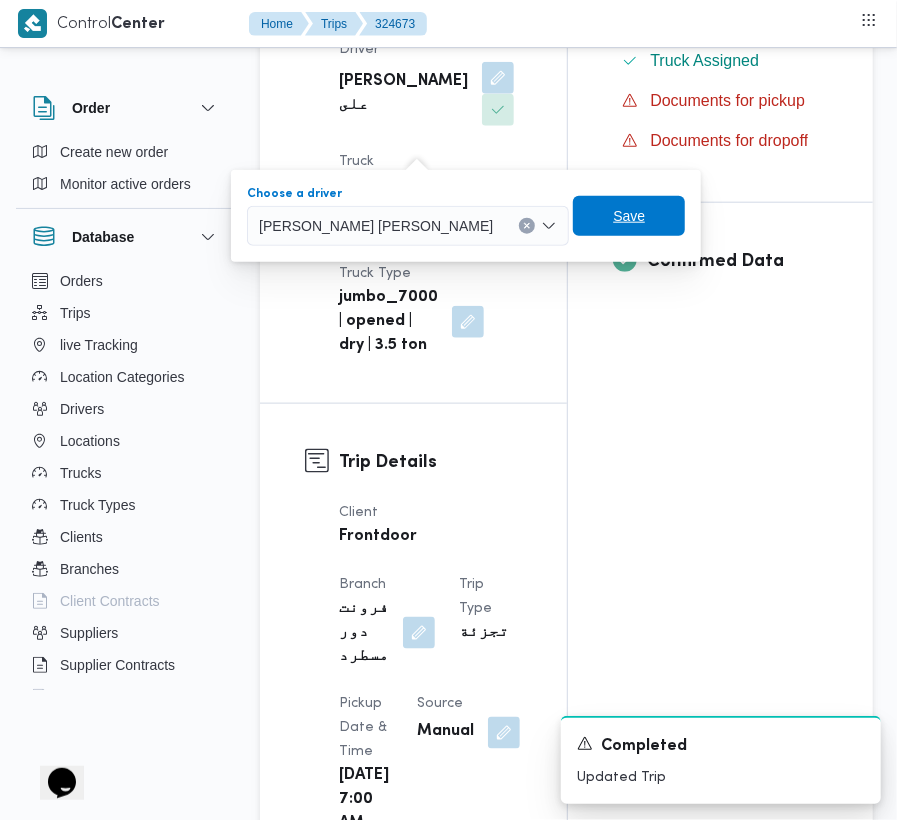 click on "Save" at bounding box center (629, 216) 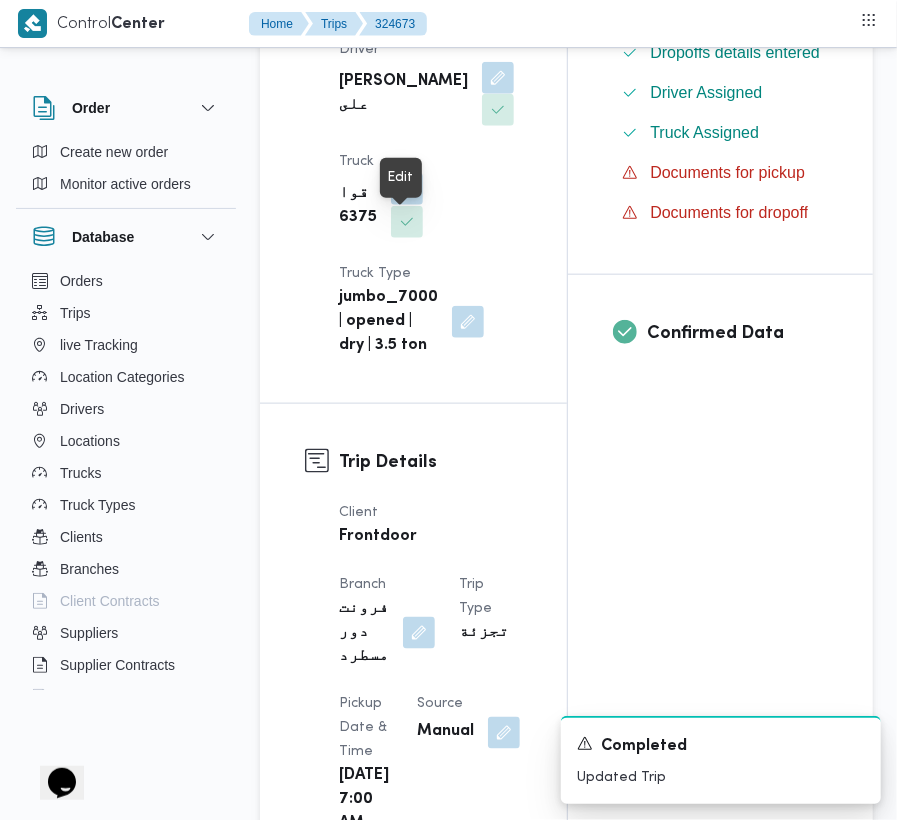 click at bounding box center [407, 189] 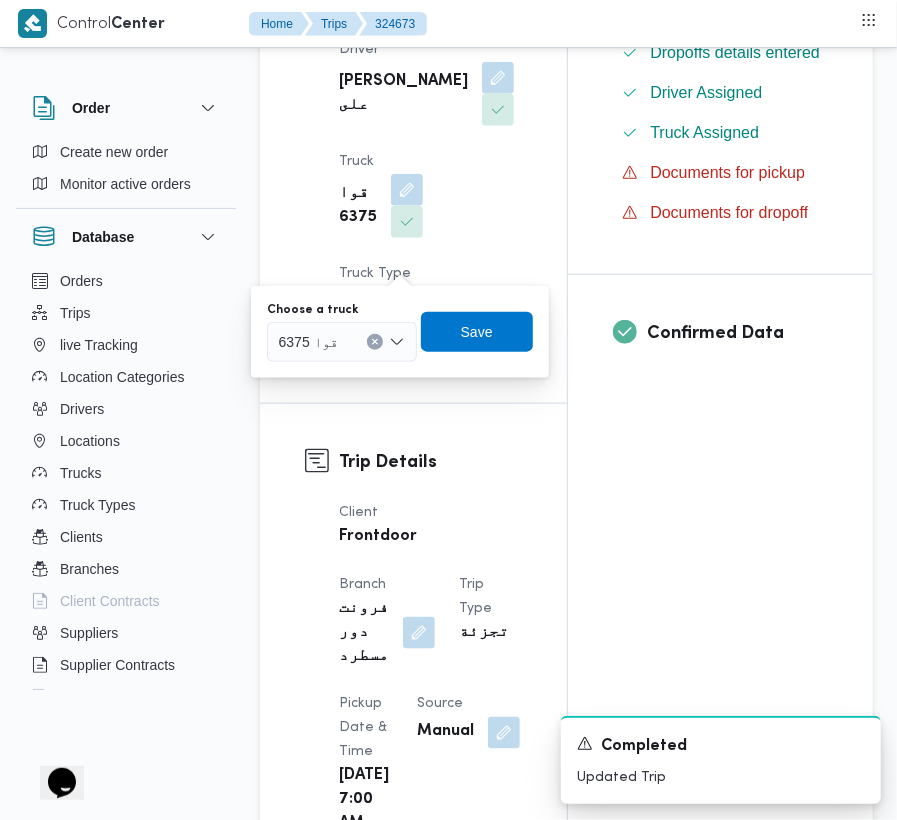 click on "قوا 6375" at bounding box center (342, 342) 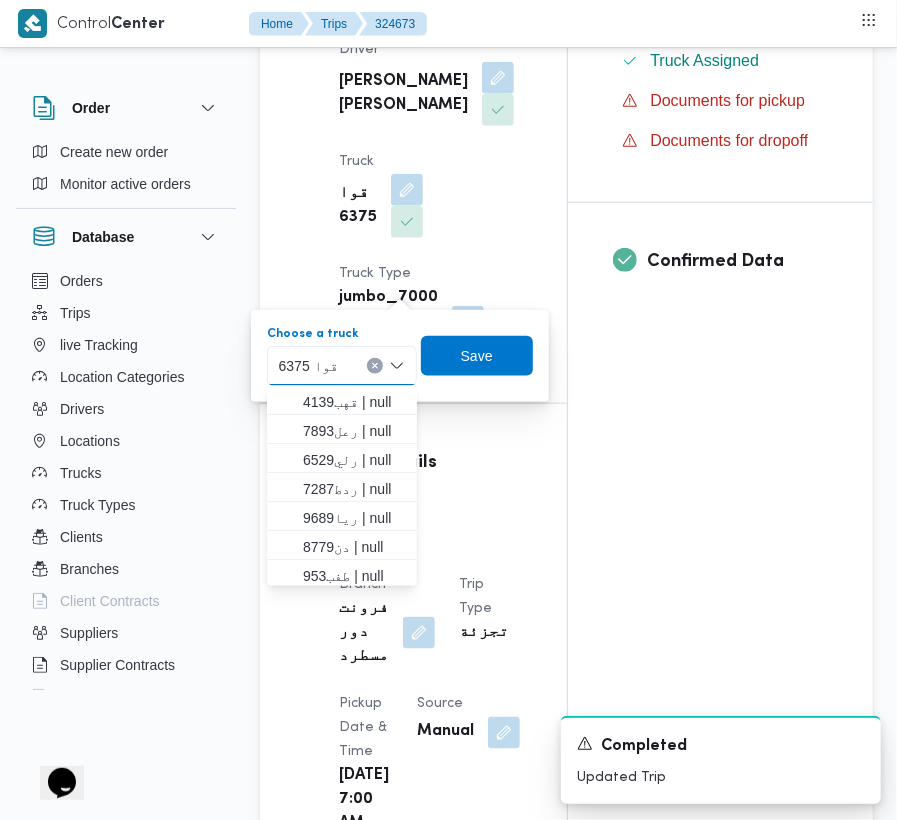paste on "4238" 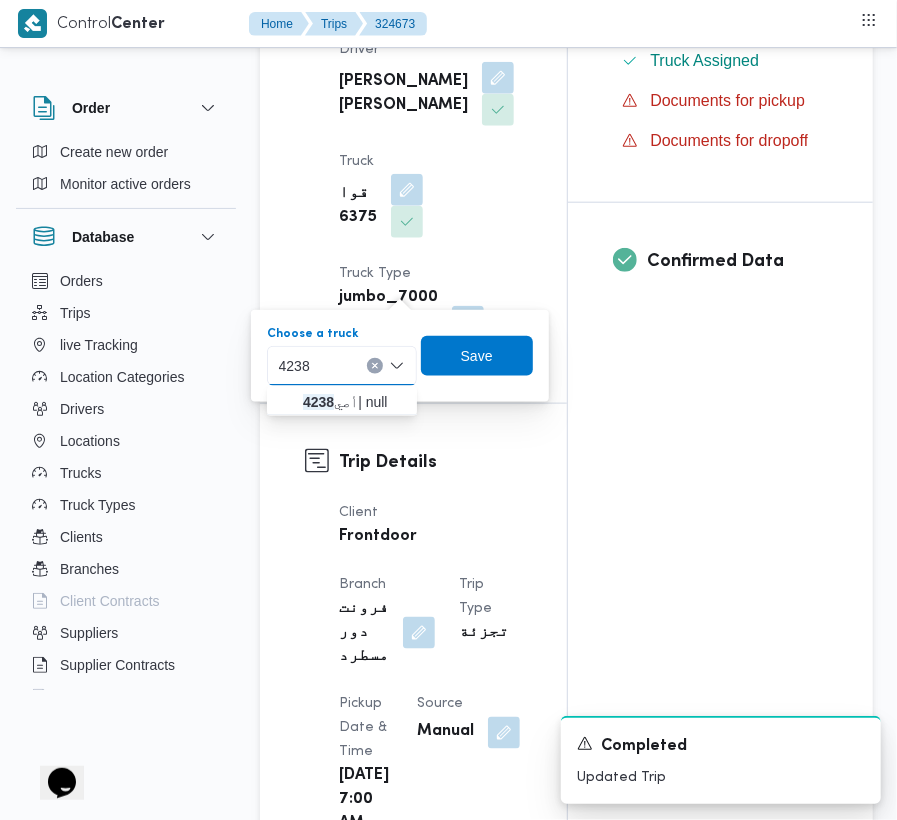 type on "4238" 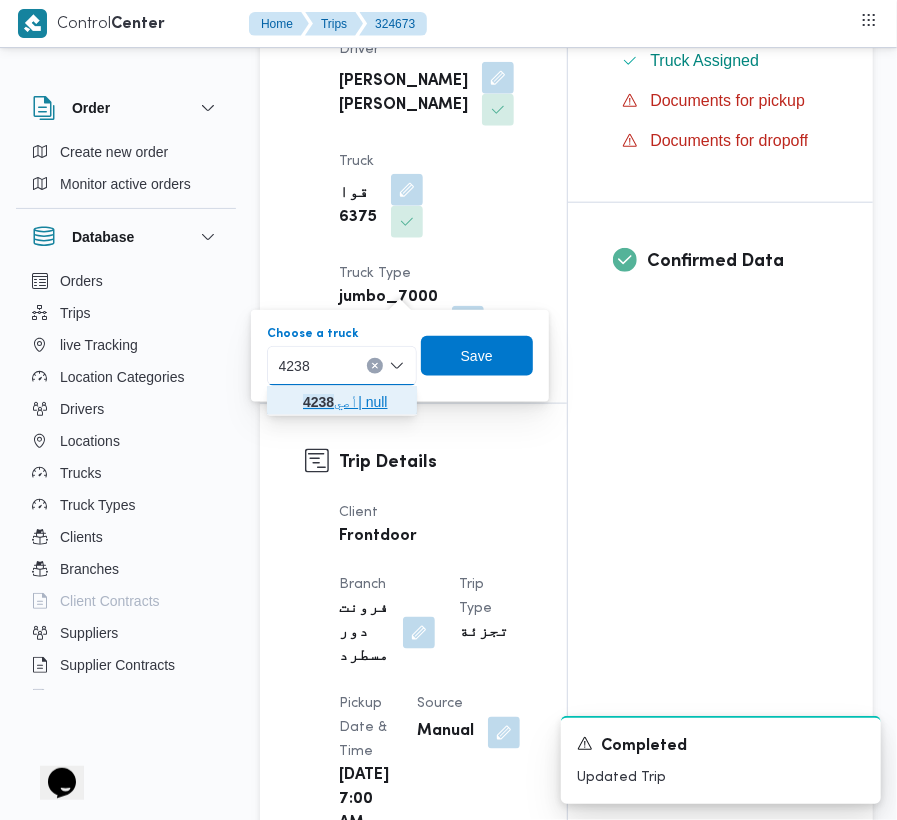 drag, startPoint x: 356, startPoint y: 338, endPoint x: 292, endPoint y: 402, distance: 90.50967 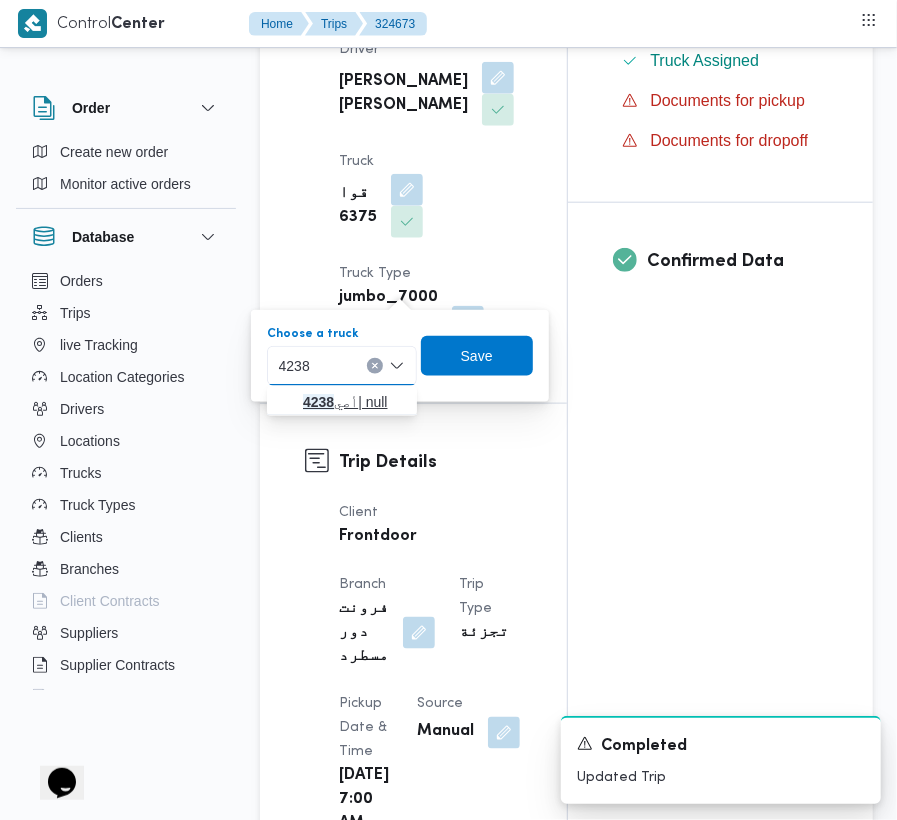 type 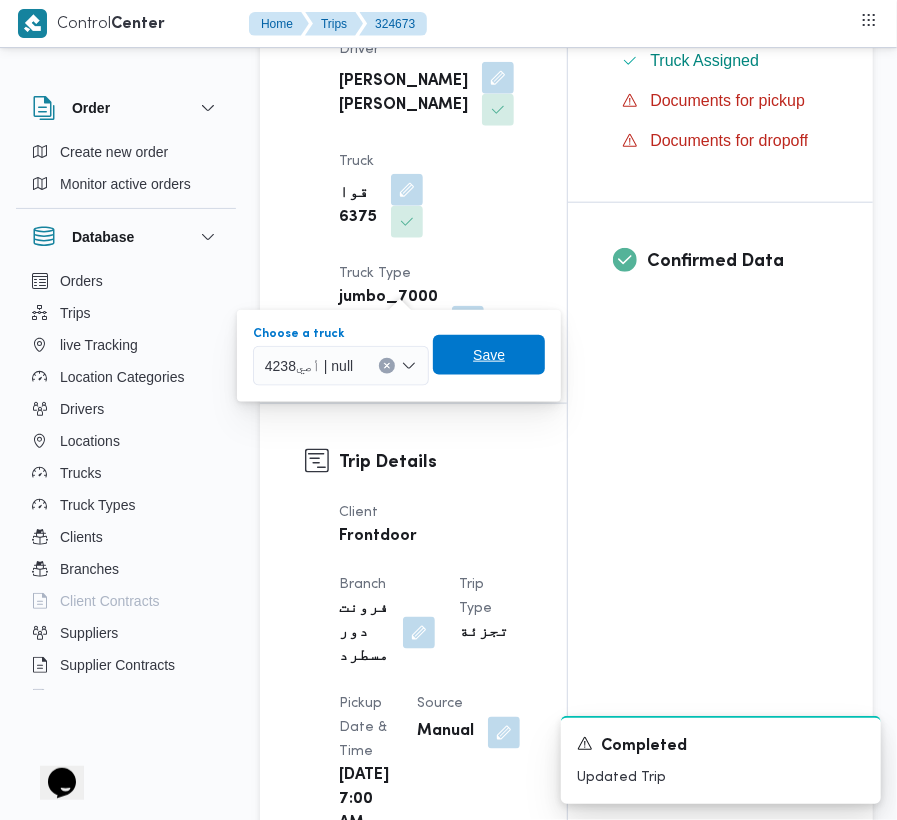 click on "Save" at bounding box center [489, 355] 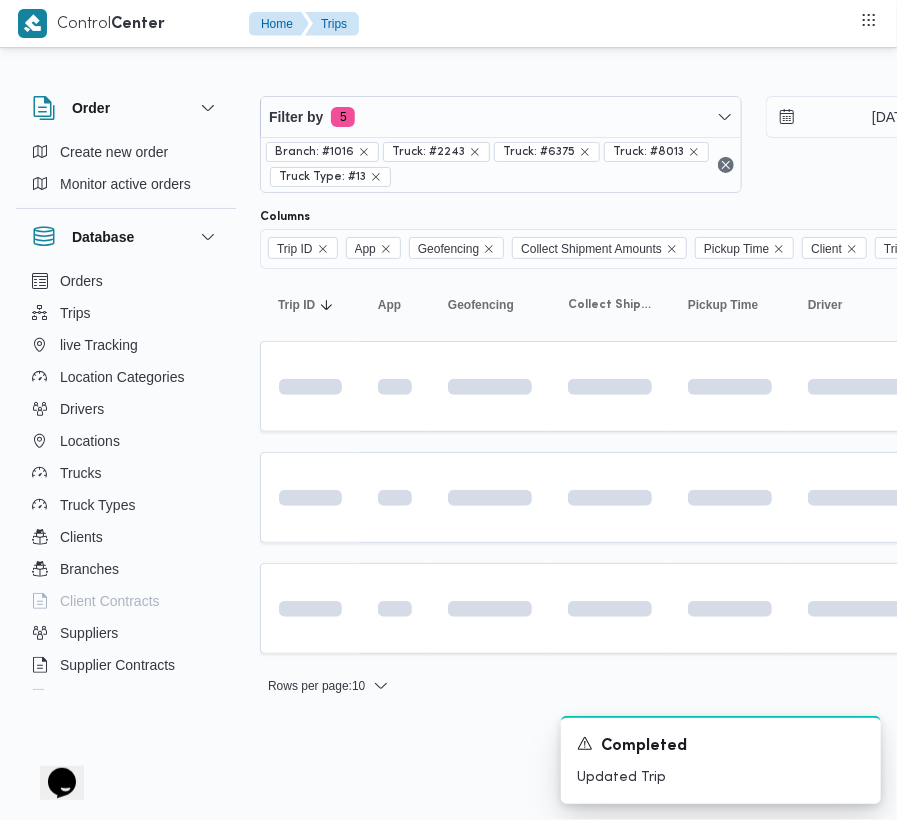 scroll, scrollTop: 0, scrollLeft: 0, axis: both 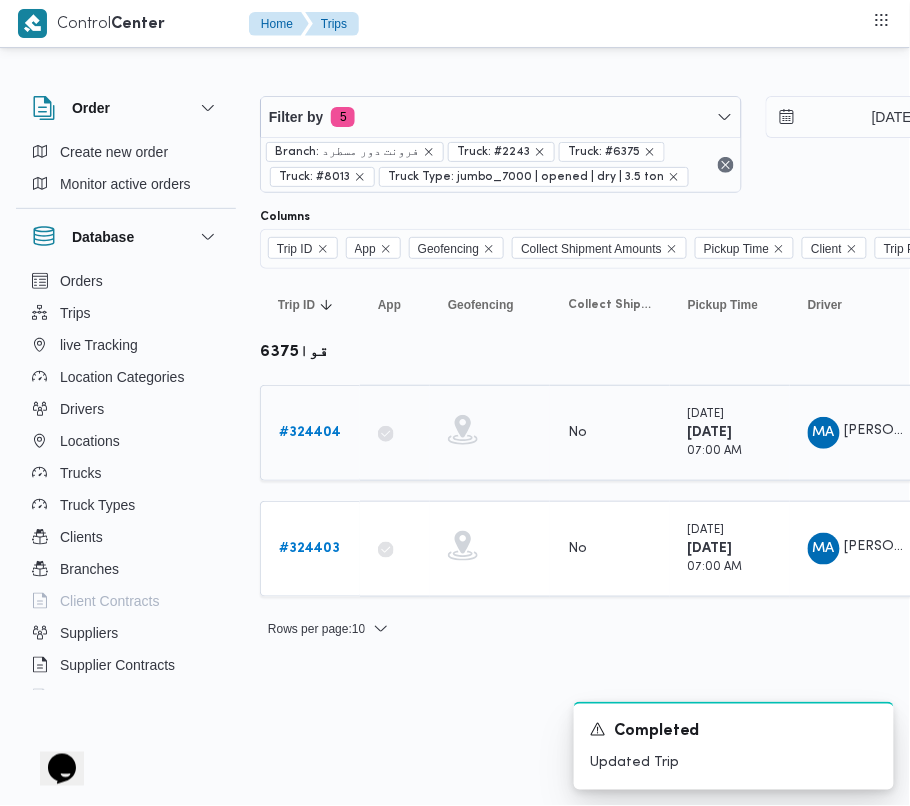 click on "# 324404" at bounding box center (310, 432) 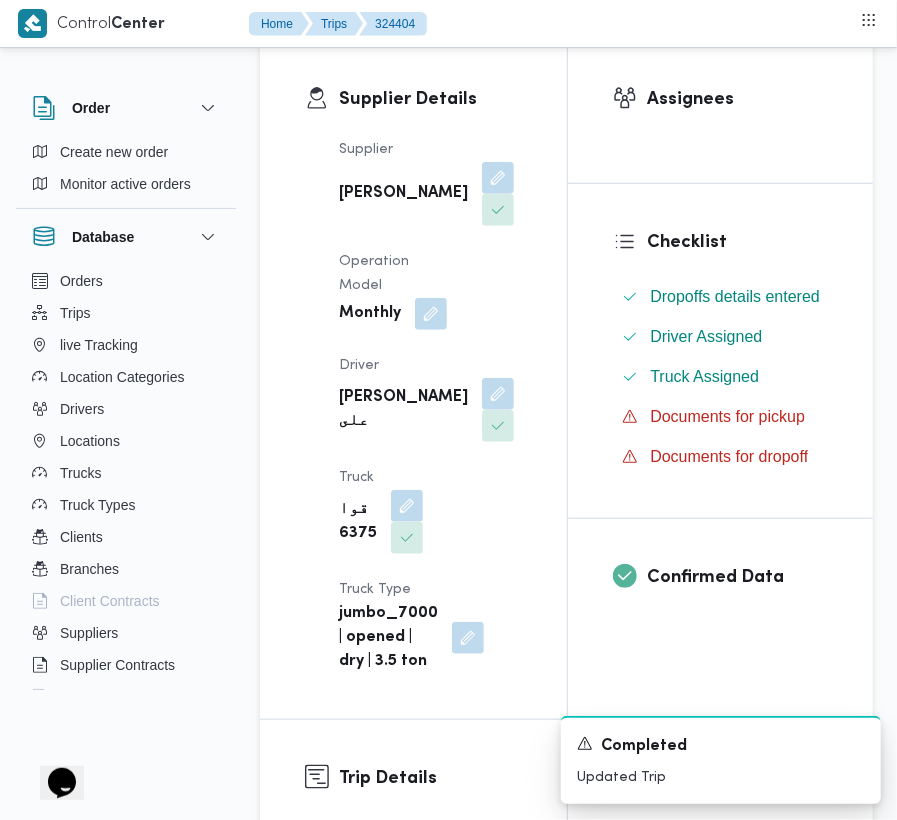 scroll, scrollTop: 378, scrollLeft: 0, axis: vertical 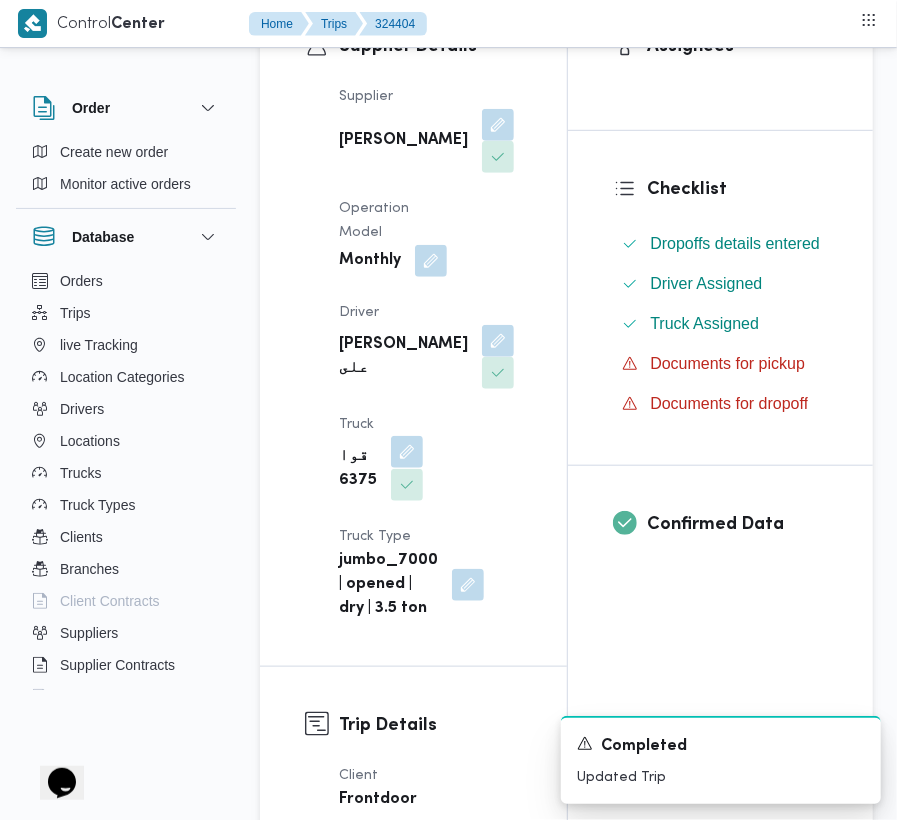 click at bounding box center [407, 452] 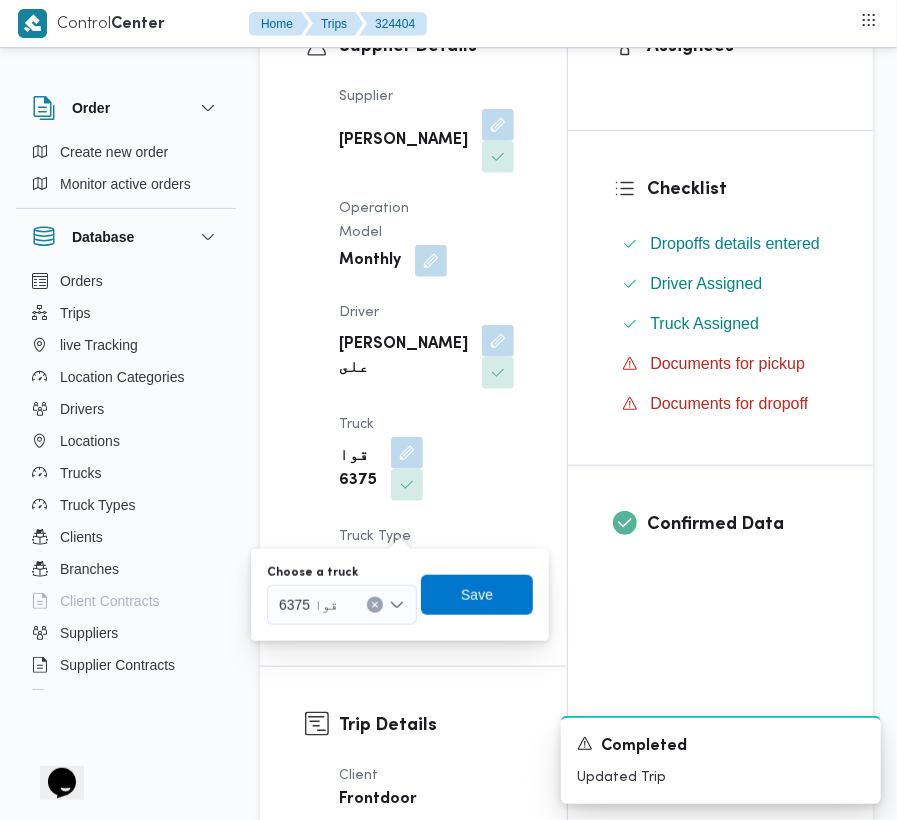 click on "قوا 6375" at bounding box center [342, 605] 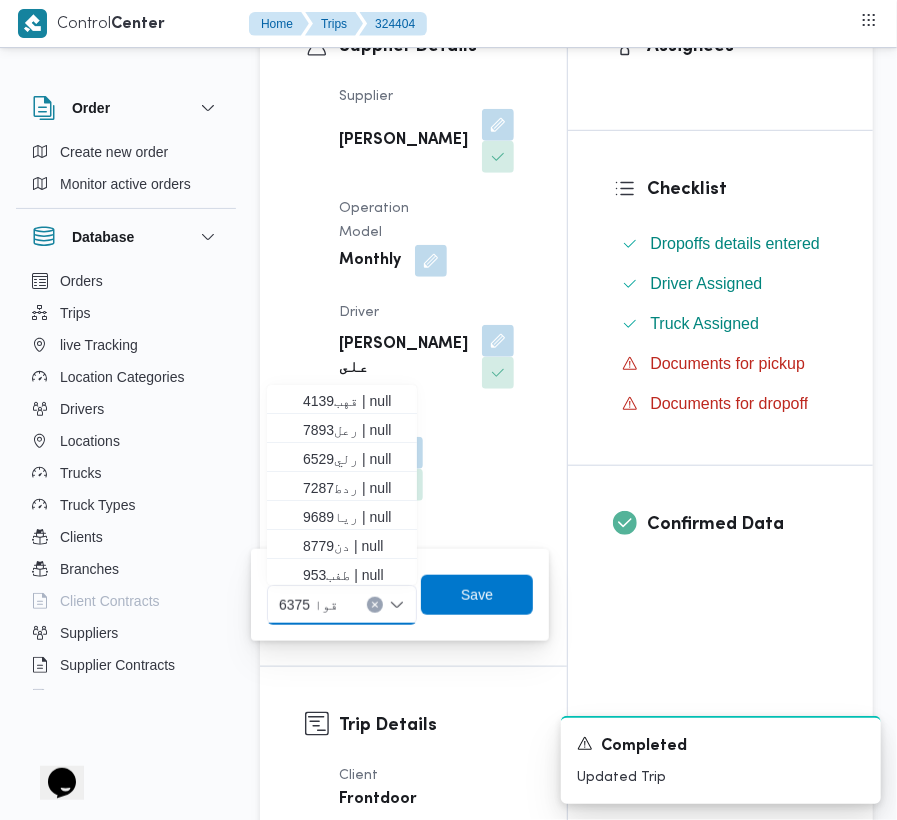 paste on "4238" 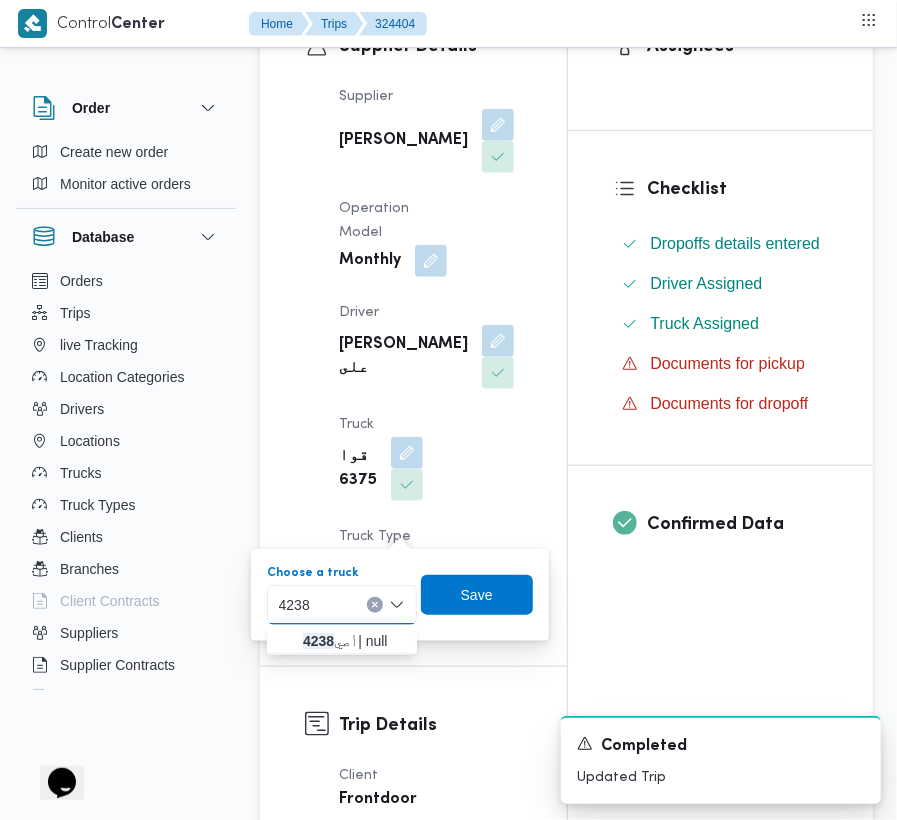 type on "4238" 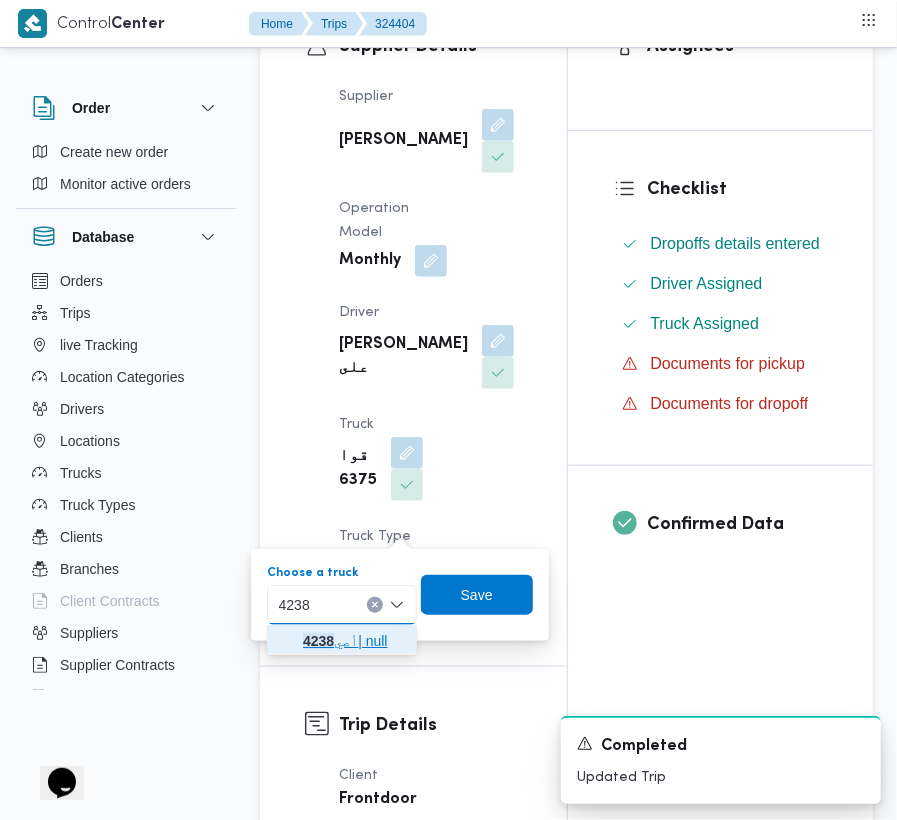 click 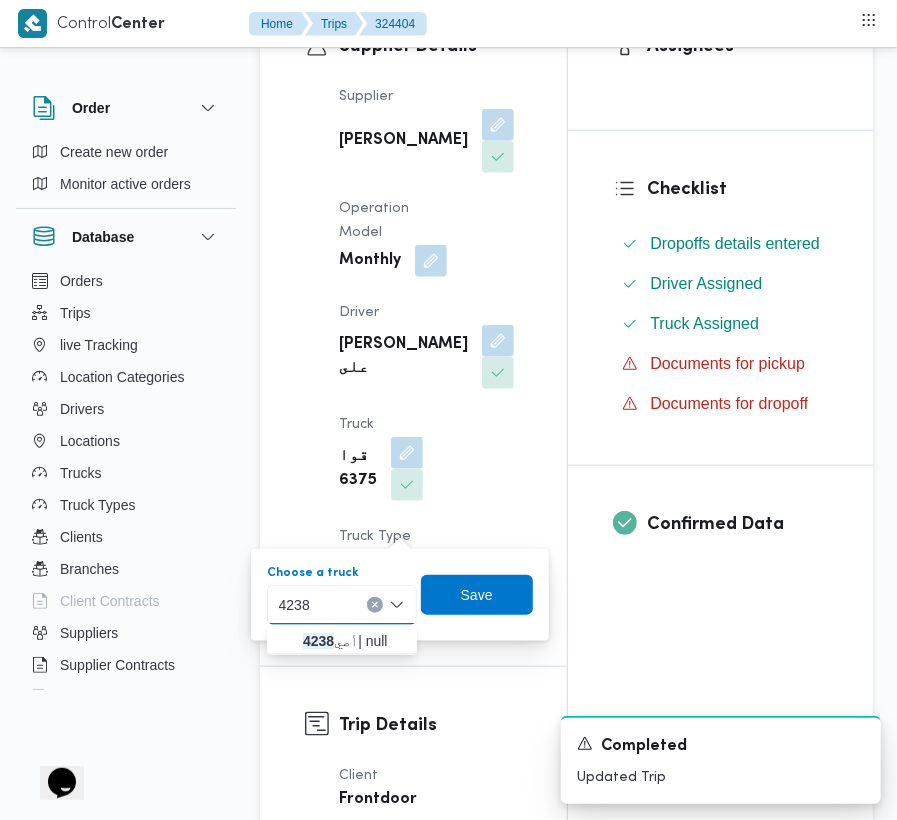 type 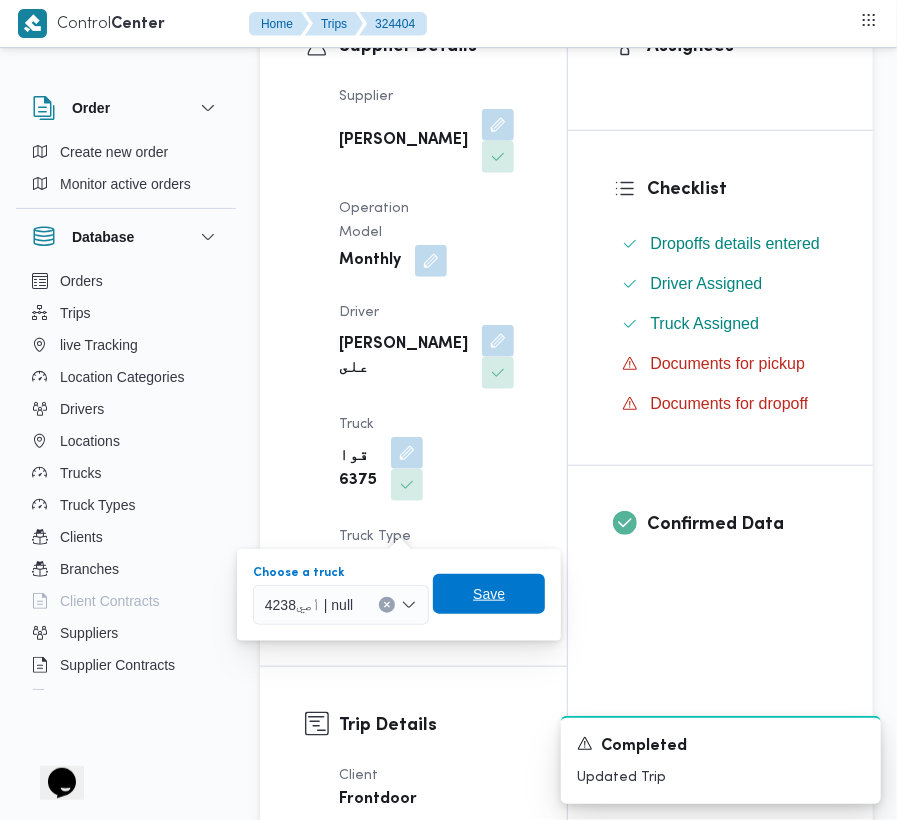 click on "Save" at bounding box center [489, 594] 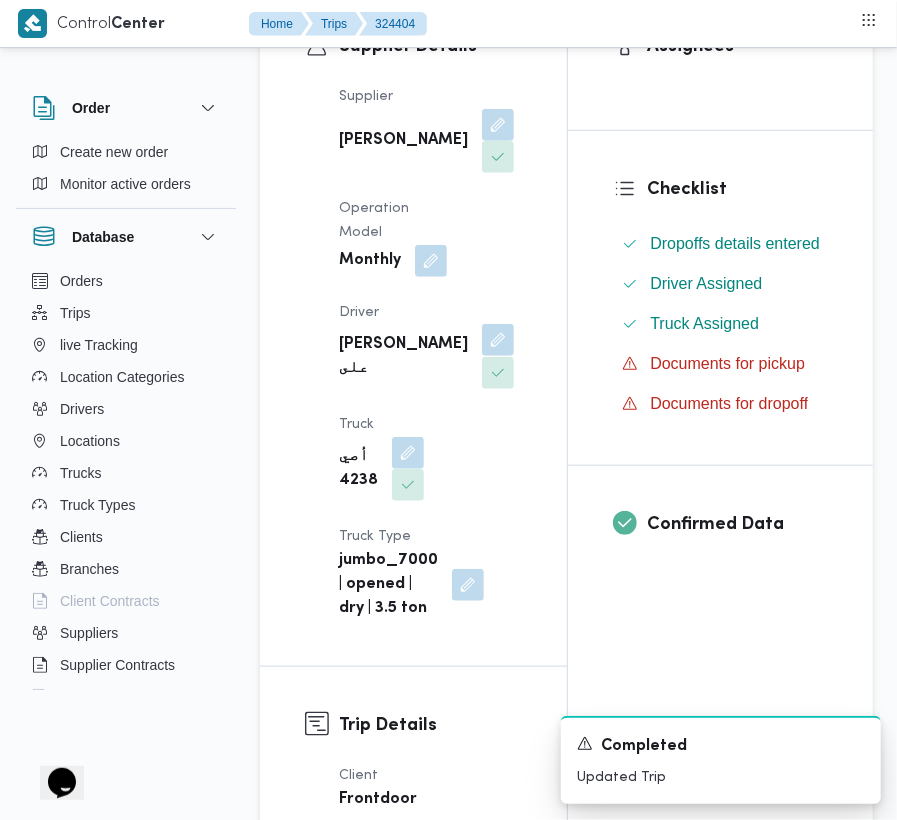 click at bounding box center (498, 340) 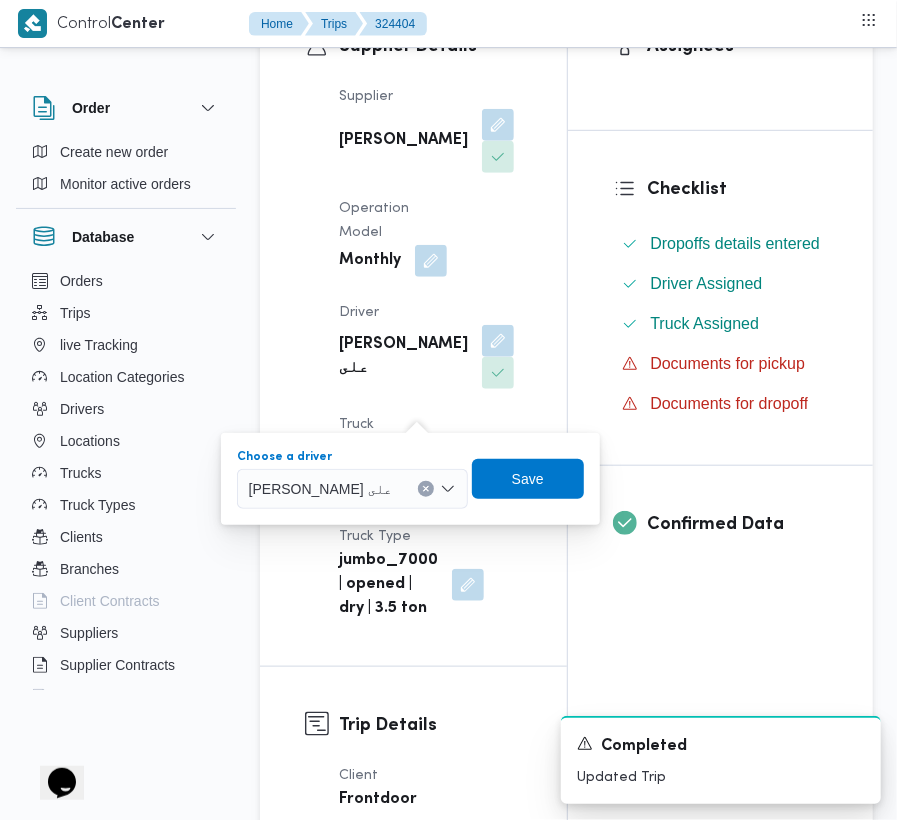 drag, startPoint x: 378, startPoint y: 470, endPoint x: 378, endPoint y: 482, distance: 12 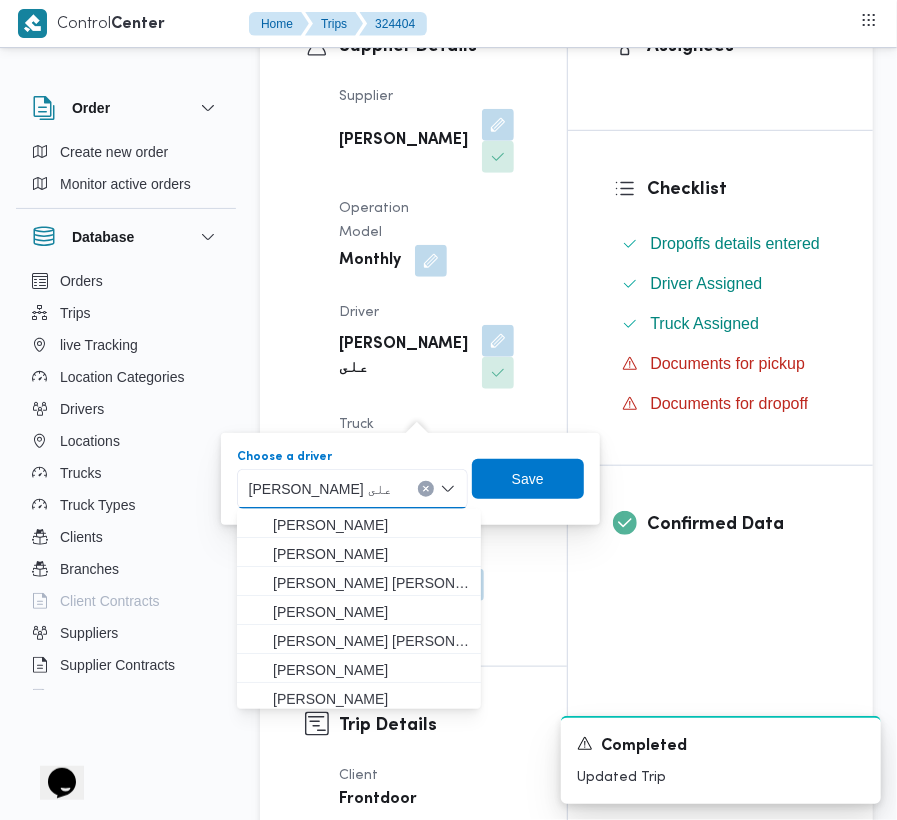 paste on "[PERSON_NAME]" 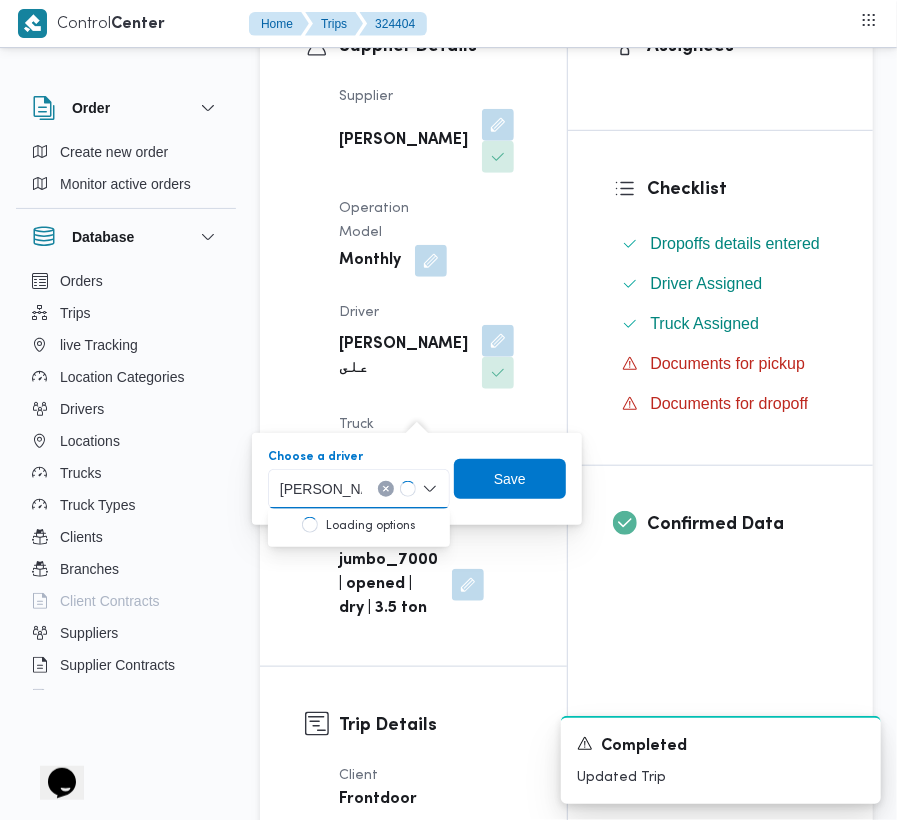 type on "[PERSON_NAME] [PERSON_NAME]" 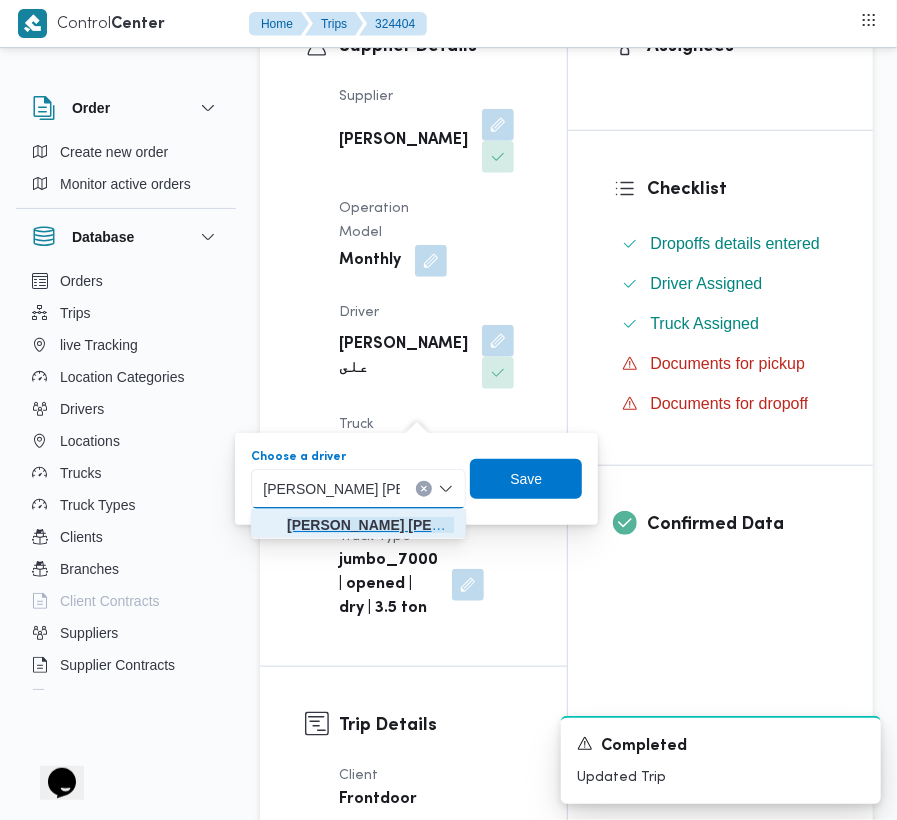 click on "[PERSON_NAME] [PERSON_NAME]" at bounding box center (370, 525) 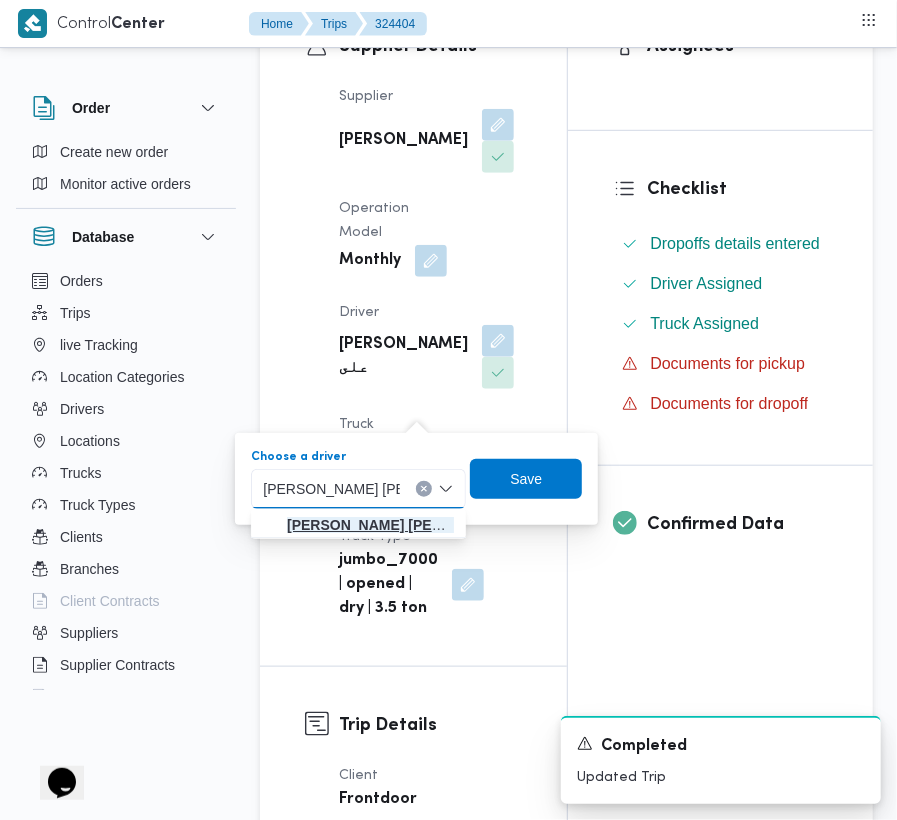 type 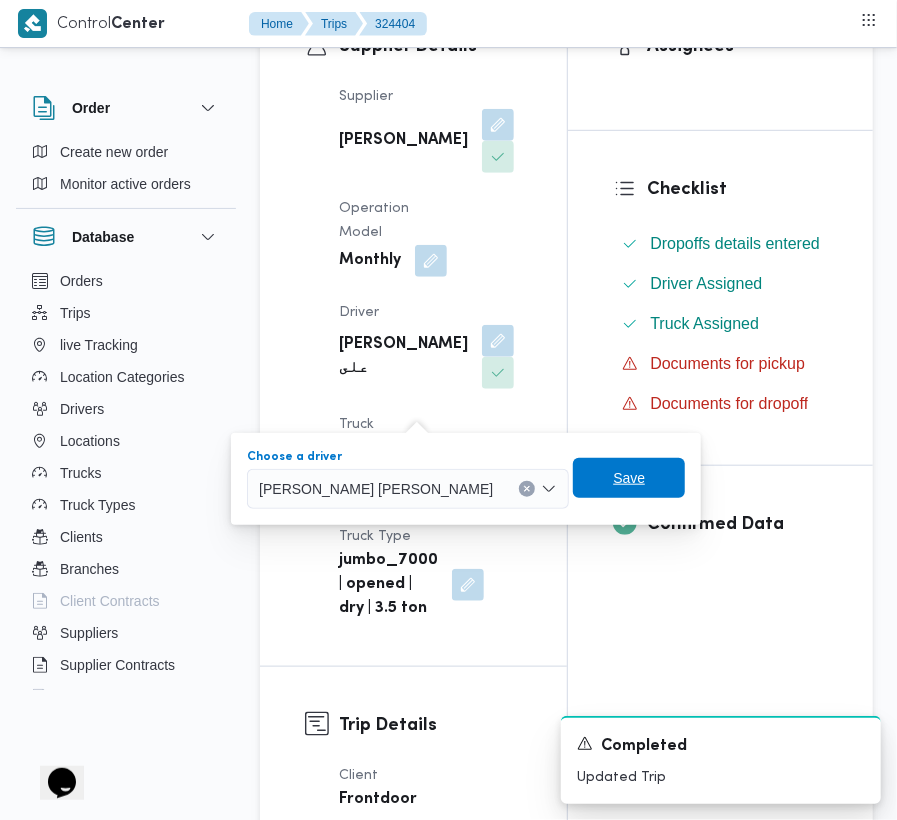 click on "Save" at bounding box center (629, 478) 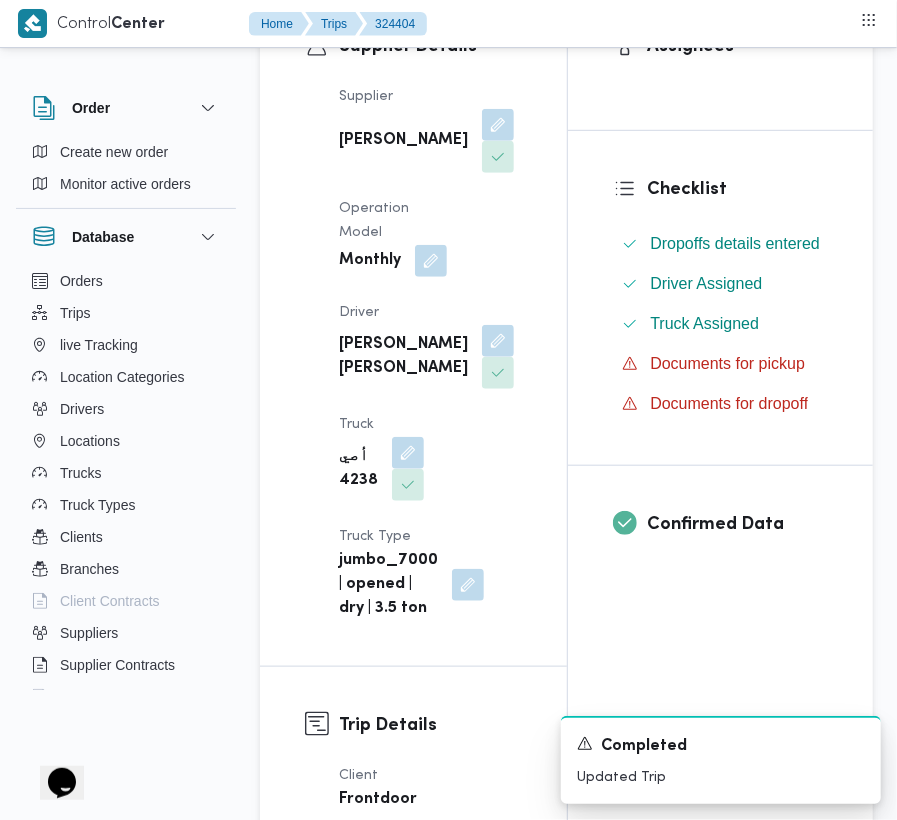 click on "Supplier [PERSON_NAME] Operation Model Monthly Driver [PERSON_NAME] [PERSON_NAME] Truck أصي 4238 Truck Type jumbo_7000 | opened | dry | 3.5 ton" at bounding box center [430, 353] 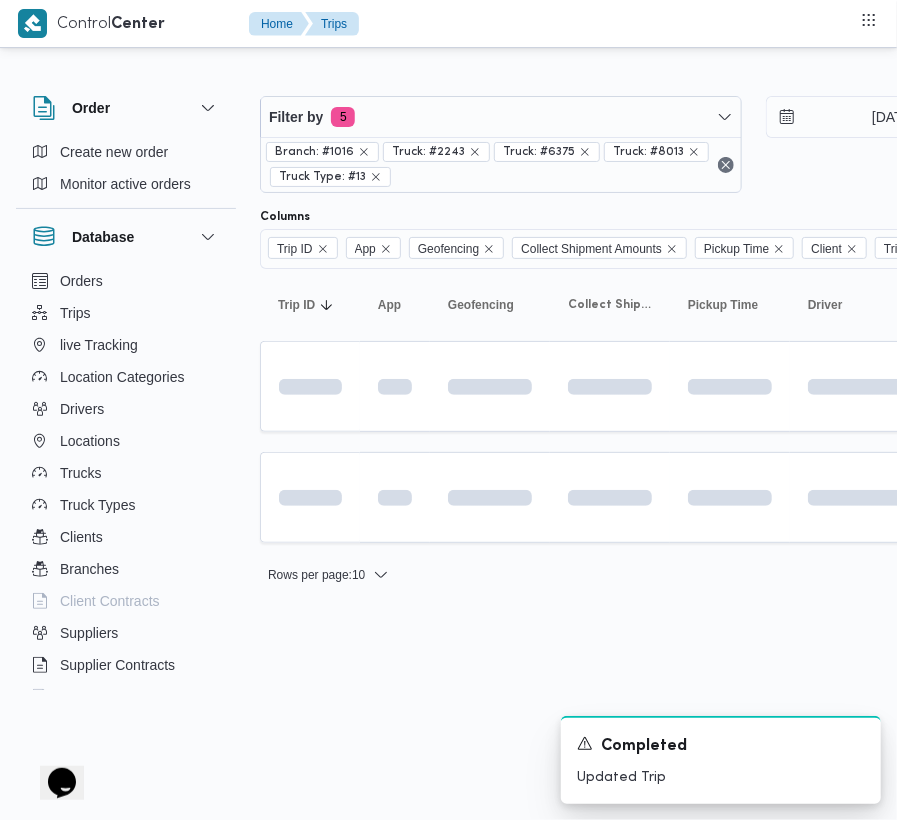 scroll, scrollTop: 0, scrollLeft: 0, axis: both 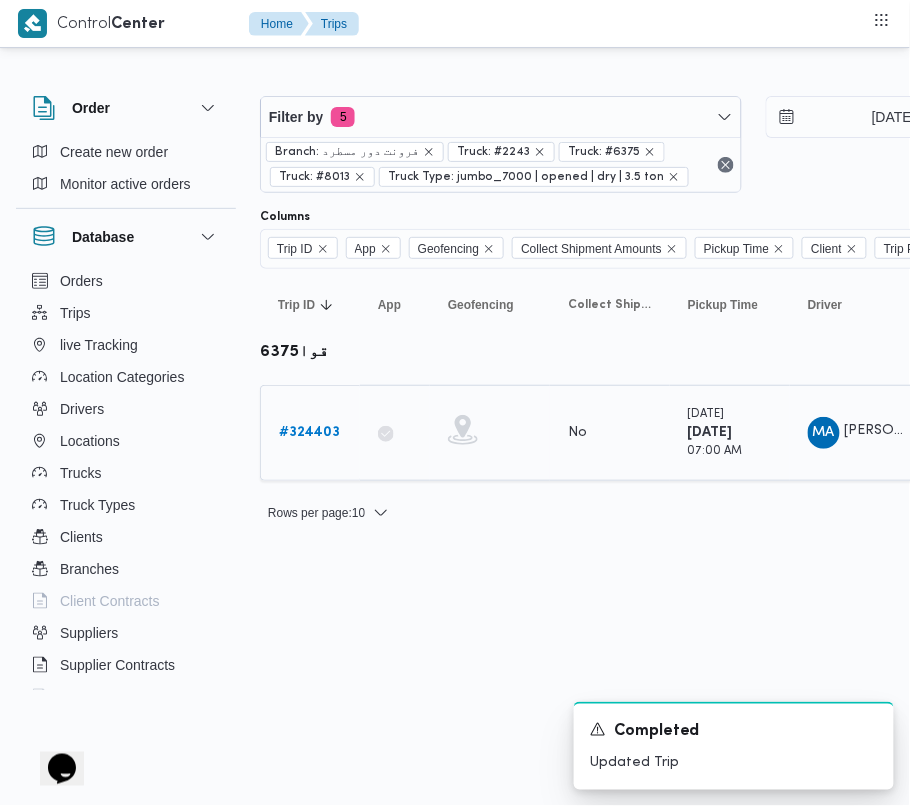 click on "# 324403" at bounding box center [310, 433] 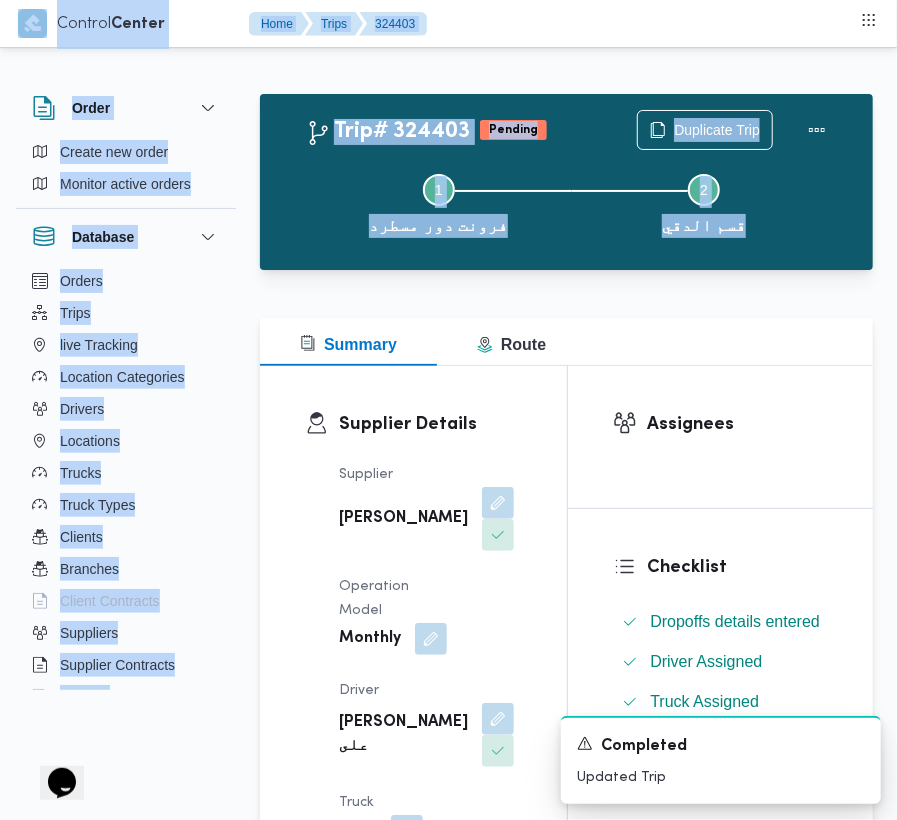 drag, startPoint x: 894, startPoint y: 74, endPoint x: 894, endPoint y: 145, distance: 71 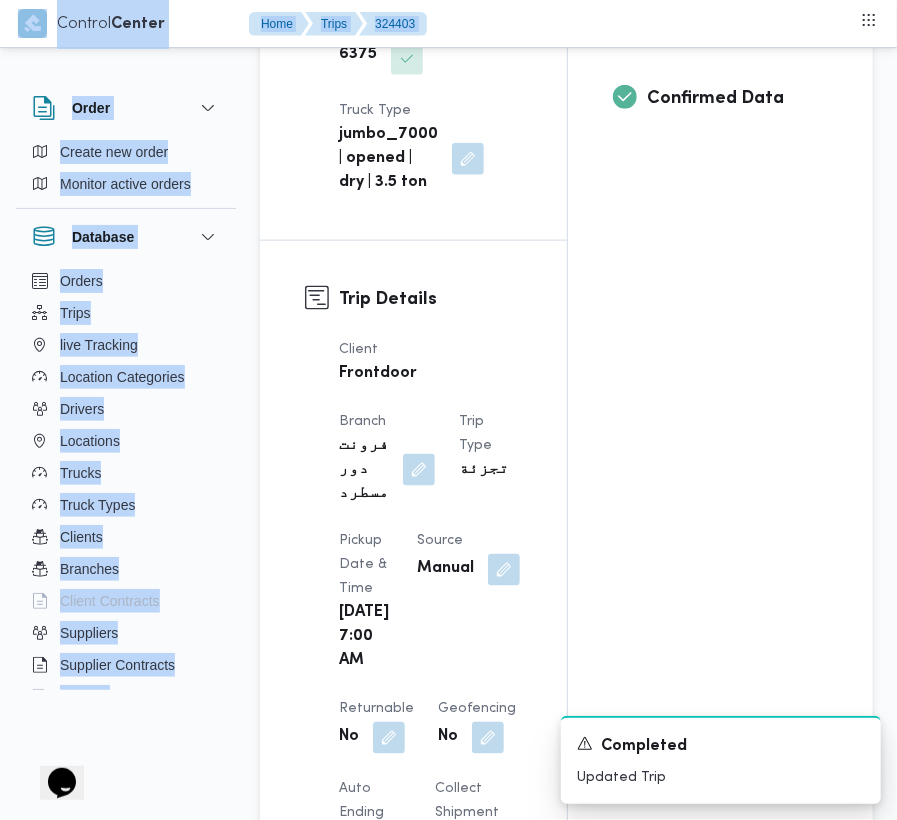 scroll, scrollTop: 610, scrollLeft: 0, axis: vertical 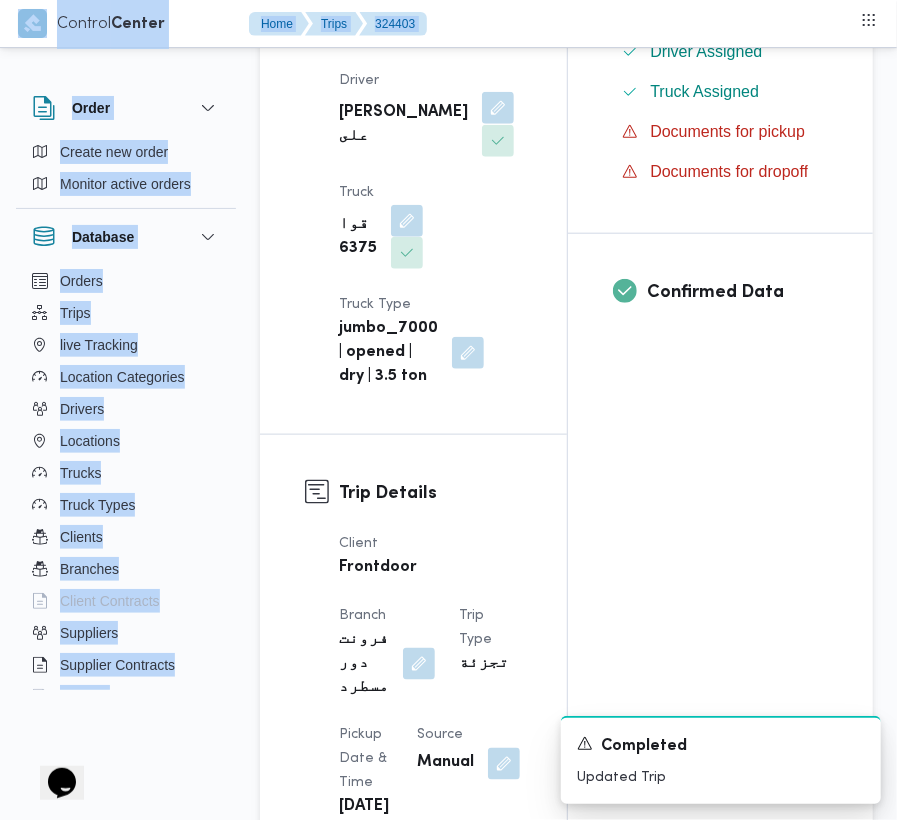 click at bounding box center [498, 108] 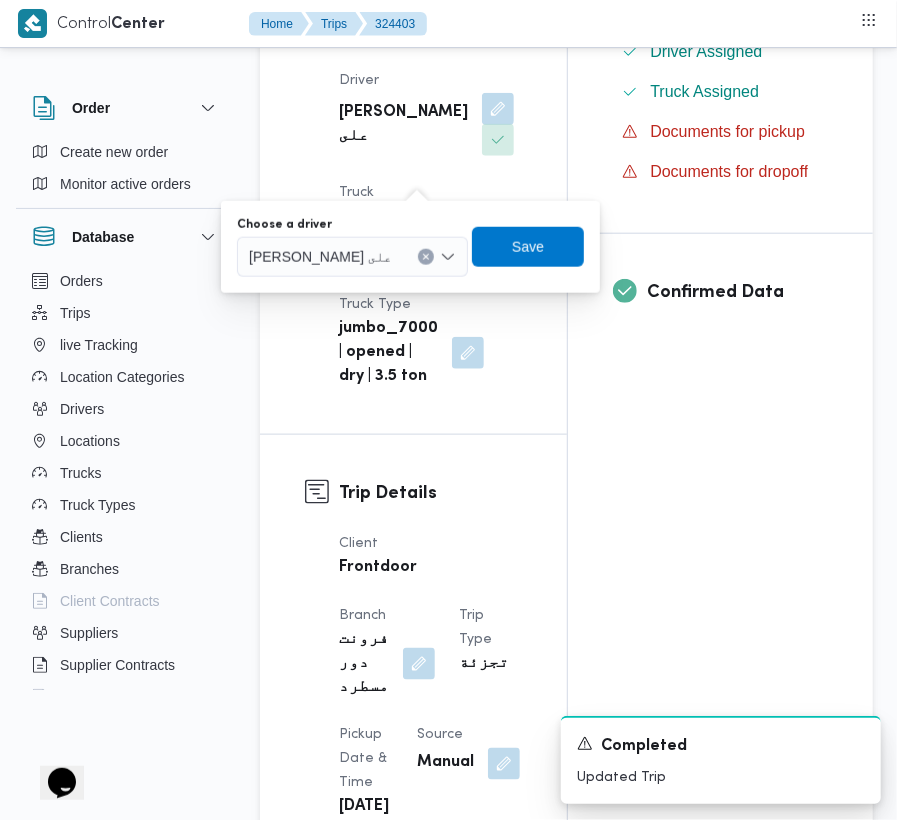 click on "[PERSON_NAME] على" at bounding box center [352, 257] 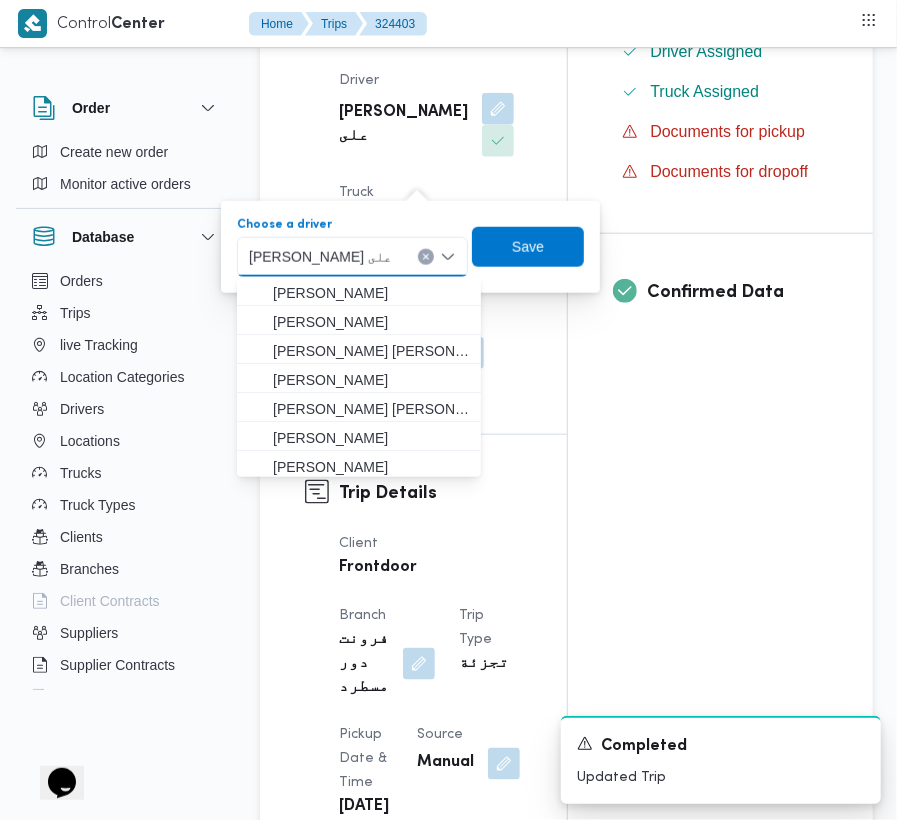 paste on "[PERSON_NAME]" 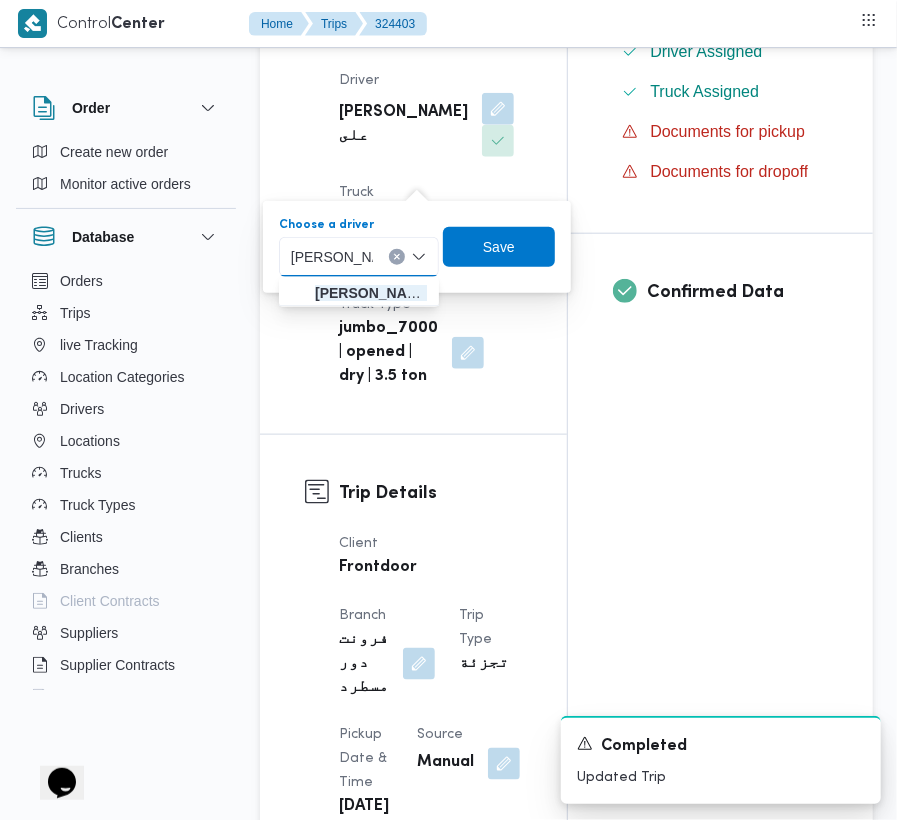 type on "[PERSON_NAME] [PERSON_NAME]" 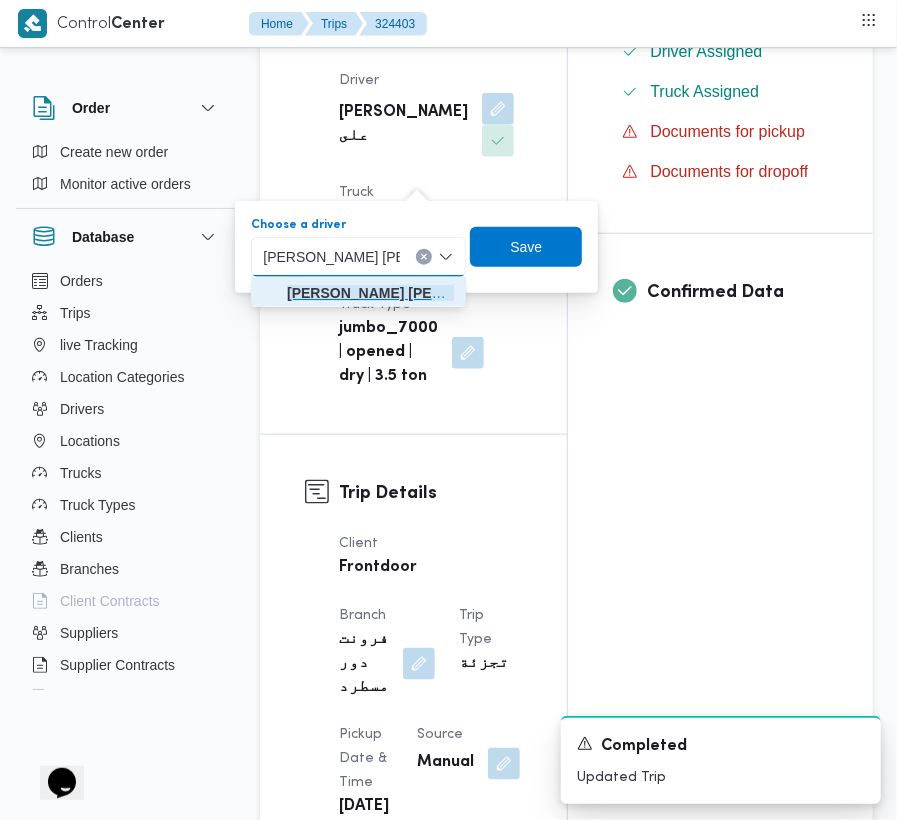 click on "[PERSON_NAME] [PERSON_NAME]" 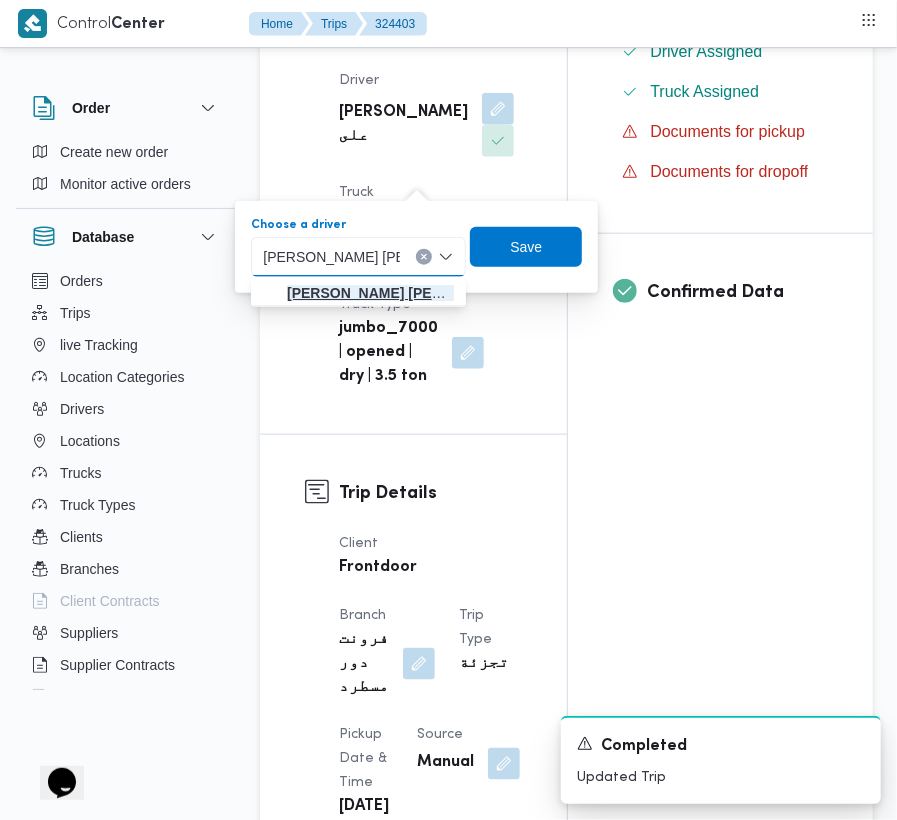 type 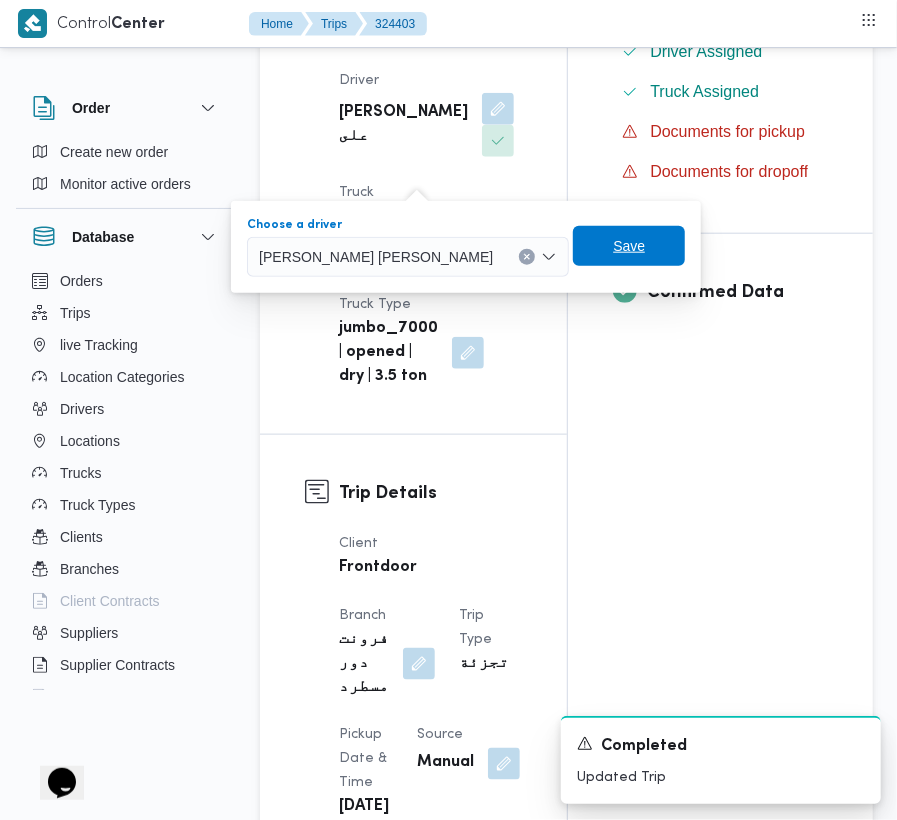 click on "Save" at bounding box center [629, 246] 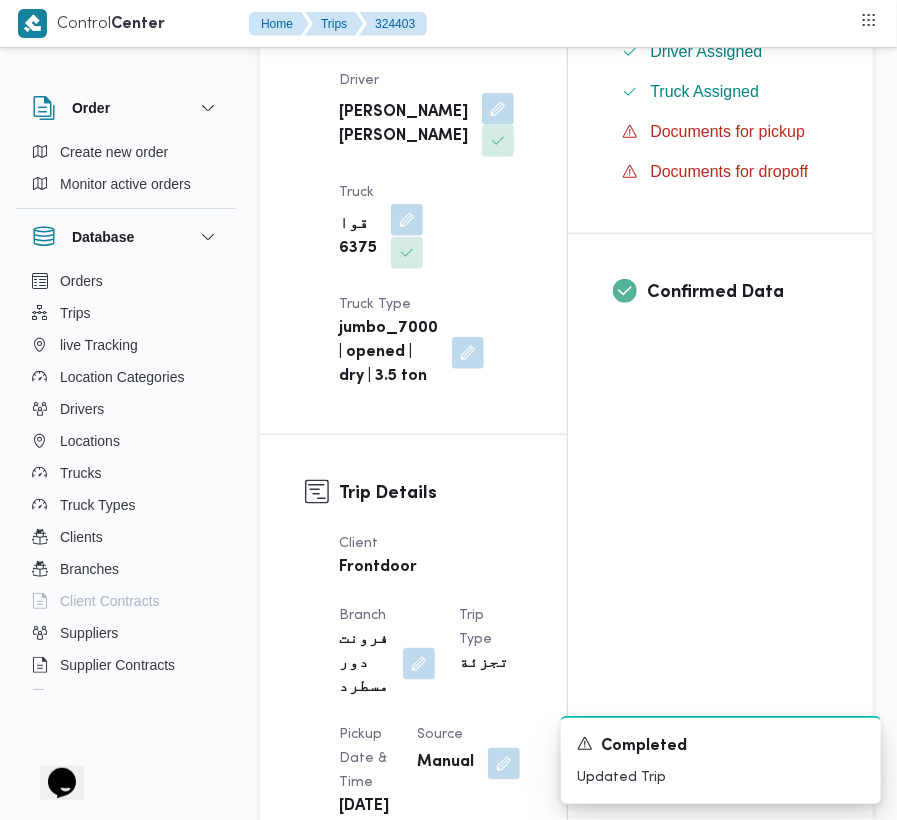 click at bounding box center [407, 220] 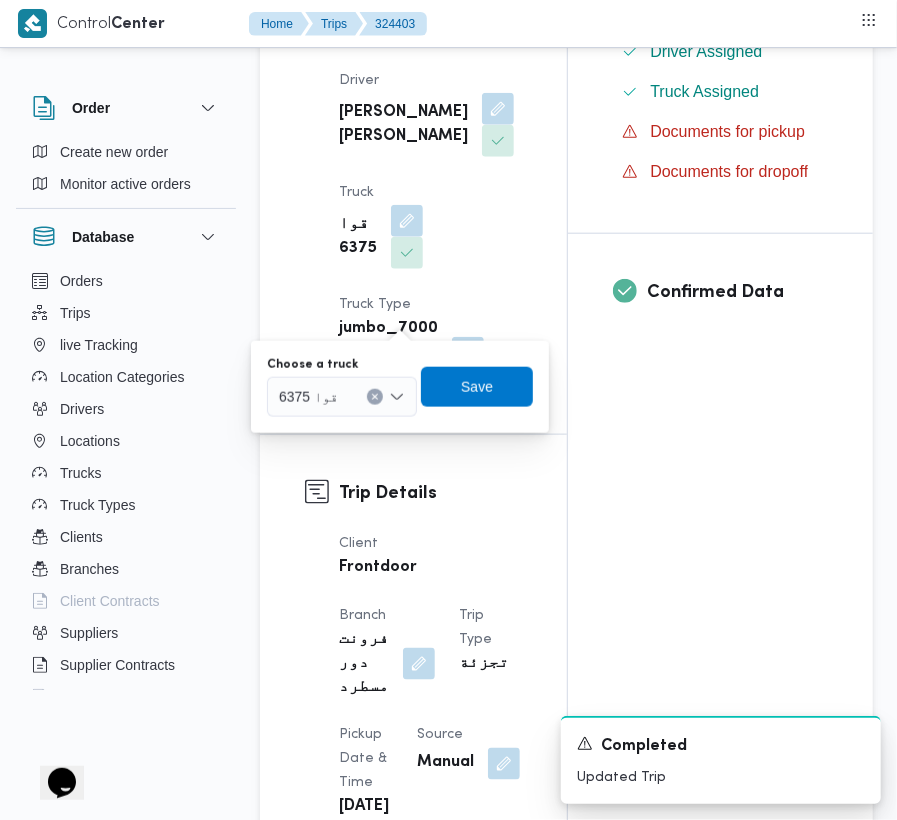 click 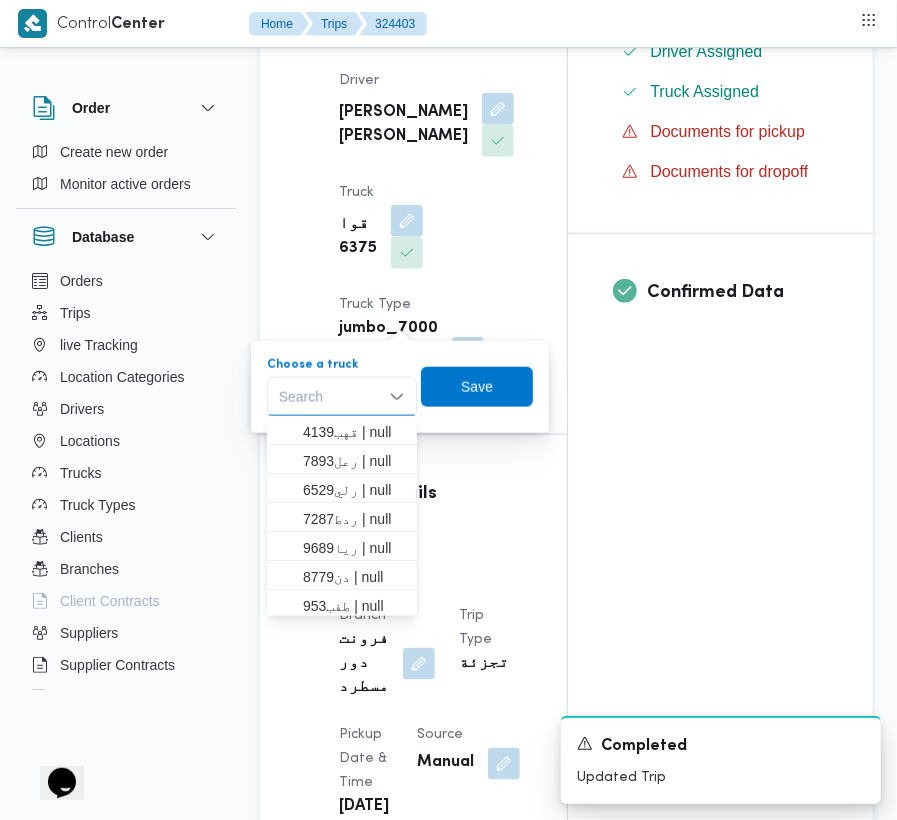 paste on "4238" 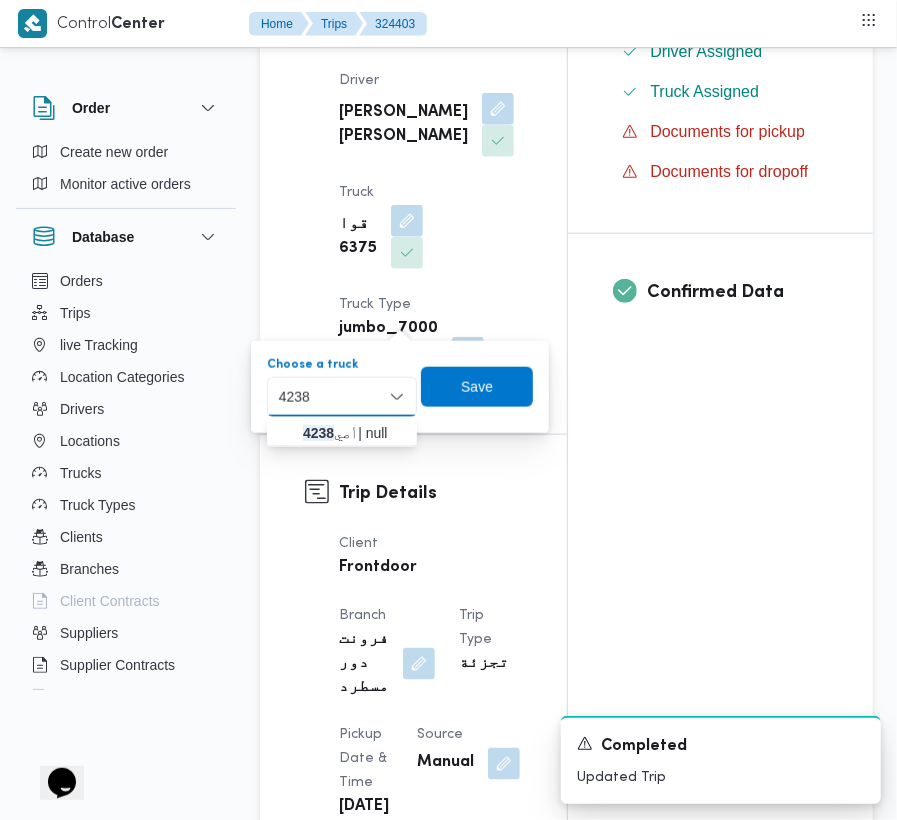 type on "4238" 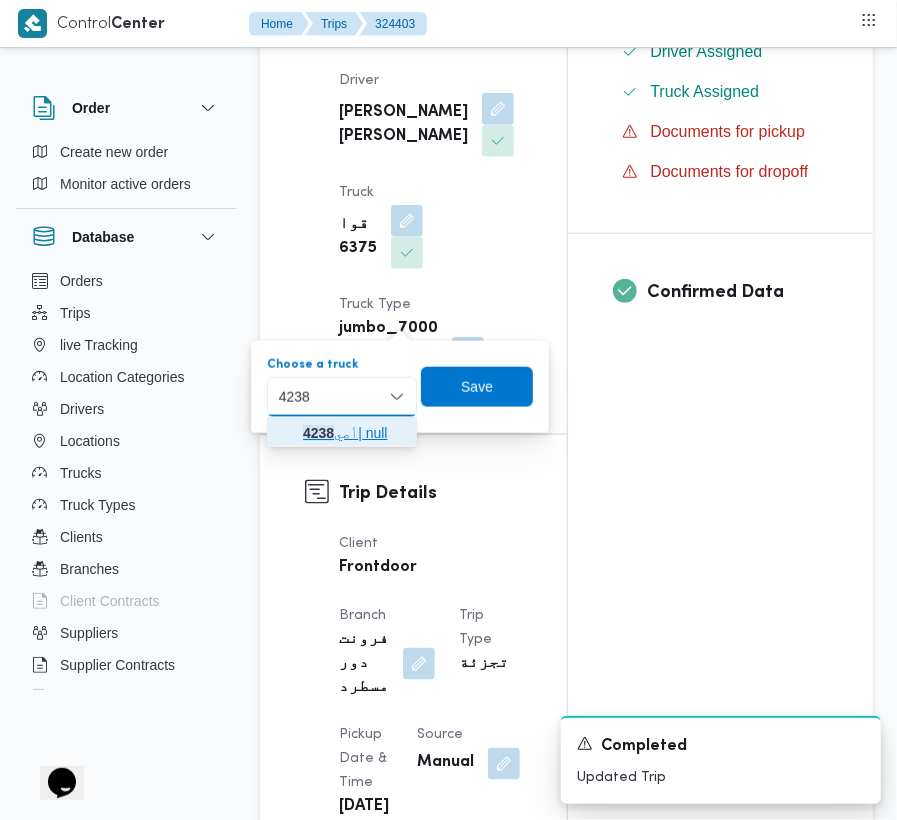 click 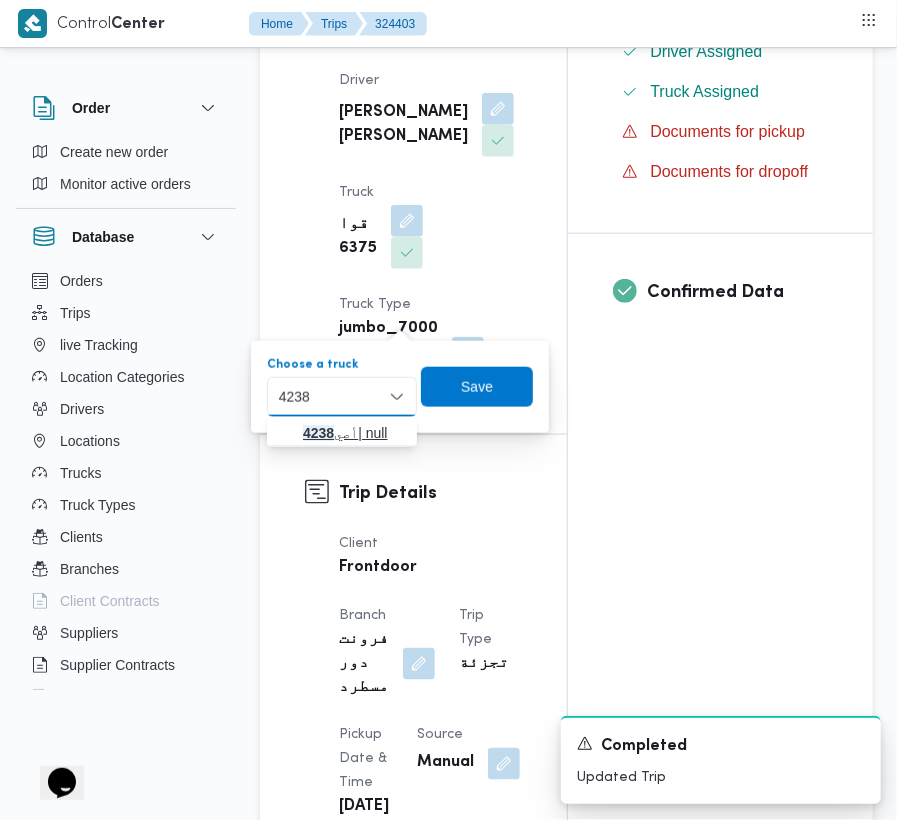 type 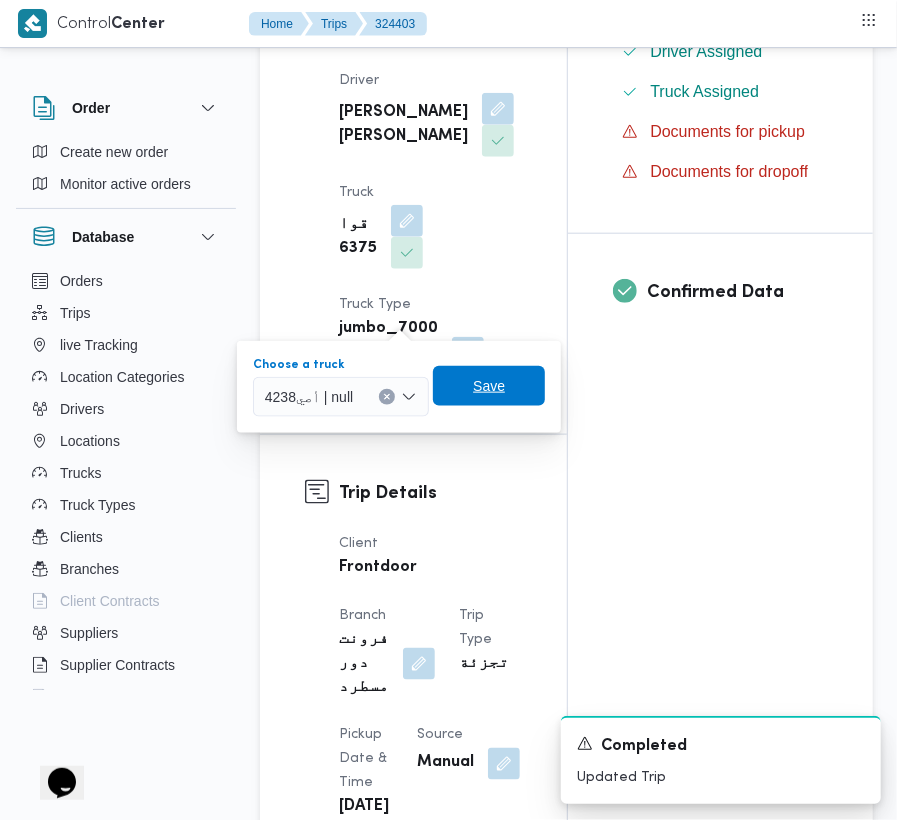 click on "Save" at bounding box center [489, 386] 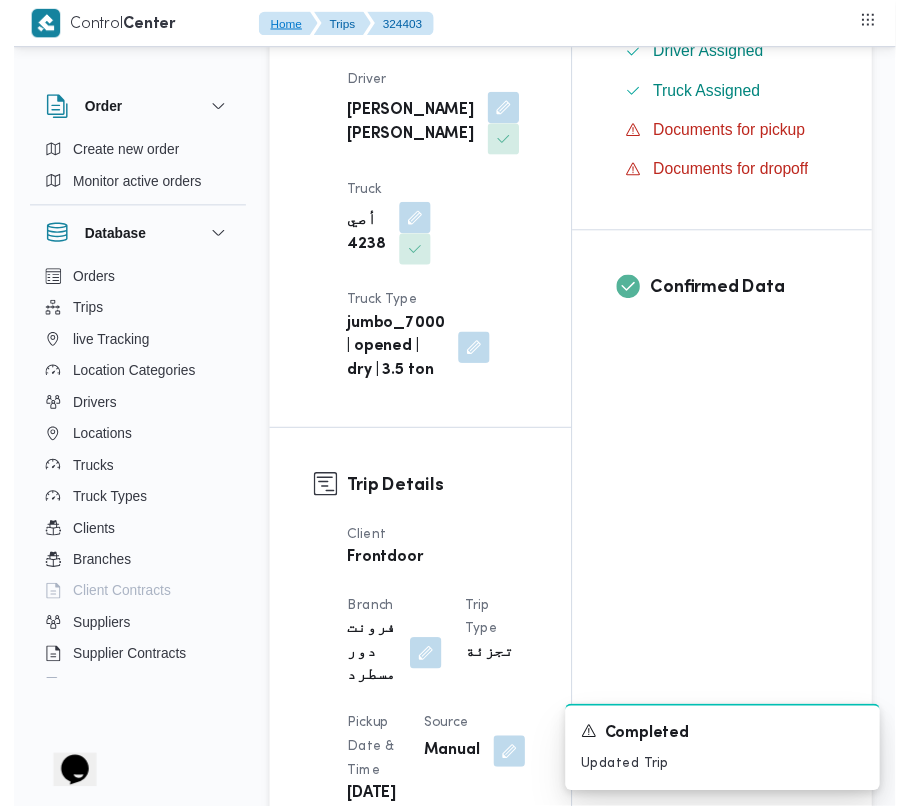 scroll, scrollTop: 0, scrollLeft: 0, axis: both 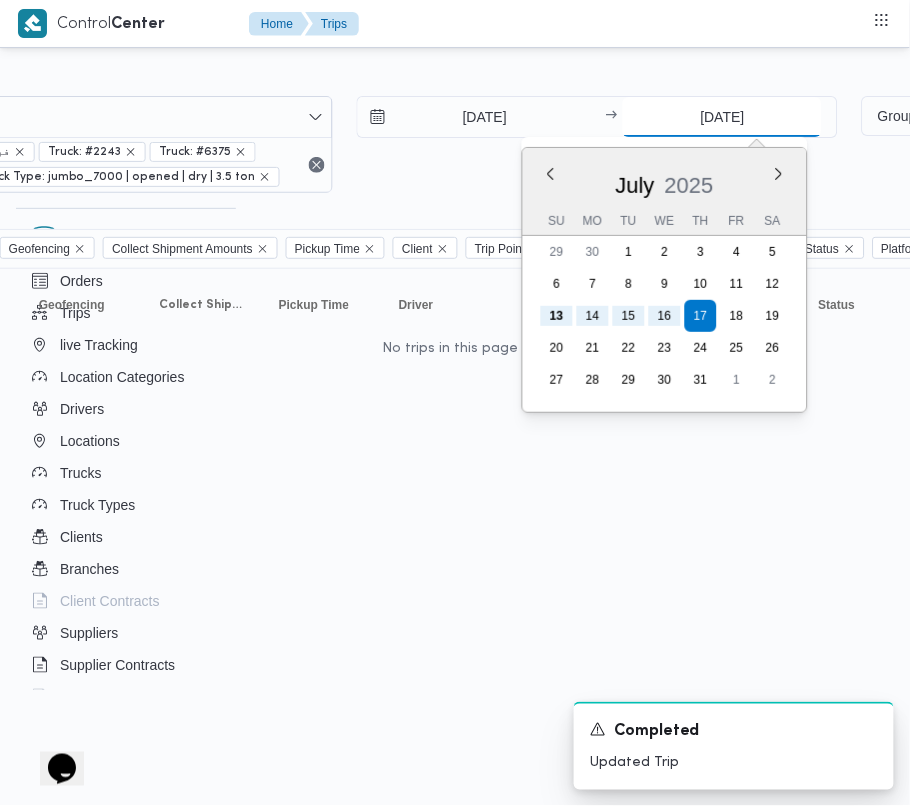 click on "[DATE]" at bounding box center (722, 117) 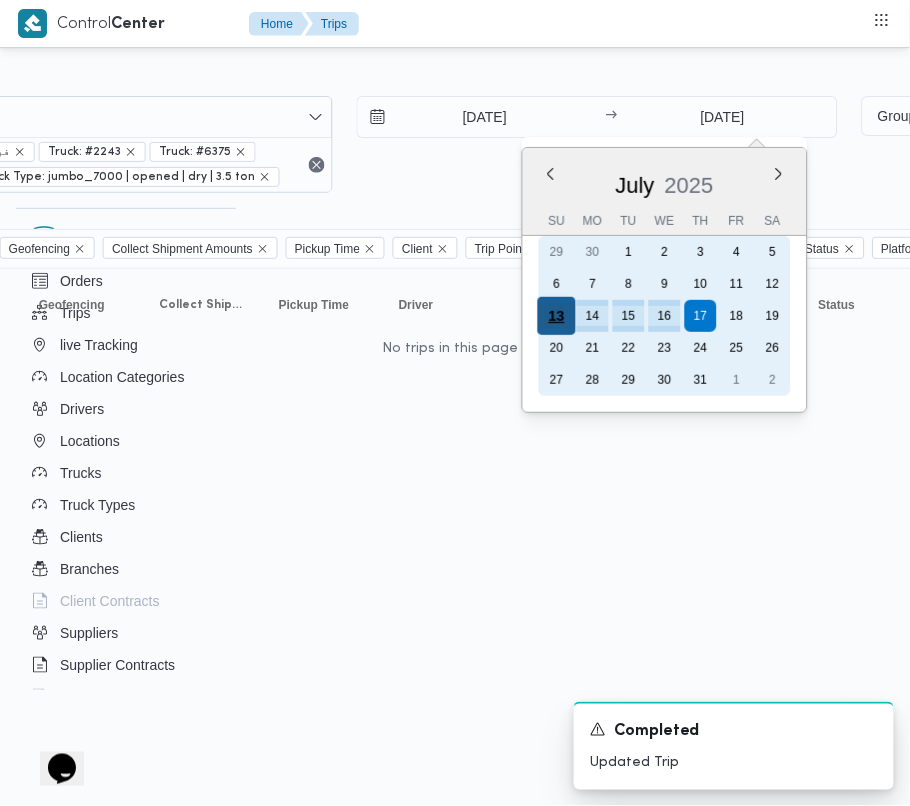 click on "13" at bounding box center (557, 316) 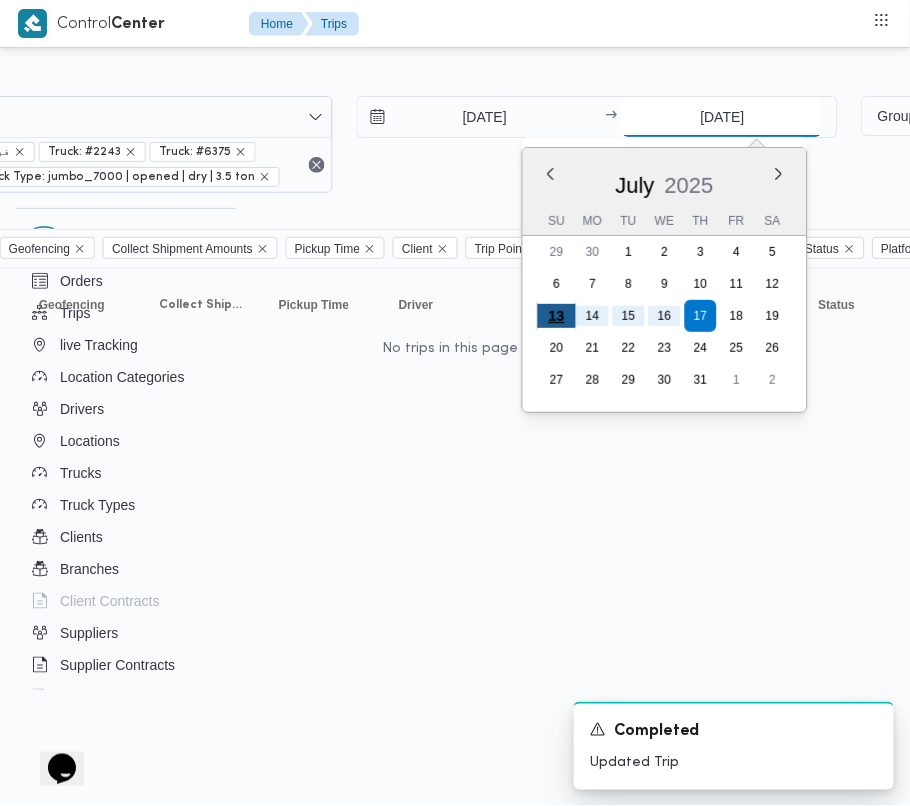 type on "[DATE]" 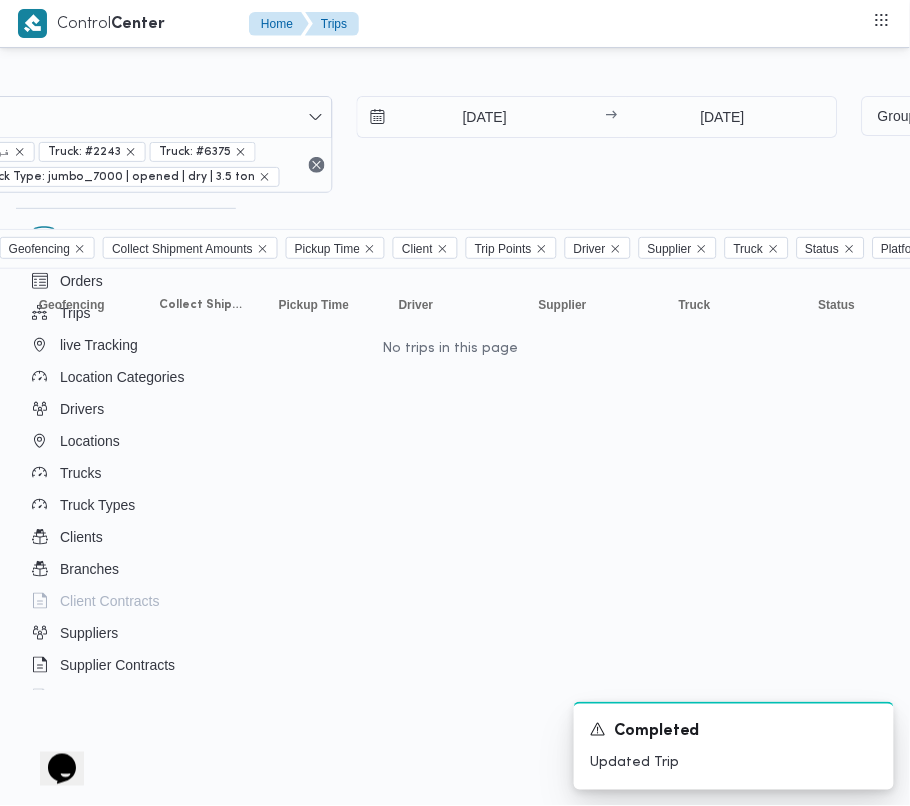 drag, startPoint x: 385, startPoint y: 800, endPoint x: 349, endPoint y: 804, distance: 36.221542 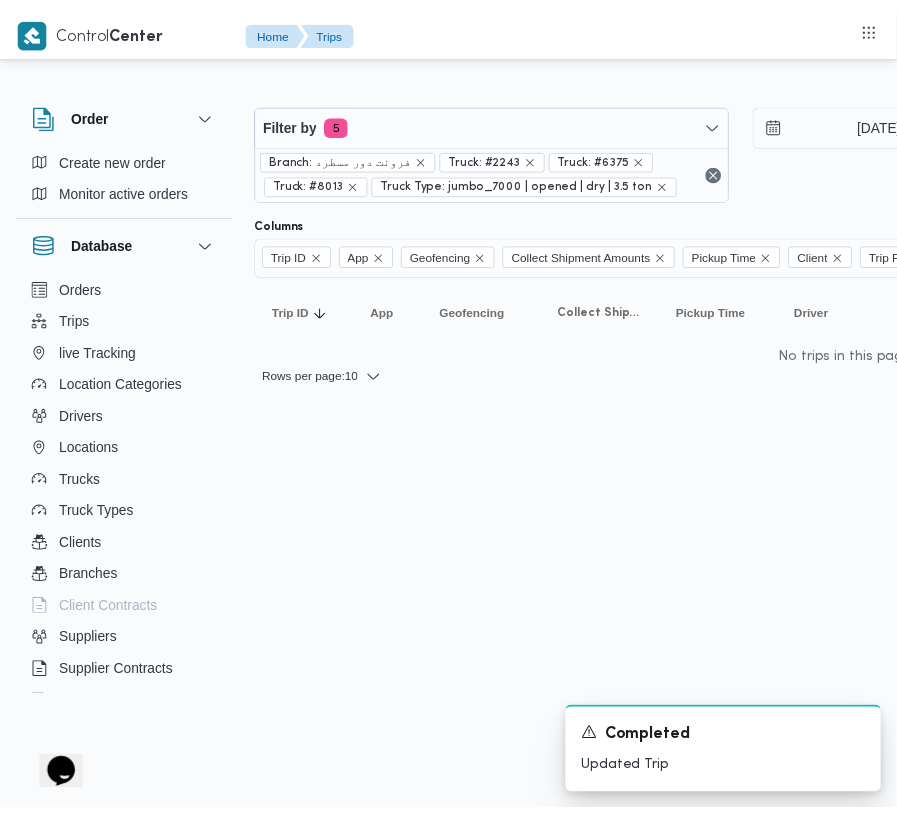 scroll, scrollTop: 0, scrollLeft: 0, axis: both 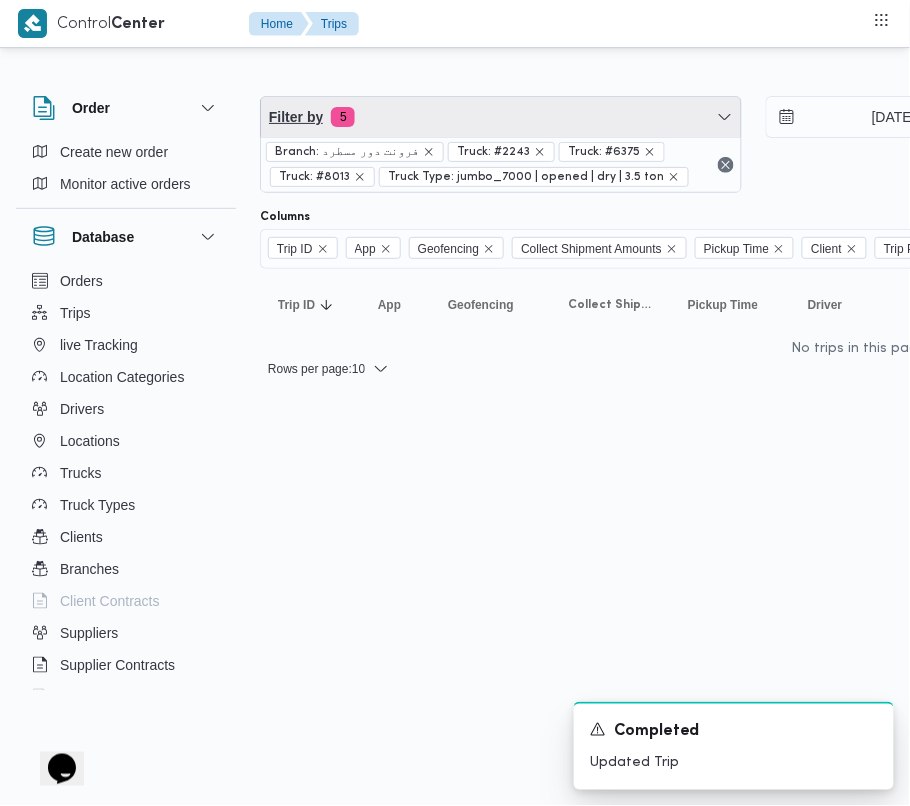 drag, startPoint x: 488, startPoint y: 126, endPoint x: 496, endPoint y: 165, distance: 39.812057 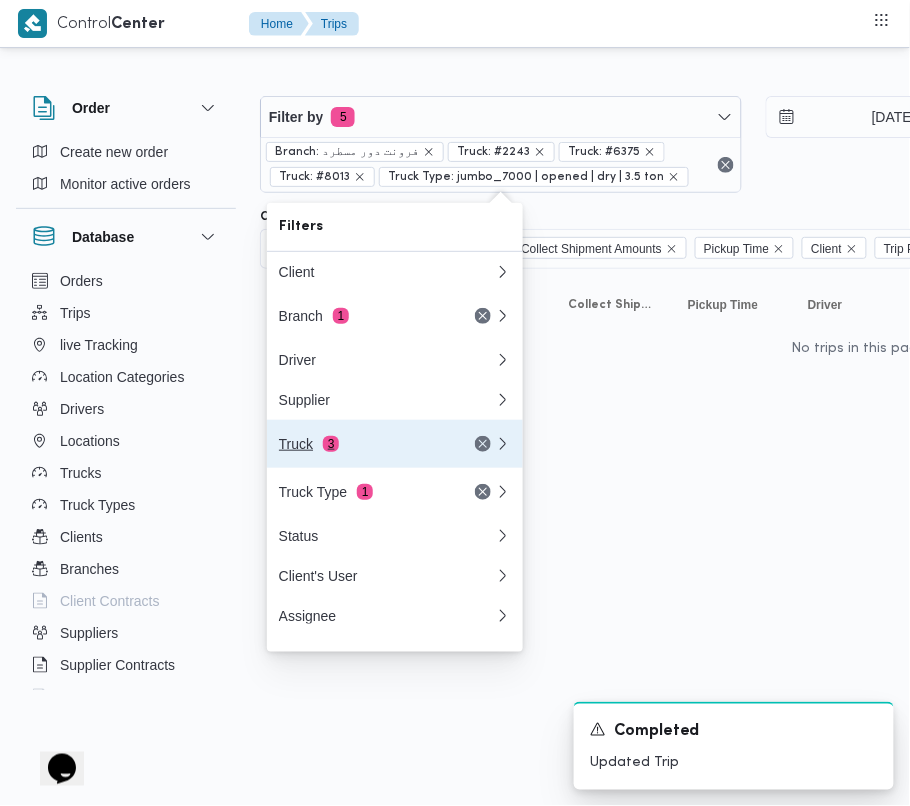 click on "Truck 3" at bounding box center (363, 444) 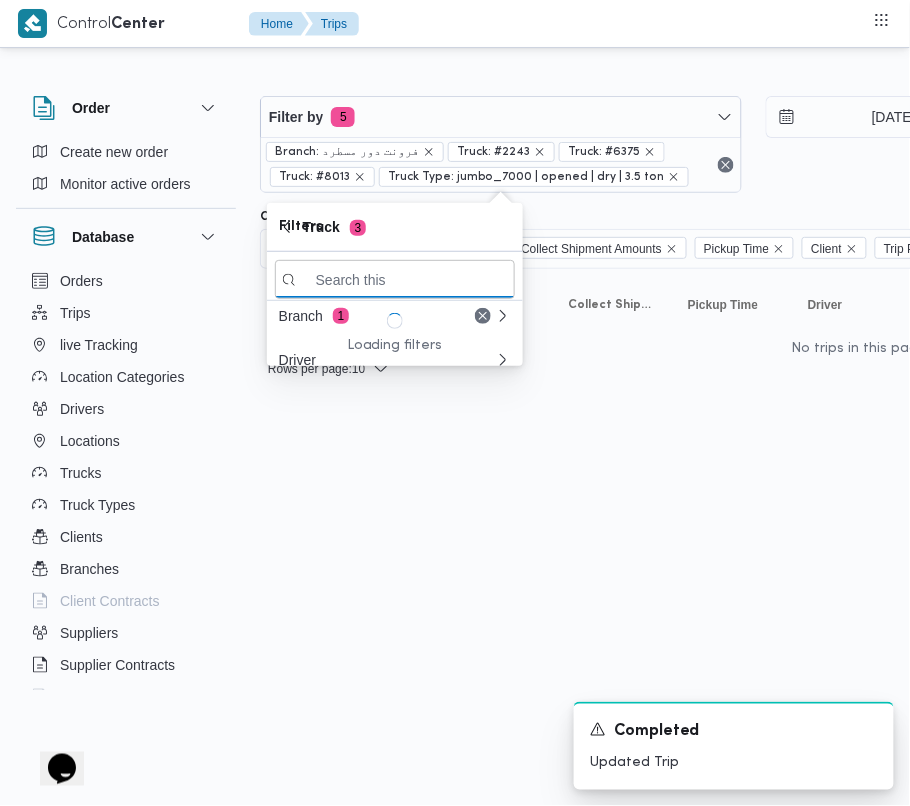 paste on "6872" 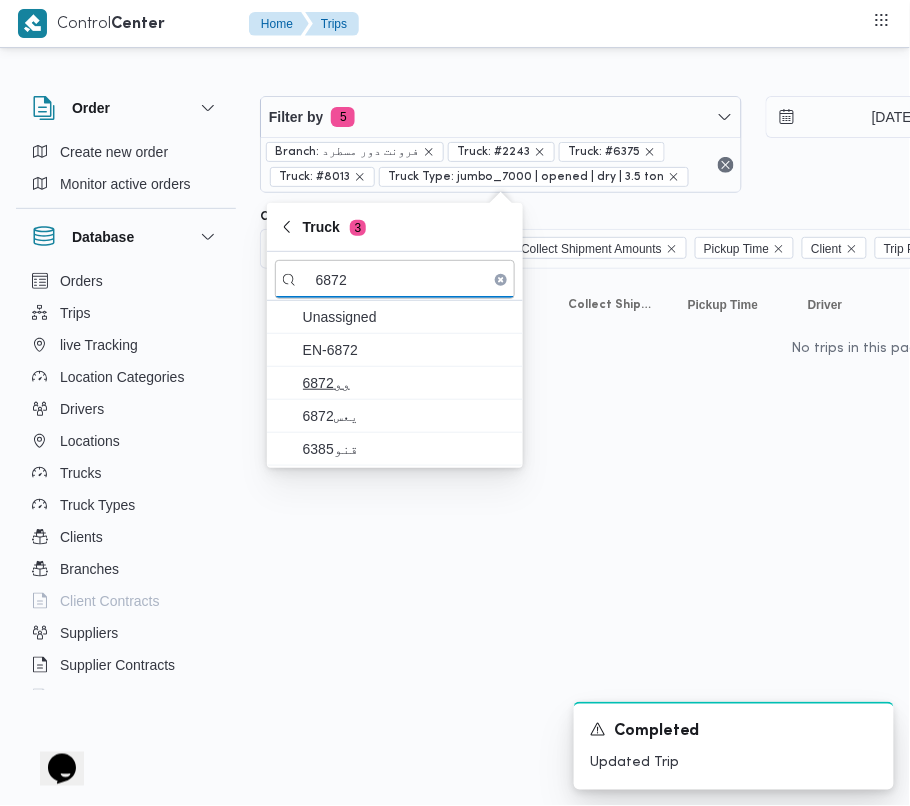 type on "6872" 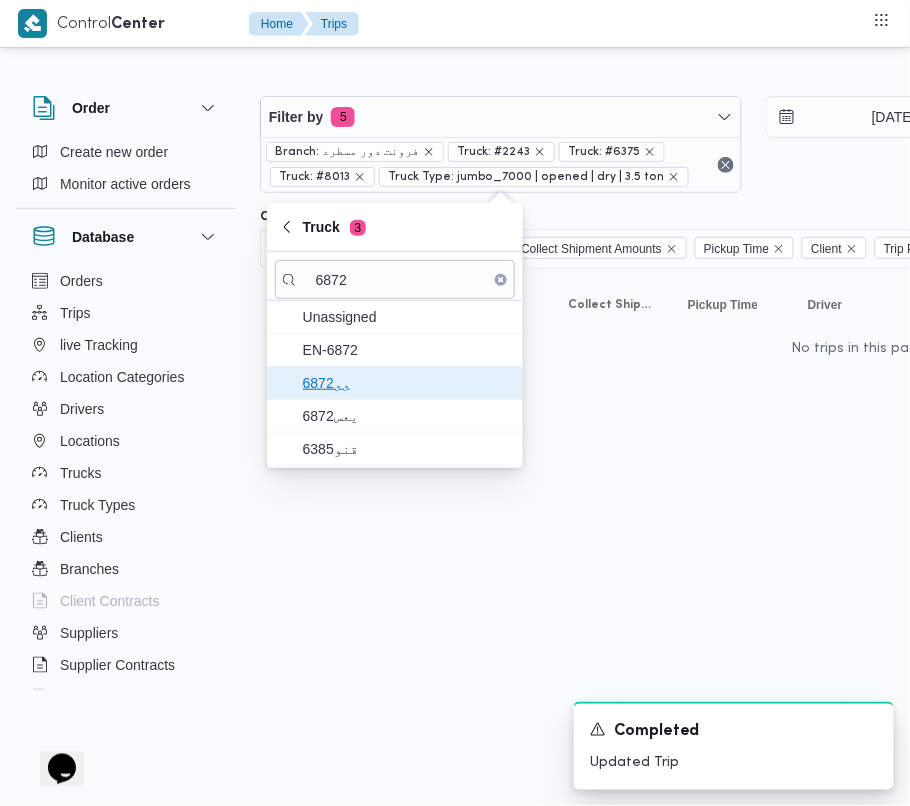 click on "6872وو" at bounding box center (407, 383) 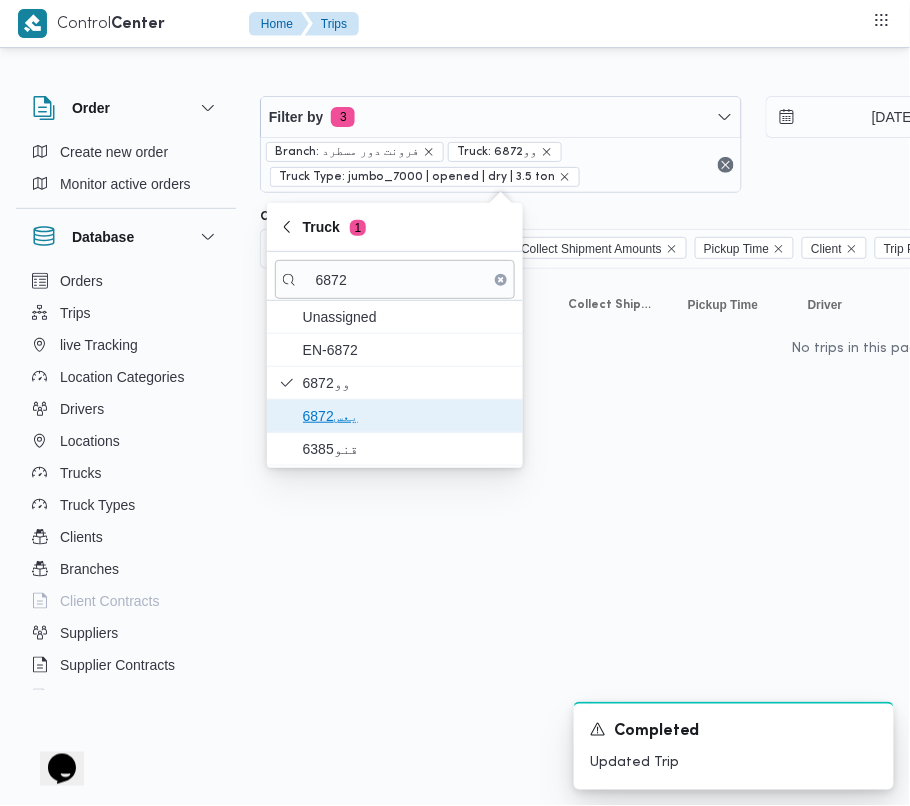 drag, startPoint x: 364, startPoint y: 416, endPoint x: 362, endPoint y: 433, distance: 17.117243 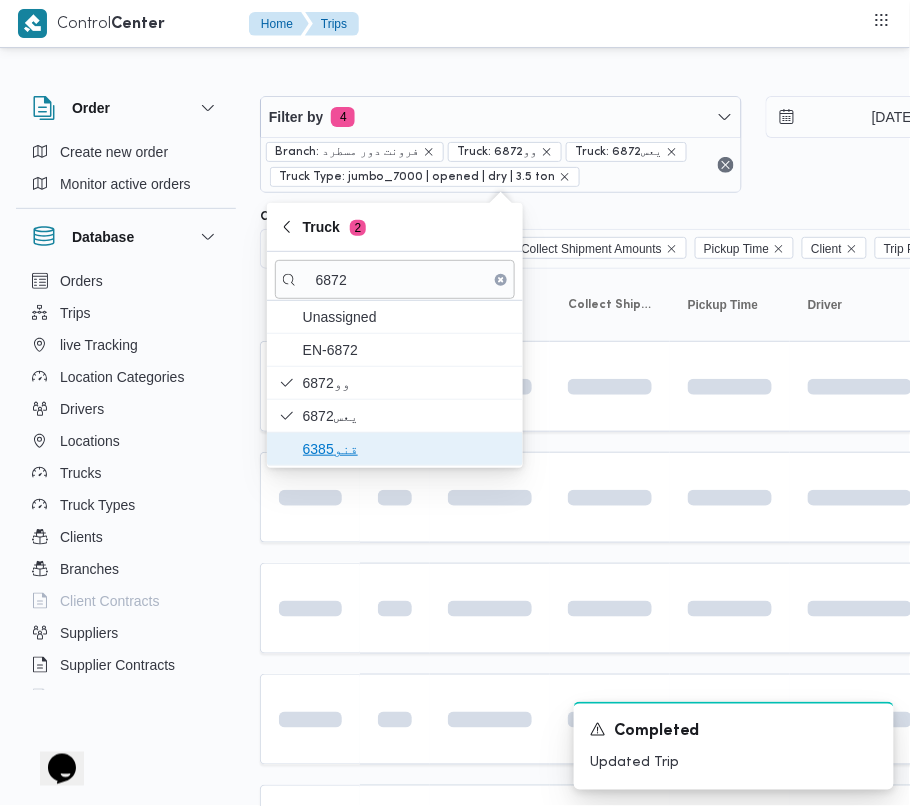 click on "قنو6385" at bounding box center [407, 449] 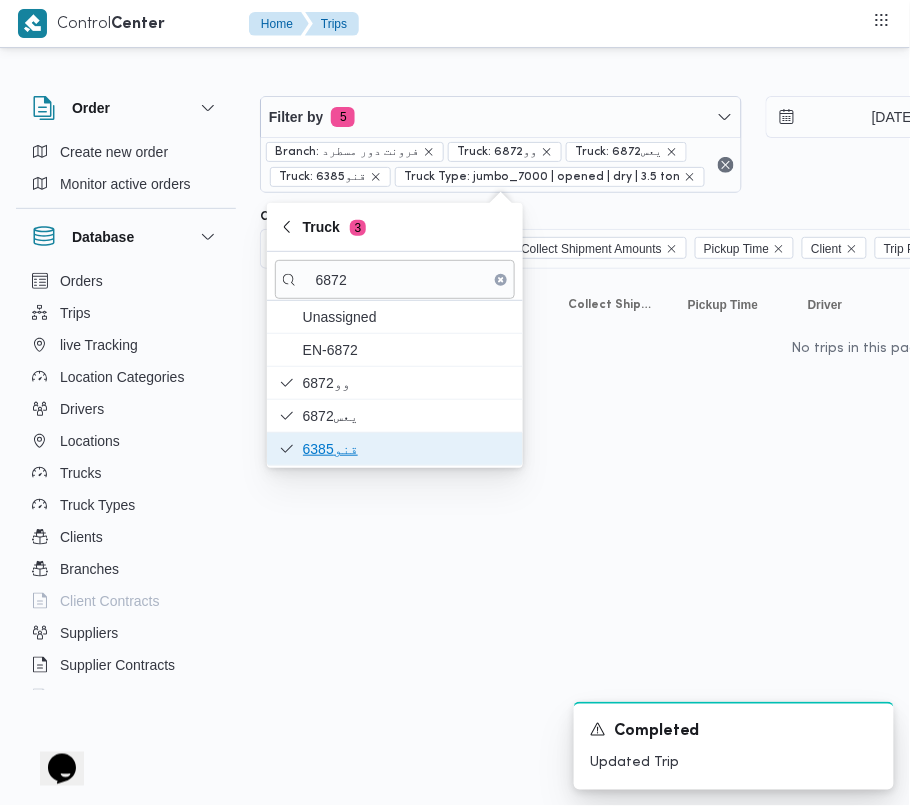 type 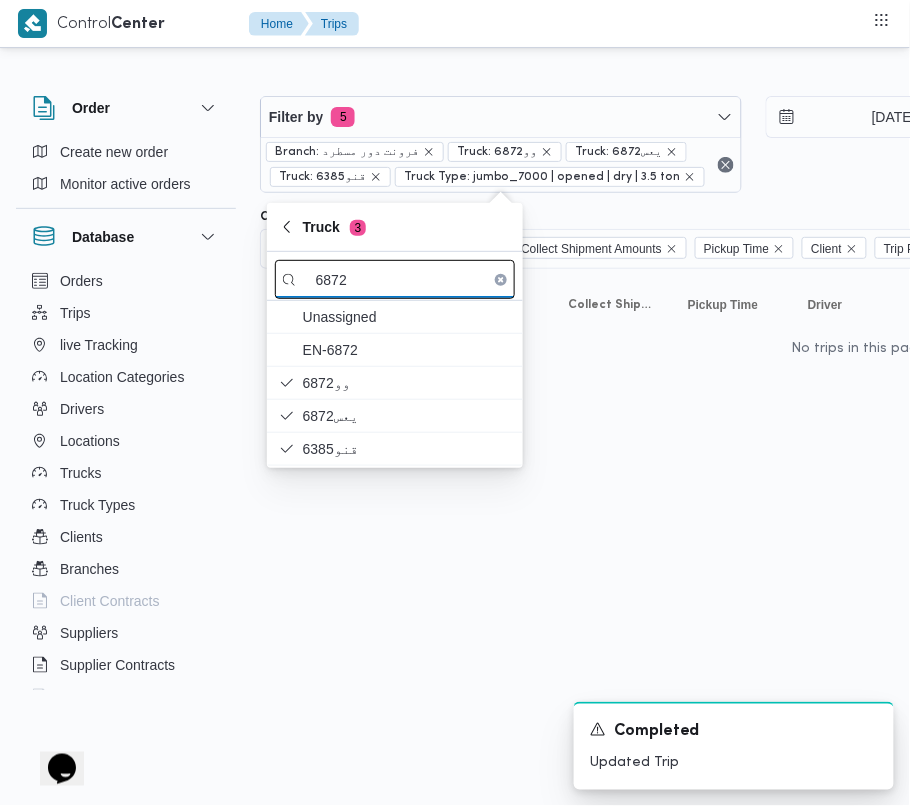 click on "6872" at bounding box center (395, 279) 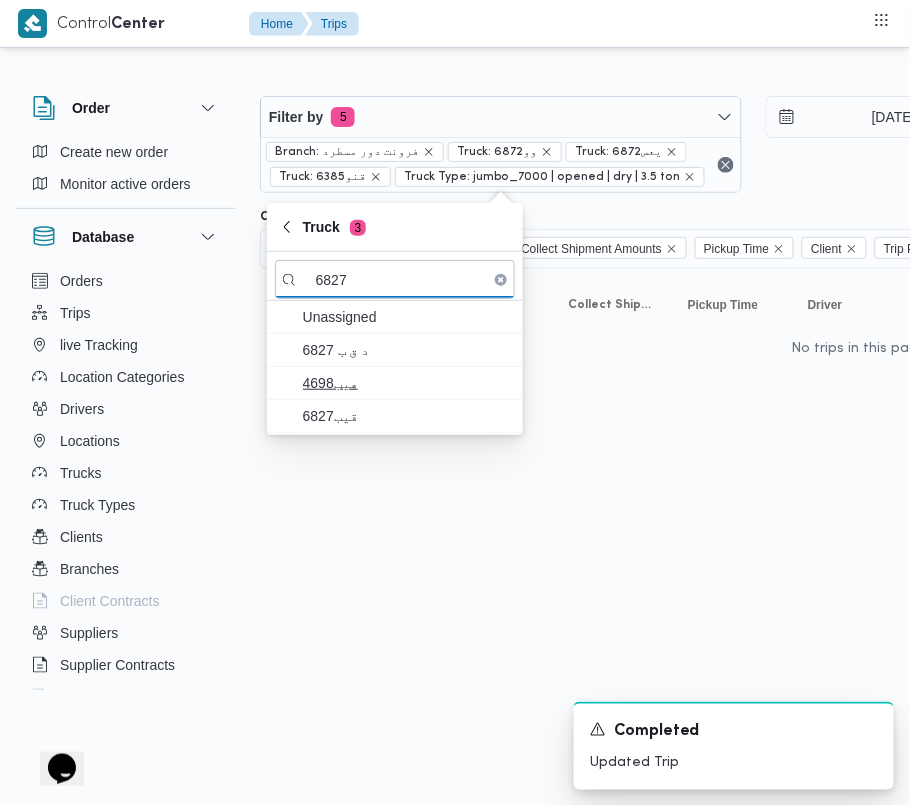 type on "6827" 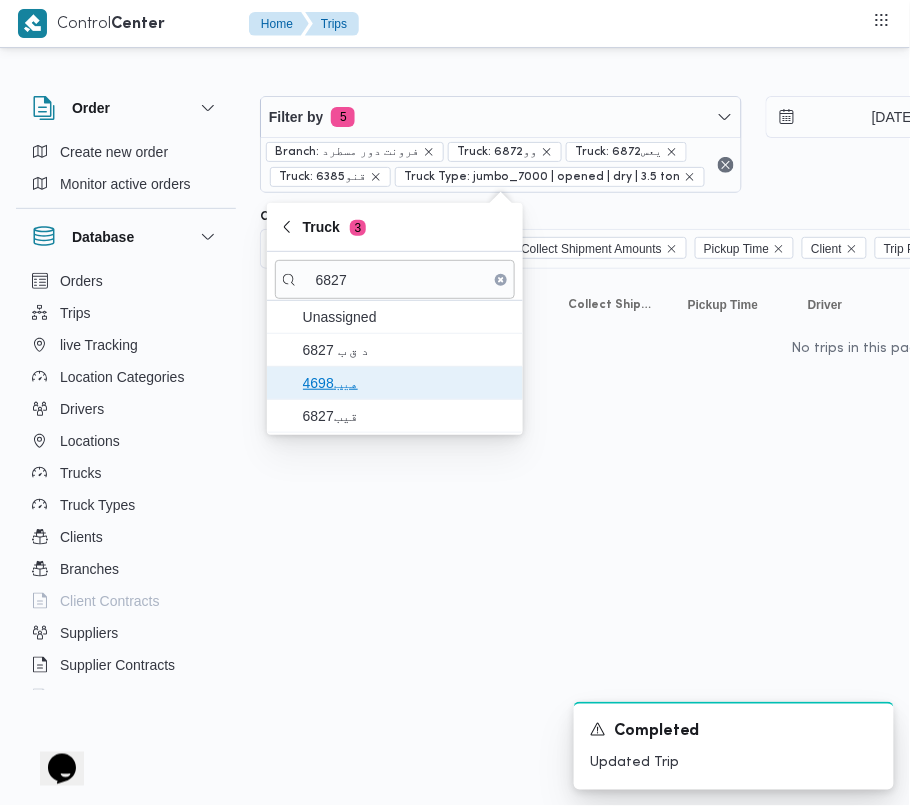 click on "هيب4698" at bounding box center [407, 383] 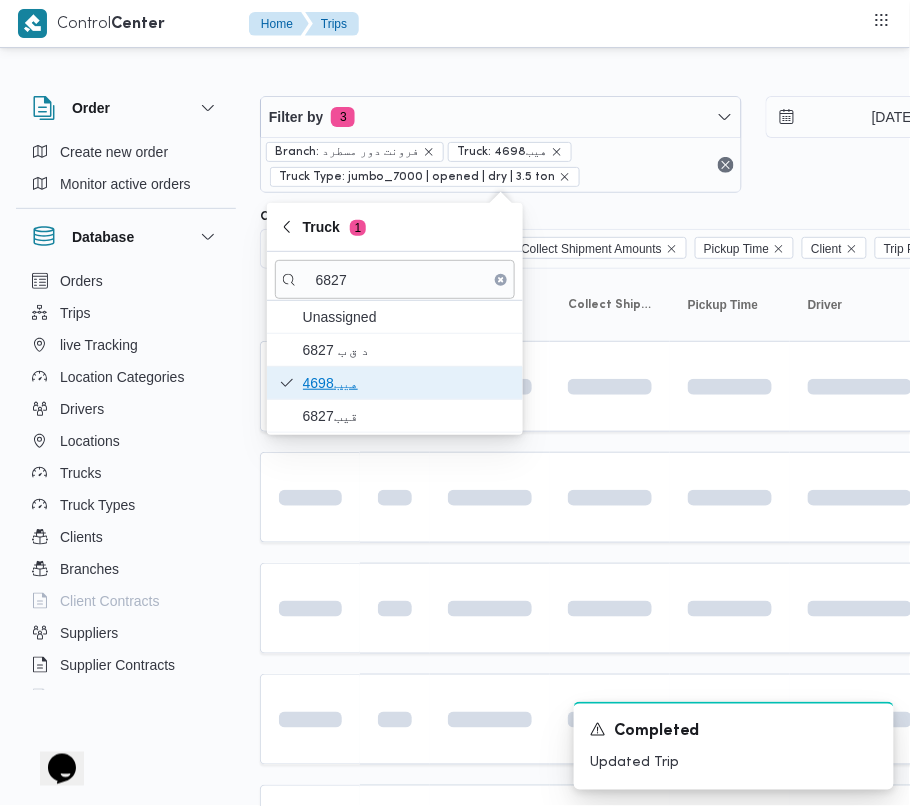 click on "هيب4698" at bounding box center (407, 383) 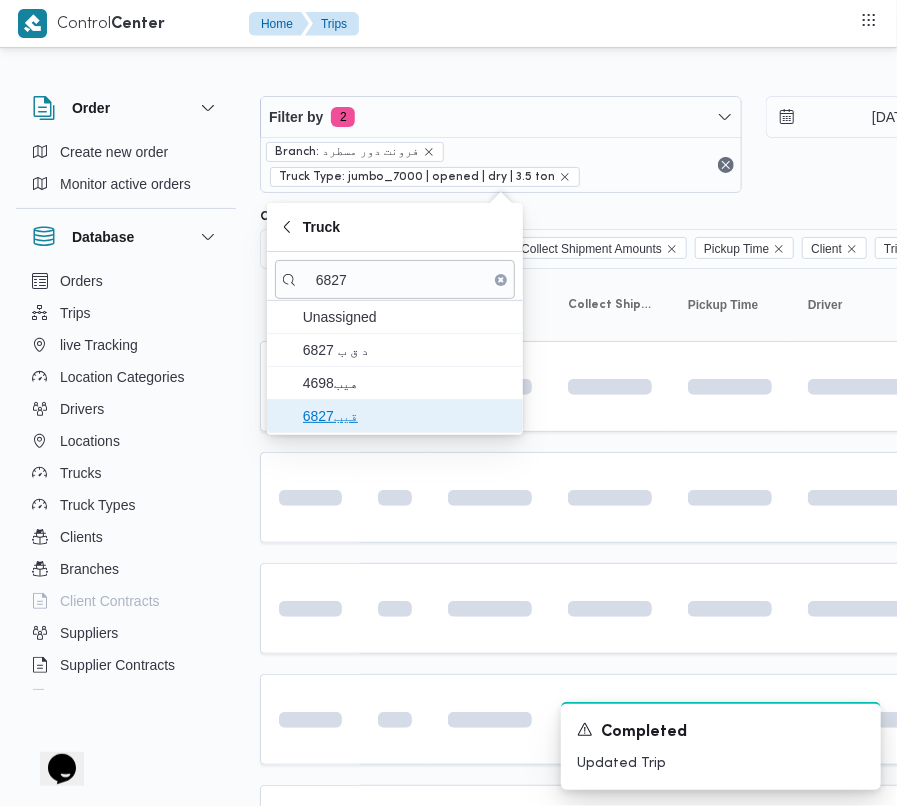 click on "قيب6827" at bounding box center [407, 416] 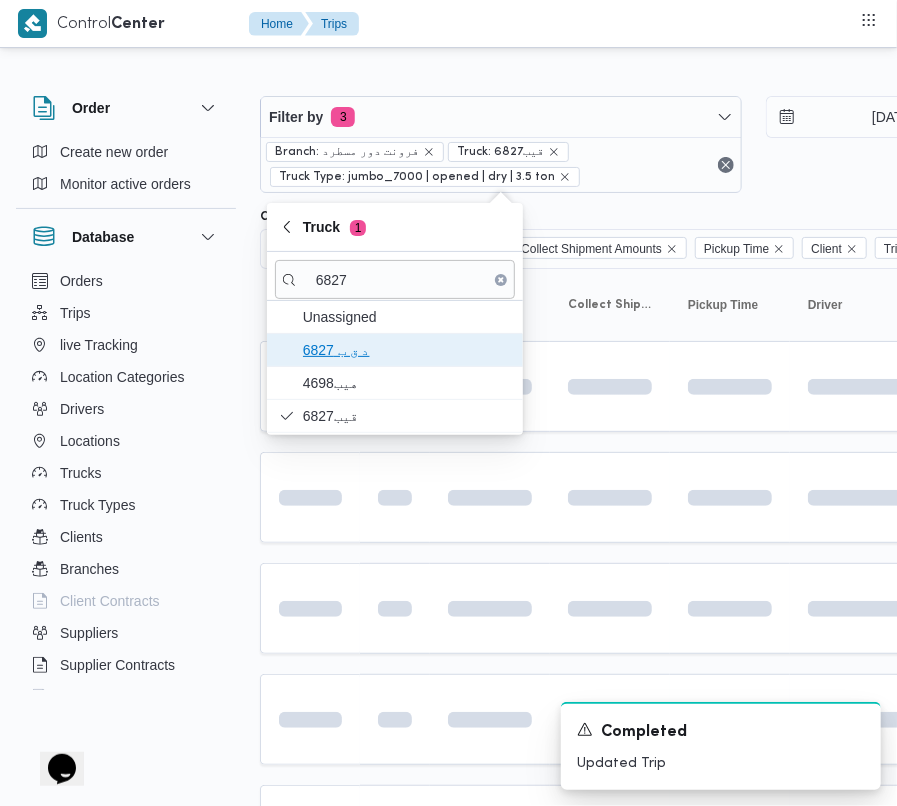 click on "د ق ب 6827" at bounding box center (407, 350) 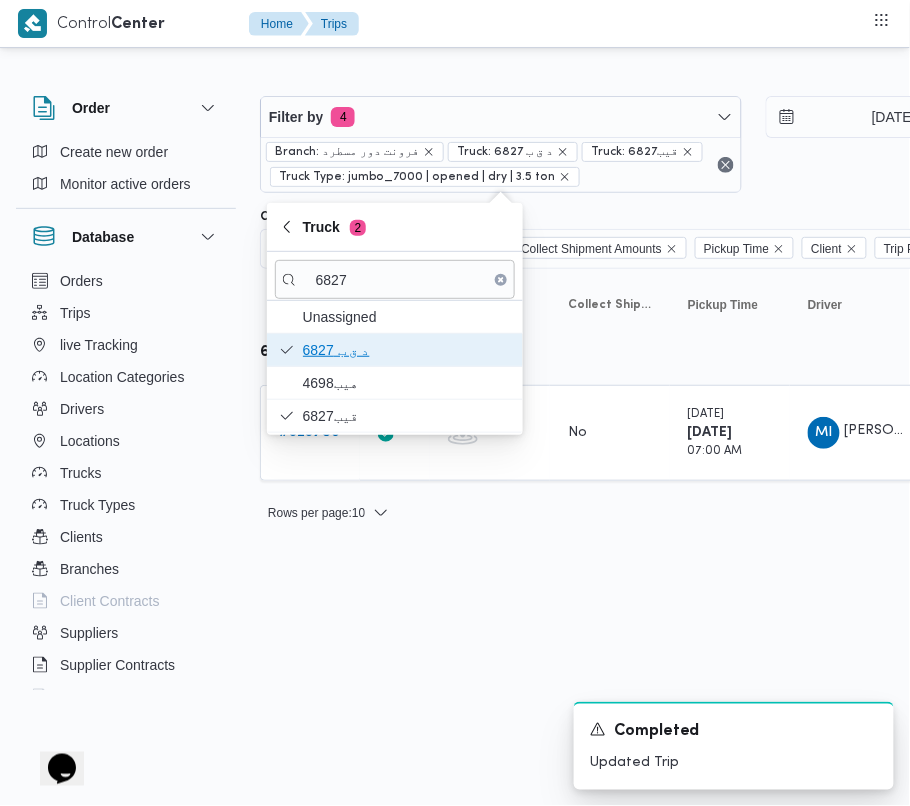 type 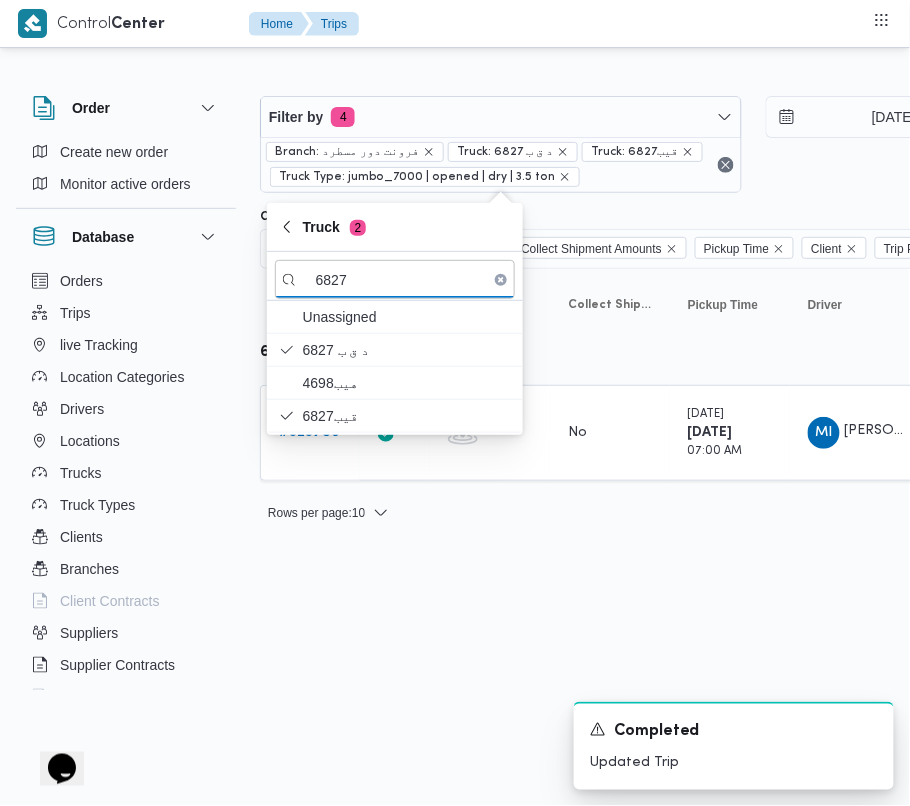 click on "Control  Center Home Trips Order Create new order Monitor active orders Database Orders Trips live Tracking Location Categories Drivers Locations Trucks Truck Types Clients Branches Client Contracts Suppliers Supplier Contracts Devices Users Projects SP Projects Admins organization assignees Tags Filter by 4 Branch: فرونت دور مسطرد Truck: د ق ب 6827 Truck: قيب6827 Truck Type: jumbo_7000 | opened | dry | 3.5 ton [DATE] → [DATE] Group By Truck Columns Trip ID App Geofencing Collect Shipment Amounts Pickup Time Client Trip Points Driver Supplier Truck Status Platform Sorting Trip ID Click to sort in ascending order App Click to sort in ascending order Geofencing Click to sort in ascending order Collect Shipment Amounts Pickup Time Click to sort in ascending order Client Click to sort in ascending order Trip Points Driver Click to sort in ascending order Supplier Click to sort in ascending order Truck Click to sort in ascending order Status Click to sort in ascending order Platform # No" at bounding box center (455, 403) 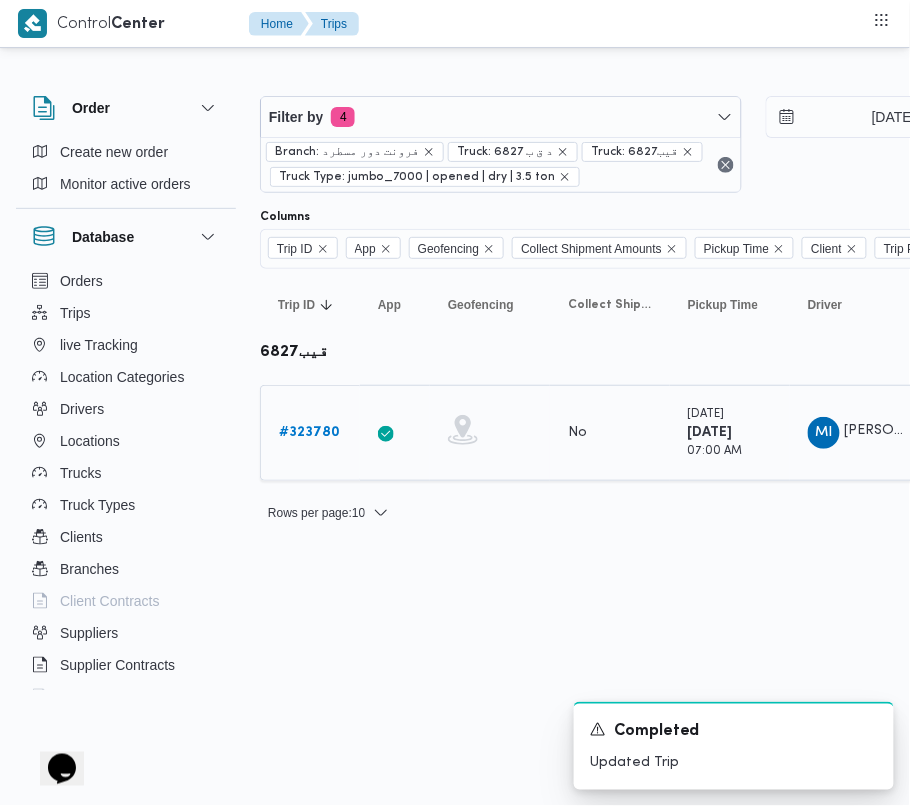 click on "# 323780" at bounding box center [309, 432] 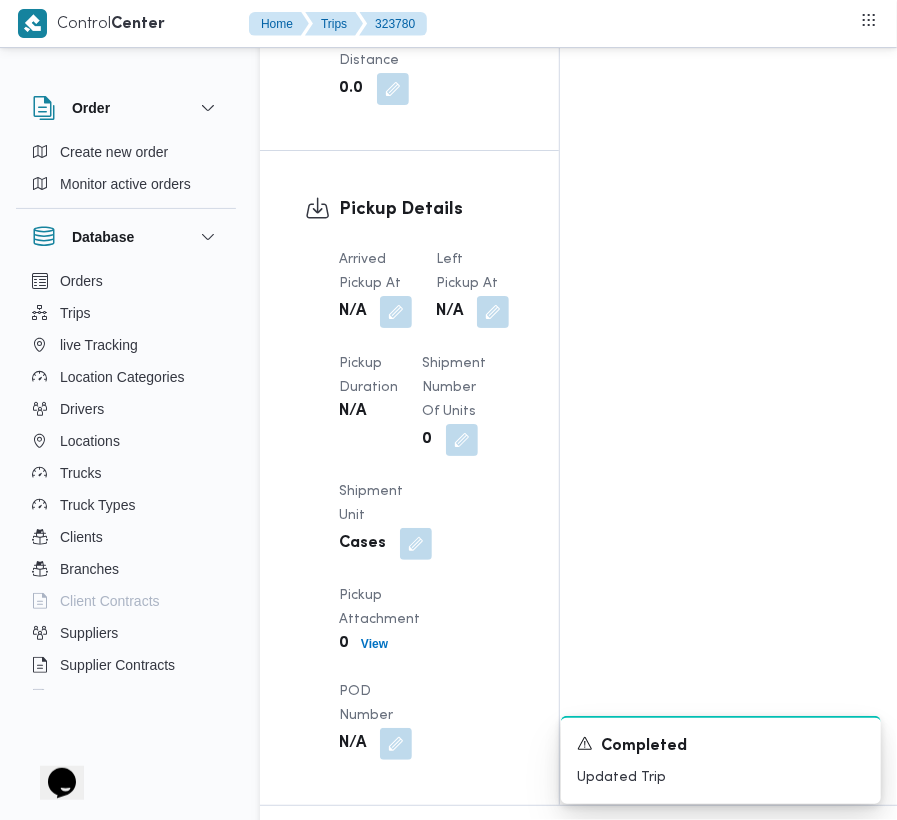 scroll, scrollTop: 3377, scrollLeft: 0, axis: vertical 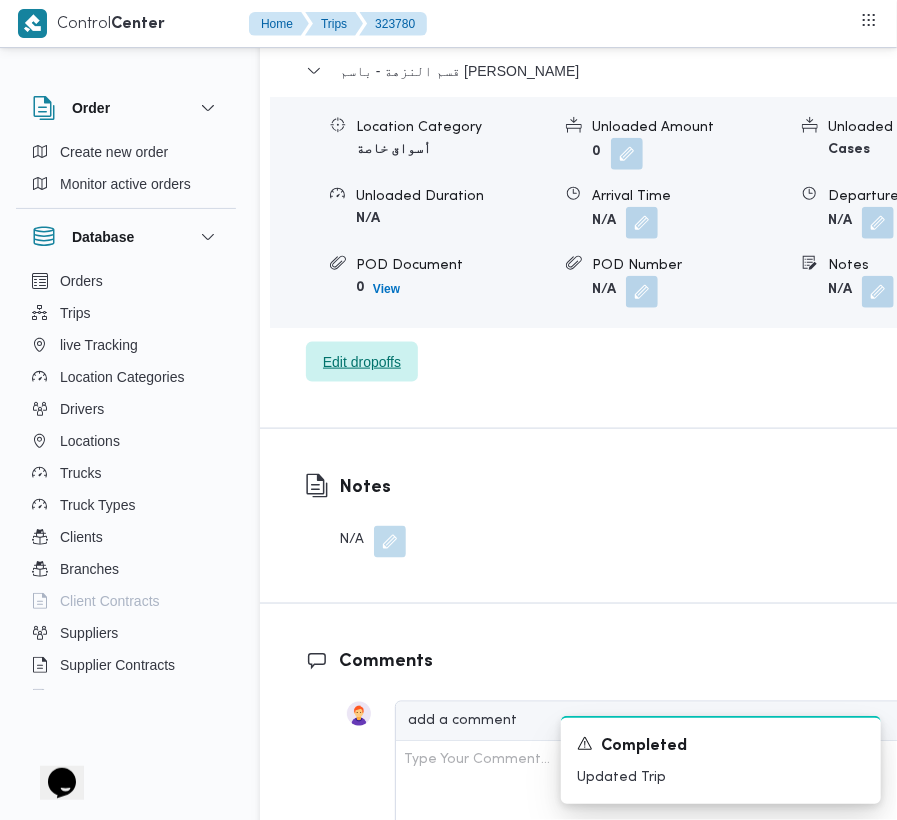 click on "Edit dropoffs" at bounding box center [362, 362] 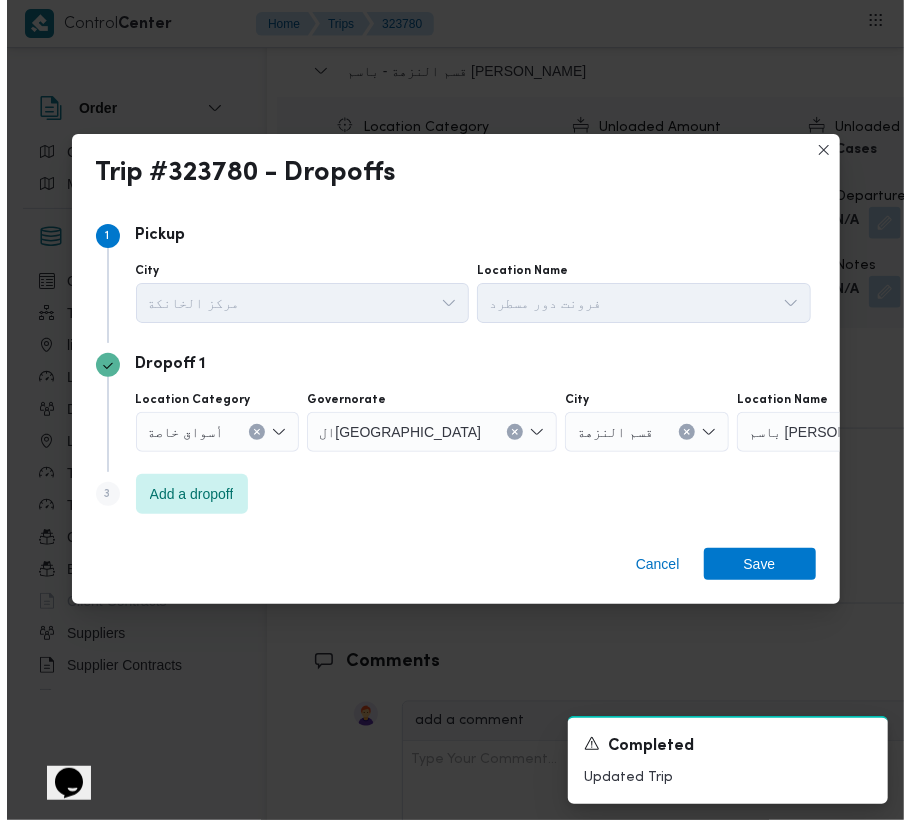 scroll, scrollTop: 3161, scrollLeft: 0, axis: vertical 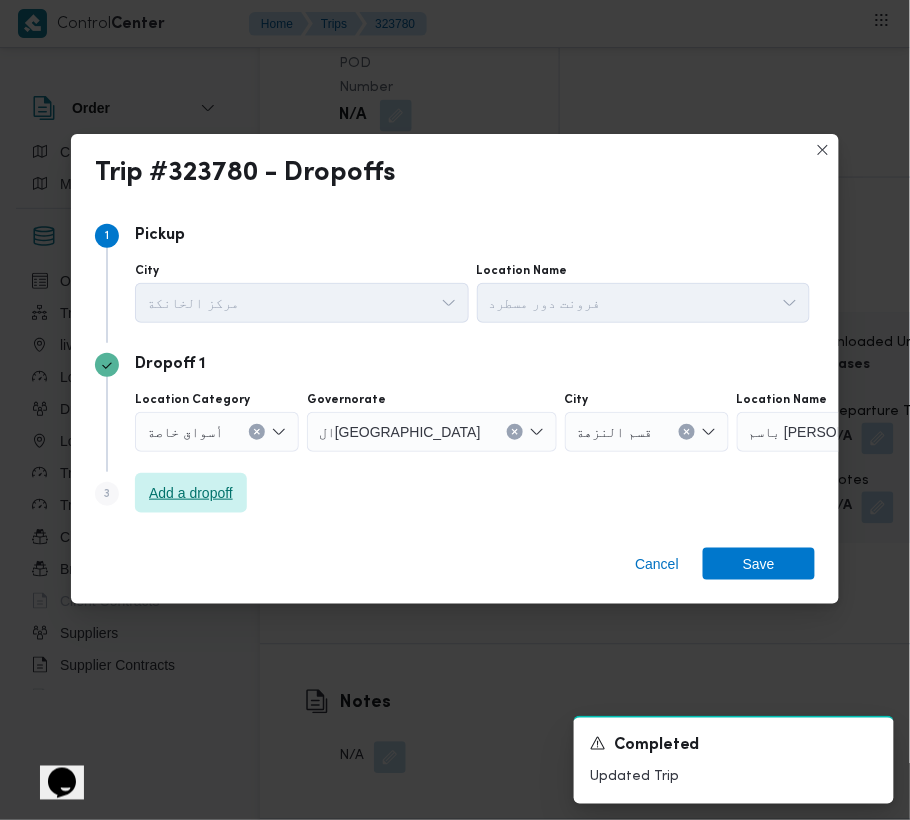 click on "Add a dropoff" at bounding box center (191, 493) 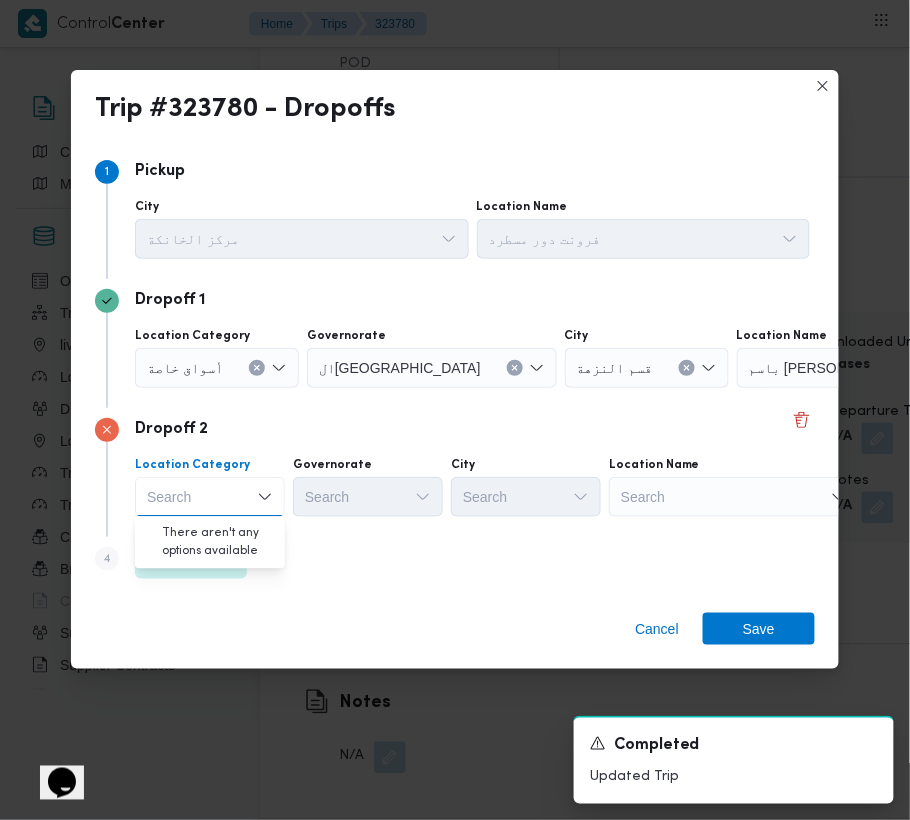 click on "Search" at bounding box center (862, 368) 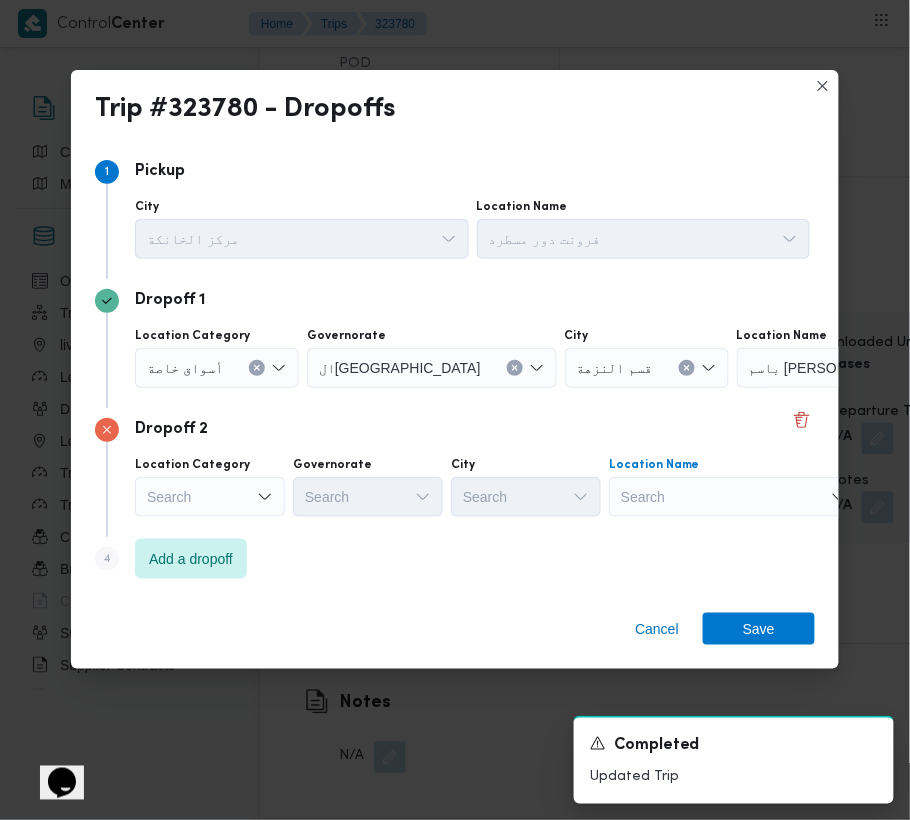 click on "Search" at bounding box center (862, 368) 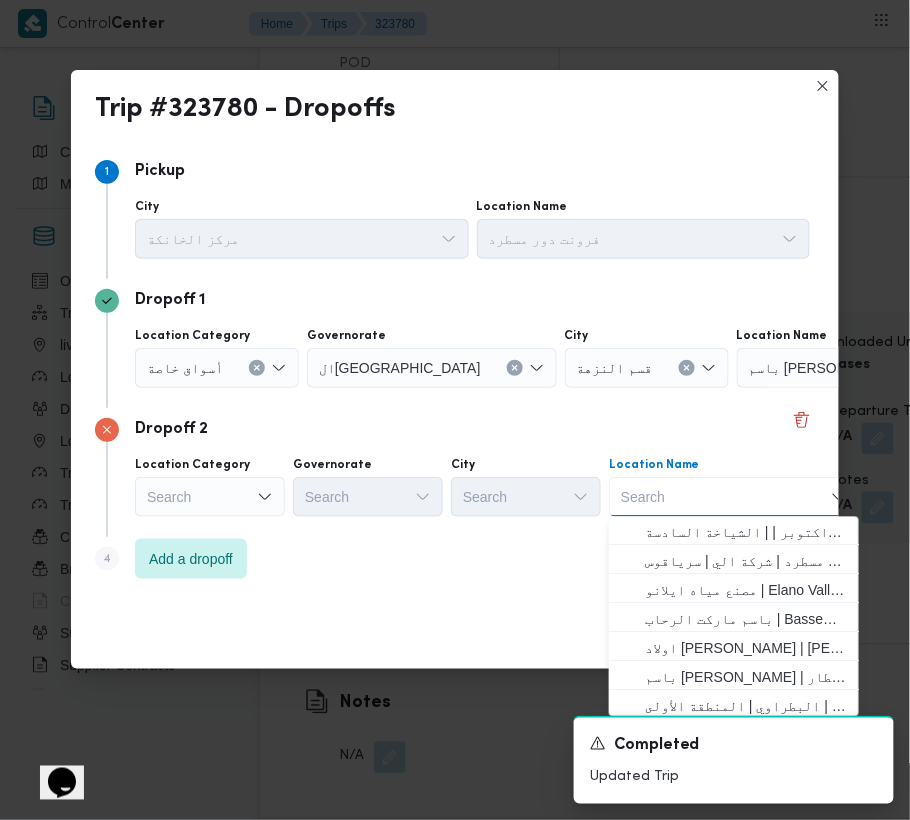 click at bounding box center (515, 368) 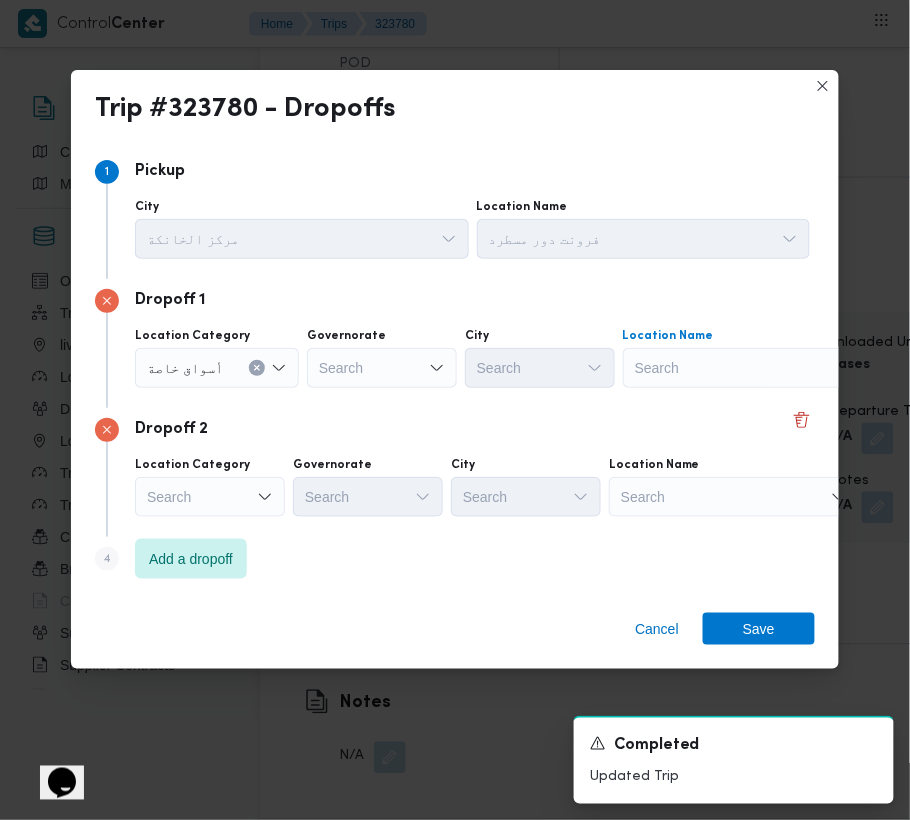 click on "Search" at bounding box center [748, 368] 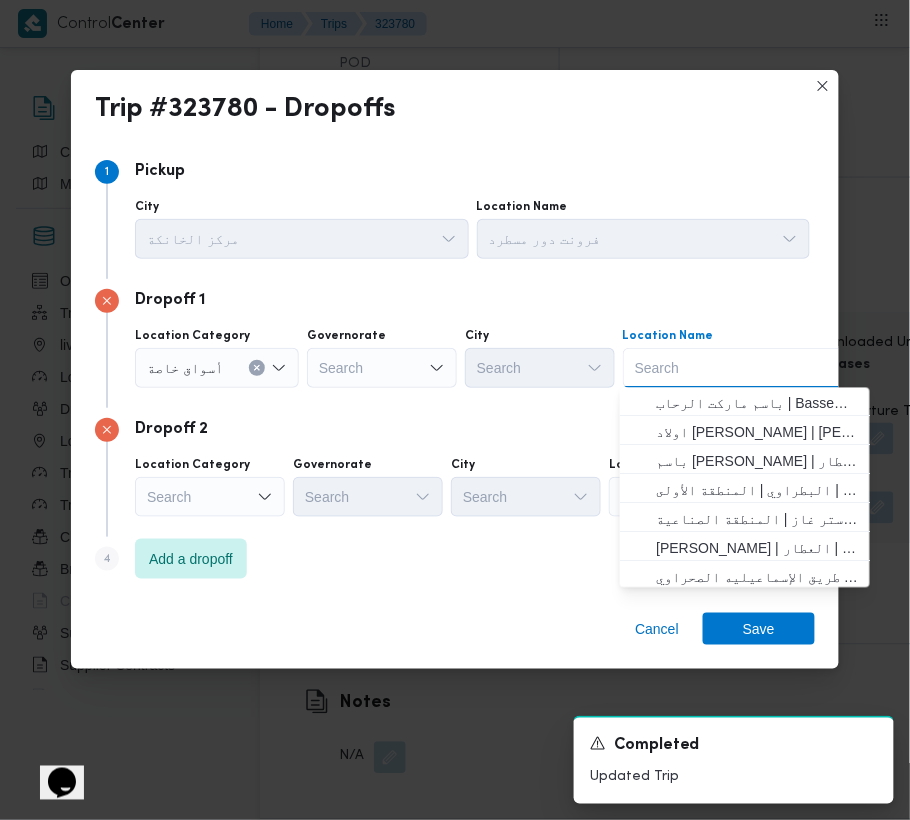 paste on "سعودى مدينتى" 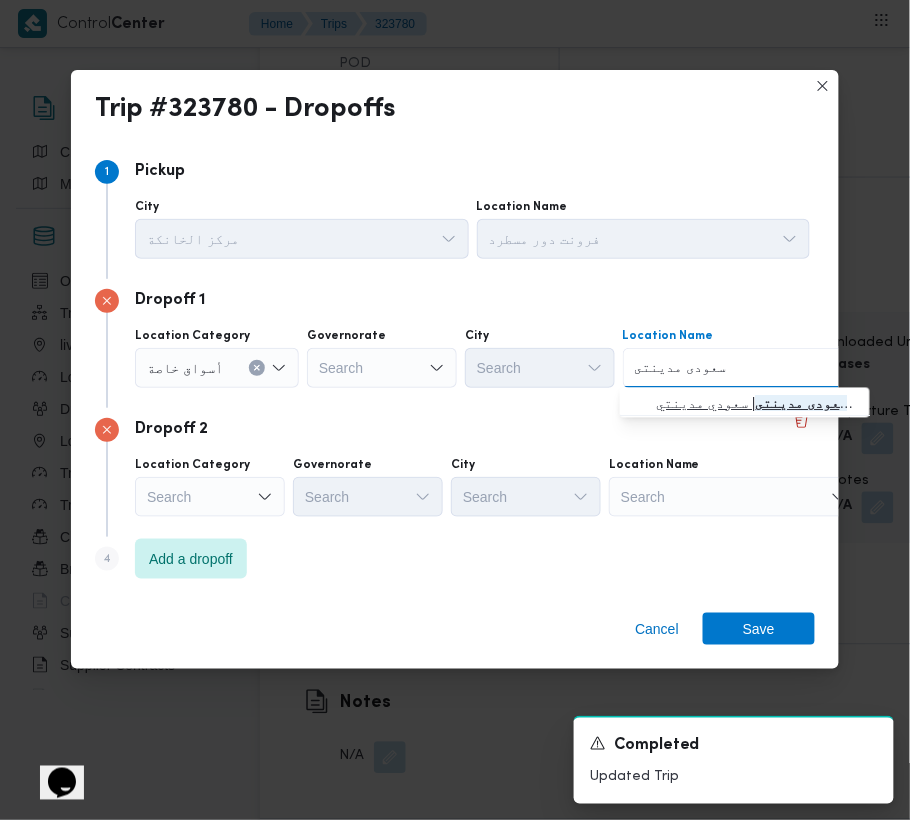 type on "سعودى مدينتى" 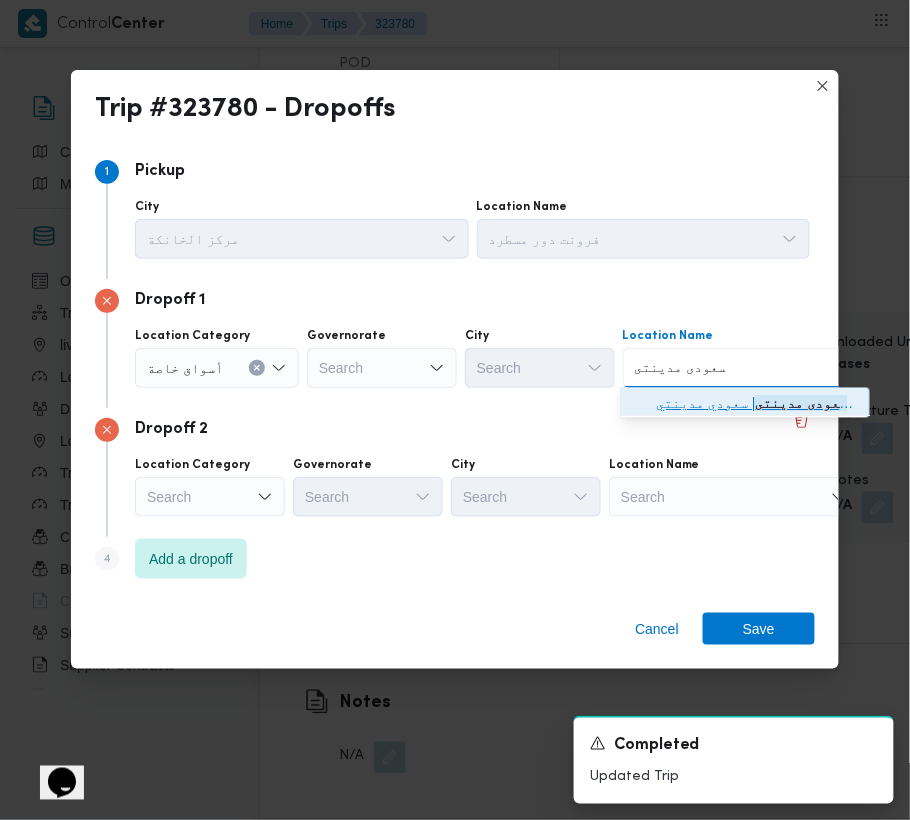 click on "سعودى مدينتى  | [DEMOGRAPHIC_DATA] مدينتي | null" at bounding box center (757, 404) 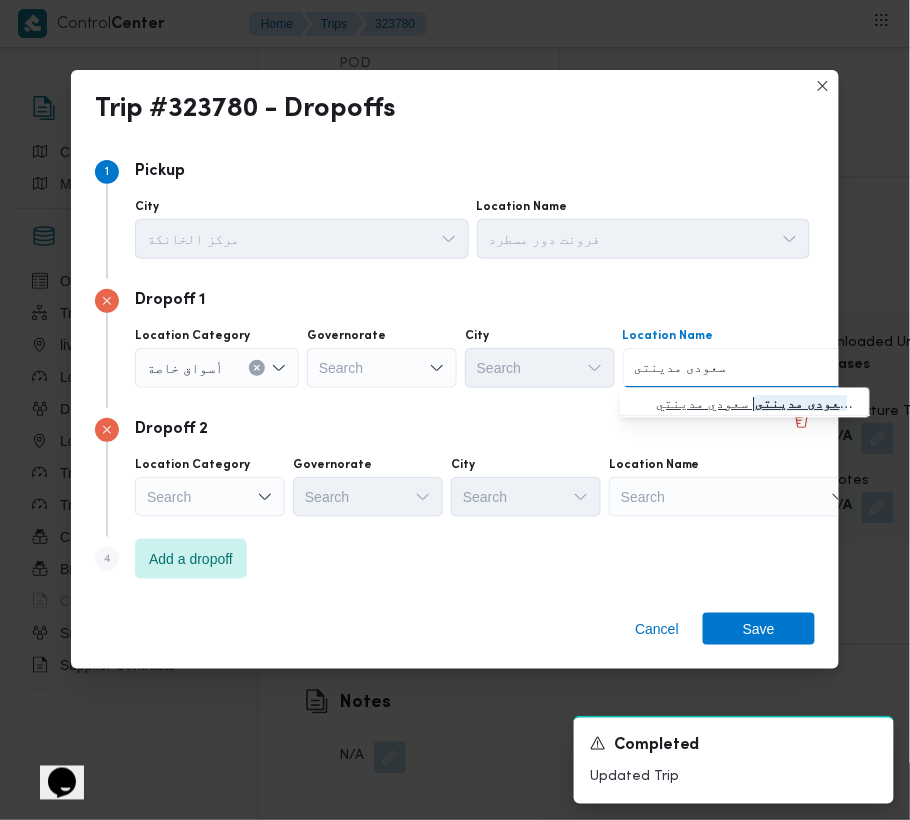 type 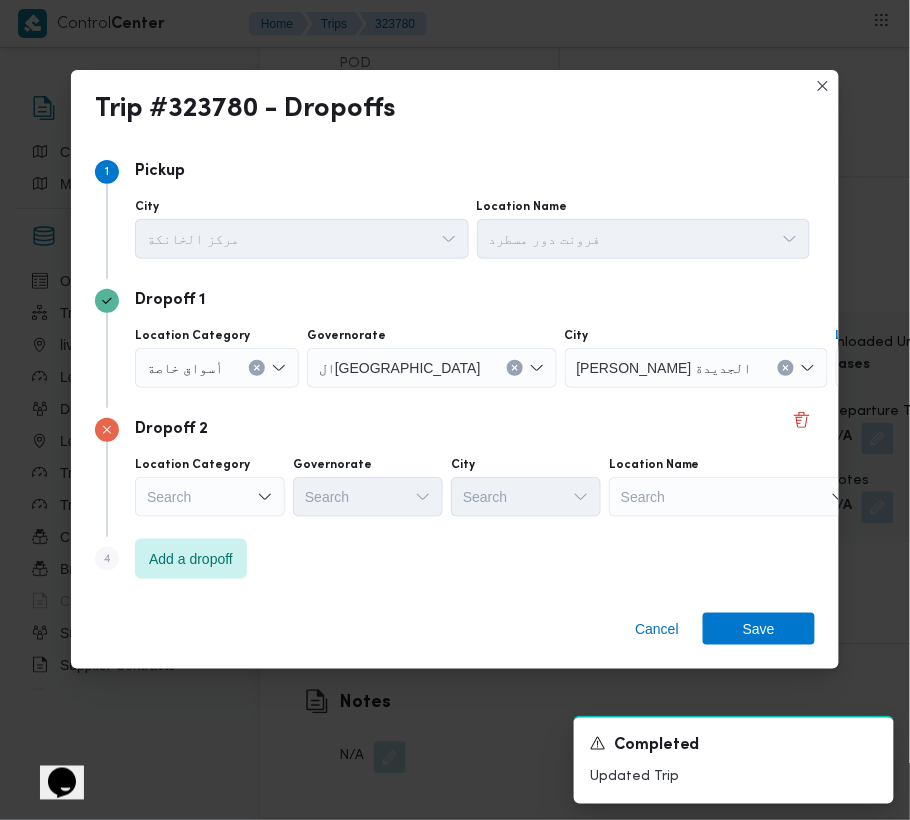 click on "Search" at bounding box center (961, 368) 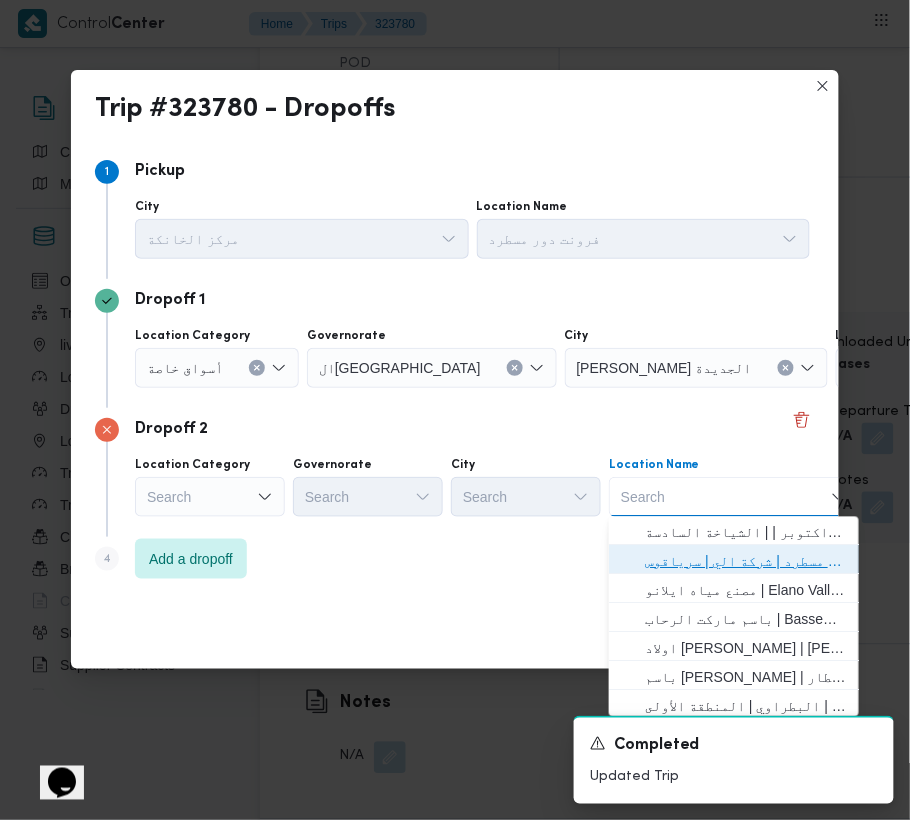 click on "فرونت دور مسطرد | شركة الي | سرياقوس" at bounding box center [746, 562] 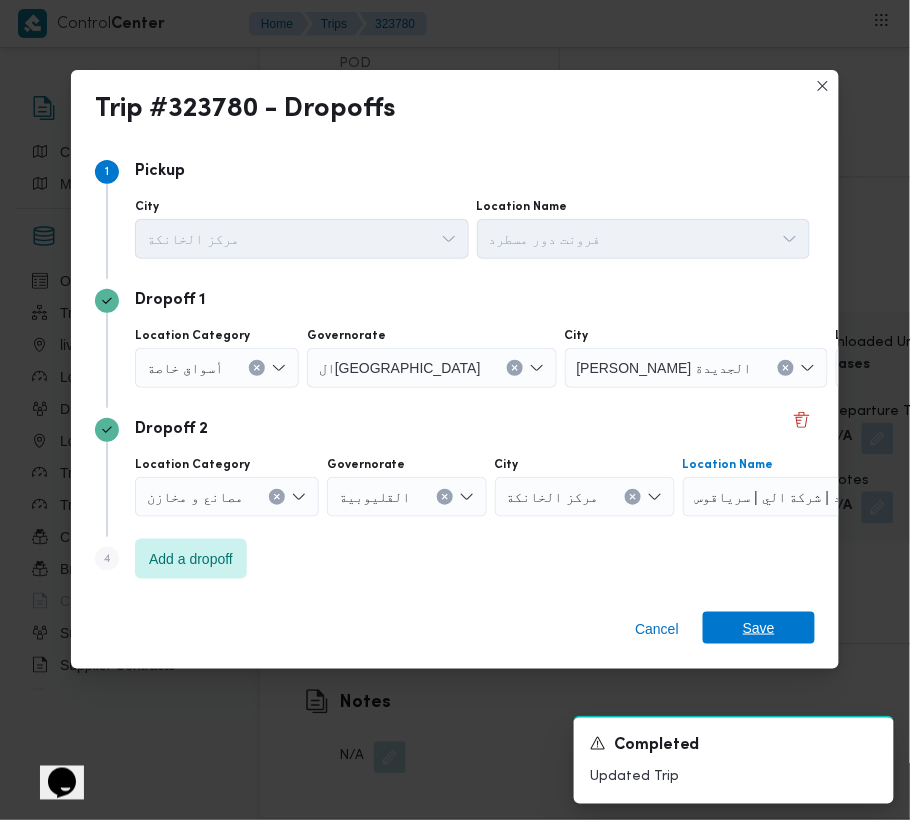 click on "Save" at bounding box center [759, 628] 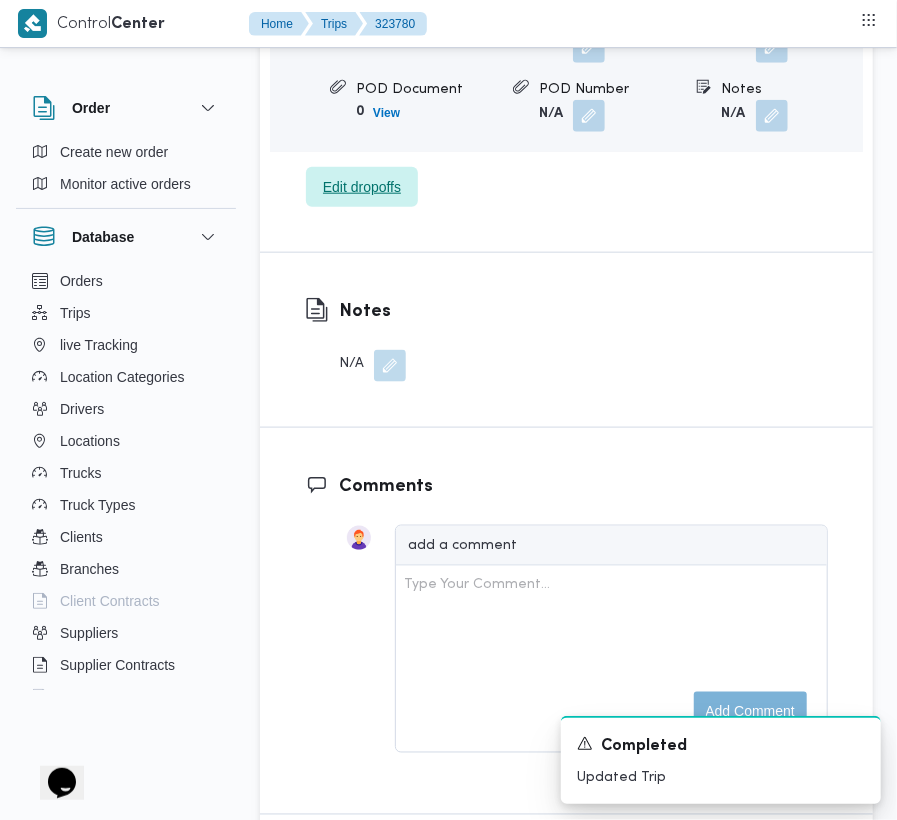 scroll, scrollTop: 2660, scrollLeft: 0, axis: vertical 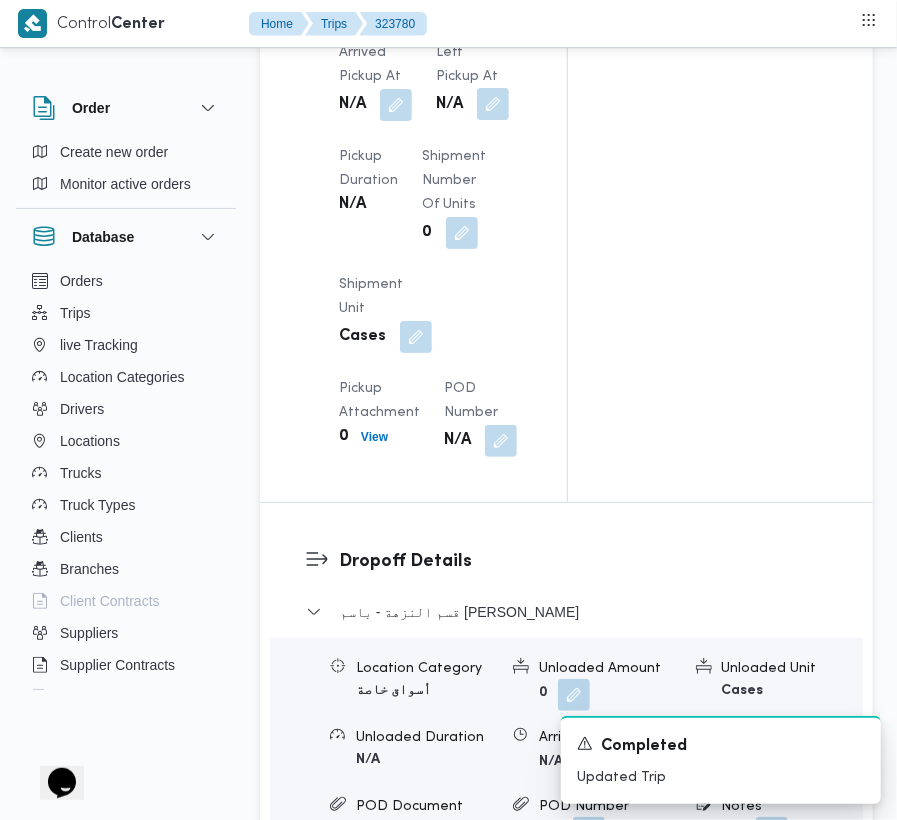 drag, startPoint x: 506, startPoint y: 145, endPoint x: 504, endPoint y: 162, distance: 17.117243 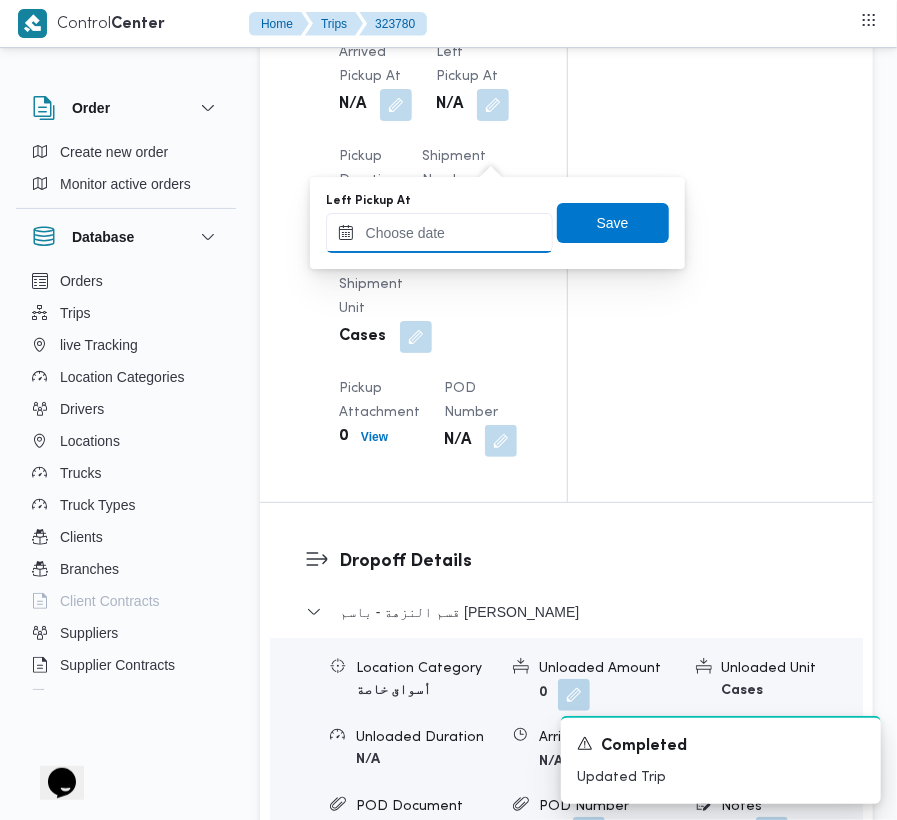 click on "Left Pickup At" at bounding box center (439, 233) 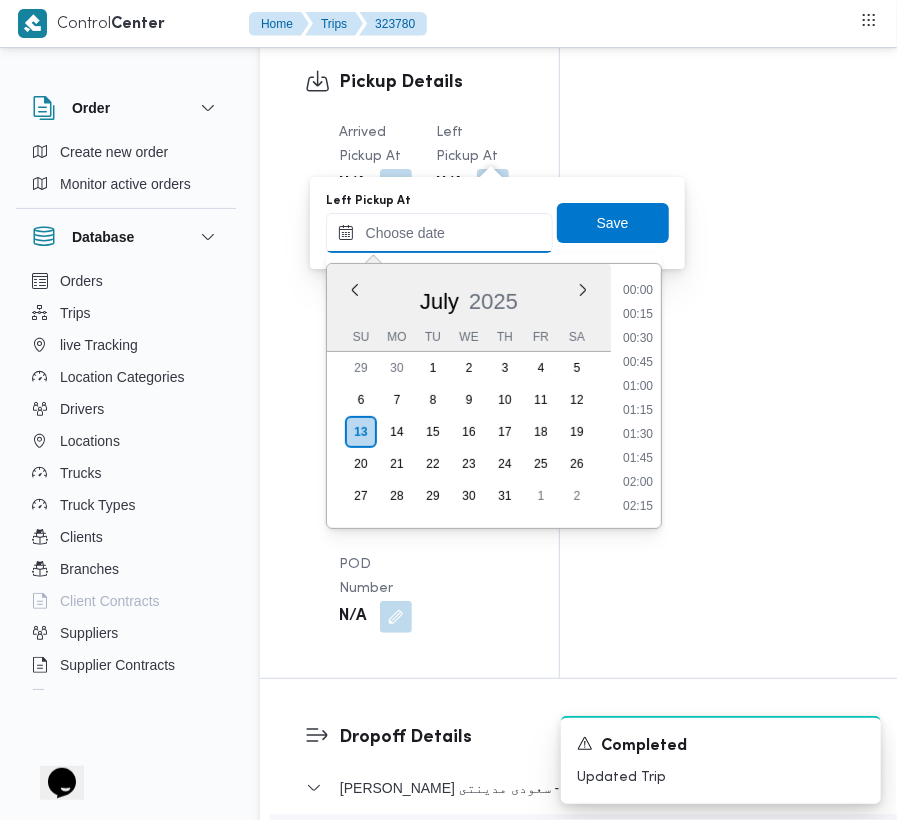 paste on "[DATE]  9:00:00 AM" 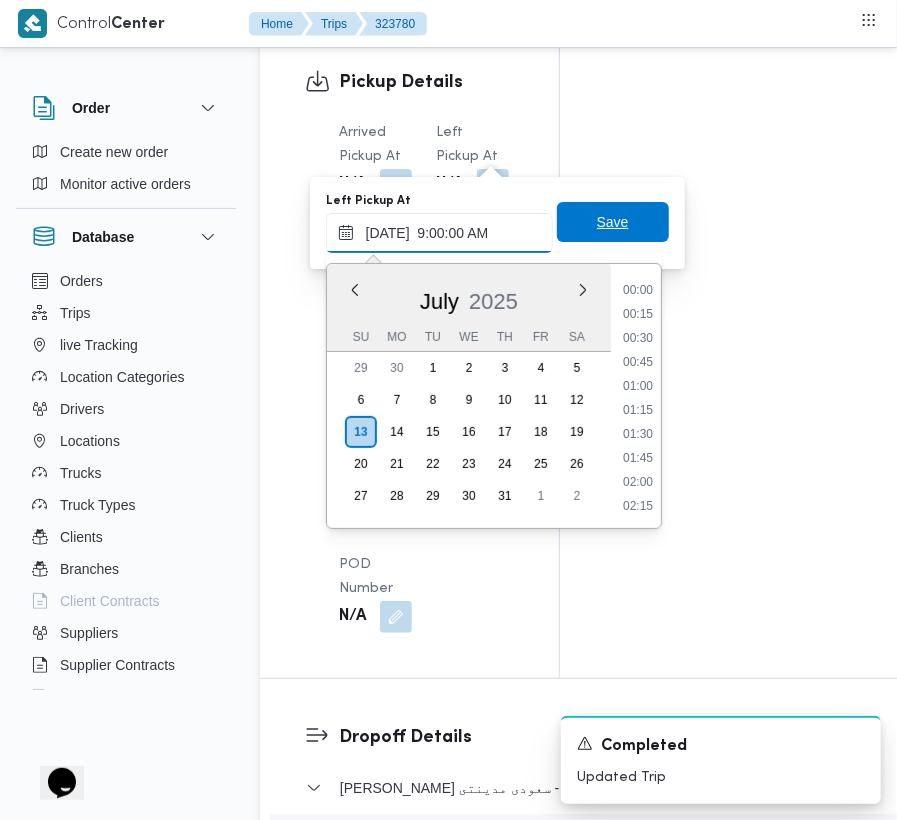 scroll, scrollTop: 864, scrollLeft: 0, axis: vertical 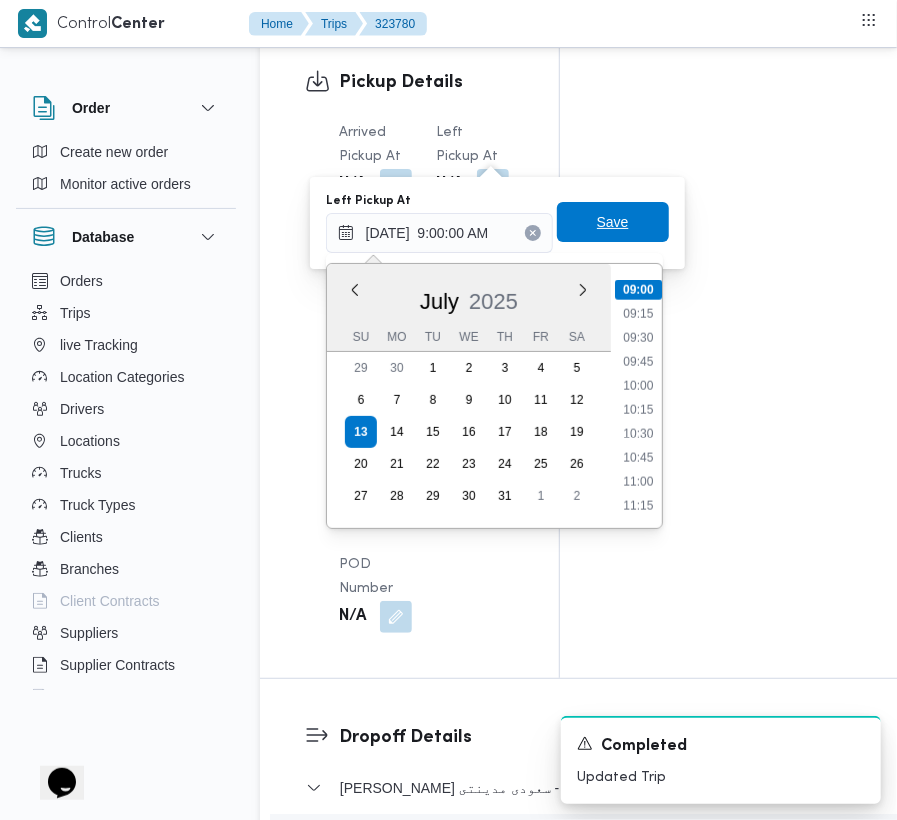 type on "[DATE] 09:00" 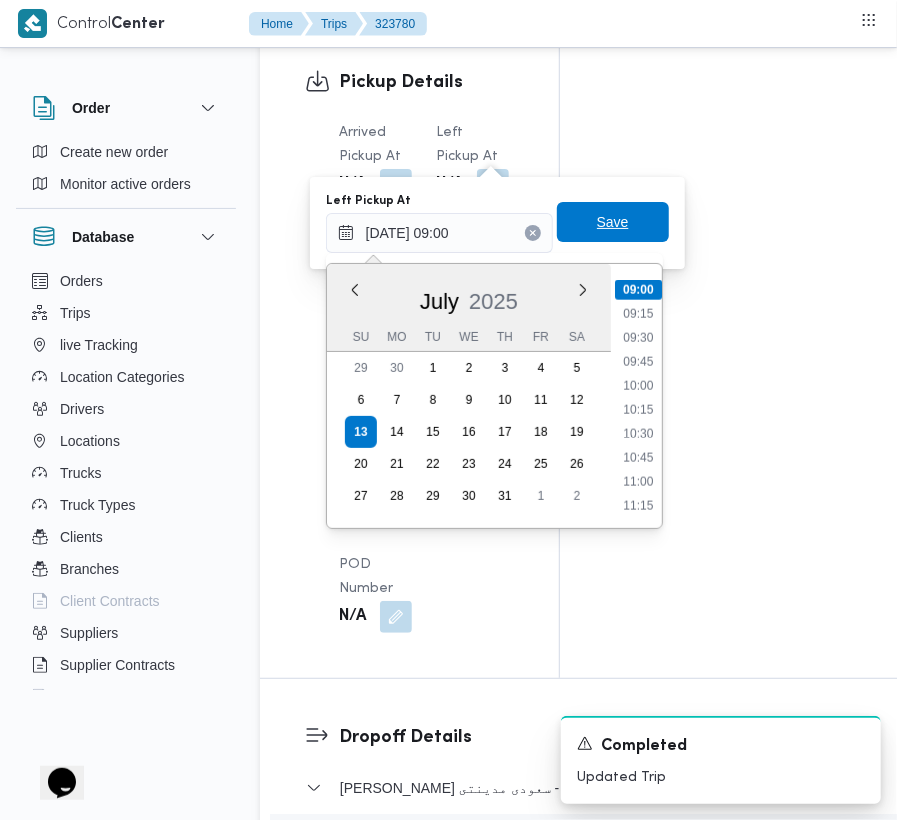 click on "Save" at bounding box center (613, 222) 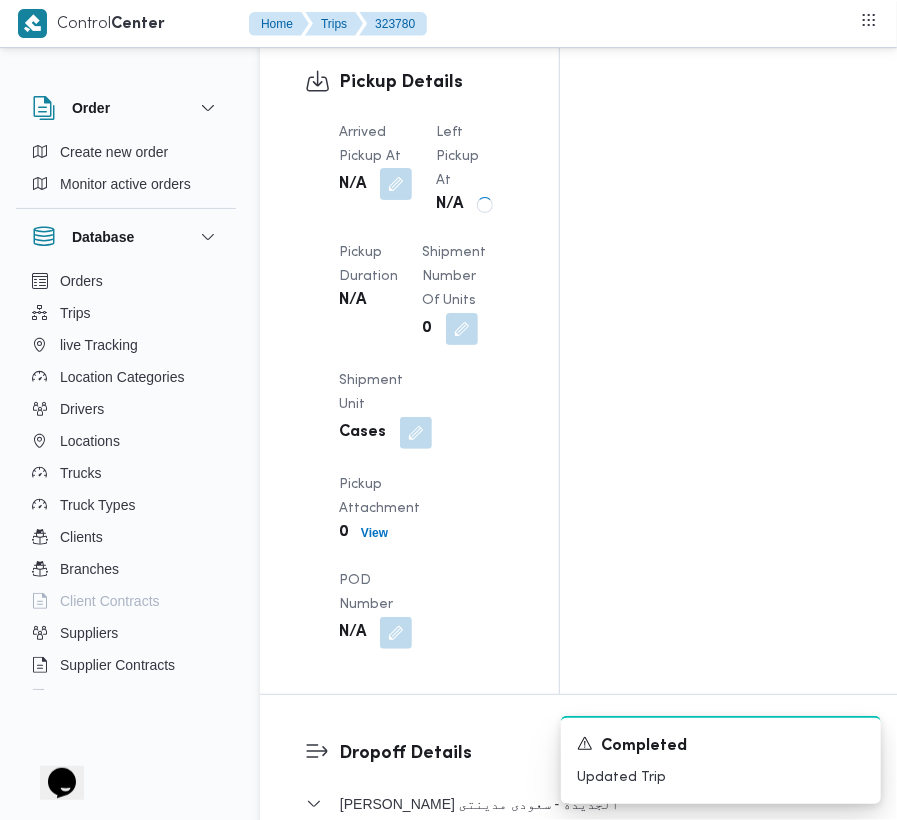 click at bounding box center [396, 184] 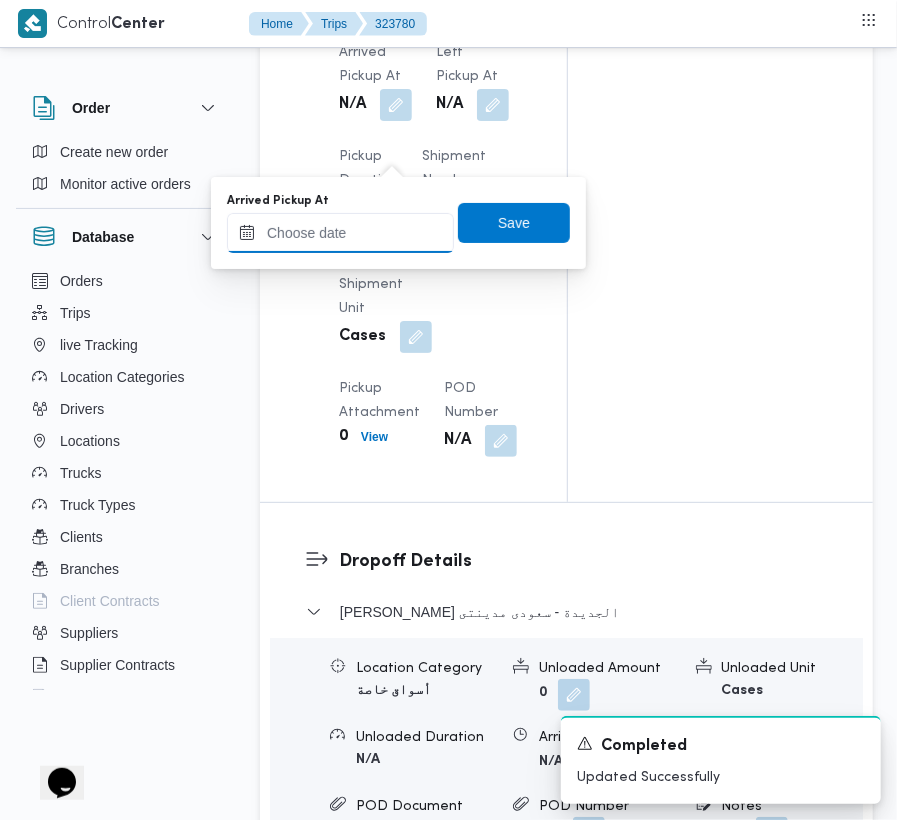 click on "Arrived Pickup At" at bounding box center (340, 233) 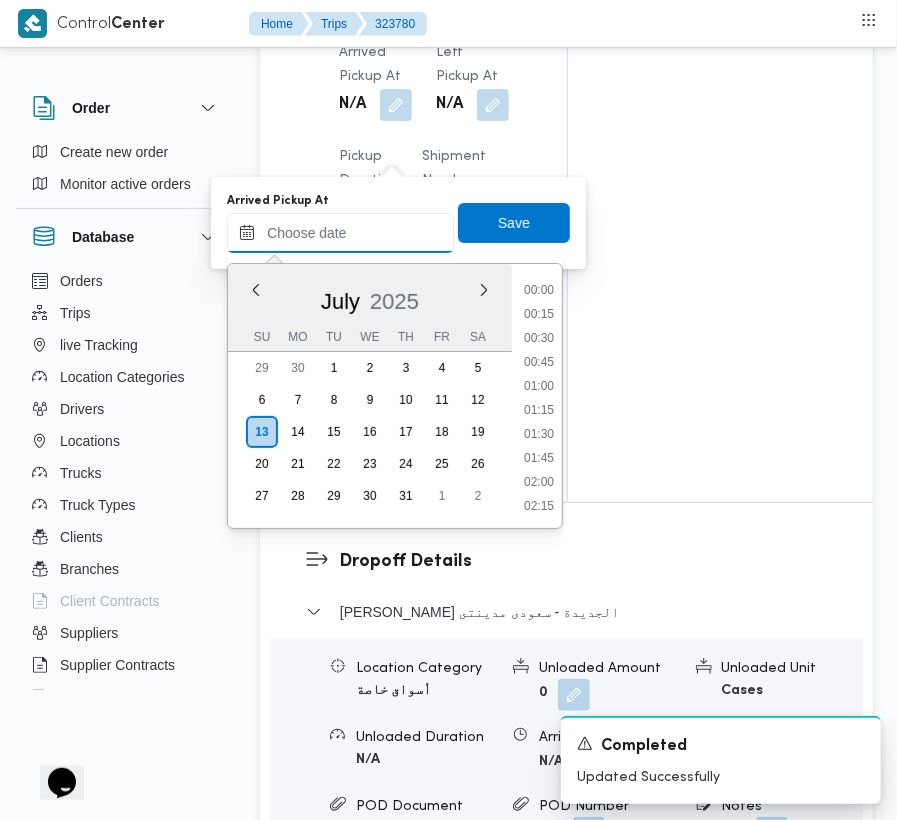 paste on "[DATE]  9:00:00 AM" 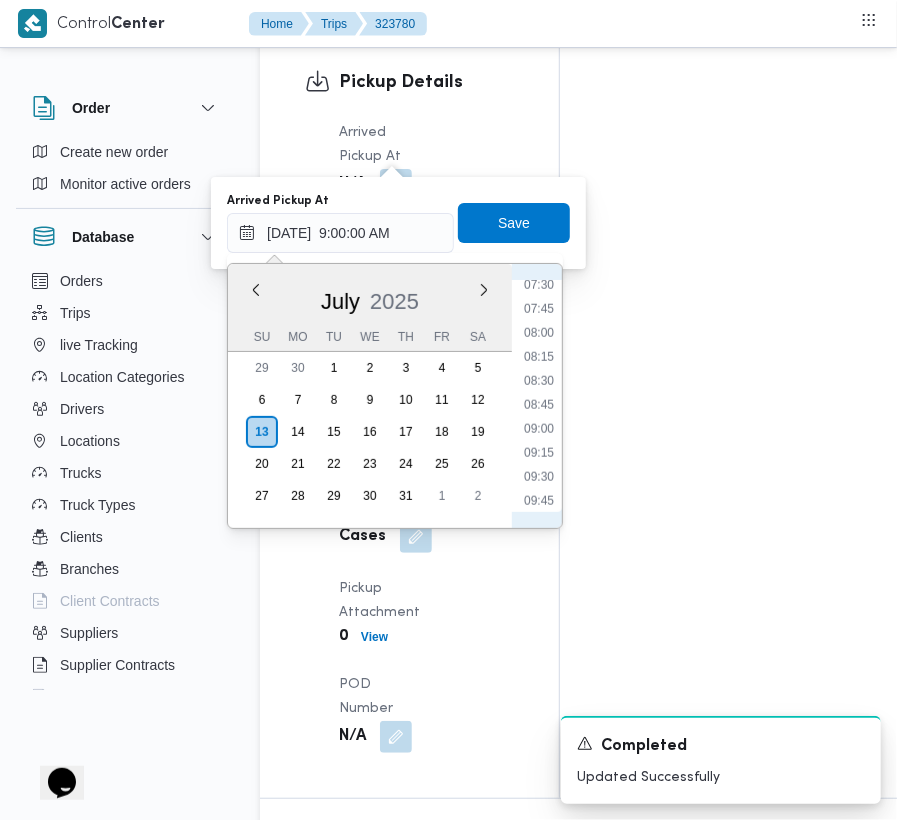 scroll, scrollTop: 668, scrollLeft: 0, axis: vertical 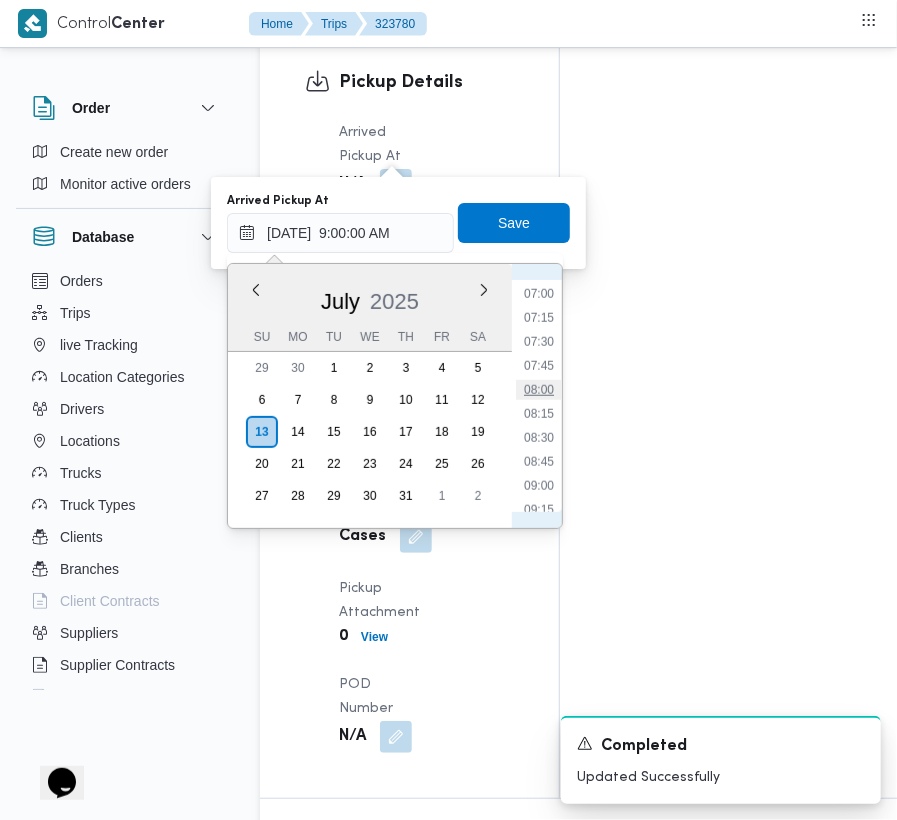 click on "08:00" at bounding box center (539, 390) 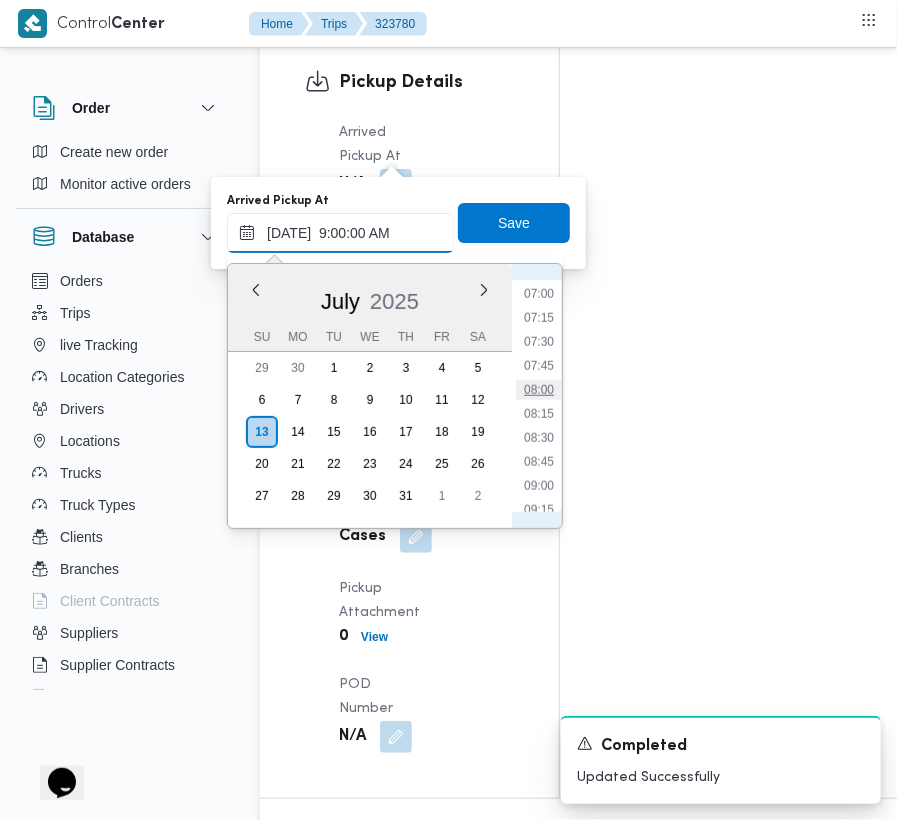 type on "[DATE] 08:00" 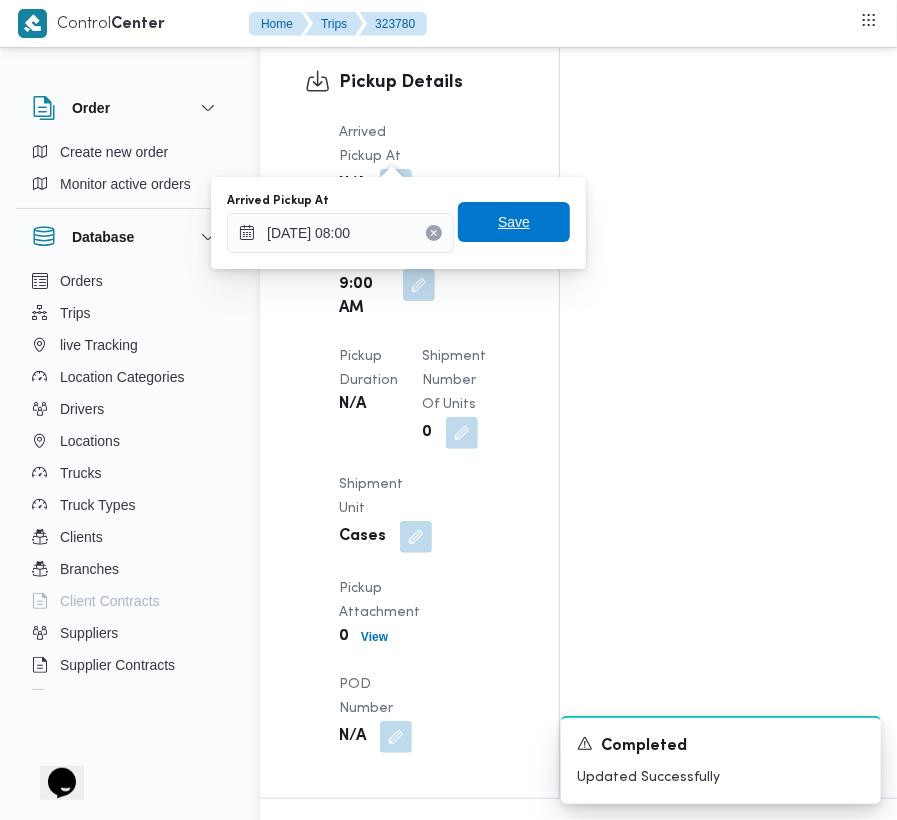 click on "Save" at bounding box center (514, 222) 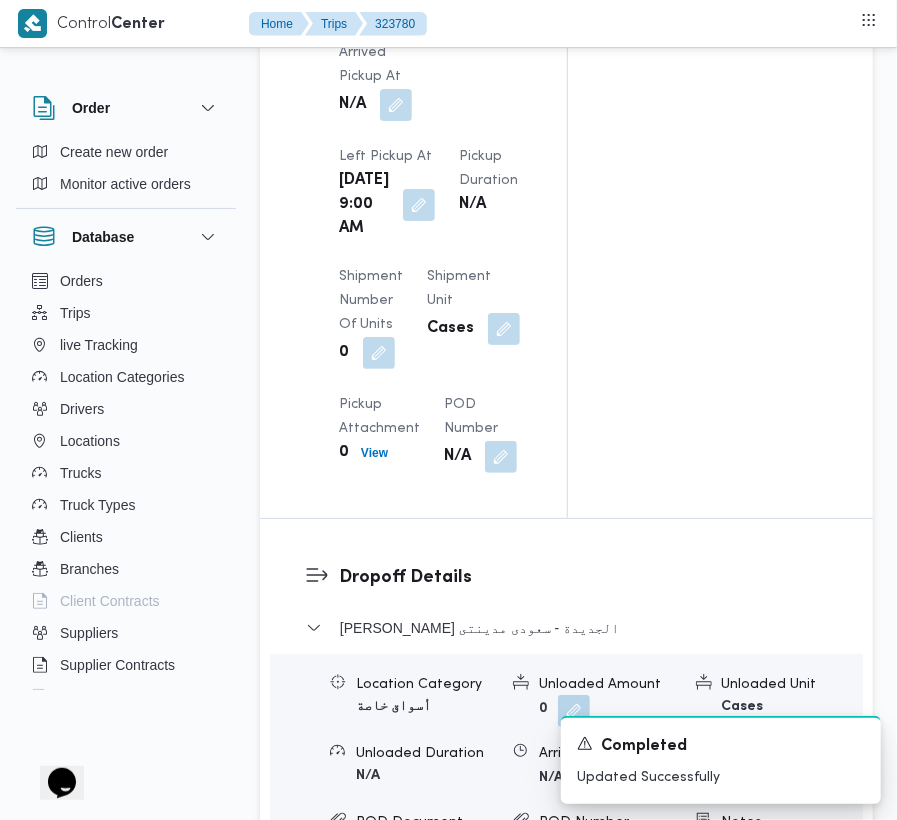 click on "[DATE] 9:00 AM" at bounding box center (387, 205) 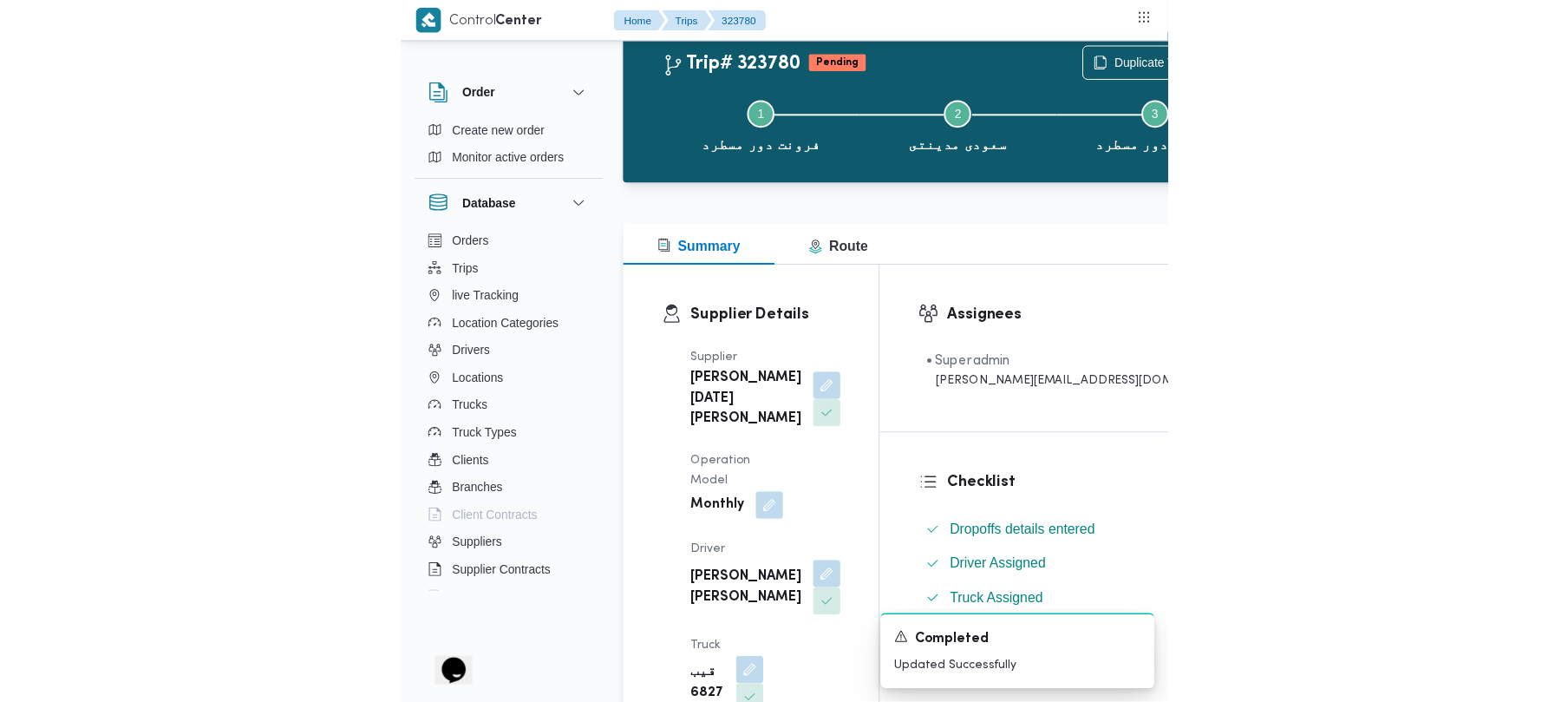 scroll, scrollTop: 0, scrollLeft: 0, axis: both 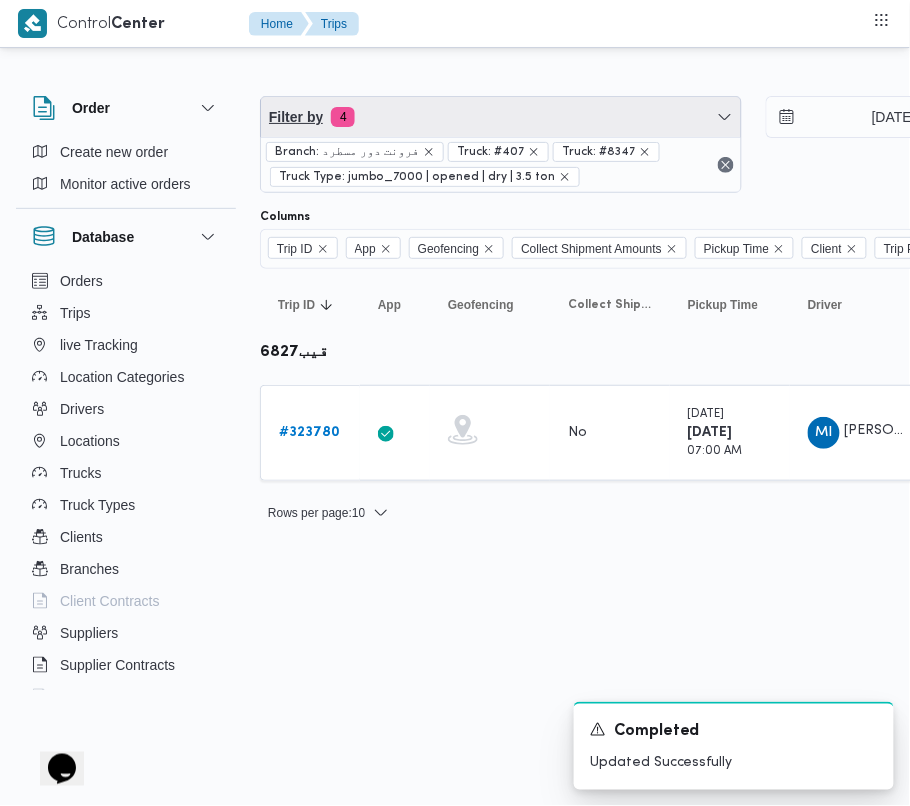 click on "Filter by 4" at bounding box center (501, 117) 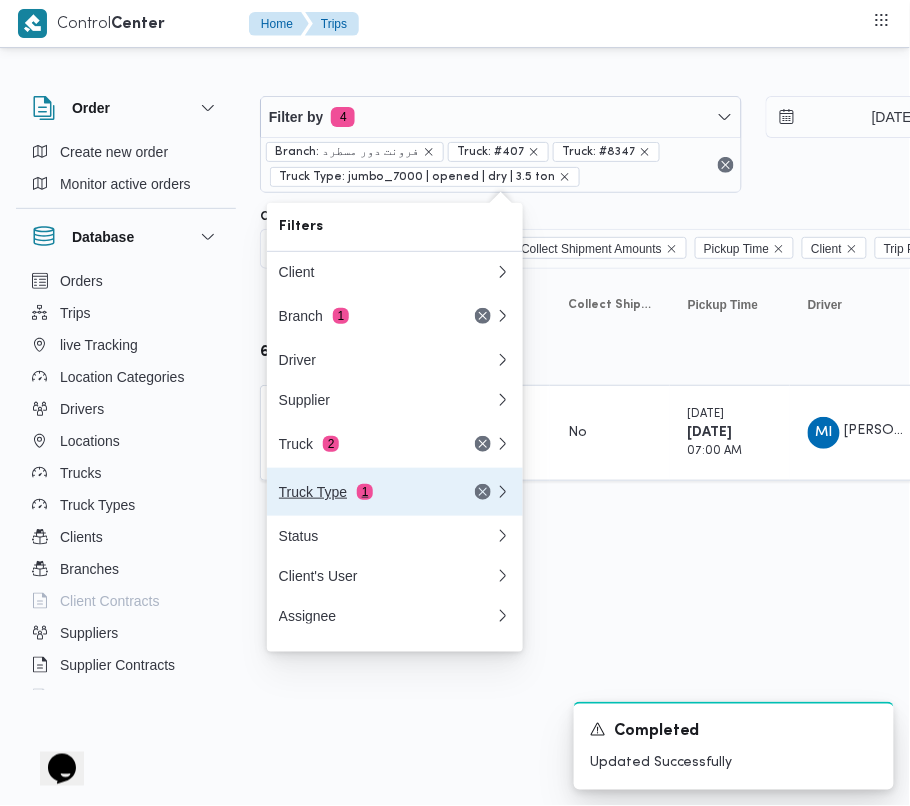 click on "Truck Type 1" at bounding box center (395, 492) 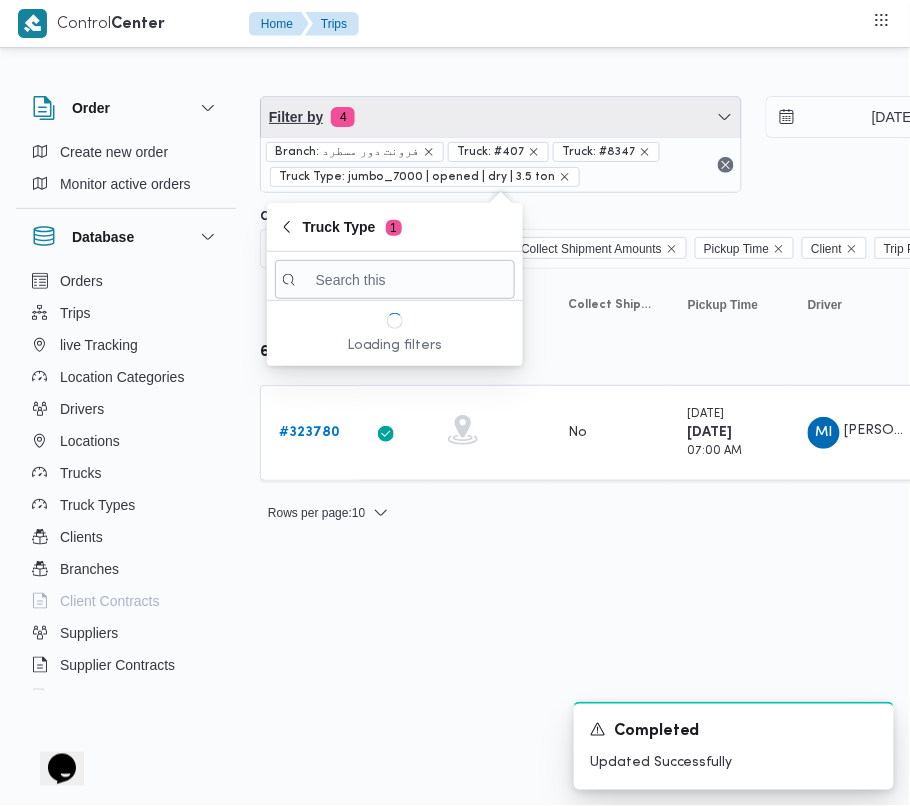 click on "Filter by 4" at bounding box center [501, 117] 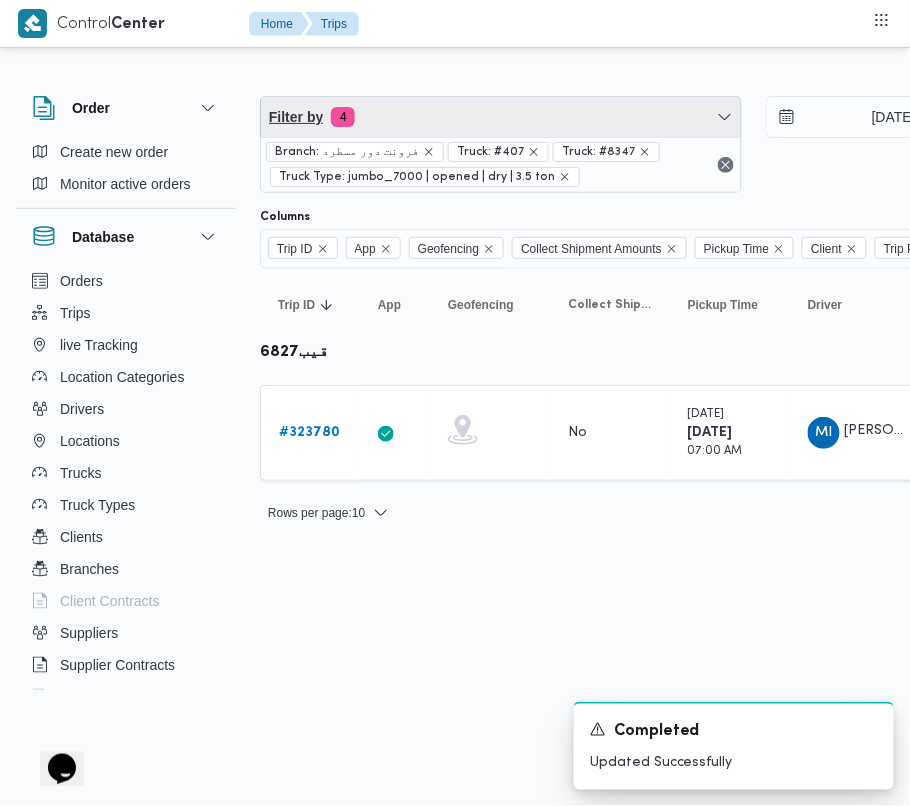 click on "Filter by 4" at bounding box center [501, 117] 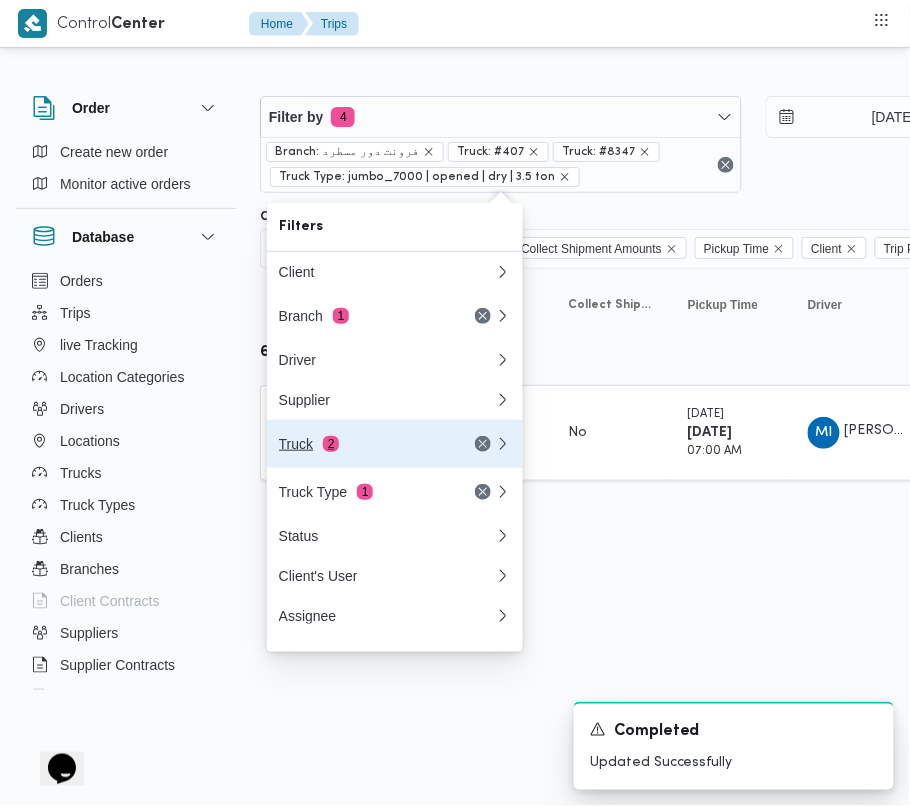 click on "Truck 2" at bounding box center [363, 444] 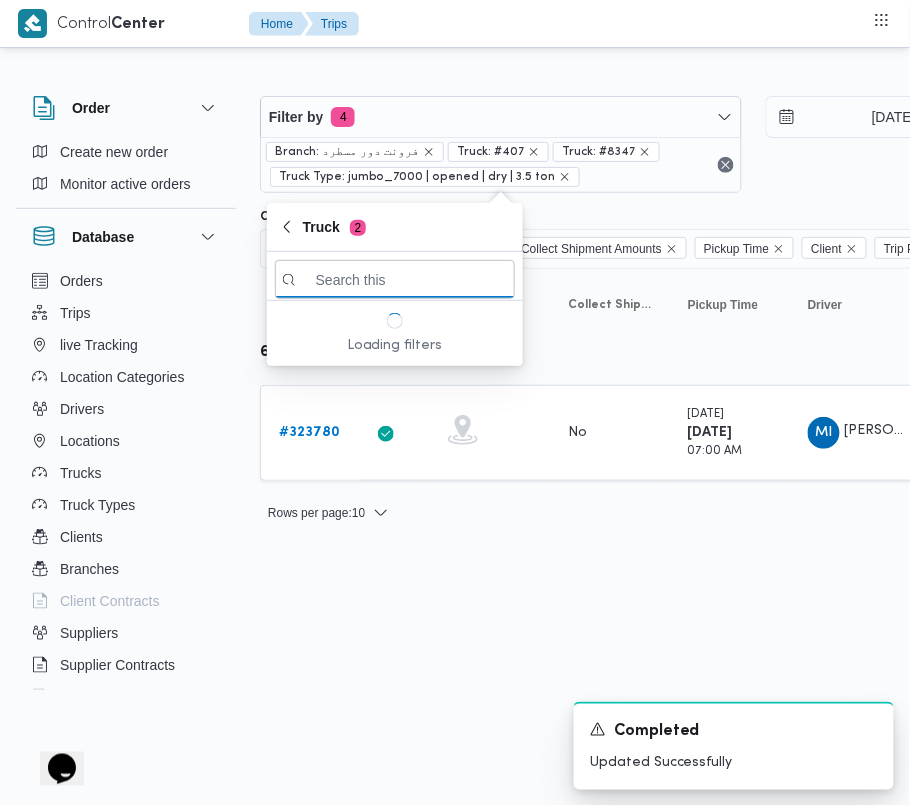 paste on "4719" 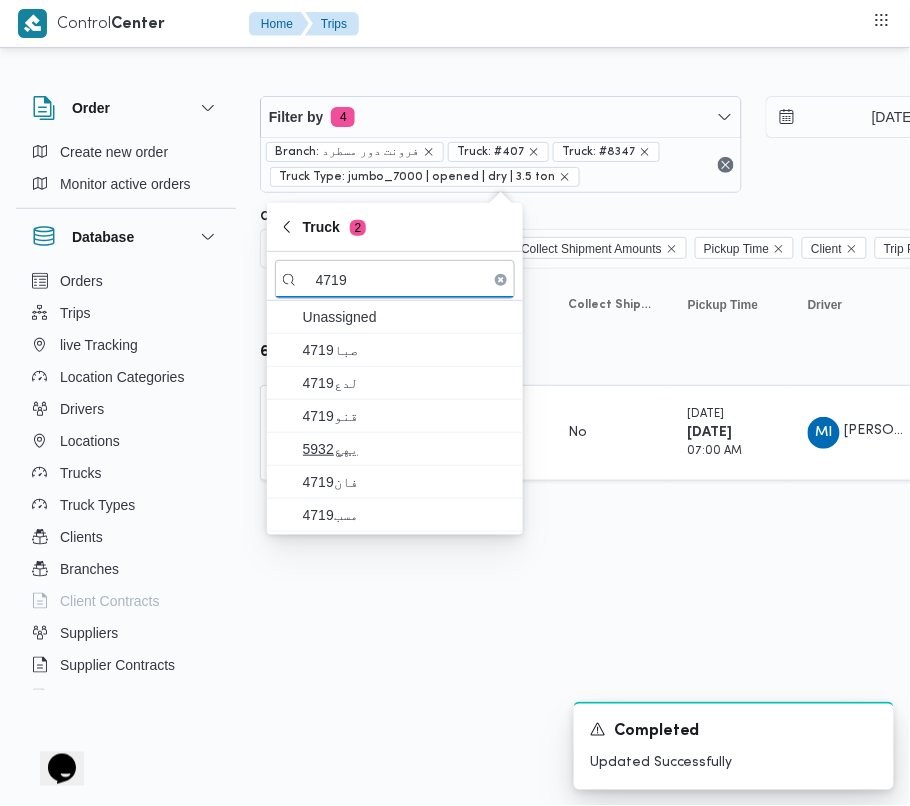 type on "4719" 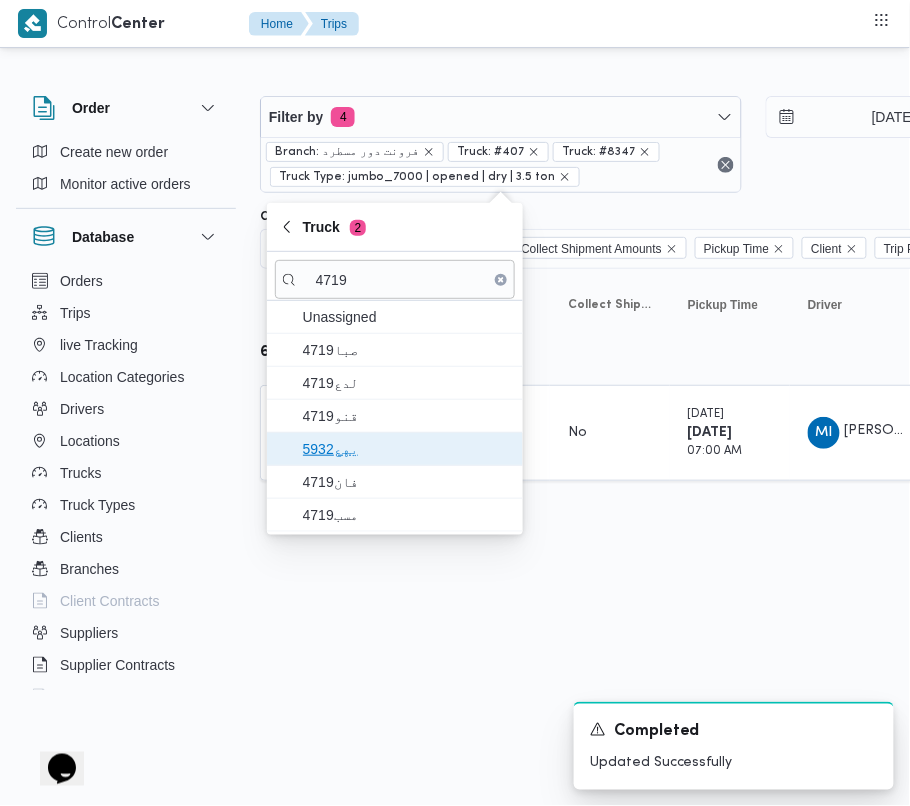 click on "5932يهع" at bounding box center (407, 449) 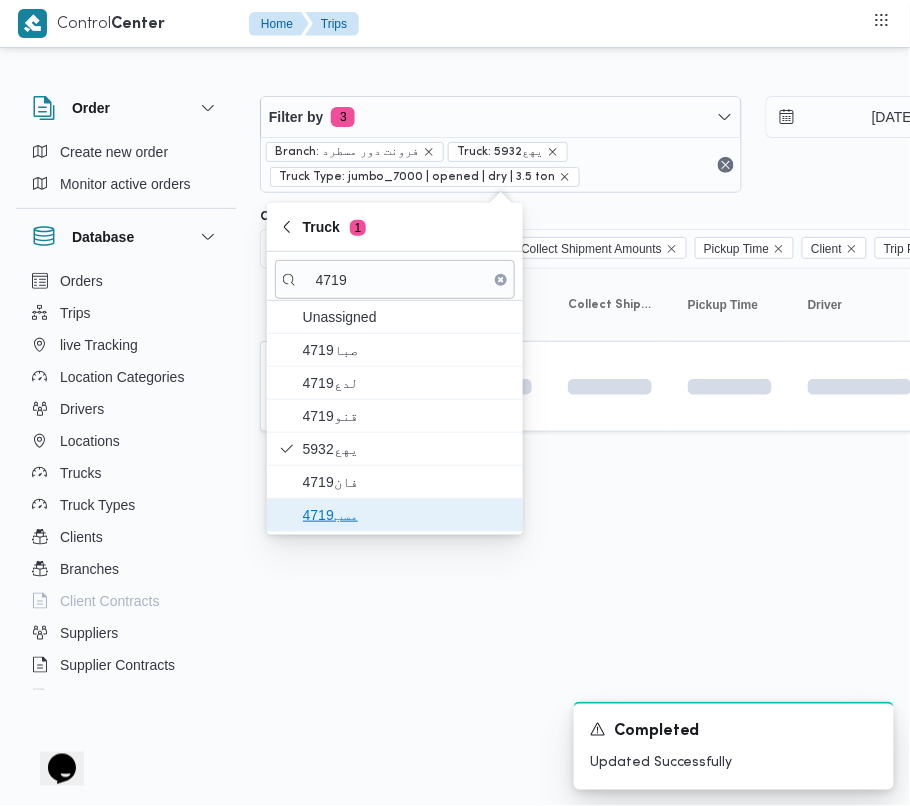 click on "مسب4719" at bounding box center (407, 515) 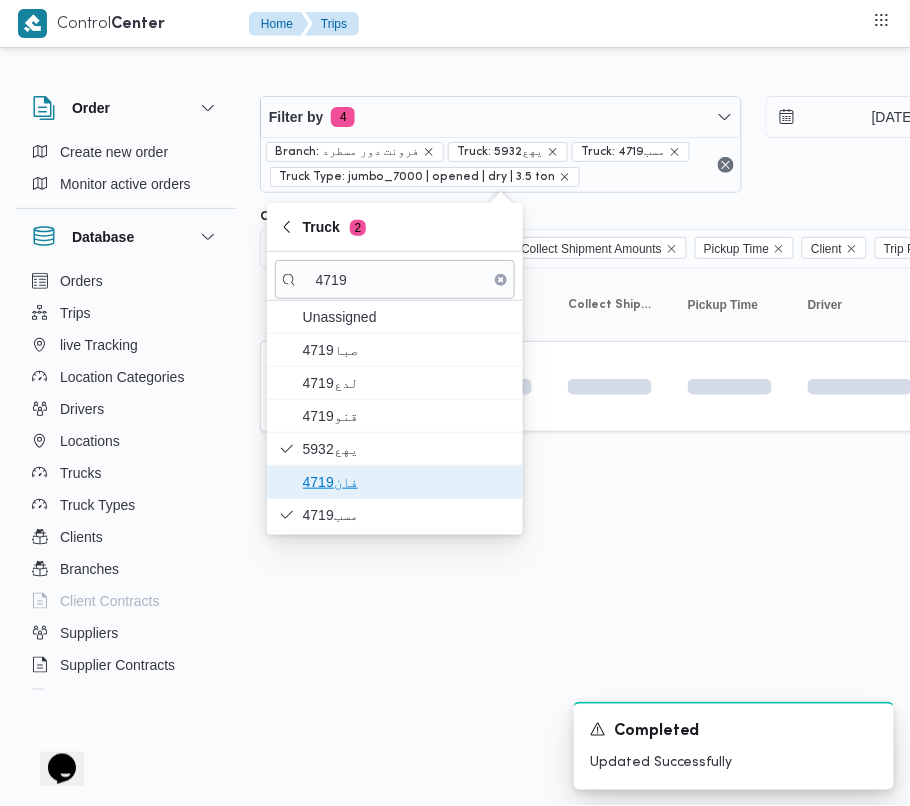 click on "فان4719" at bounding box center (407, 482) 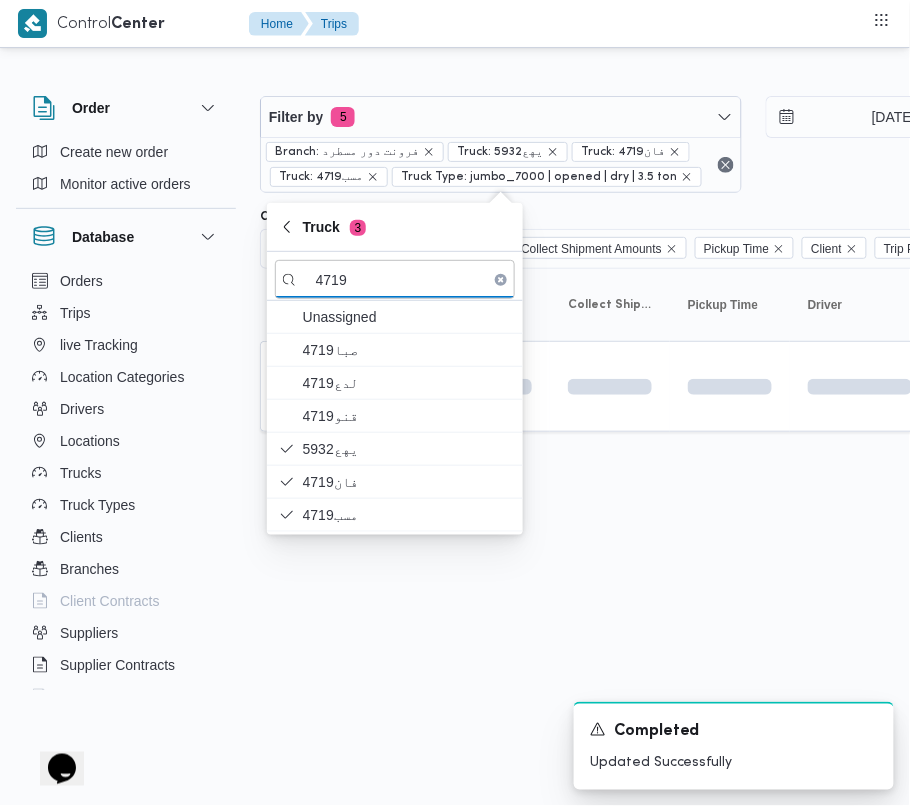 click on "Control  Center Home Trips Order Create new order Monitor active orders Database Orders Trips live Tracking Location Categories Drivers Locations Trucks Truck Types Clients Branches Client Contracts Suppliers Supplier Contracts Devices Users Projects SP Projects Admins organization assignees Tags Filter by 5 Branch: فرونت دور مسطرد Truck: 5932يهع Truck: فان4719 Truck: مسب4719 Truck Type: jumbo_7000 | opened | dry | 3.5 ton [DATE] → [DATE] Group By Truck Columns Trip ID App Geofencing Collect Shipment Amounts Pickup Time Client Trip Points Driver Supplier Truck Status Platform Sorting Trip ID Click to sort in ascending order App Click to sort in ascending order Geofencing Click to sort in ascending order Collect Shipment Amounts Pickup Time Click to sort in ascending order Client Click to sort in ascending order Trip Points Driver Click to sort in ascending order Supplier Click to sort in ascending order Truck Click to sort in ascending order Status Platform Actions Rows per page" at bounding box center [455, 403] 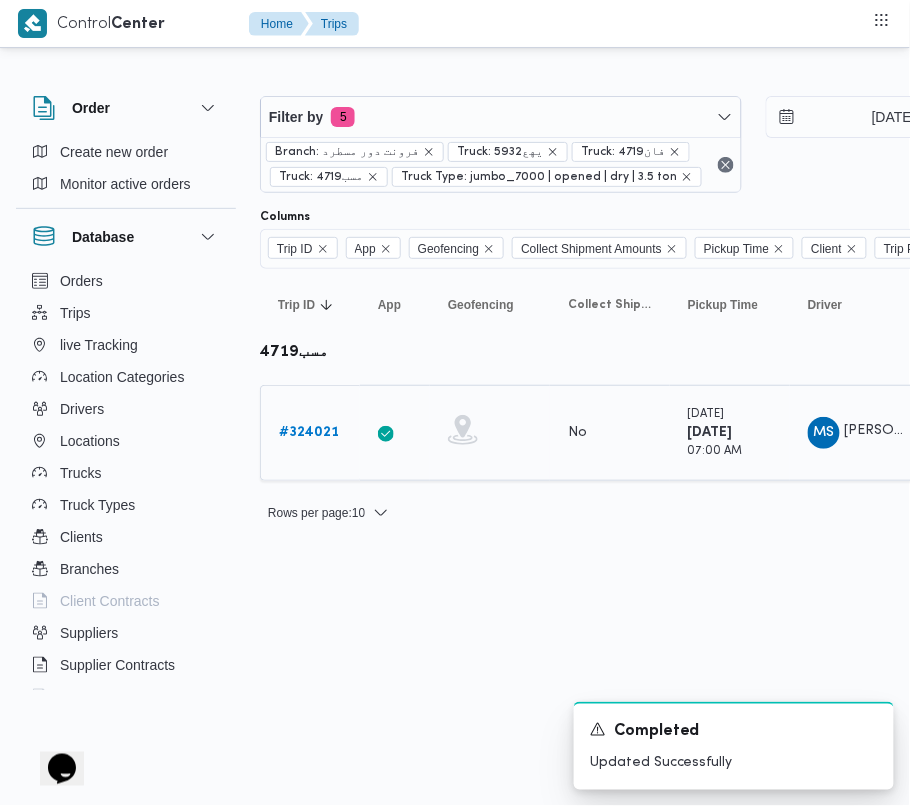 click on "# 324021" at bounding box center (309, 432) 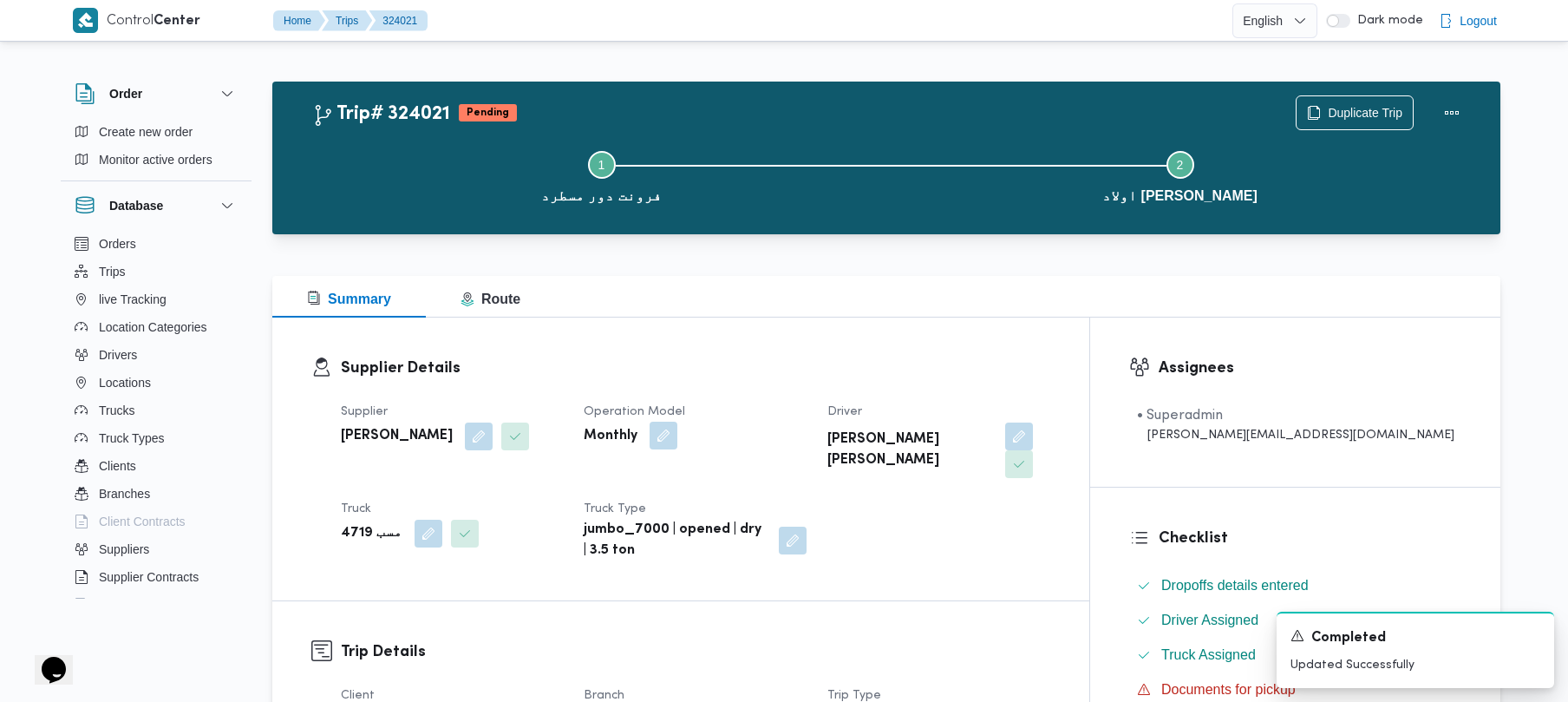 click at bounding box center (663, 436) 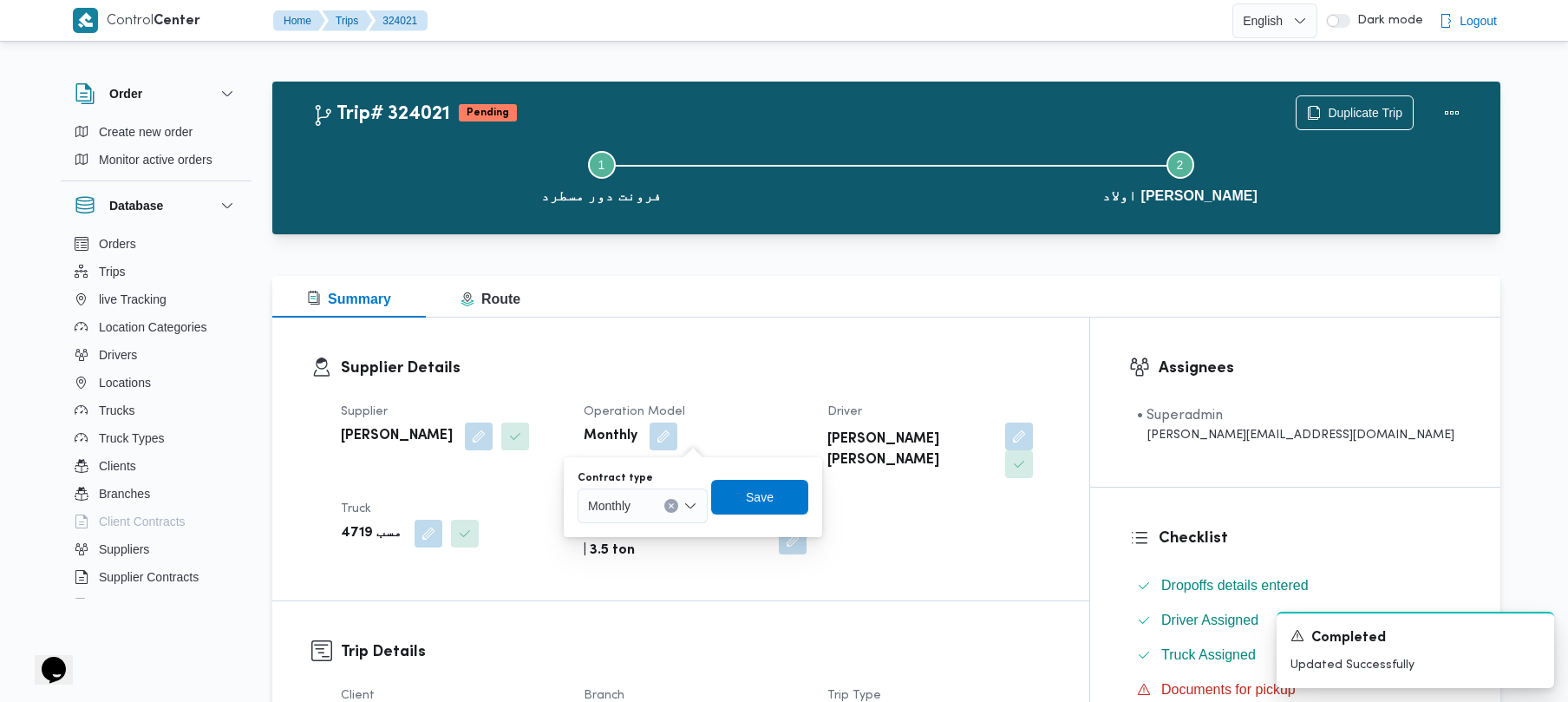 click on "Monthly" at bounding box center (643, 506) 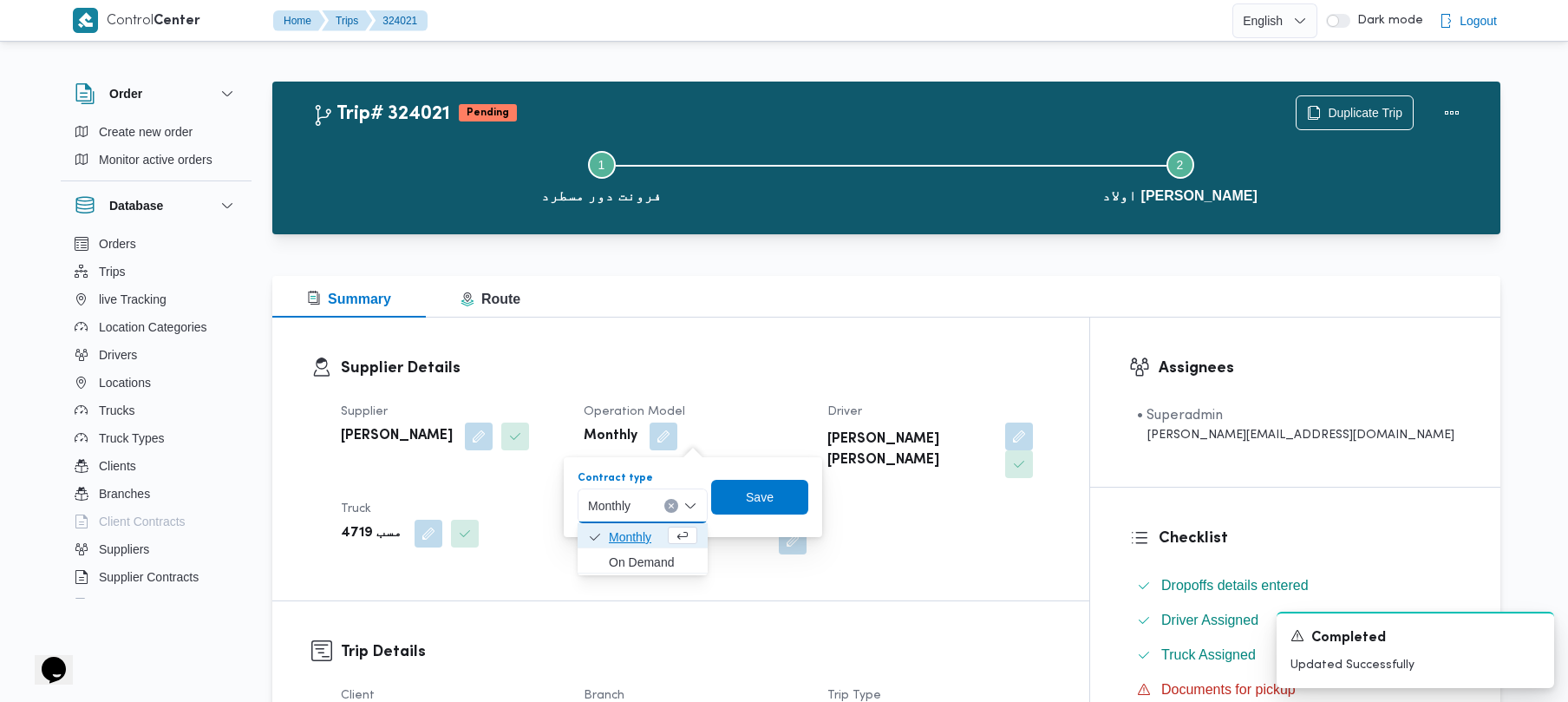 click at bounding box center [683, 535] 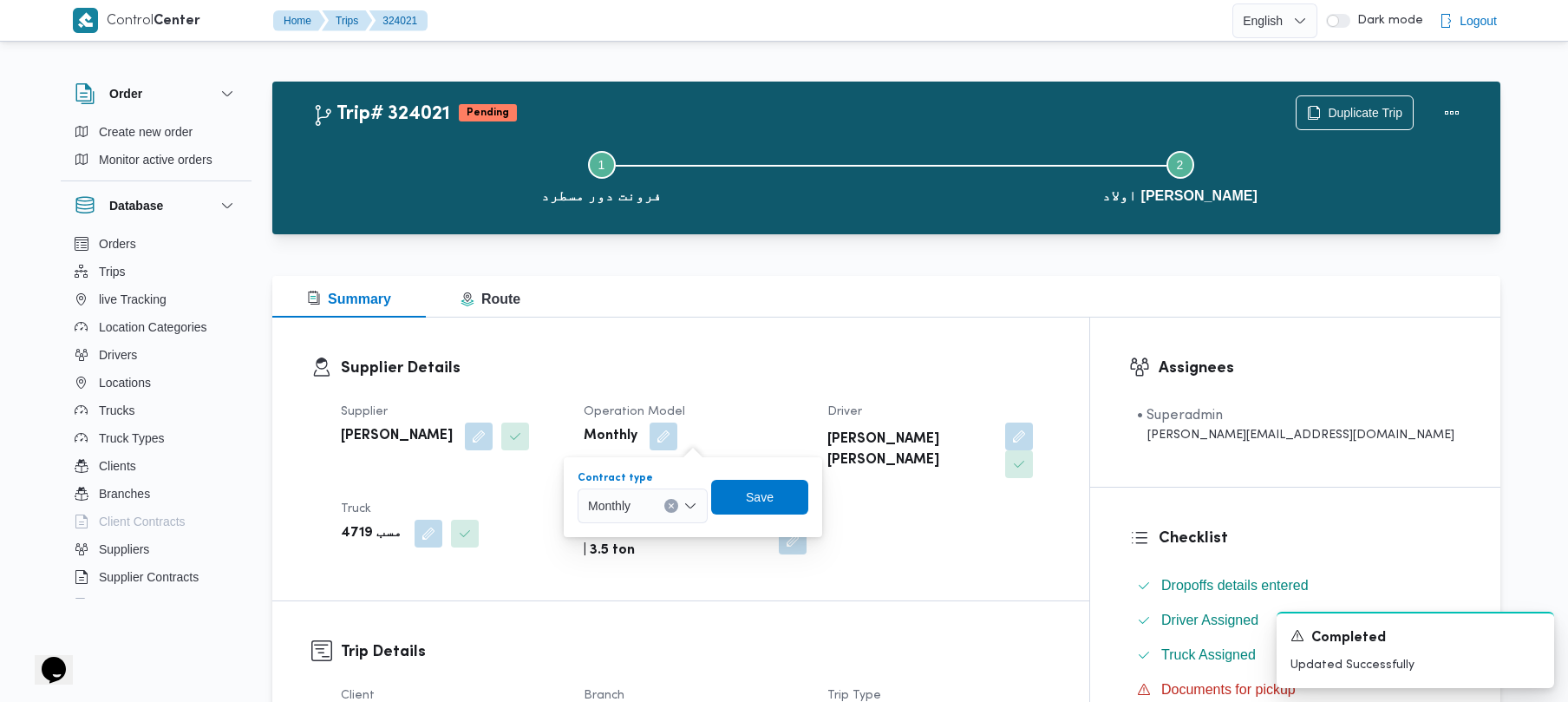 drag, startPoint x: 623, startPoint y: 496, endPoint x: 631, endPoint y: 508, distance: 14.42221 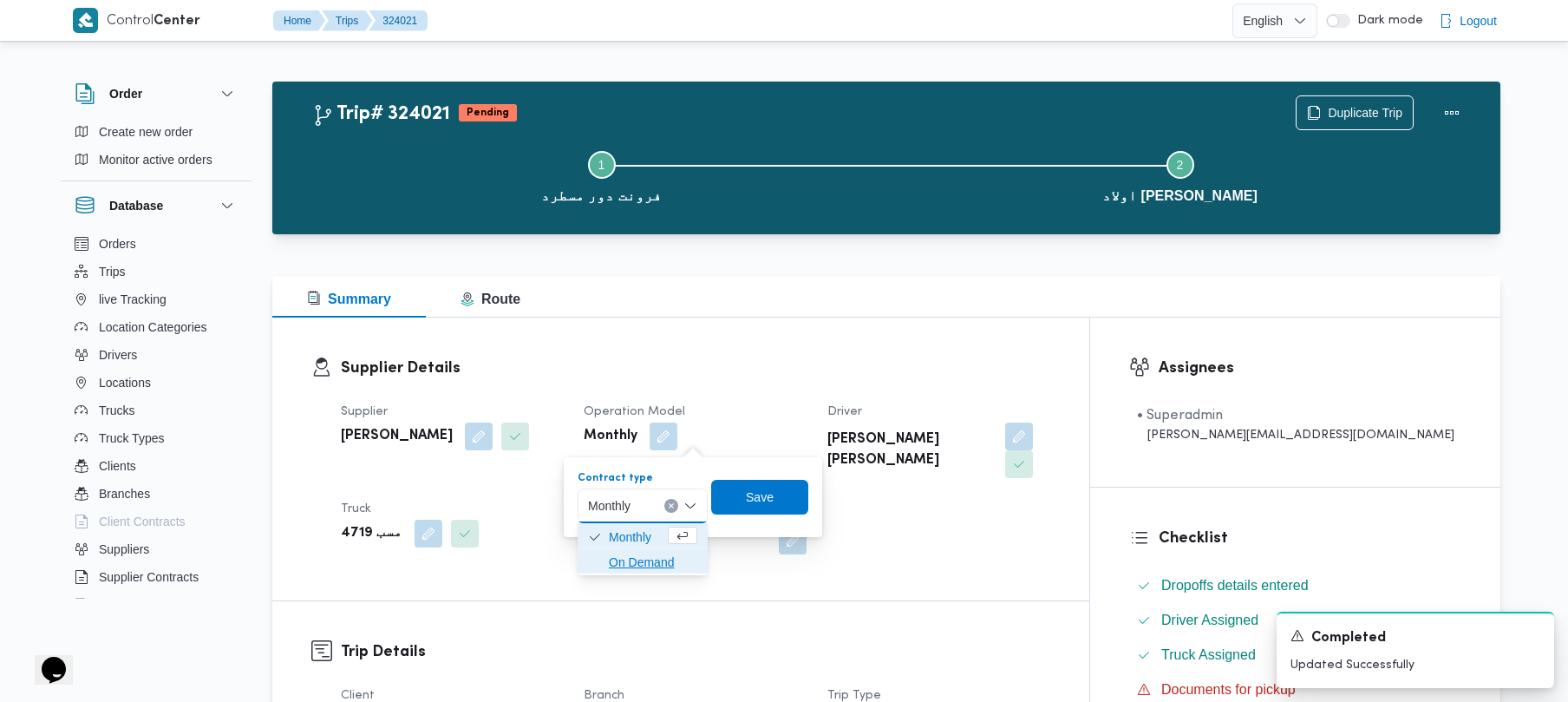 click on "On Demand" at bounding box center [653, 562] 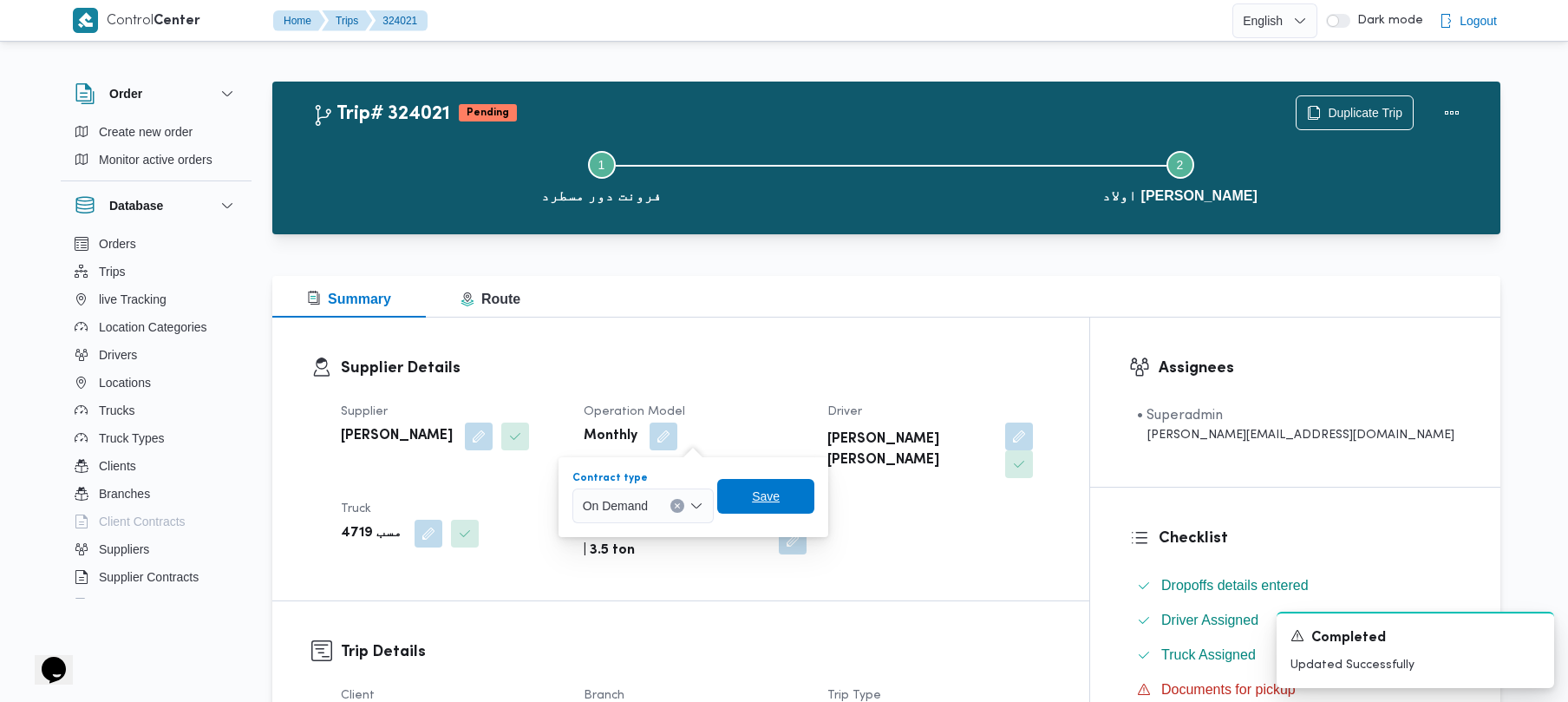 click on "Save" at bounding box center (766, 496) 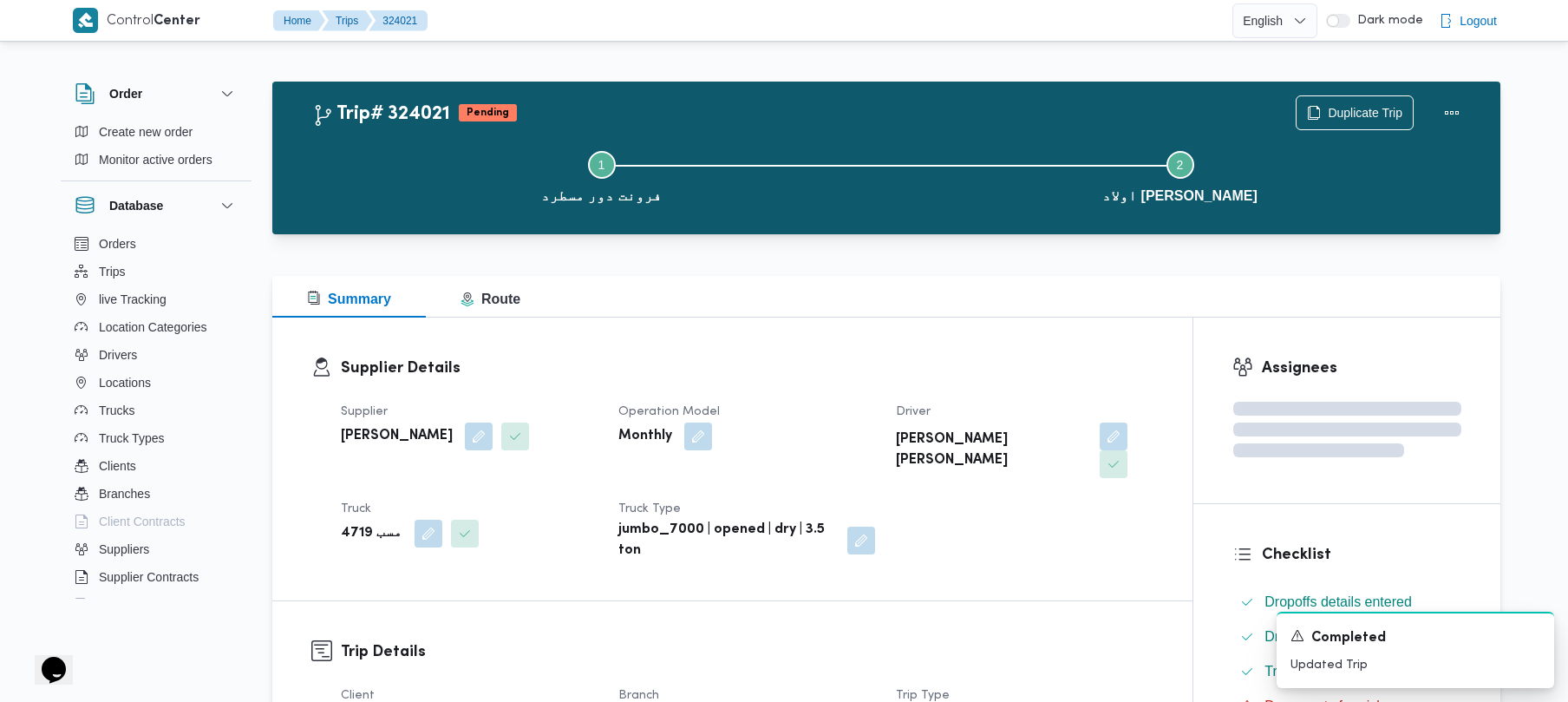 click on "Supplier Details Supplier [PERSON_NAME] Operation Model Monthly Driver [PERSON_NAME] [PERSON_NAME] Truck مسب 4719 Truck Type jumbo_7000 | opened | dry | 3.5 ton" at bounding box center (747, 459) 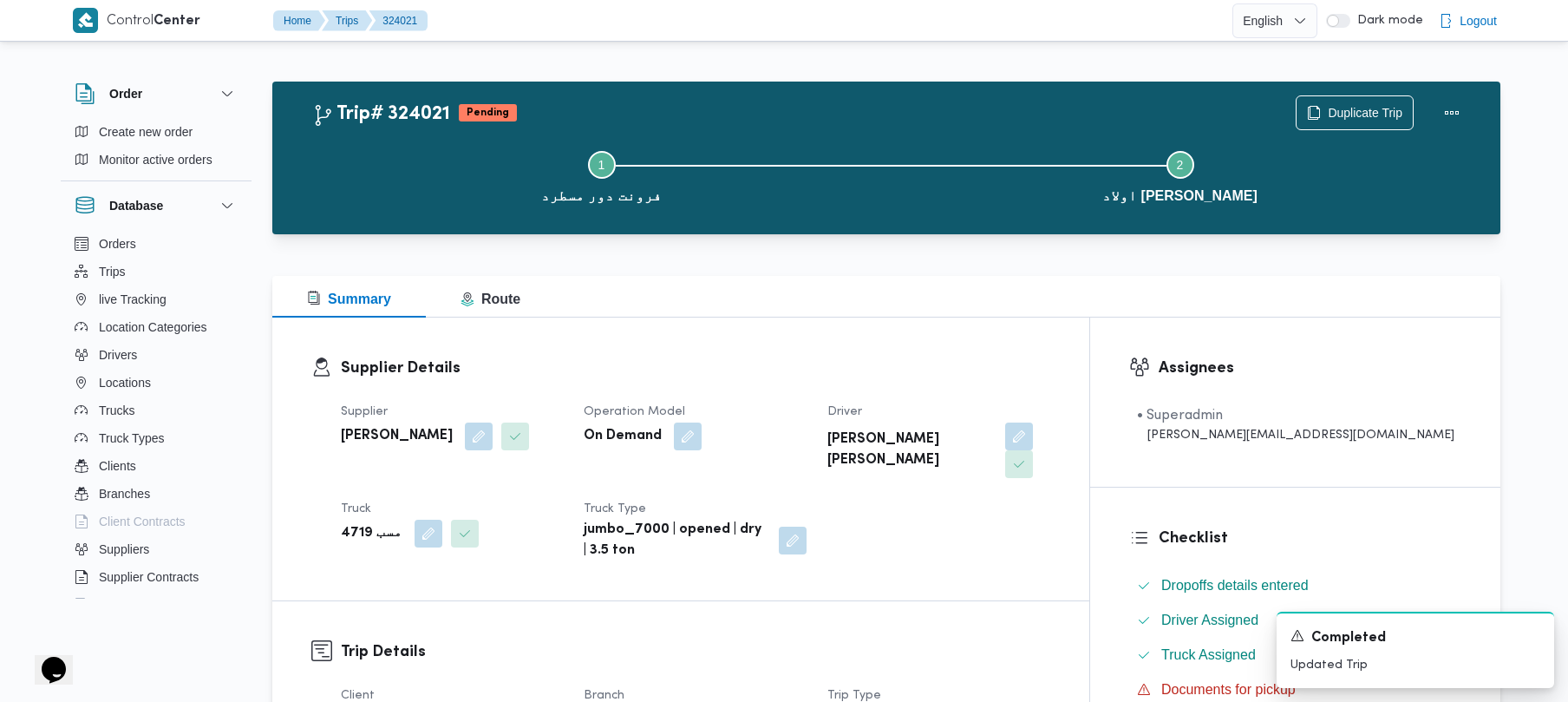 click on "Operation Model" at bounding box center [695, 412] 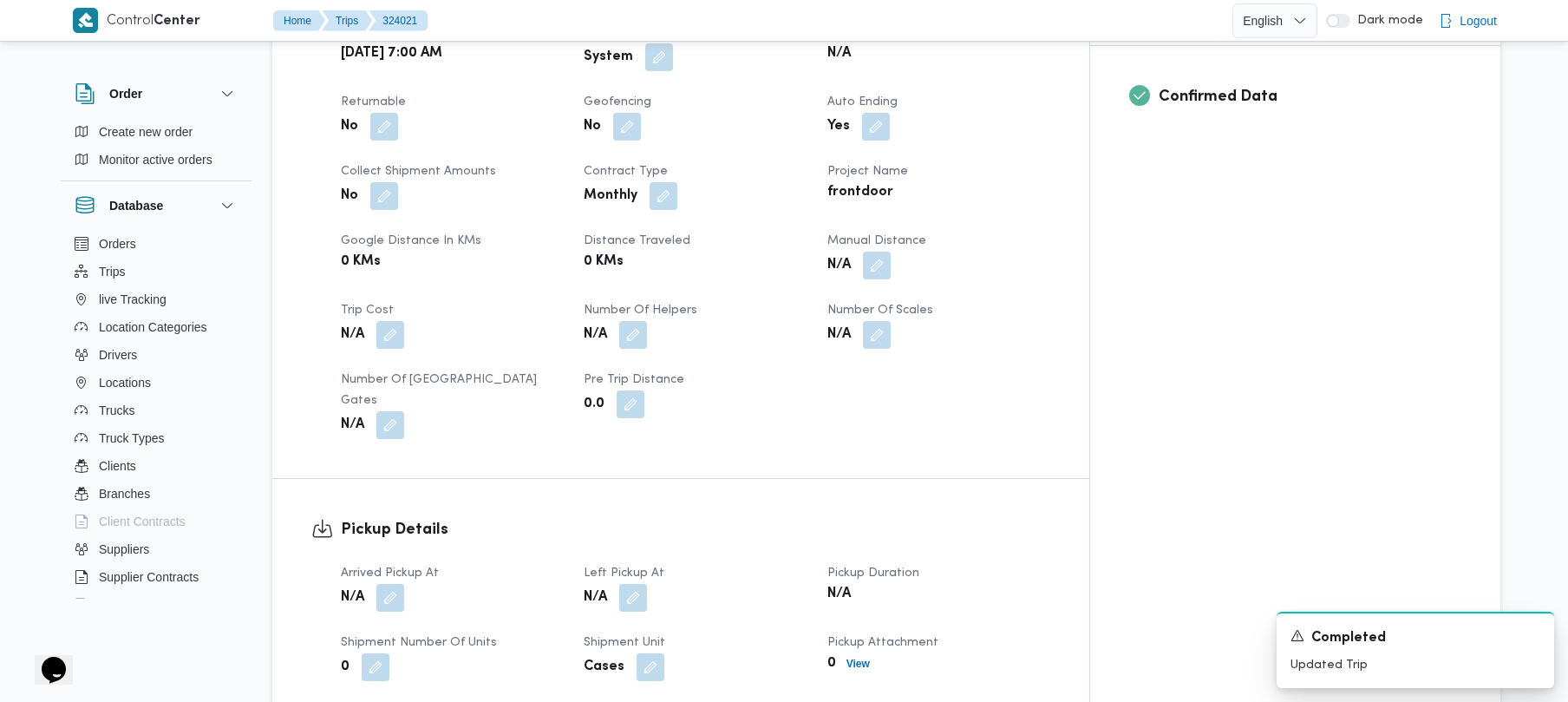scroll, scrollTop: 1466, scrollLeft: 0, axis: vertical 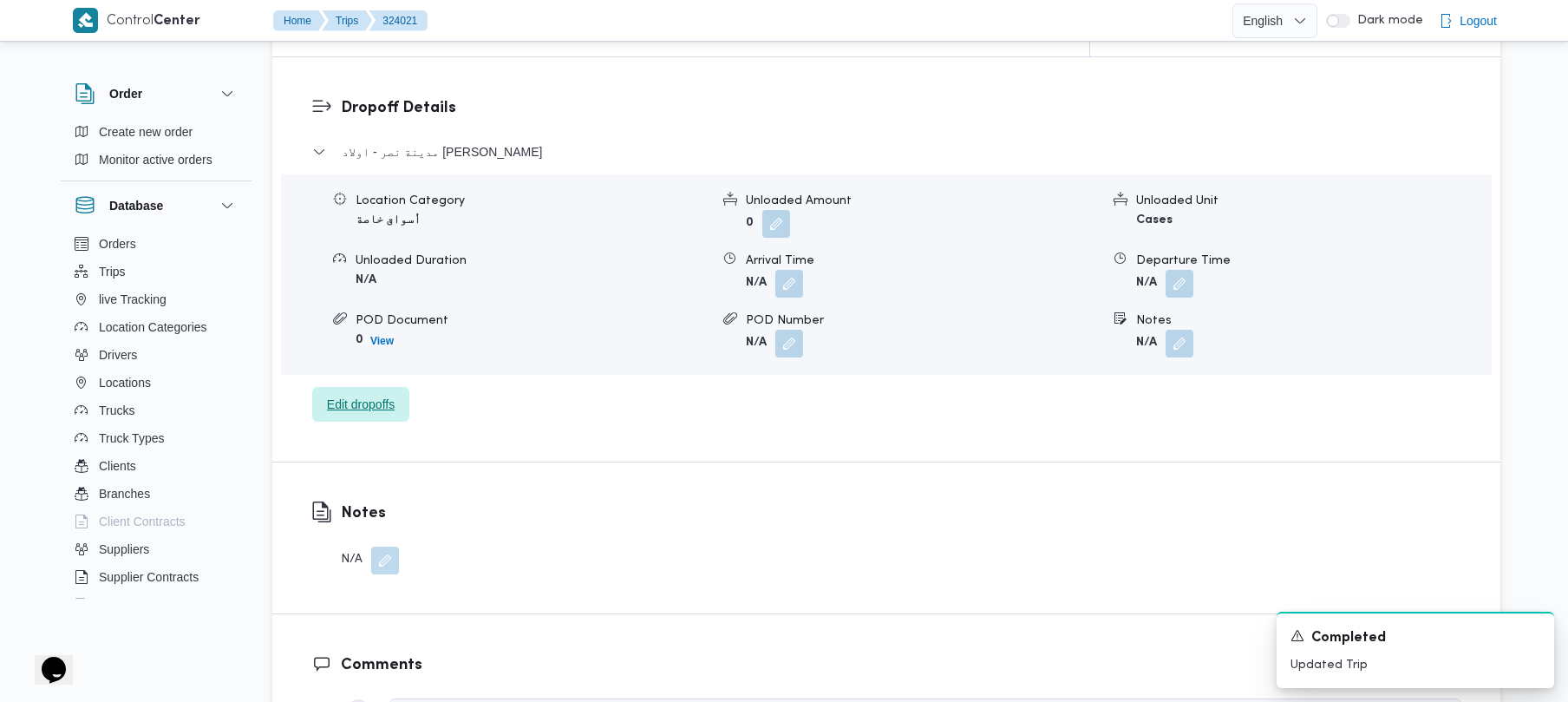 click on "Edit dropoffs" at bounding box center (361, 404) 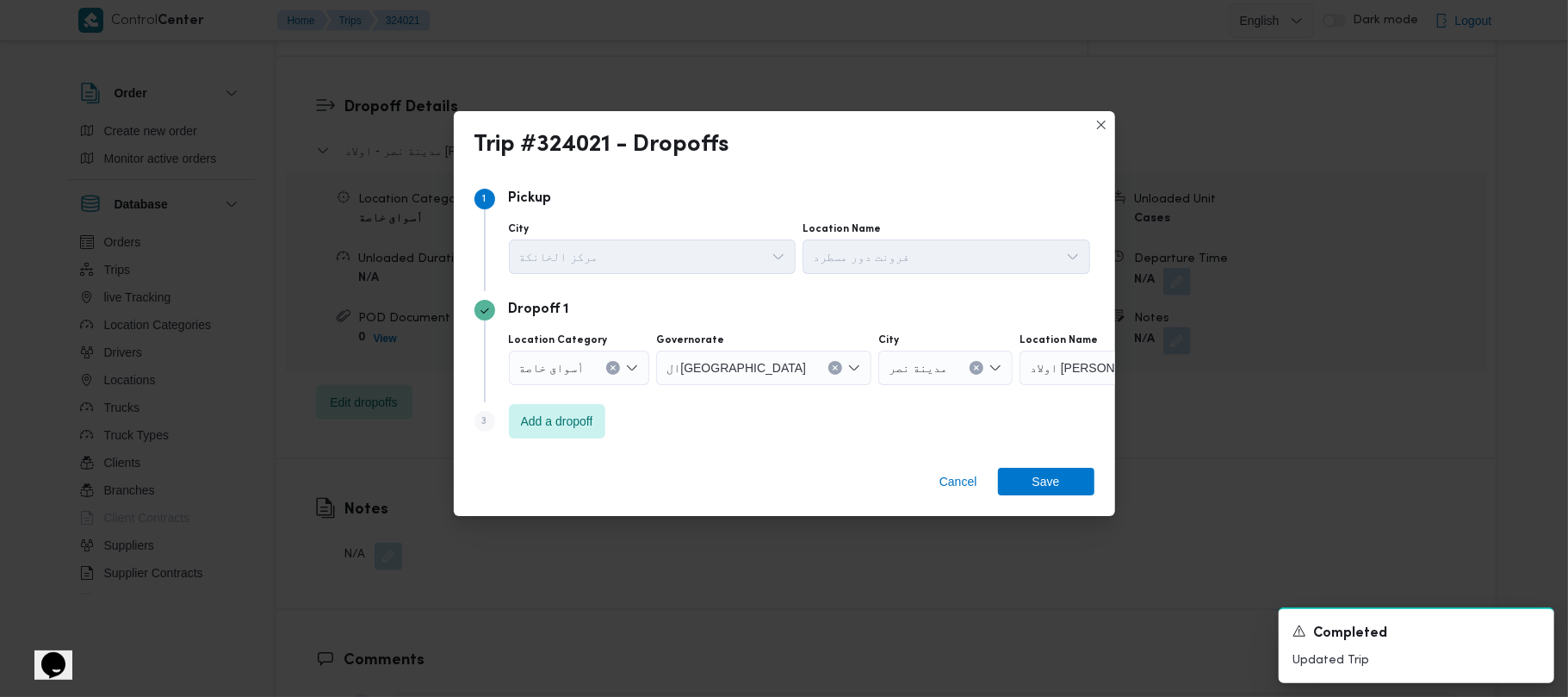 click 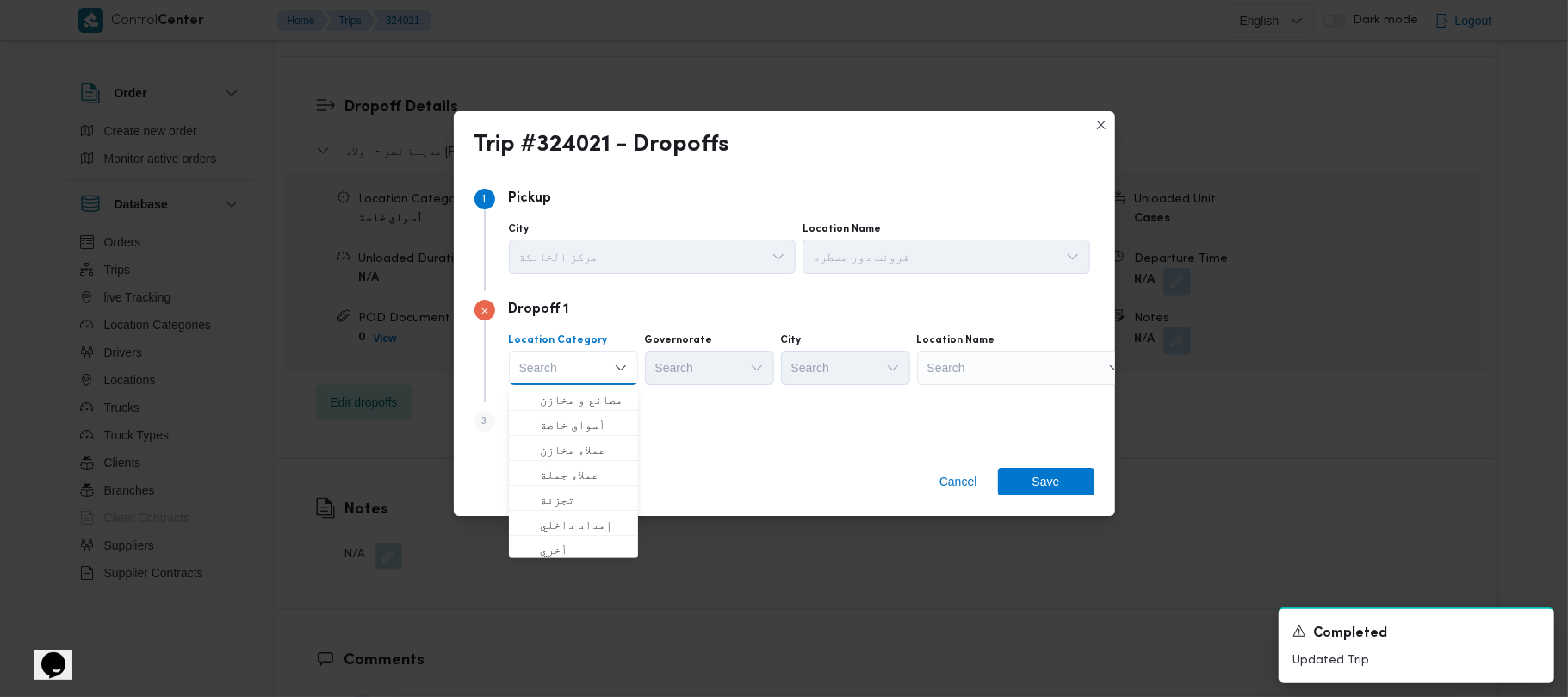click on "Search" at bounding box center (1025, 368) 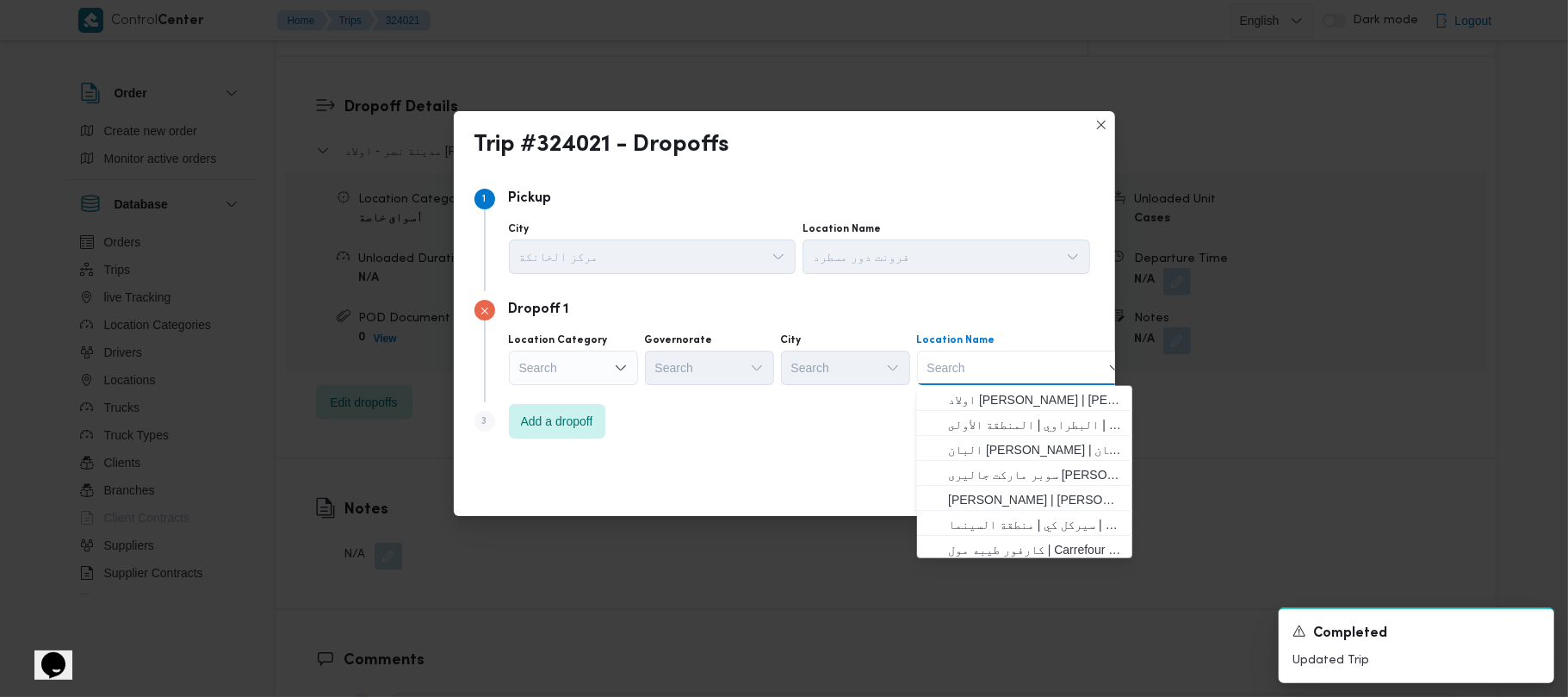 paste on "ويلز بدر" 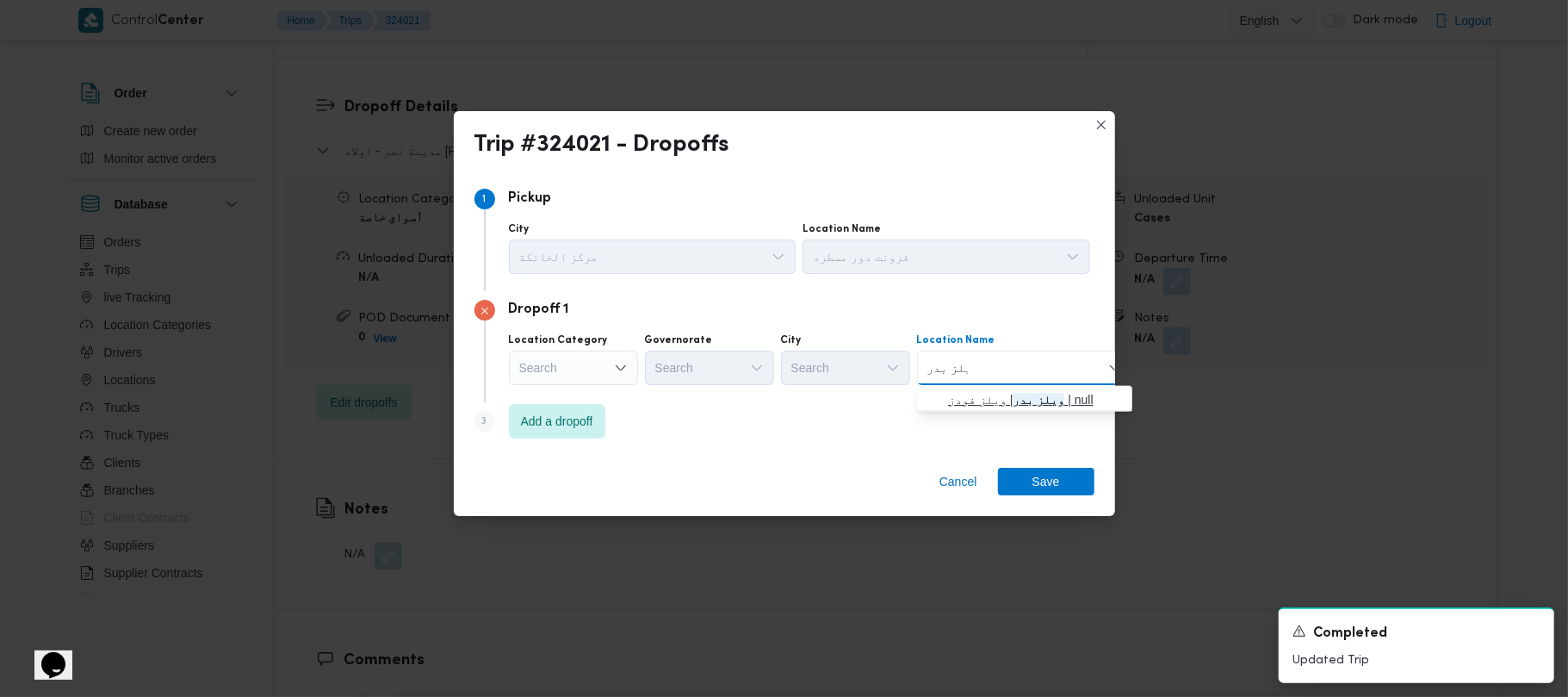 type on "ويلز بدر" 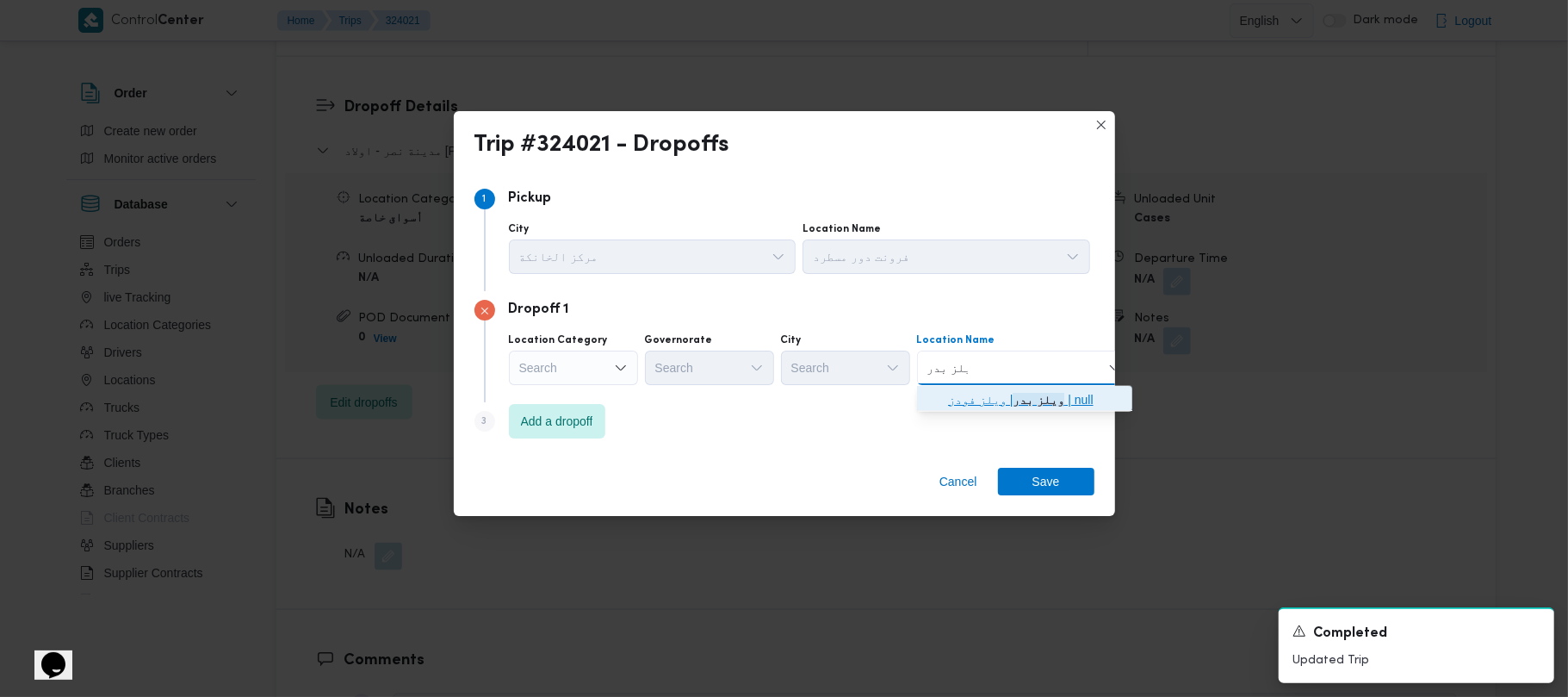 click on "ويلز بدر  | ويلز فودز | null" at bounding box center [1035, 400] 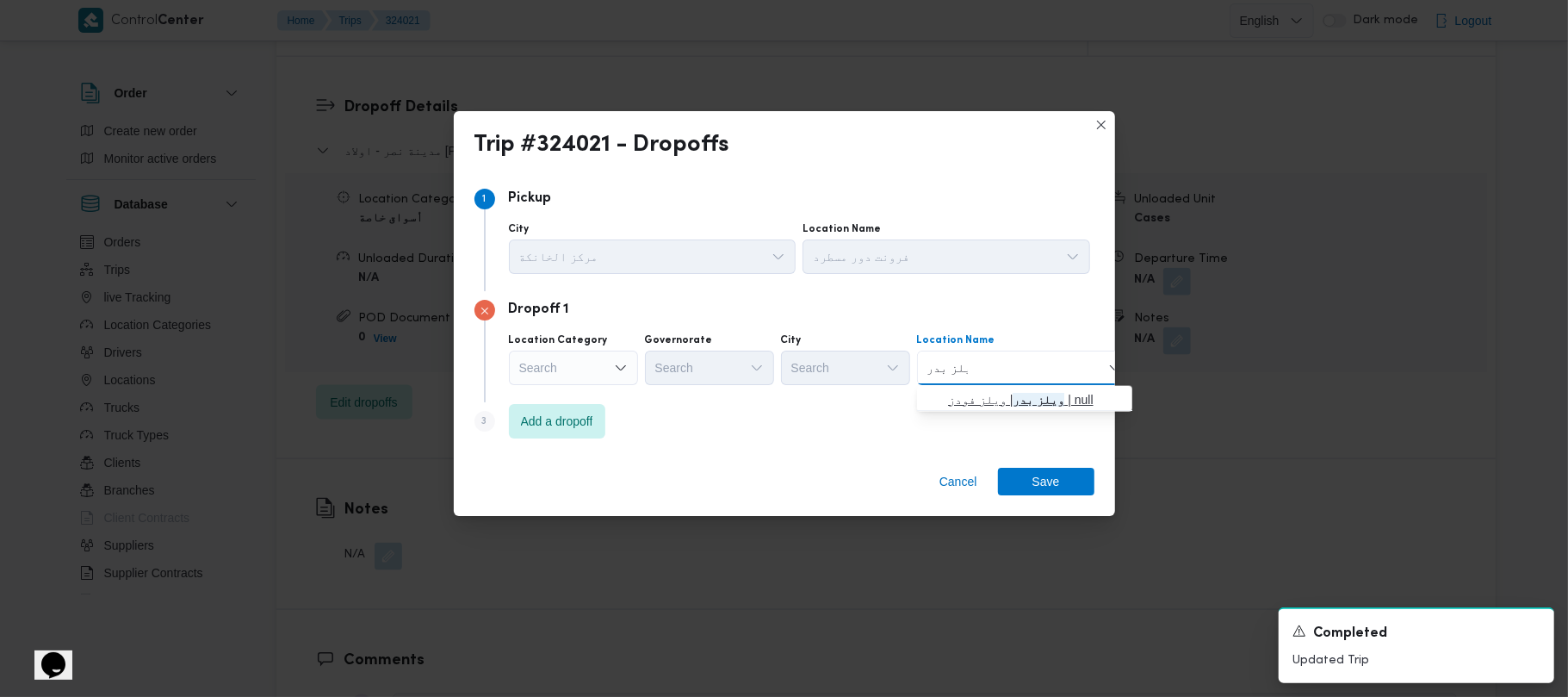type 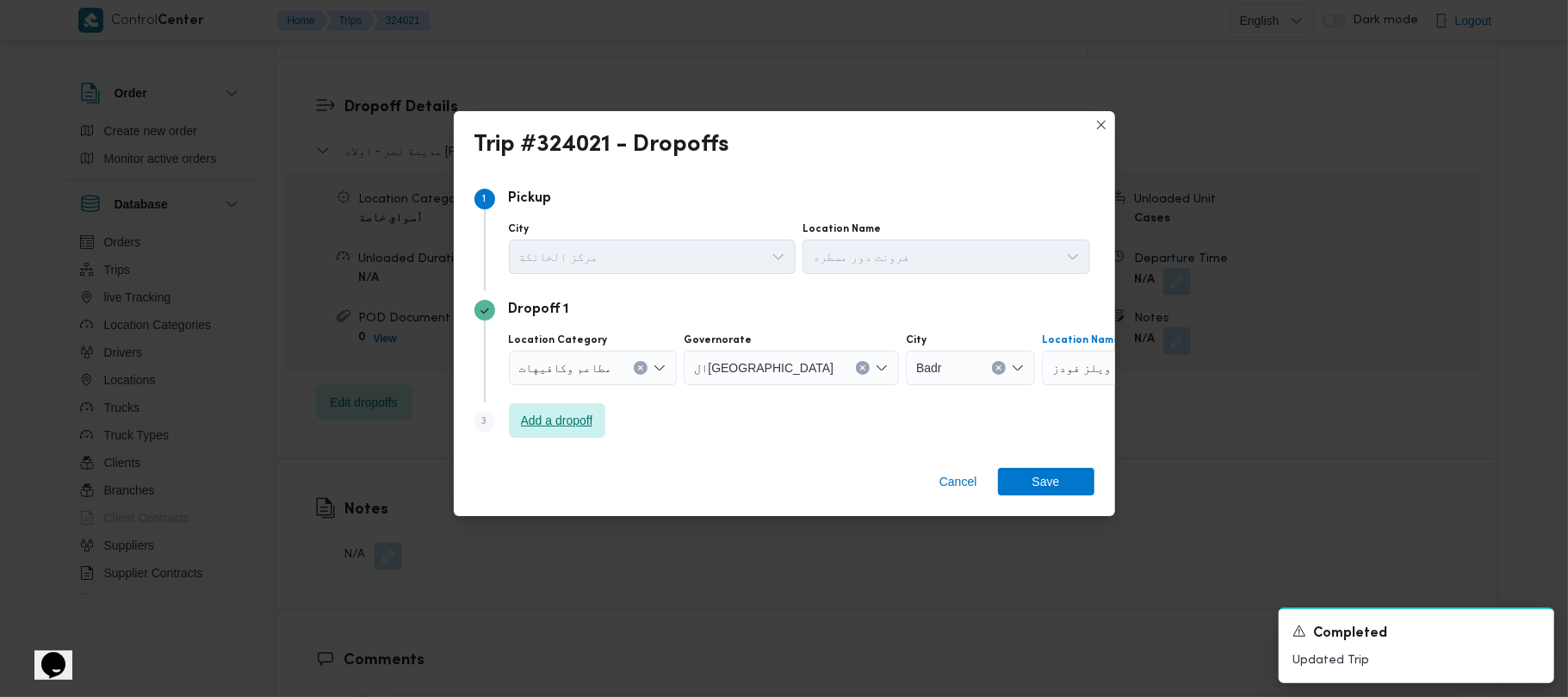 click on "Add a dropoff" at bounding box center (557, 420) 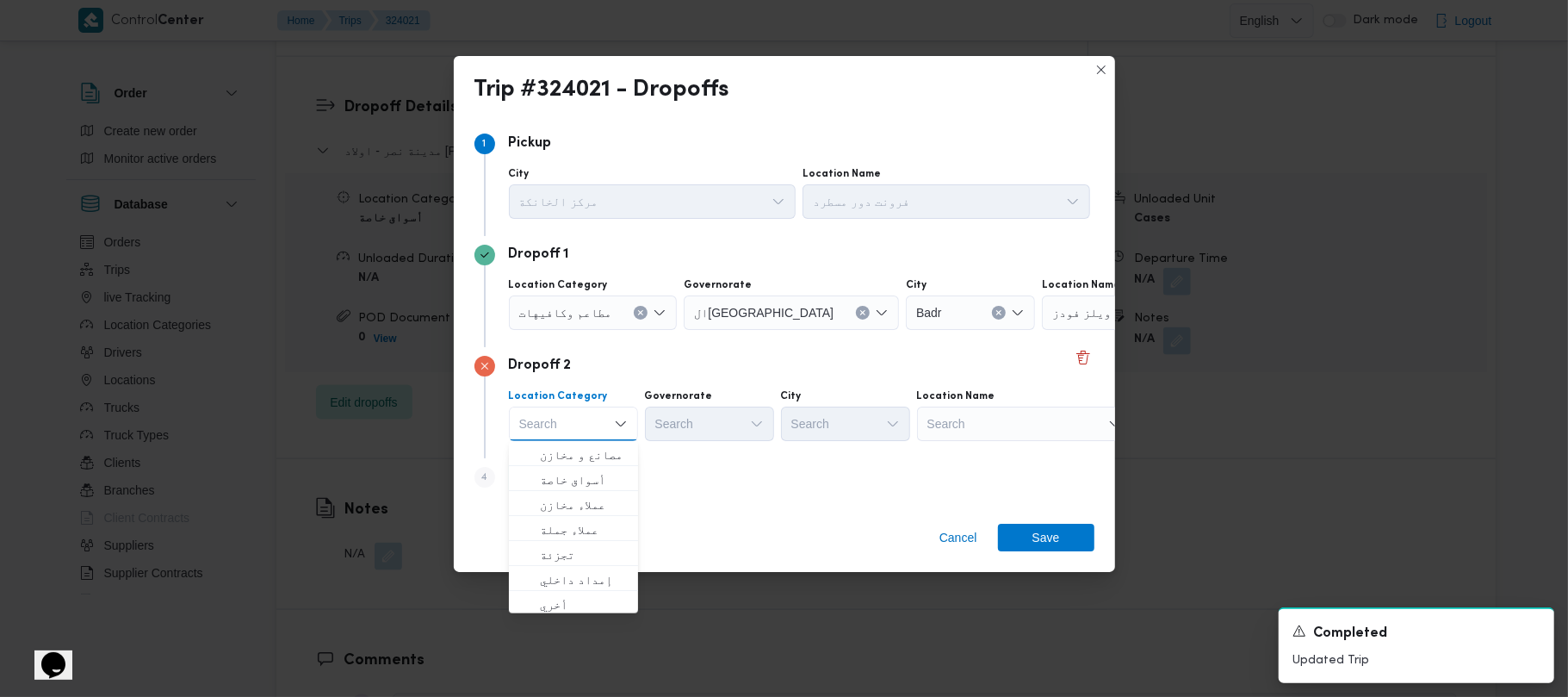 click on "Search" at bounding box center [1150, 313] 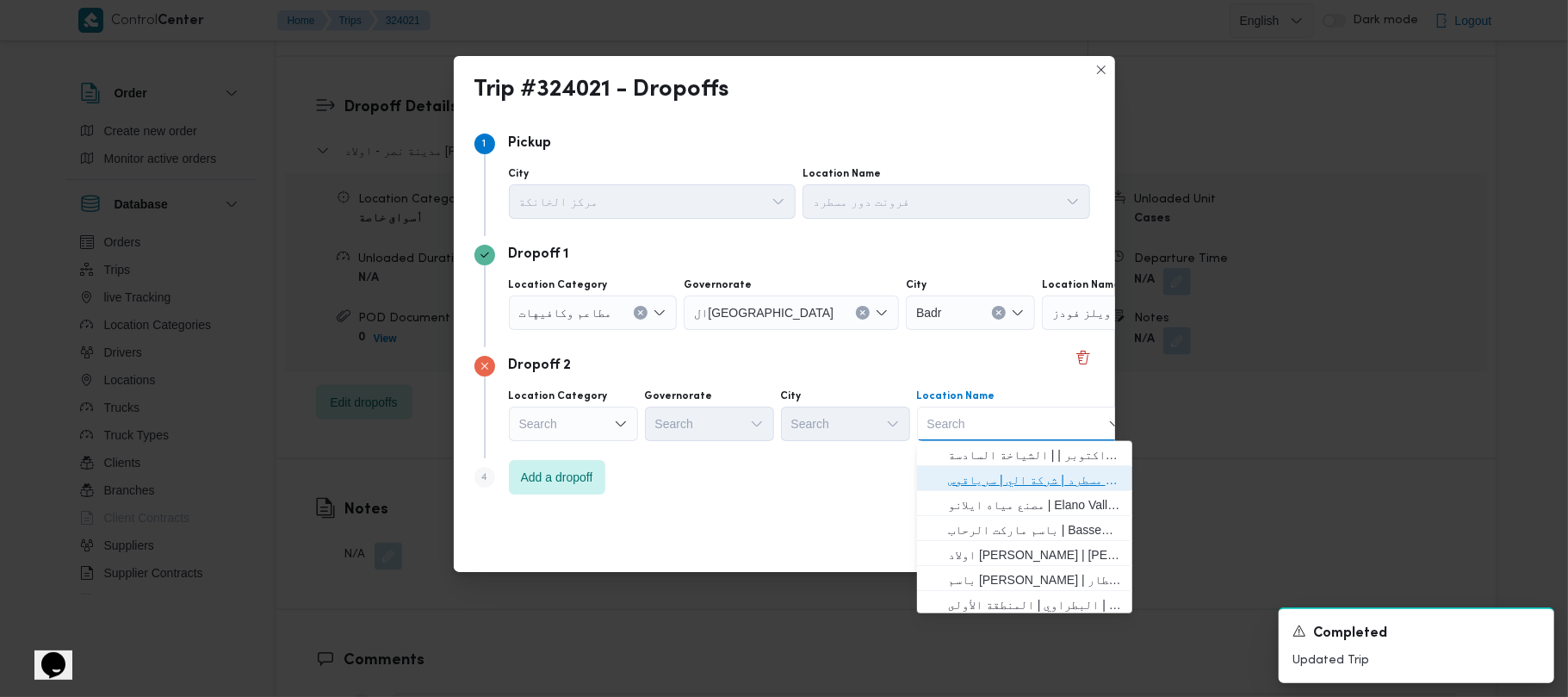 click on "فرونت دور مسطرد | شركة الي | سرياقوس" at bounding box center (1025, 480) 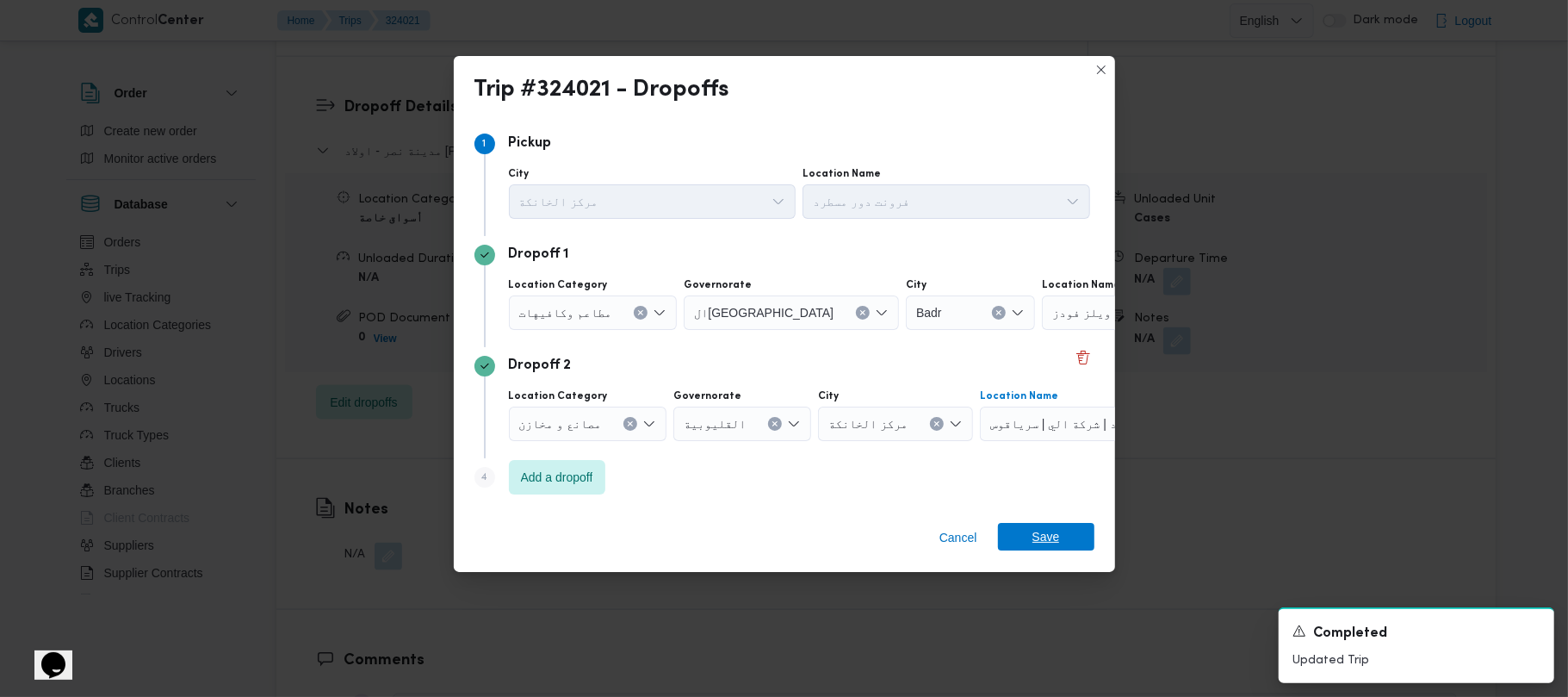 click on "Save" at bounding box center [1046, 537] 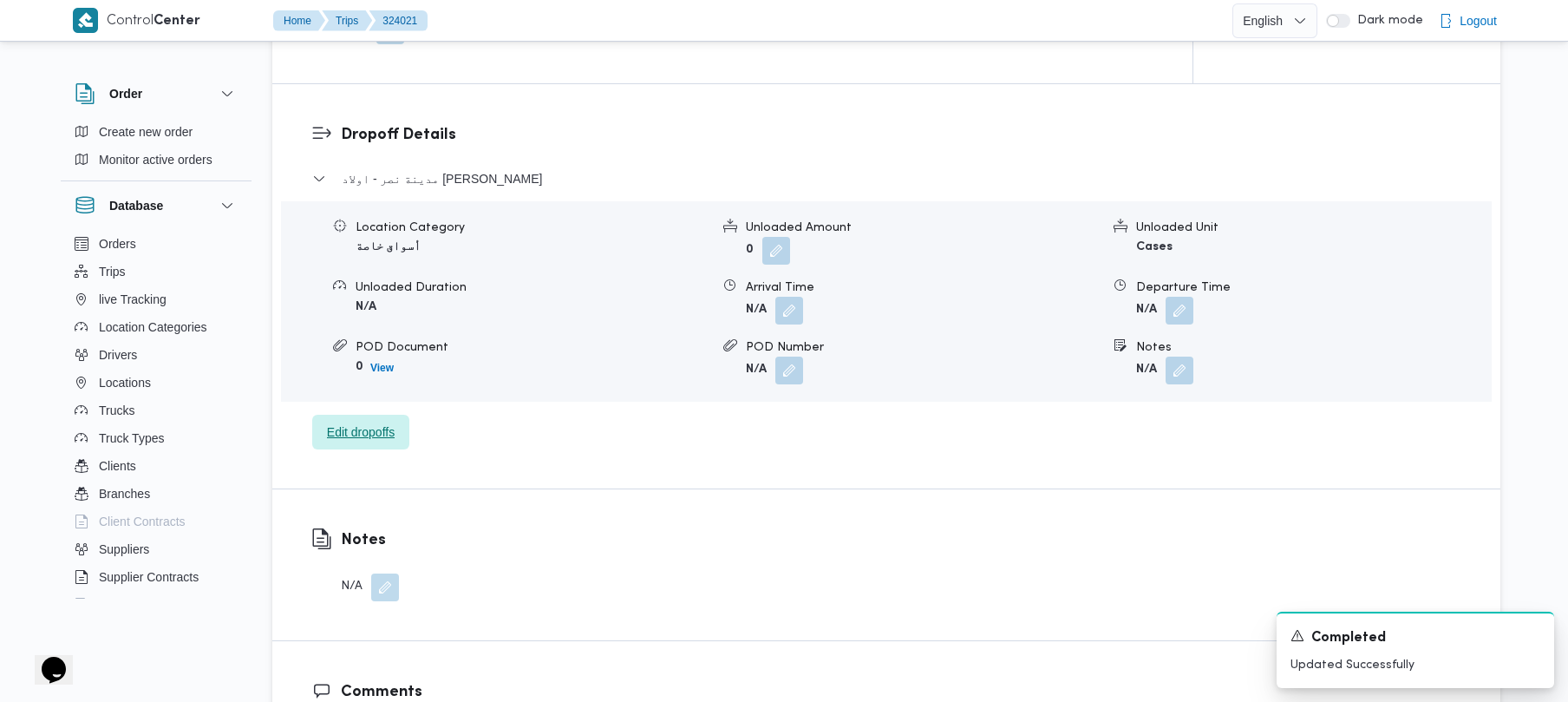 scroll, scrollTop: 851, scrollLeft: 0, axis: vertical 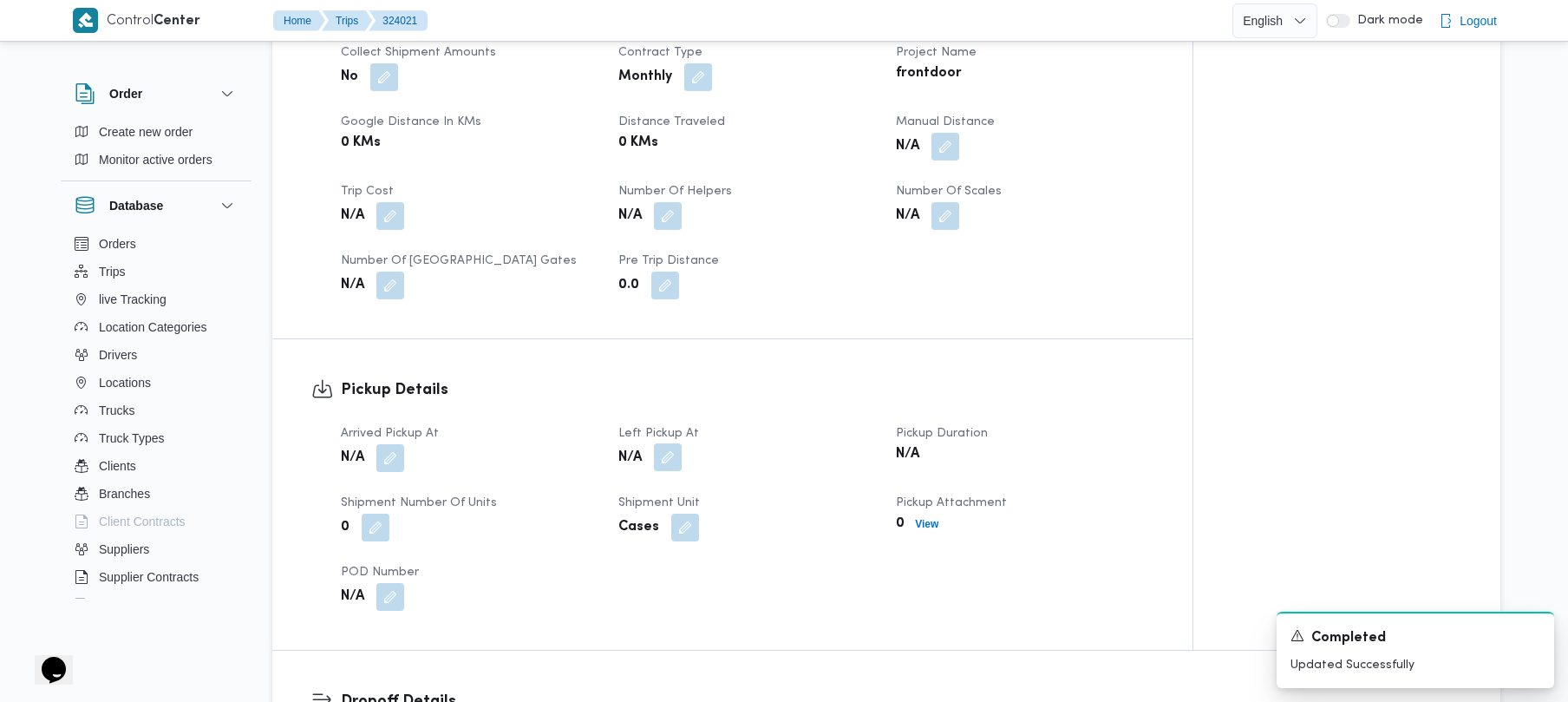 drag, startPoint x: 652, startPoint y: 415, endPoint x: 654, endPoint y: 425, distance: 10.198039 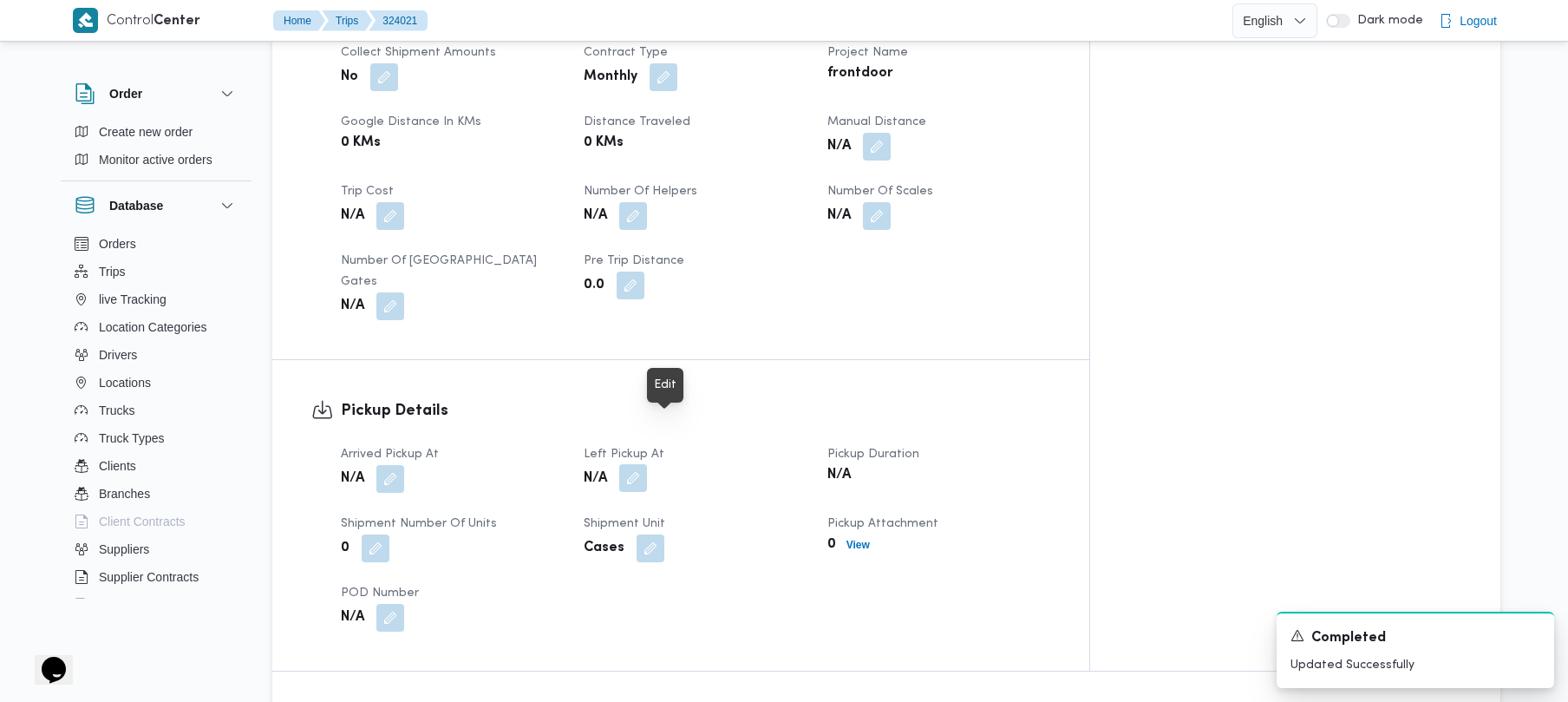 click at bounding box center (633, 478) 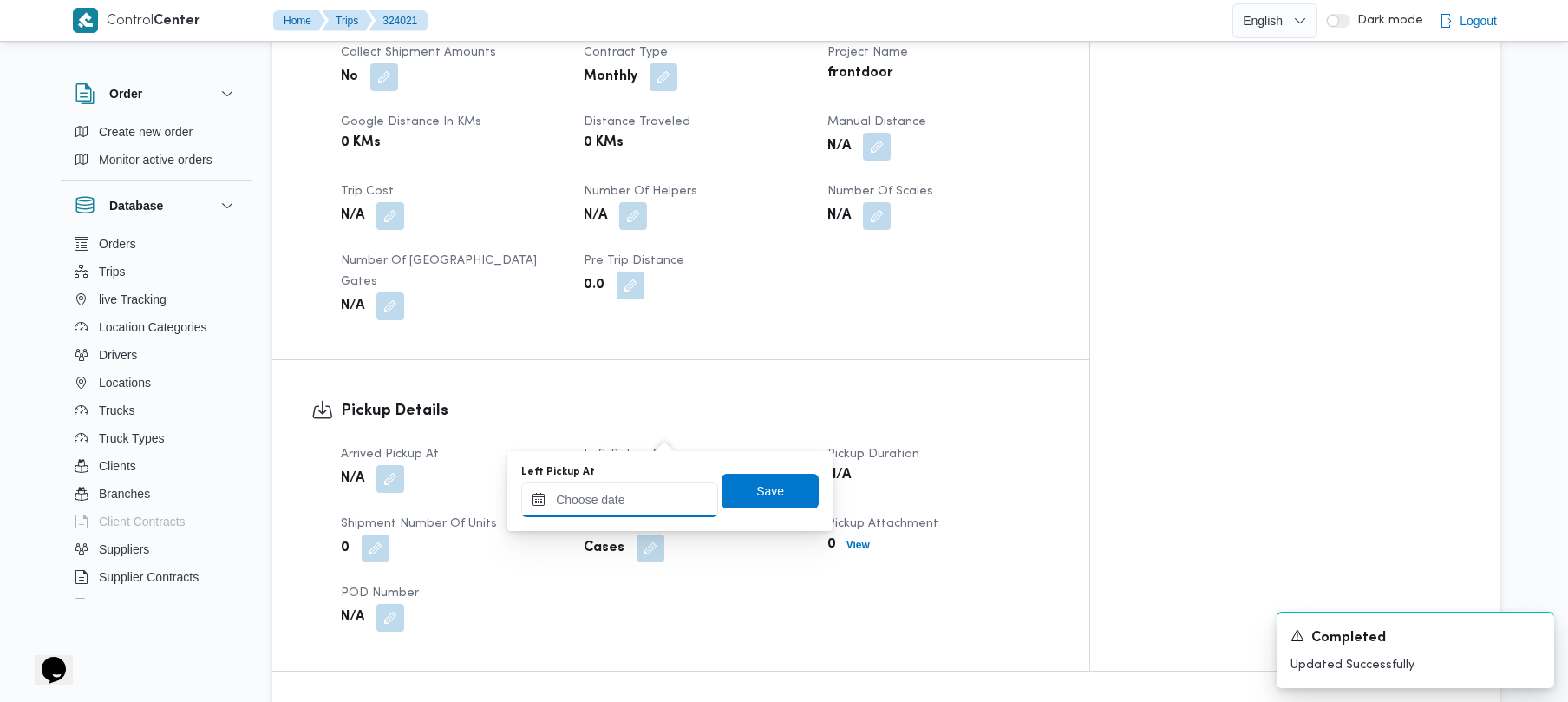 click on "Left Pickup At" at bounding box center [619, 500] 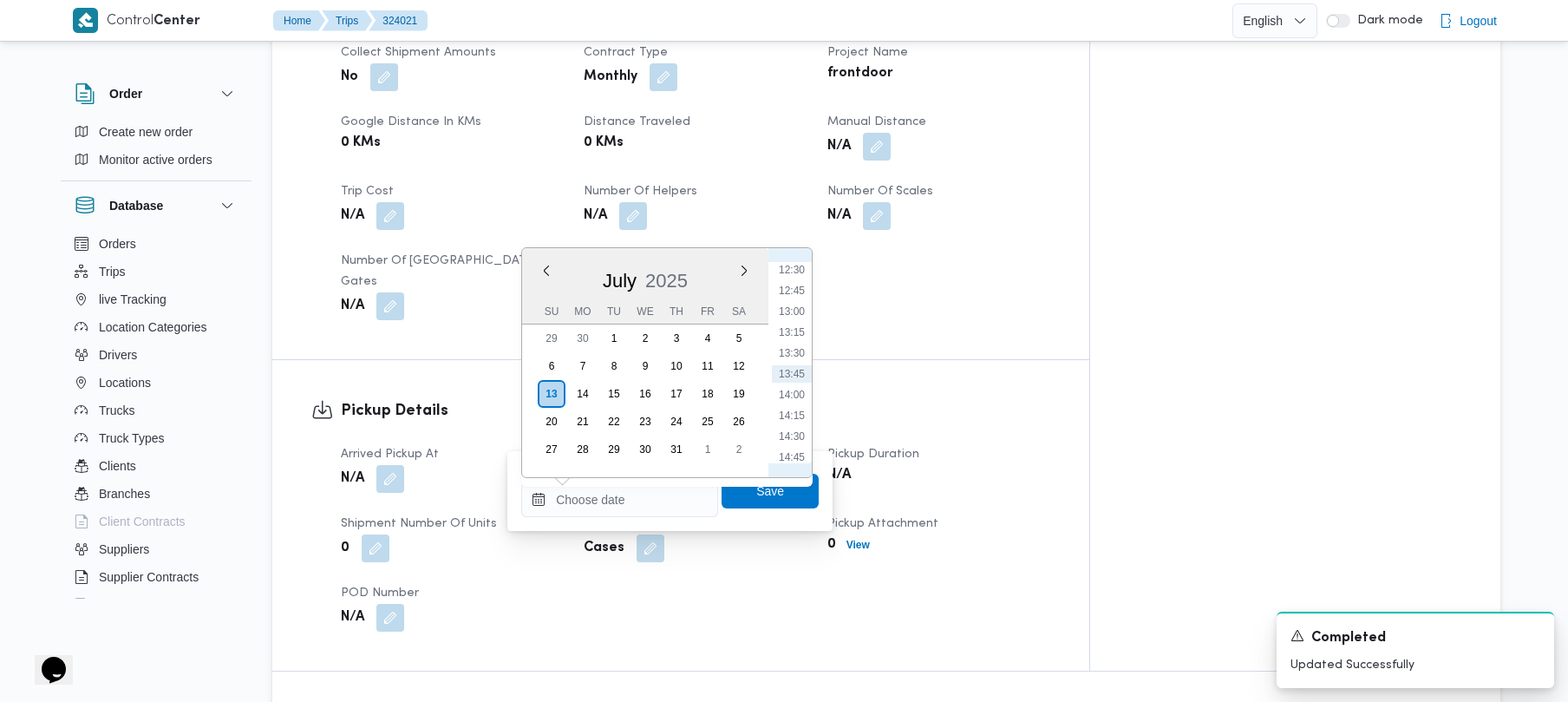 scroll, scrollTop: 1028, scrollLeft: 0, axis: vertical 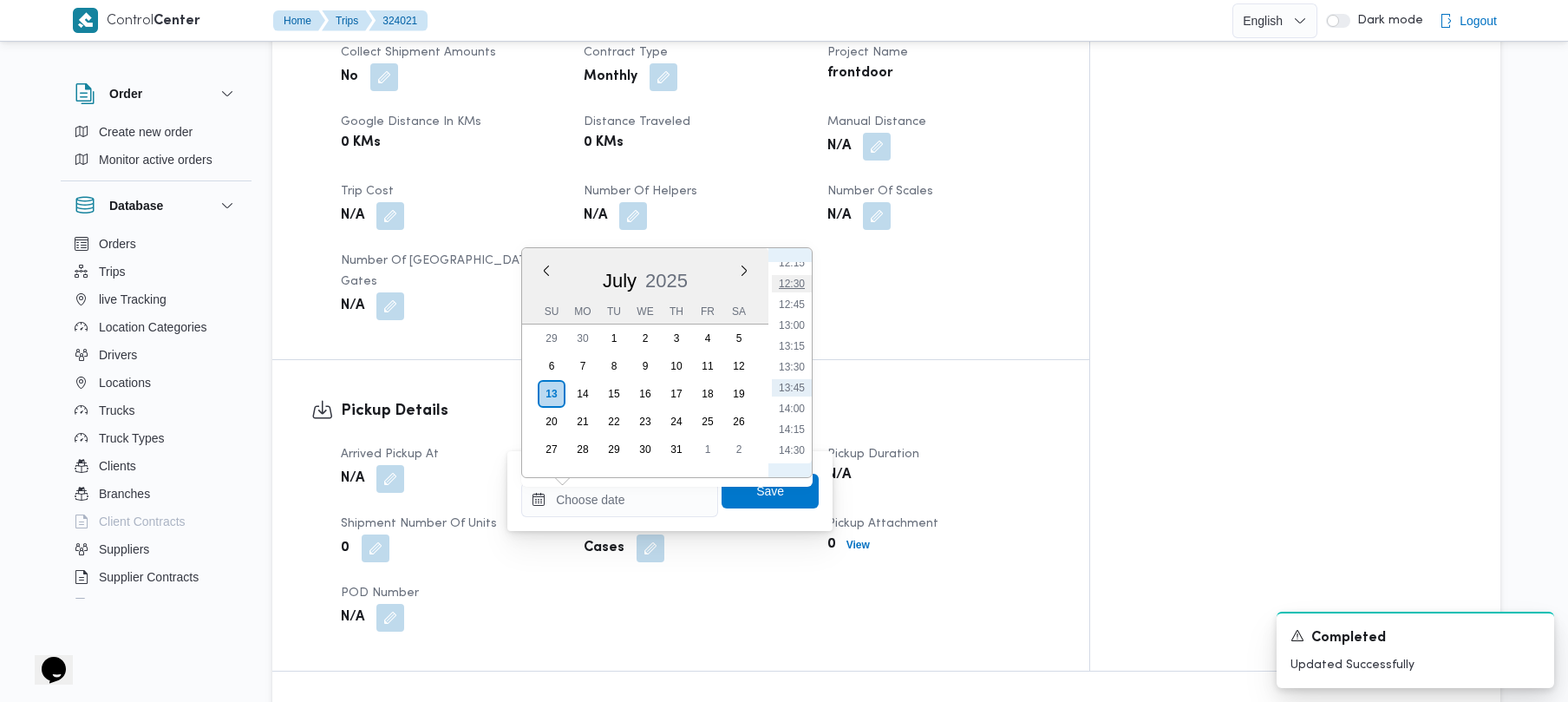 click on "12:30" at bounding box center [792, 284] 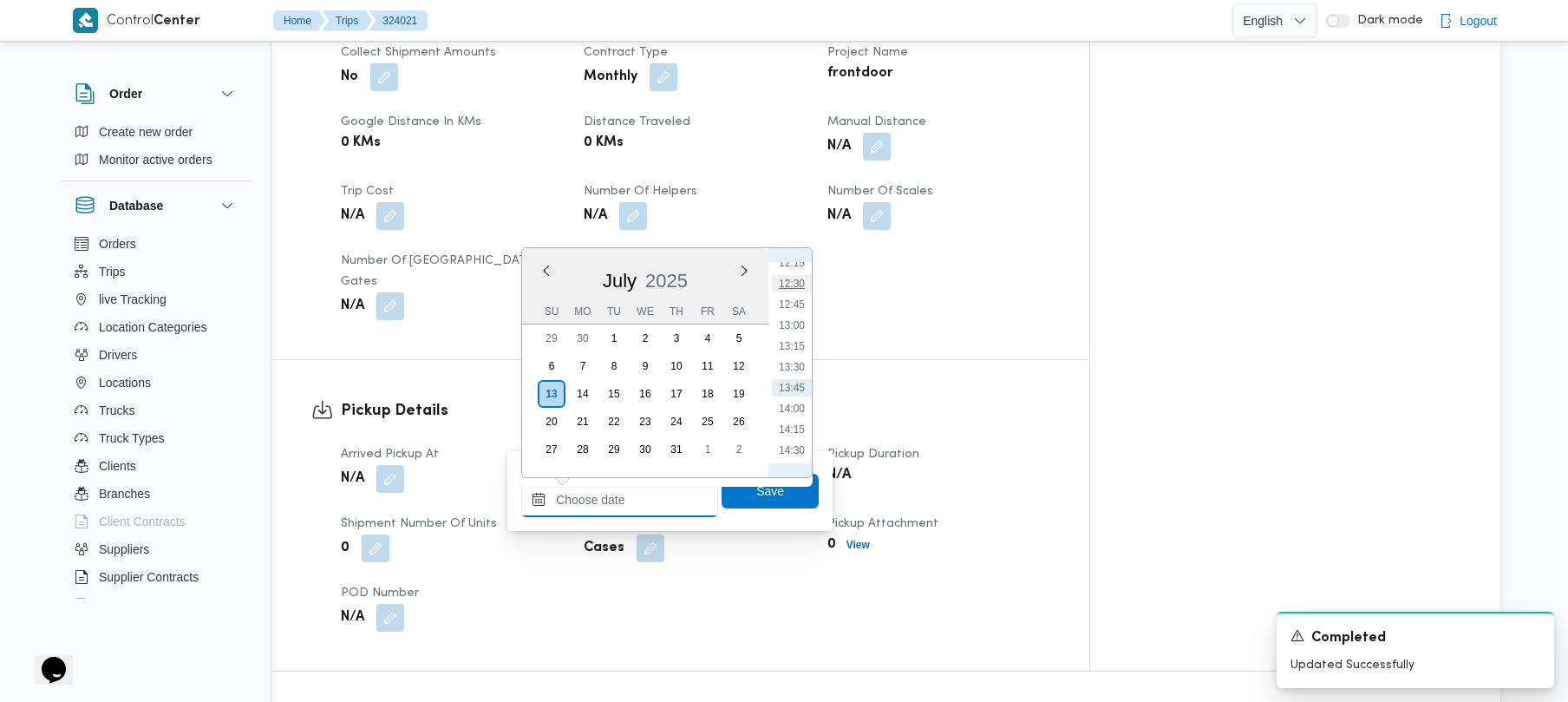type on "[DATE] 12:30" 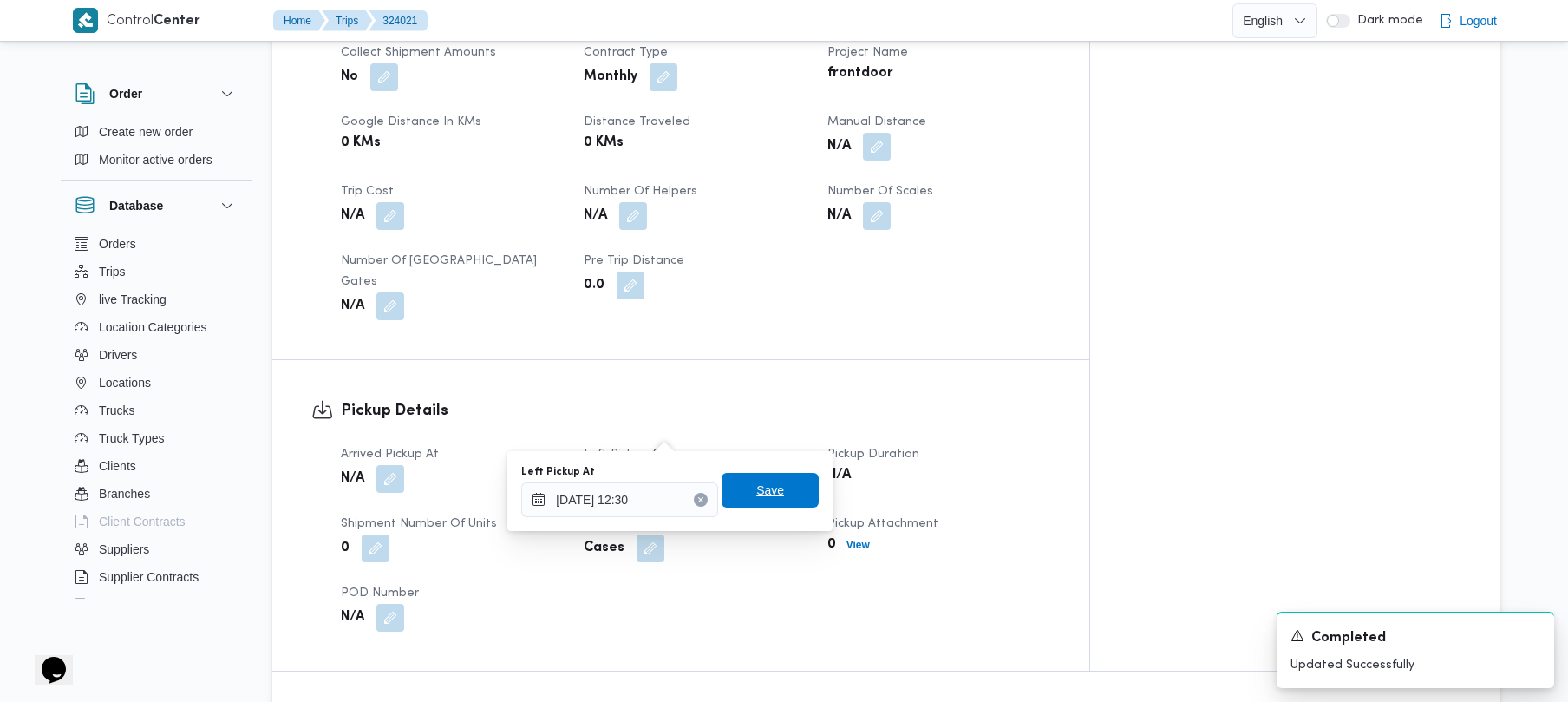 click on "Save" at bounding box center (770, 490) 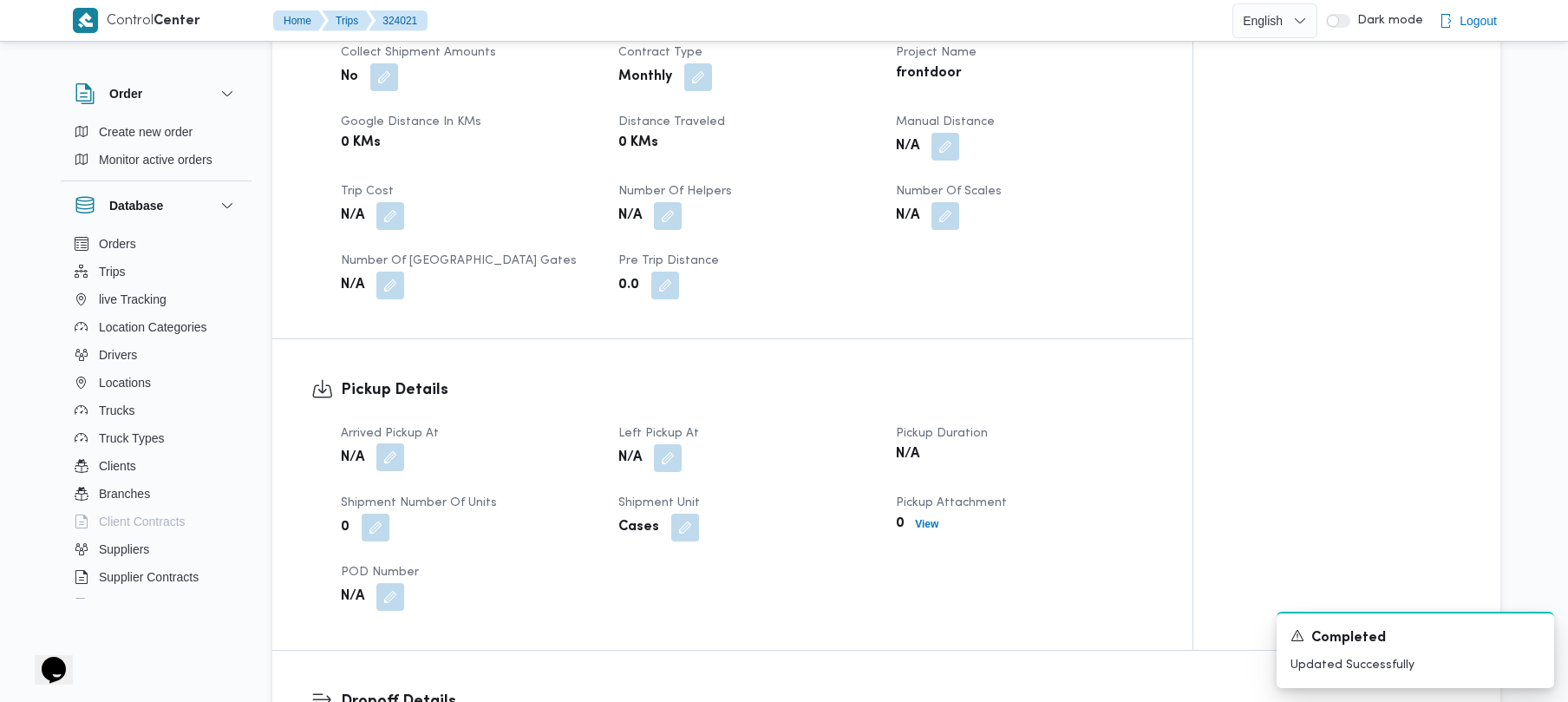 click at bounding box center [390, 457] 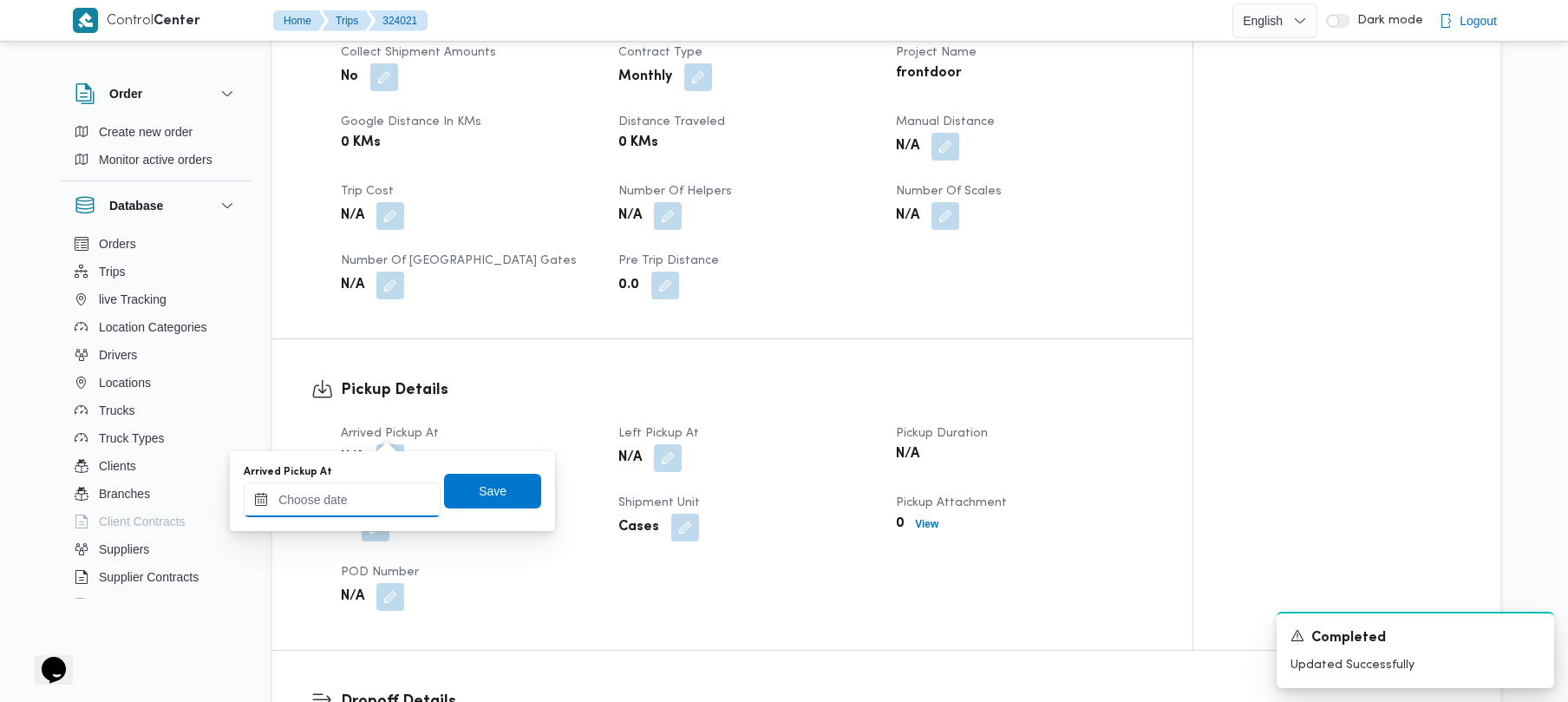 click on "Arrived Pickup At" at bounding box center [342, 500] 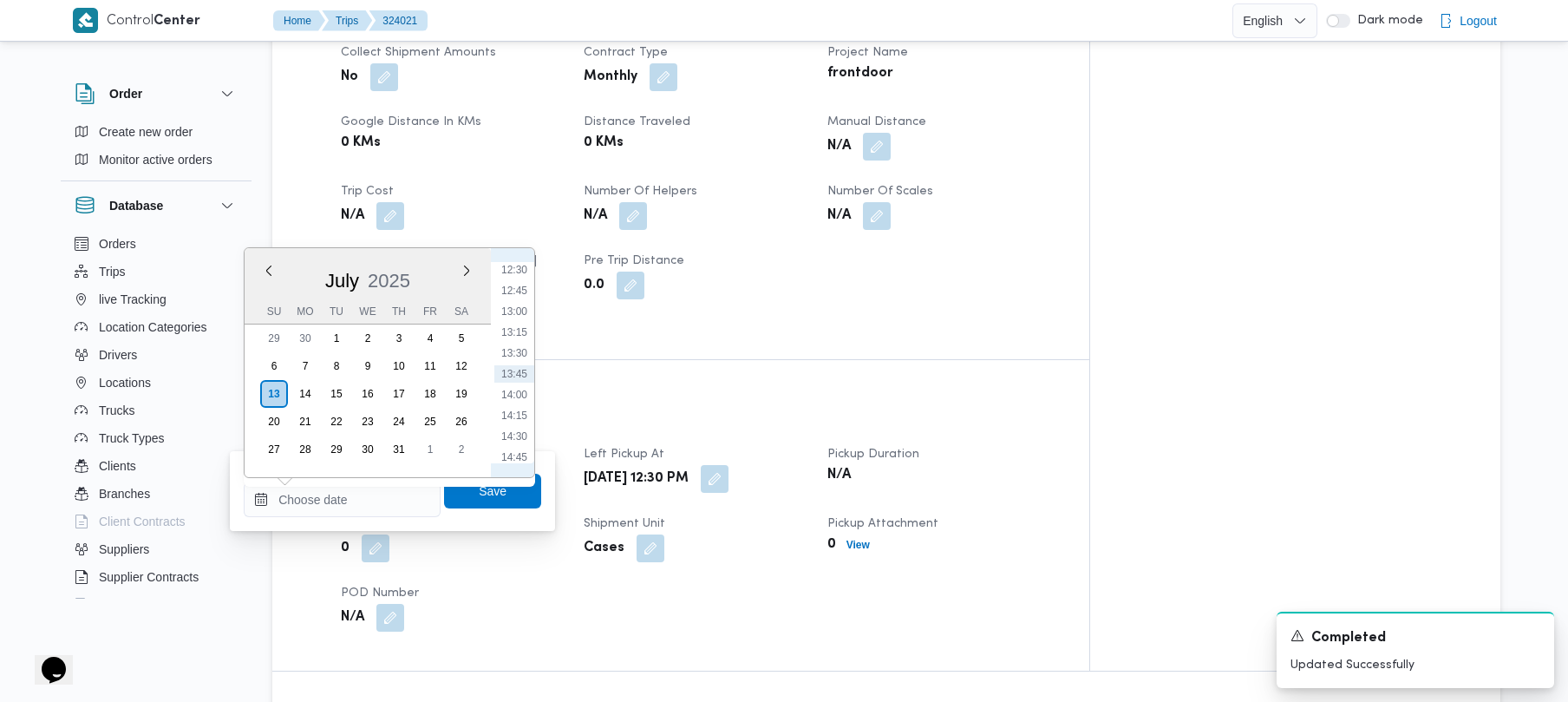 scroll, scrollTop: 871, scrollLeft: 0, axis: vertical 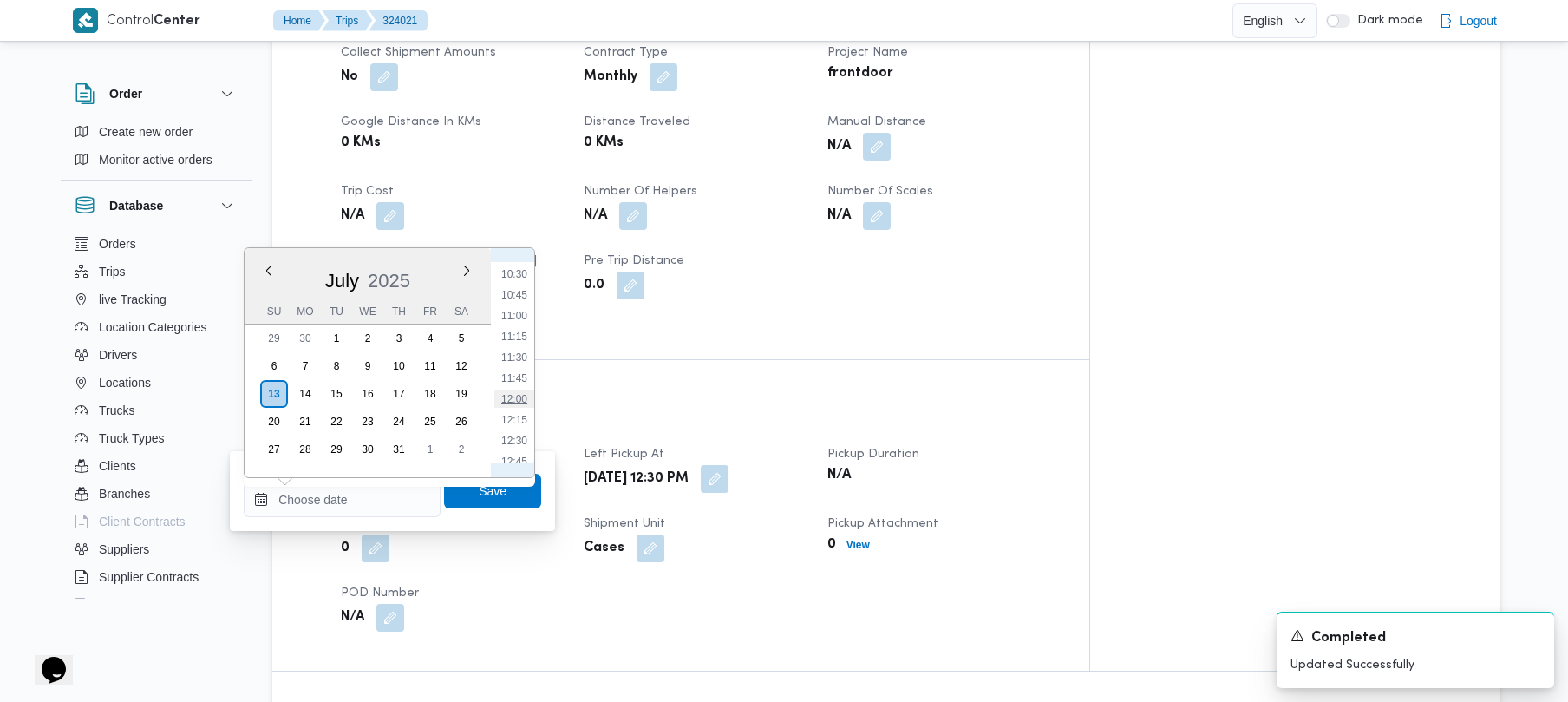 click on "12:00" at bounding box center (514, 399) 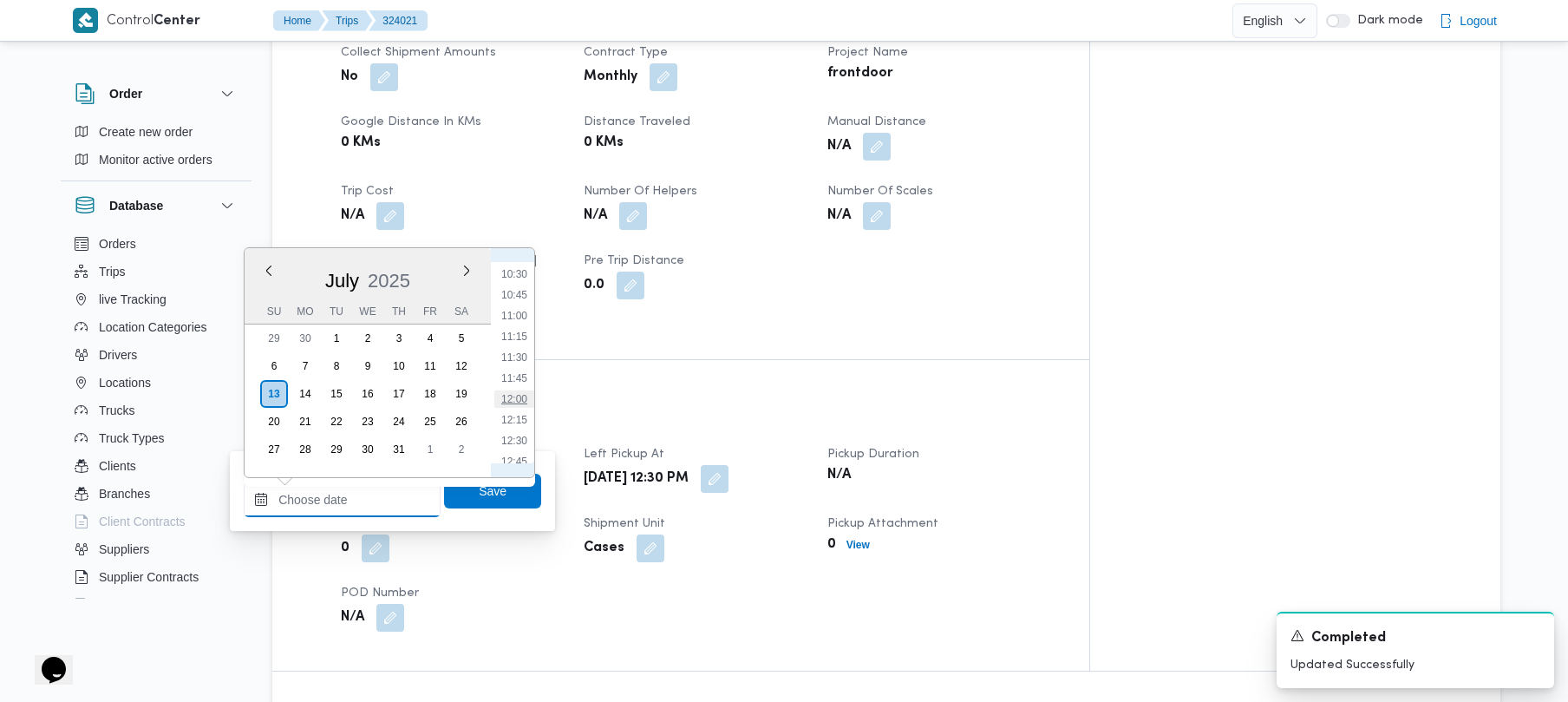 type on "[DATE] 12:00" 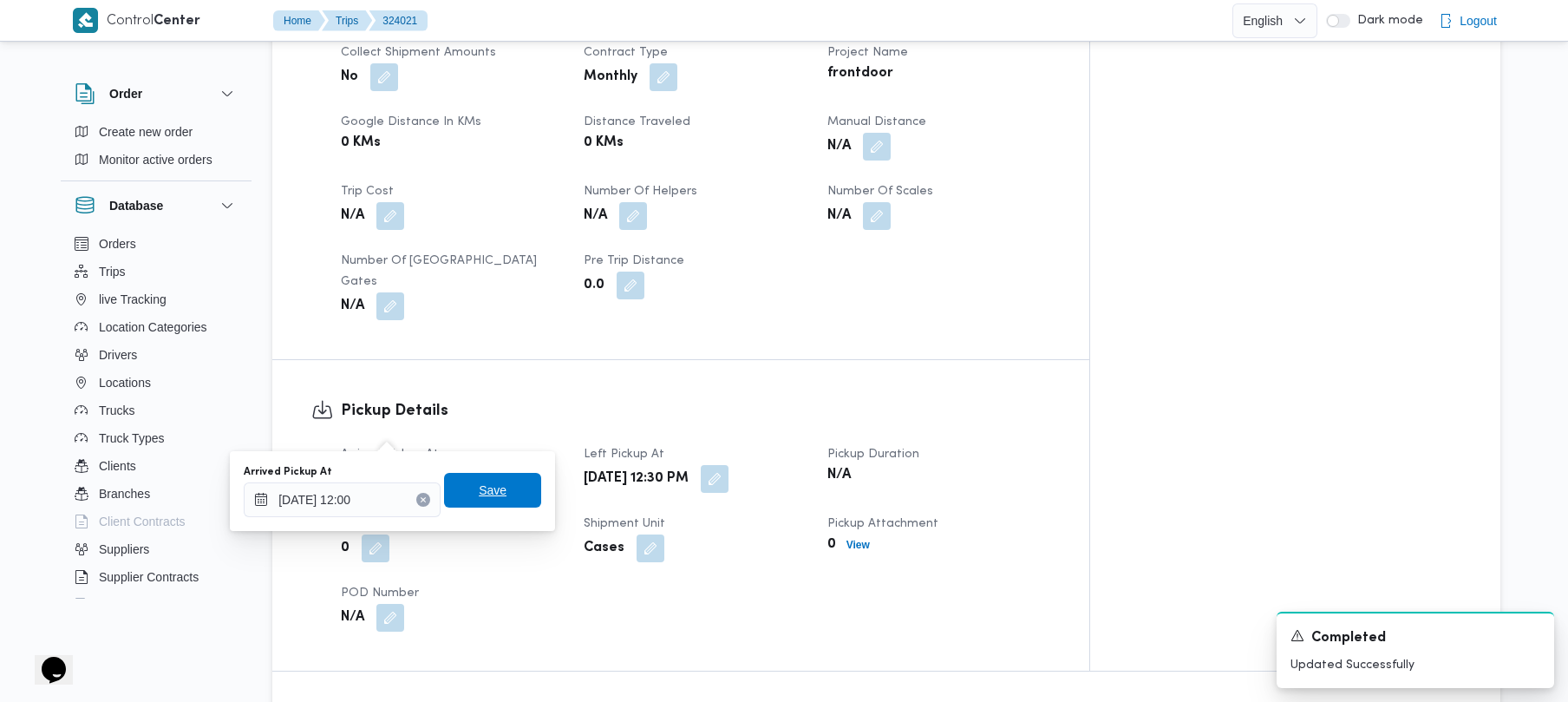 click on "Save" at bounding box center (493, 490) 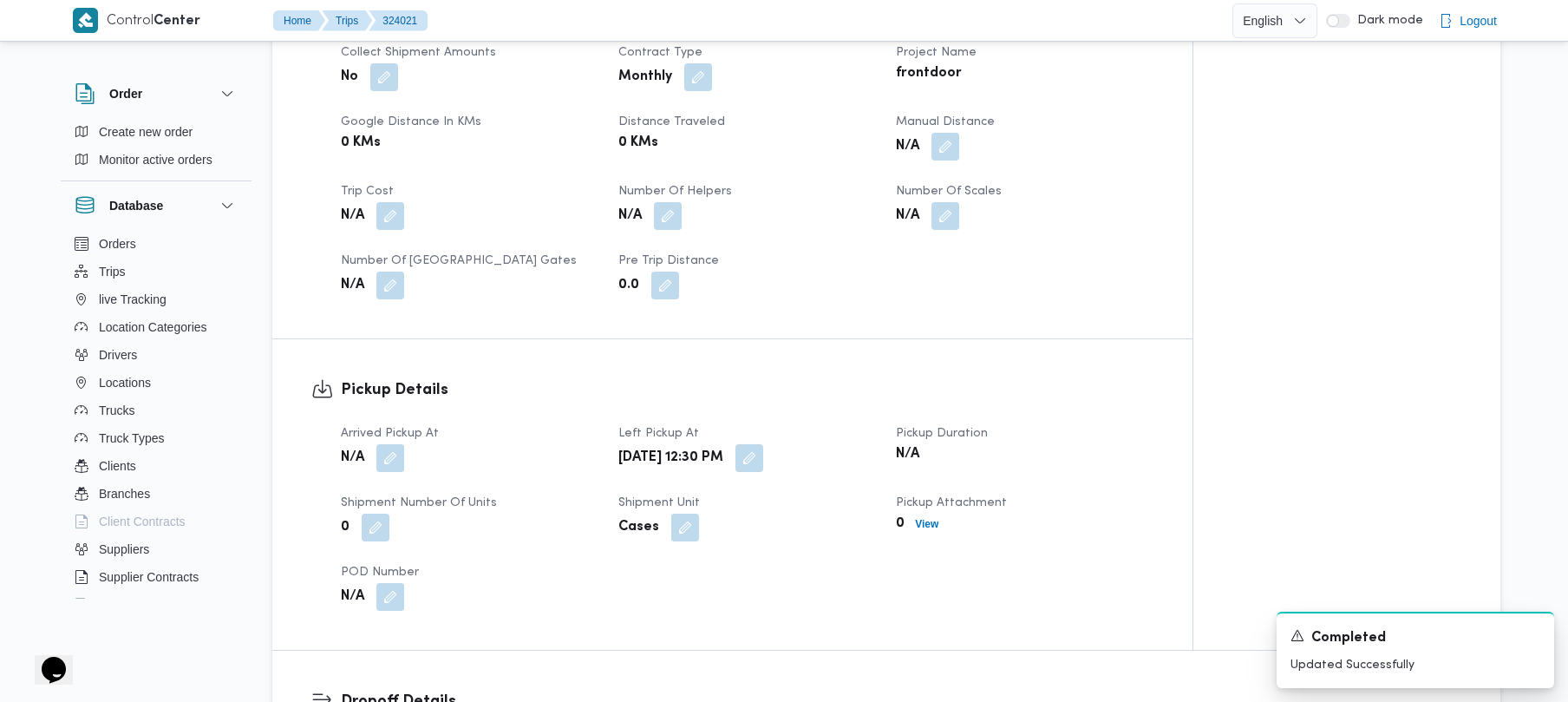 click on "Arrived Pickup At" at bounding box center [469, 434] 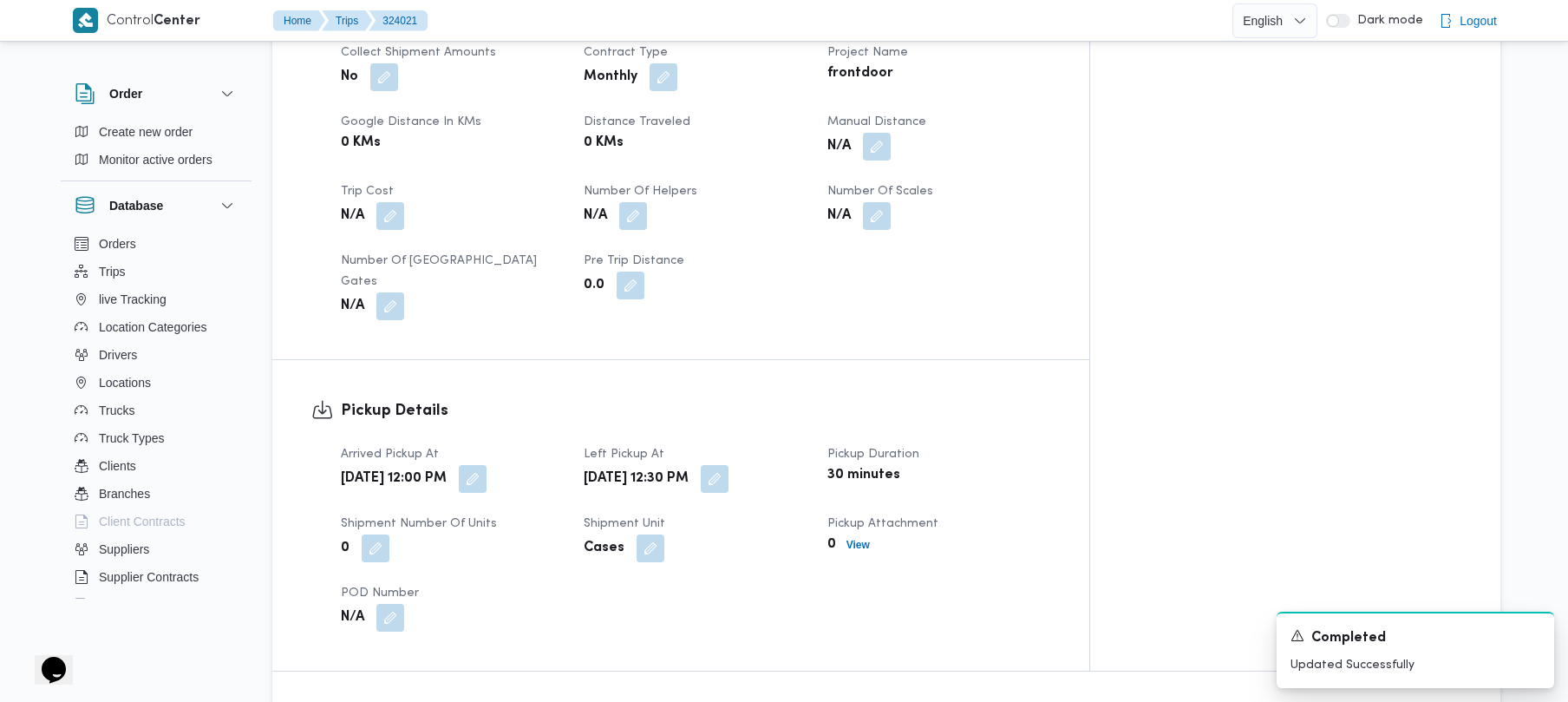 click on "Arrived Pickup At" at bounding box center (452, 455) 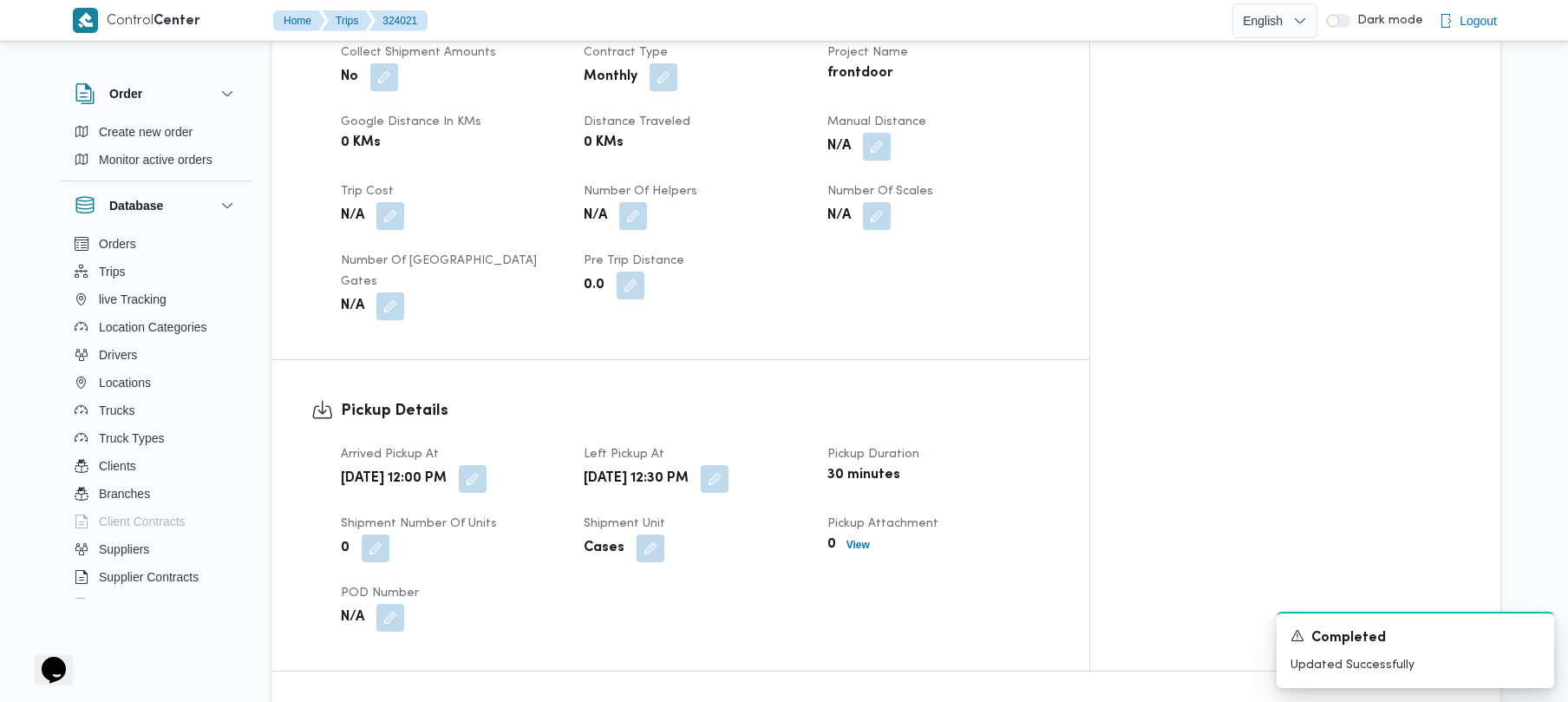 click on "Pickup Details Arrived Pickup At [DATE] 12:00 PM Left Pickup At [DATE] 12:30 PM Pickup Duration 30 minutes Shipment Number of Units 0 Shipment Unit Cases Pickup Attachment 0 View POD Number N/A" at bounding box center (696, 515) 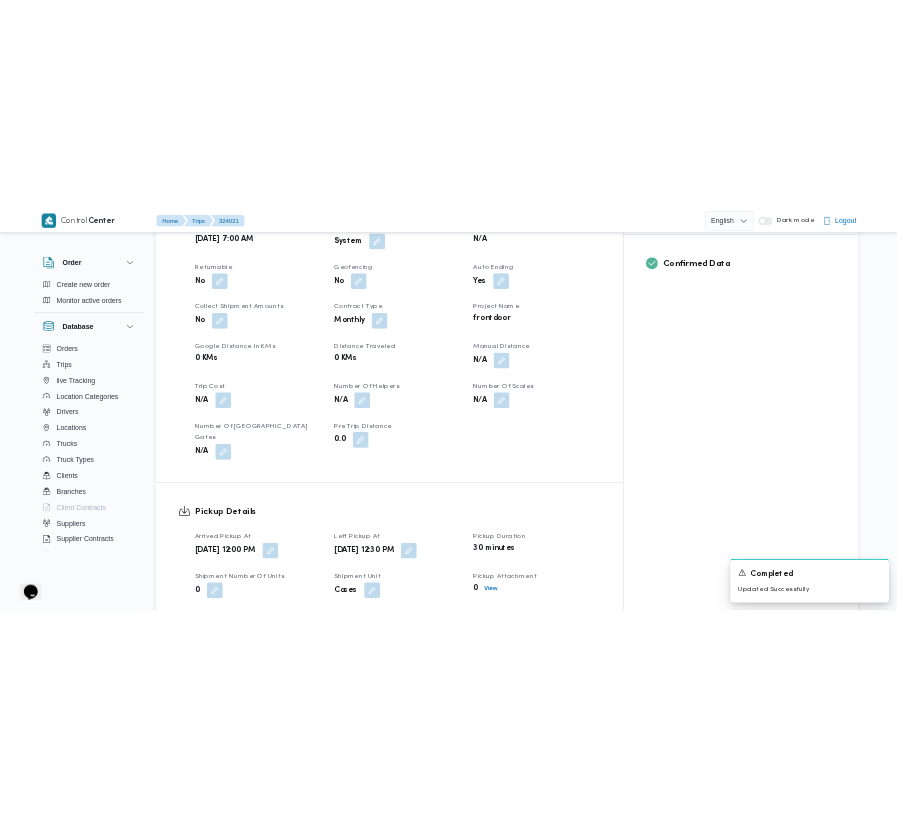 scroll, scrollTop: 0, scrollLeft: 0, axis: both 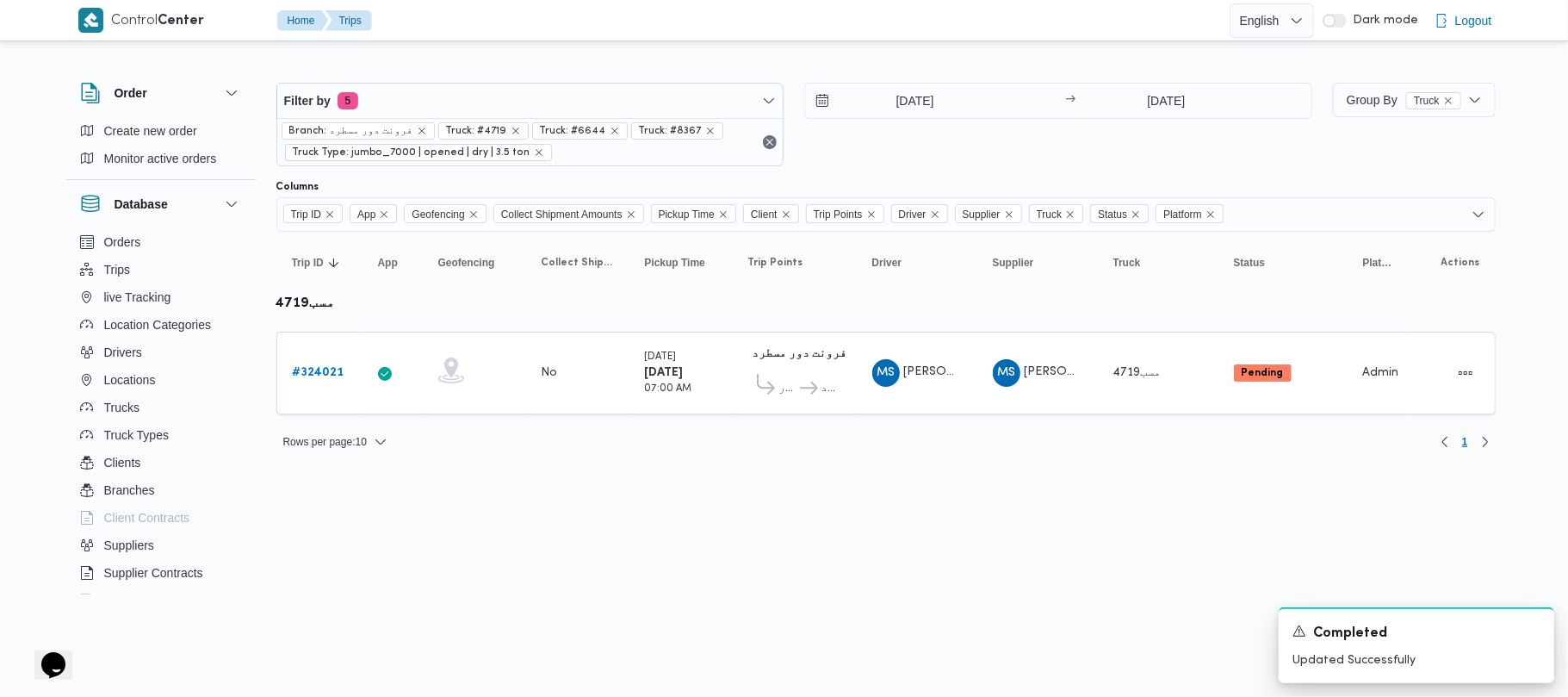 click on "Control  Center Home Trips English عربي Dark mode Logout Order Create new order Monitor active orders Database Orders Trips live Tracking Location Categories Drivers Locations Trucks Truck Types Clients Branches Client Contracts Suppliers Supplier Contracts Devices Users Projects SP Projects Admins organization assignees Tags Filter by 5 Branch: فرونت دور مسطرد Truck: #4719 Truck: #6644 Truck: #8367 Truck Type: jumbo_7000 | opened | dry | 3.5 ton [DATE] → [DATE] Group By Truck Columns Trip ID App Geofencing Collect Shipment Amounts Pickup Time Client Trip Points Driver Supplier Truck Status Platform Sorting Trip ID Click to sort in ascending order App Click to sort in ascending order Geofencing Click to sort in ascending order Collect Shipment Amounts Pickup Time Click to sort in ascending order Client Click to sort in ascending order Trip Points Driver Click to sort in ascending order Supplier Click to sort in ascending order Truck Click to sort in ascending order Status Platform #" at bounding box center (784, 348) 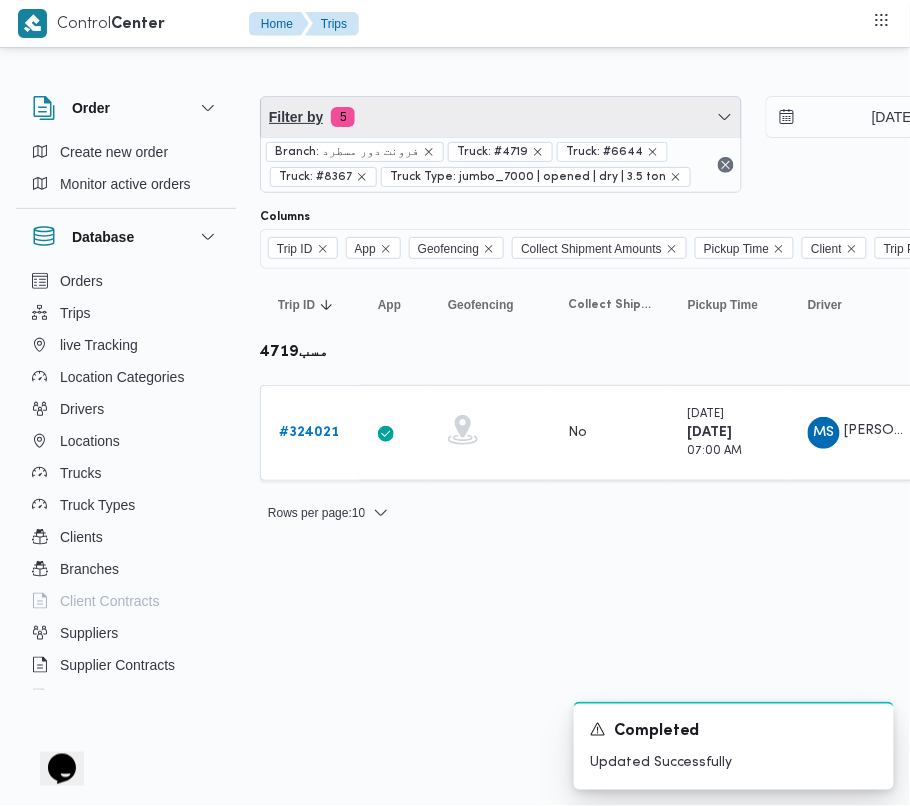 drag, startPoint x: 421, startPoint y: 105, endPoint x: 429, endPoint y: 178, distance: 73.43705 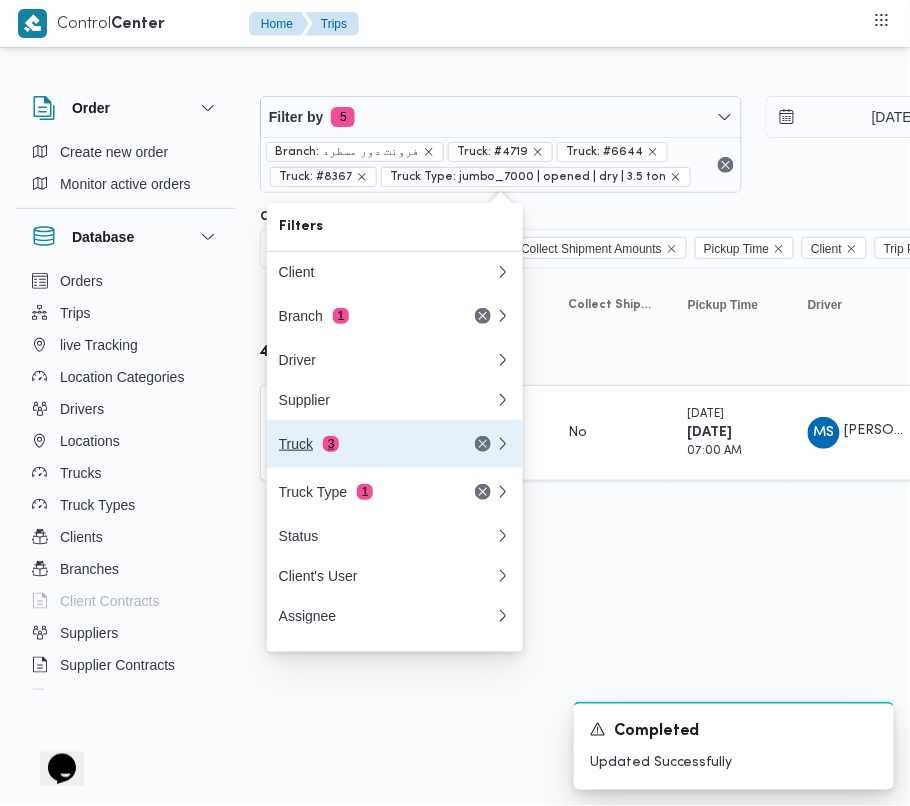 click on "Truck 3" at bounding box center [363, 444] 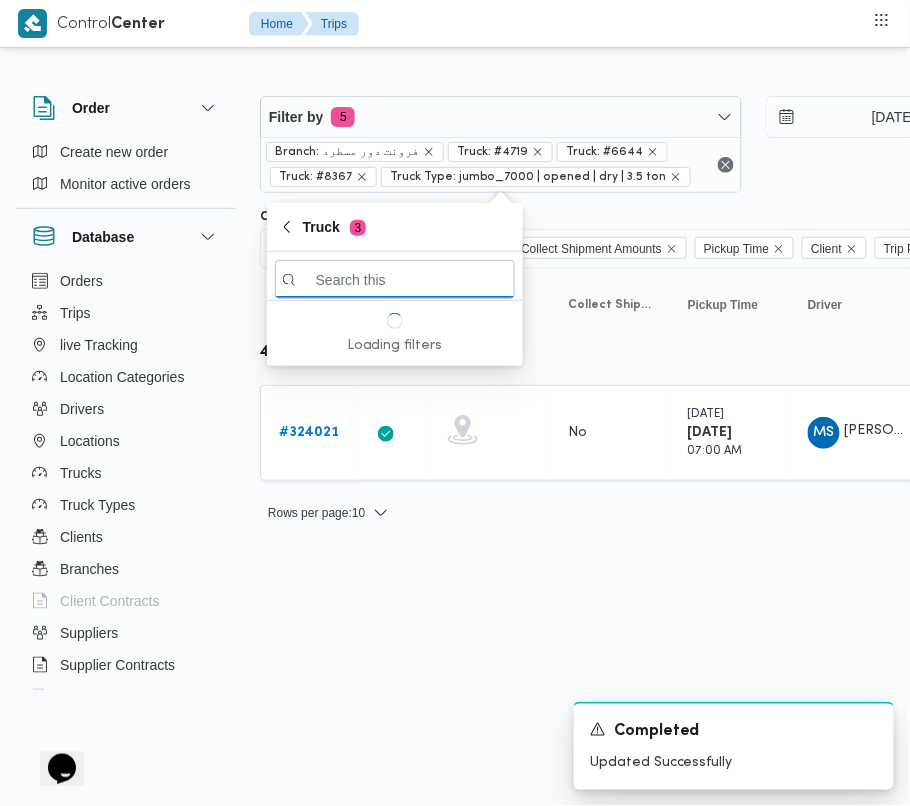 paste on "قطو6849" 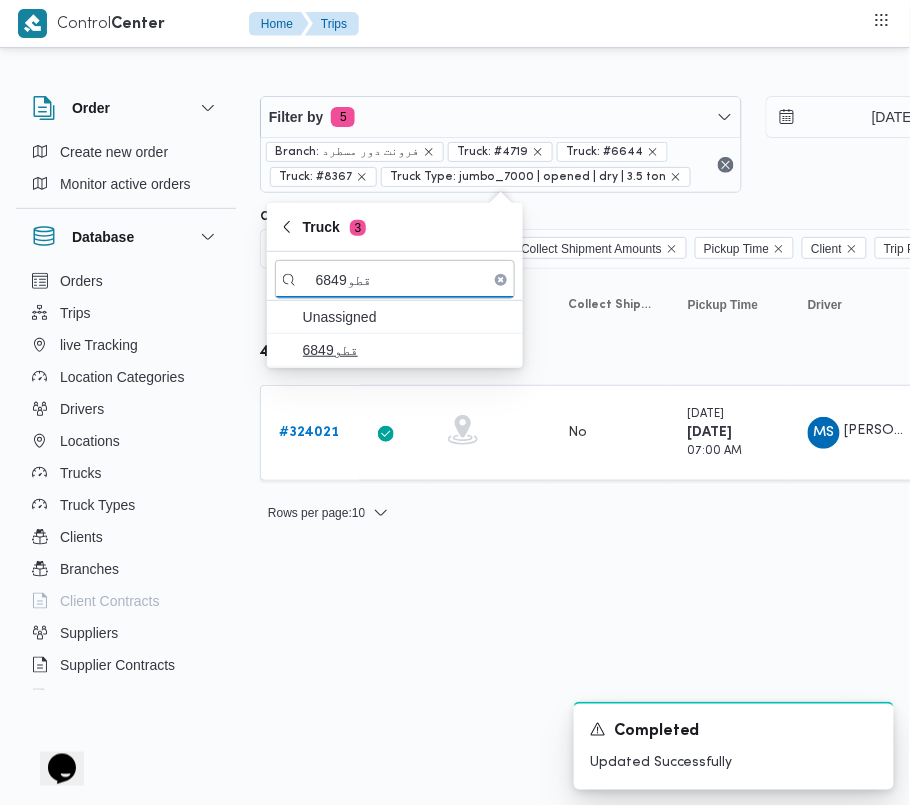 type on "قطو6849" 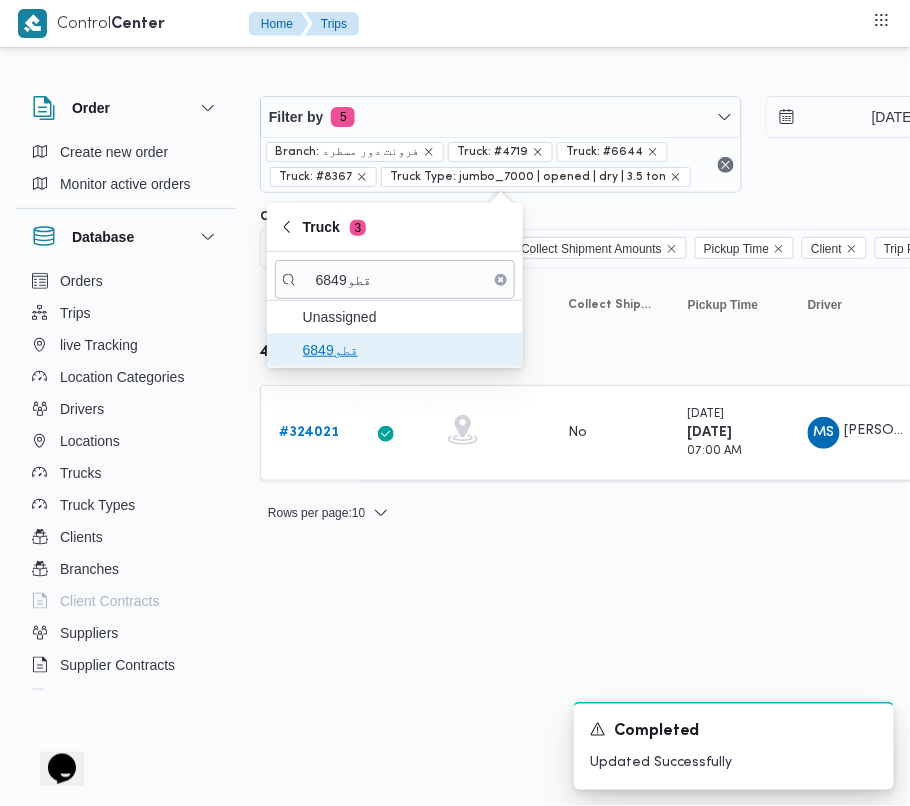 click on "قطو6849" at bounding box center (407, 350) 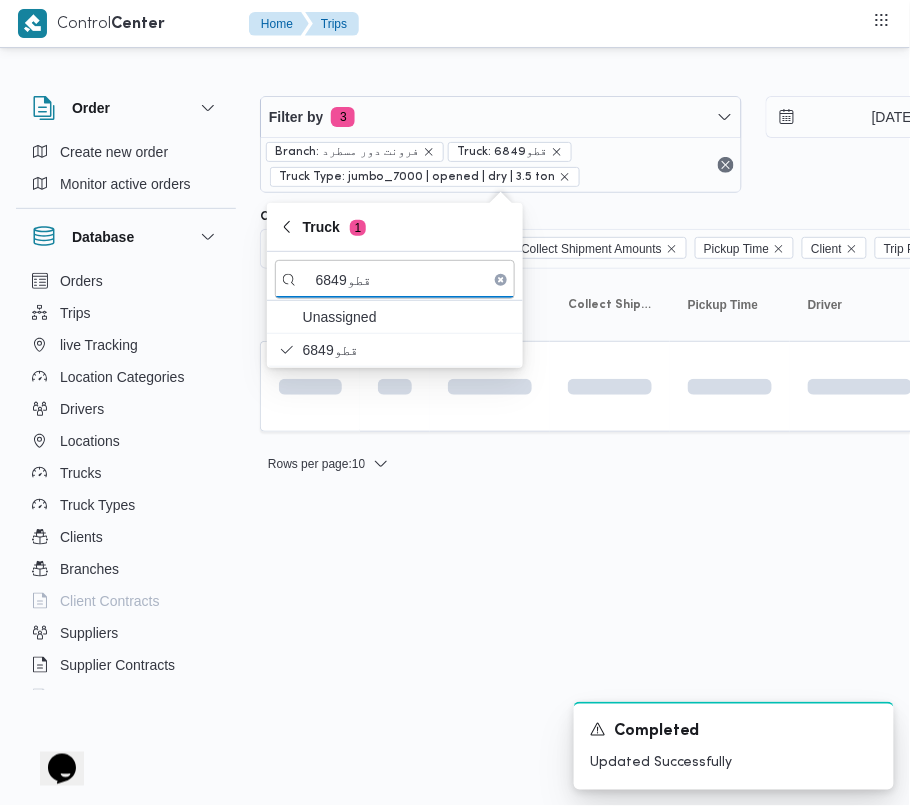 click on "Control  Center Home Trips Order Create new order Monitor active orders Database Orders Trips live Tracking Location Categories Drivers Locations Trucks Truck Types Clients Branches Client Contracts Suppliers Supplier Contracts Devices Users Projects SP Projects Admins organization assignees Tags Filter by 3 Branch: فرونت دور مسطرد Truck: قطو6849 Truck Type: jumbo_7000 | opened | dry | 3.5 ton [DATE] → [DATE] Group By Truck Columns Trip ID App Geofencing Collect Shipment Amounts Pickup Time Client Trip Points Driver Supplier Truck Status Platform Sorting Trip ID Click to sort in ascending order App Click to sort in ascending order Geofencing Click to sort in ascending order Collect Shipment Amounts Pickup Time Click to sort in ascending order Client Click to sort in ascending order Trip Points Driver Click to sort in ascending order Supplier Click to sort in ascending order Truck Click to sort in ascending order Status Click to sort in ascending order Platform Actions Rows per page :" at bounding box center (455, 403) 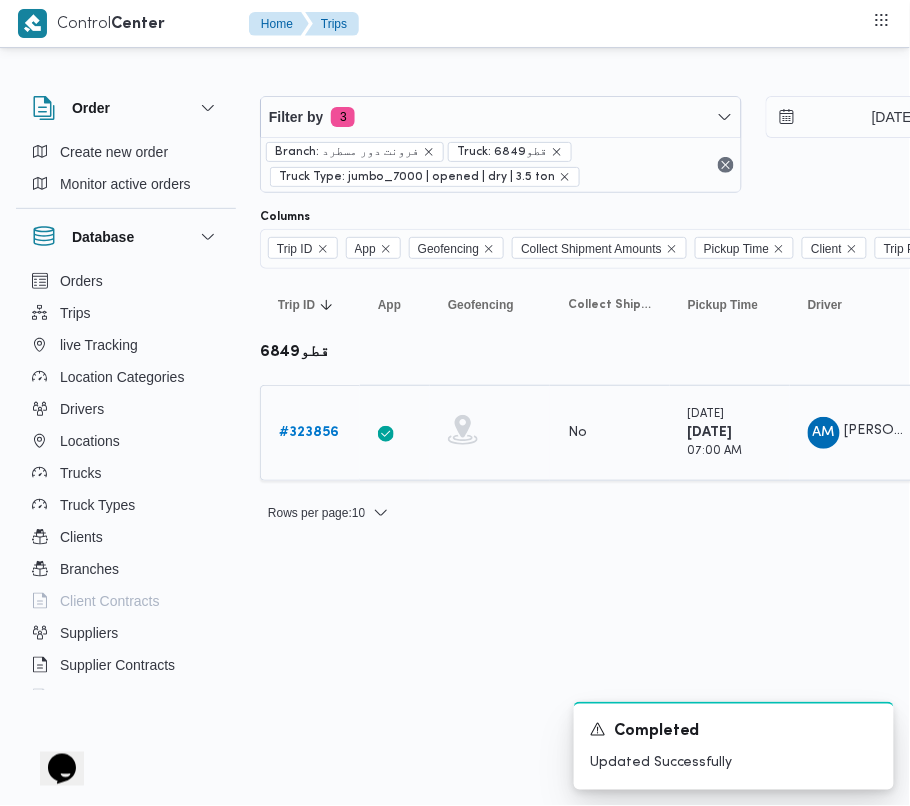 click on "# 323856" at bounding box center [309, 433] 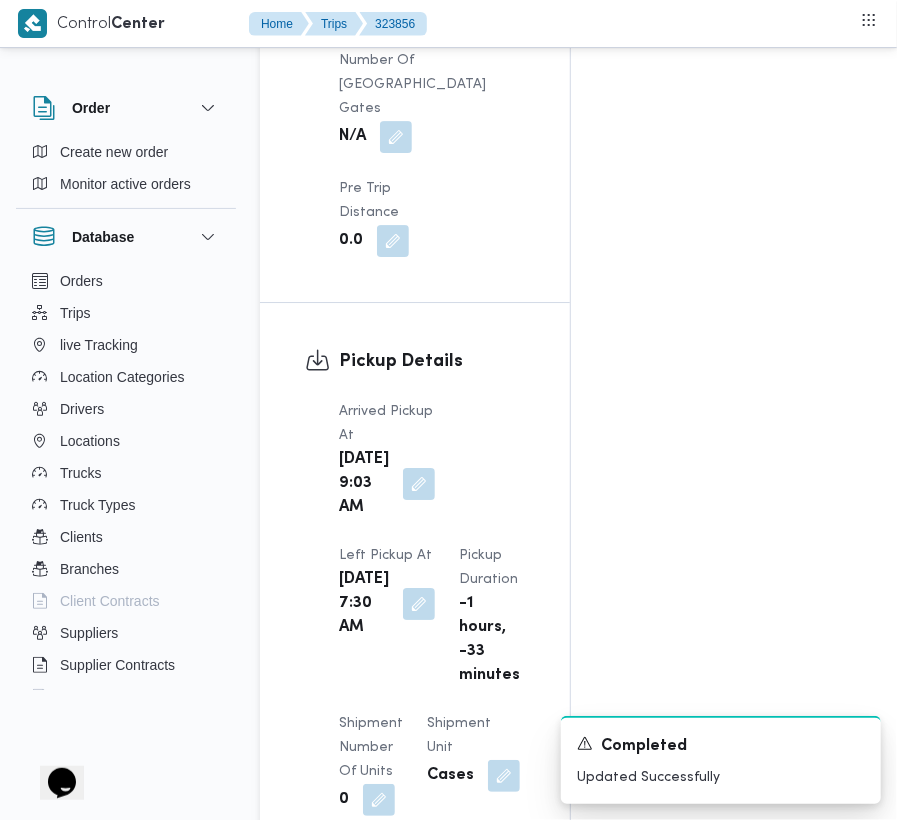 scroll, scrollTop: 2533, scrollLeft: 0, axis: vertical 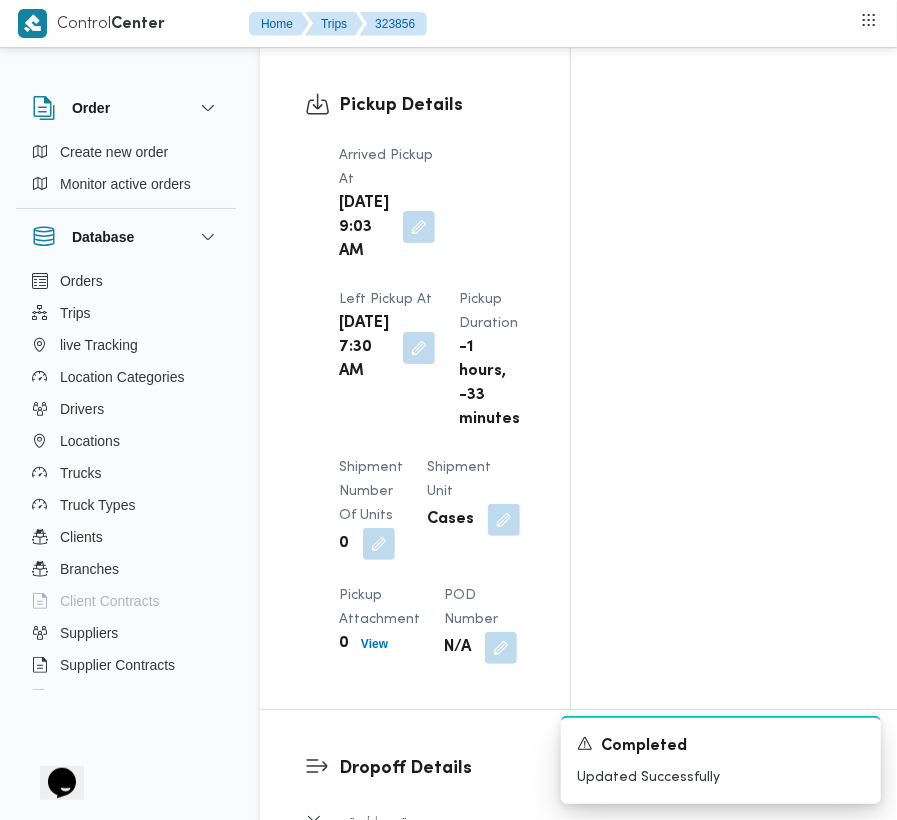 click at bounding box center [419, 227] 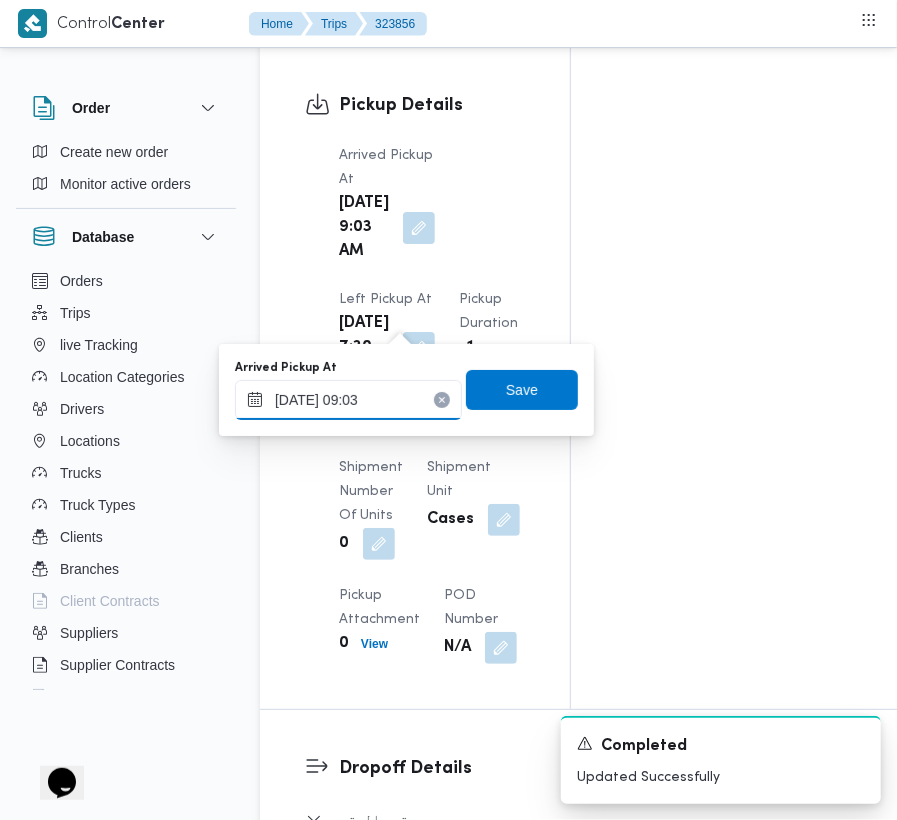 click on "[DATE] 09:03" at bounding box center (348, 400) 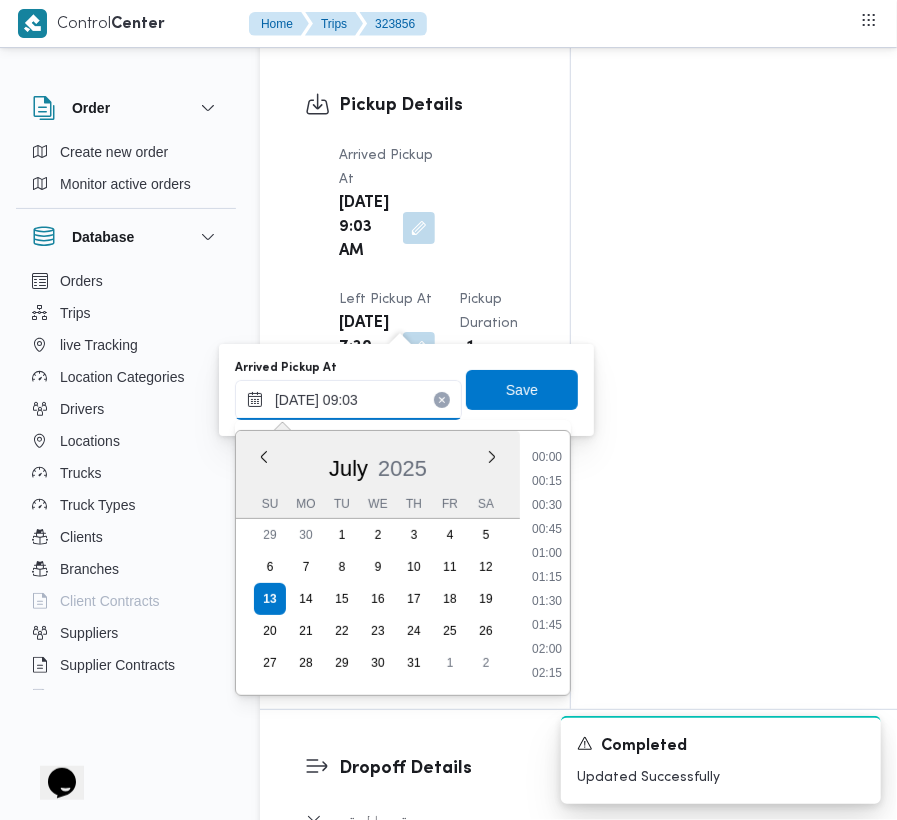 click on "[DATE] 09:03" at bounding box center (348, 400) 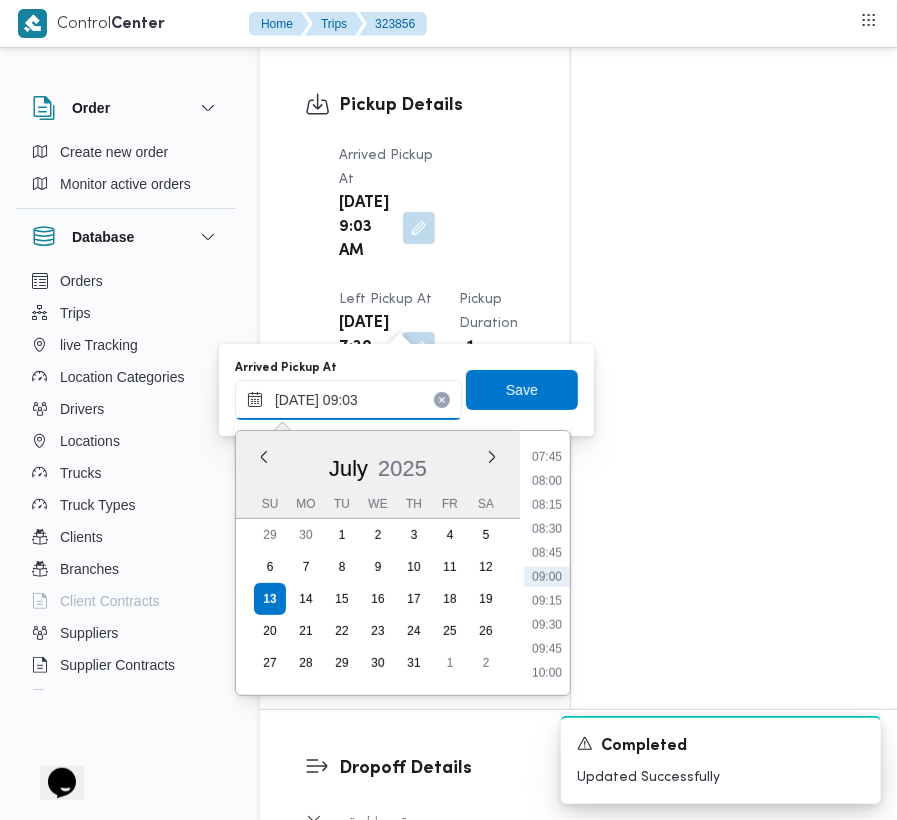 click on "[DATE] 09:03" at bounding box center [348, 400] 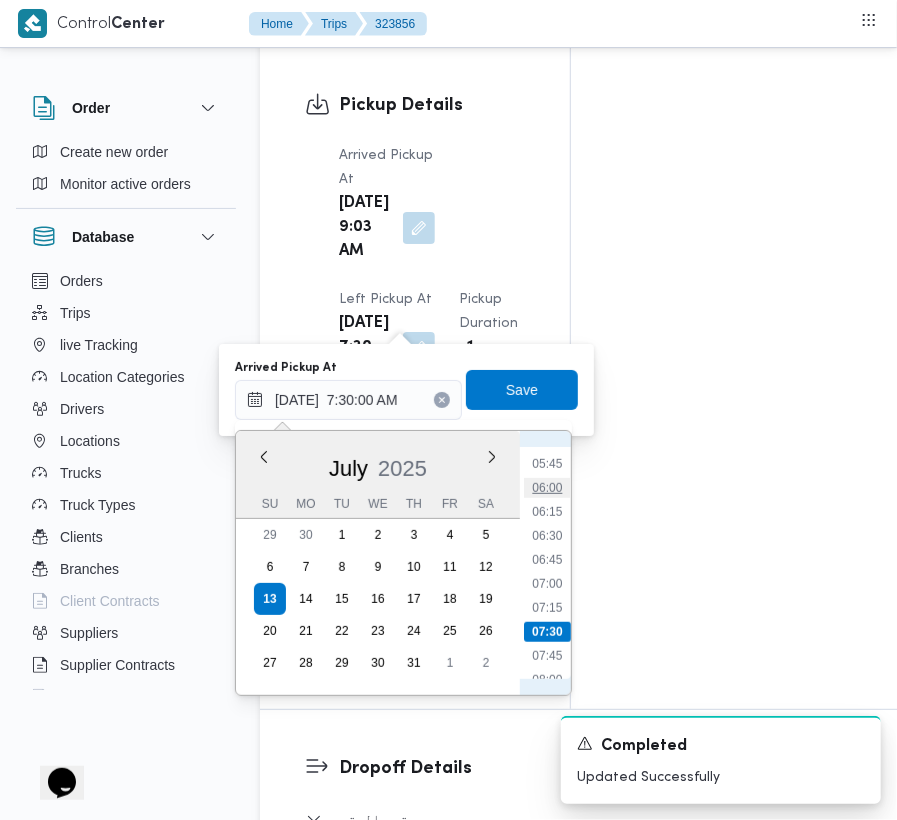 scroll, scrollTop: 522, scrollLeft: 0, axis: vertical 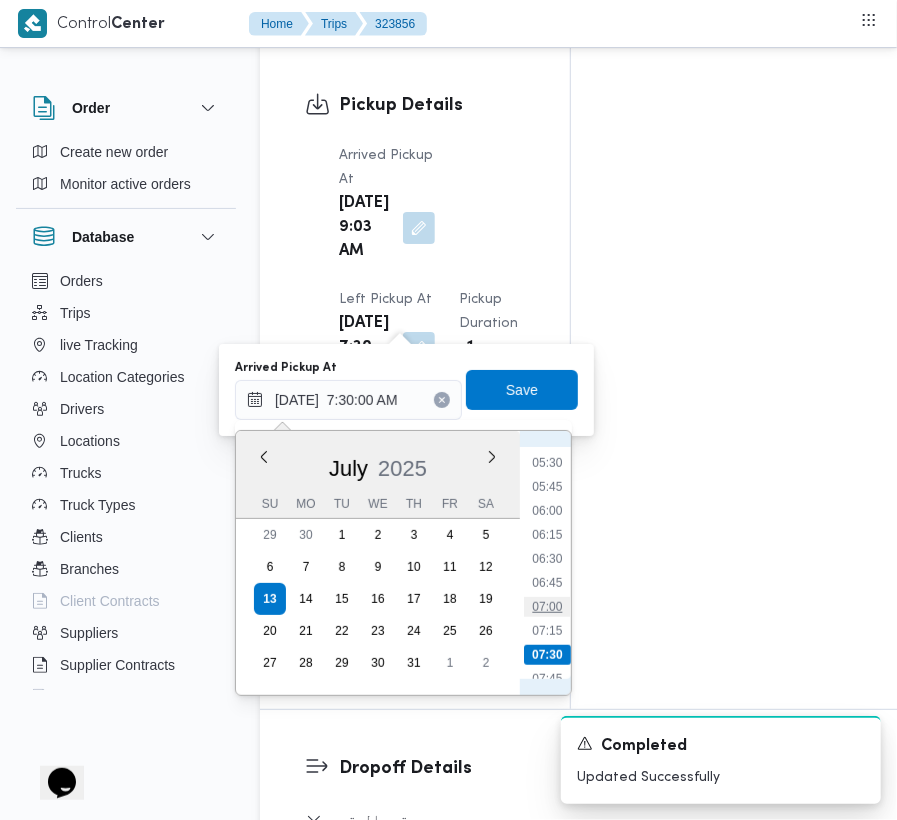click on "07:00" at bounding box center (547, 607) 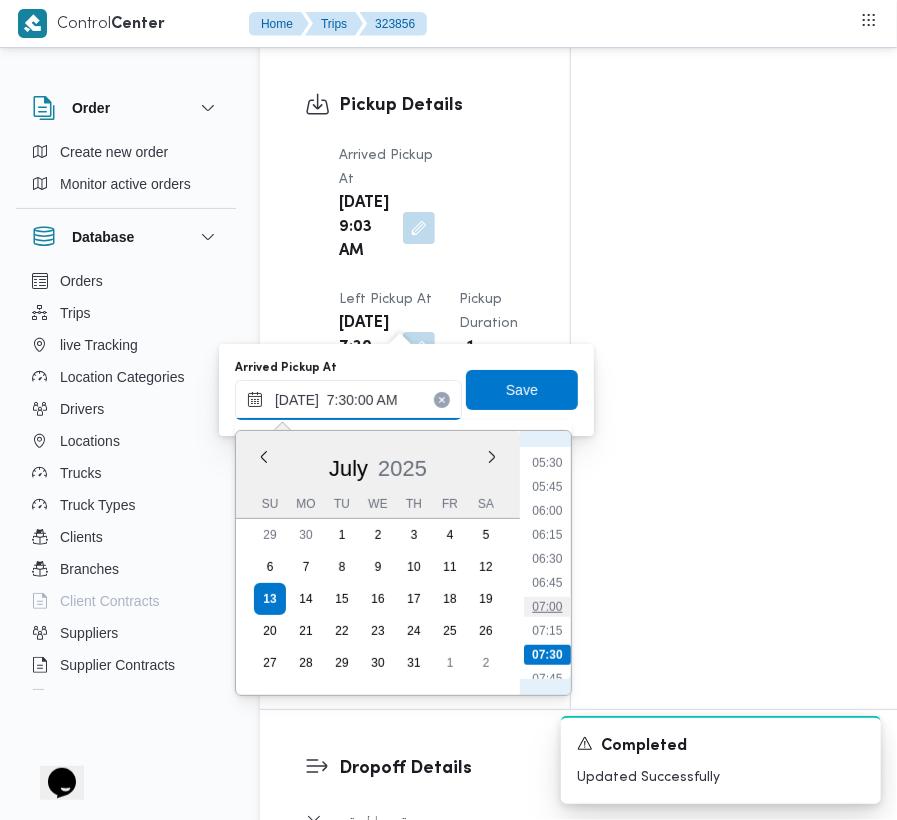 type on "[DATE] 07:00" 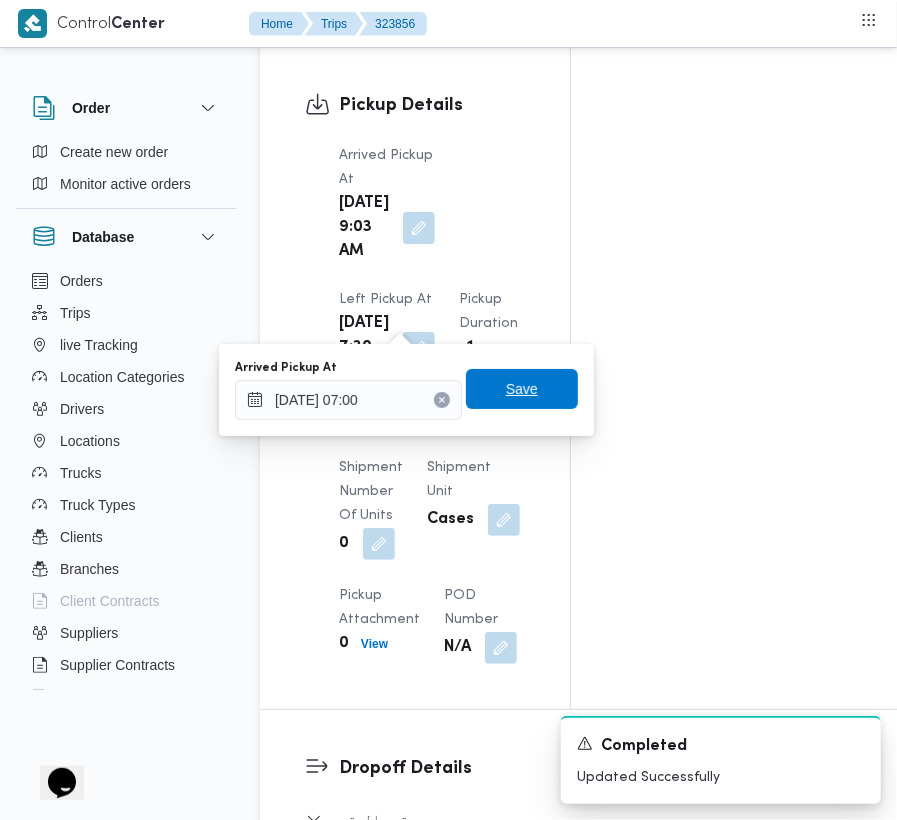 click on "Save" at bounding box center (522, 389) 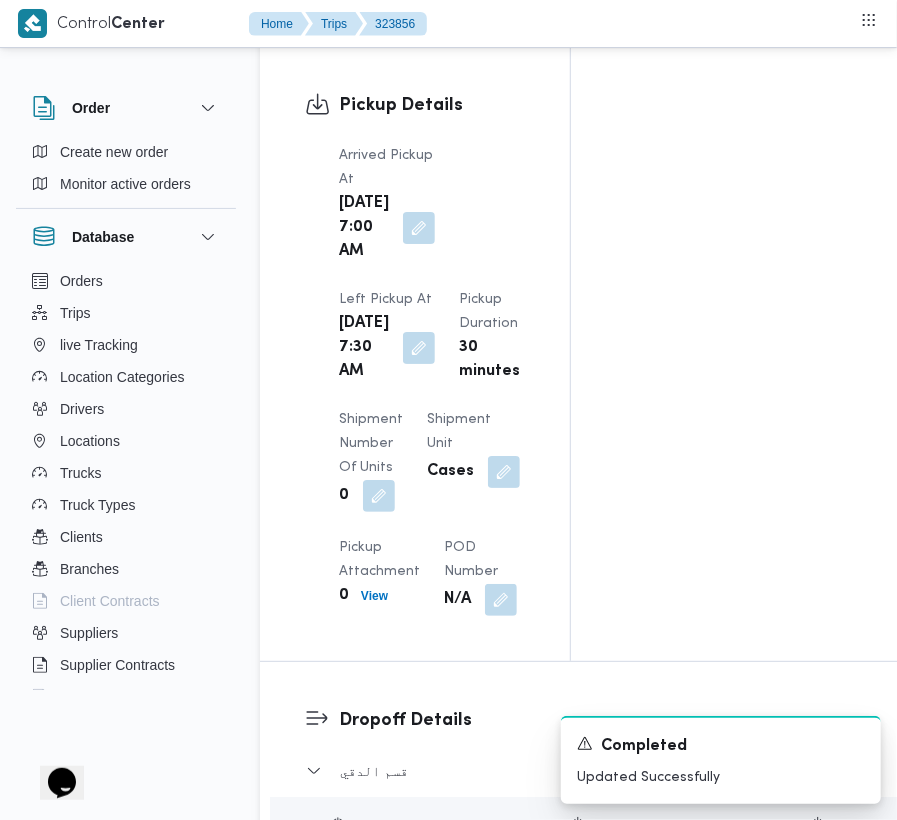 scroll, scrollTop: 0, scrollLeft: 0, axis: both 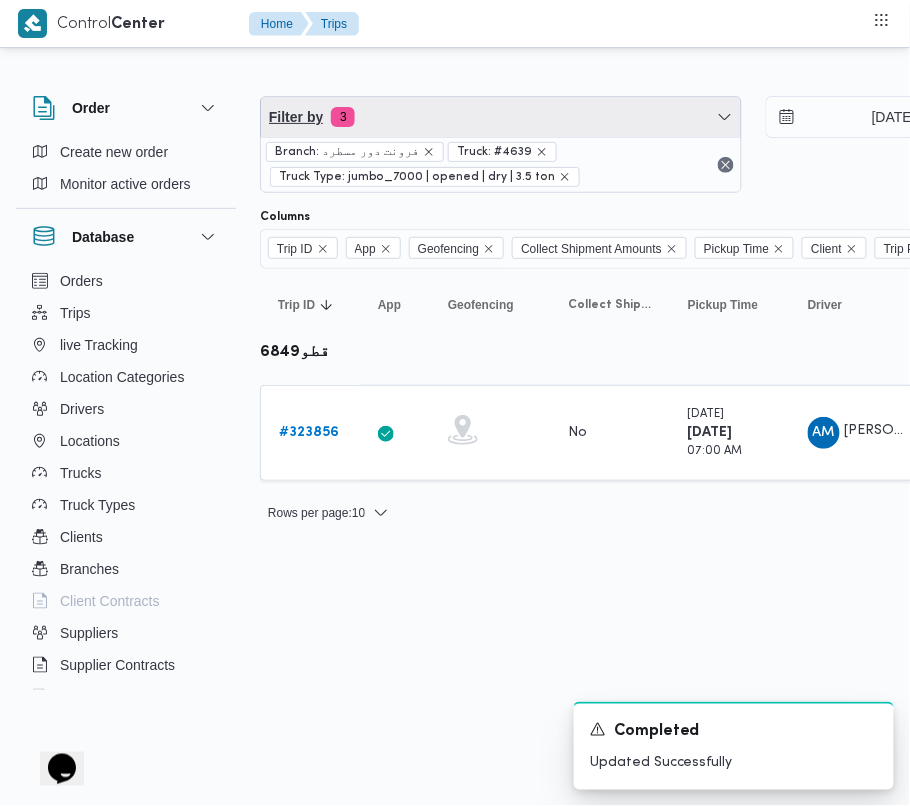 click on "Filter by 3" at bounding box center (501, 117) 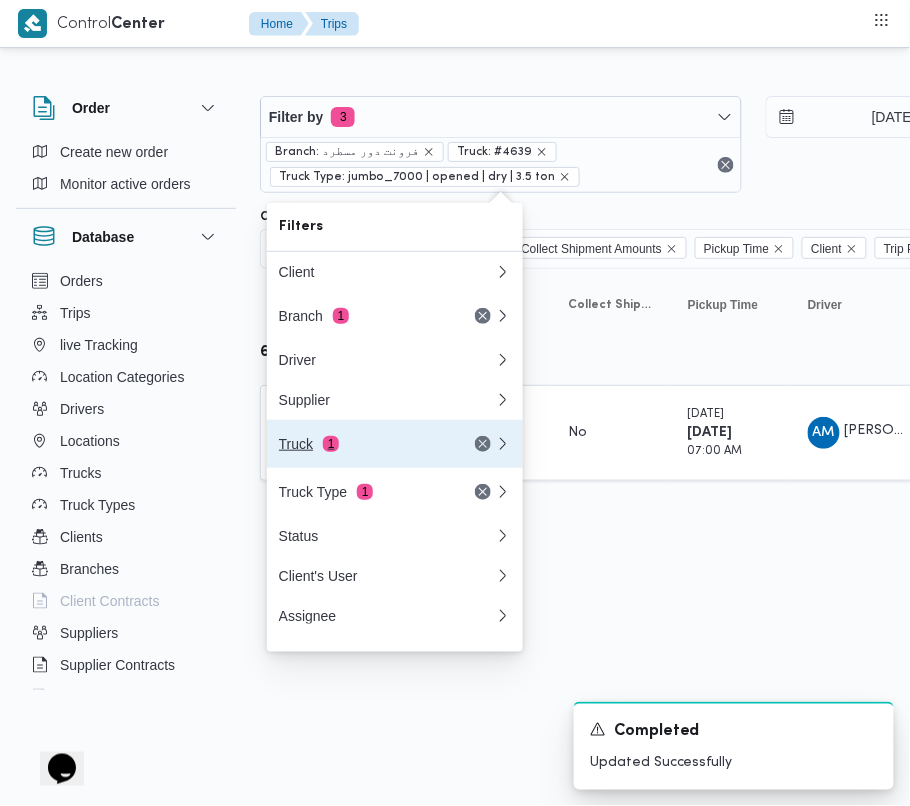 click on "Truck 1" at bounding box center [395, 444] 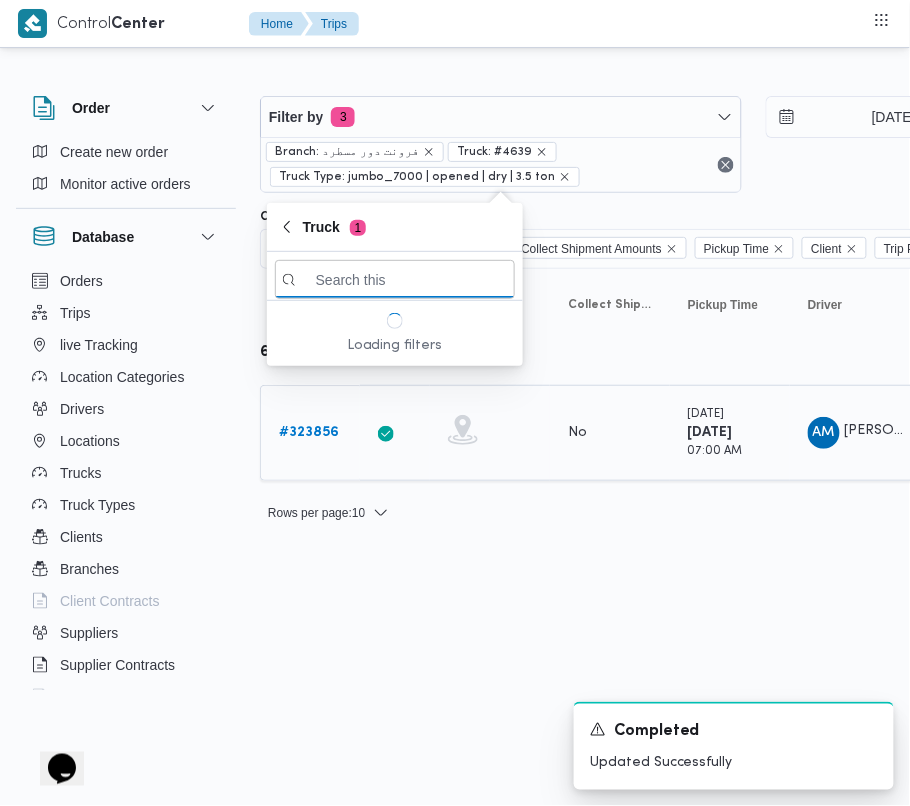 paste on "قصف2419" 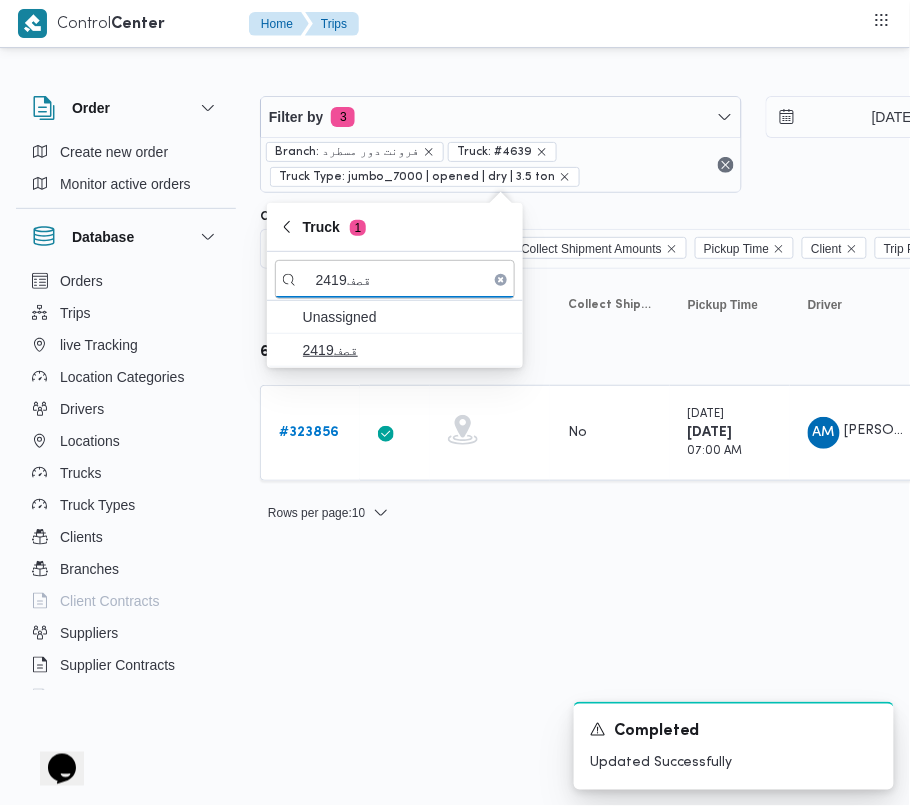 type on "قصف2419" 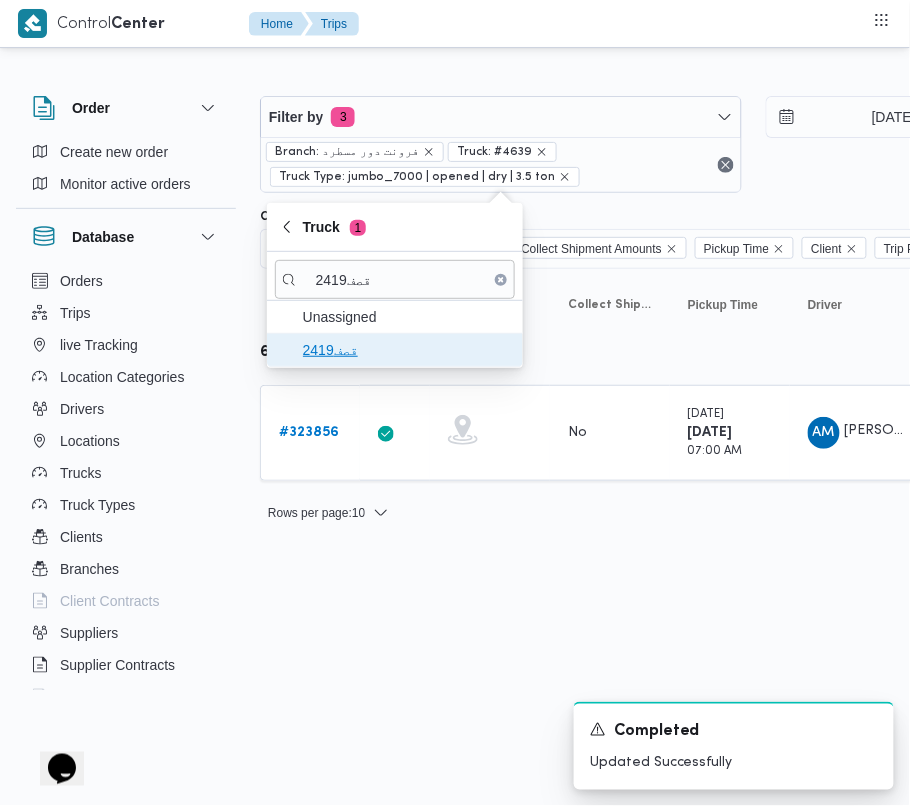 click on "قصف2419" at bounding box center [407, 350] 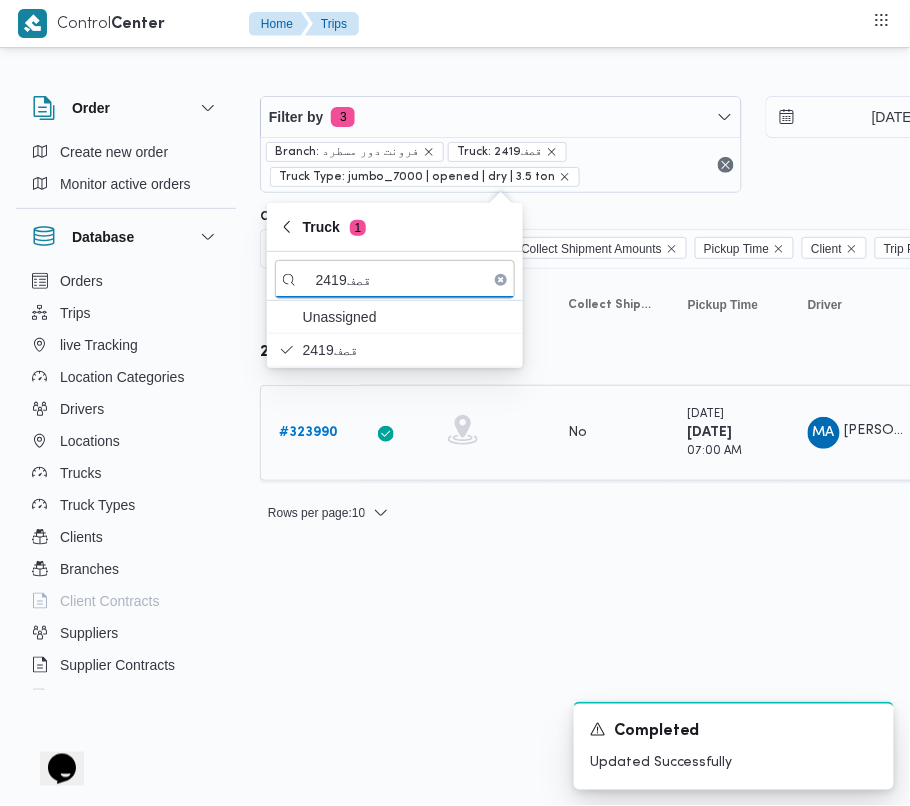 click on "# 323990" at bounding box center (308, 432) 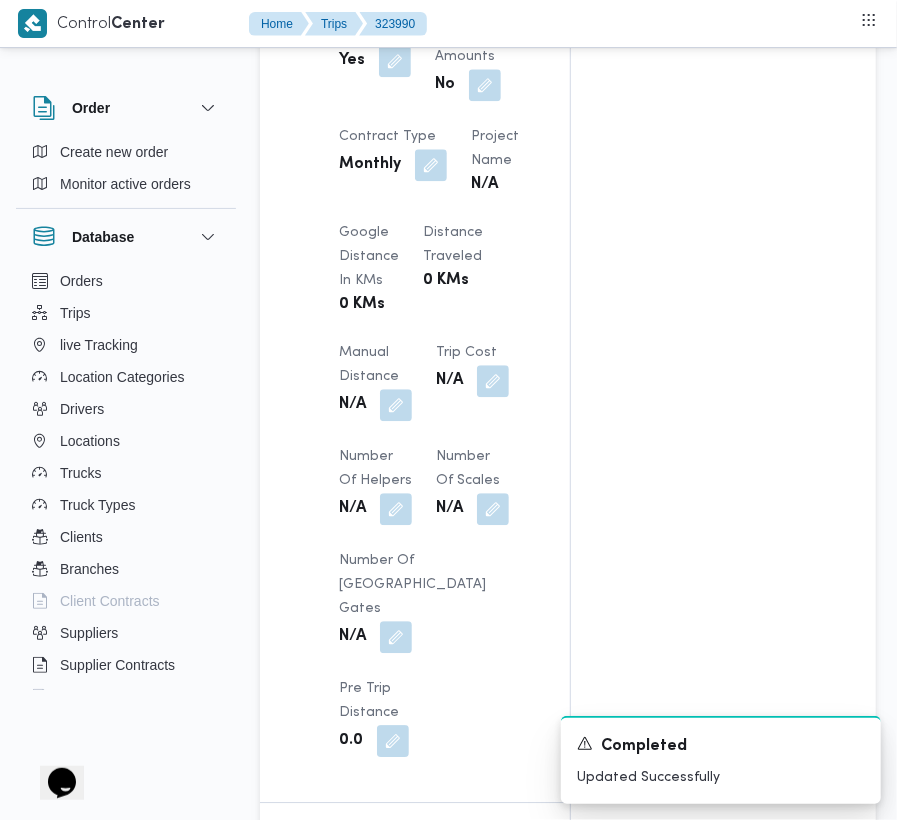 scroll, scrollTop: 2533, scrollLeft: 0, axis: vertical 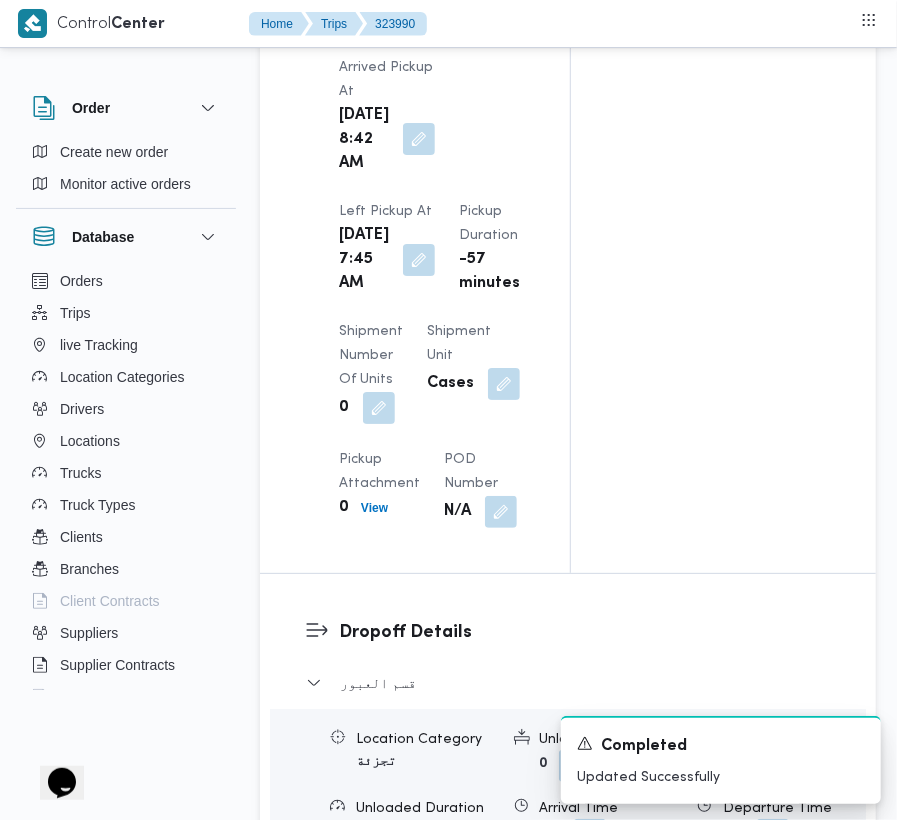 click at bounding box center (419, 139) 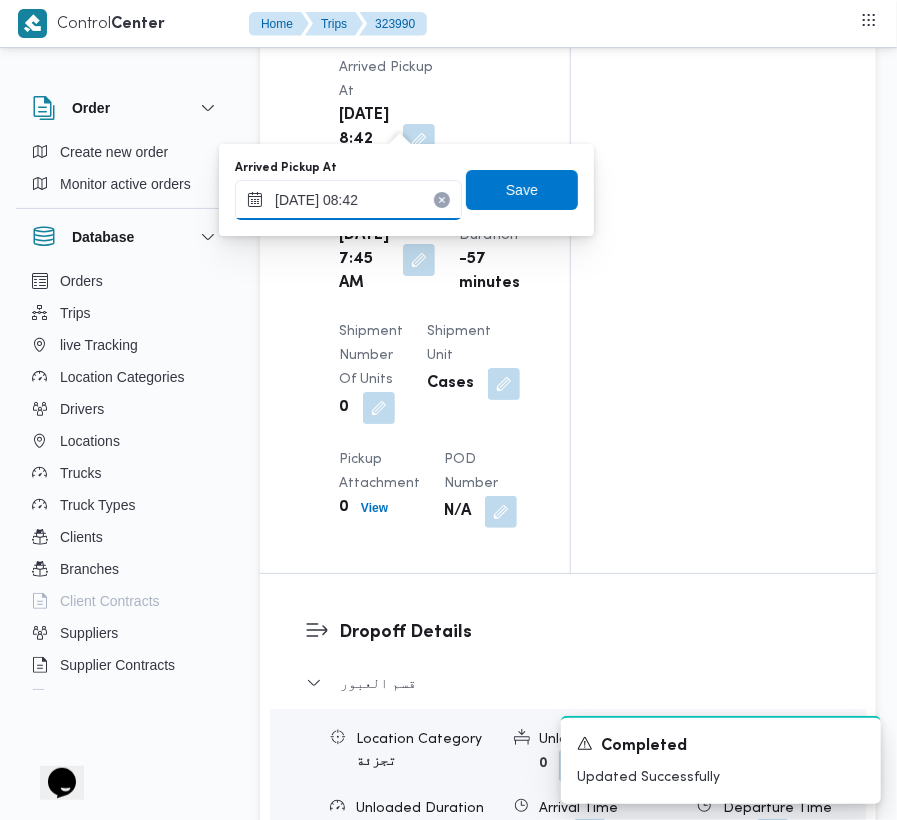 click on "[DATE] 08:42" at bounding box center [348, 200] 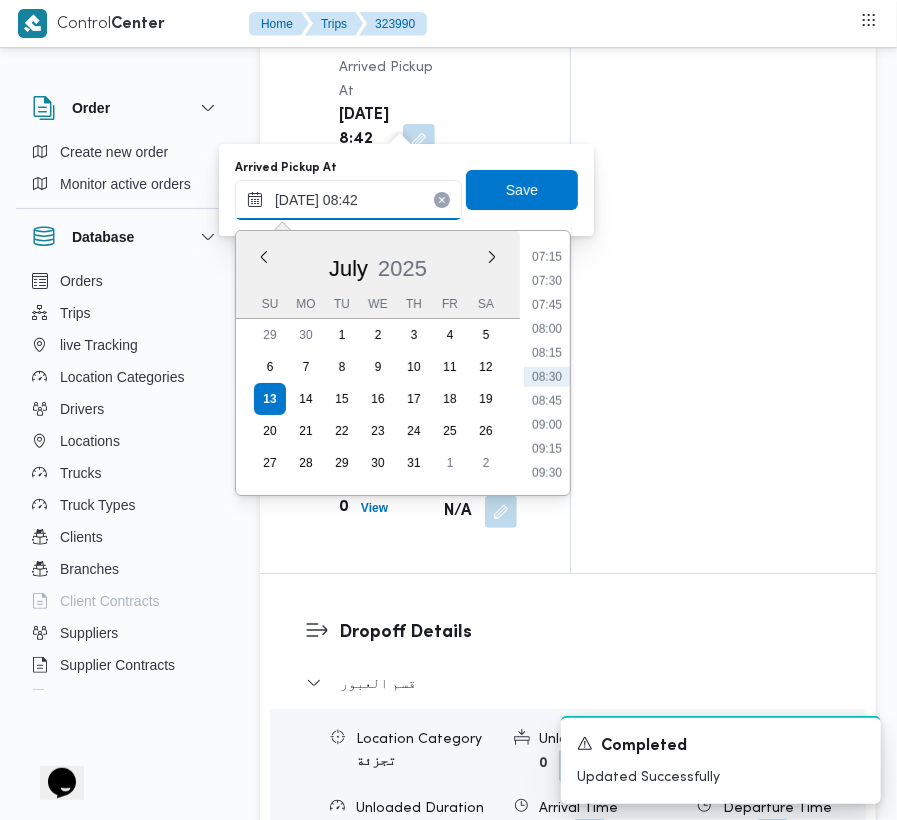 click on "[DATE] 08:42" at bounding box center [348, 200] 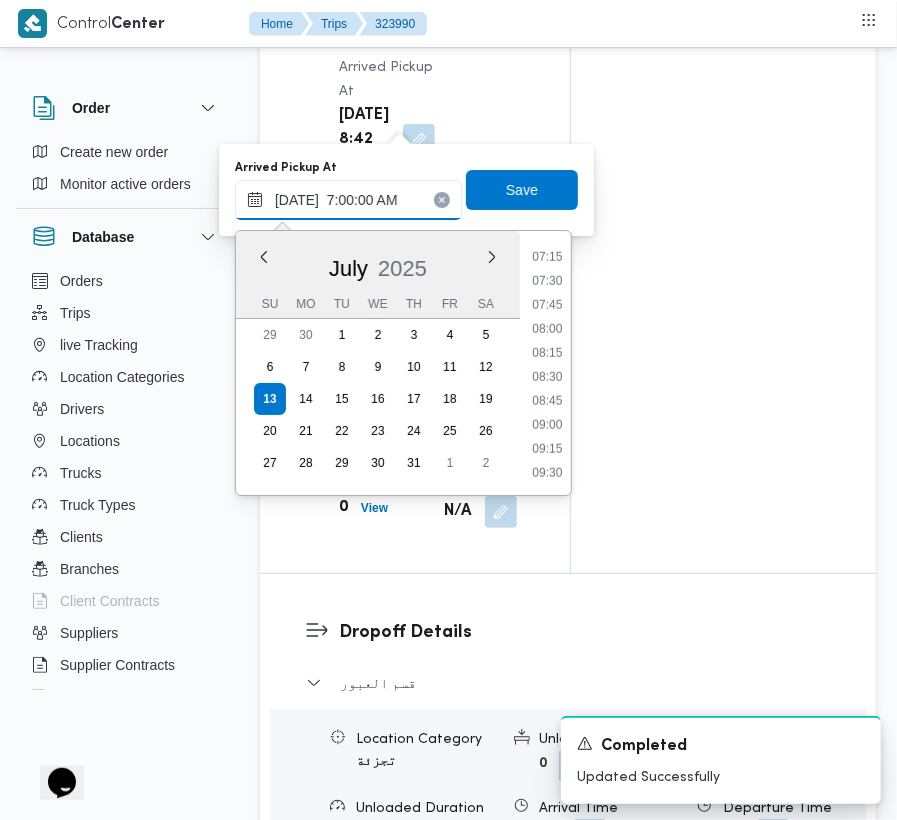 scroll, scrollTop: 672, scrollLeft: 0, axis: vertical 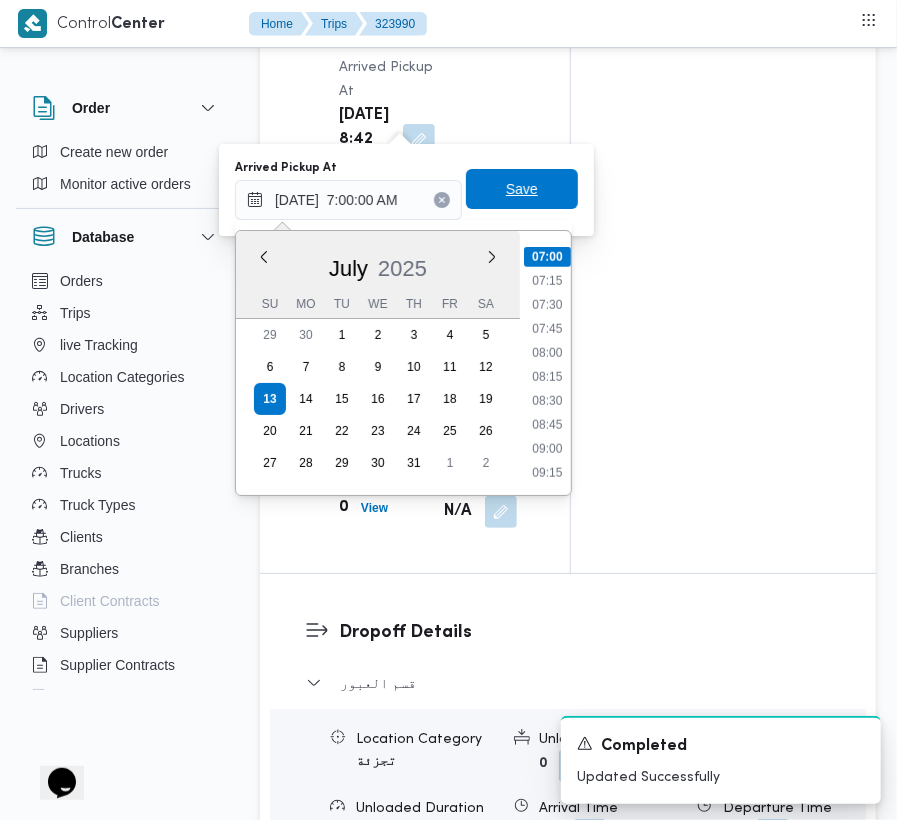 type on "[DATE] 07:00" 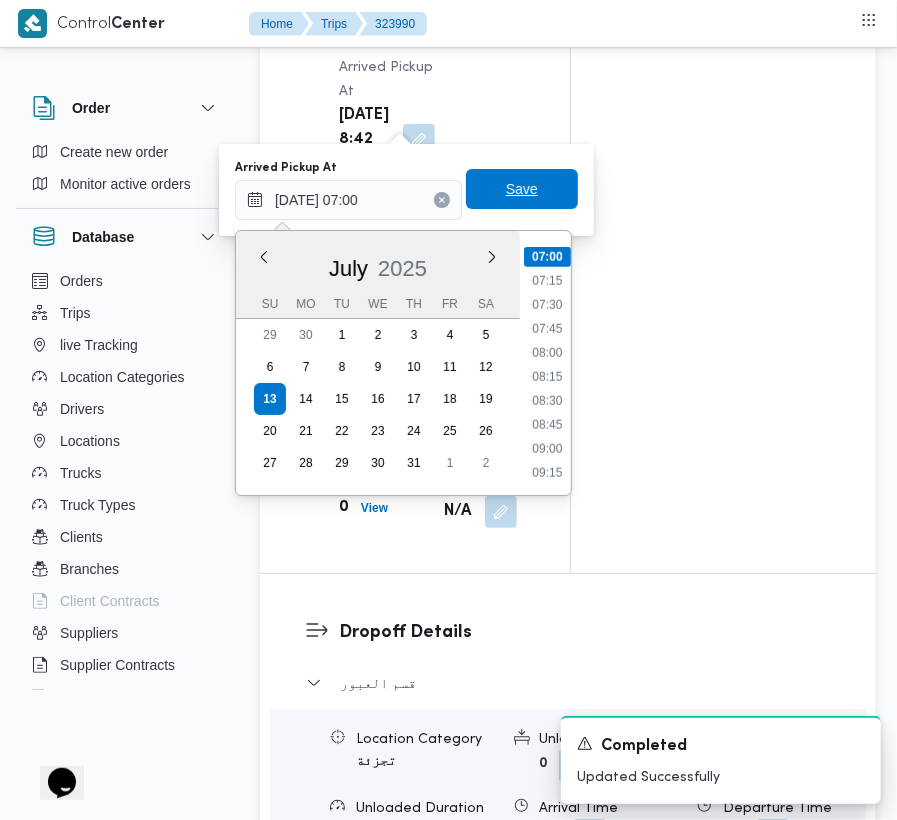click on "Save" at bounding box center (522, 189) 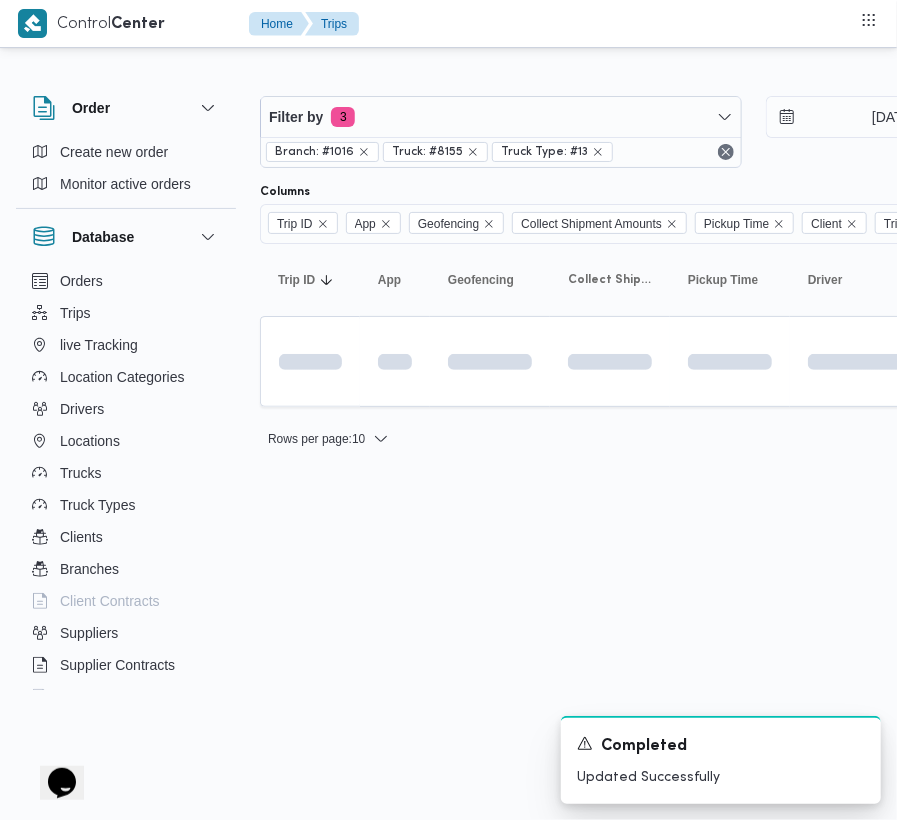 scroll, scrollTop: 0, scrollLeft: 0, axis: both 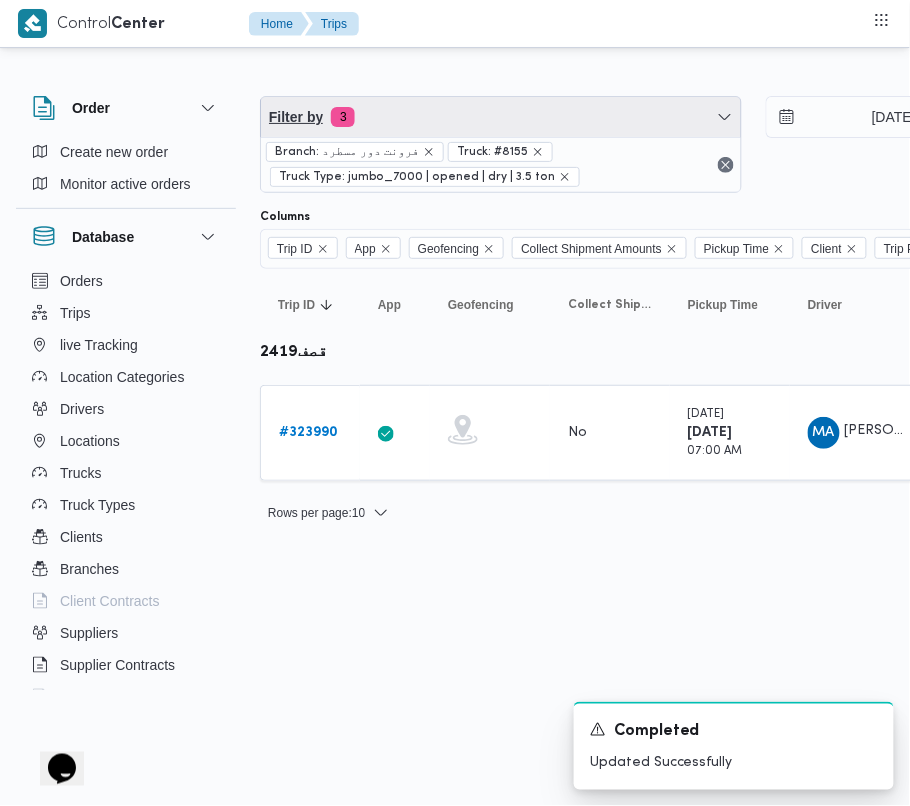 click on "Filter by 3" at bounding box center [501, 117] 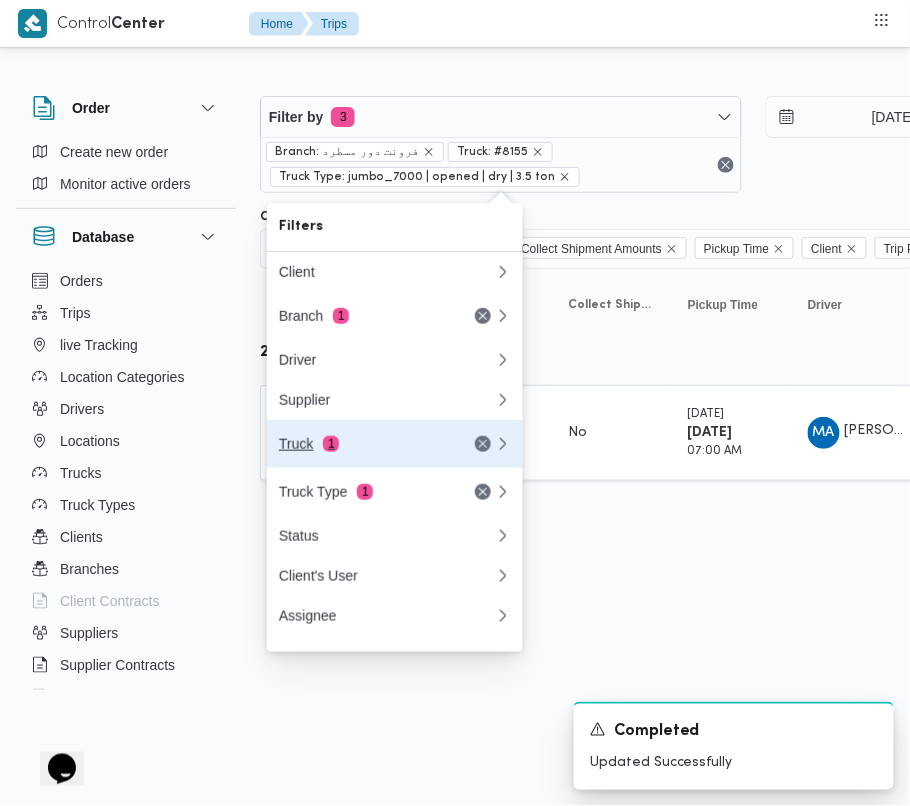 click on "Truck 1" at bounding box center [363, 444] 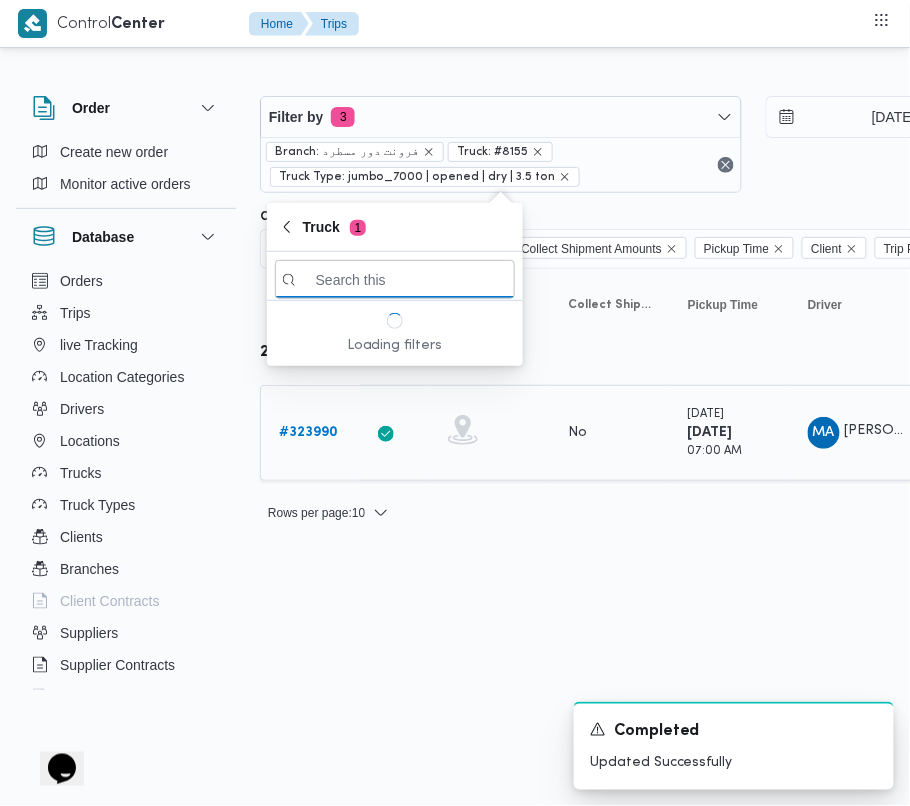 paste 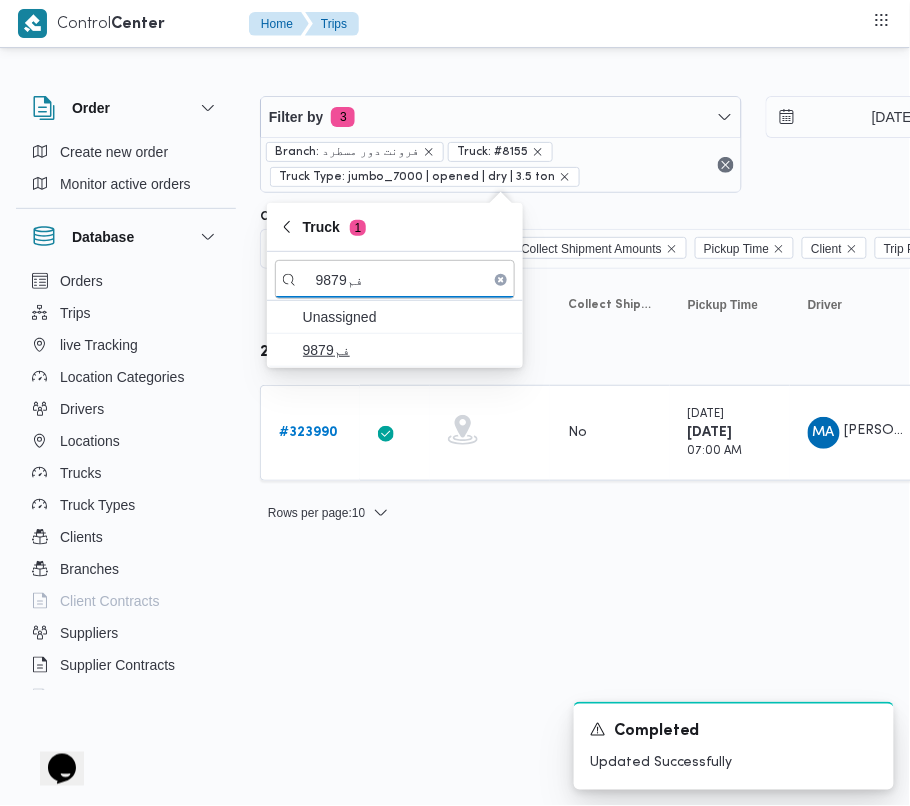 type on "فم9879" 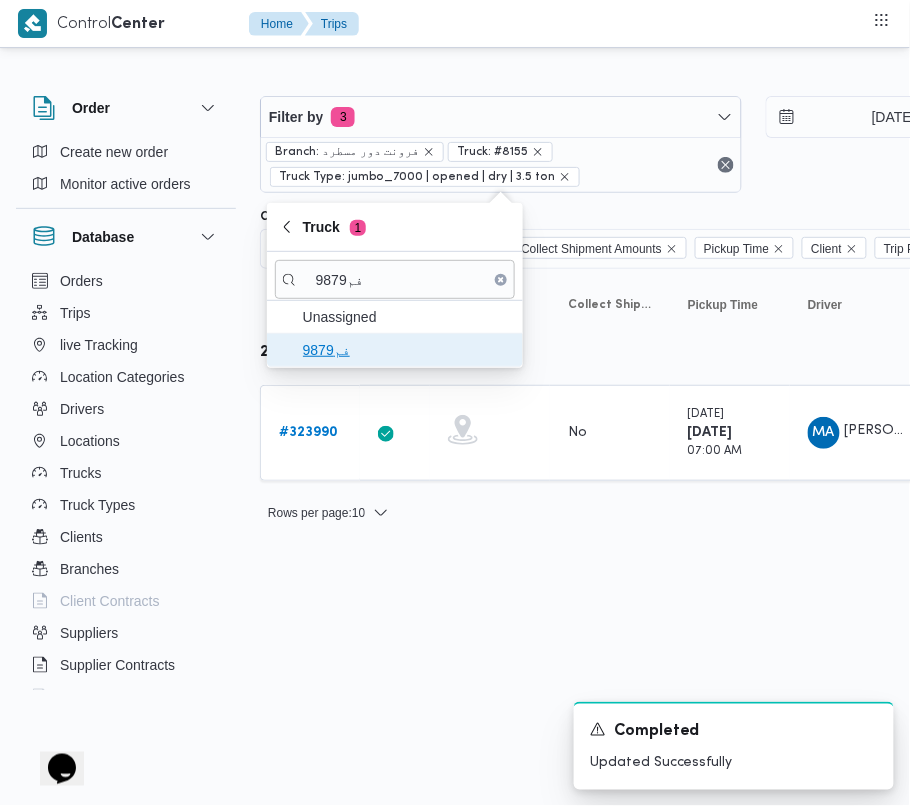 click on "فم9879" at bounding box center (407, 350) 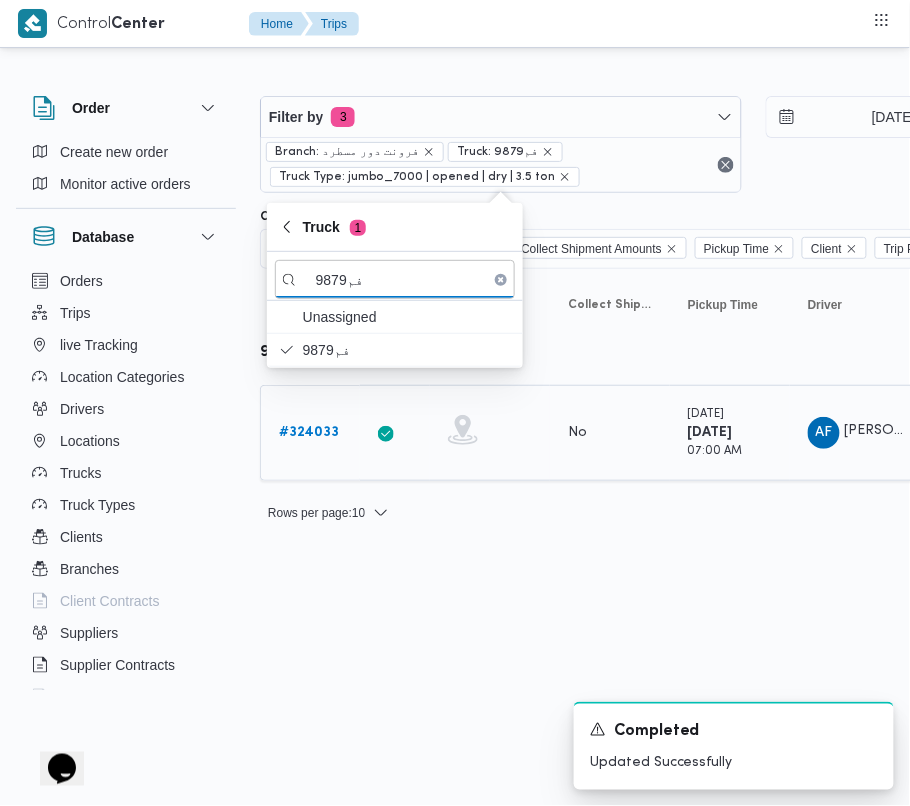 click on "# 324033" at bounding box center (309, 432) 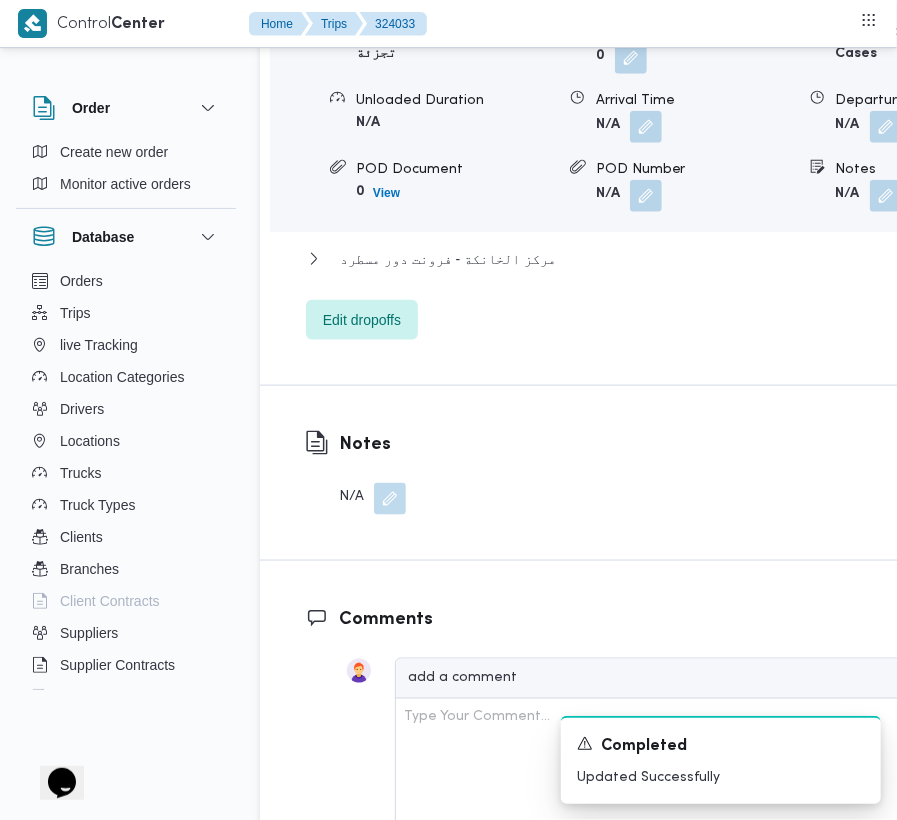 scroll, scrollTop: 2533, scrollLeft: 0, axis: vertical 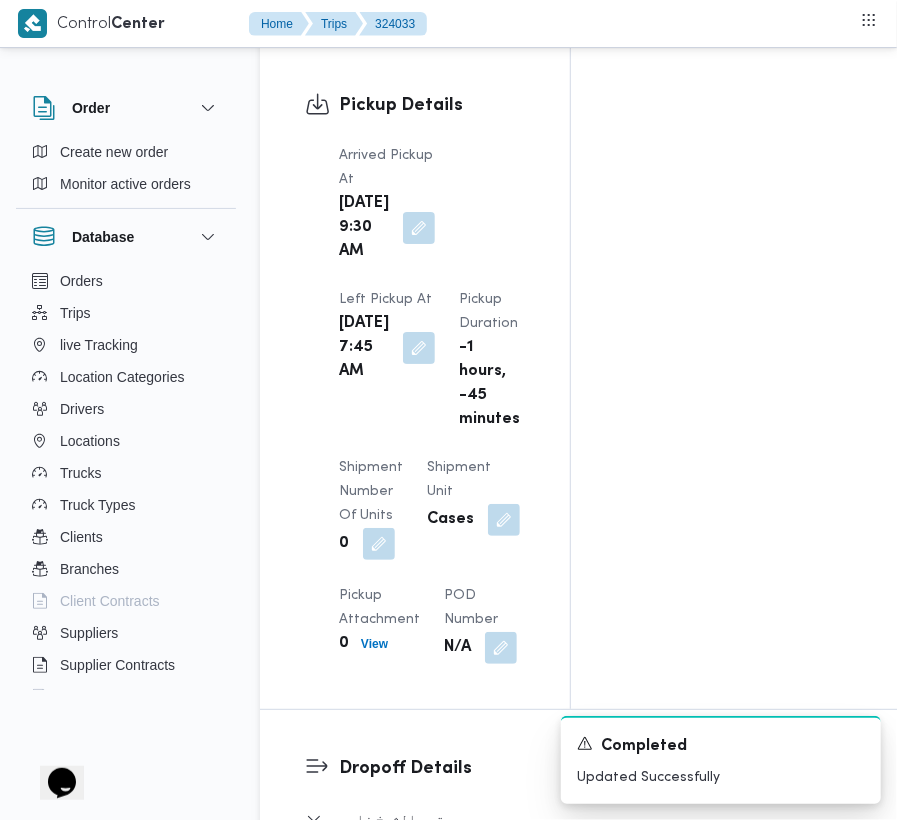 click on "[DATE] 9:30 AM" at bounding box center [387, 228] 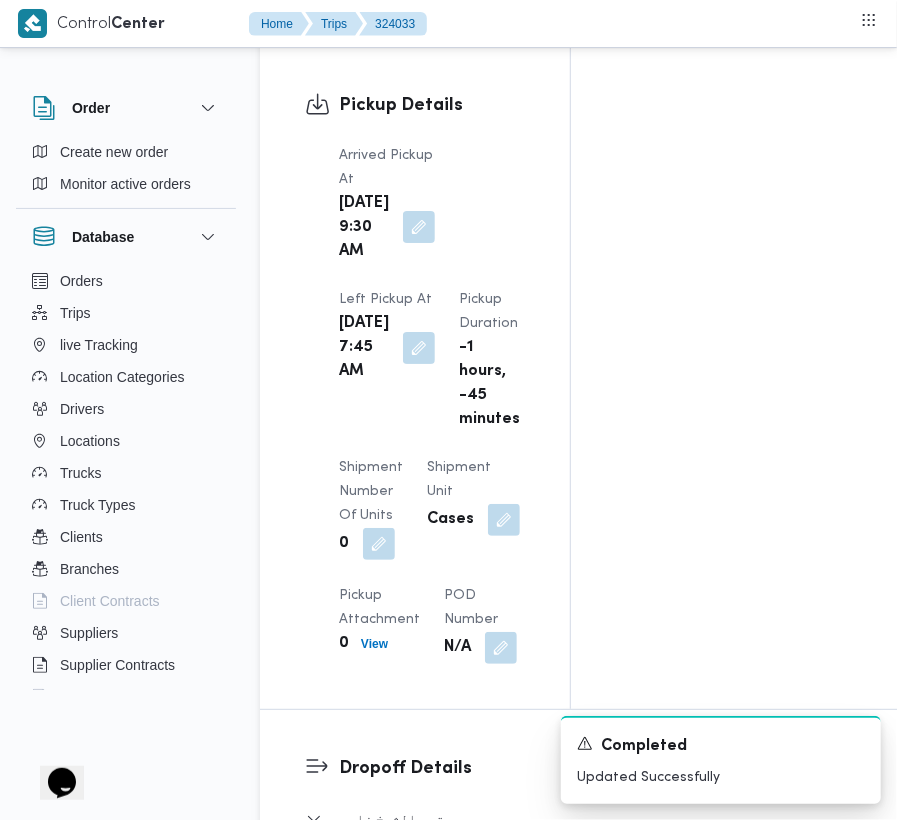 click at bounding box center (419, 227) 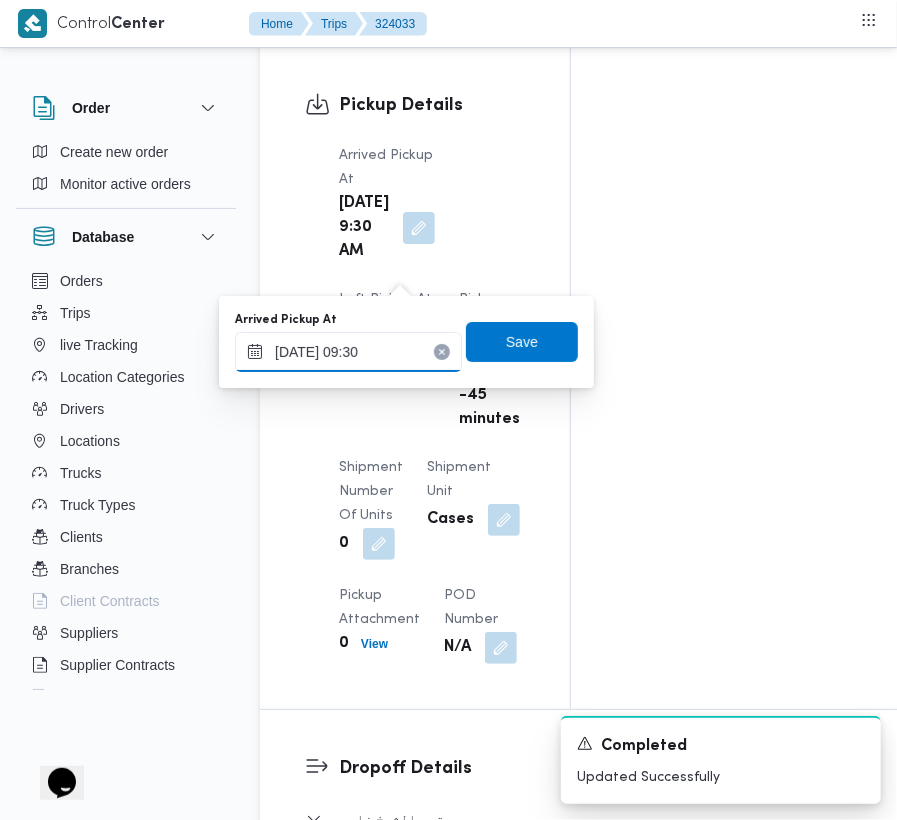click on "[DATE] 09:30" at bounding box center (348, 352) 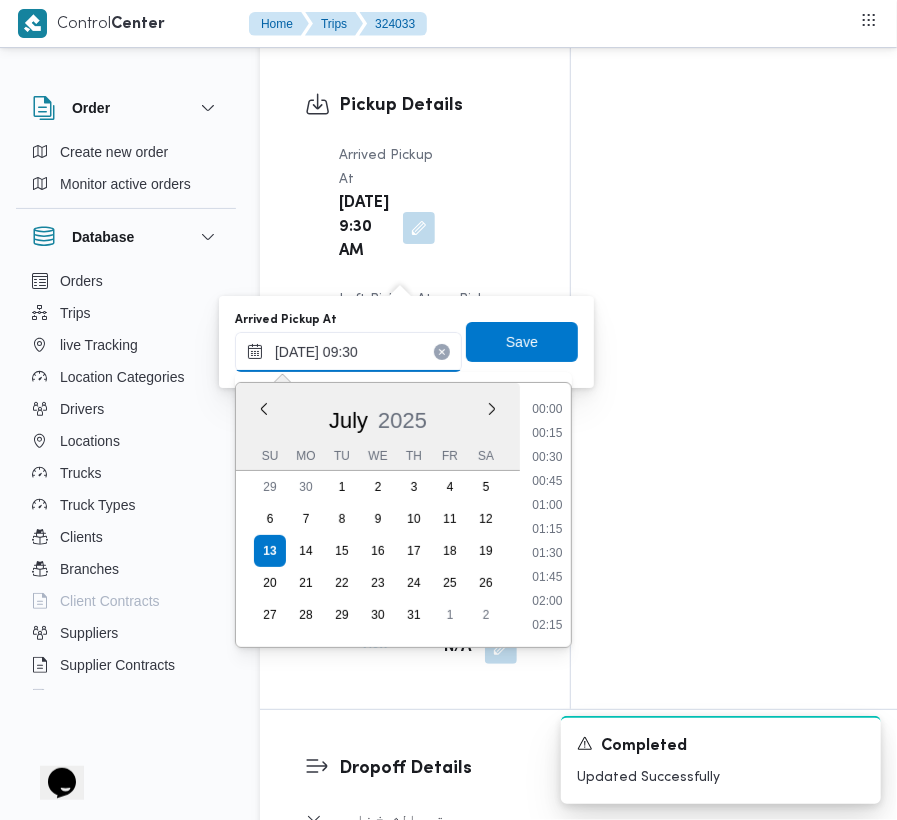 click on "[DATE] 09:30" at bounding box center (348, 352) 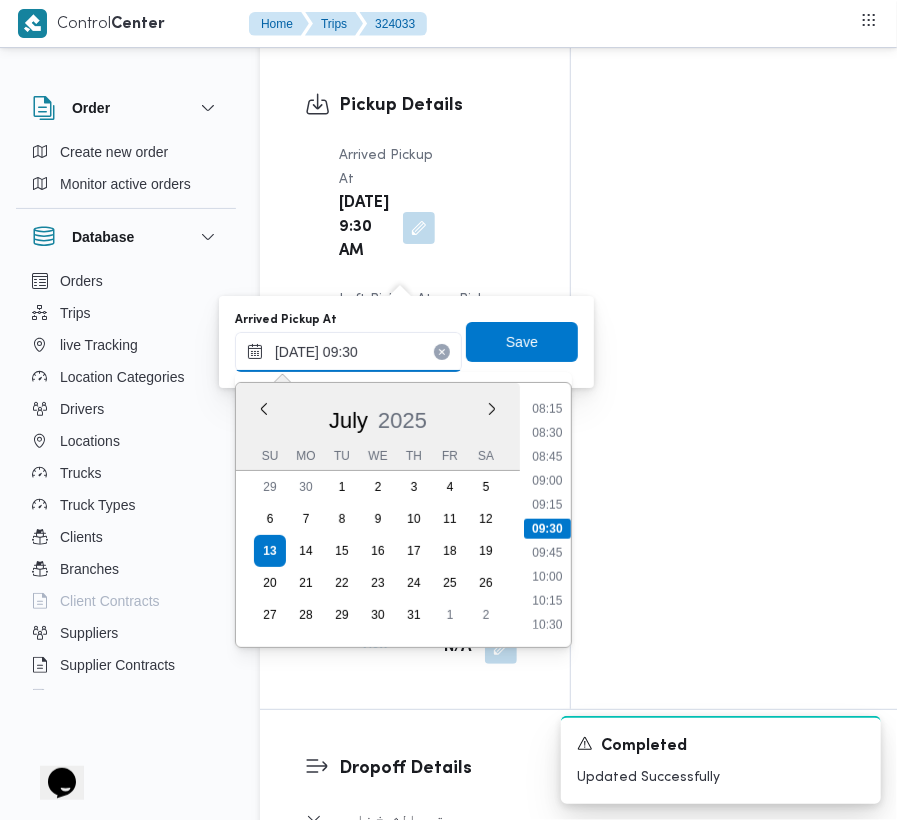 click on "[DATE] 09:30" at bounding box center (348, 352) 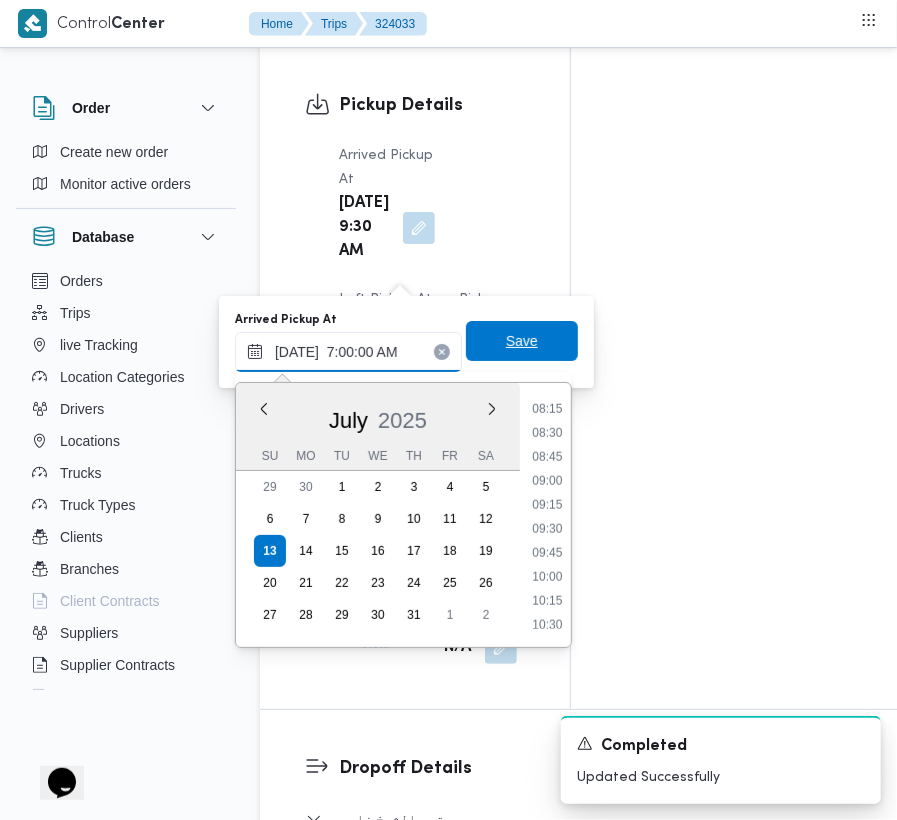 scroll, scrollTop: 672, scrollLeft: 0, axis: vertical 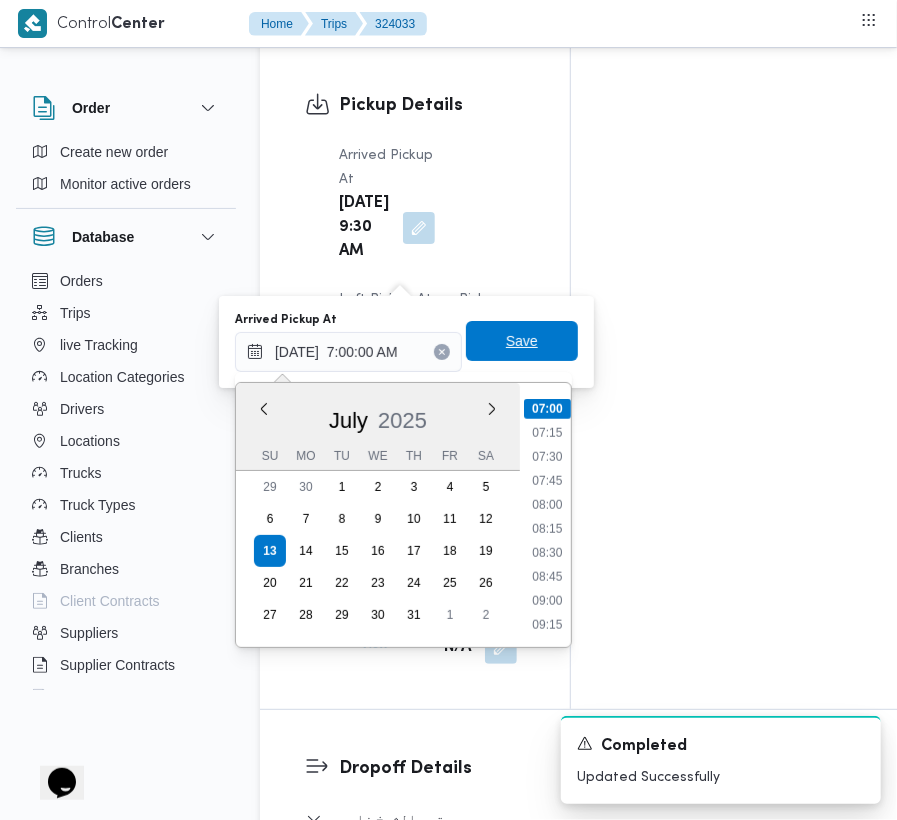 type on "[DATE] 07:00" 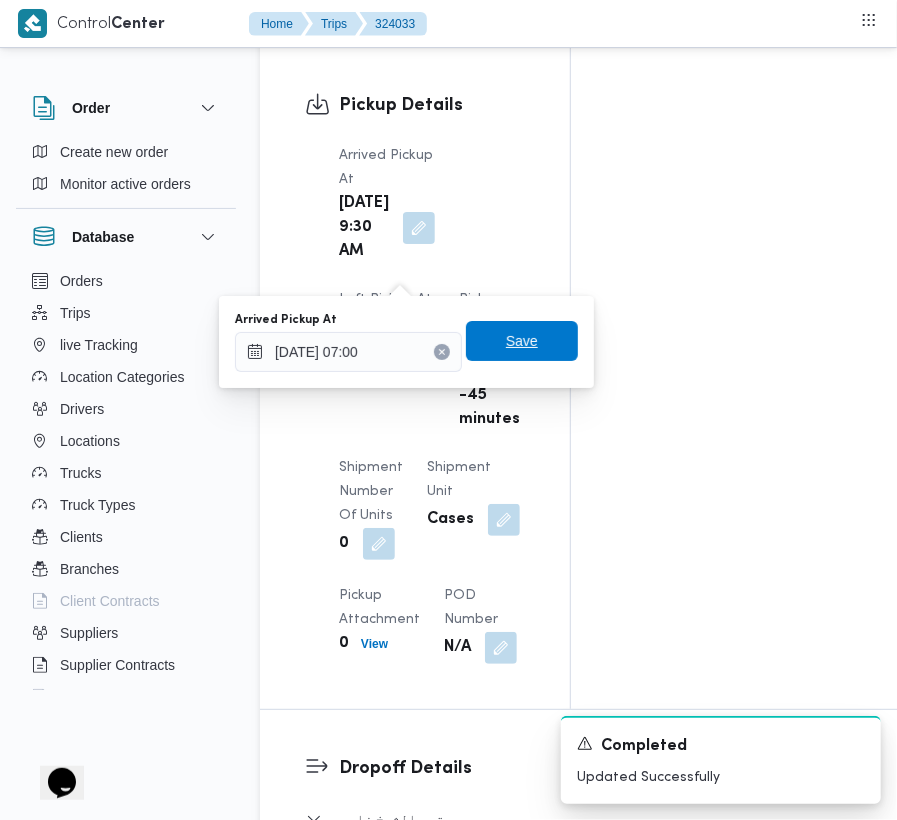 click on "Save" at bounding box center [522, 341] 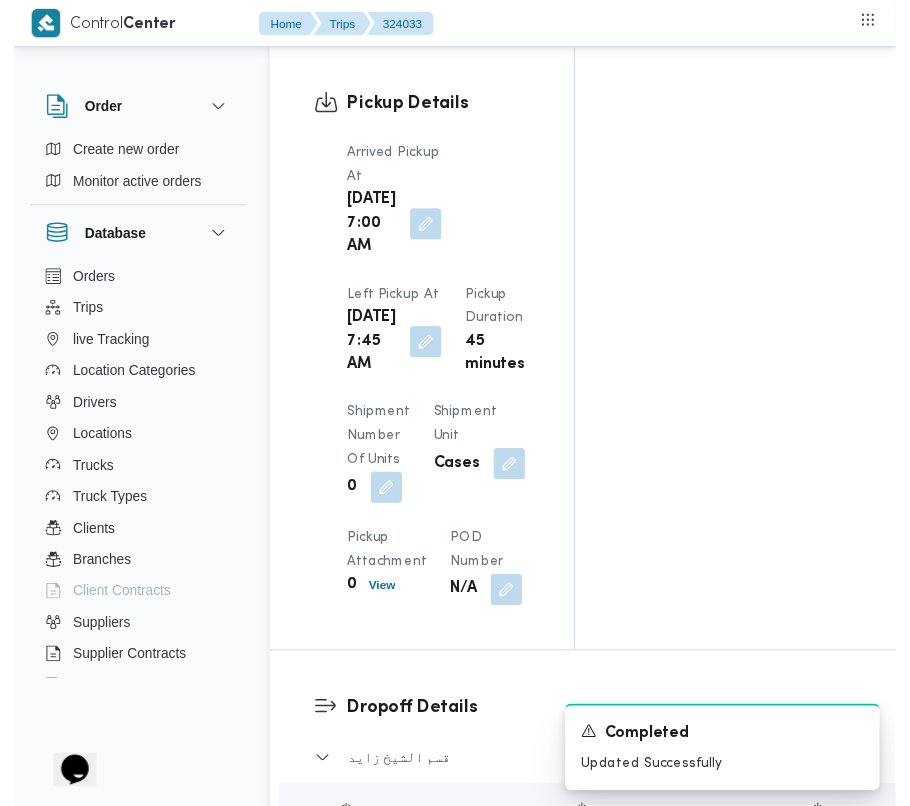 scroll, scrollTop: 0, scrollLeft: 0, axis: both 